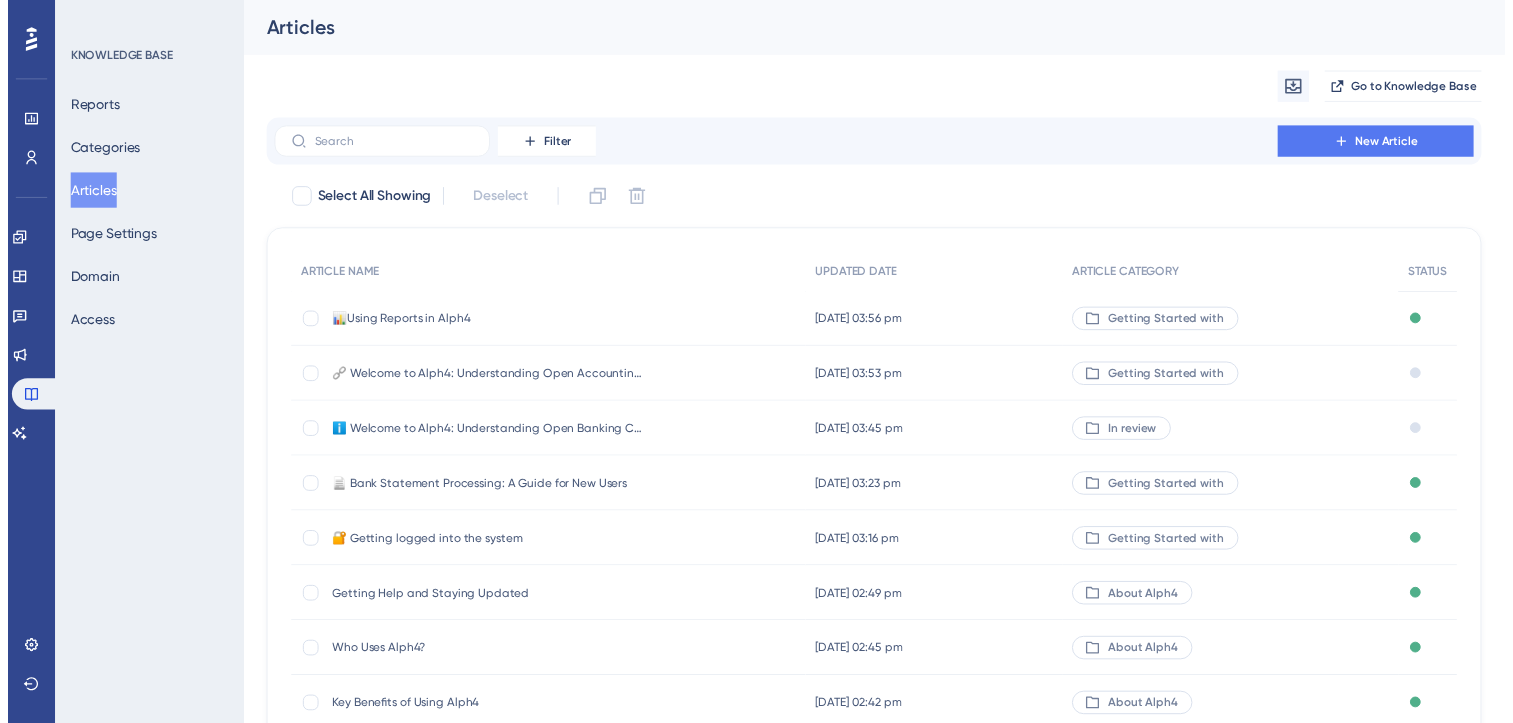 scroll, scrollTop: 0, scrollLeft: 0, axis: both 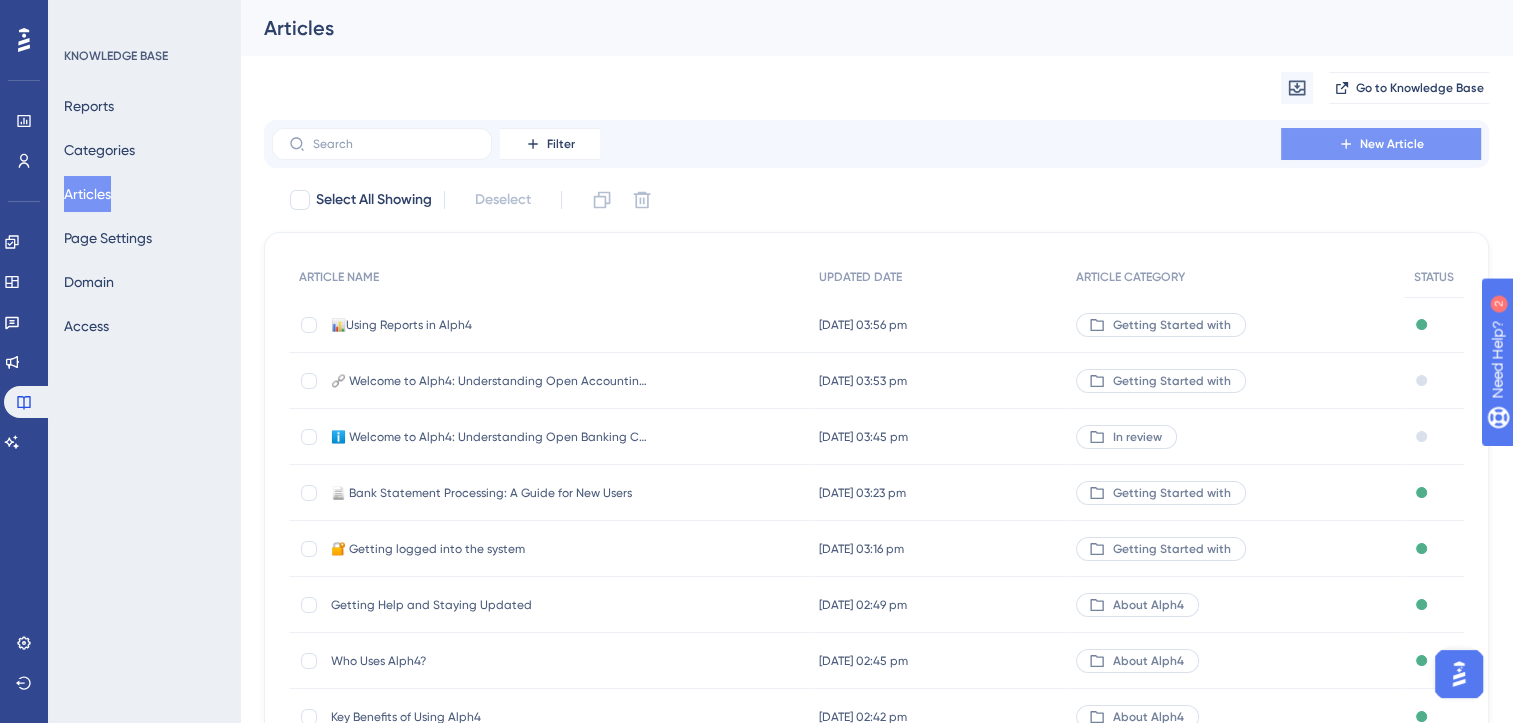 click on "New Article" at bounding box center [1392, 144] 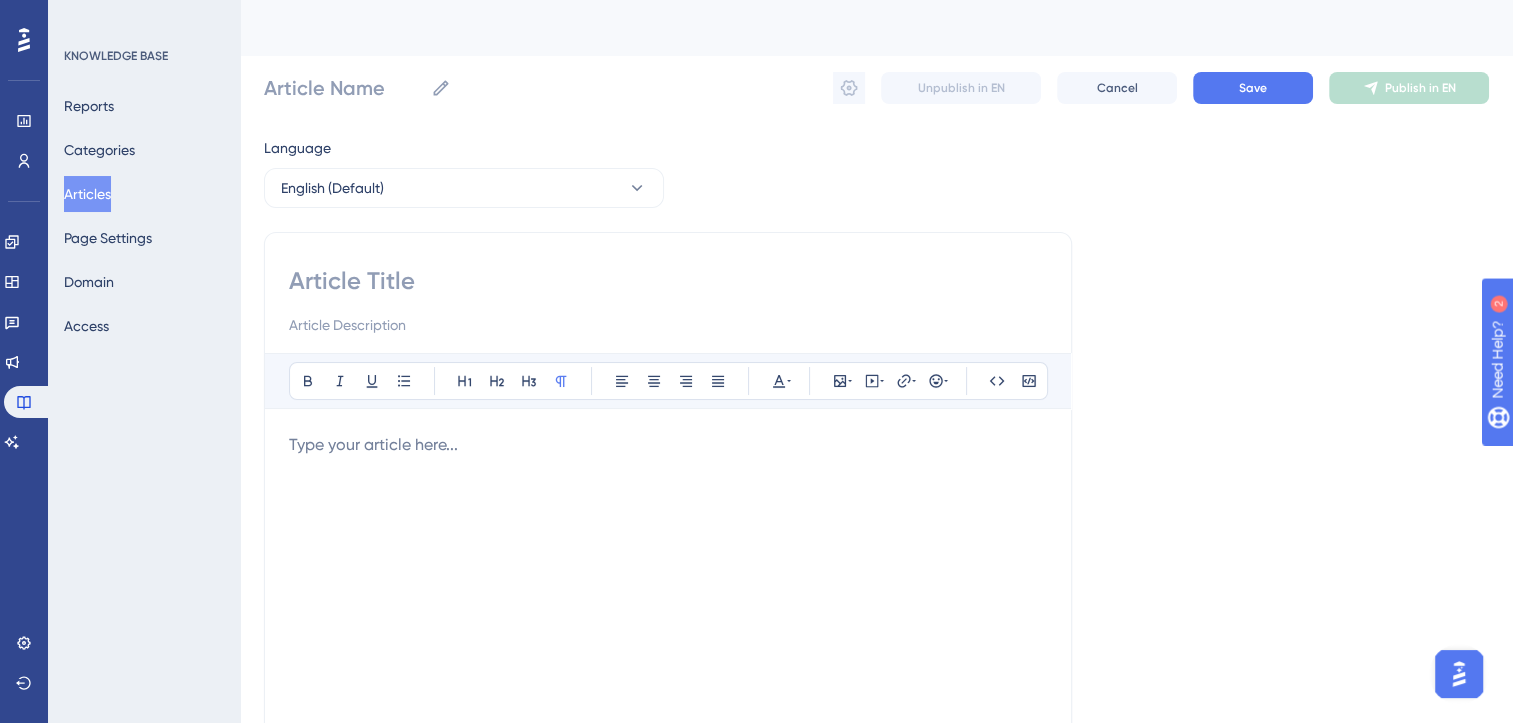 click at bounding box center (668, 445) 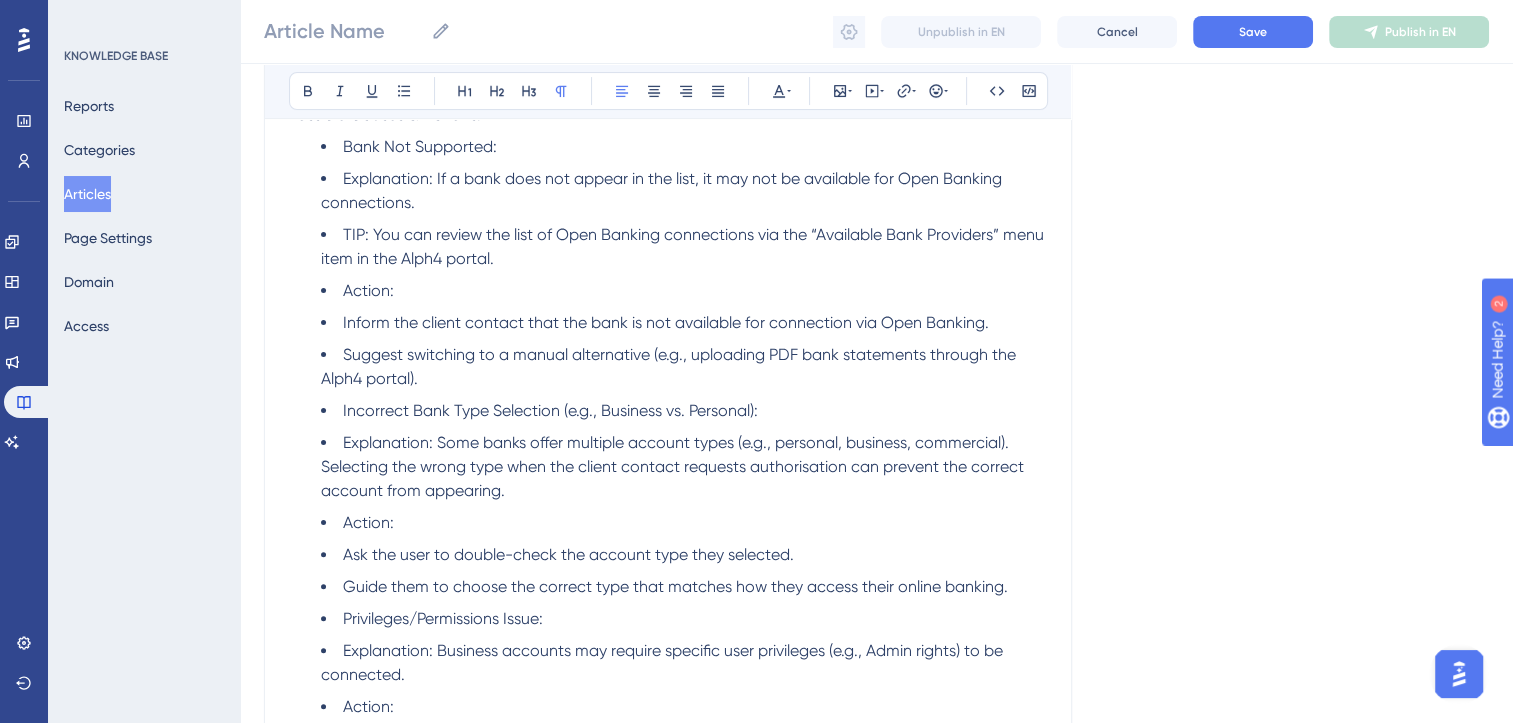 scroll, scrollTop: 0, scrollLeft: 0, axis: both 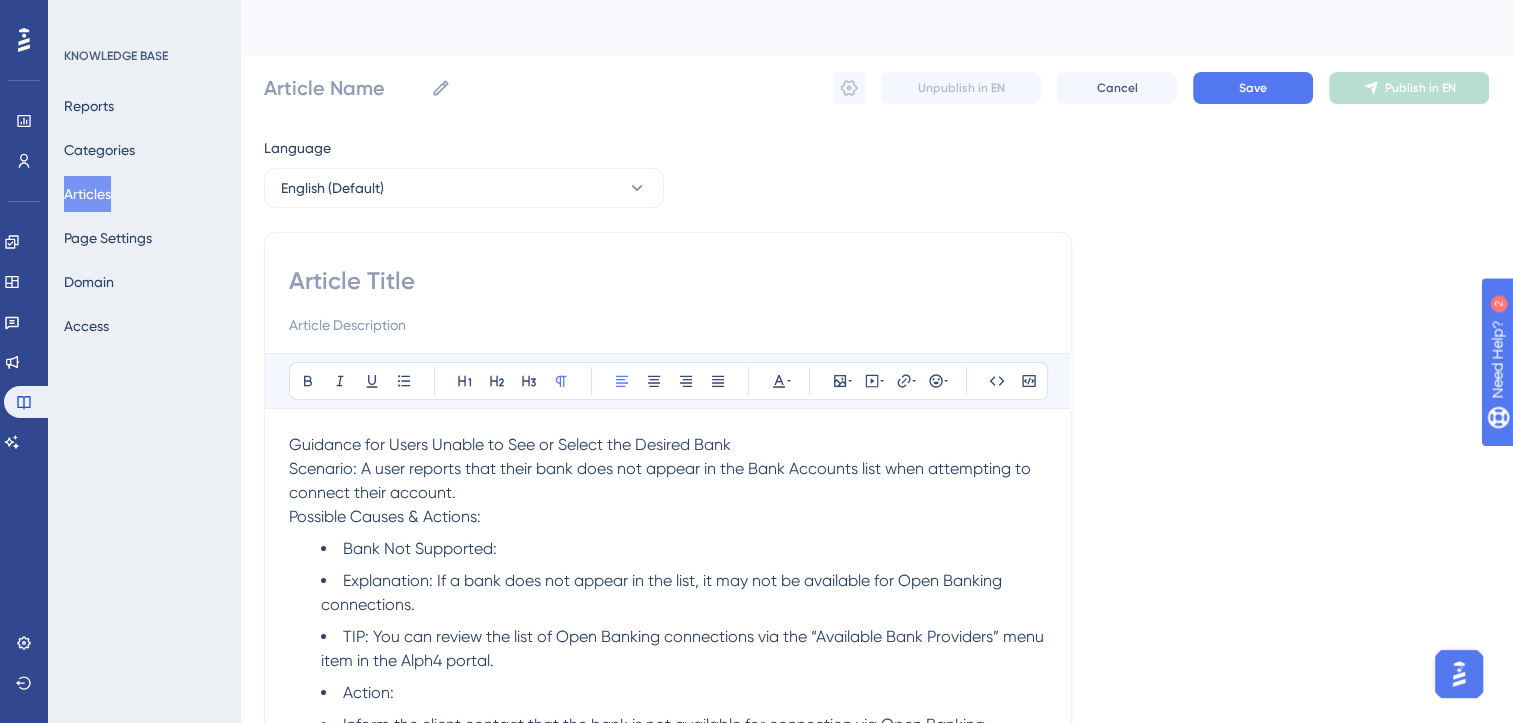 drag, startPoint x: 744, startPoint y: 444, endPoint x: 232, endPoint y: 431, distance: 512.16504 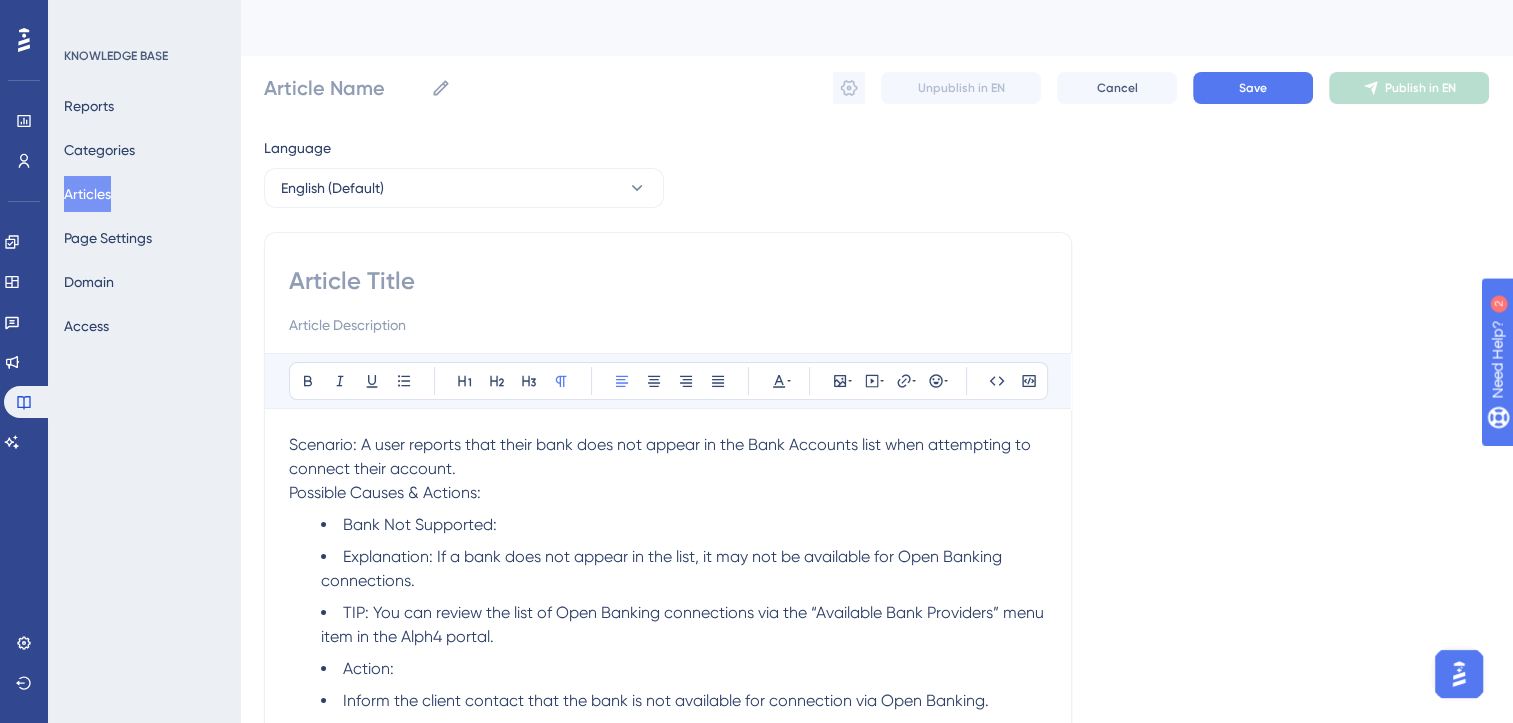 click at bounding box center [668, 281] 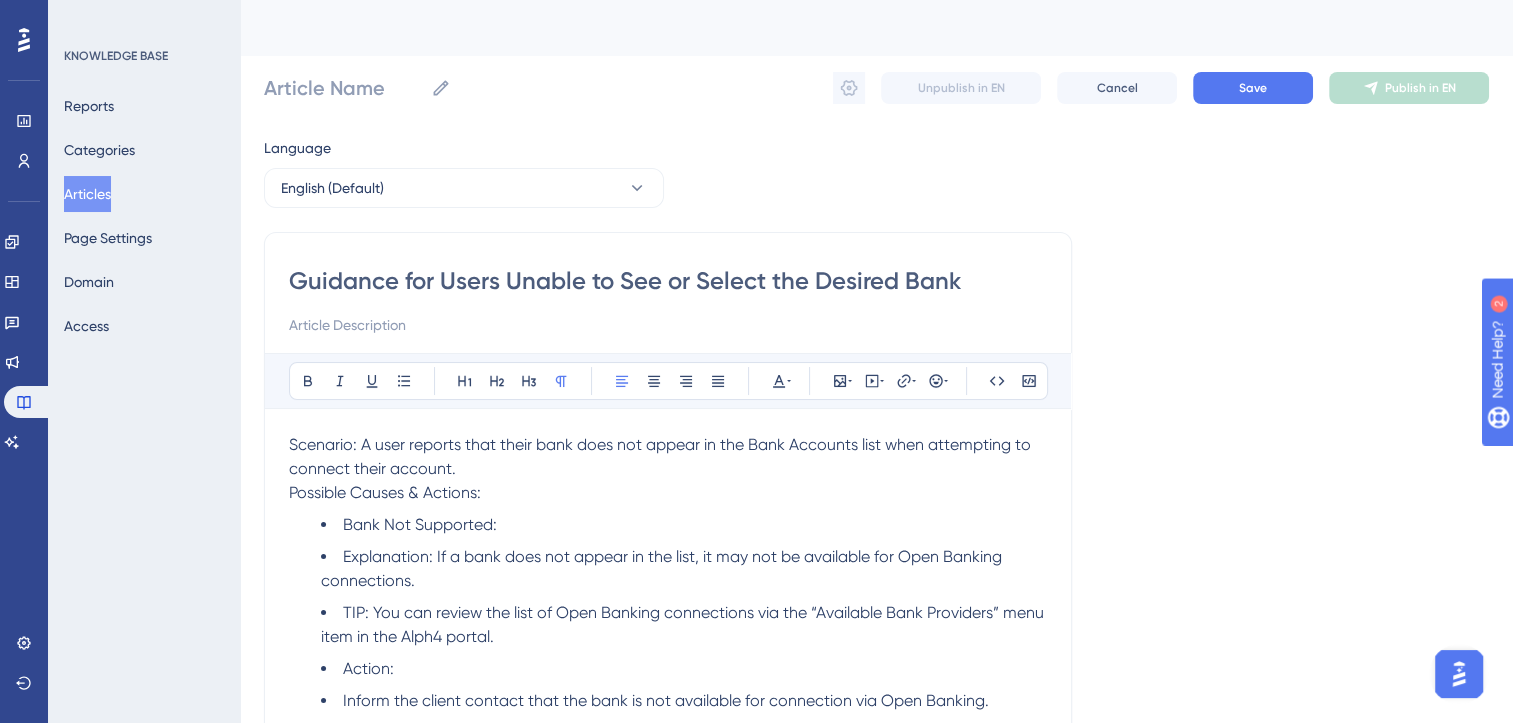 type on "Guidance for Users Unable to See or Select the Desired Bank" 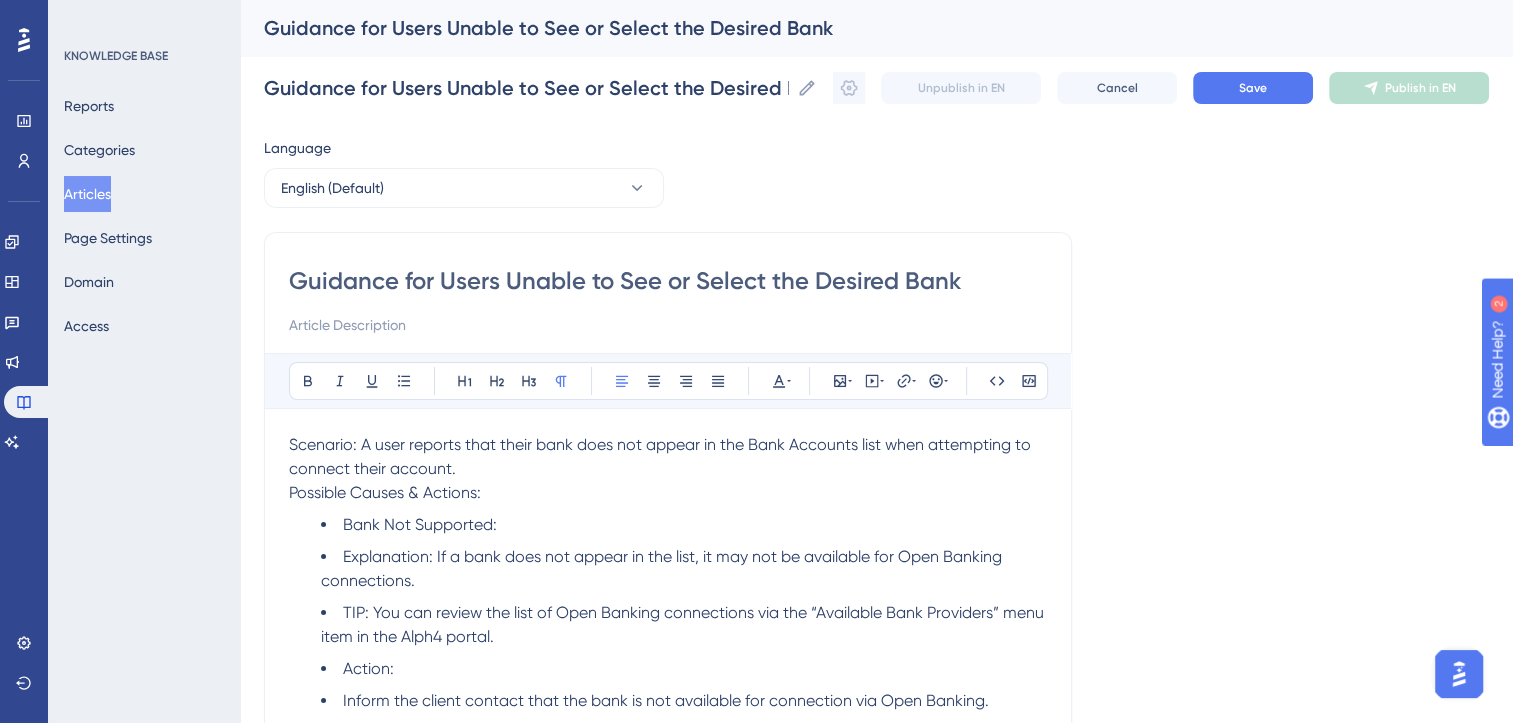 type on "Guidance for Users Unable to See or Select the Desired Bank" 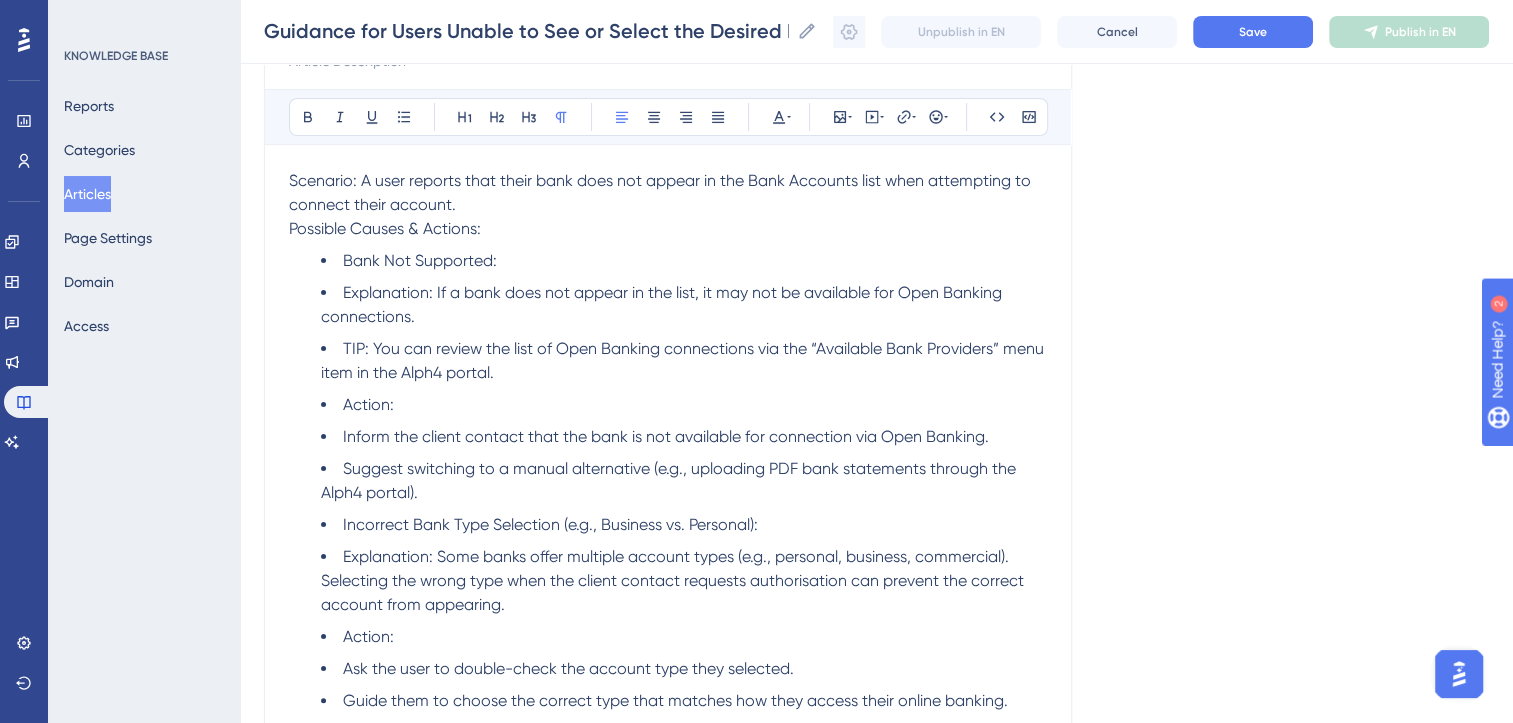 scroll, scrollTop: 264, scrollLeft: 0, axis: vertical 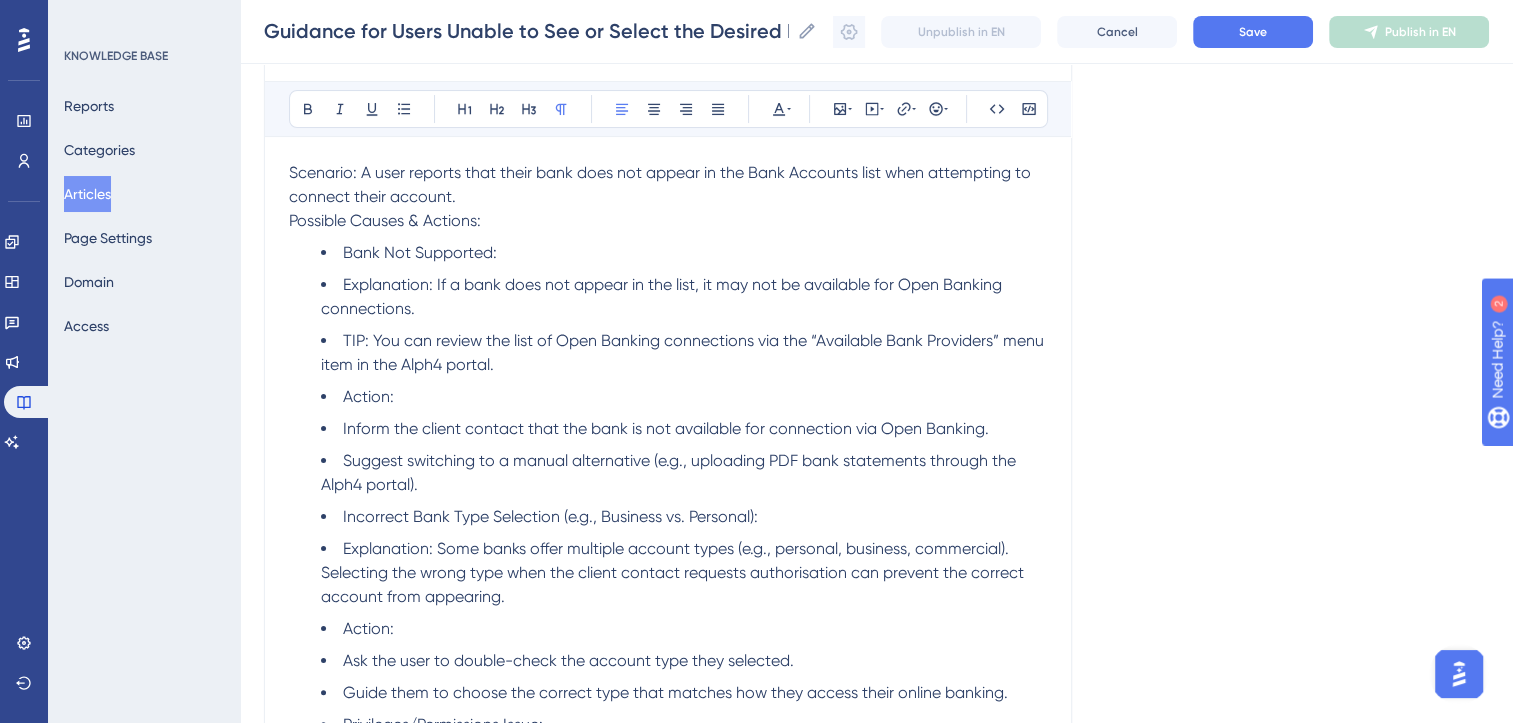 click on "Possible Causes & Actions:" at bounding box center (385, 220) 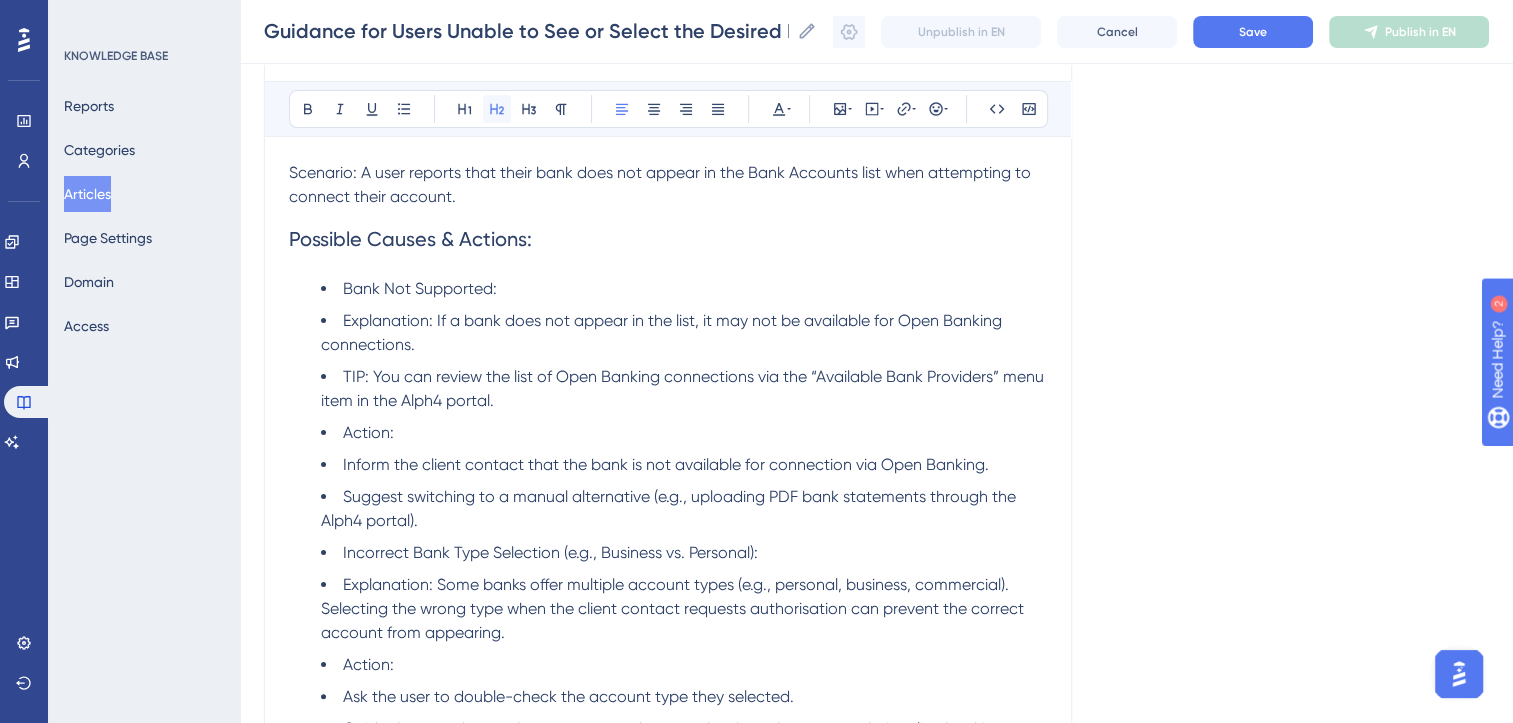 click 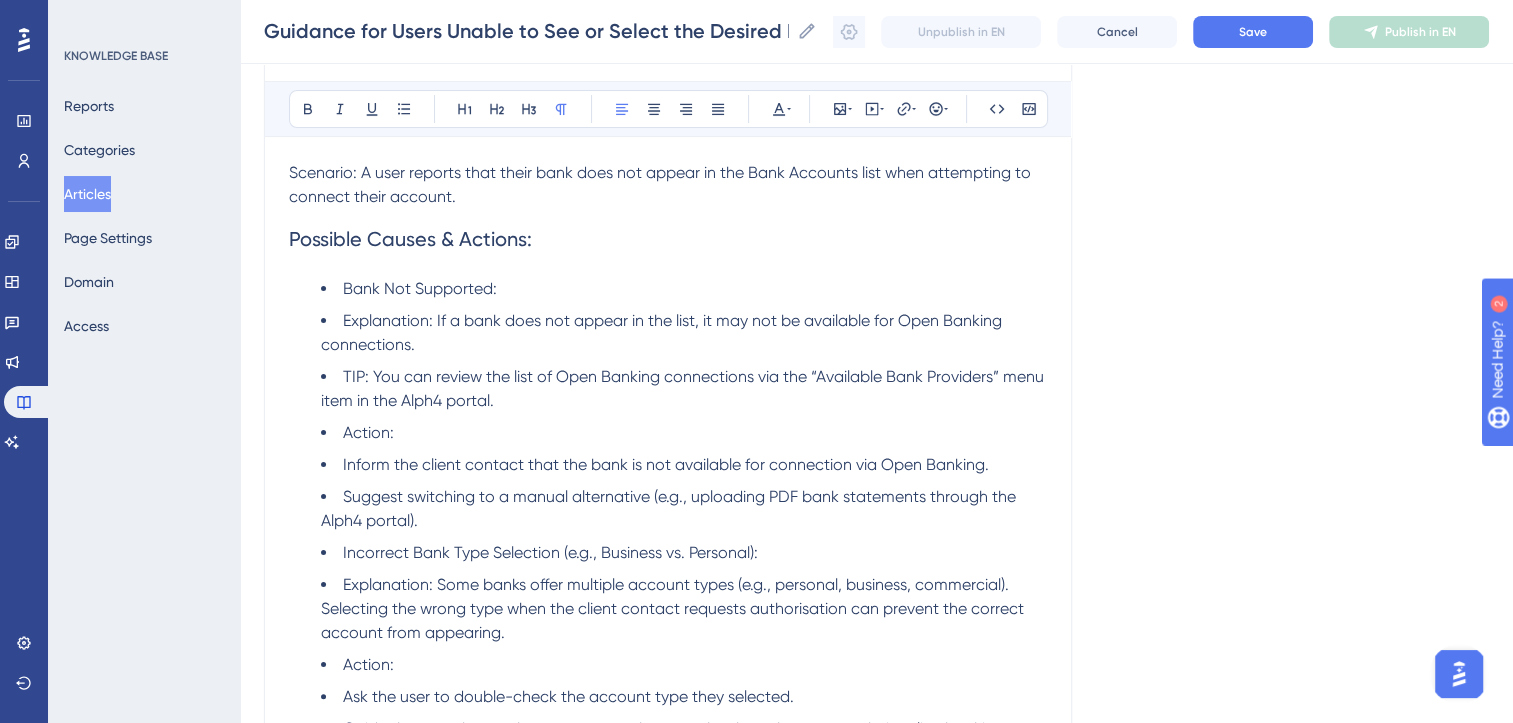 click on "Scenario: A user reports that their bank does not appear in the Bank Accounts list when attempting to connect their account." at bounding box center (662, 184) 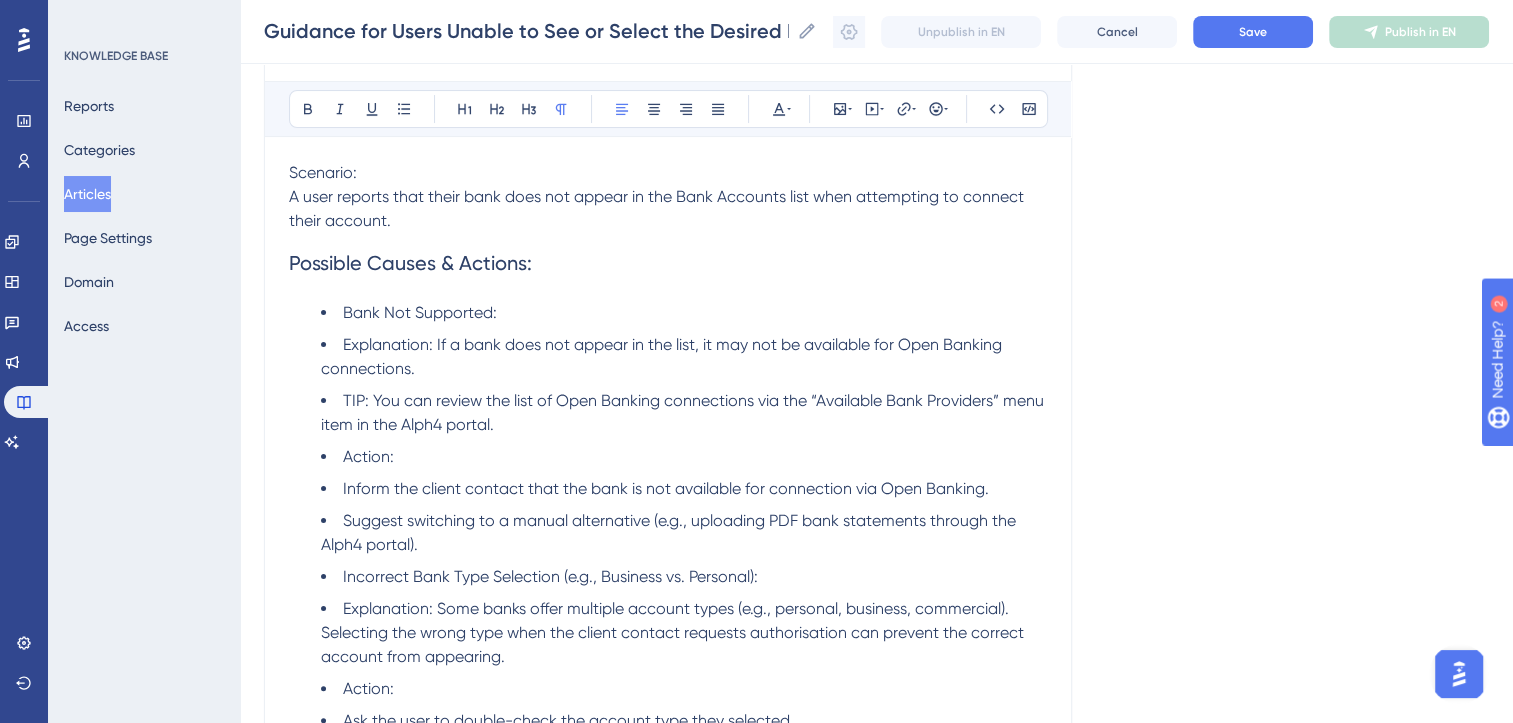 click on "Scenario:" at bounding box center [323, 172] 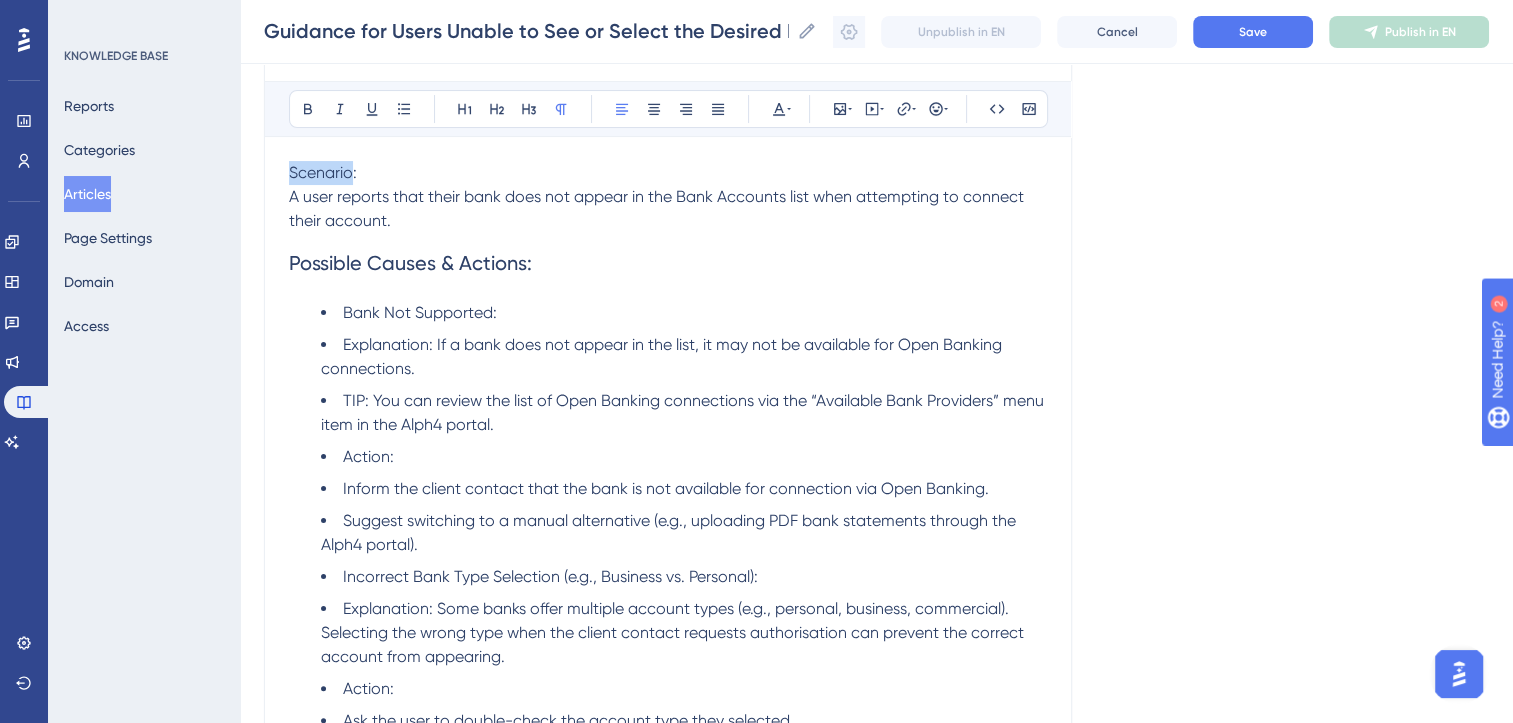 click on "Scenario:" at bounding box center (323, 172) 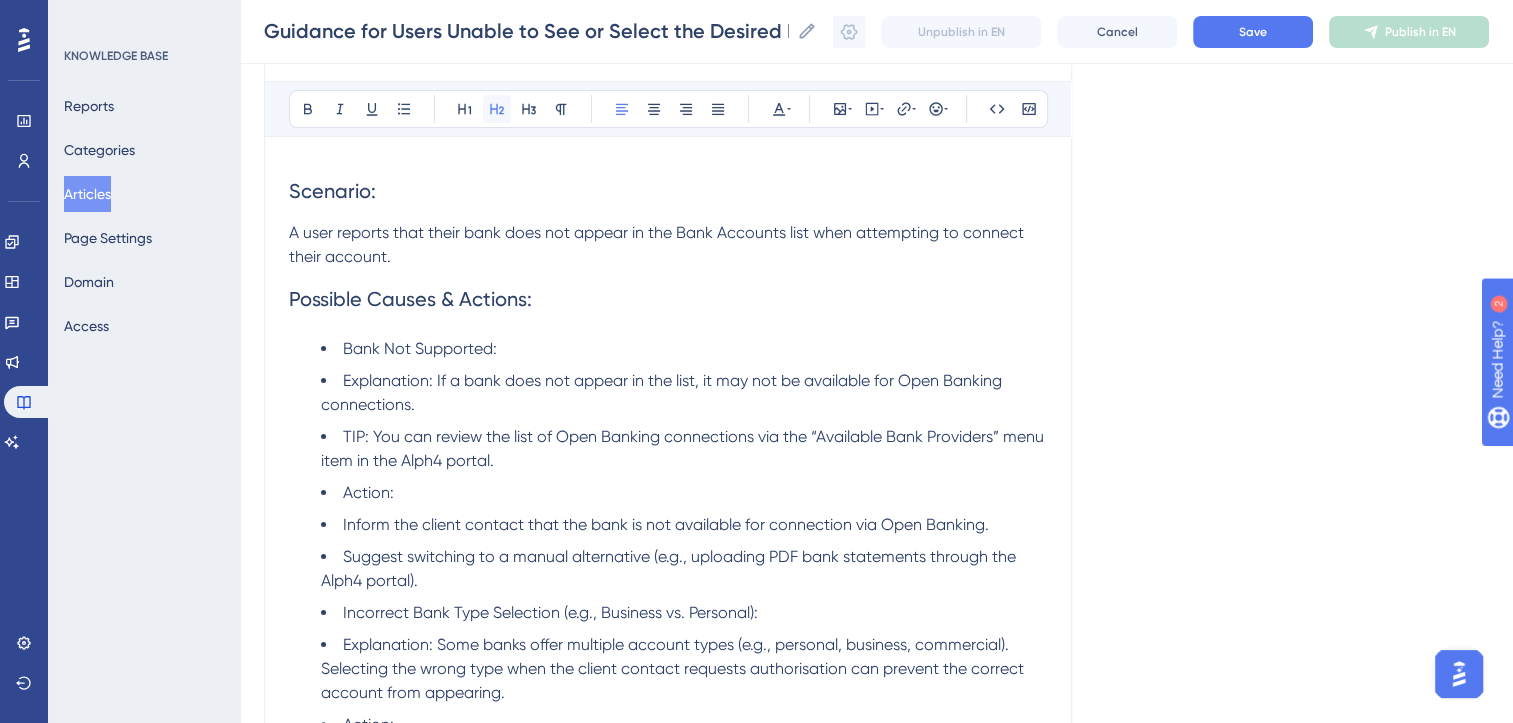click 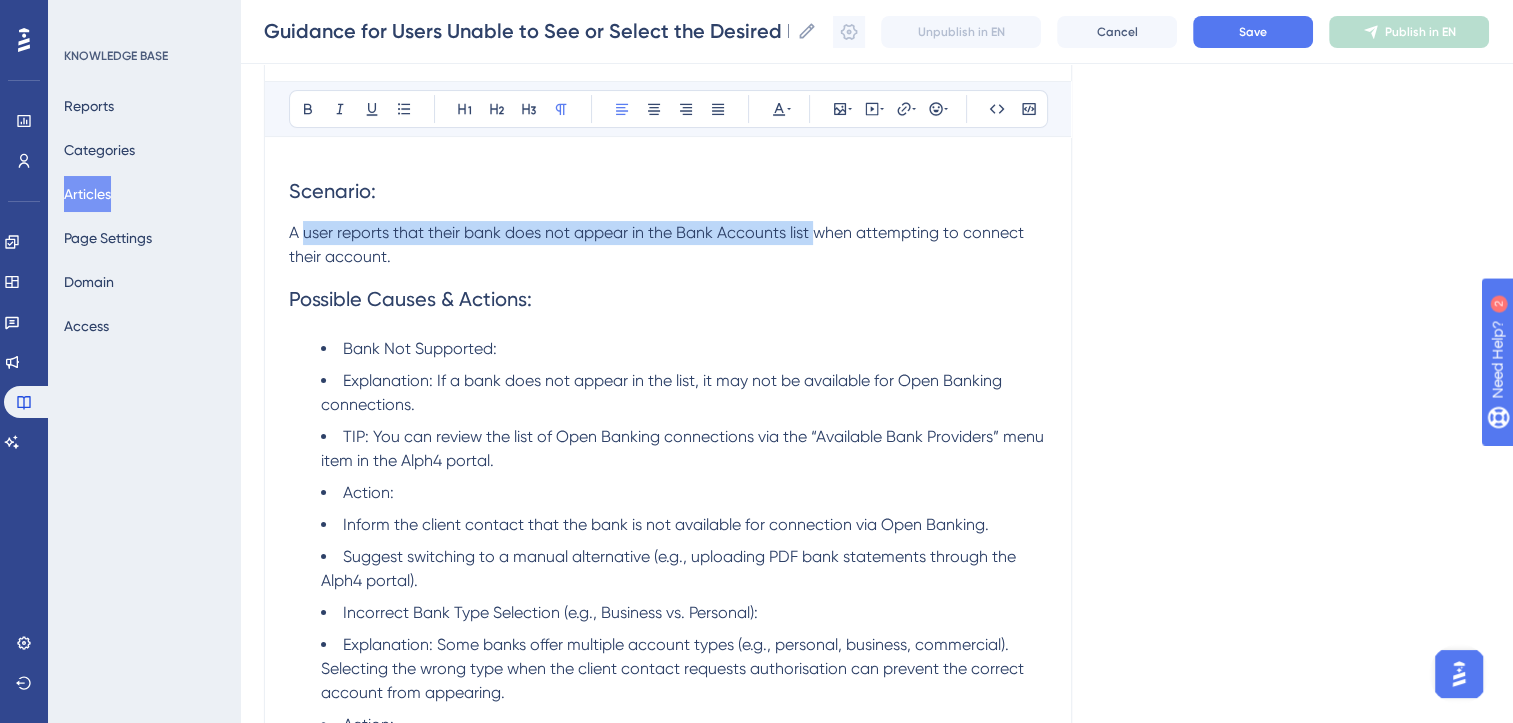 drag, startPoint x: 306, startPoint y: 230, endPoint x: 812, endPoint y: 226, distance: 506.0158 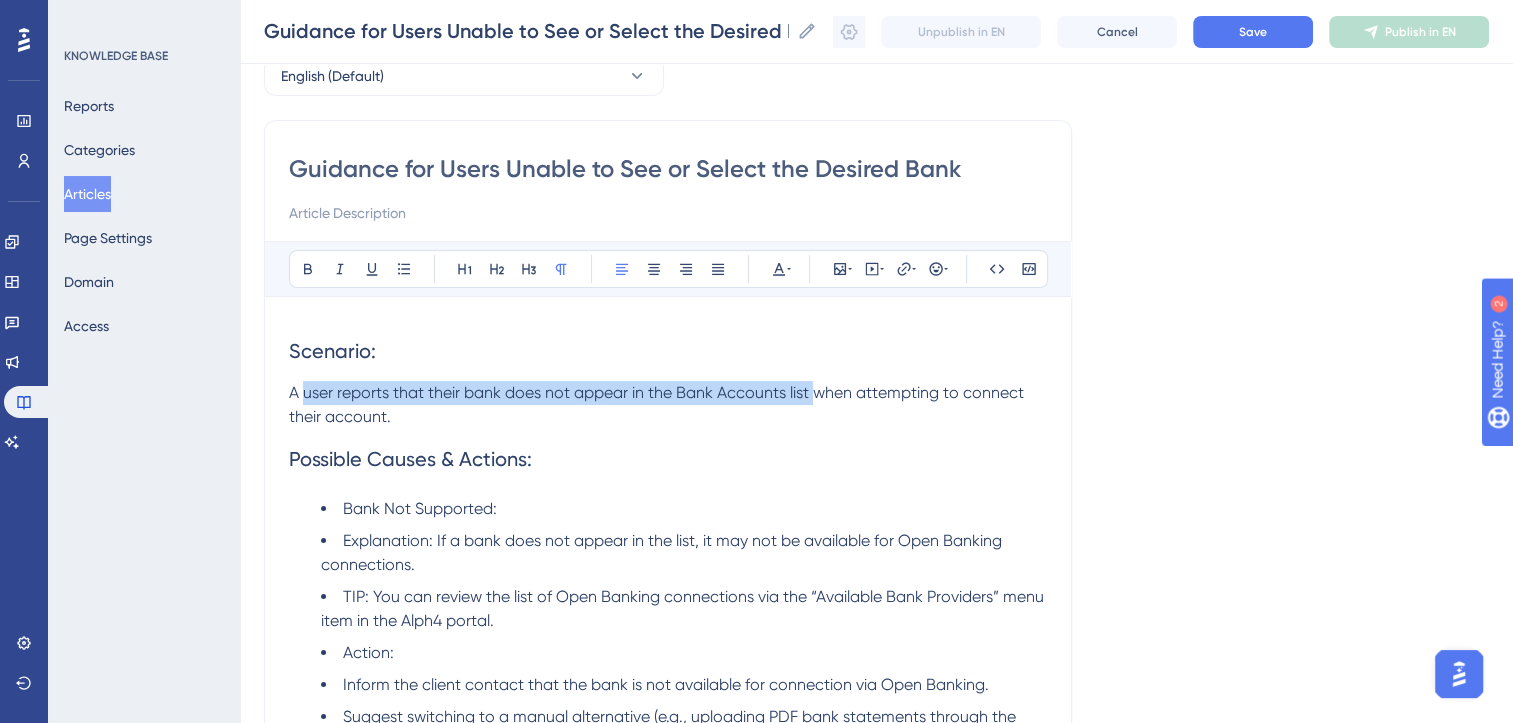 scroll, scrollTop: 104, scrollLeft: 0, axis: vertical 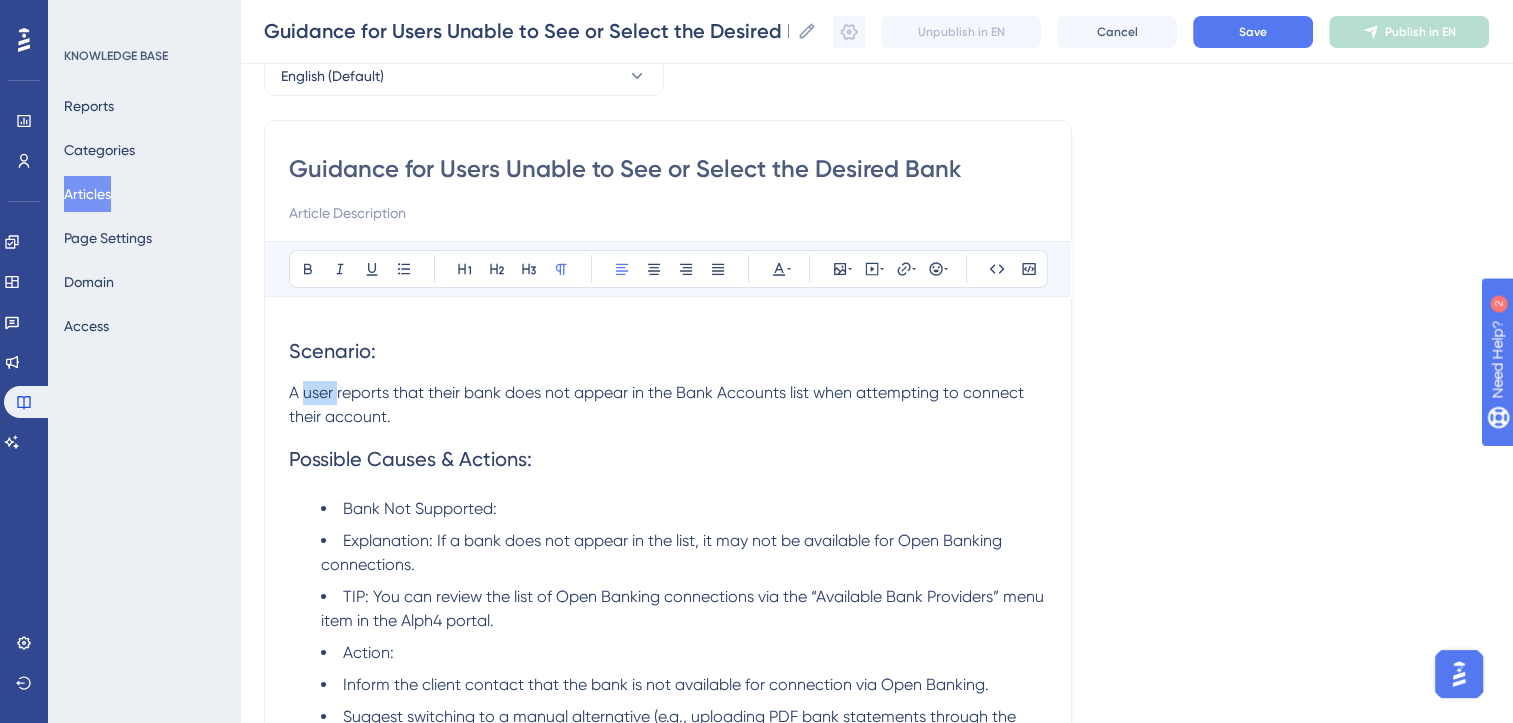 click on "A user reports that their bank does not appear in the Bank Accounts list when attempting to connect their account." at bounding box center (658, 404) 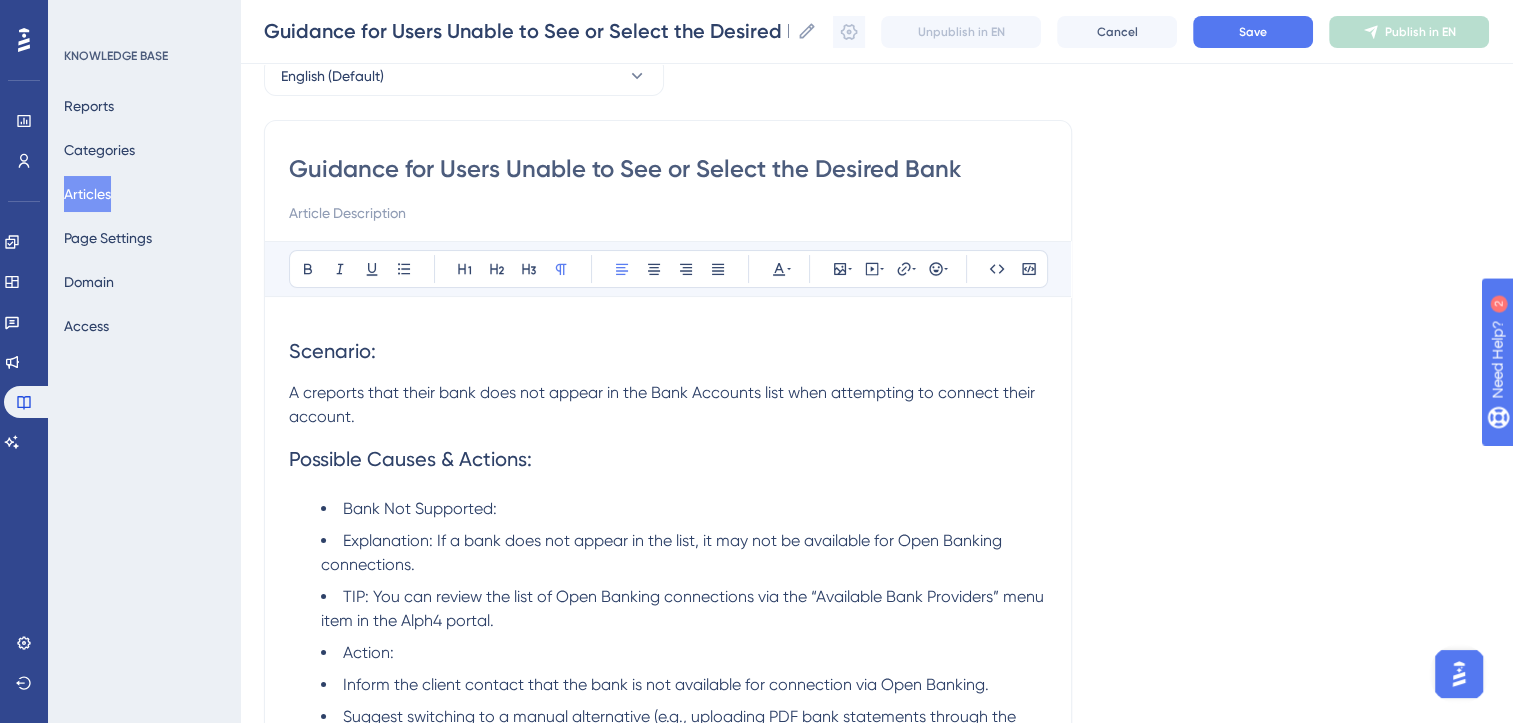 type 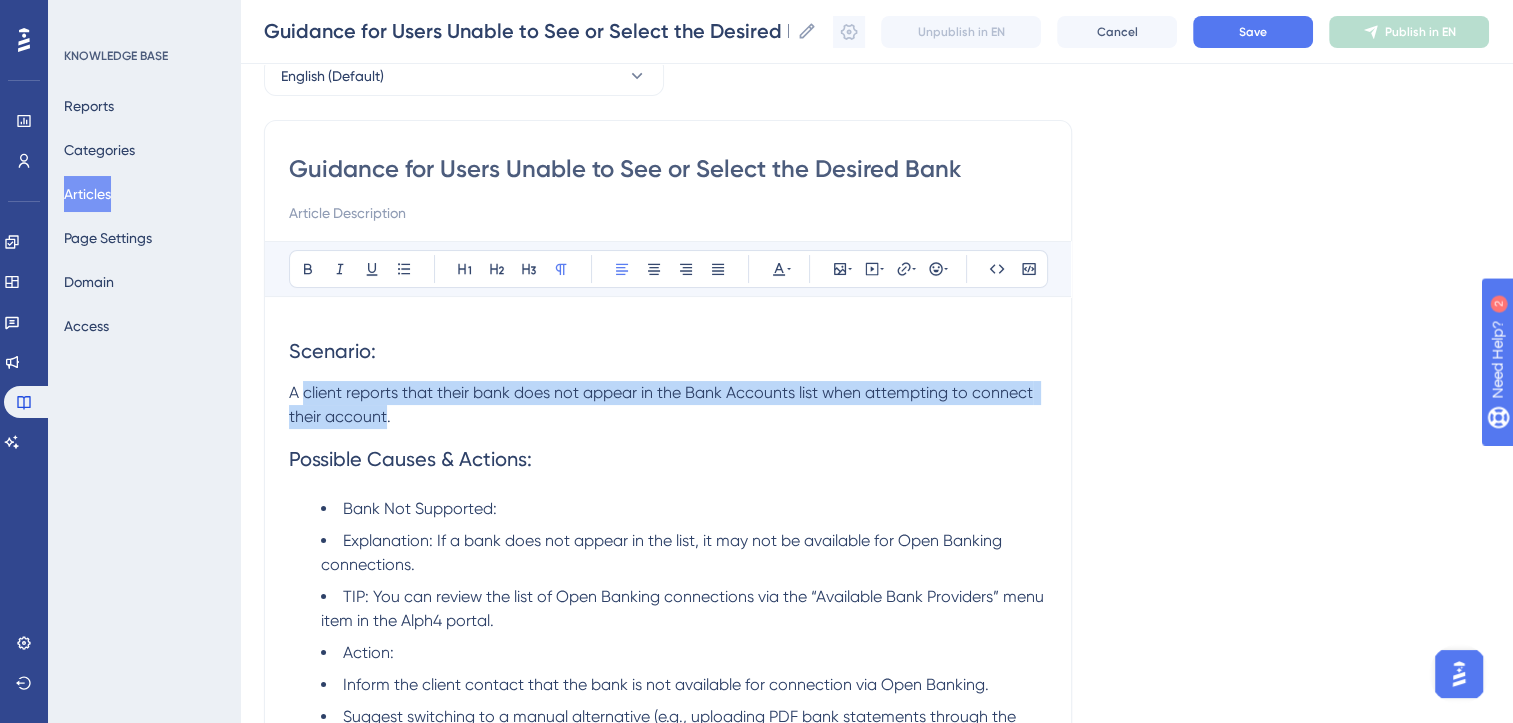 copy on "client reports that their bank does not appear in the Bank Accounts list when attempting to connect their account" 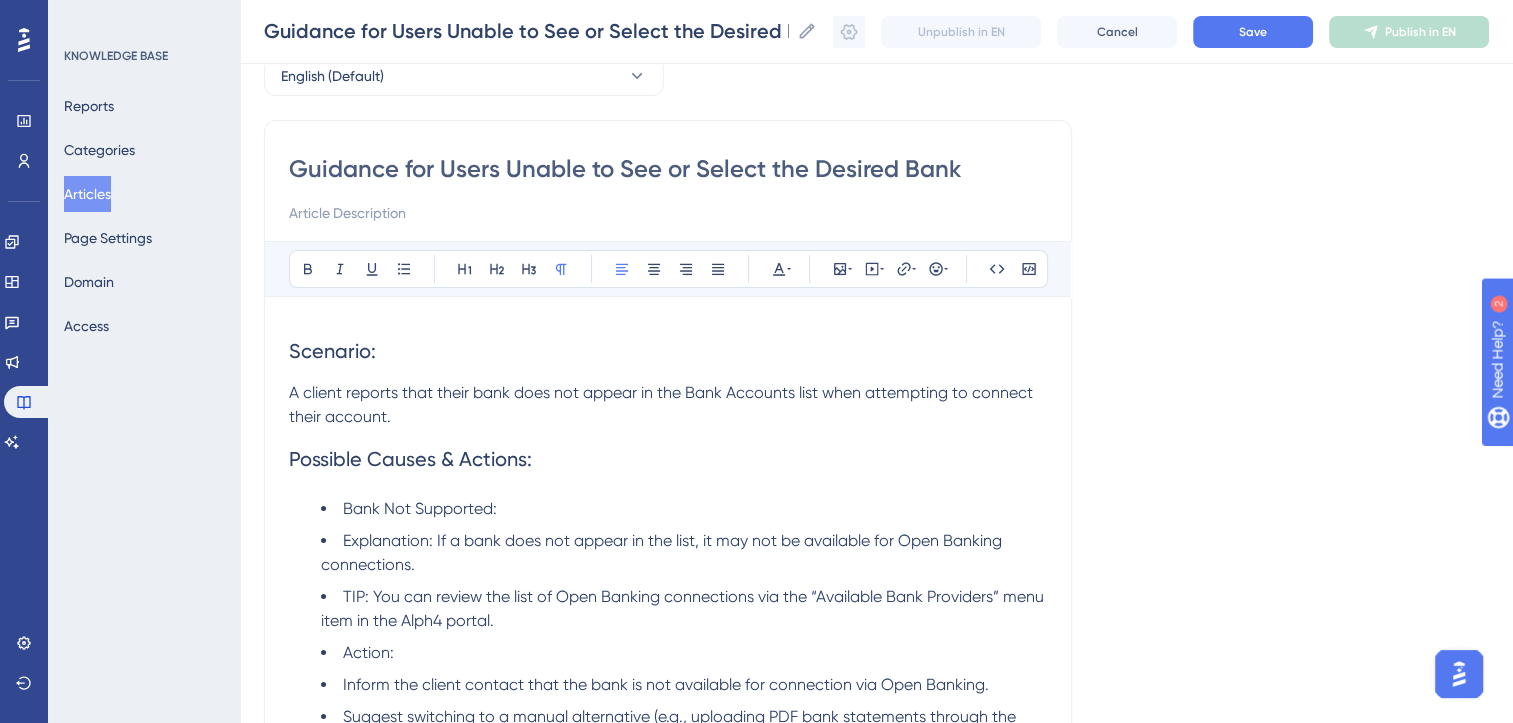 click at bounding box center [668, 213] 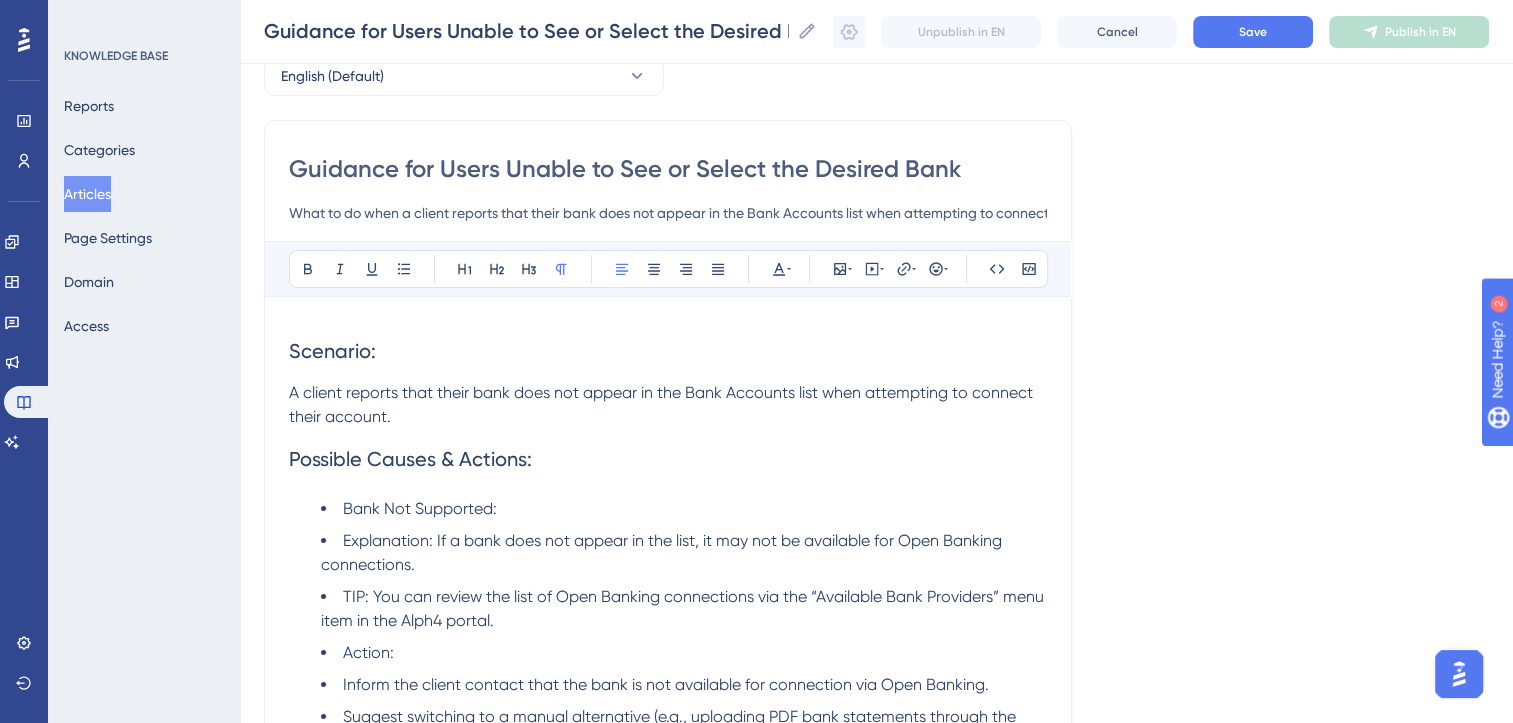 type on "What to do when a client reports that their bank does not appear in the Bank Accounts list when attempting to connect their account" 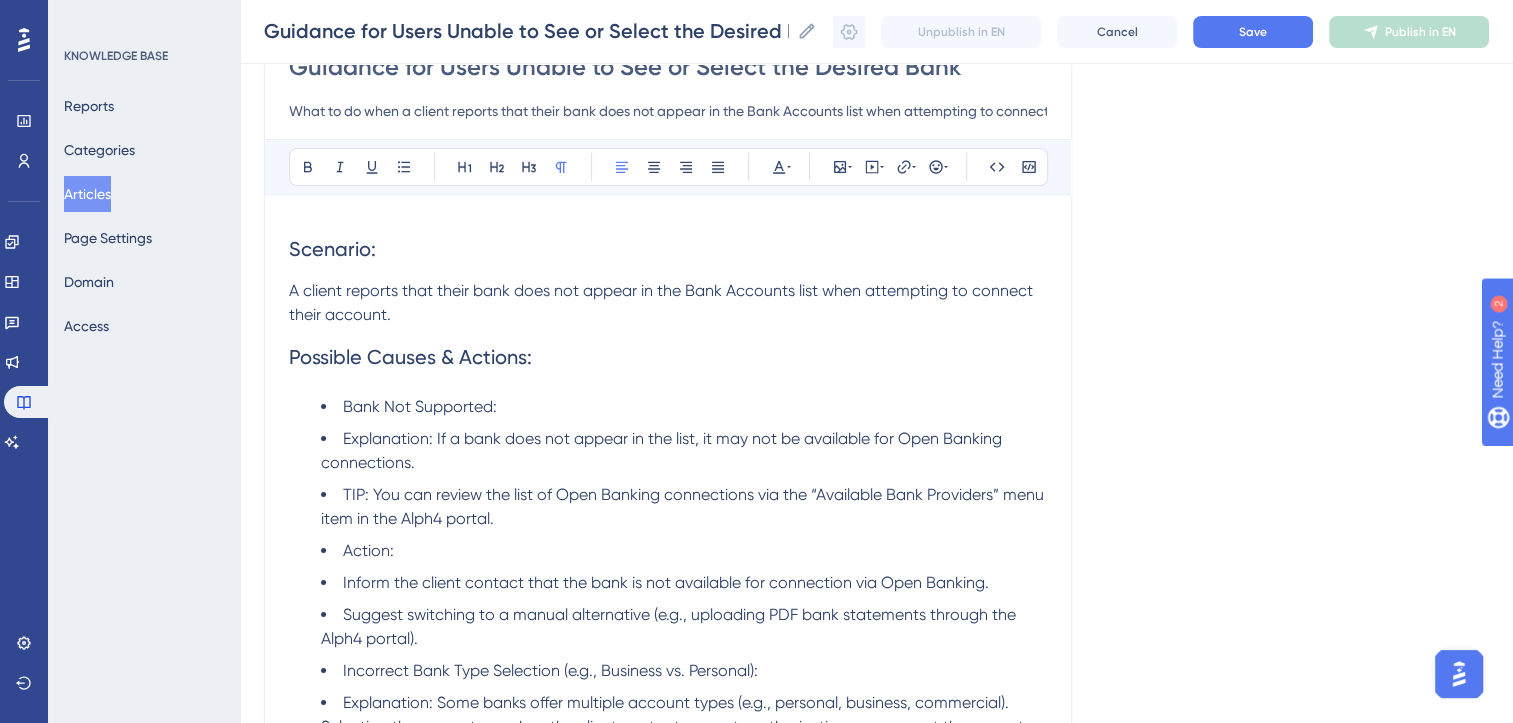 scroll, scrollTop: 228, scrollLeft: 0, axis: vertical 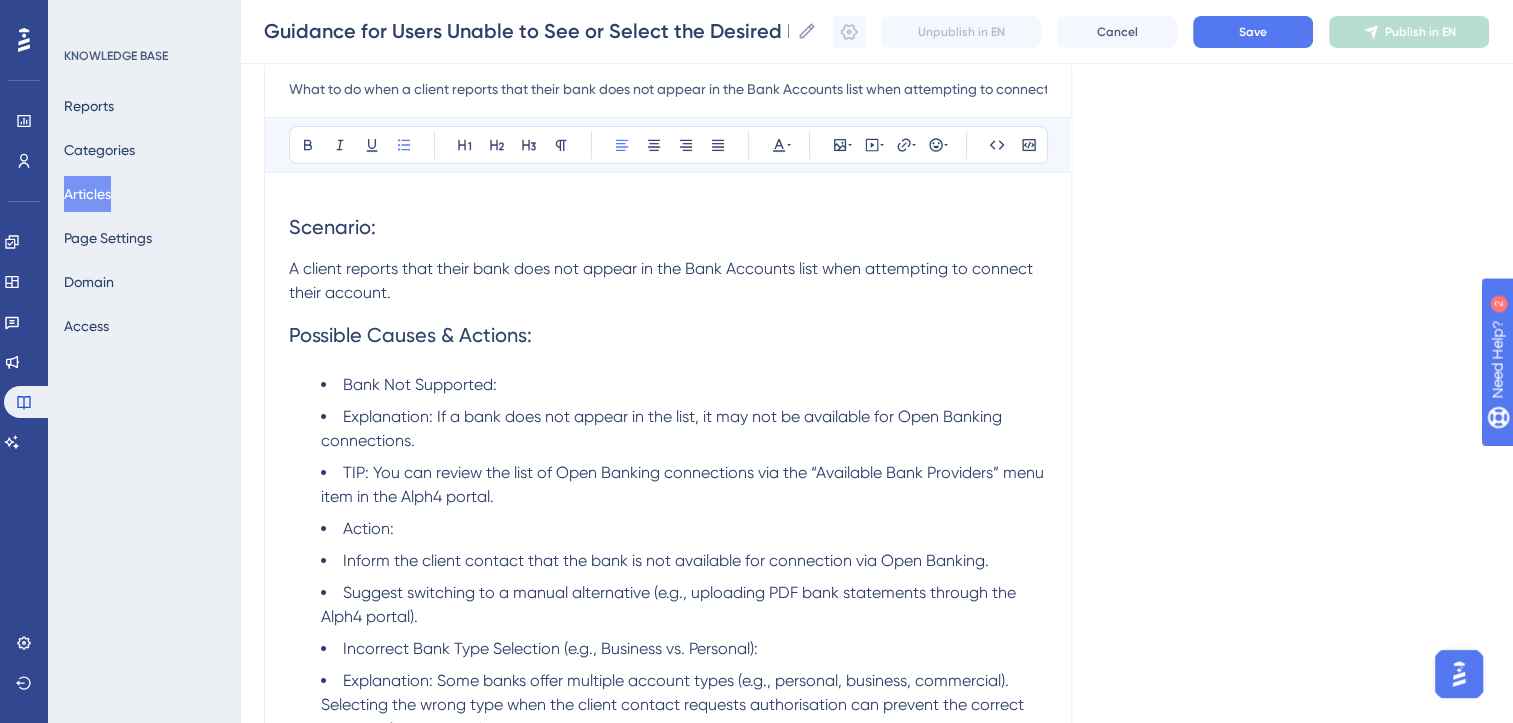 click on "Bank Not Supported:" at bounding box center (684, 385) 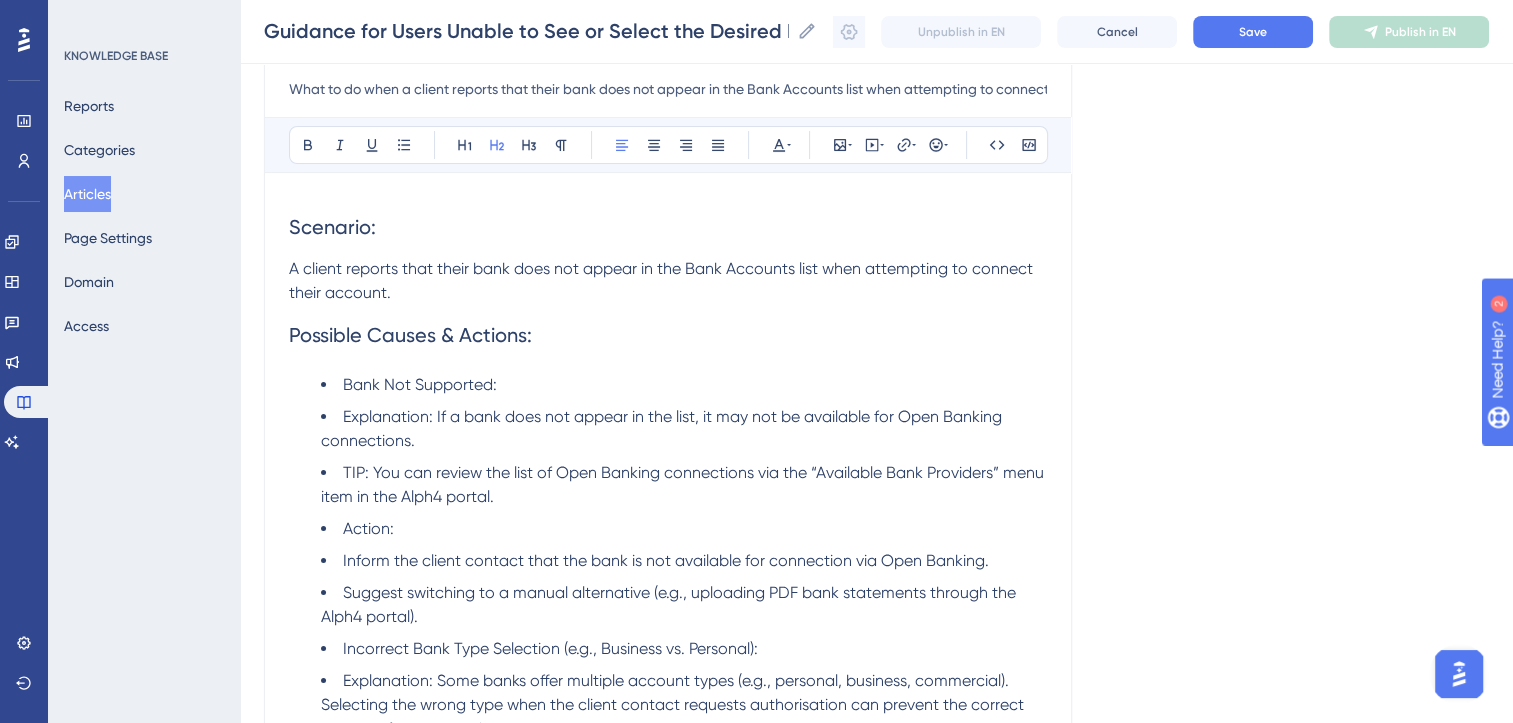 click on "Possible Causes & Actions:" at bounding box center [410, 335] 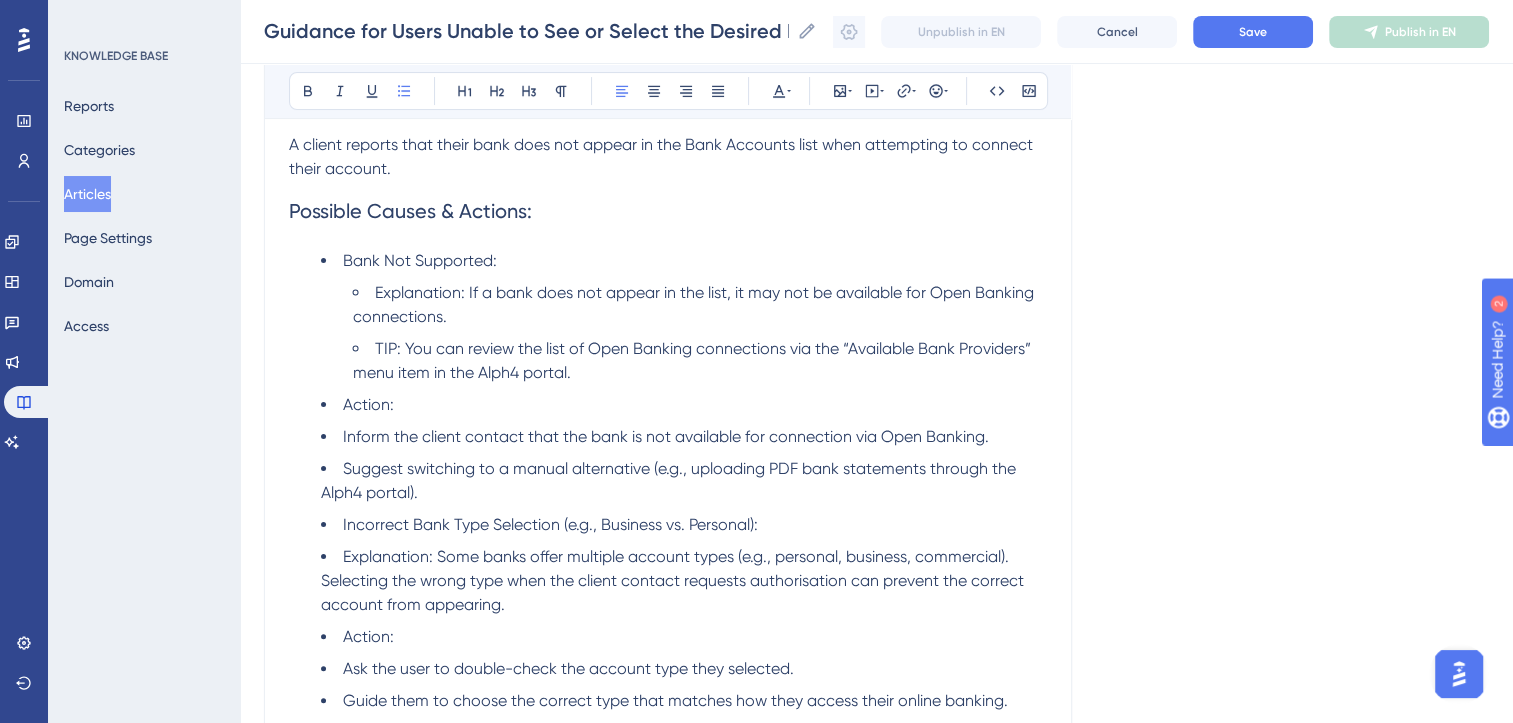 scroll, scrollTop: 360, scrollLeft: 0, axis: vertical 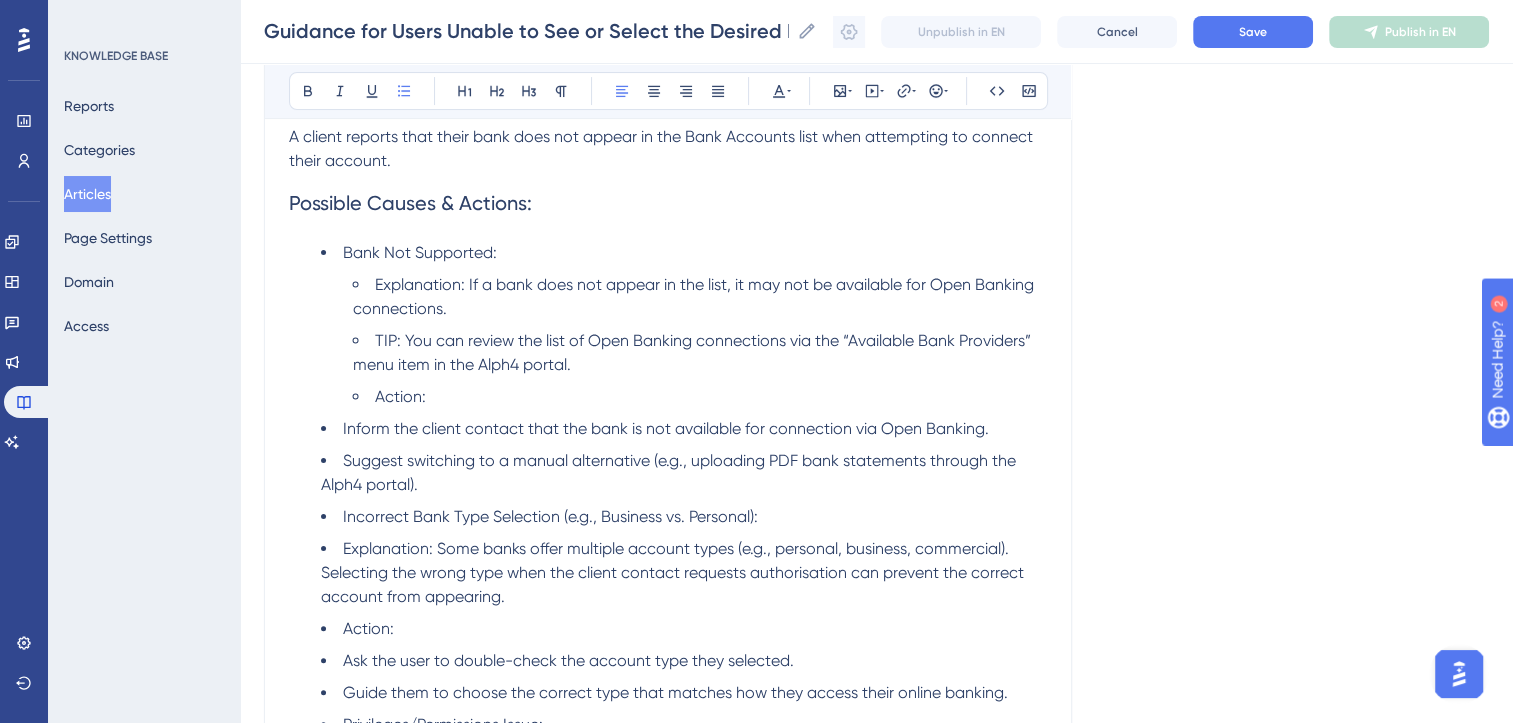 click on "Inform the client contact that the bank is not available for connection via Open Banking." at bounding box center [684, 429] 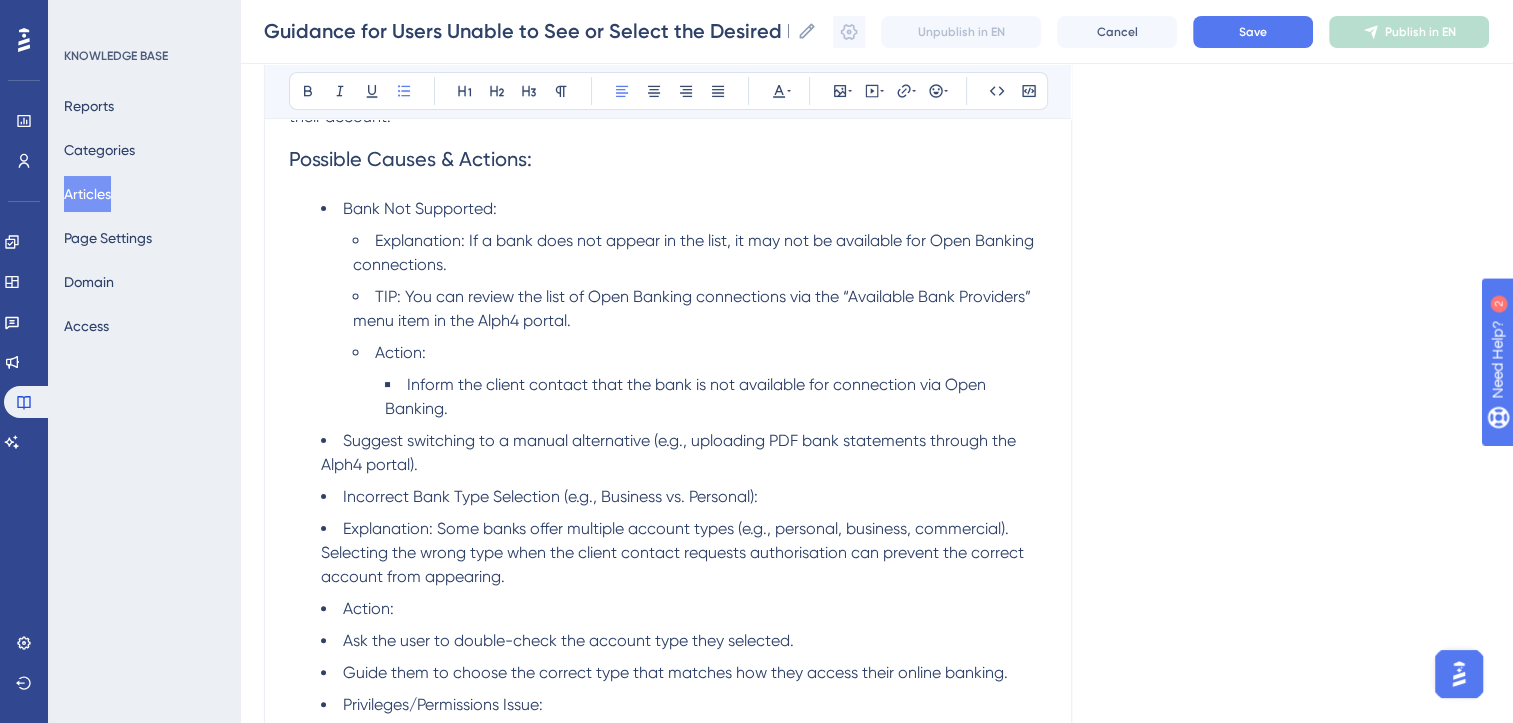 scroll, scrollTop: 406, scrollLeft: 0, axis: vertical 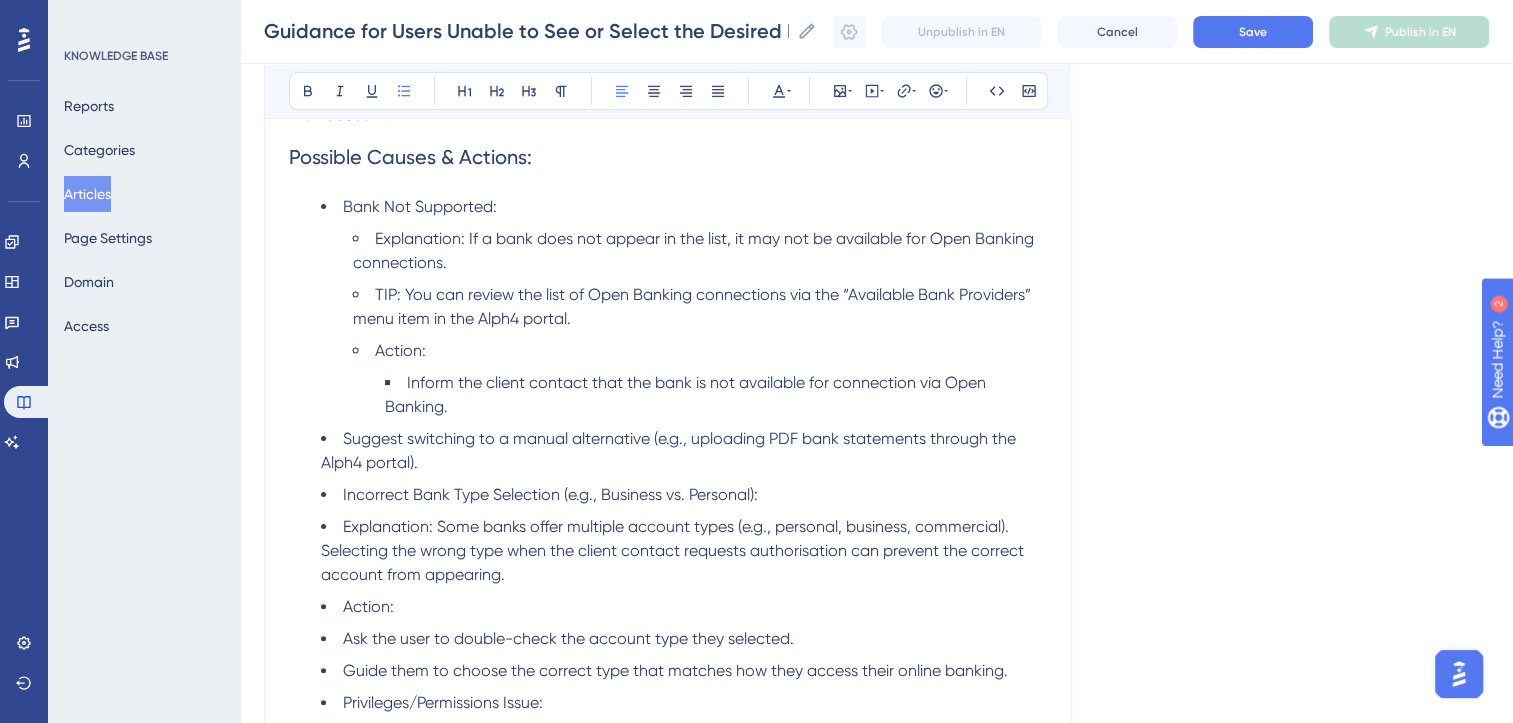 click on "Suggest switching to a manual alternative (e.g., uploading PDF bank statements through the Alph4 portal)." at bounding box center [684, 451] 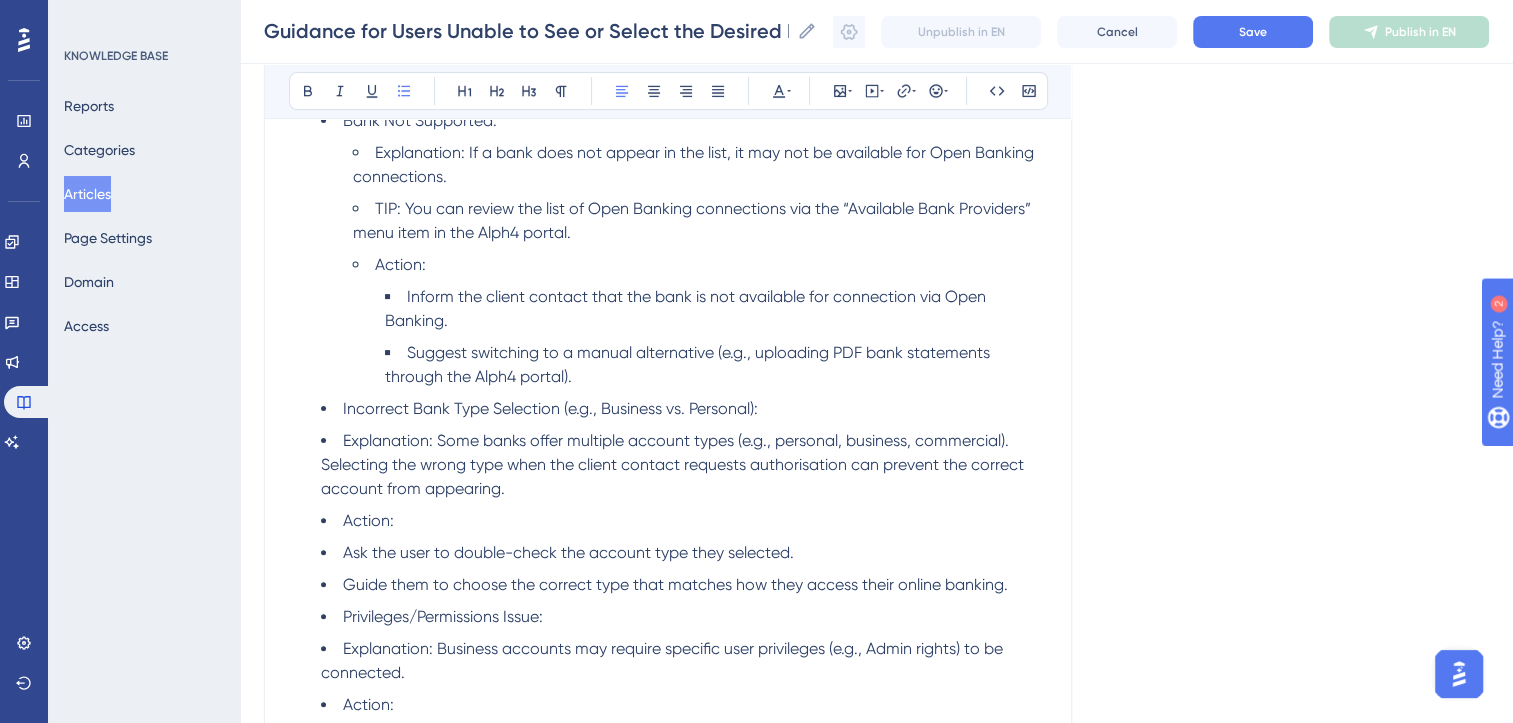 scroll, scrollTop: 492, scrollLeft: 0, axis: vertical 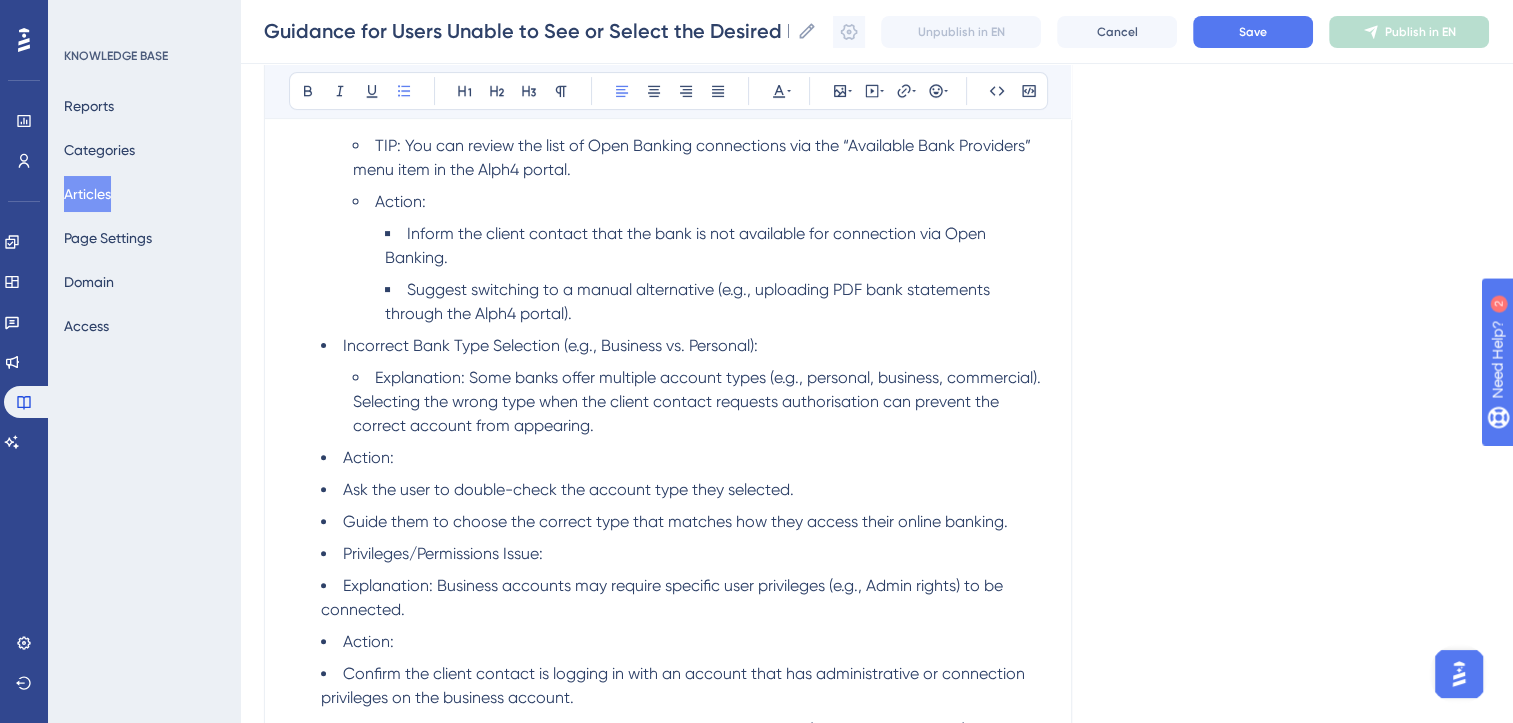 click on "Action:" at bounding box center (684, 458) 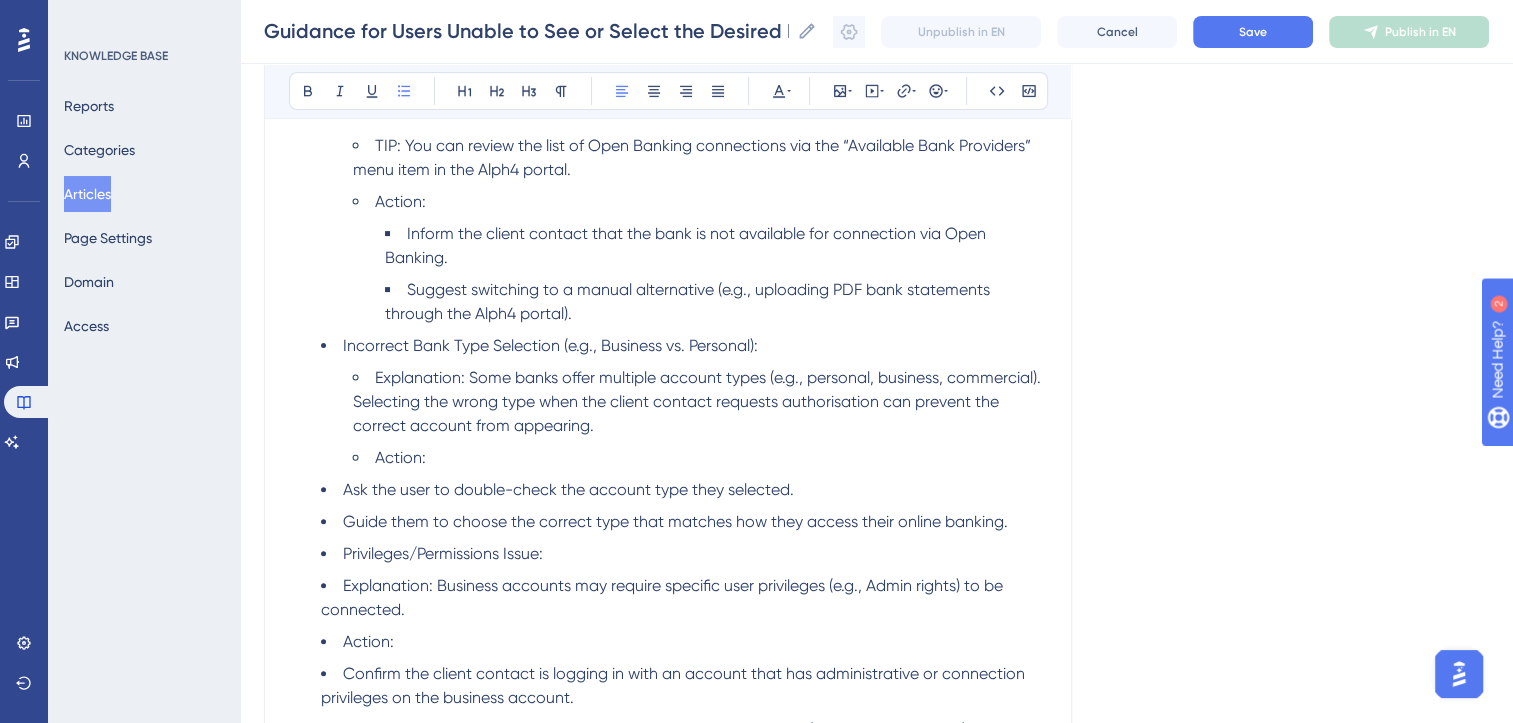 click on "Ask the user to double-check the account type they selected." at bounding box center (568, 489) 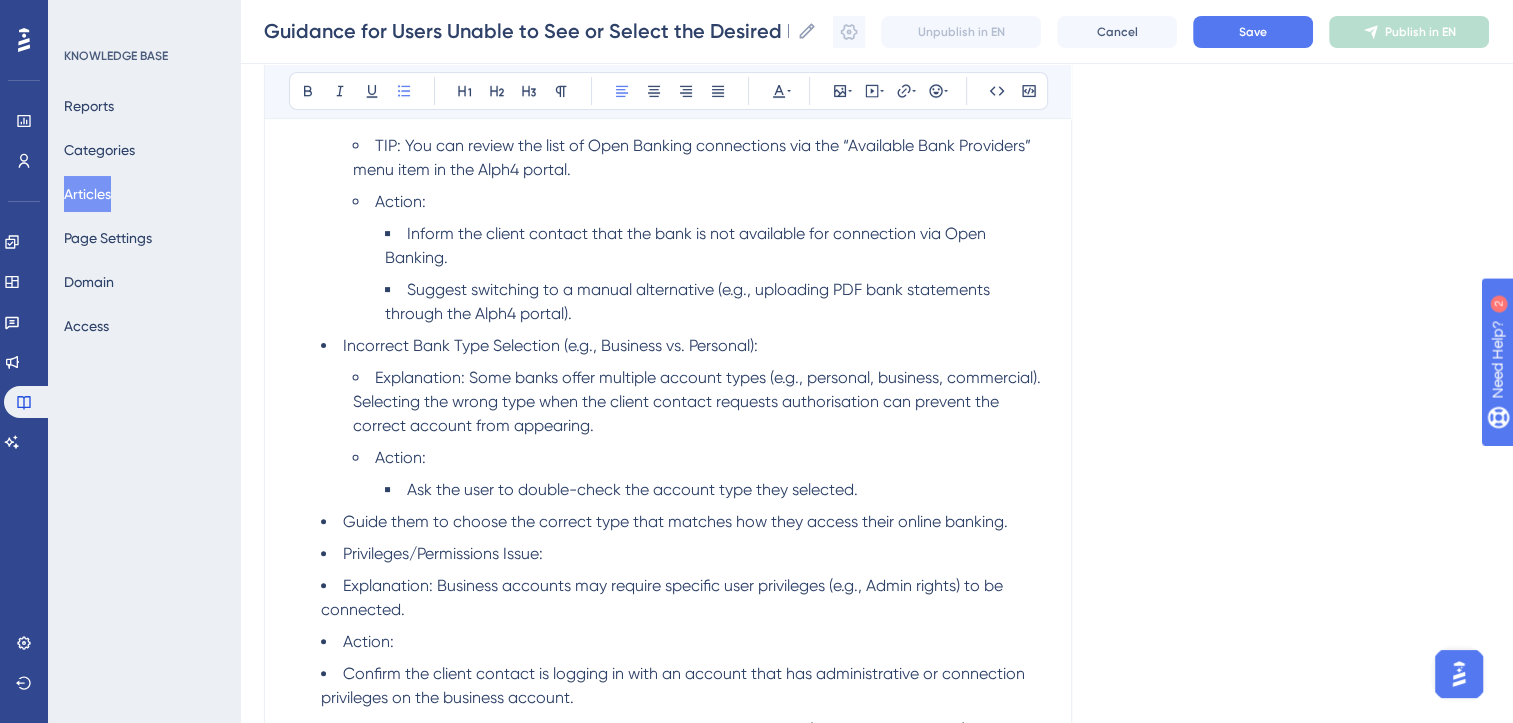 click on "Guide them to choose the correct type that matches how they access their online banking." at bounding box center [675, 521] 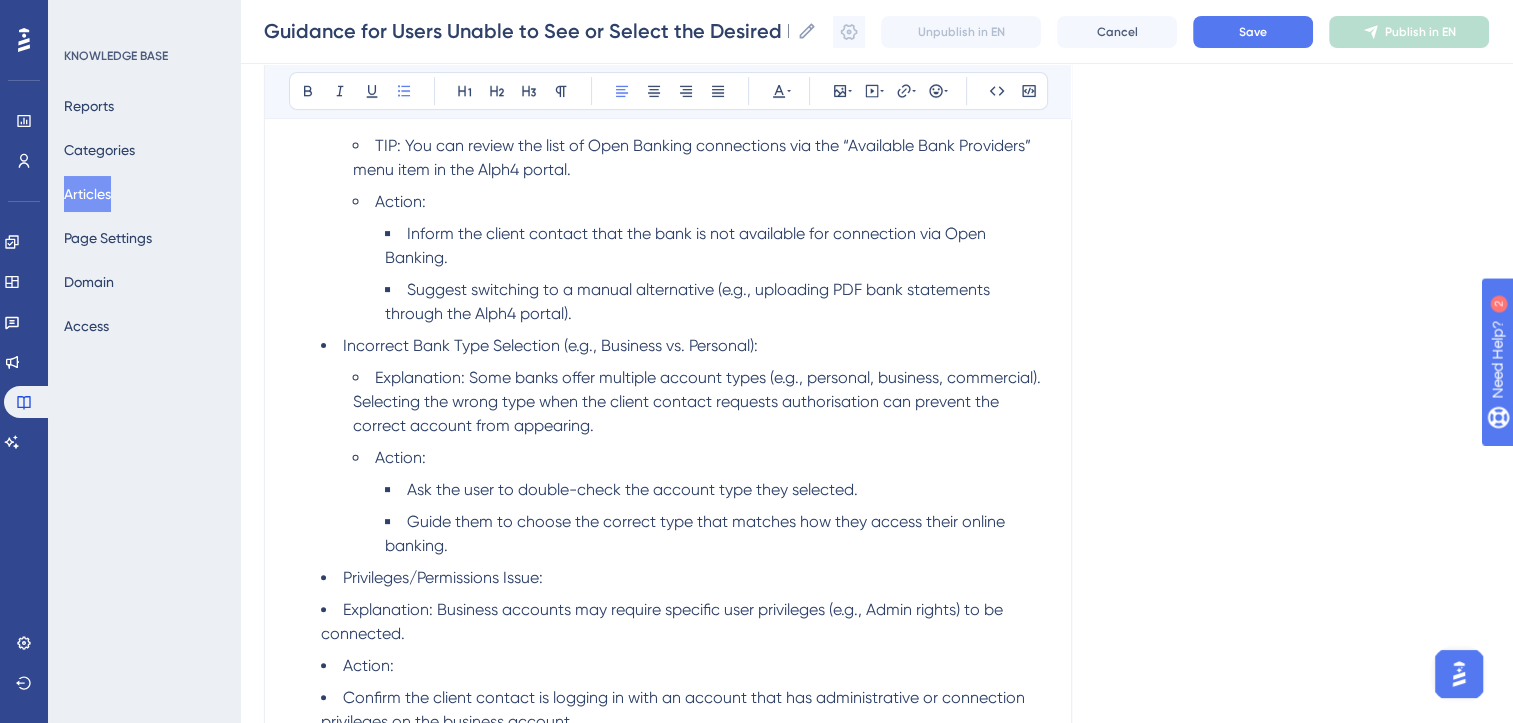 click on "Explanation: Business accounts may require specific user privileges (e.g., Admin rights) to be connected." at bounding box center (664, 621) 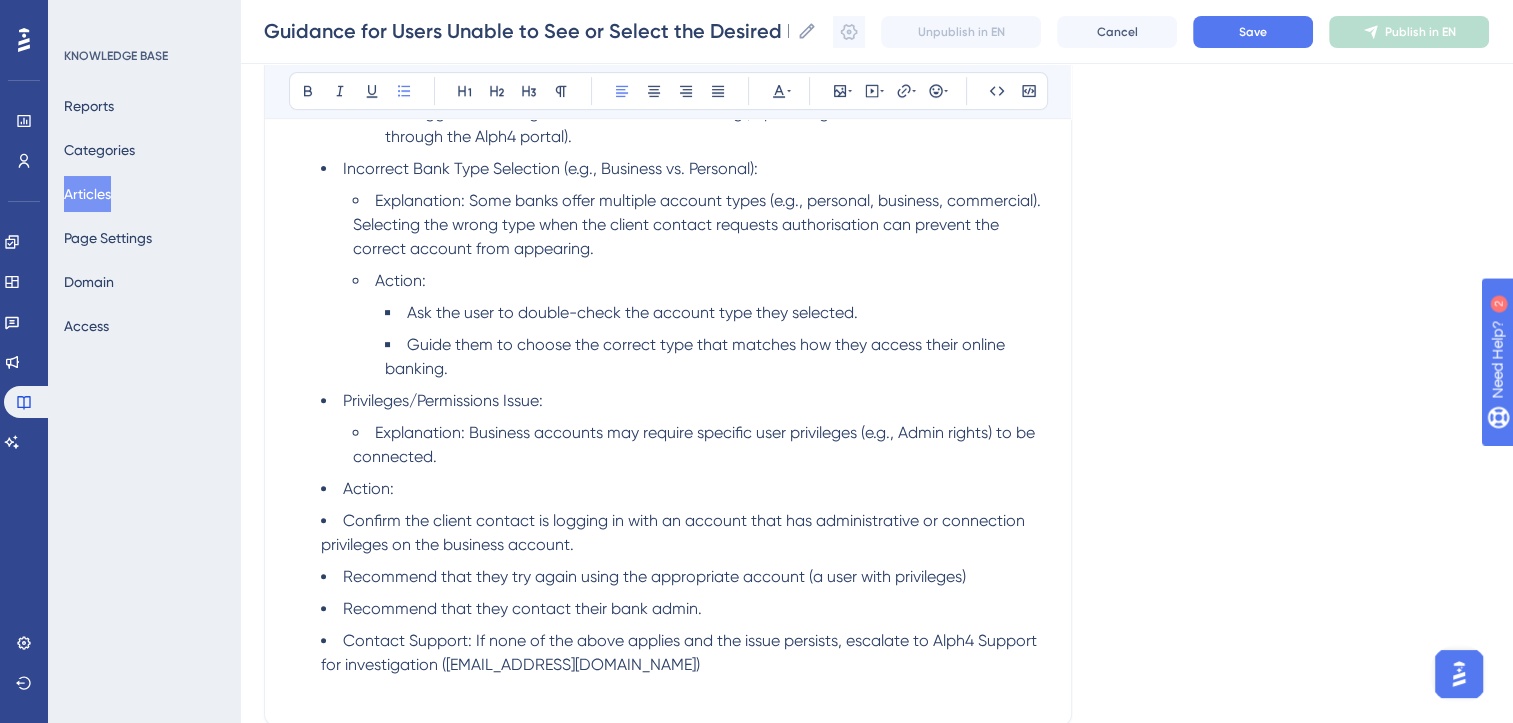 scroll, scrollTop: 763, scrollLeft: 0, axis: vertical 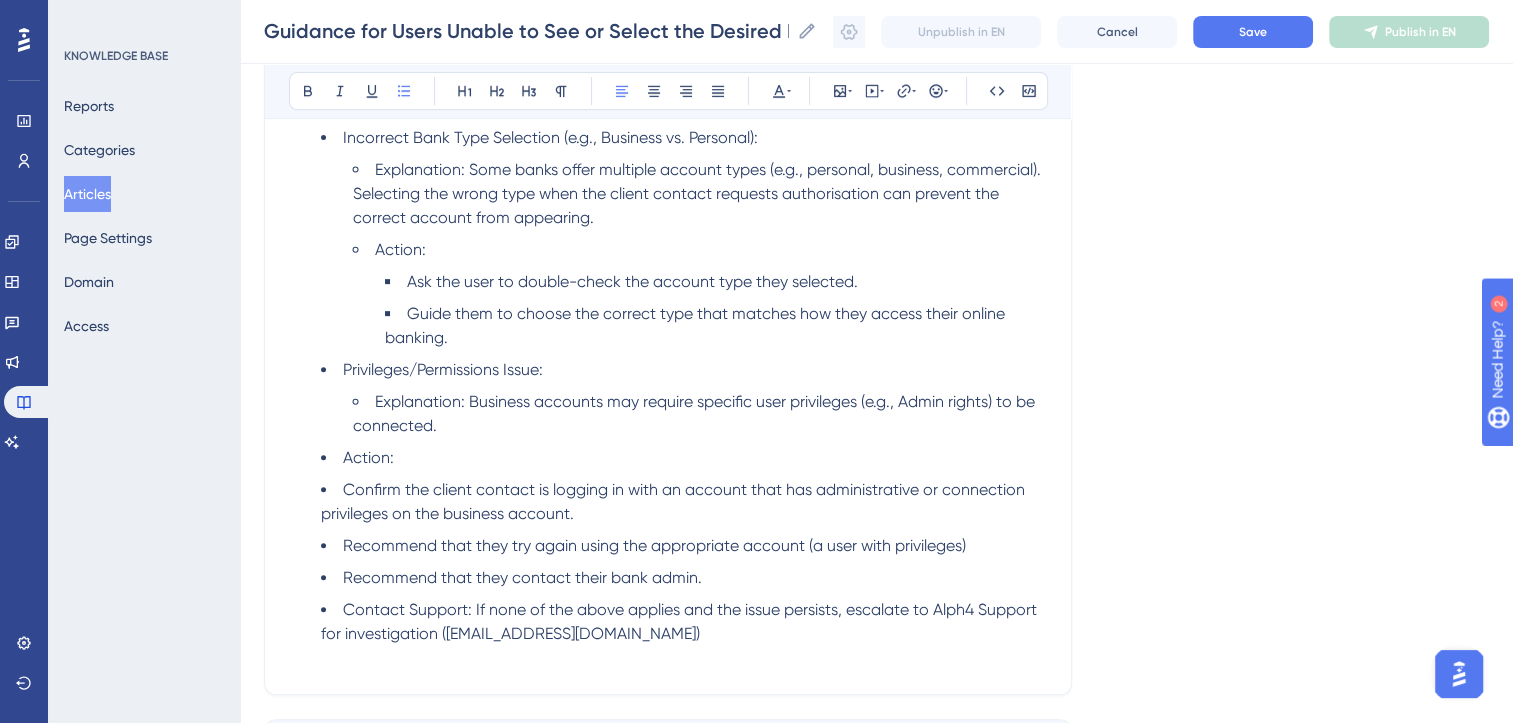click on "Action:" at bounding box center [368, 457] 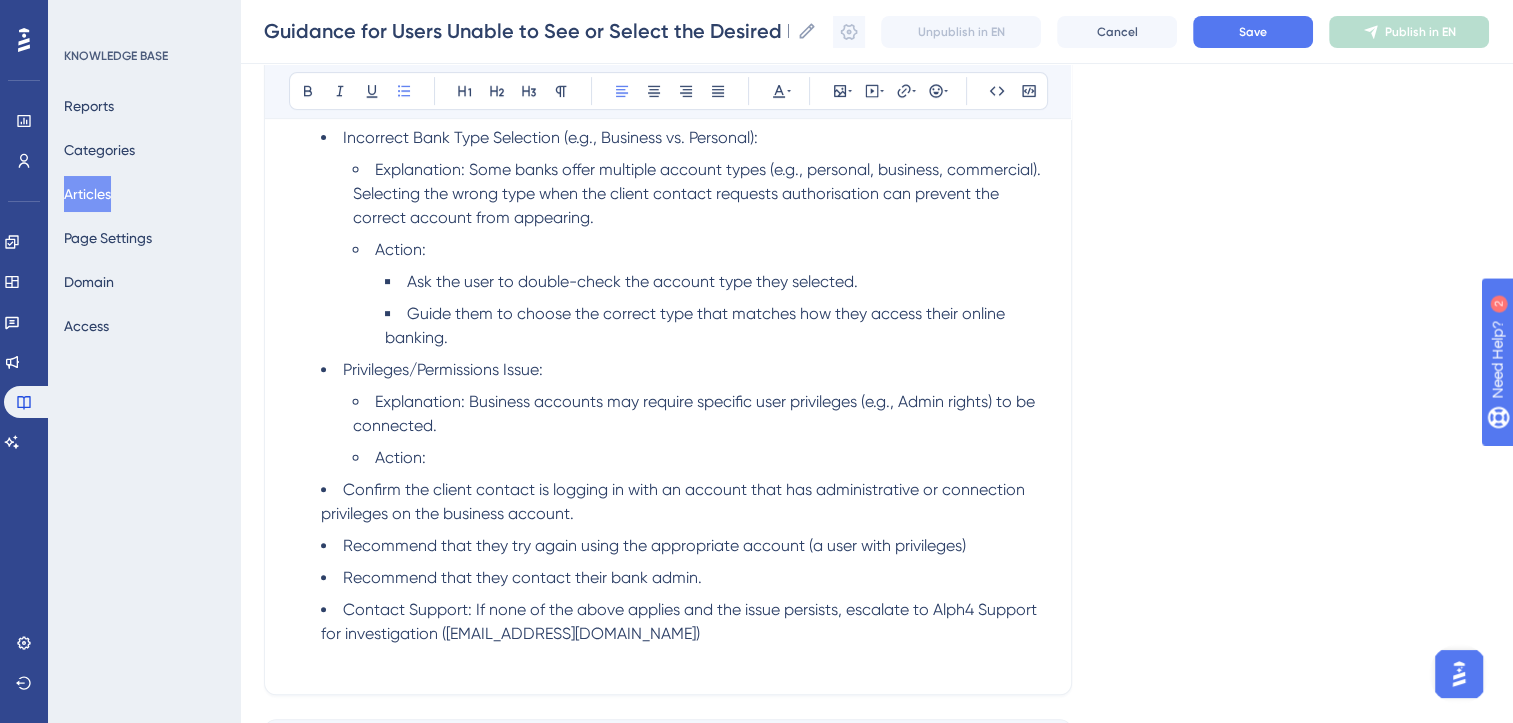 click on "Confirm the client contact is logging in with an account that has administrative or connection privileges on the business account." at bounding box center (675, 501) 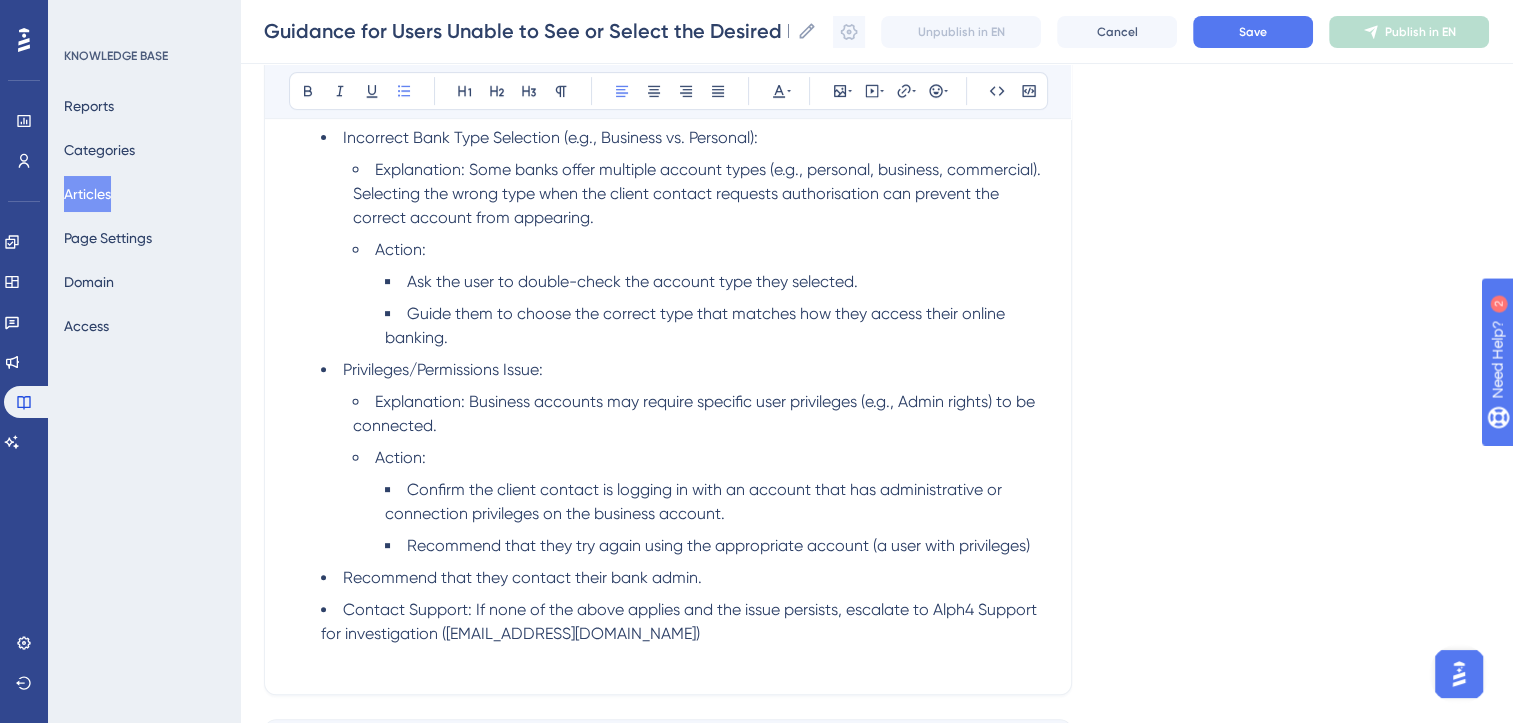 click on "Recommend that they contact their bank admin." at bounding box center (522, 577) 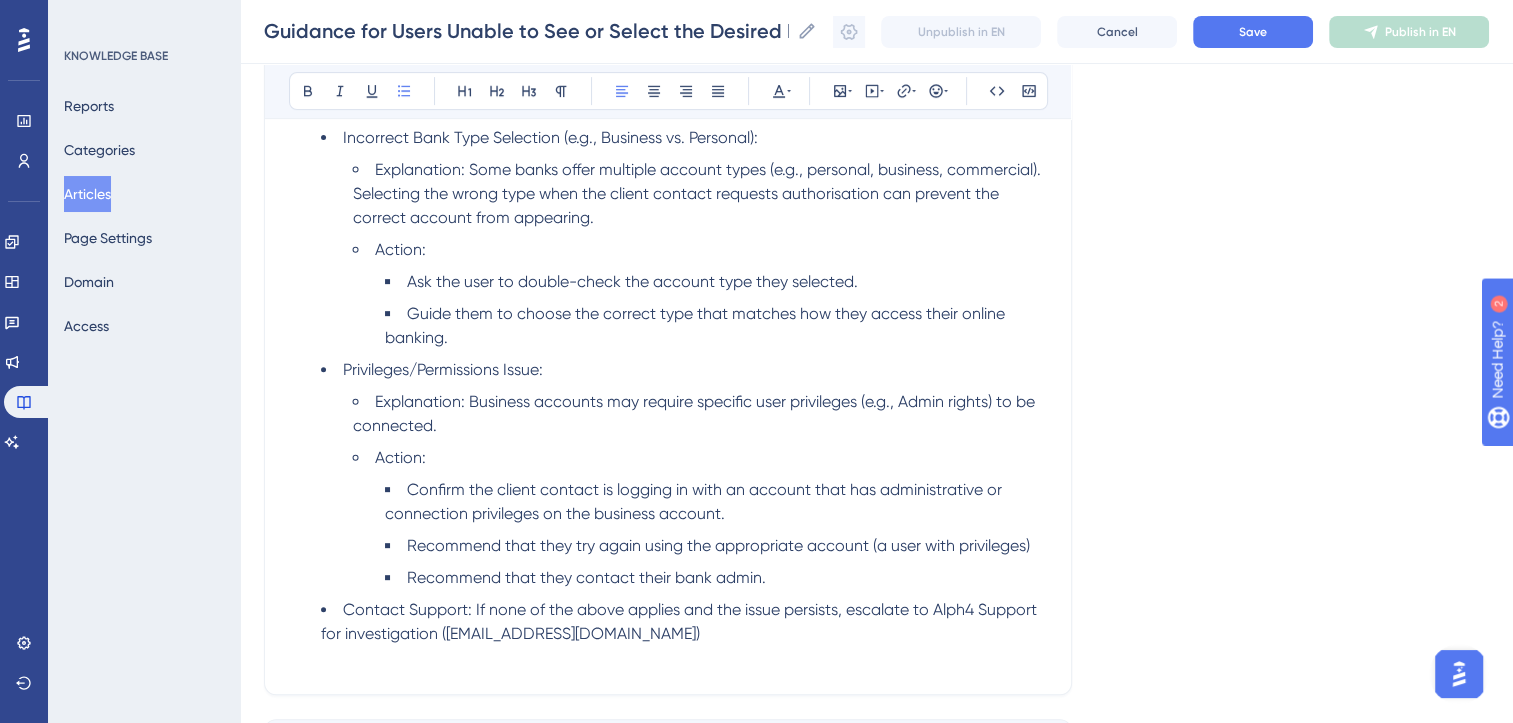 click on "Contact Support: If none of the above applies and the issue persists, escalate to Alph4 Support for investigation ([EMAIL_ADDRESS][DOMAIN_NAME])" at bounding box center (681, 621) 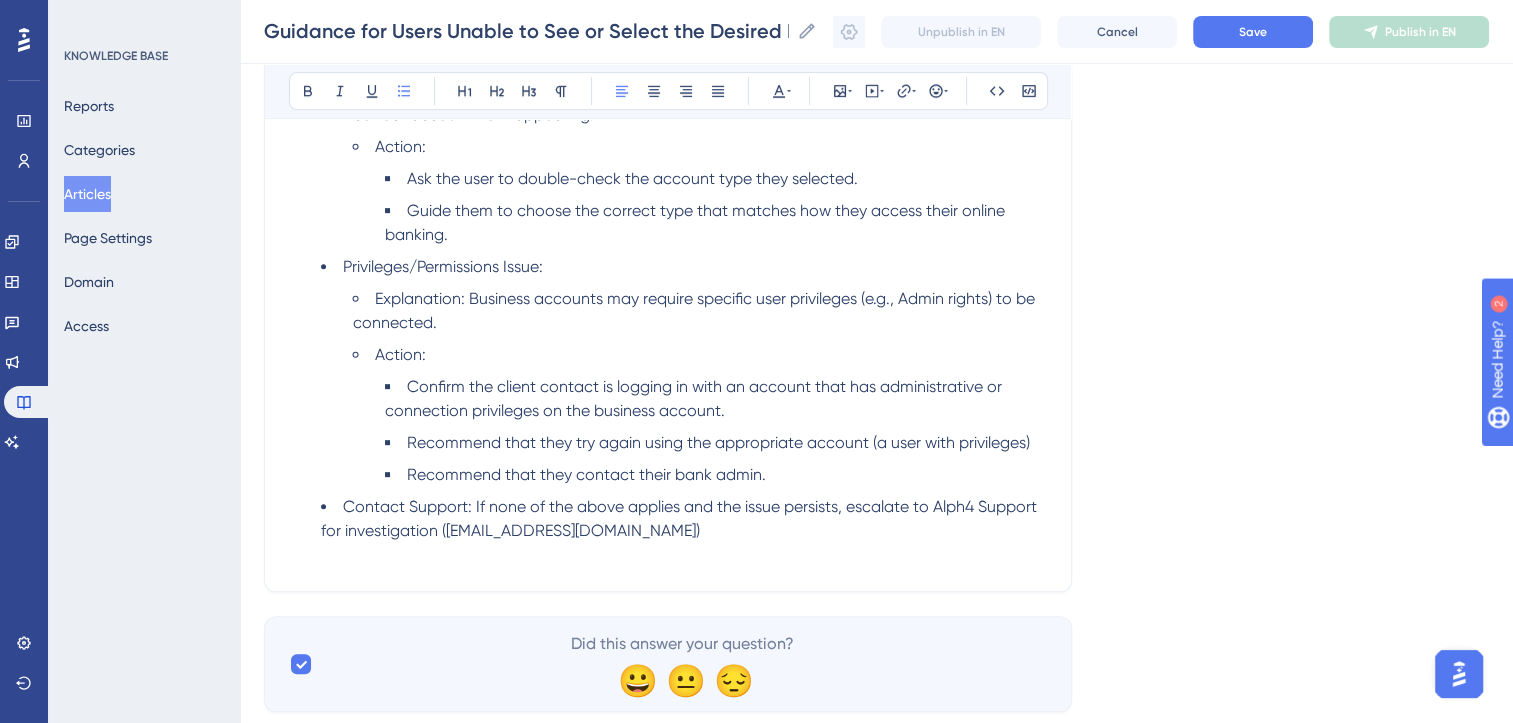 scroll, scrollTop: 870, scrollLeft: 0, axis: vertical 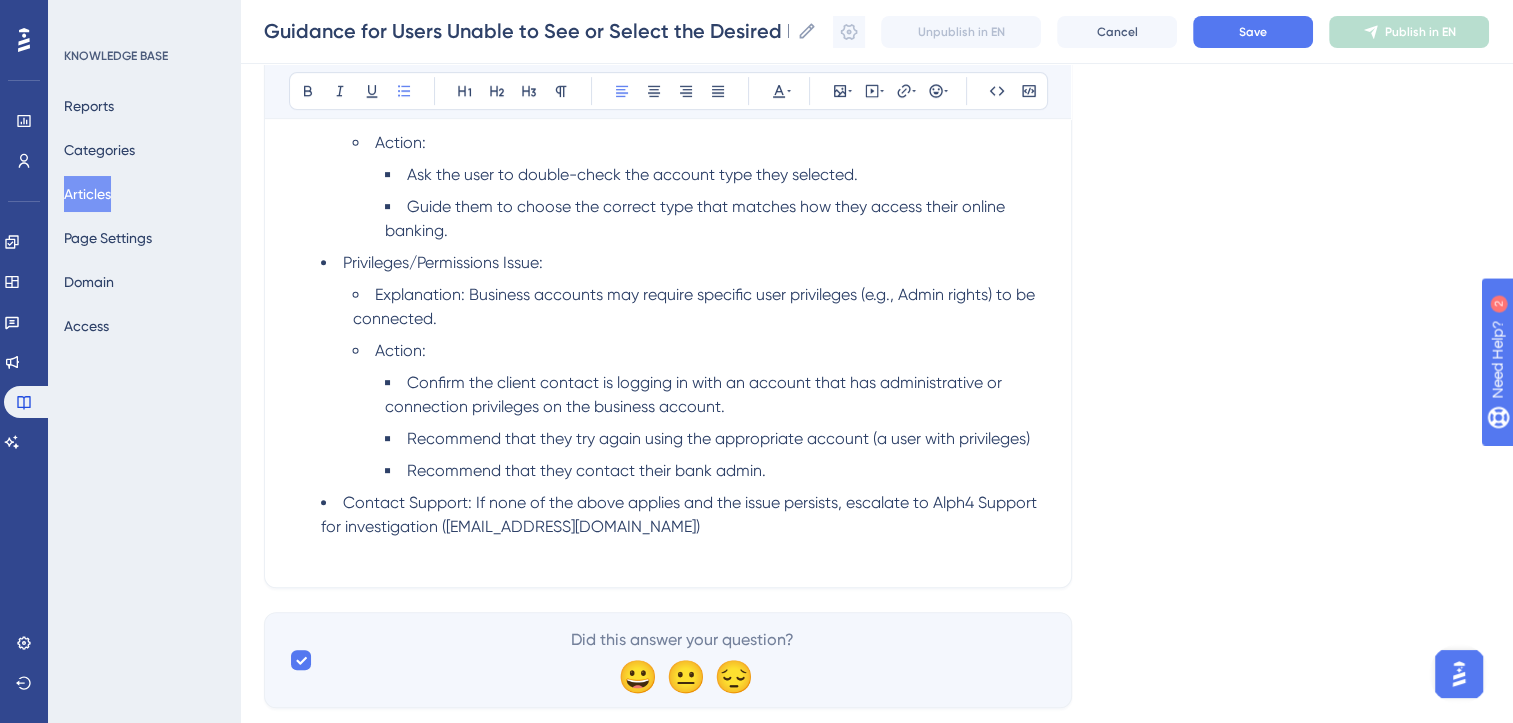 click on "Contact Support: If none of the above applies and the issue persists, escalate to Alph4 Support for investigation ([EMAIL_ADDRESS][DOMAIN_NAME])" at bounding box center (681, 514) 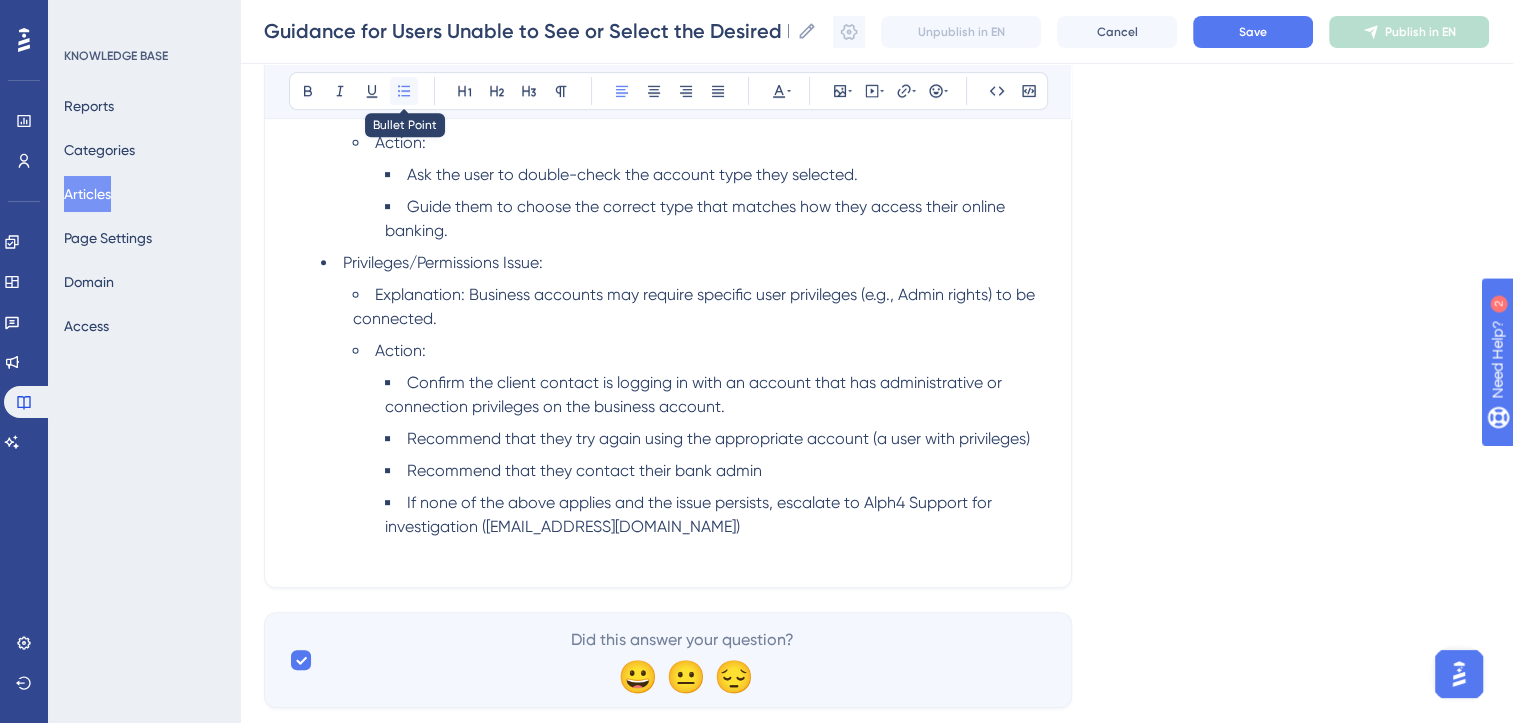 scroll, scrollTop: 701, scrollLeft: 0, axis: vertical 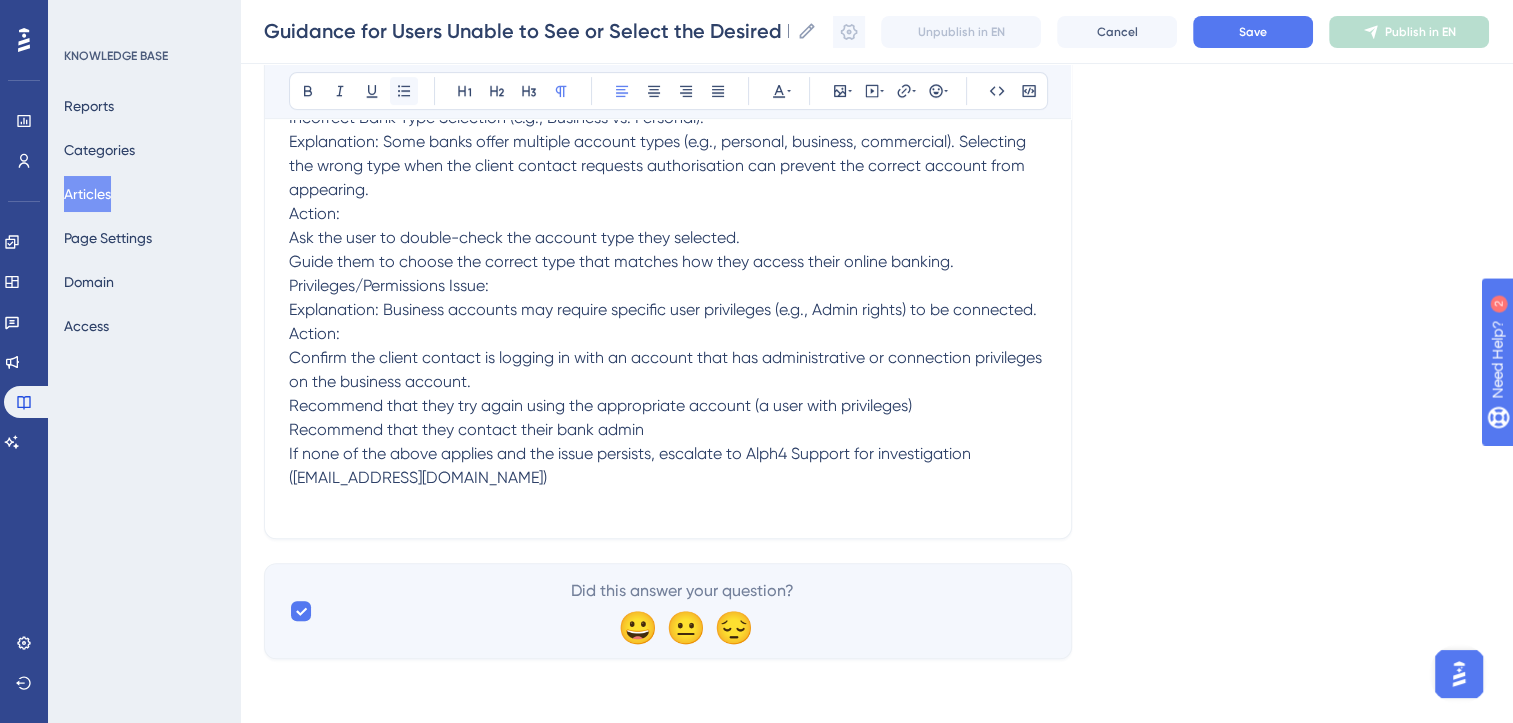 click 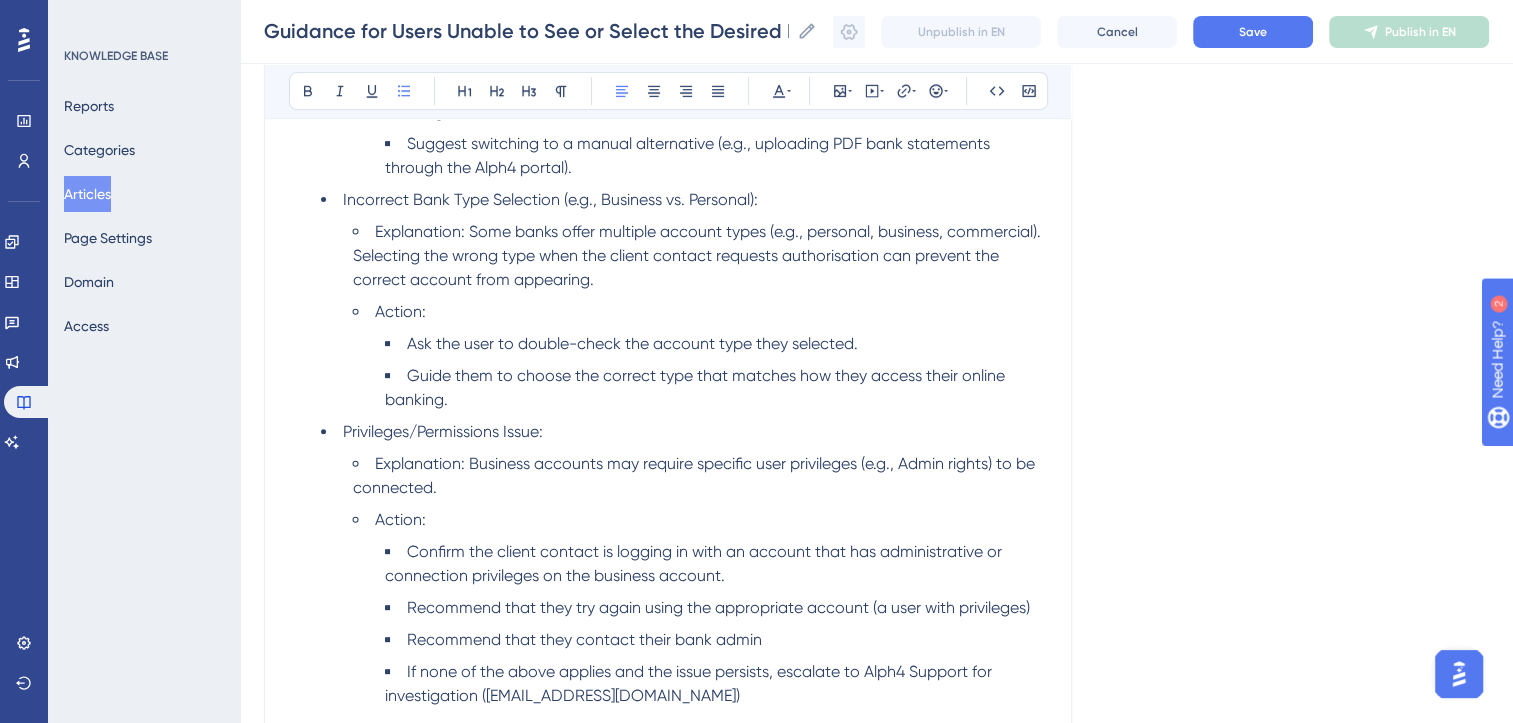 scroll, scrollTop: 917, scrollLeft: 0, axis: vertical 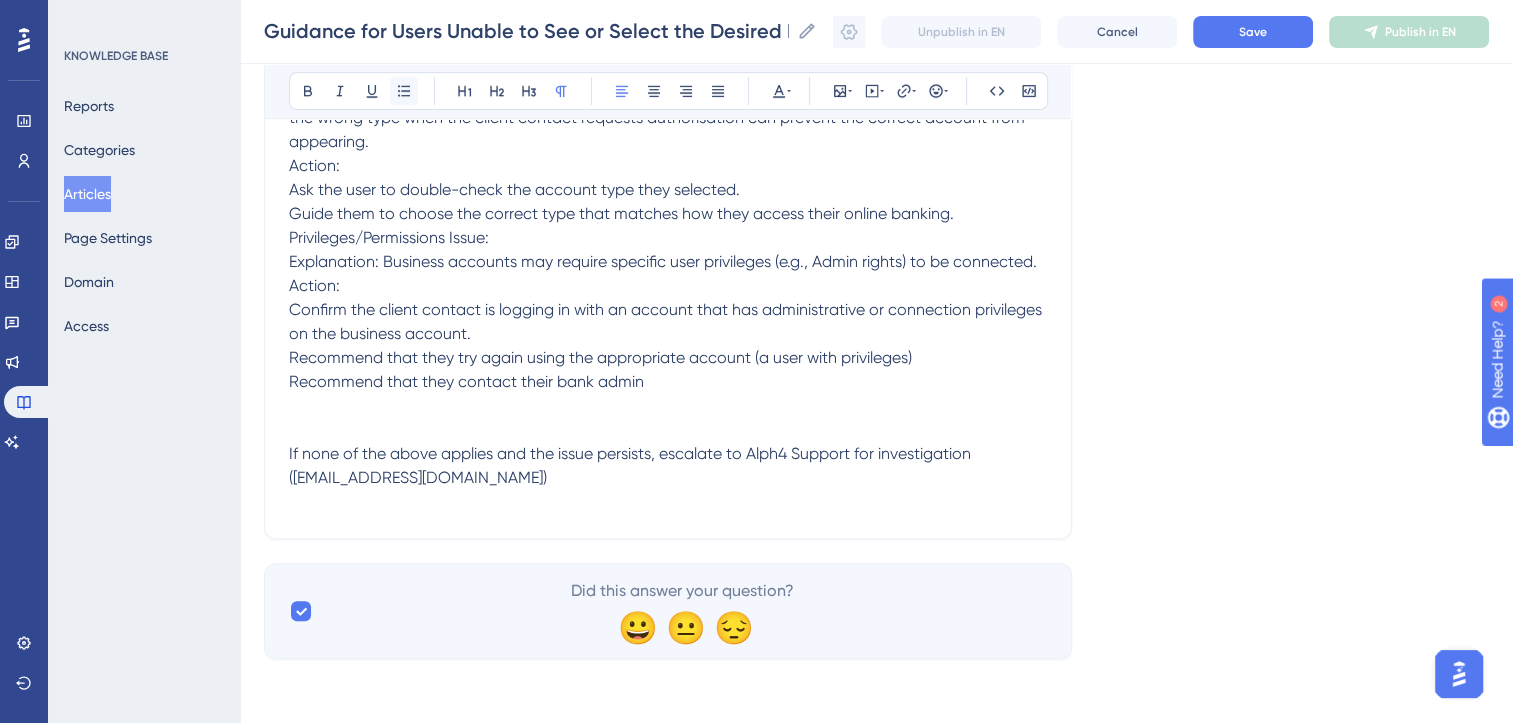 click 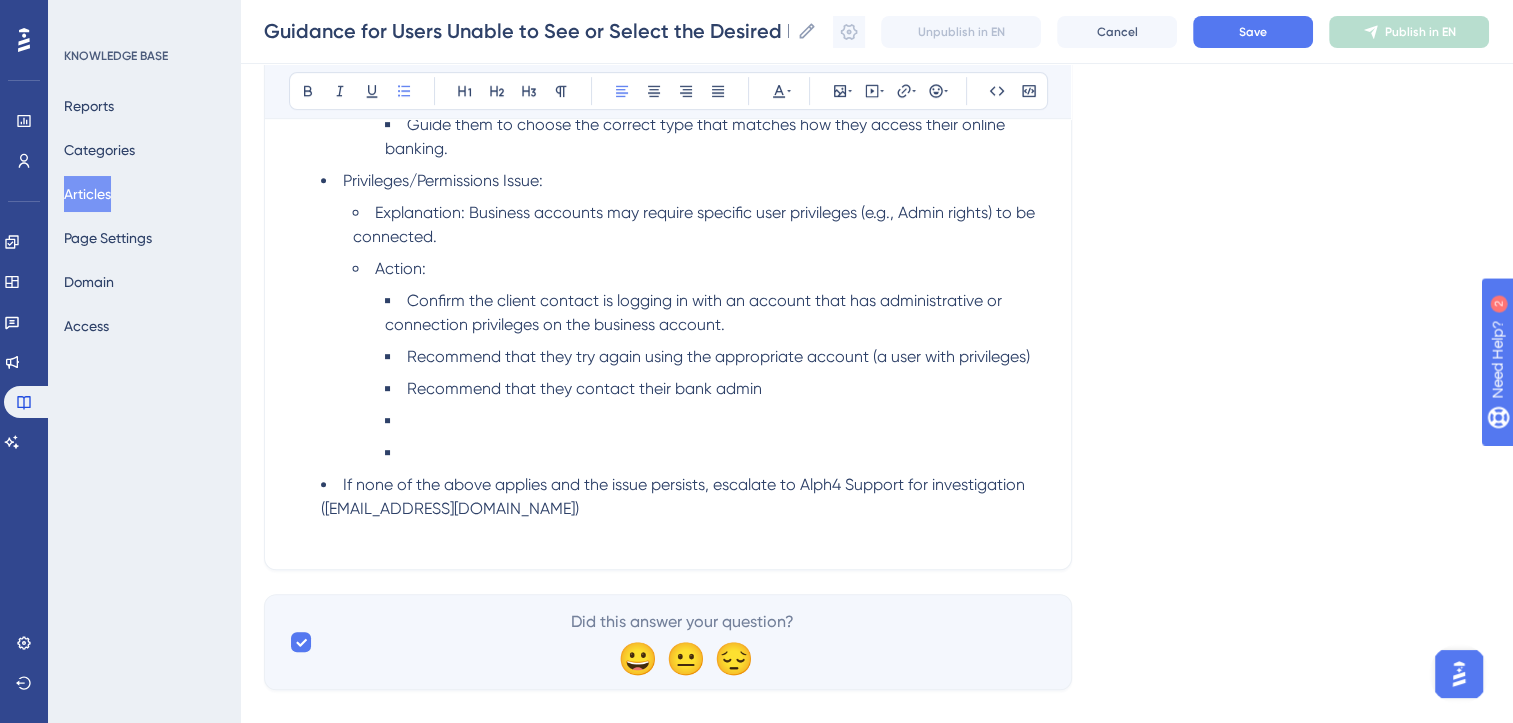 scroll, scrollTop: 981, scrollLeft: 0, axis: vertical 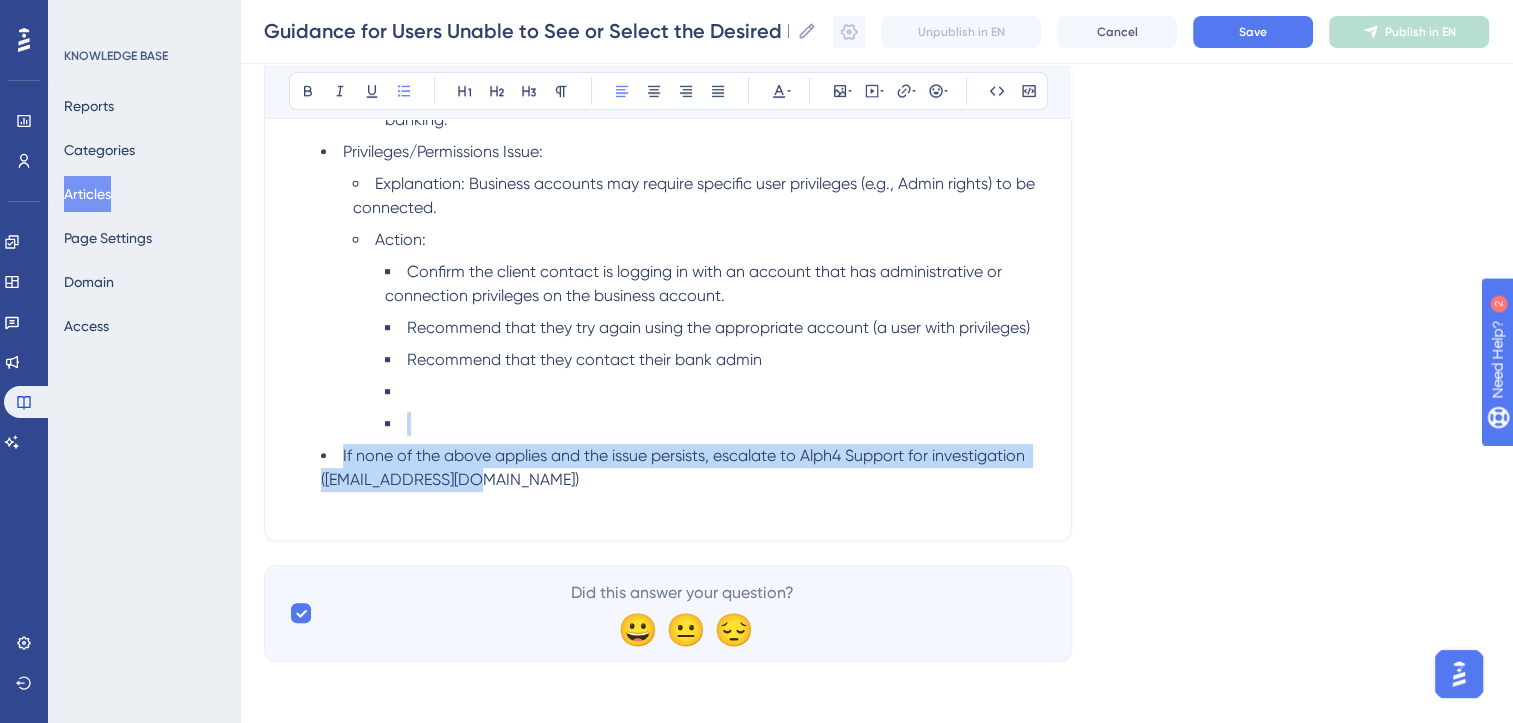 drag, startPoint x: 495, startPoint y: 479, endPoint x: 316, endPoint y: 414, distance: 190.43634 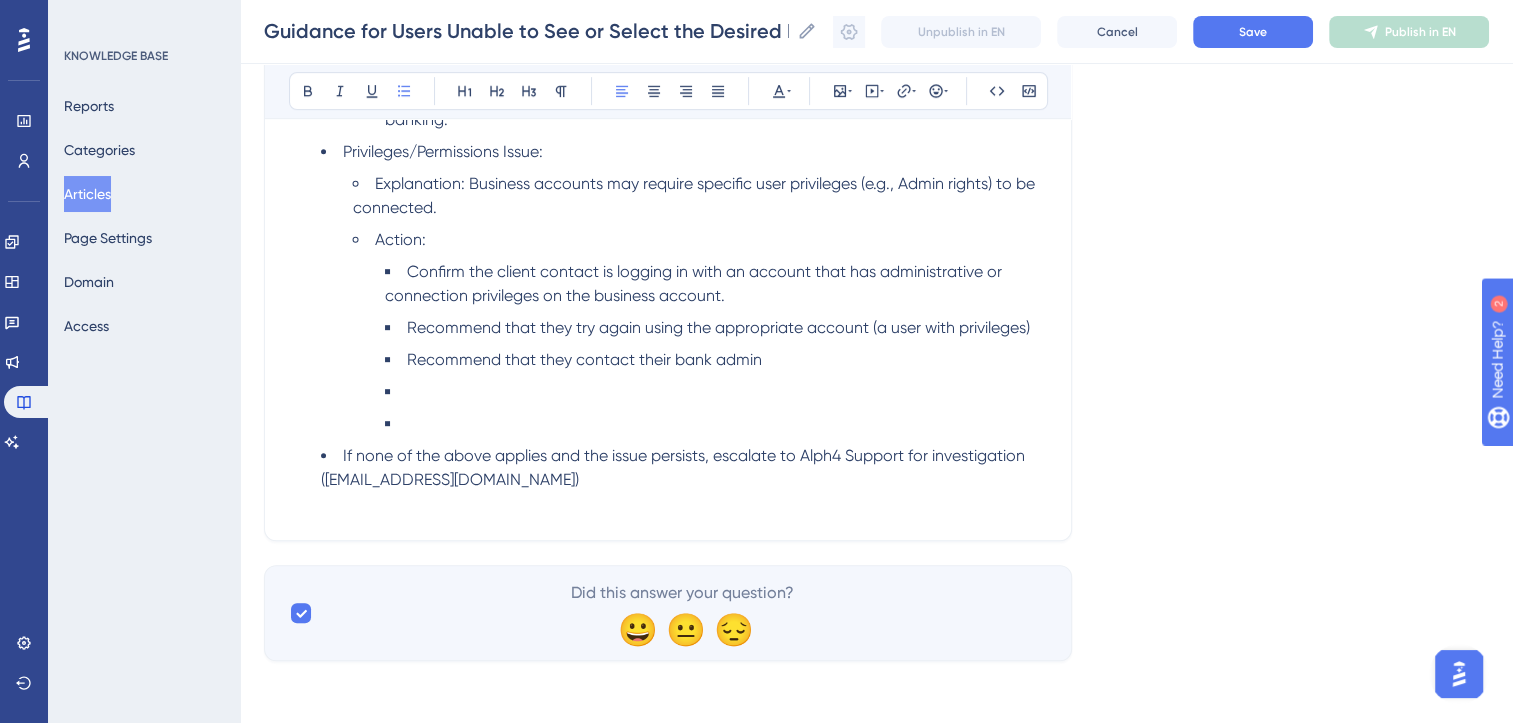 click on "Bold Italic Underline Bullet Point Heading 1 Heading 2 Heading 3 Normal Align Left Align Center Align Right Align Justify Text Color Insert Image Embed Video Hyperlink Emojis Code Code Block" at bounding box center (668, 91) 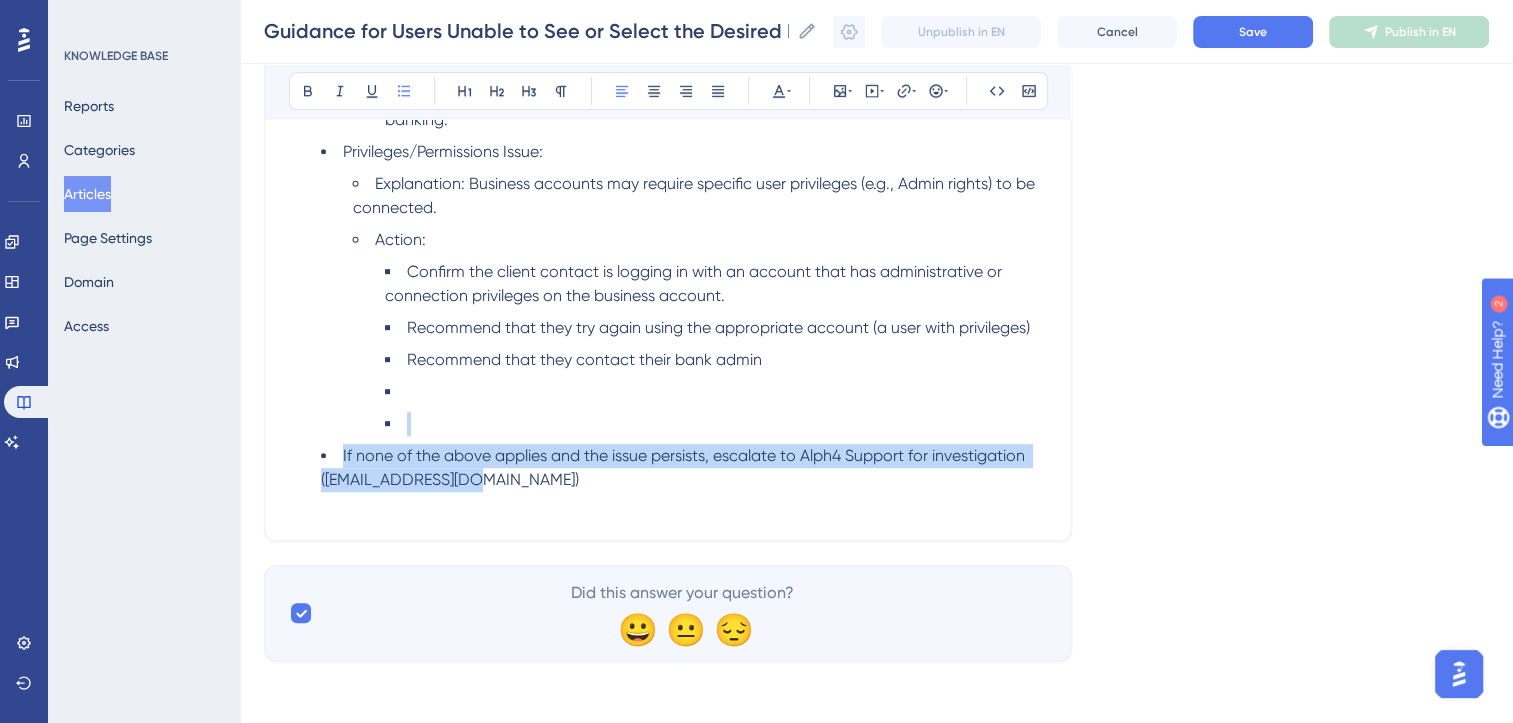 drag, startPoint x: 484, startPoint y: 485, endPoint x: 301, endPoint y: 422, distance: 193.5407 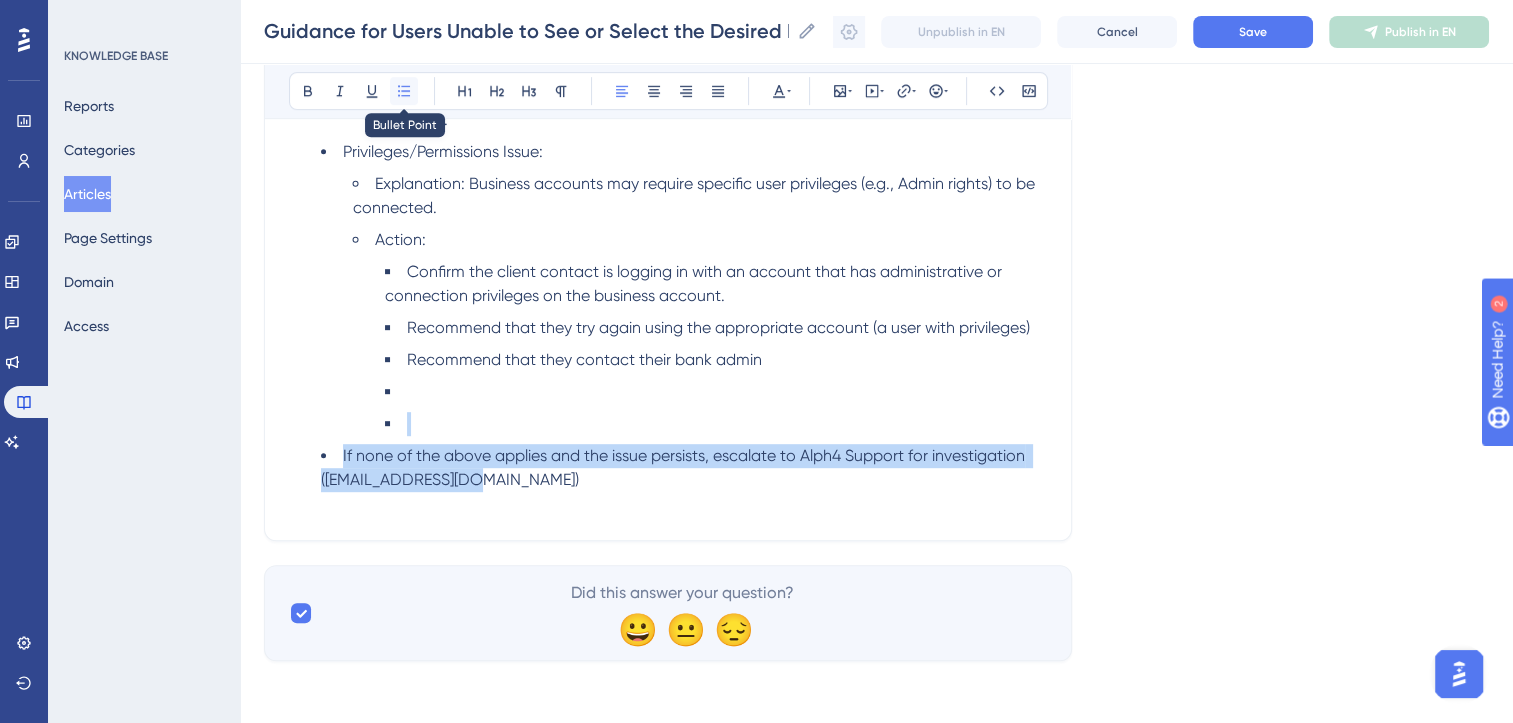 scroll, scrollTop: 749, scrollLeft: 0, axis: vertical 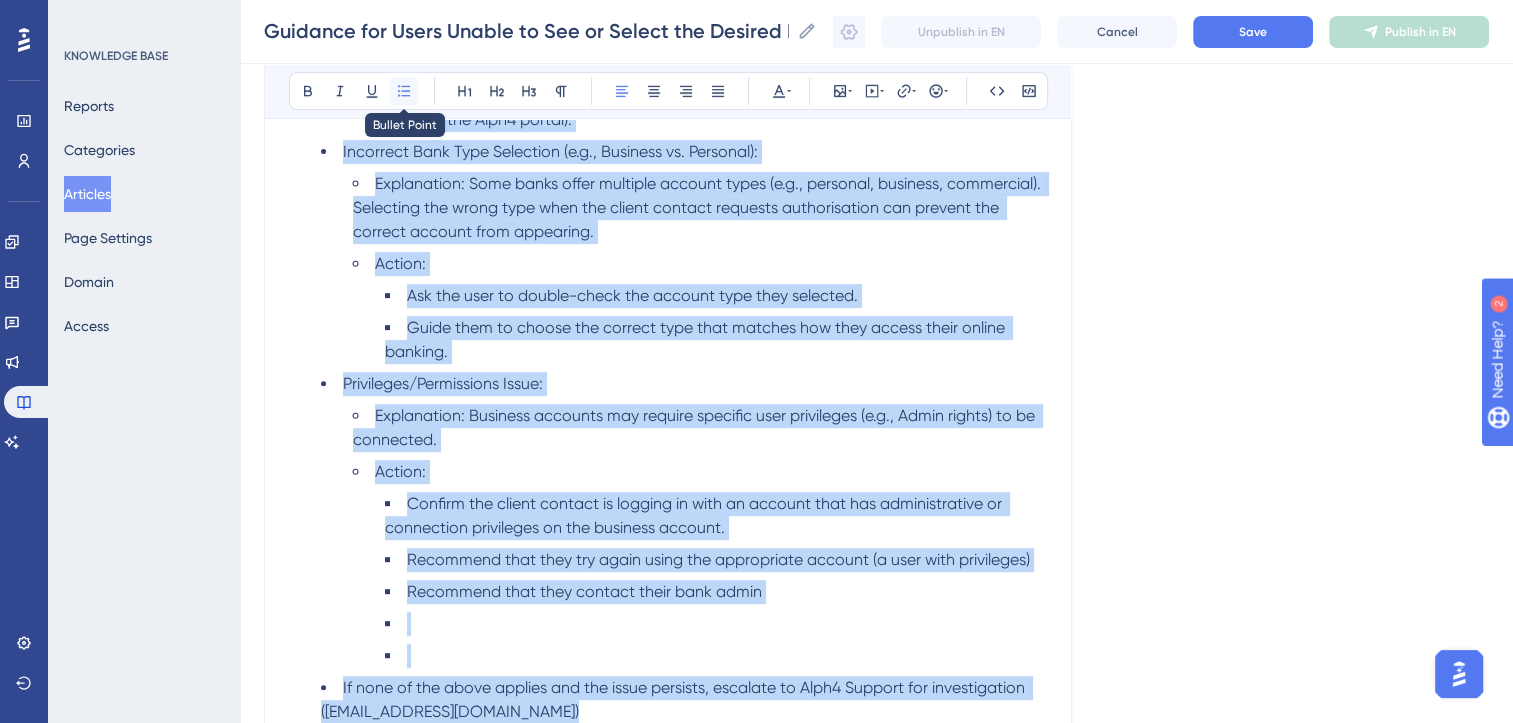 click 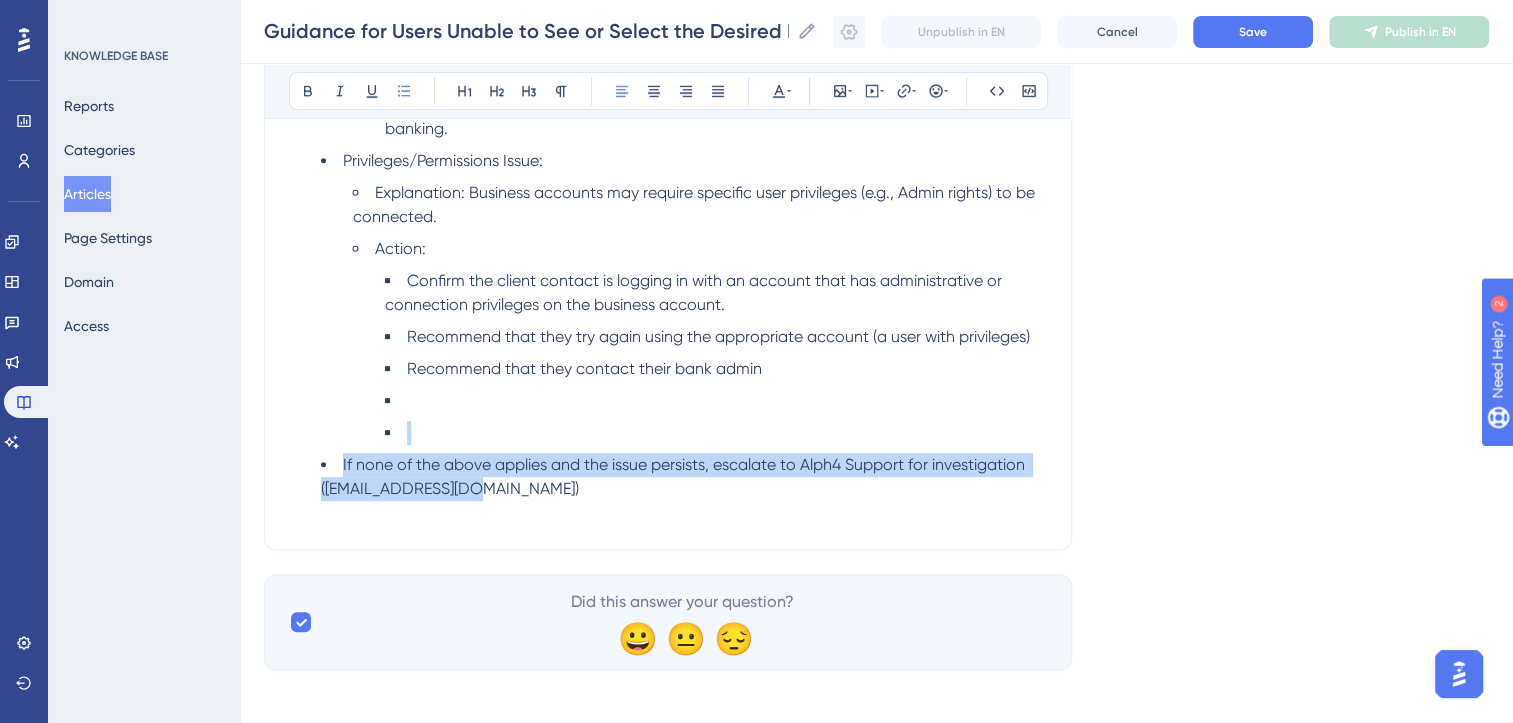 scroll, scrollTop: 977, scrollLeft: 0, axis: vertical 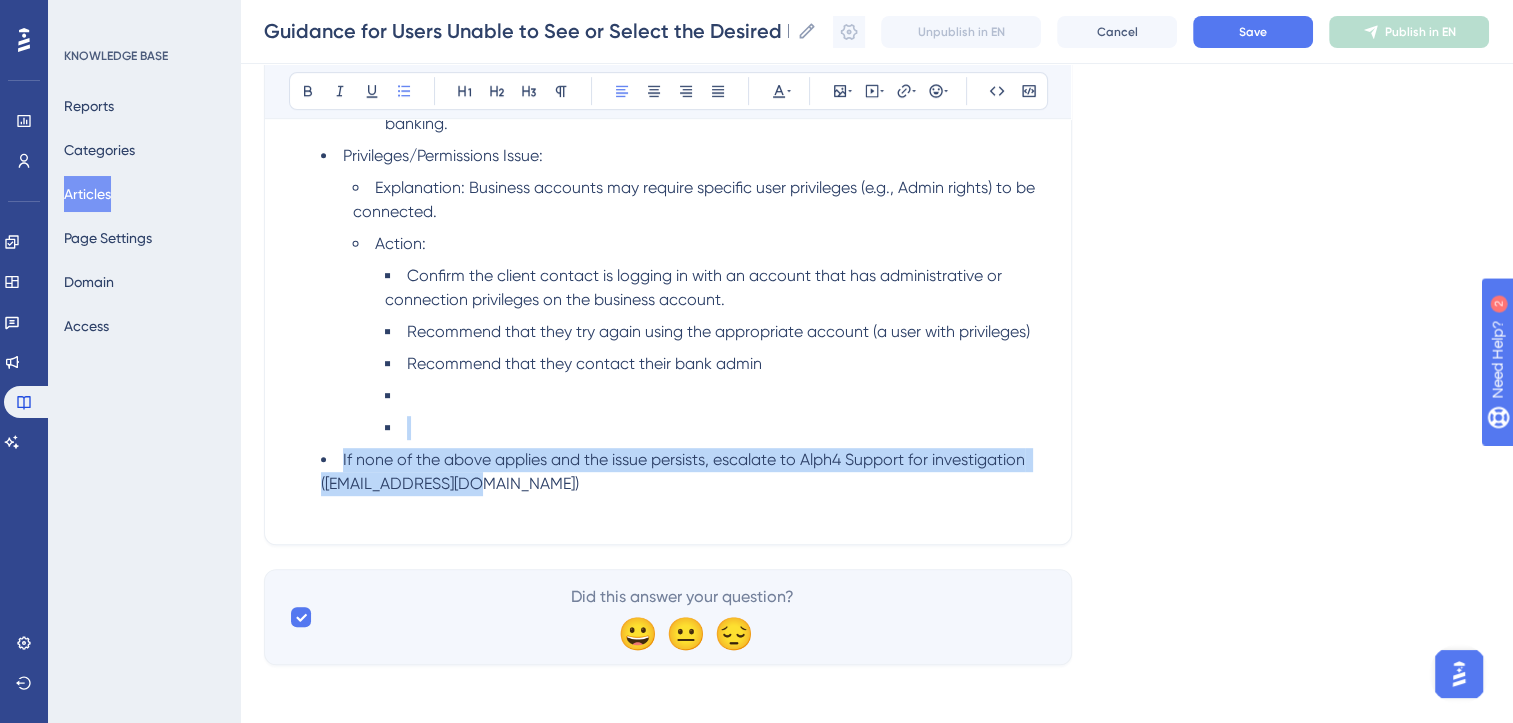 click on "If none of the above applies and the issue persists, escalate to Alph4 Support for investigation ([EMAIL_ADDRESS][DOMAIN_NAME])" at bounding box center [684, 472] 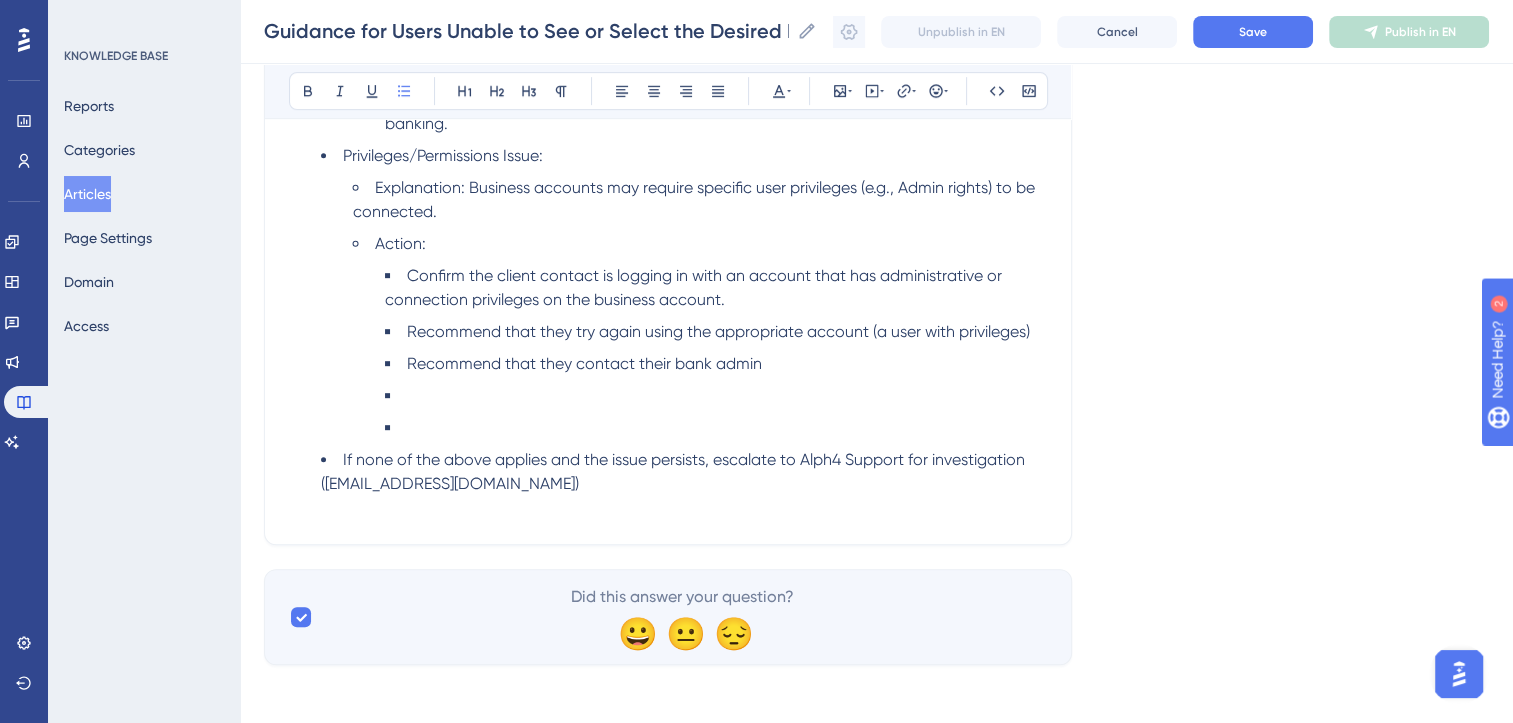 click at bounding box center [716, 428] 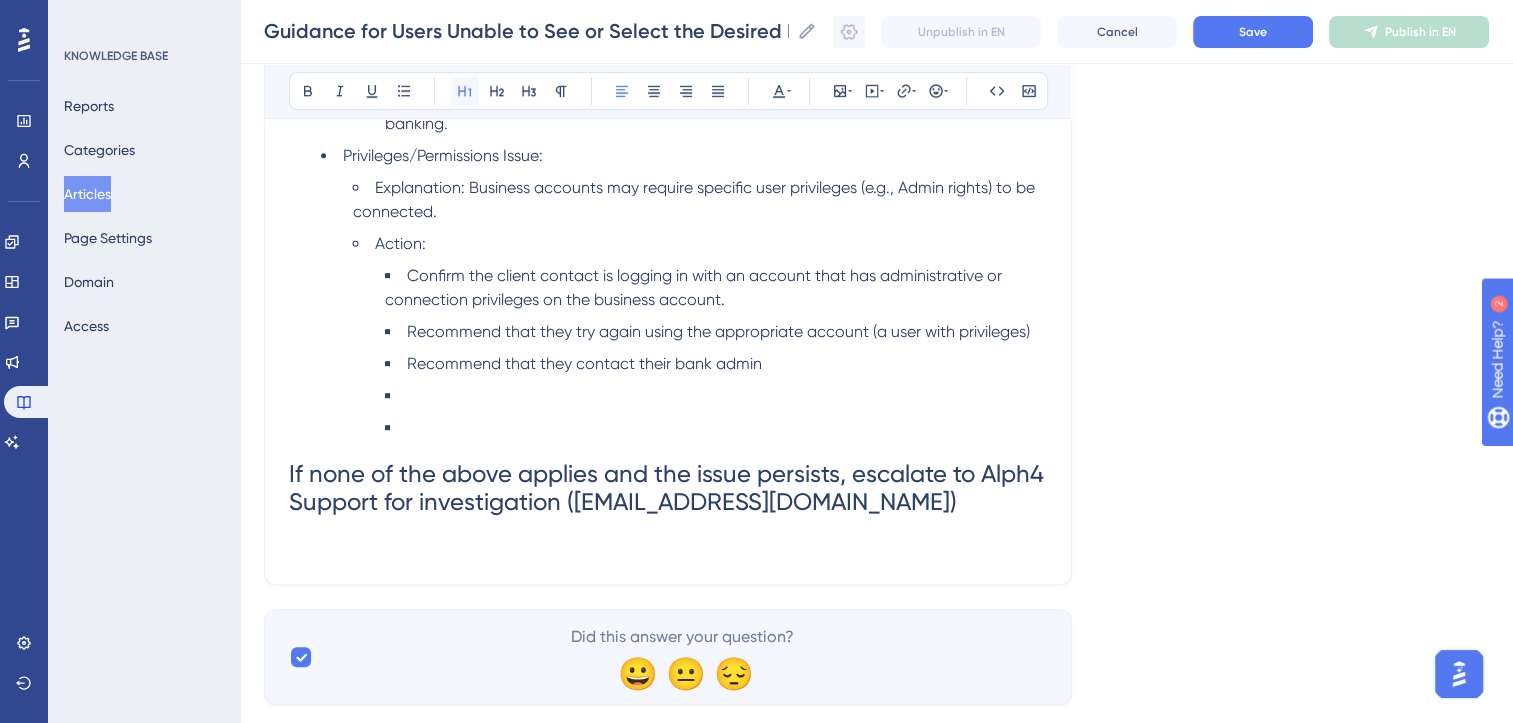 click 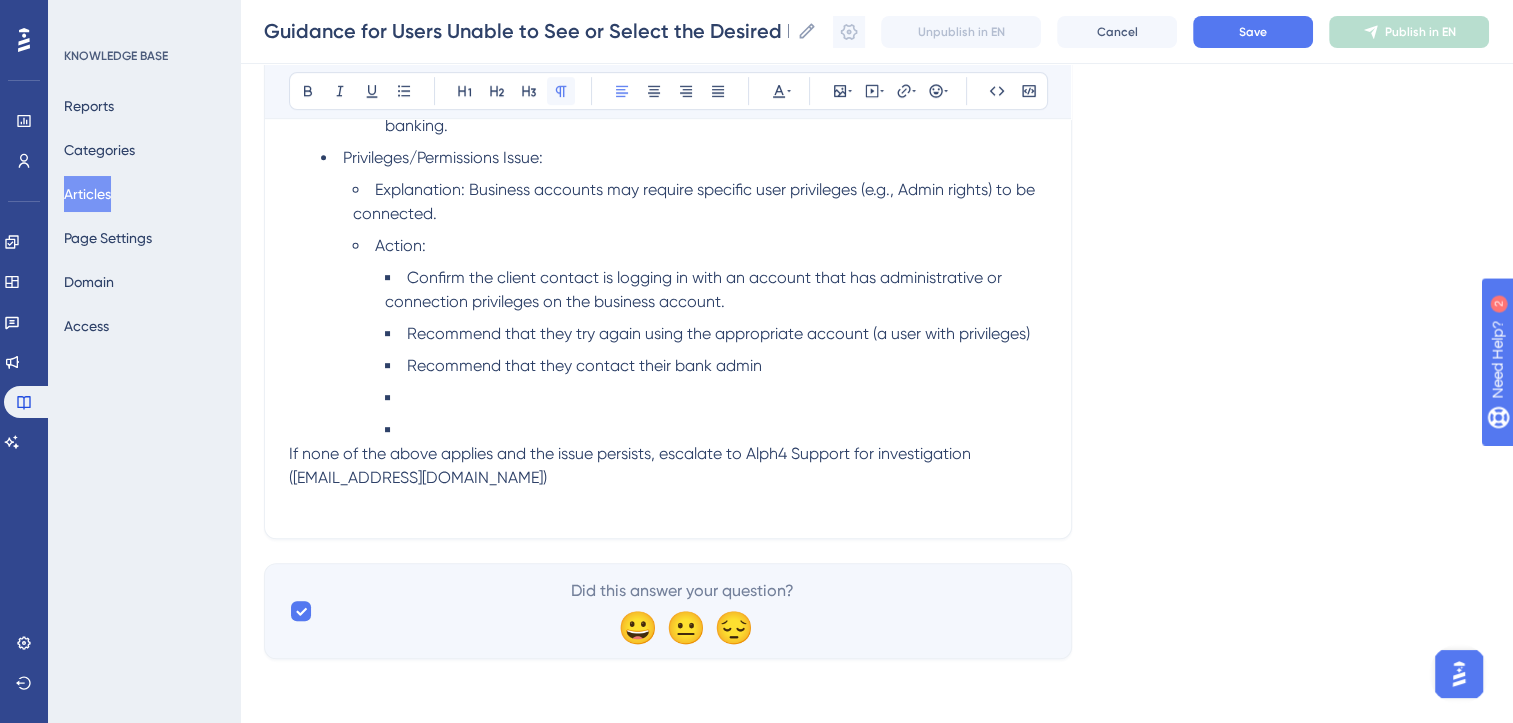 scroll, scrollTop: 973, scrollLeft: 0, axis: vertical 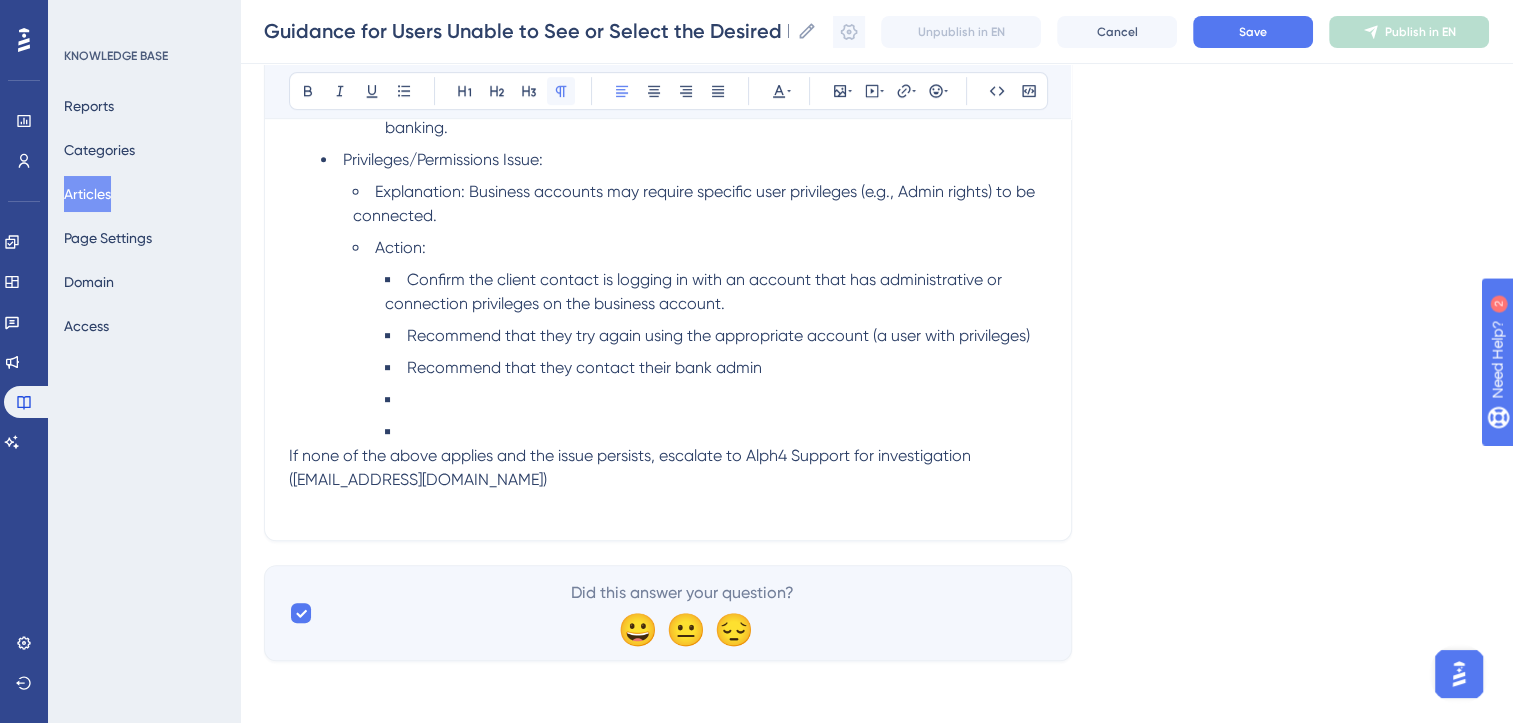 click 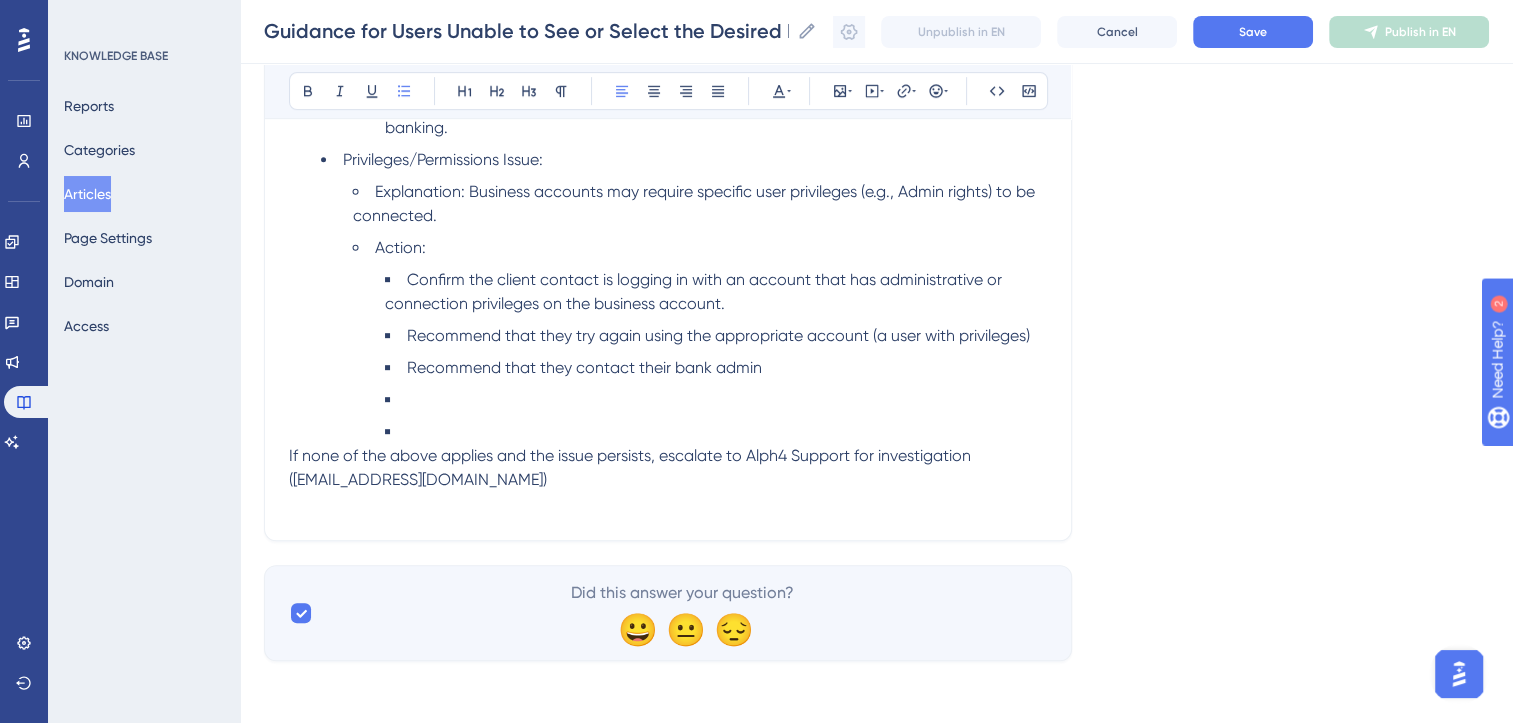 click on "Recommend that they contact their bank admin" at bounding box center [716, 368] 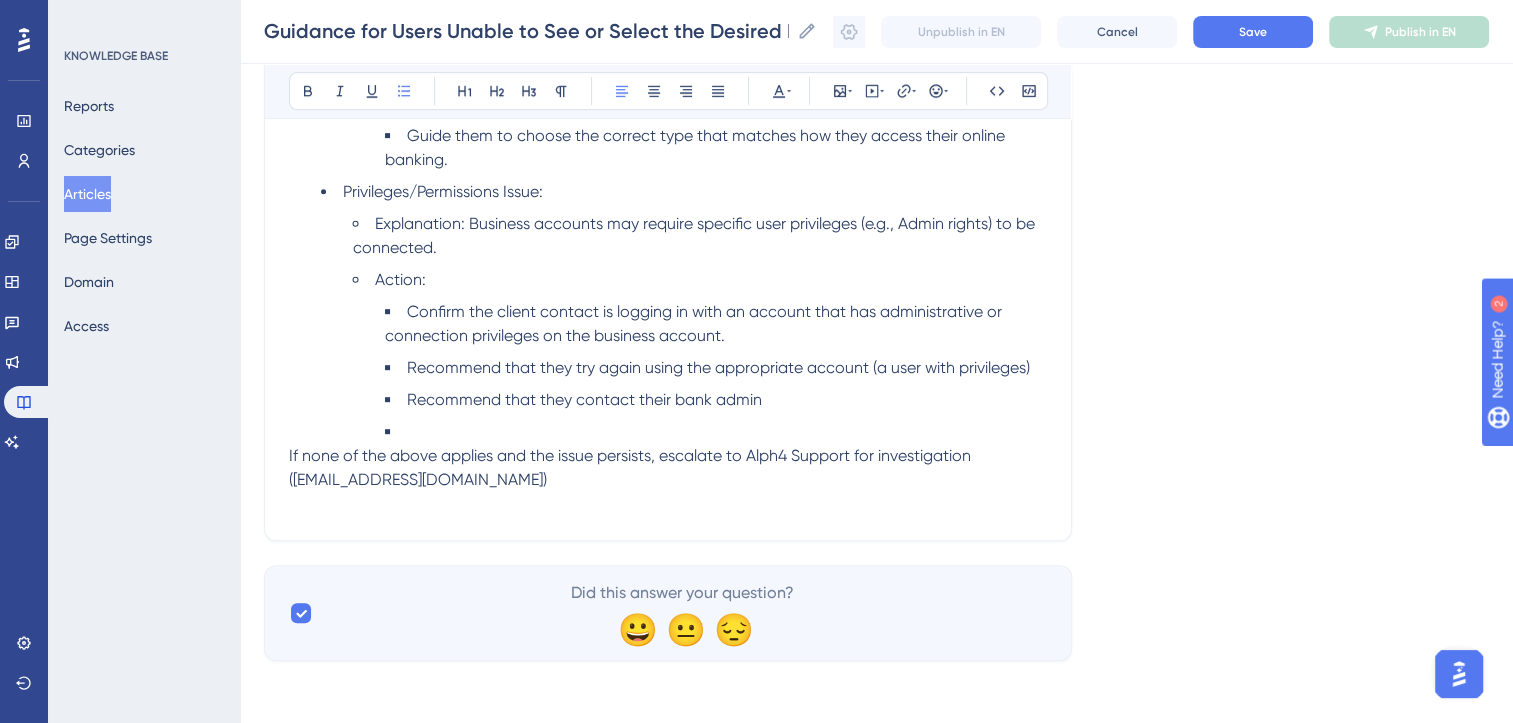 scroll, scrollTop: 909, scrollLeft: 0, axis: vertical 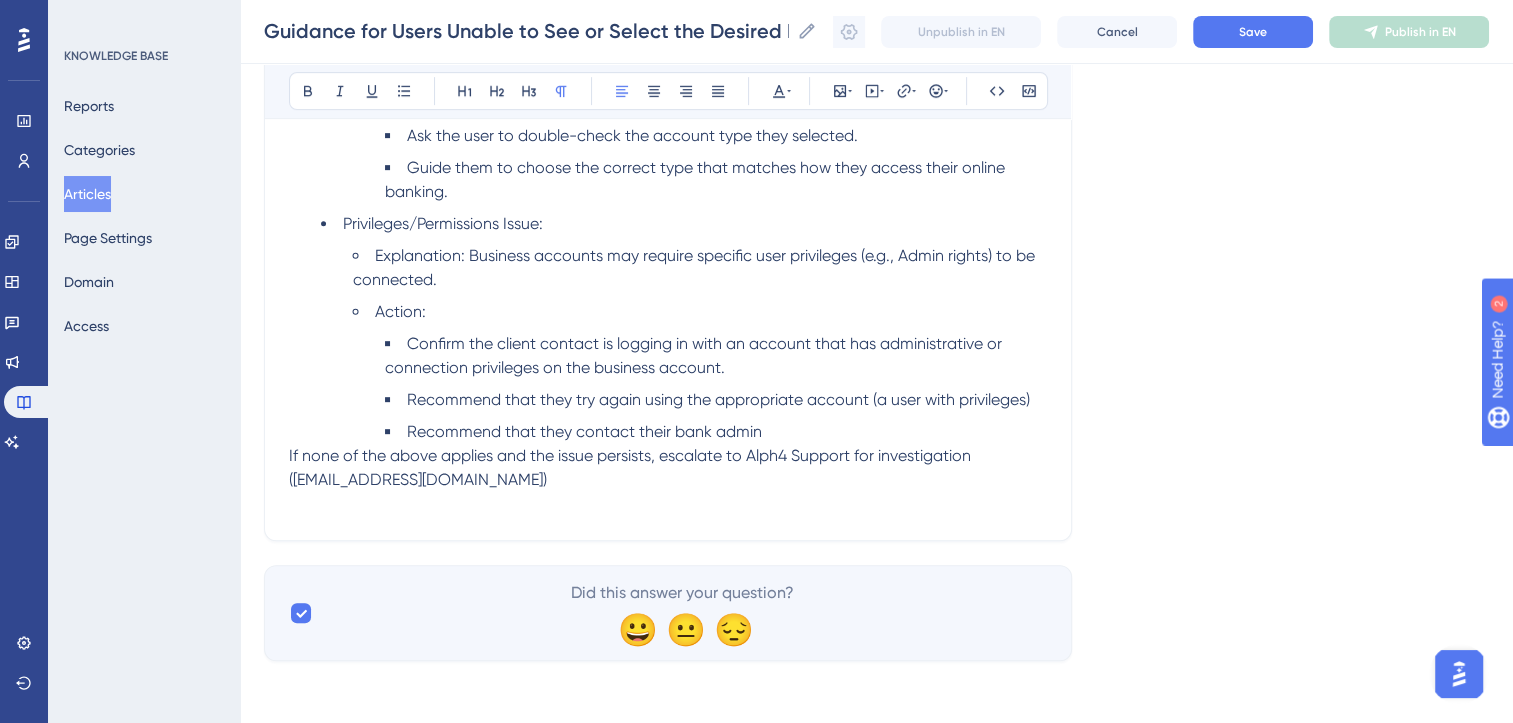 click on "If none of the above applies and the issue persists, escalate to Alph4 Support for investigation ([EMAIL_ADDRESS][DOMAIN_NAME])" at bounding box center [632, 467] 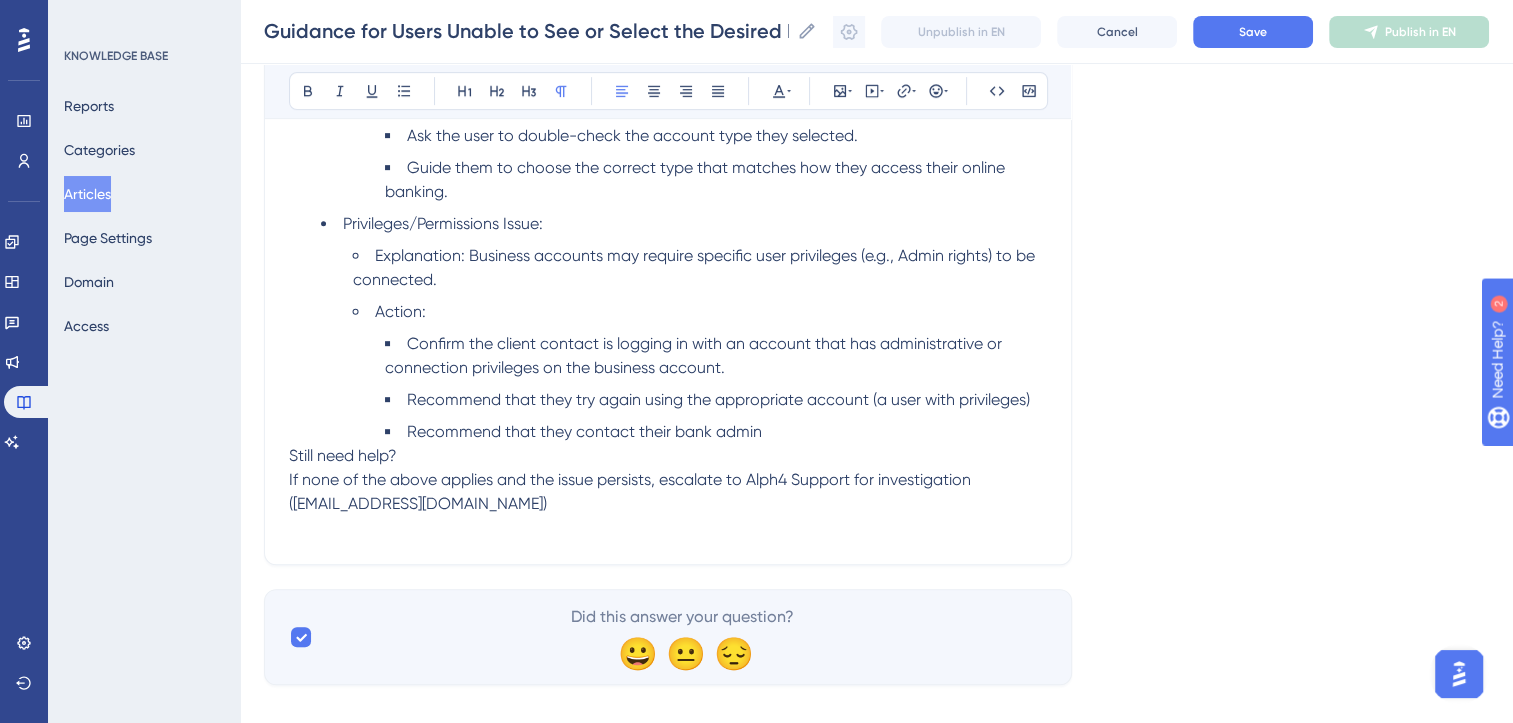 click on "Still need help?" at bounding box center [343, 455] 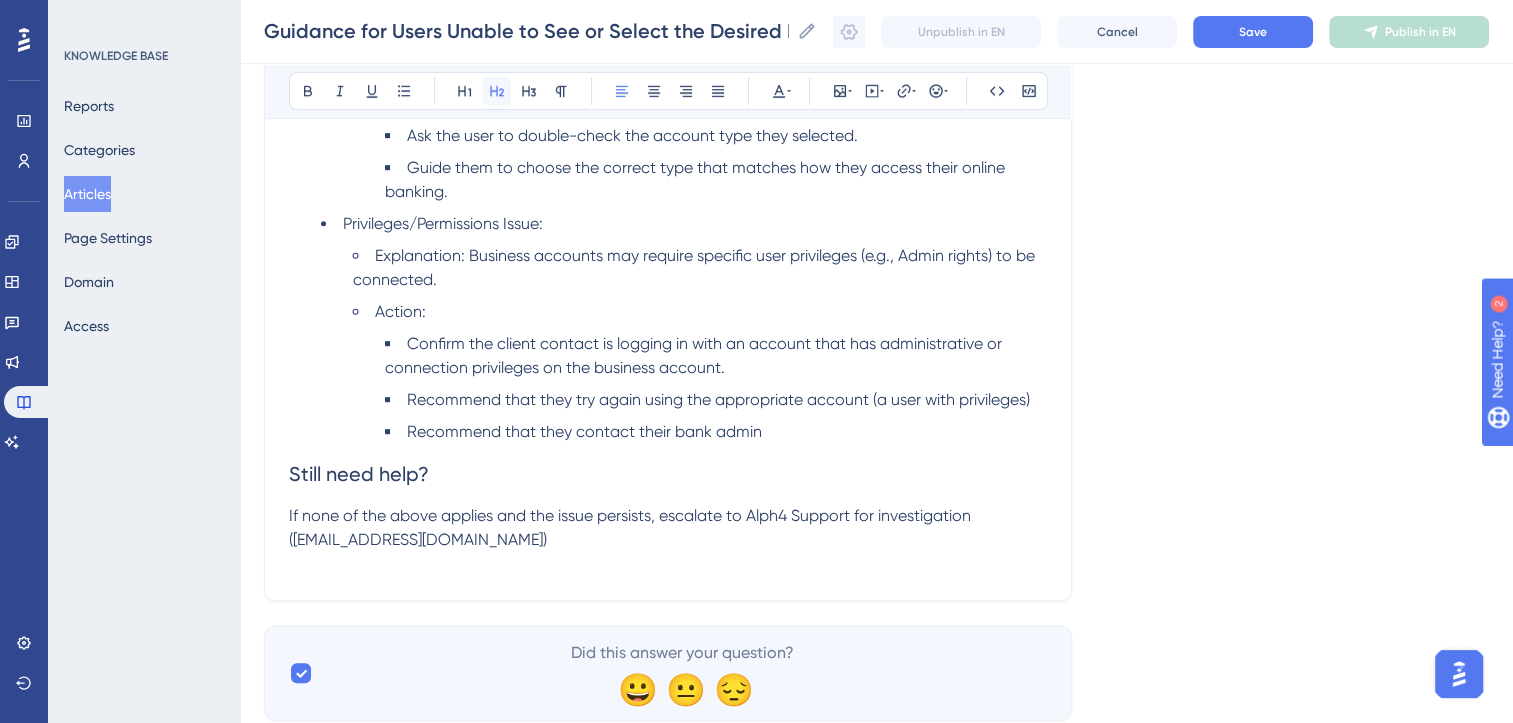 click at bounding box center [497, 91] 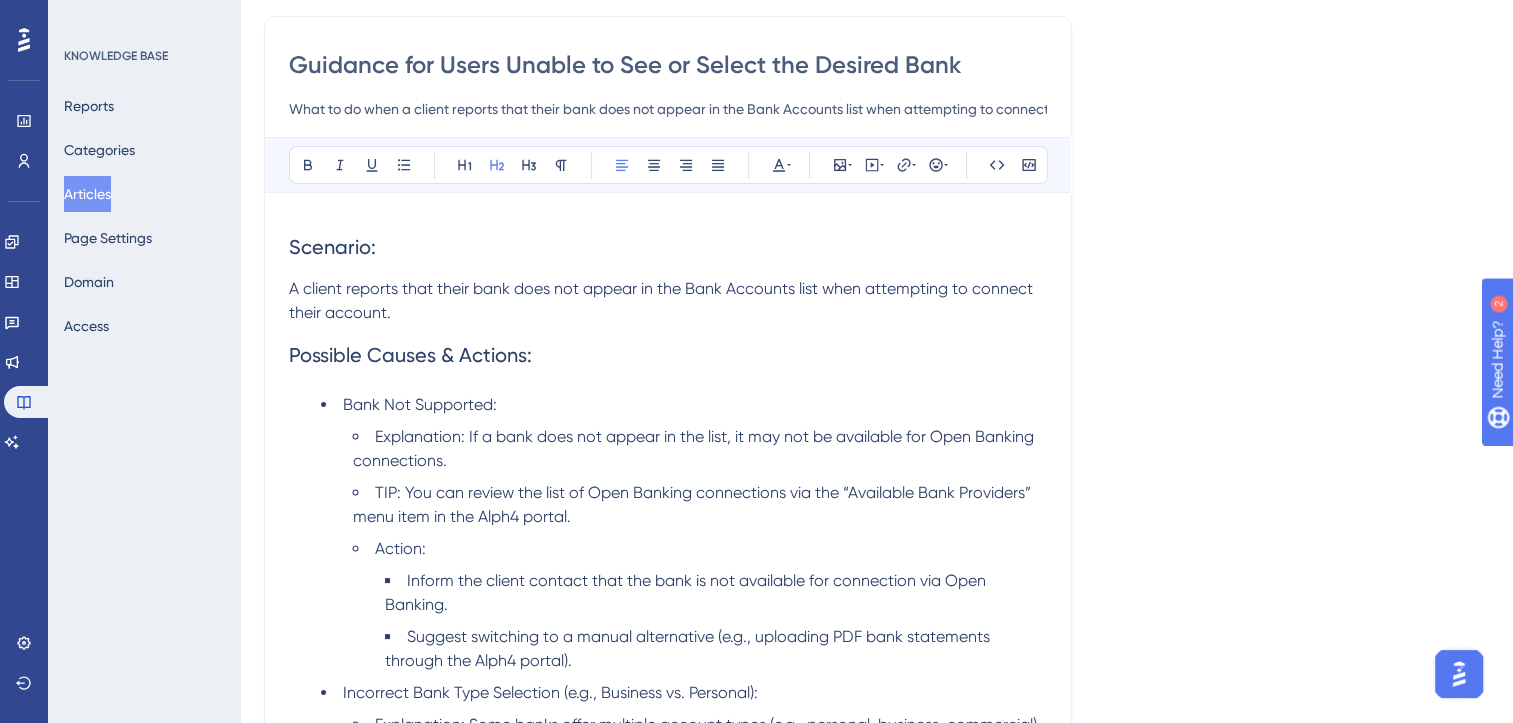 scroll, scrollTop: 0, scrollLeft: 0, axis: both 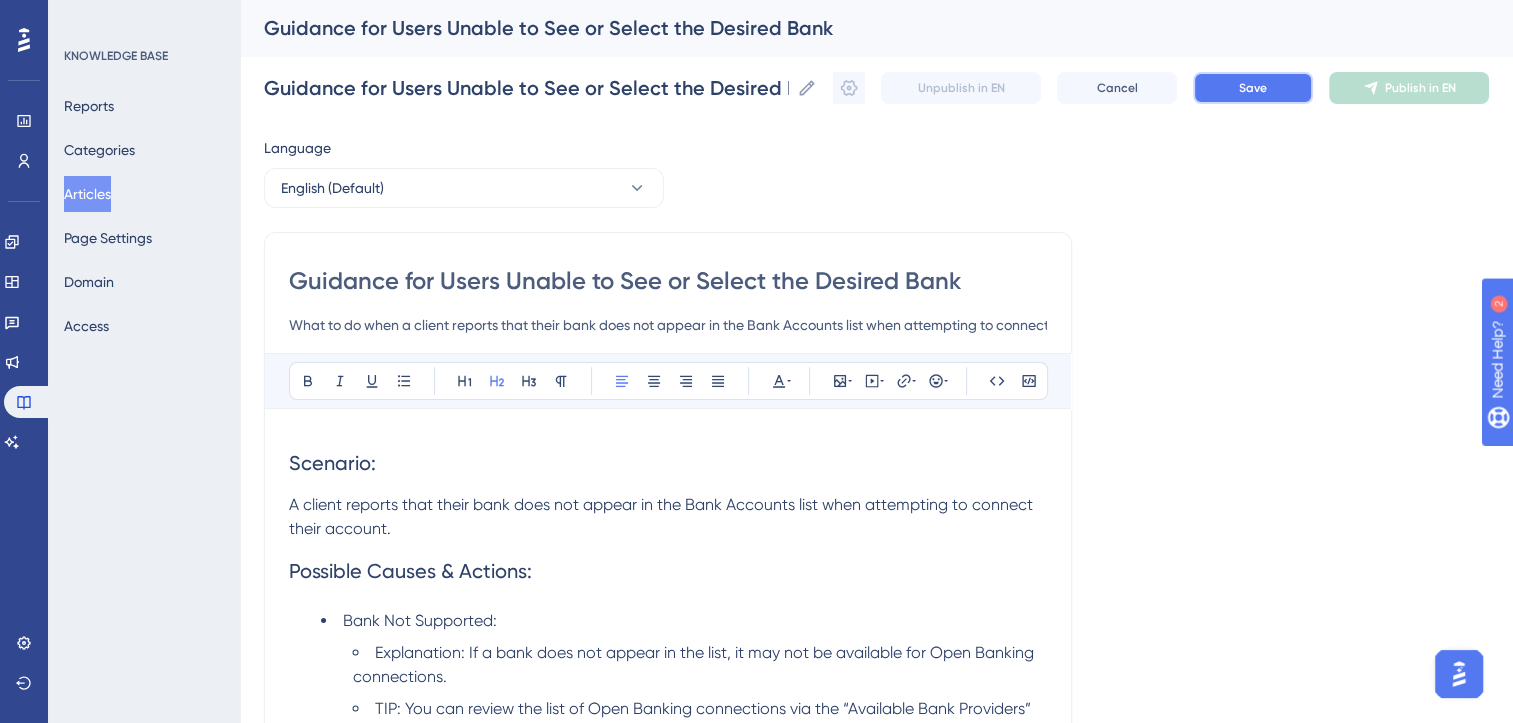 click on "Save" at bounding box center [1253, 88] 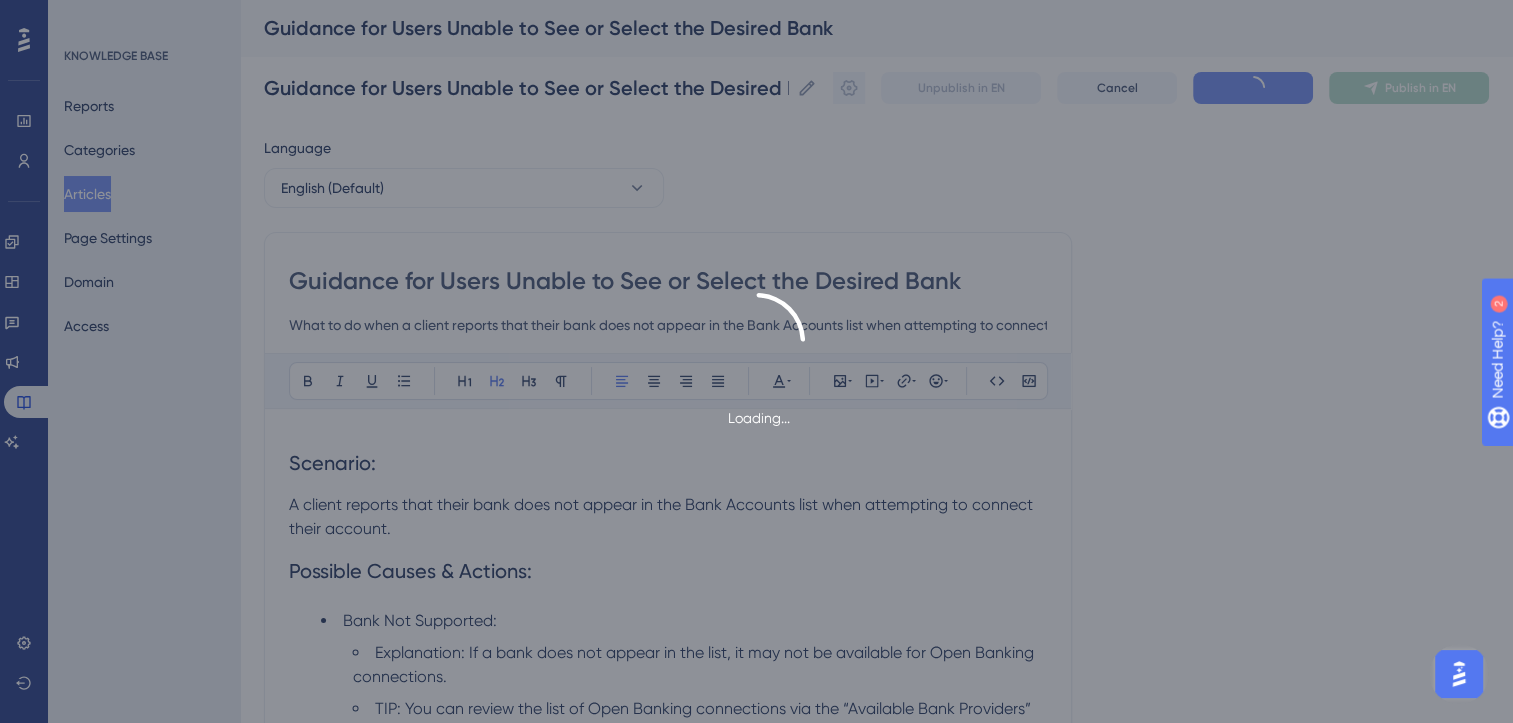 type on "Guidance for Users Unable to See or Select the Desired Bank" 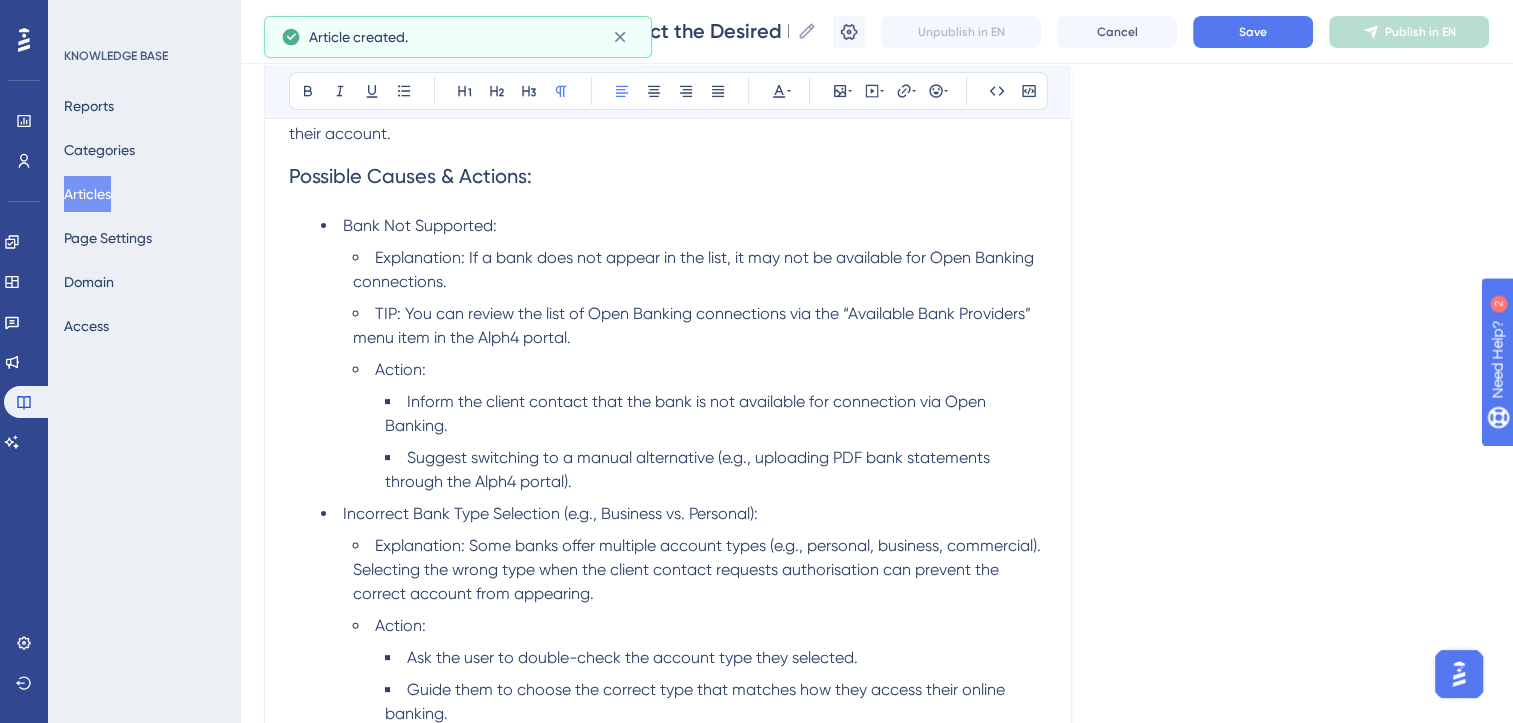 scroll, scrollTop: 329, scrollLeft: 0, axis: vertical 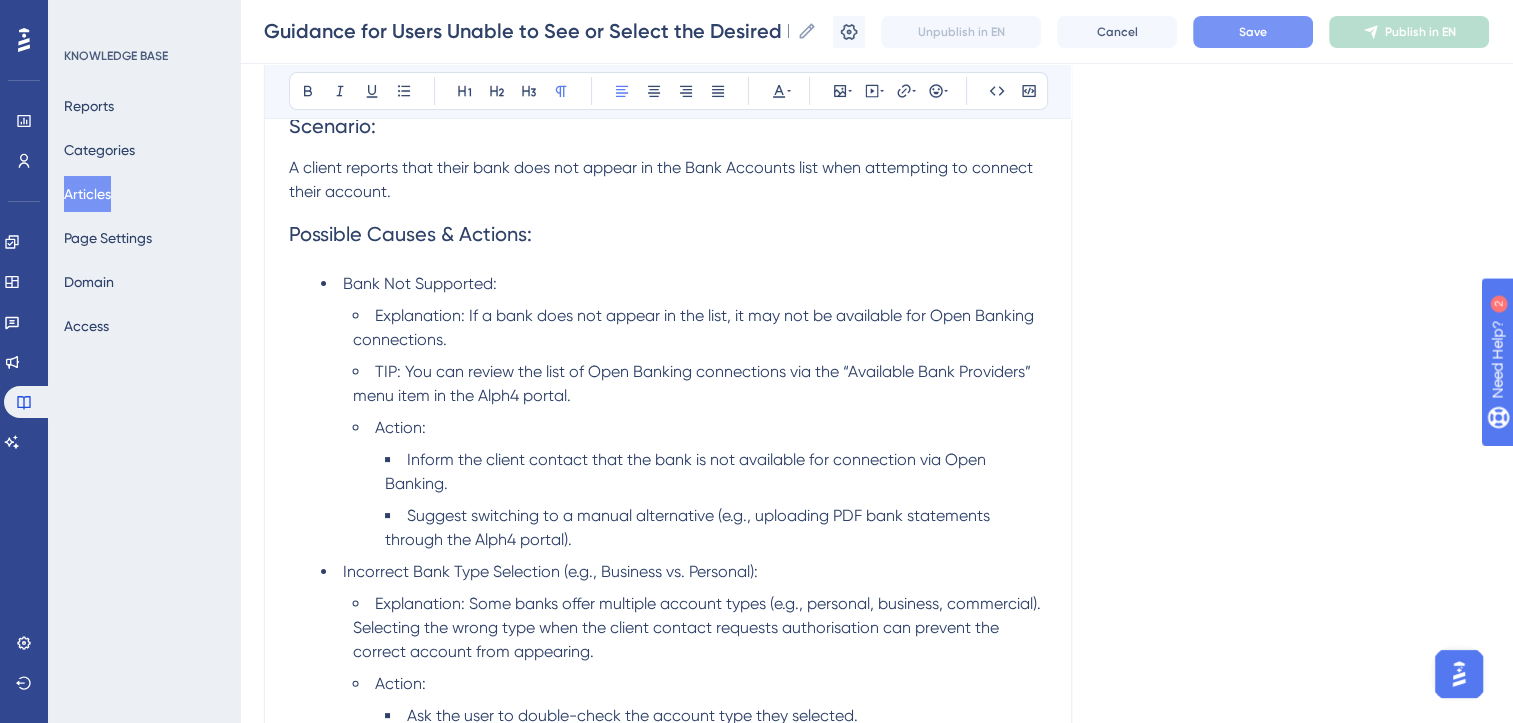 click on "Save" at bounding box center [1253, 32] 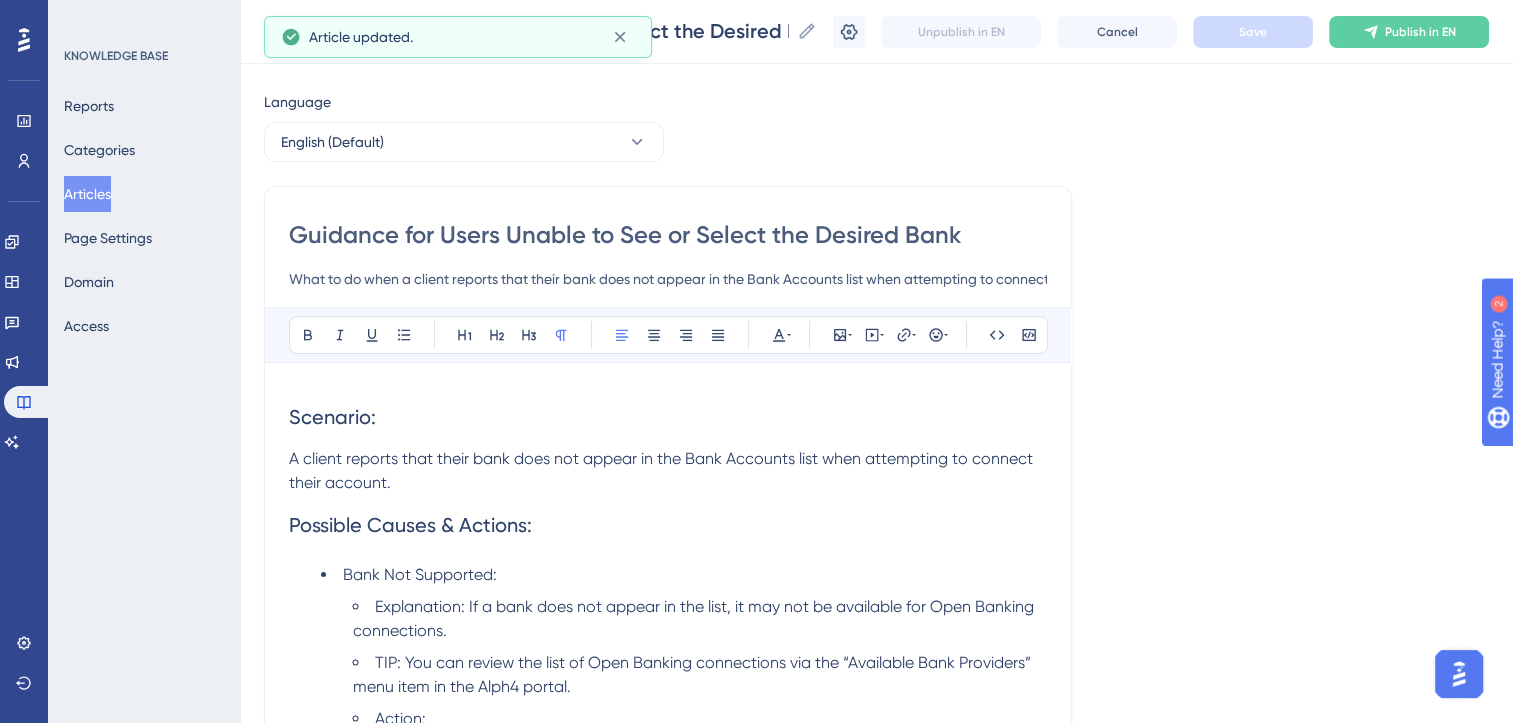 scroll, scrollTop: 0, scrollLeft: 15, axis: horizontal 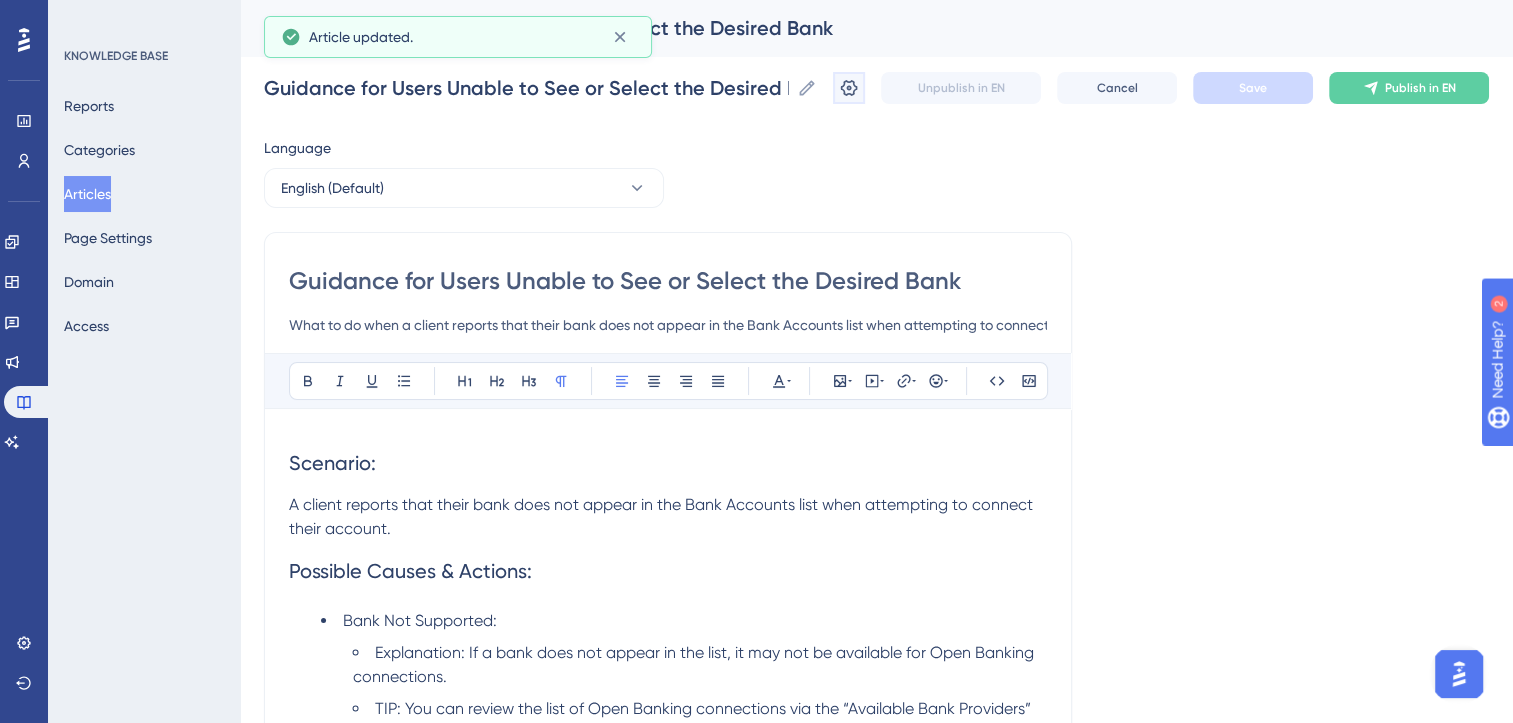 click 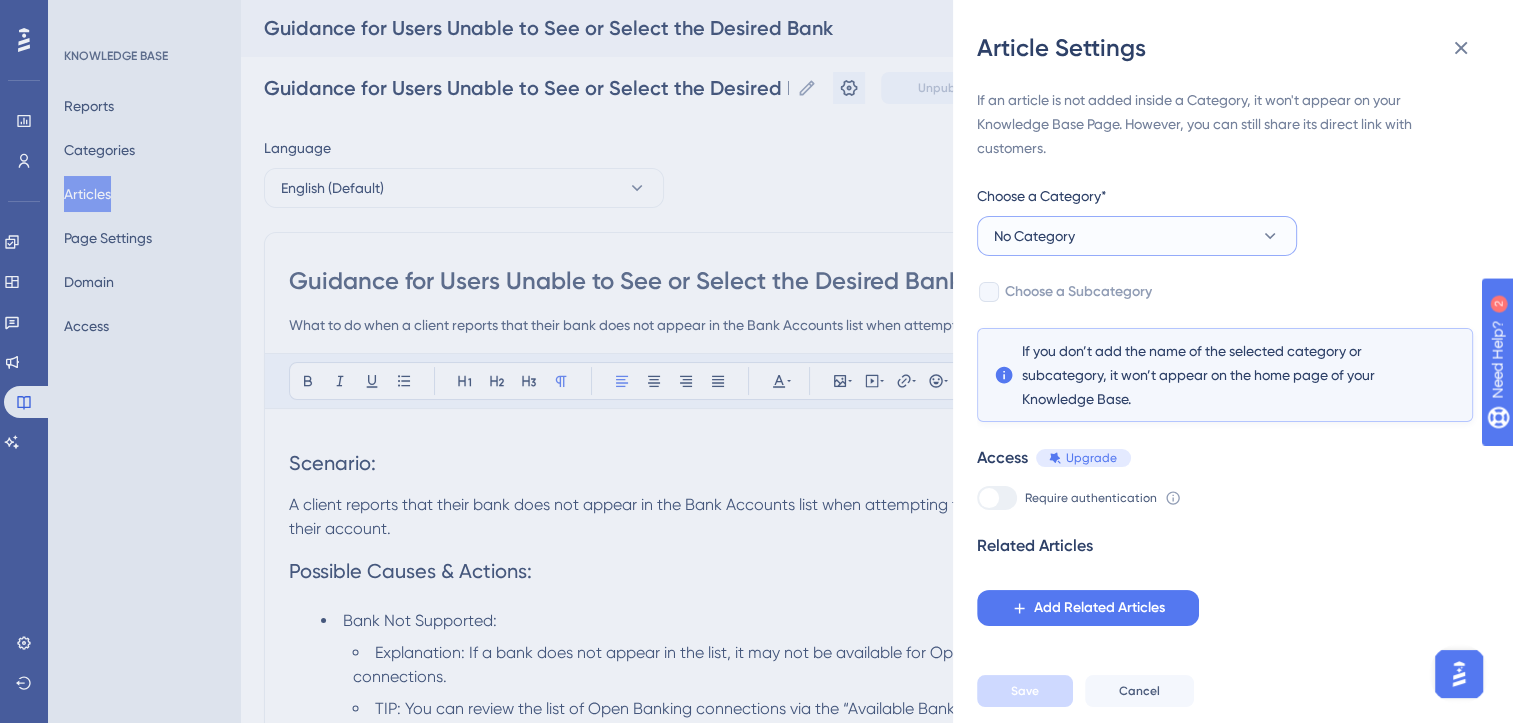 click on "No Category" at bounding box center (1034, 236) 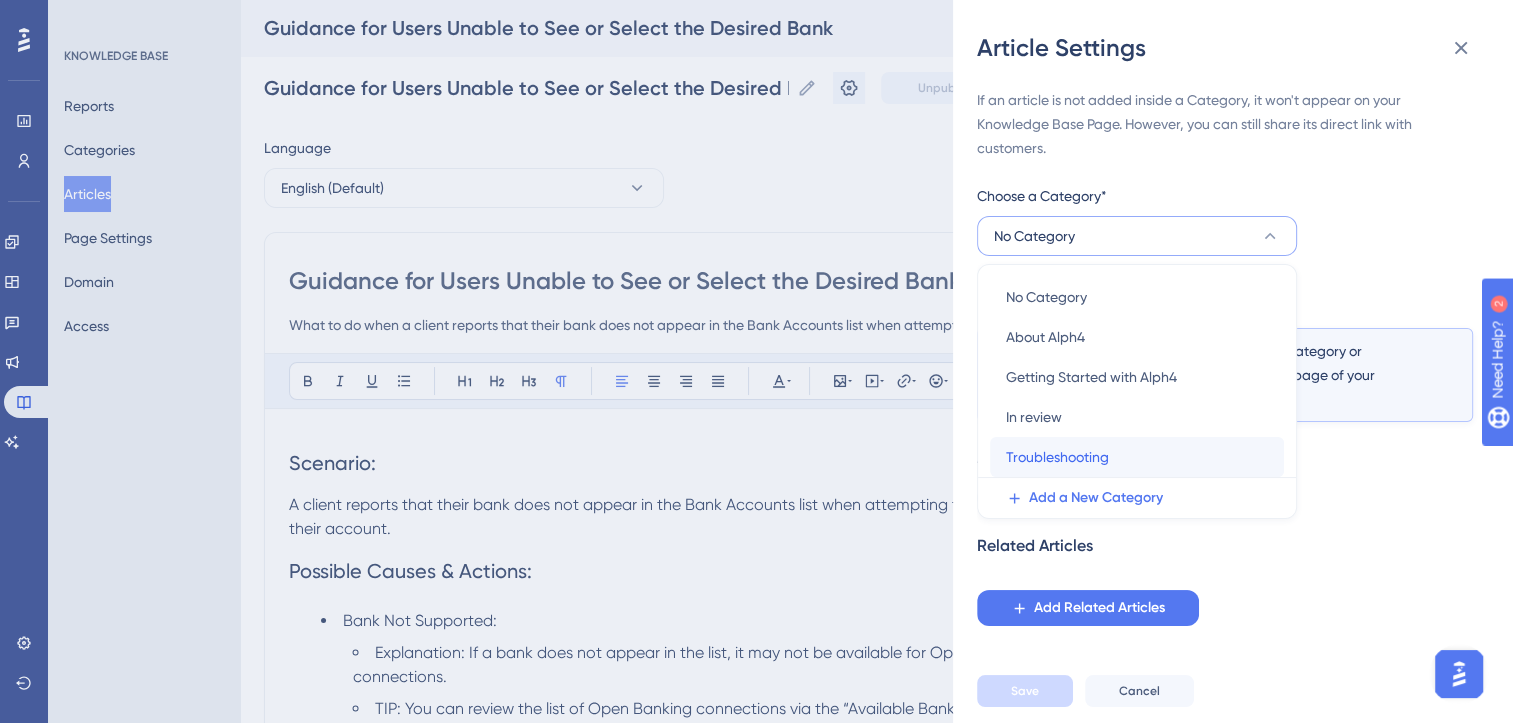 click on "Troubleshooting" at bounding box center [1057, 457] 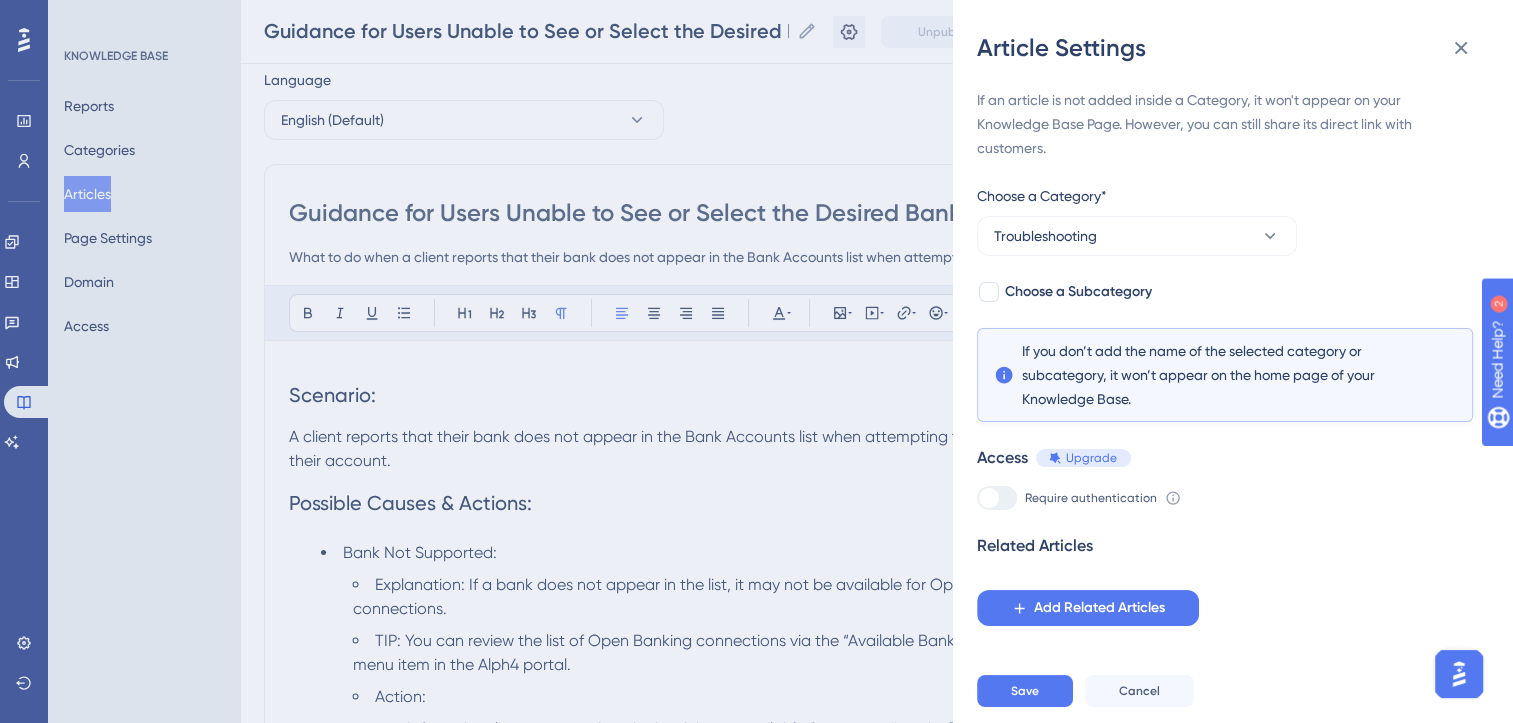 scroll, scrollTop: 64, scrollLeft: 15, axis: both 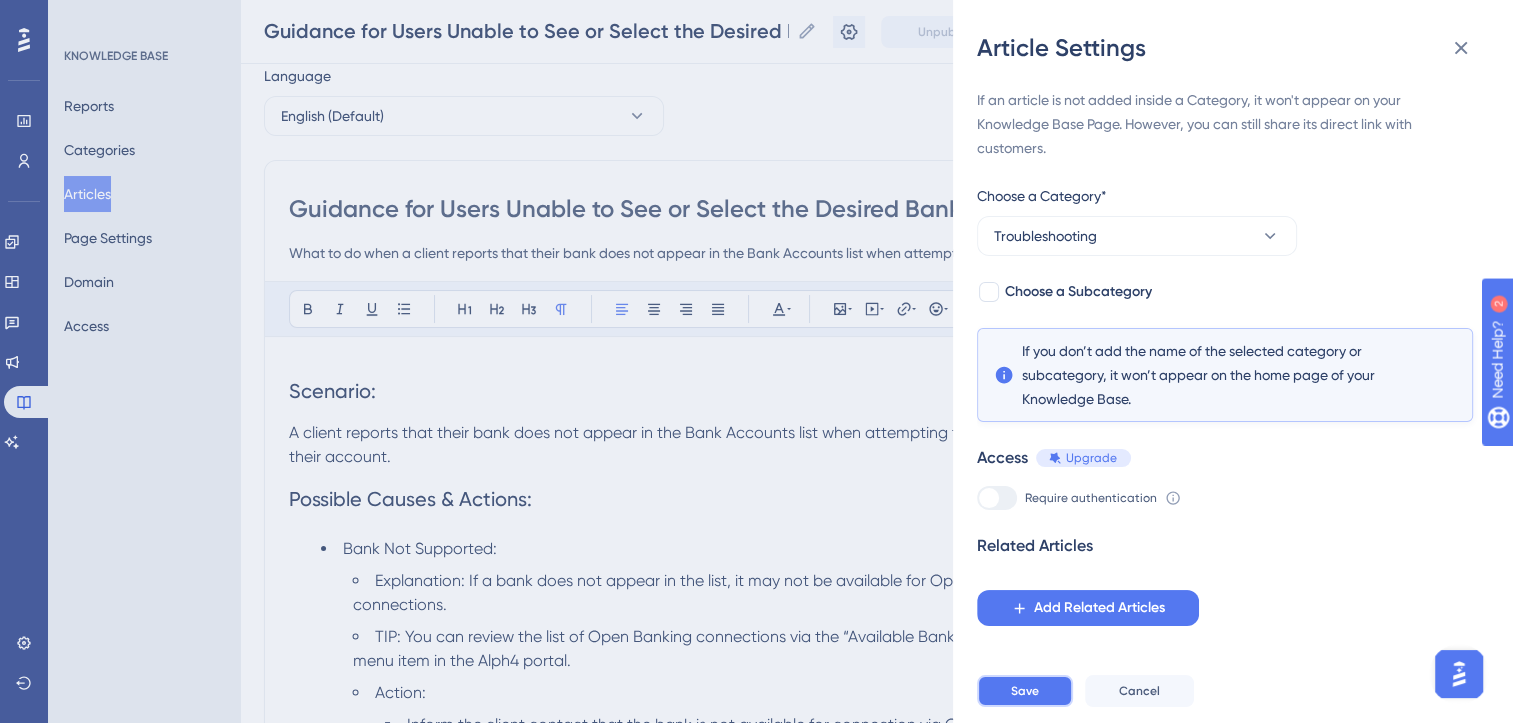 click on "Save" at bounding box center [1025, 691] 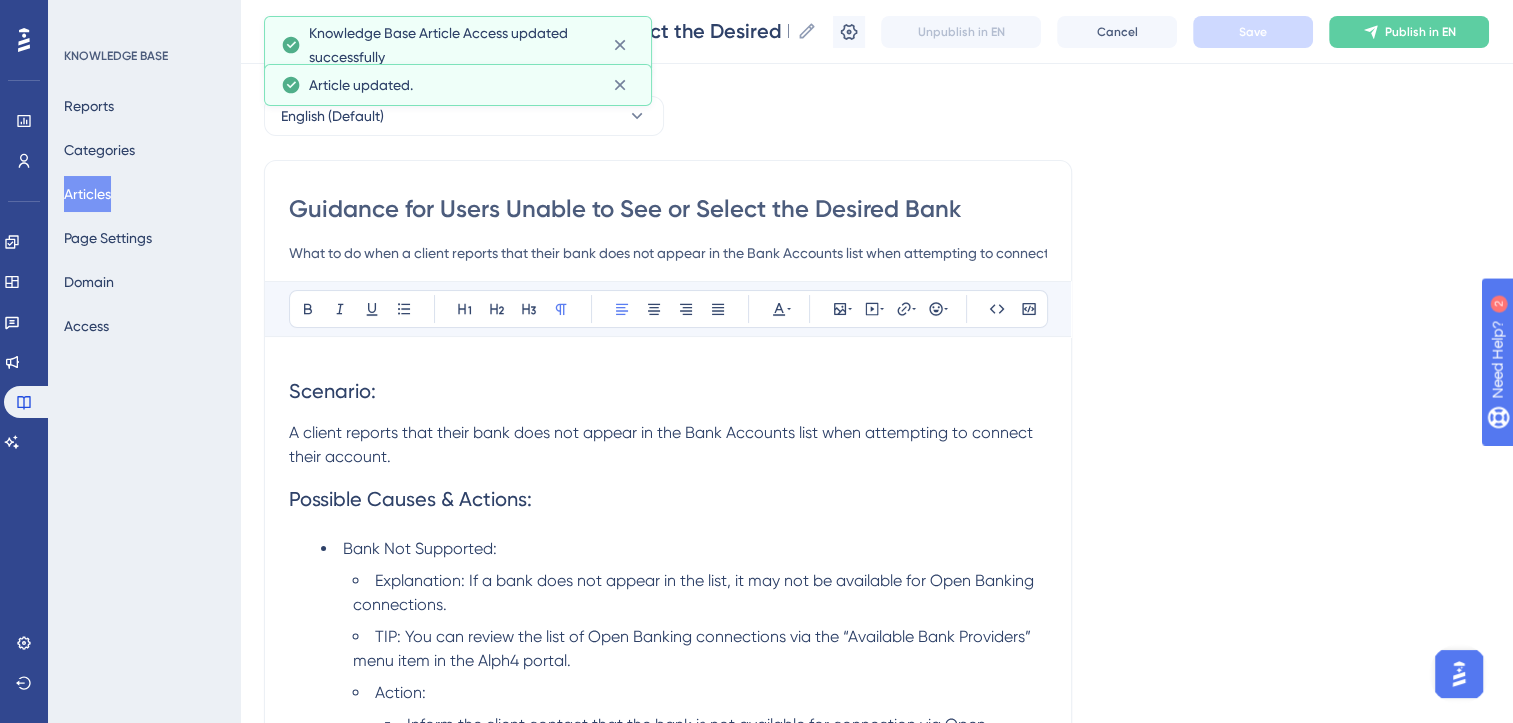 click on "Language English (Default) Guidance for Users Unable to See or Select the Desired Bank What to do when a client reports that their bank does not appear in the Bank Accounts list when attempting to connect their account Bold Italic Underline Bullet Point Heading 1 Heading 2 Heading 3 Normal Align Left Align Center Align Right Align Justify Text Color Insert Image Embed Video Hyperlink Emojis Code Code Block Scenario:  A client reports that their bank does not appear in the Bank Accounts list when attempting to connect their account.  Possible Causes & Actions:  Bank Not Supported:  Explanation: If a bank does not appear in the list, it may not be available for Open Banking connections.  TIP: You can review the list of Open Banking connections via the “Available Bank Providers” menu item in the Alph4 portal.  Action:  Inform the client contact that the bank is not available for connection via Open Banking.  Incorrect Bank Type Selection (e.g., Business vs. Personal):  Action:  Action:    😀" at bounding box center [876, 815] 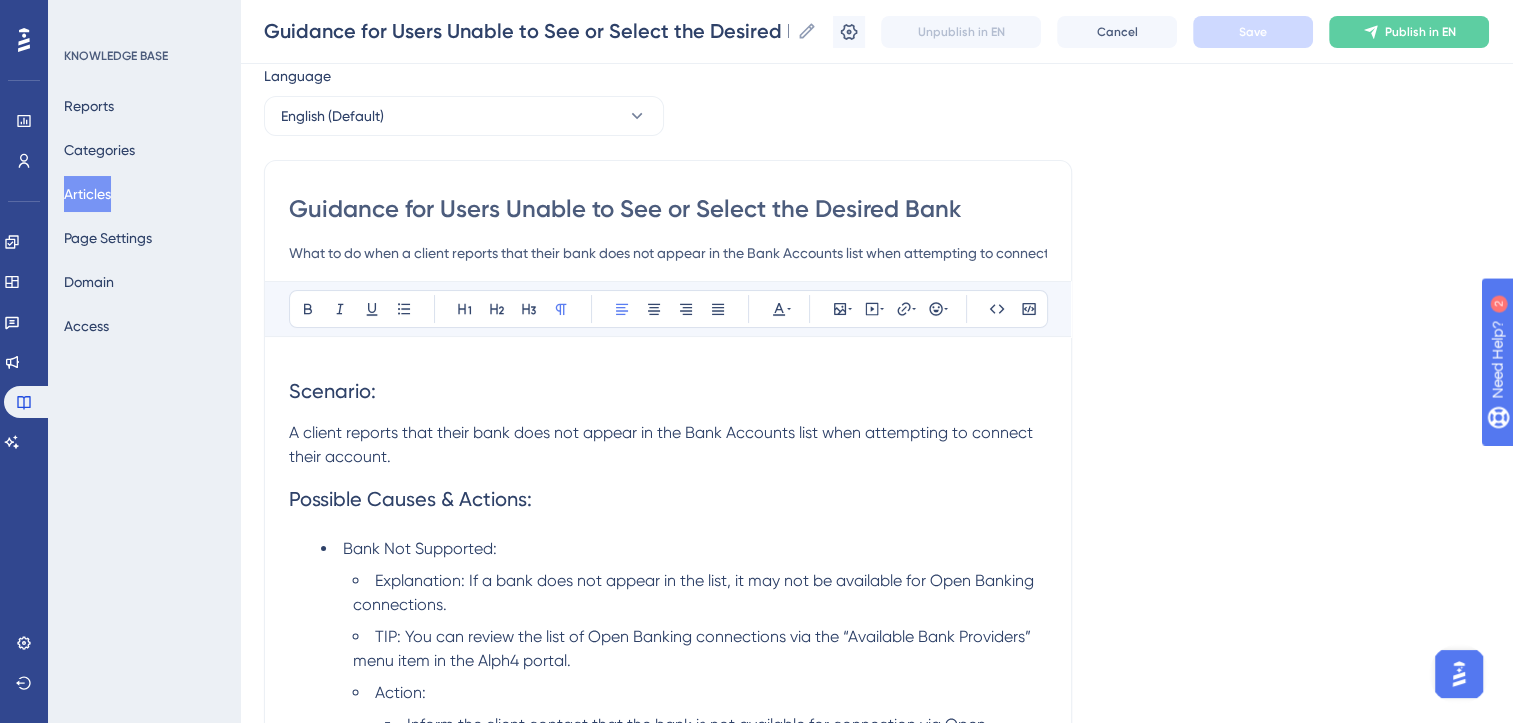 scroll, scrollTop: 0, scrollLeft: 15, axis: horizontal 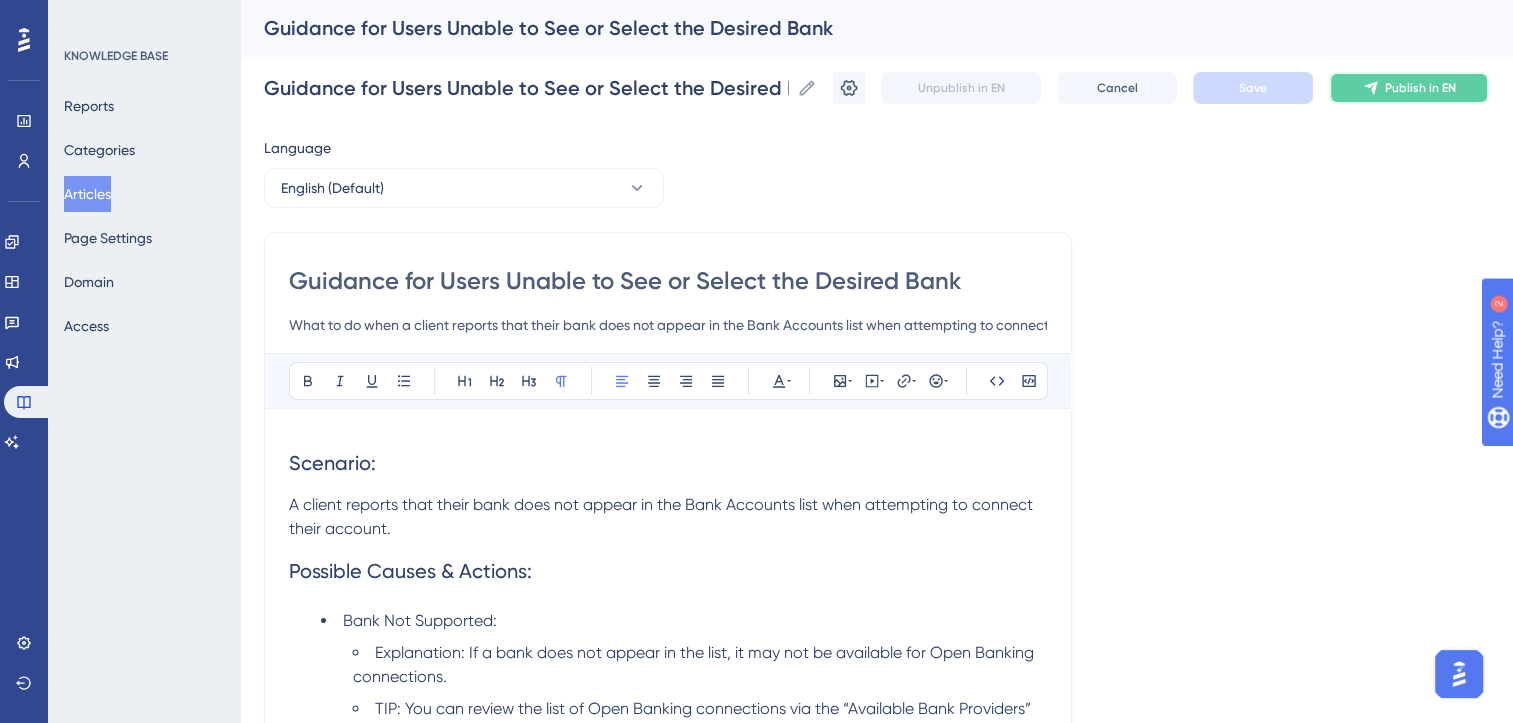 click on "Publish in EN" at bounding box center (1420, 88) 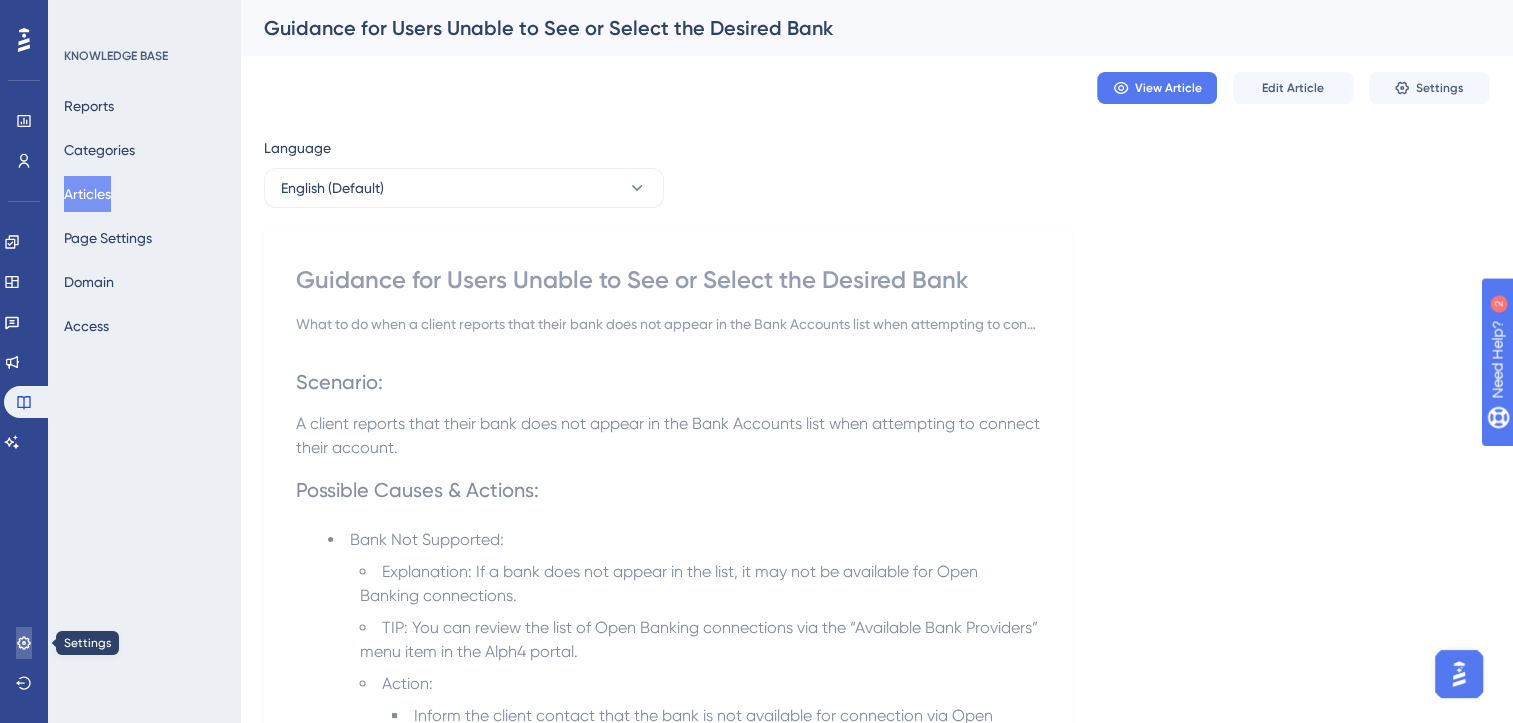 click at bounding box center (24, 643) 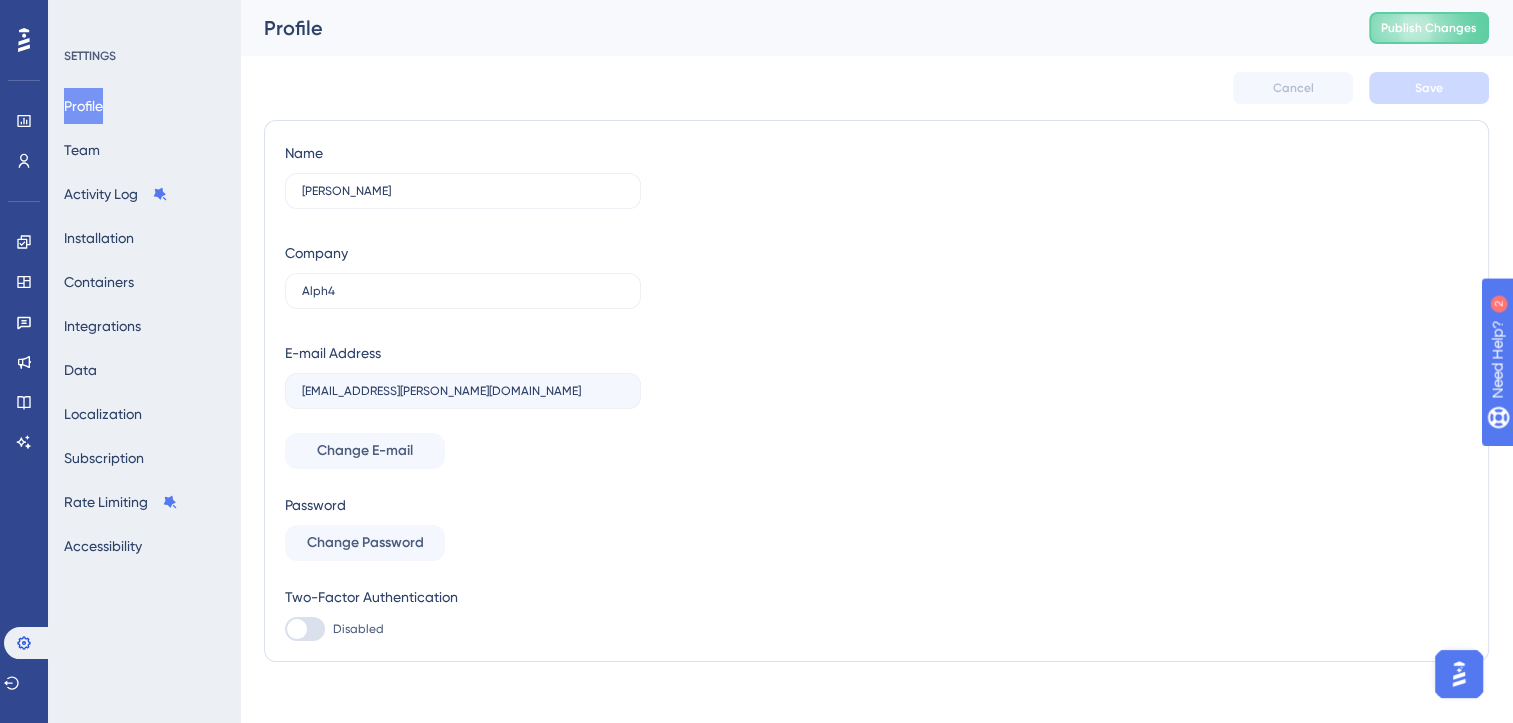 scroll, scrollTop: 0, scrollLeft: 0, axis: both 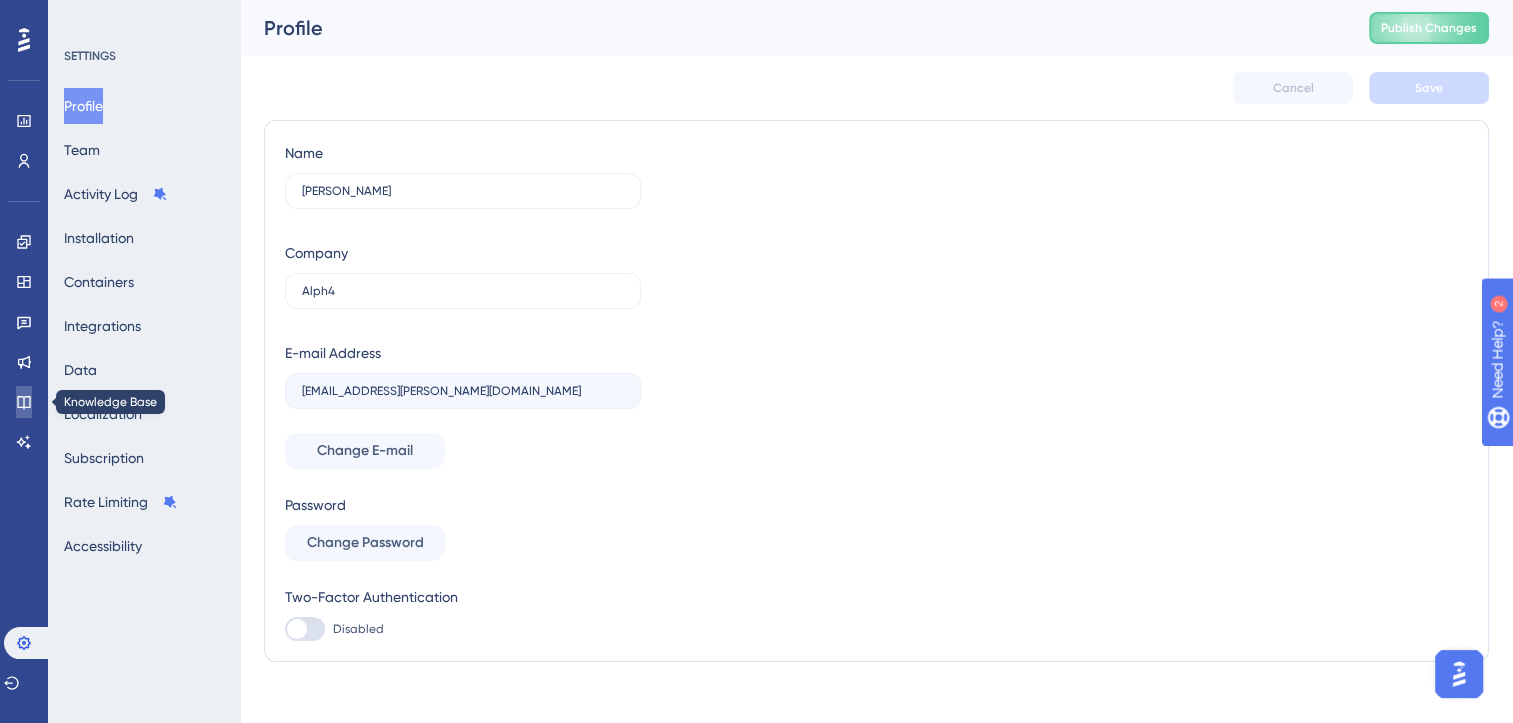 click 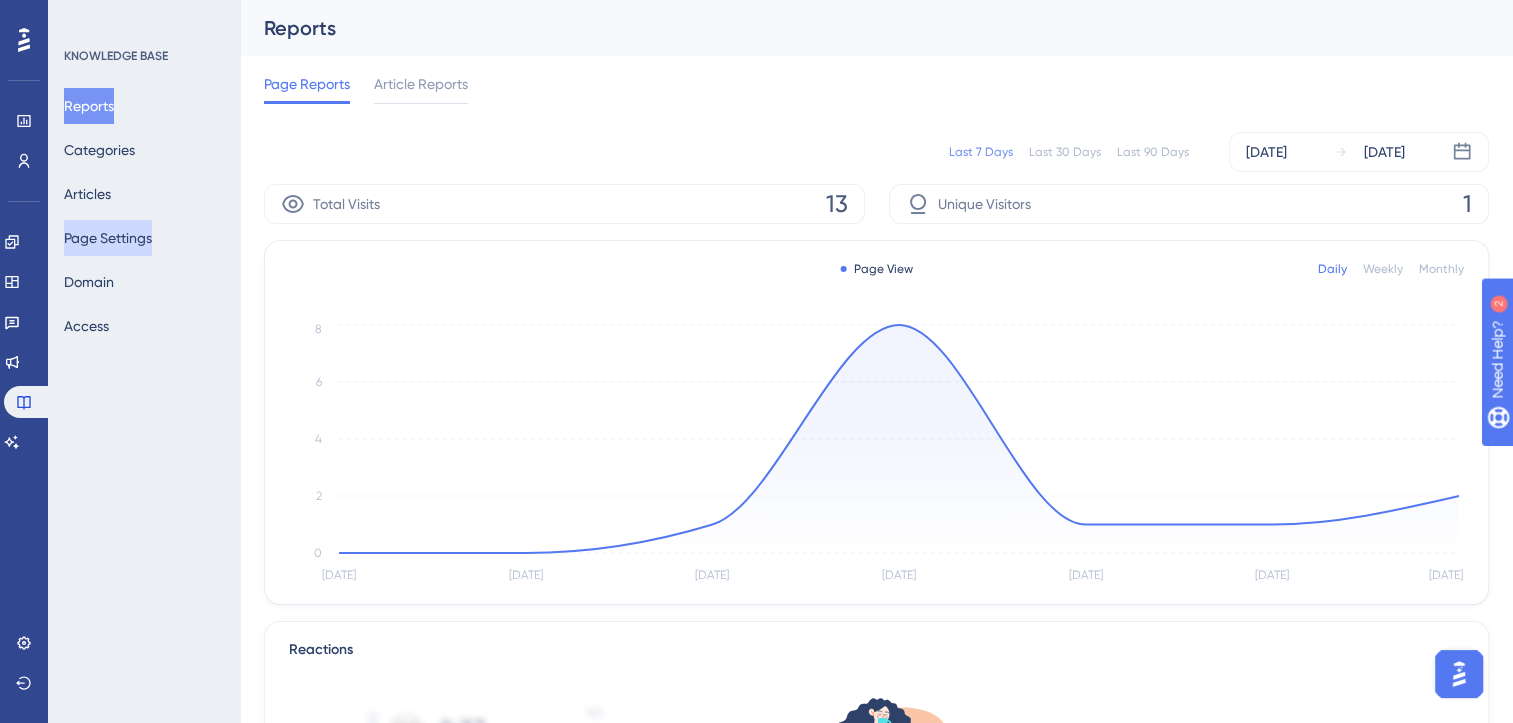 click on "Page Settings" at bounding box center (108, 238) 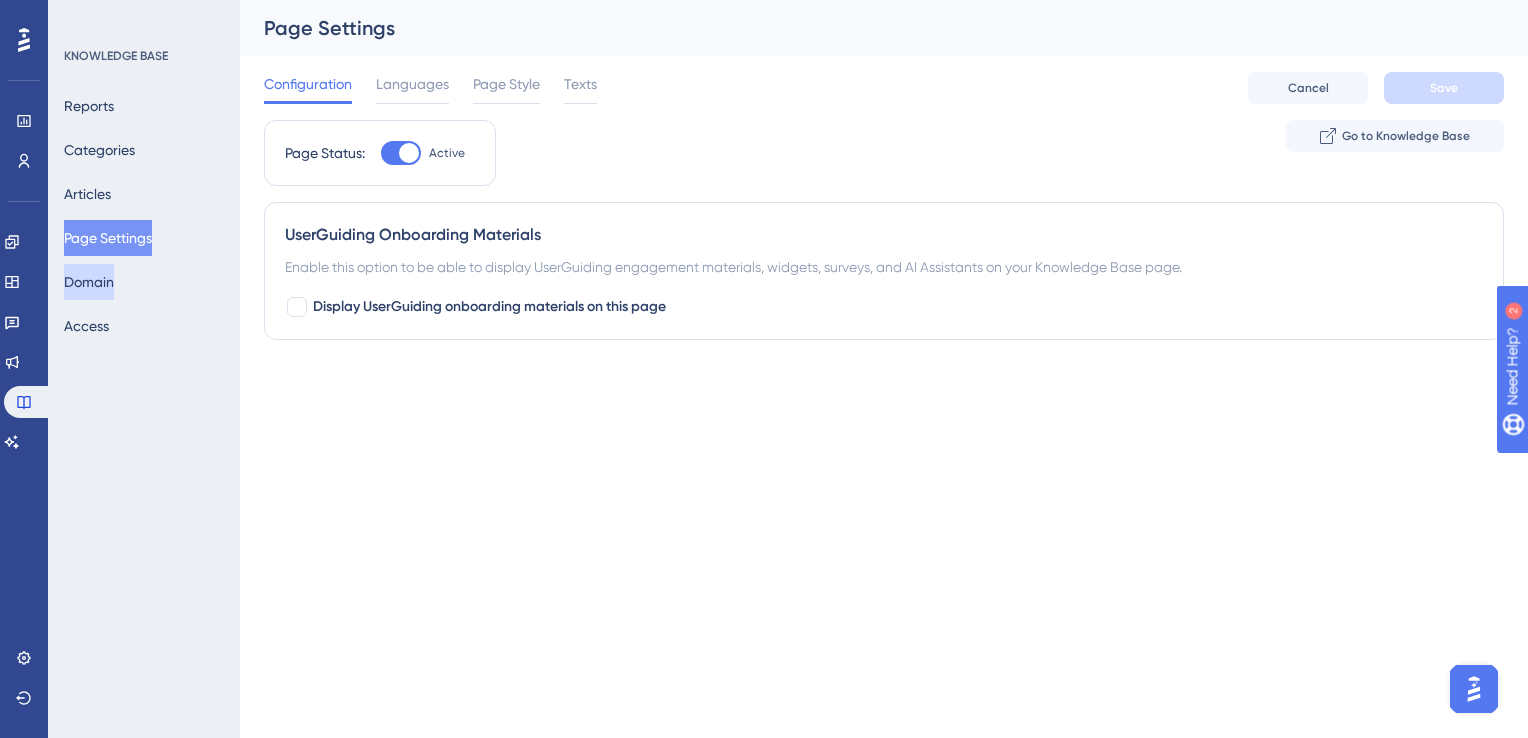 click on "Domain" at bounding box center [89, 282] 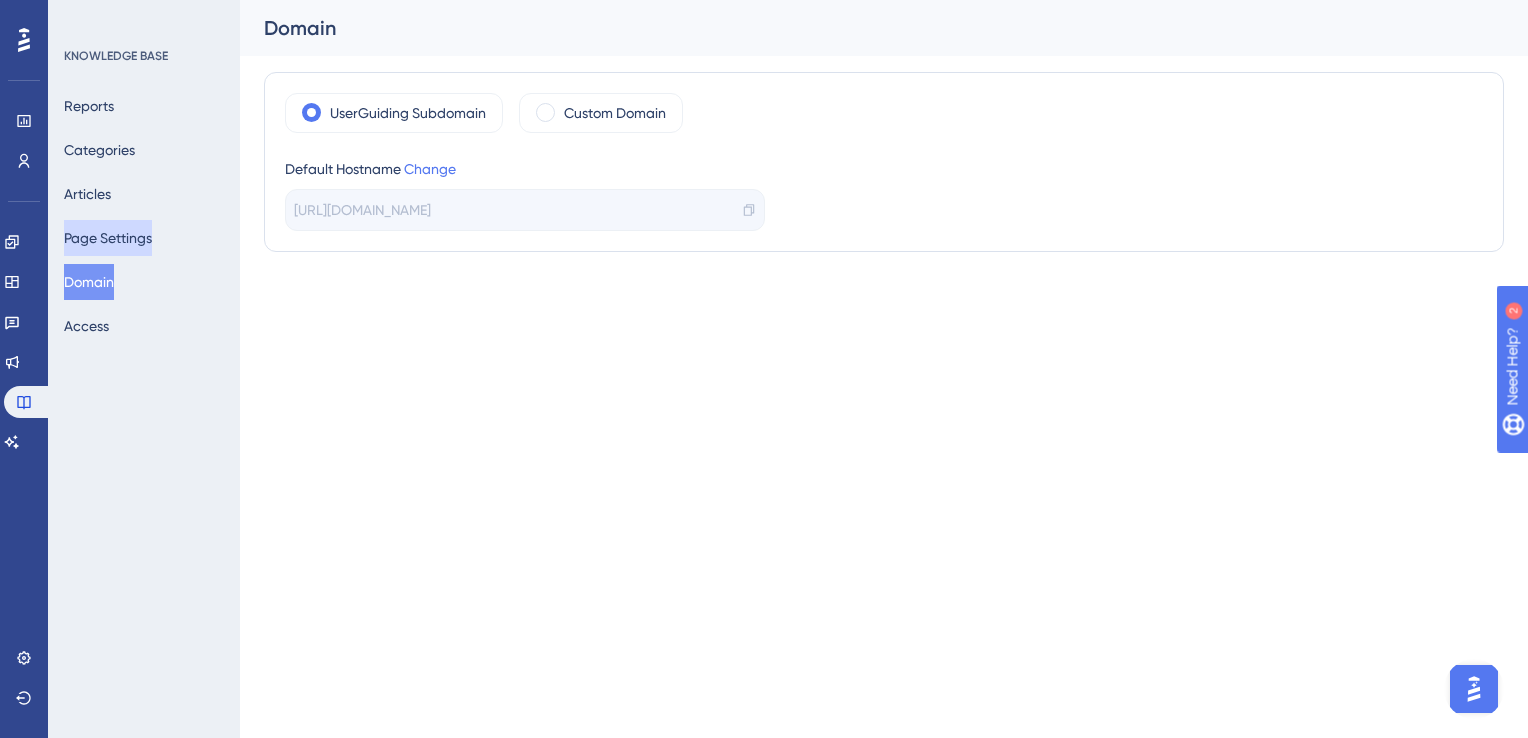 click on "Page Settings" at bounding box center [108, 238] 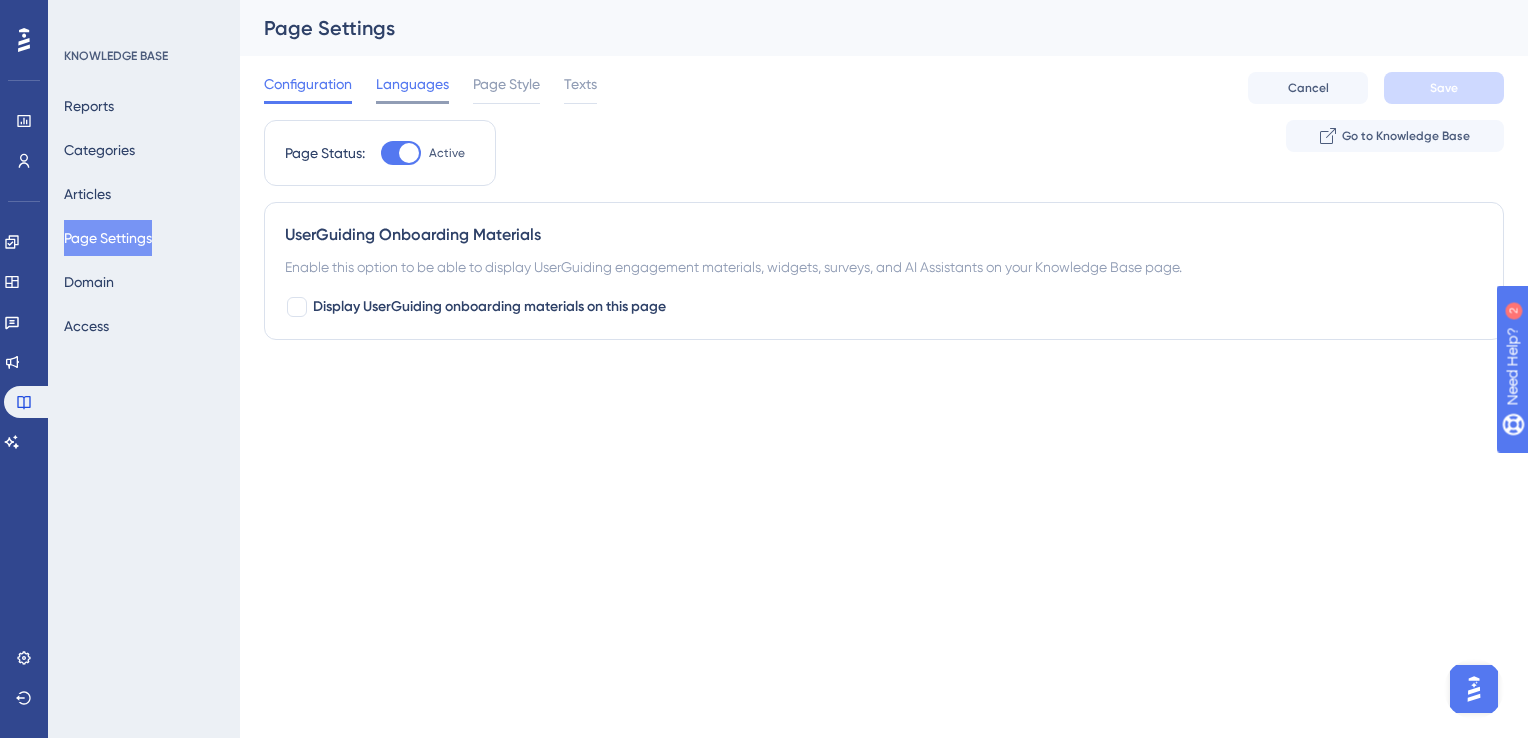 click on "Languages" at bounding box center [412, 84] 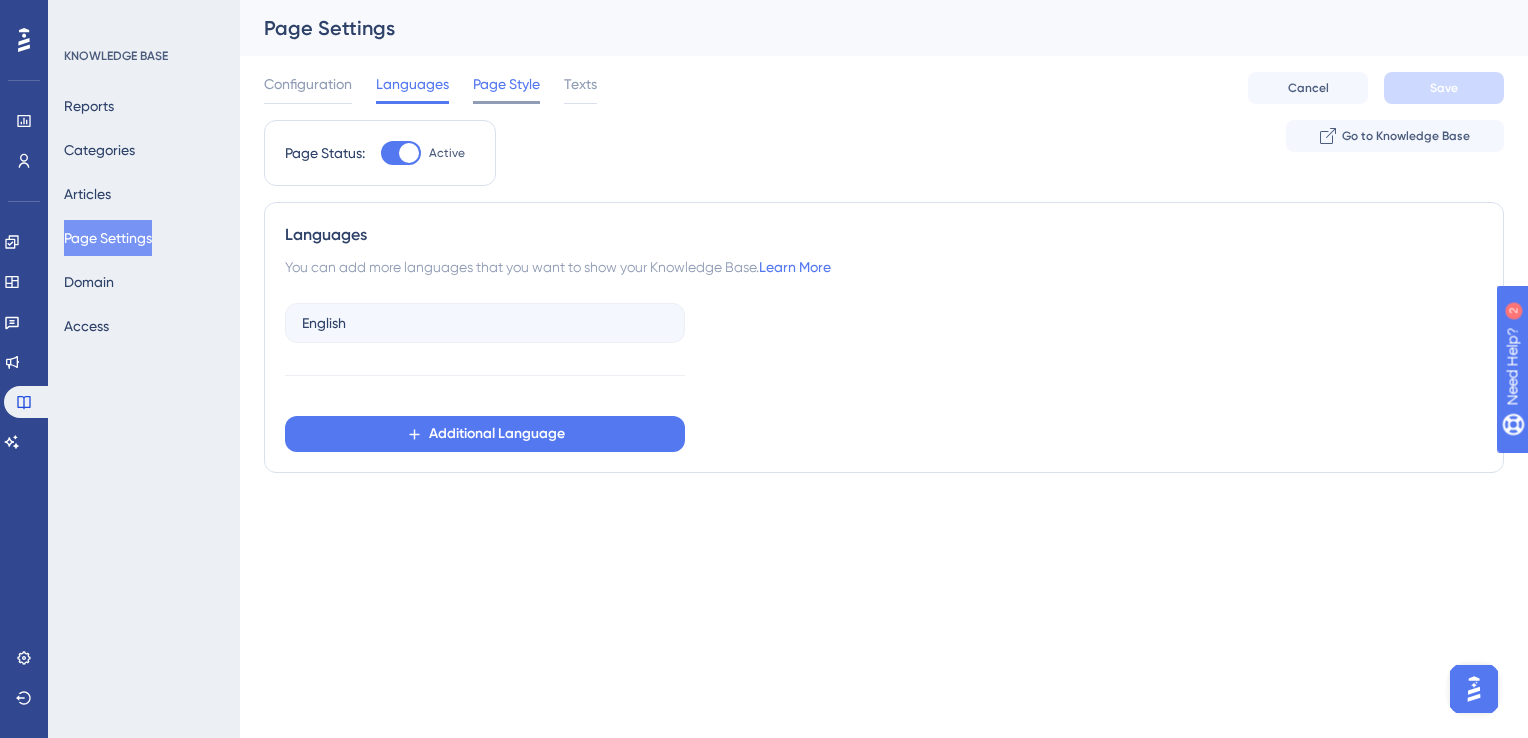 click on "Page Style" at bounding box center (506, 84) 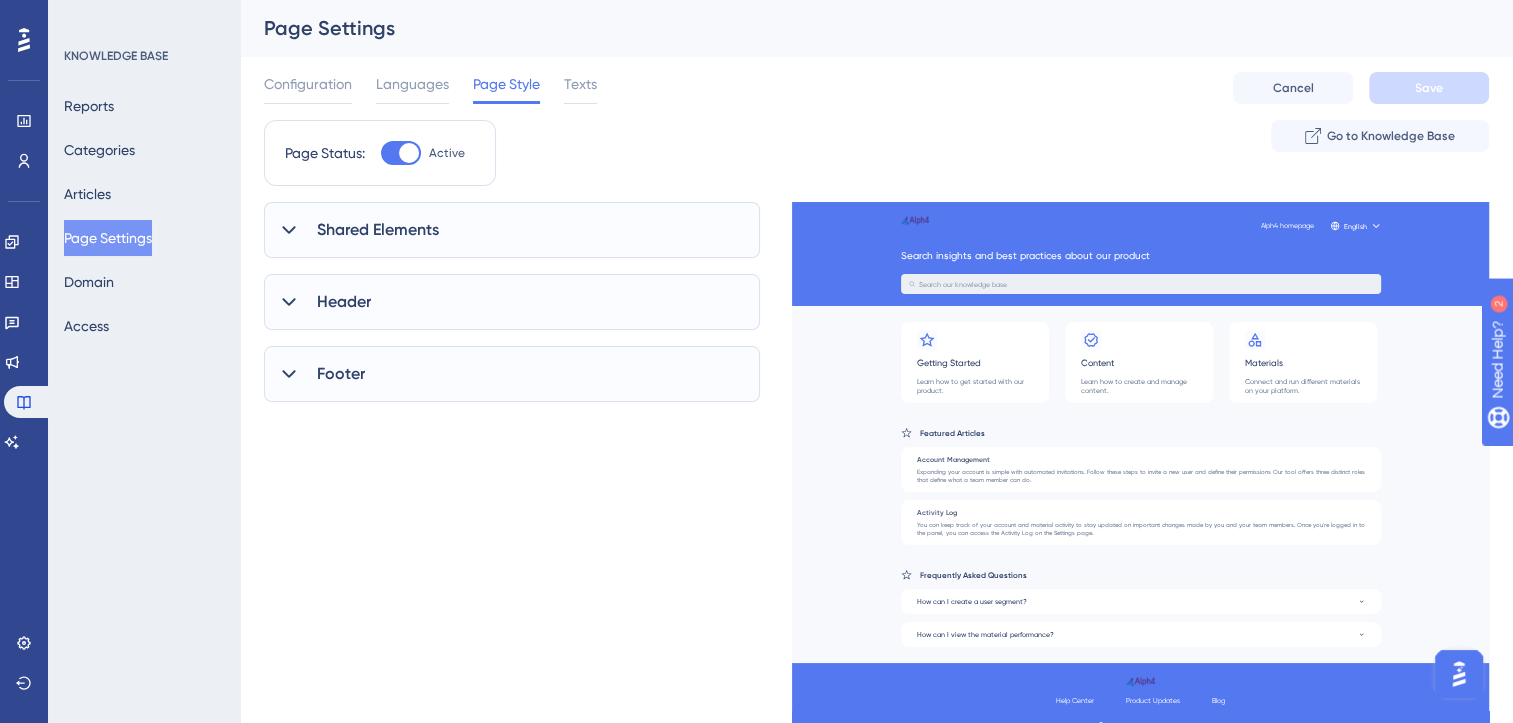 click 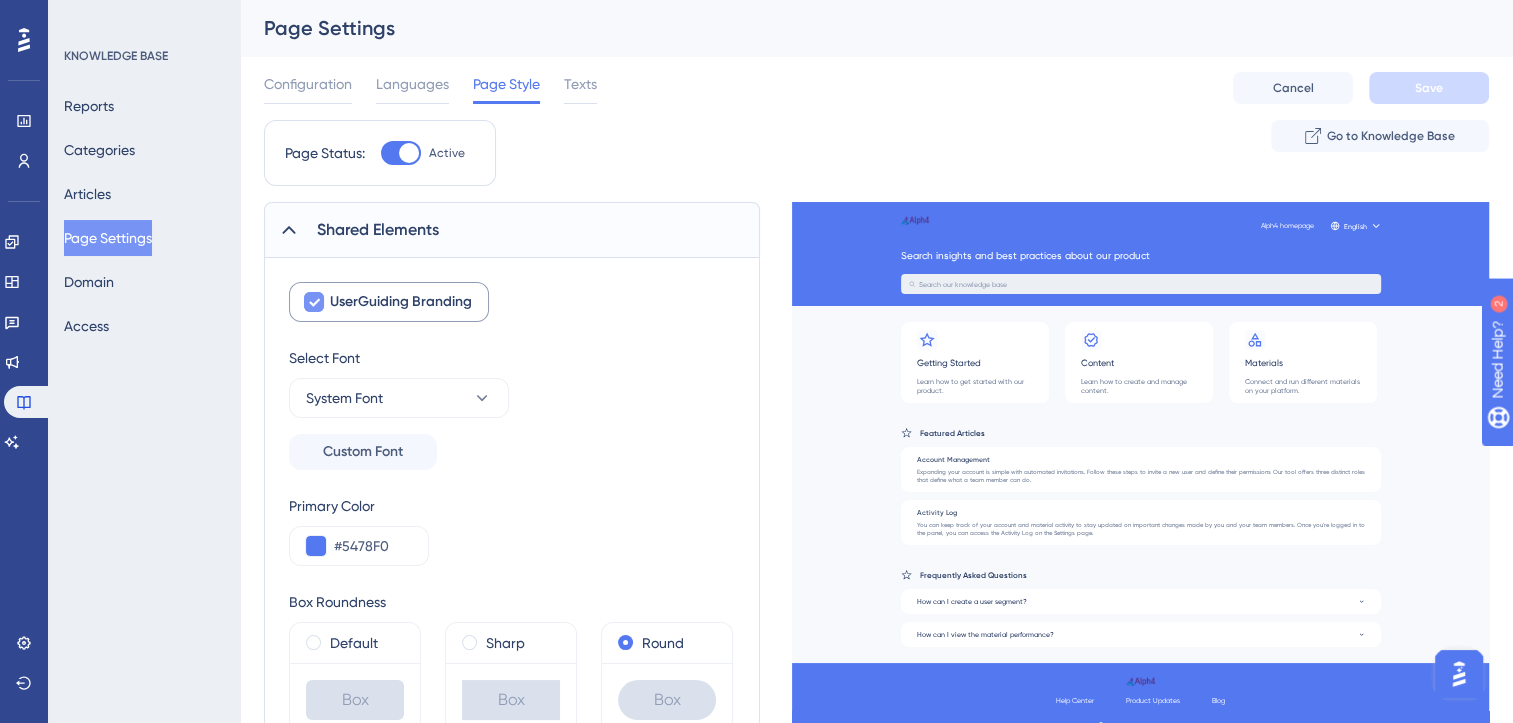 click 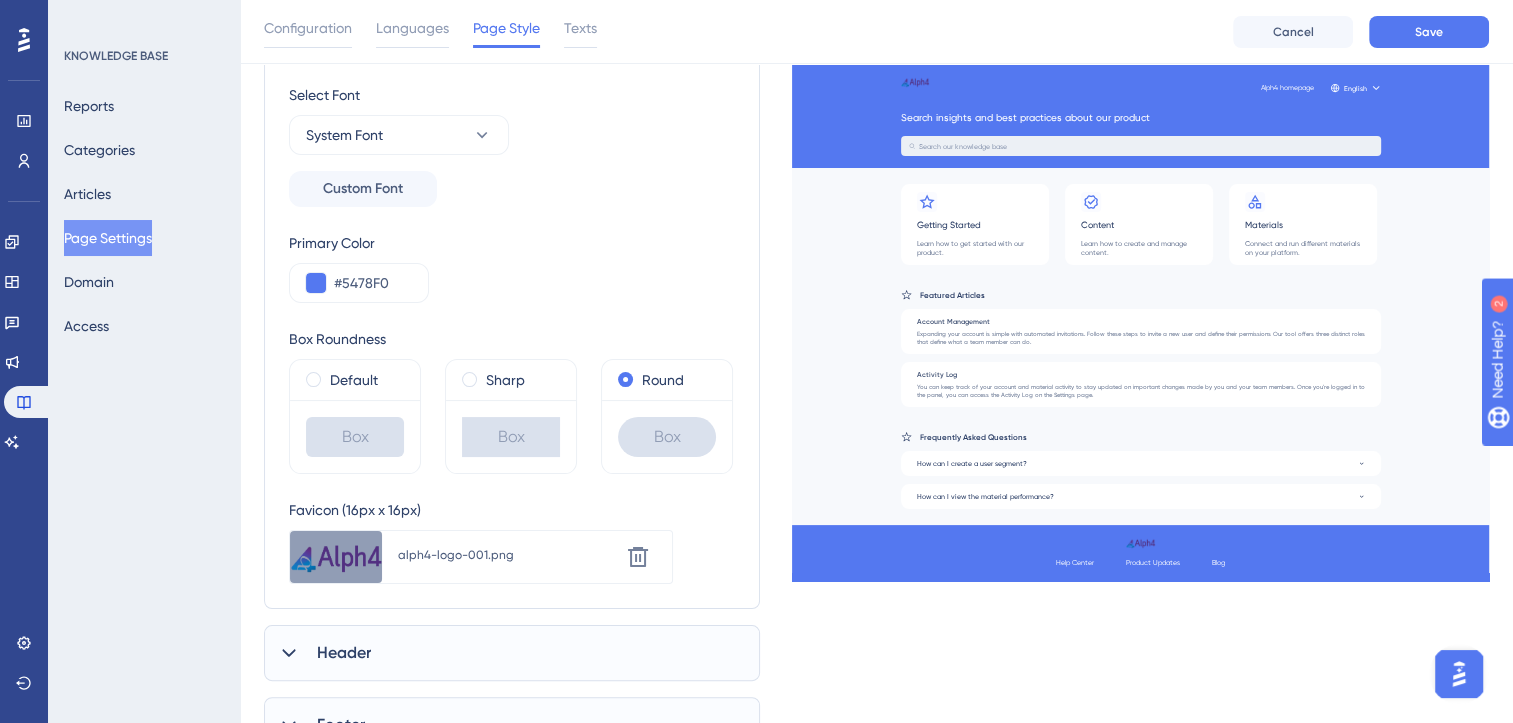 scroll, scrollTop: 272, scrollLeft: 0, axis: vertical 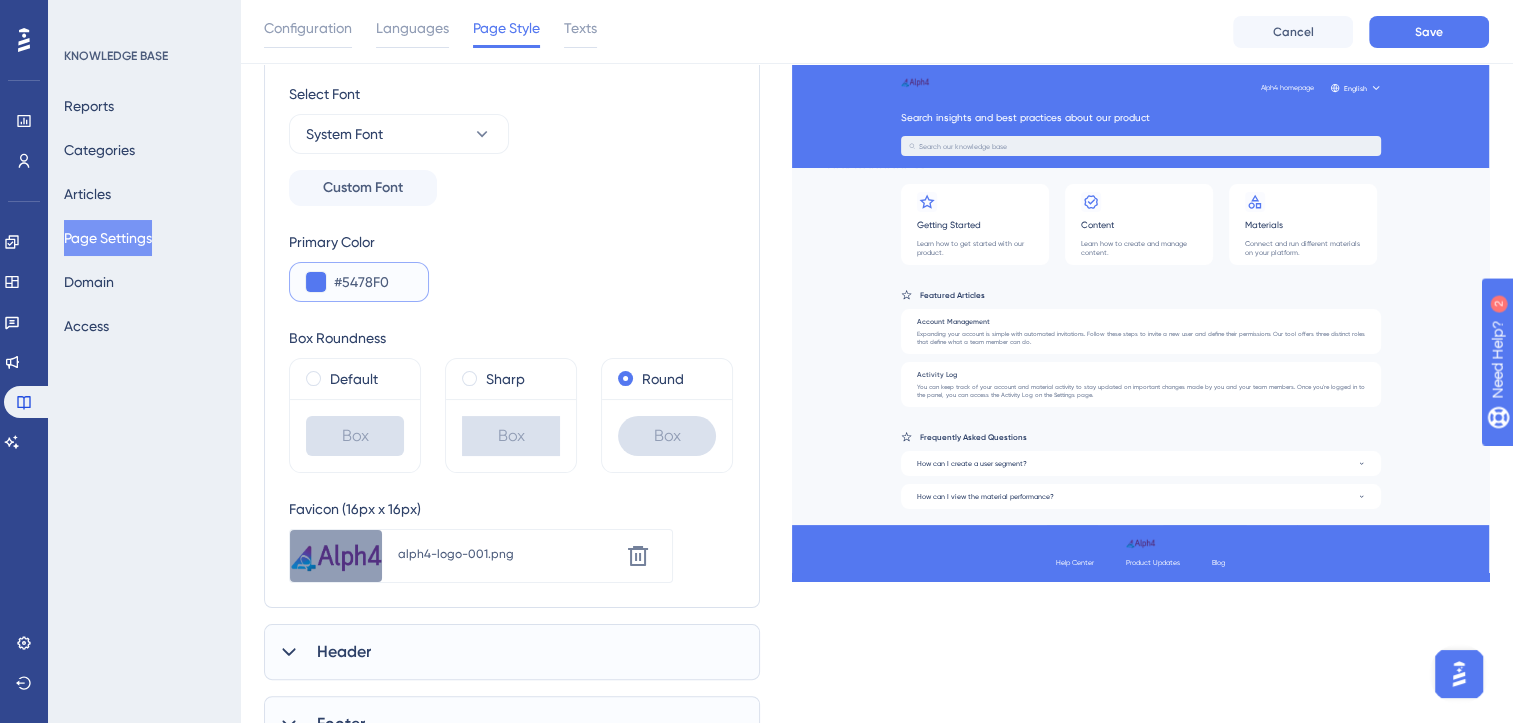 click on "#5478F0" at bounding box center (373, 282) 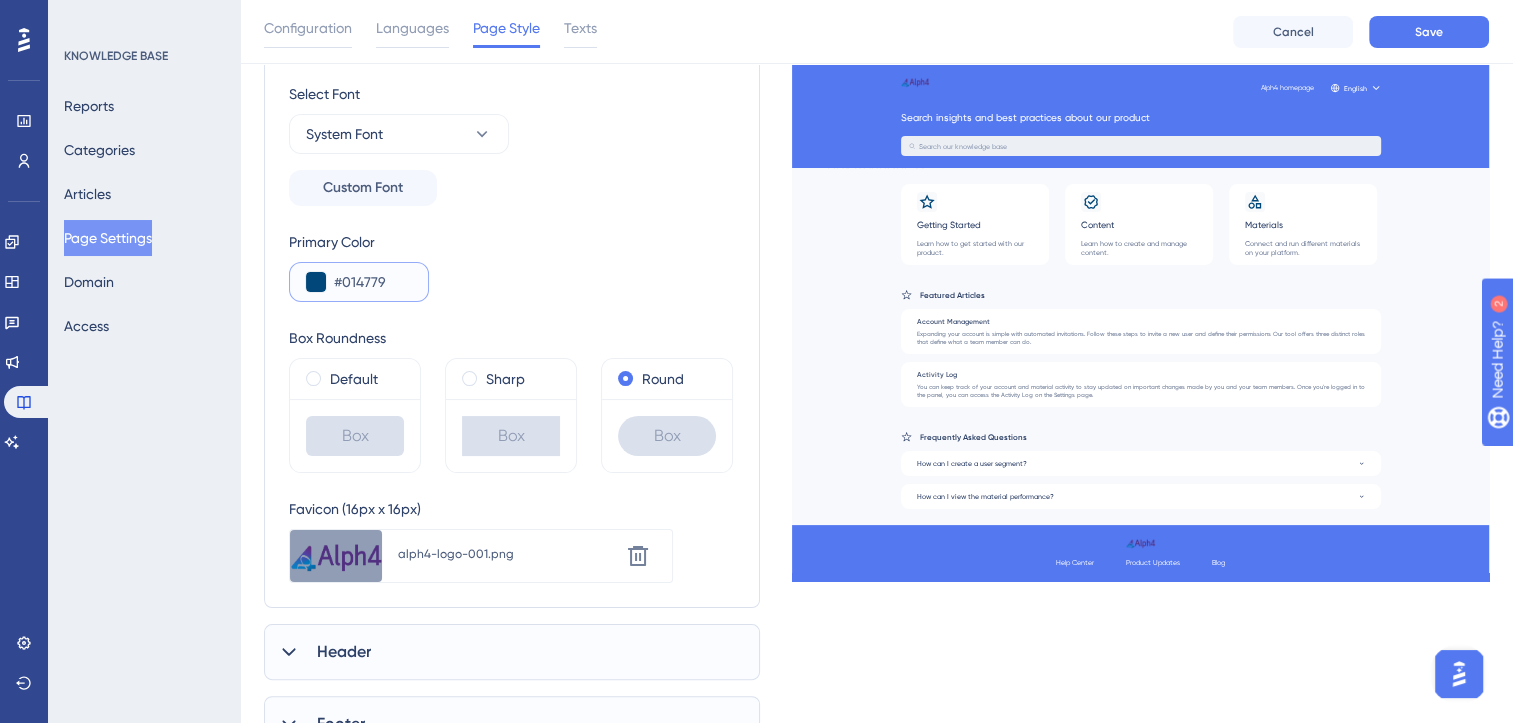 type on "#014779" 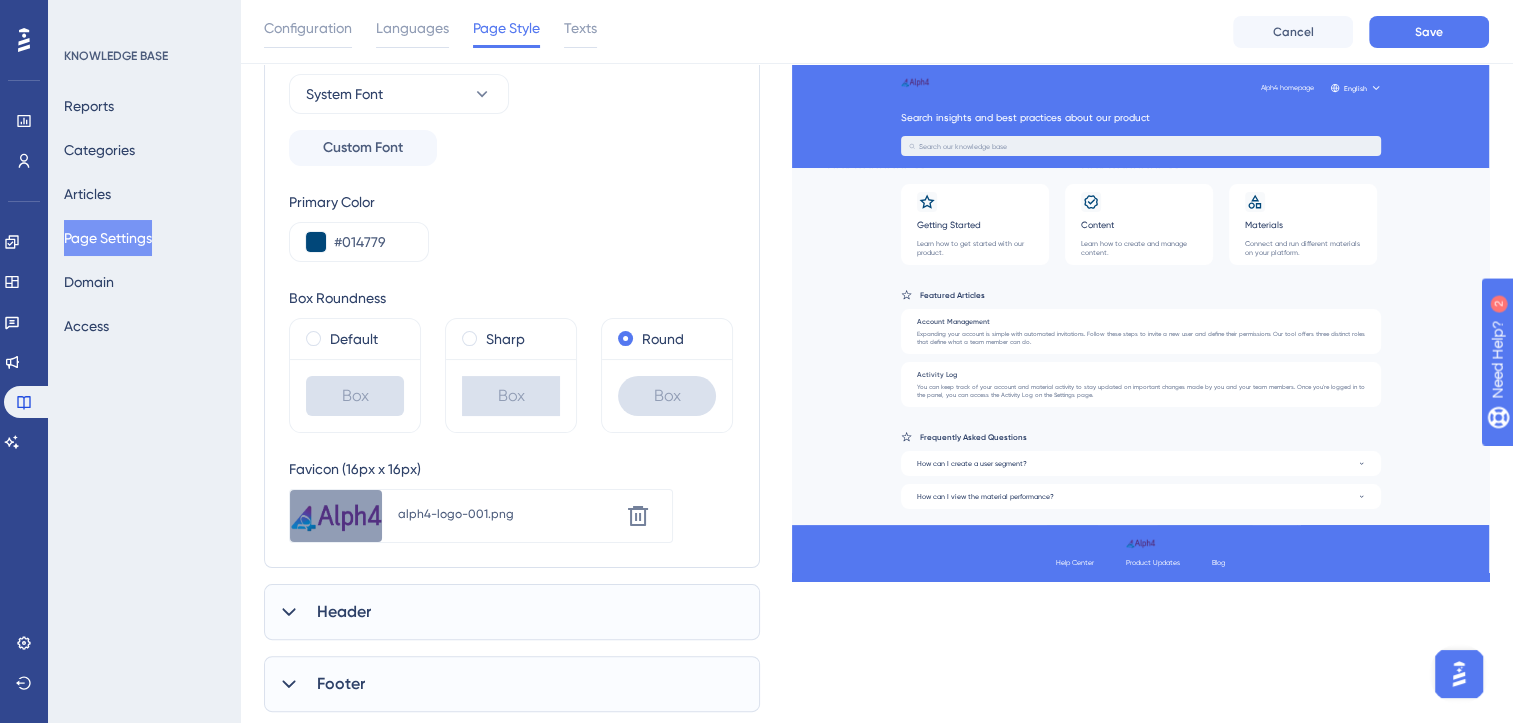 scroll, scrollTop: 364, scrollLeft: 0, axis: vertical 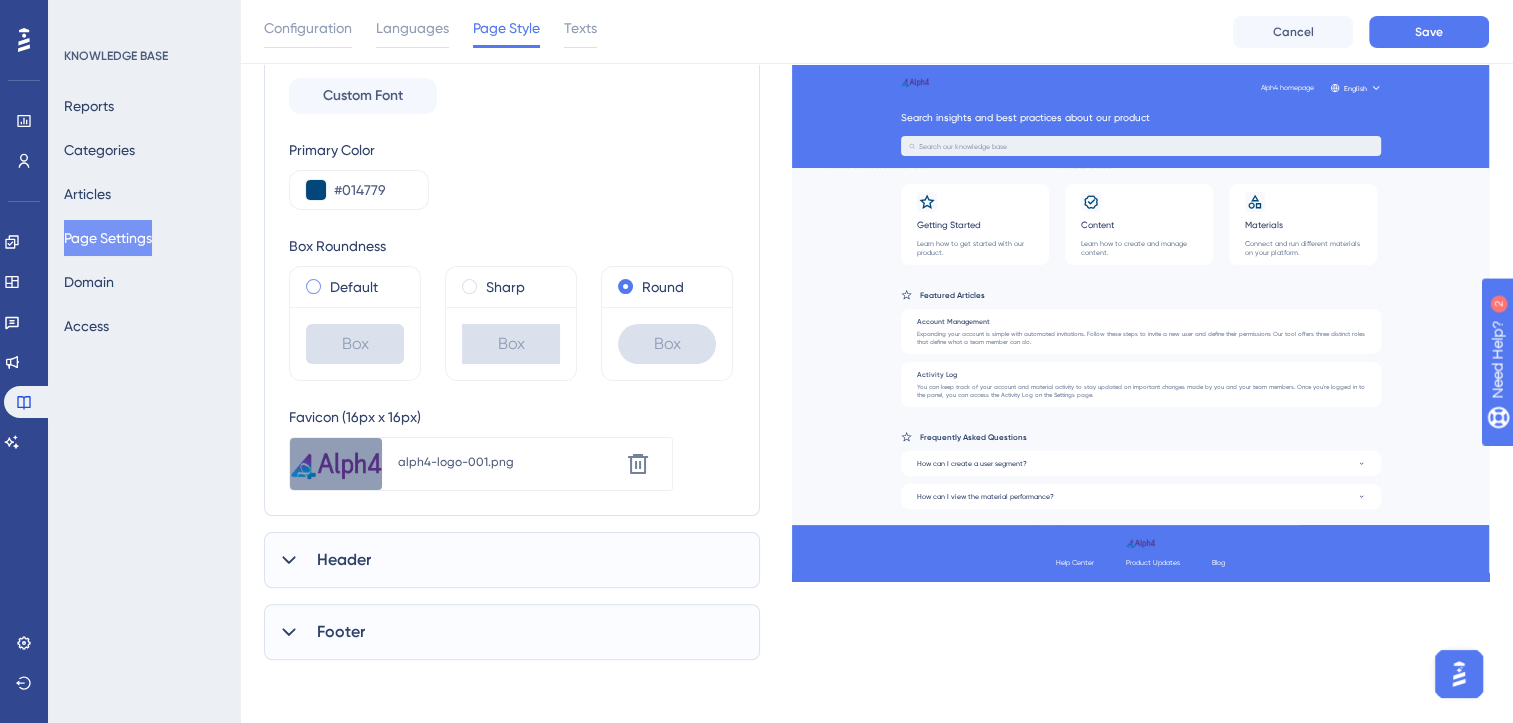 click at bounding box center (313, 286) 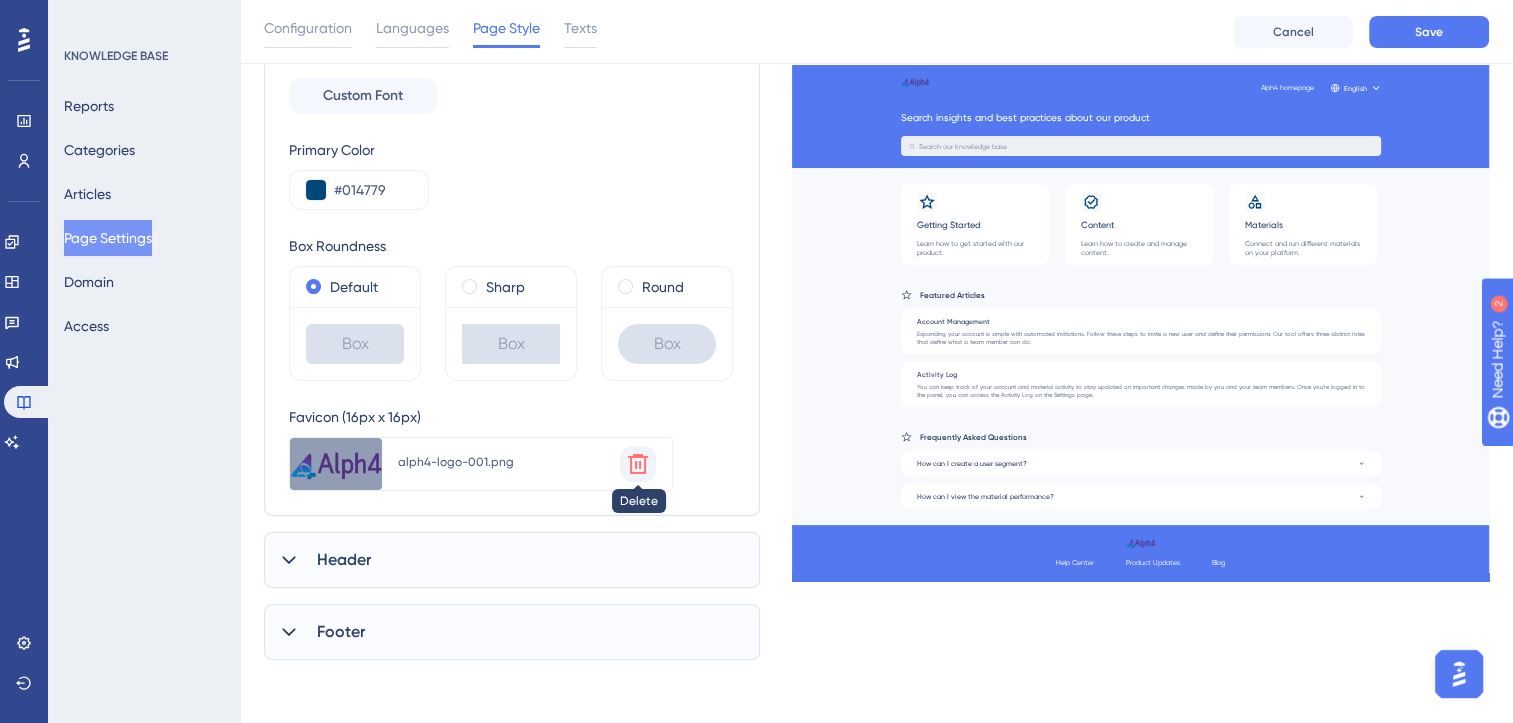 click 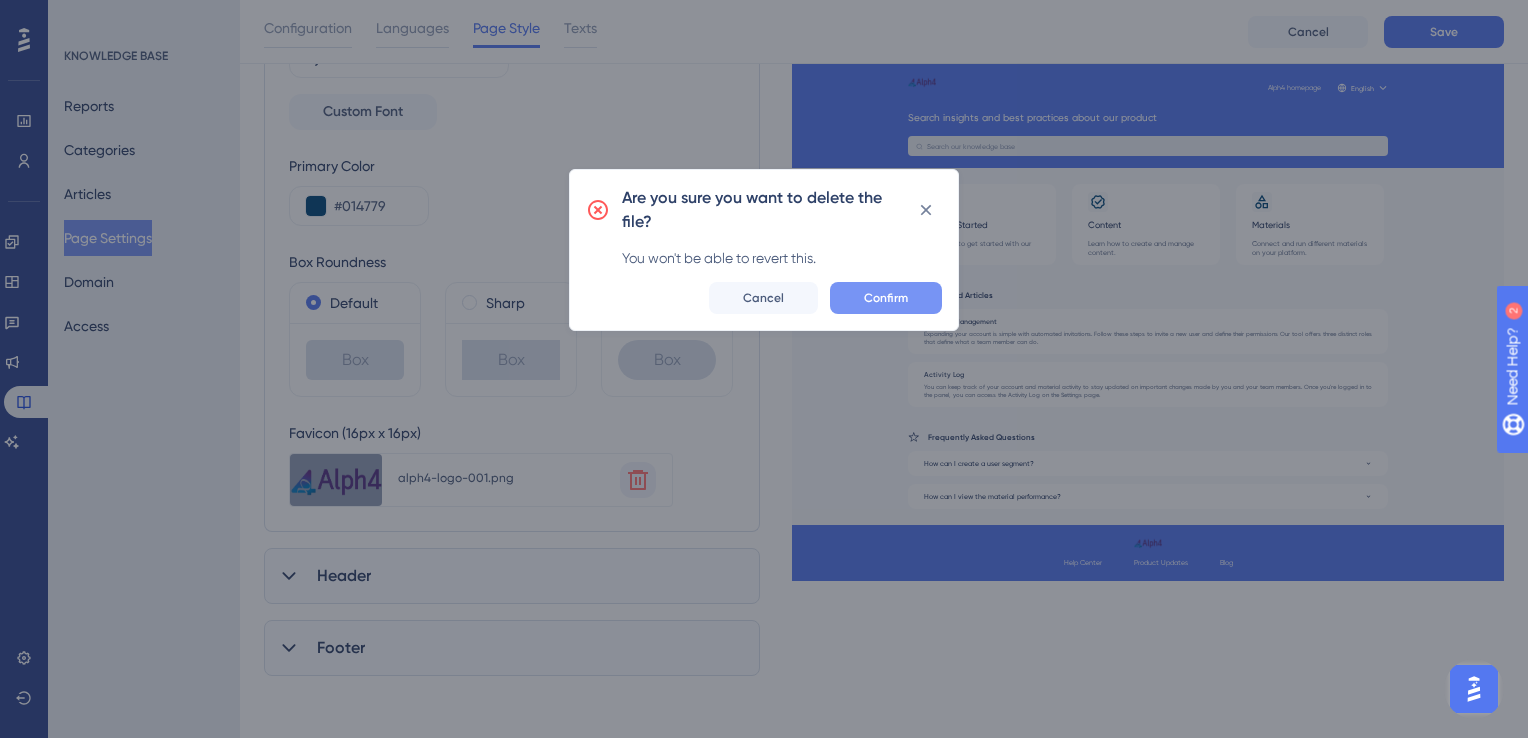 click on "Confirm" at bounding box center [886, 298] 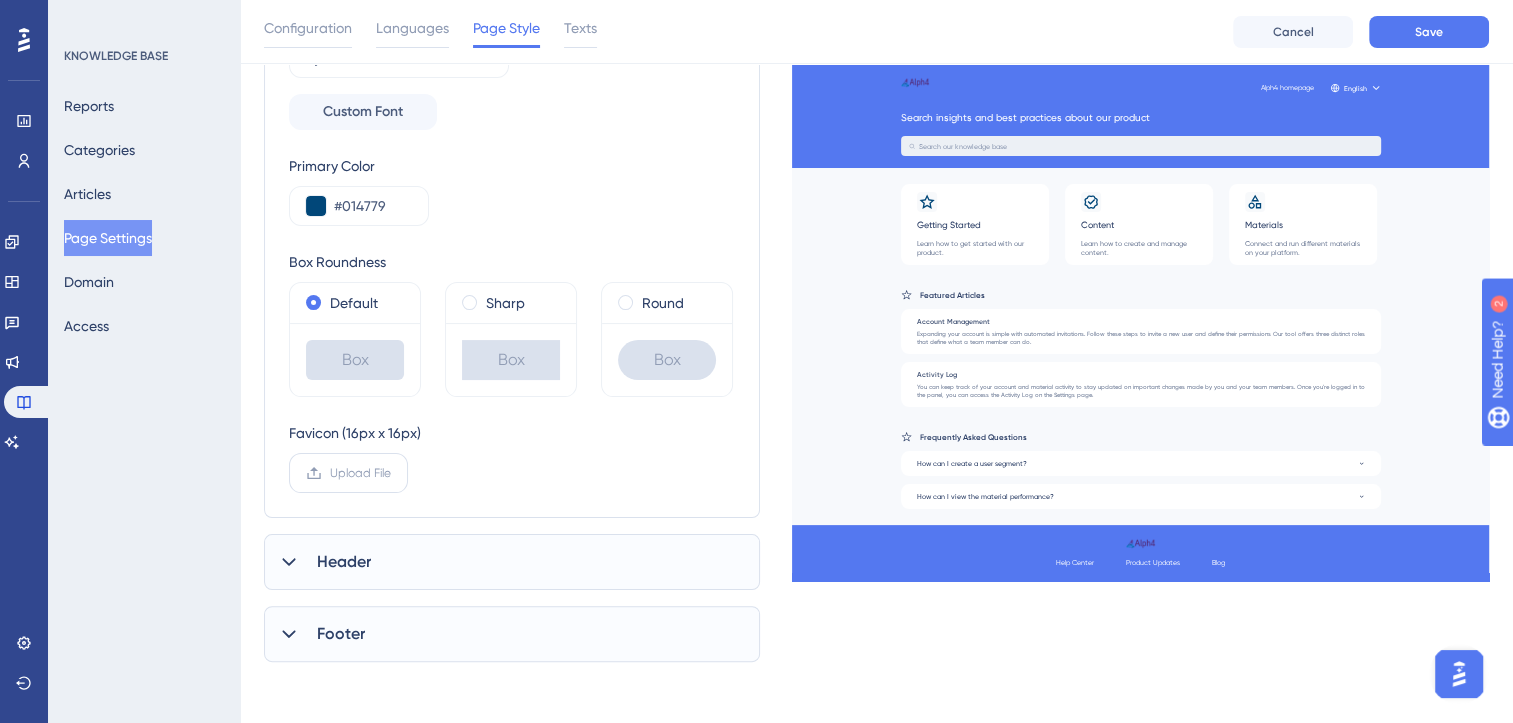 click on "Upload File" at bounding box center [360, 473] 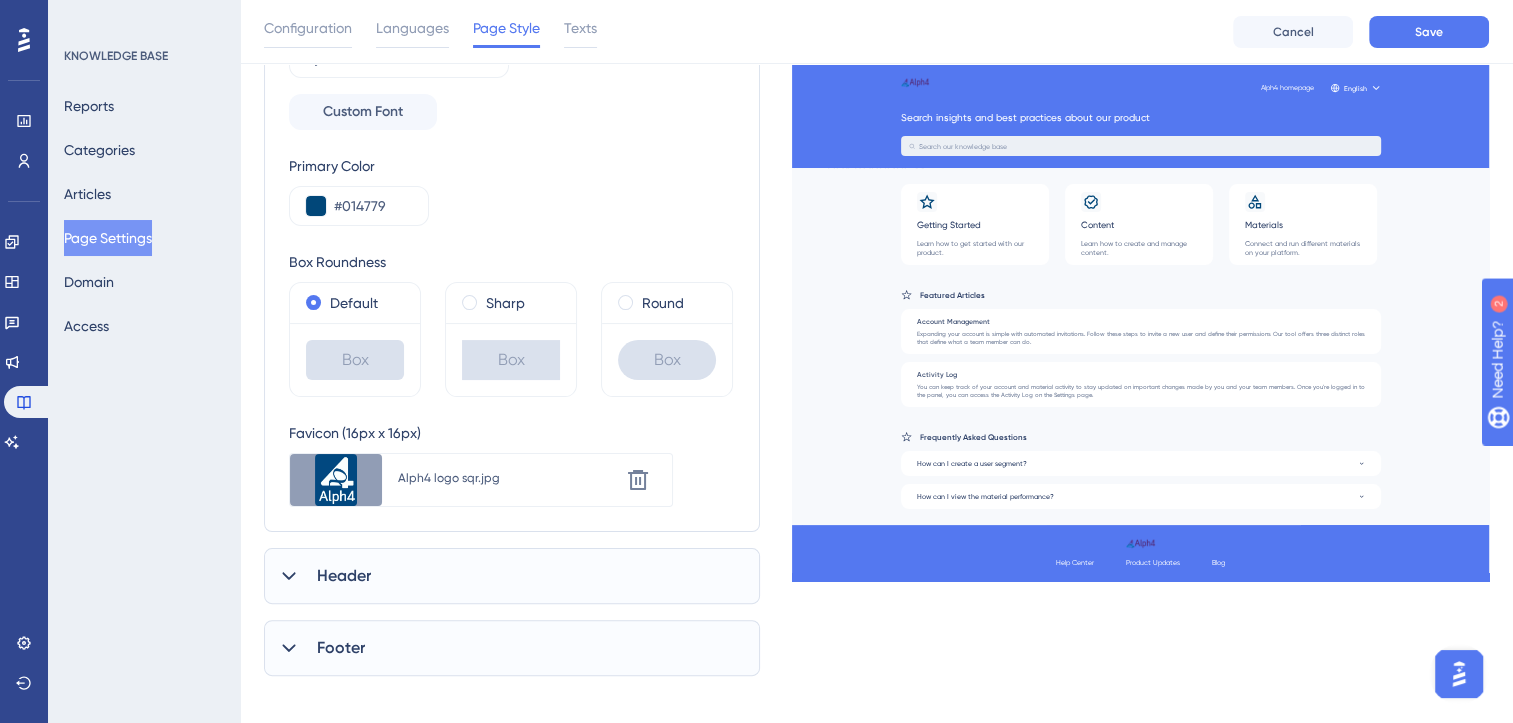 click on "Header" at bounding box center (512, 576) 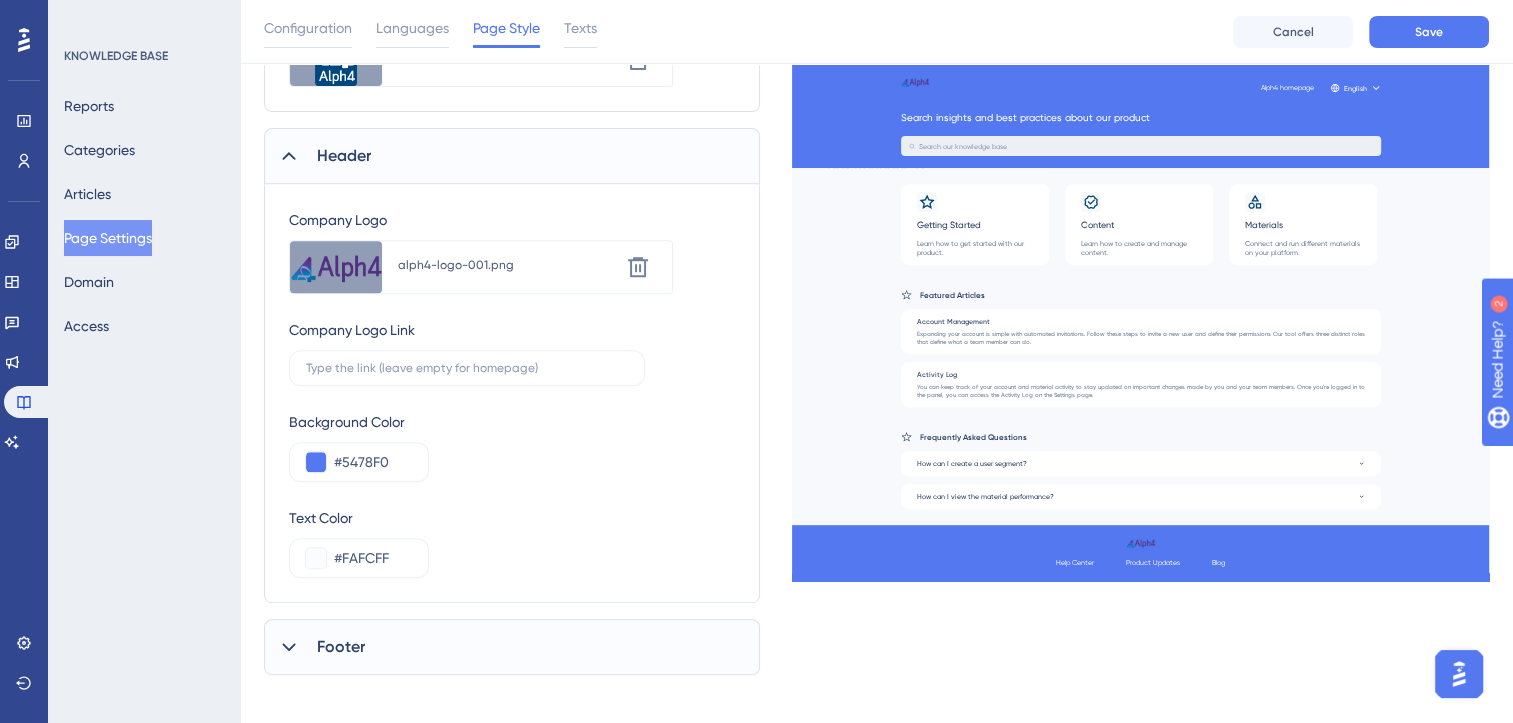 scroll, scrollTop: 779, scrollLeft: 0, axis: vertical 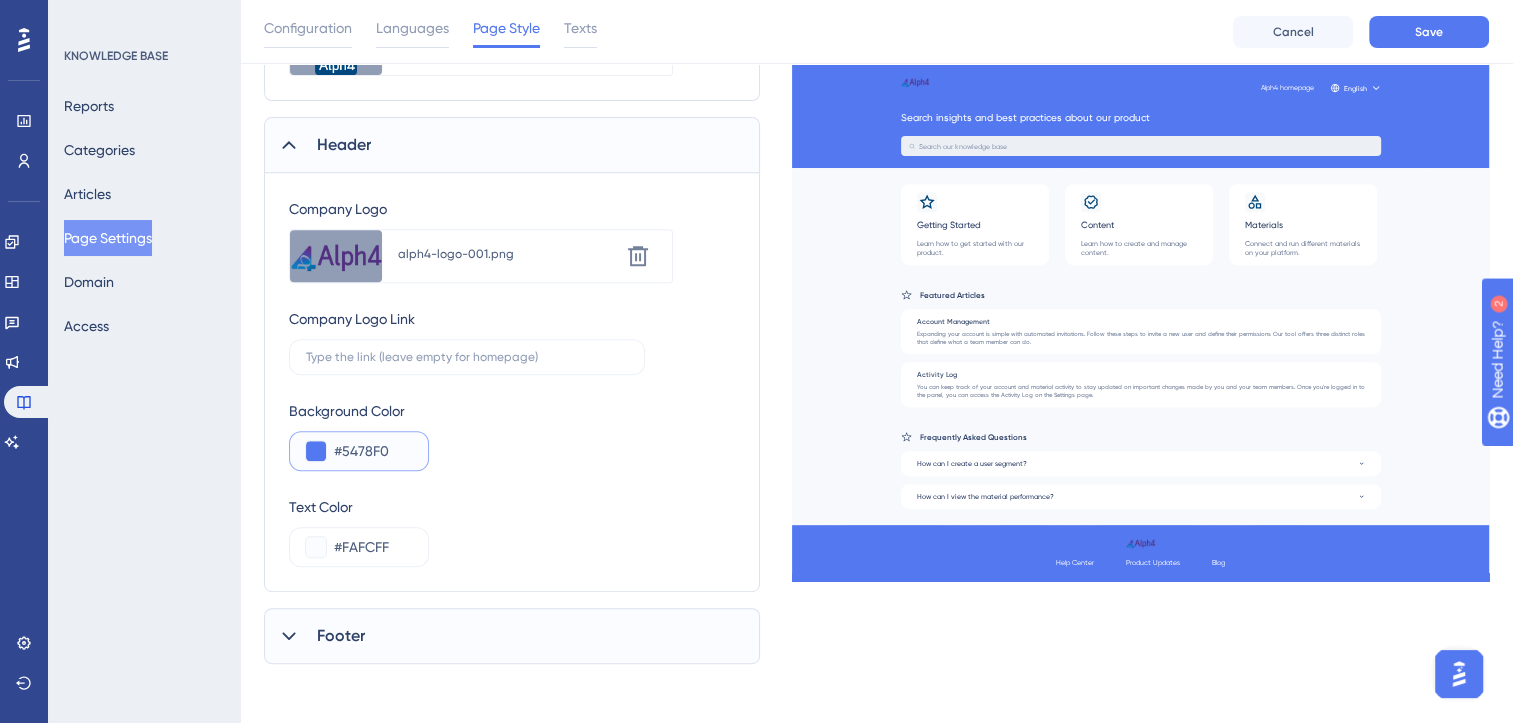 click on "#5478F0" at bounding box center (373, 451) 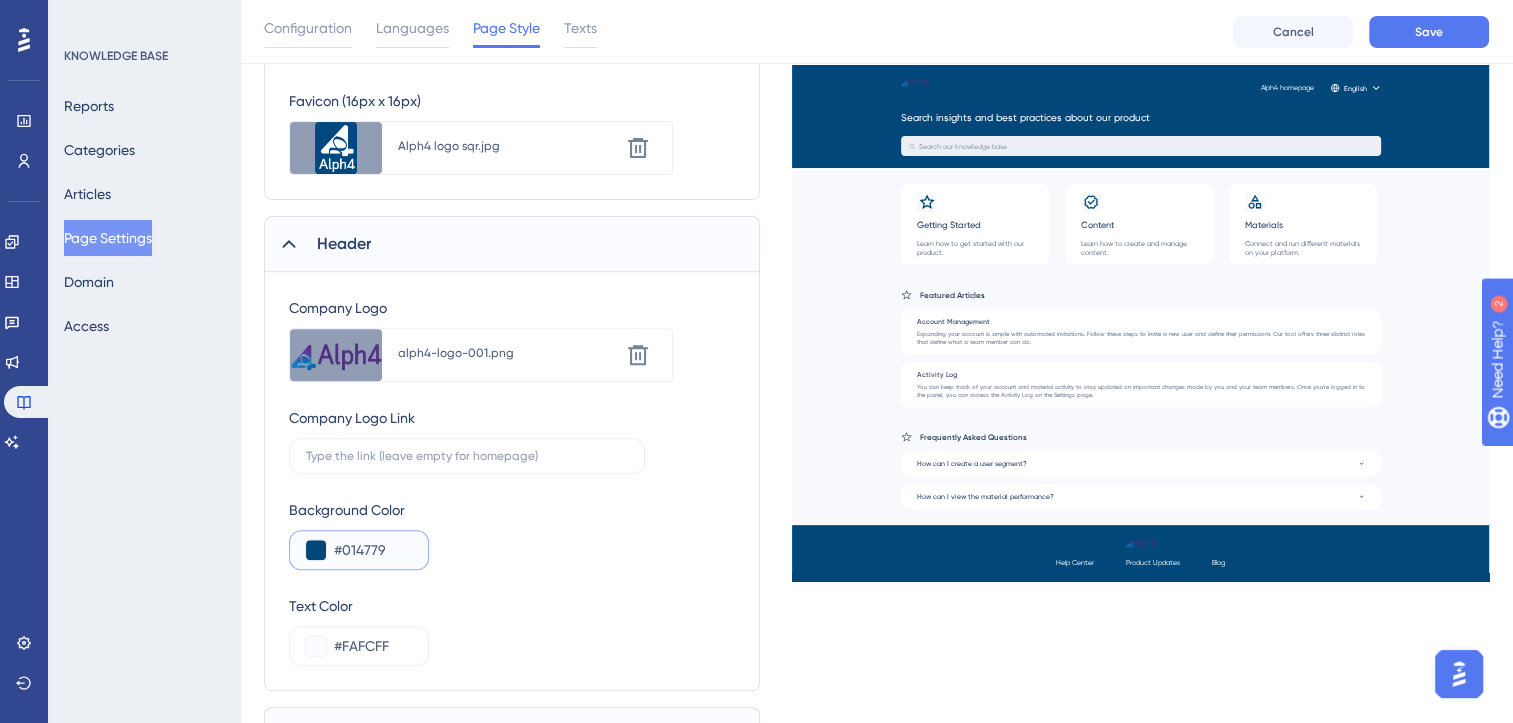 scroll, scrollTop: 679, scrollLeft: 0, axis: vertical 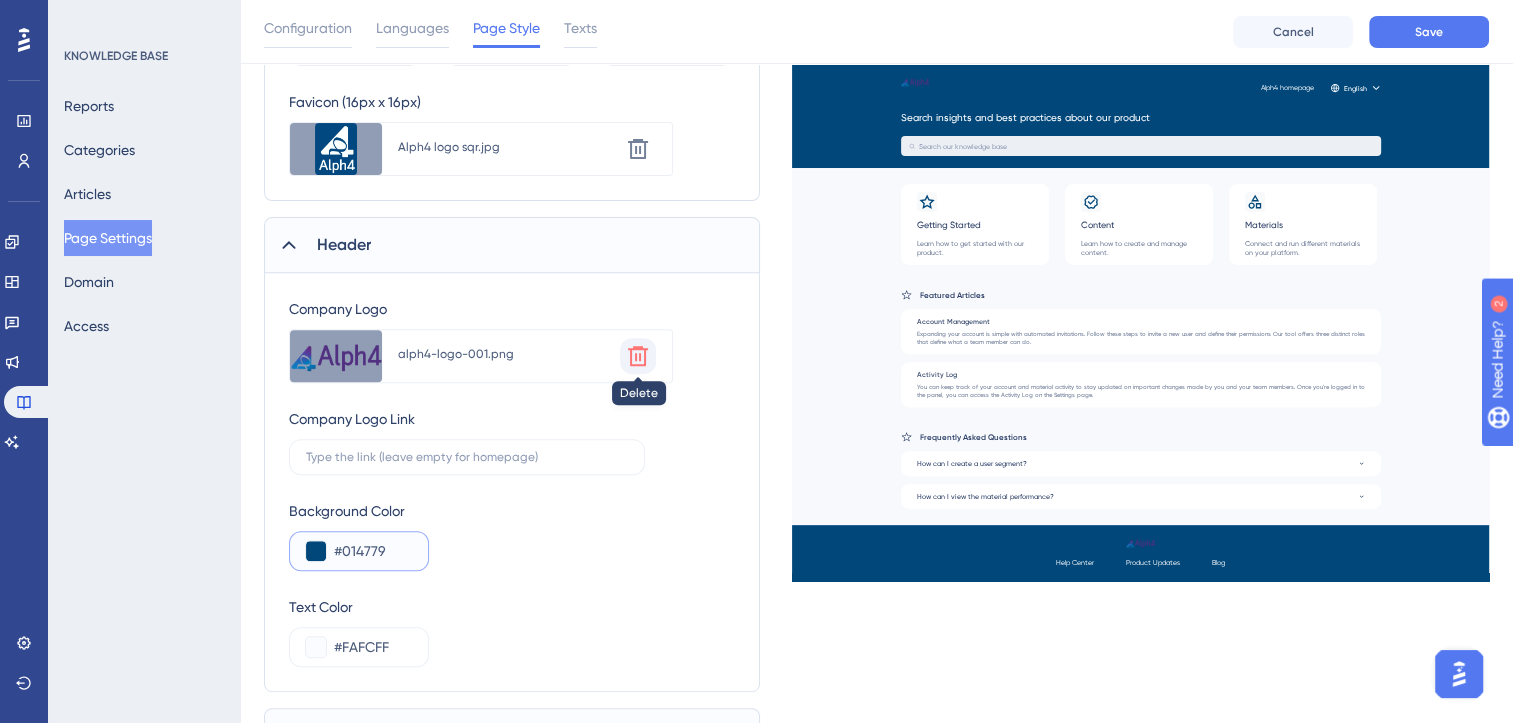 type on "#014779" 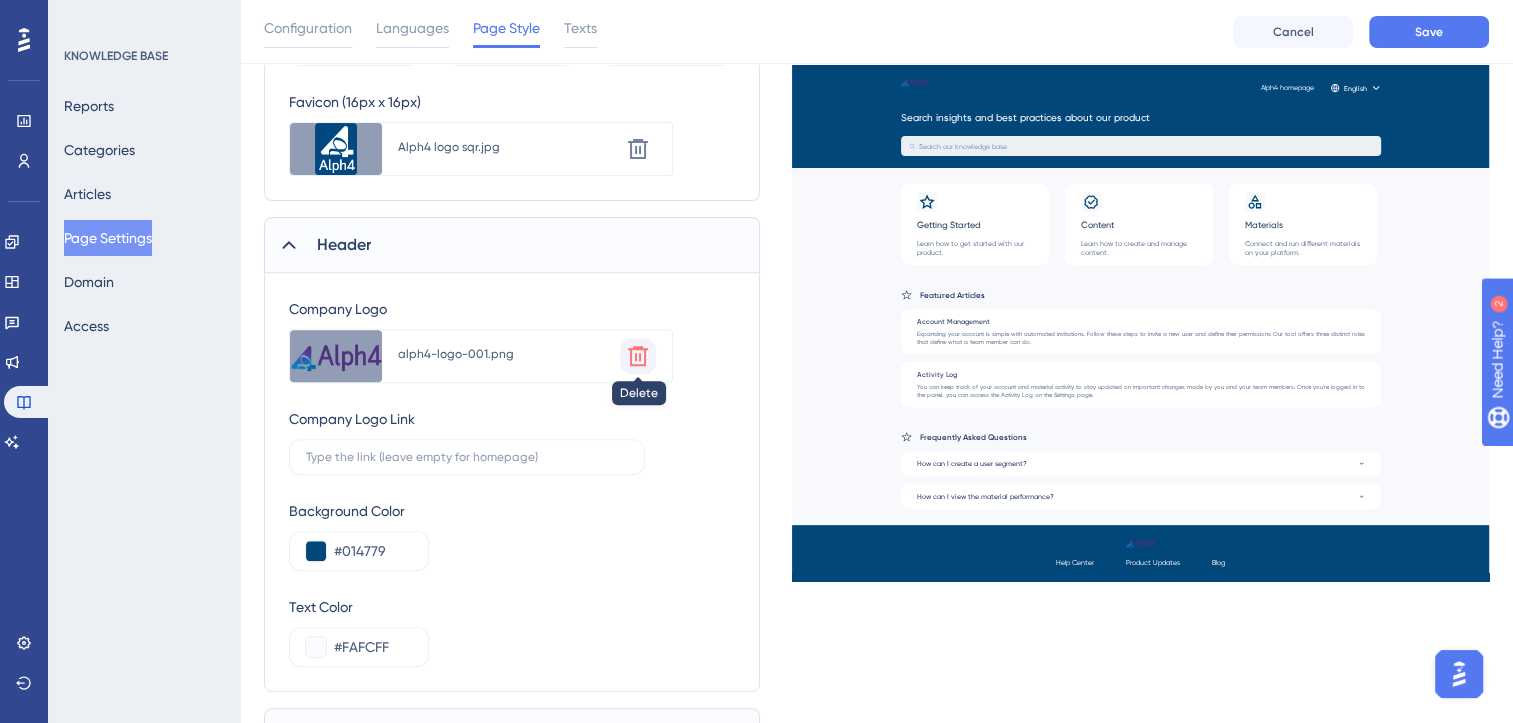 click 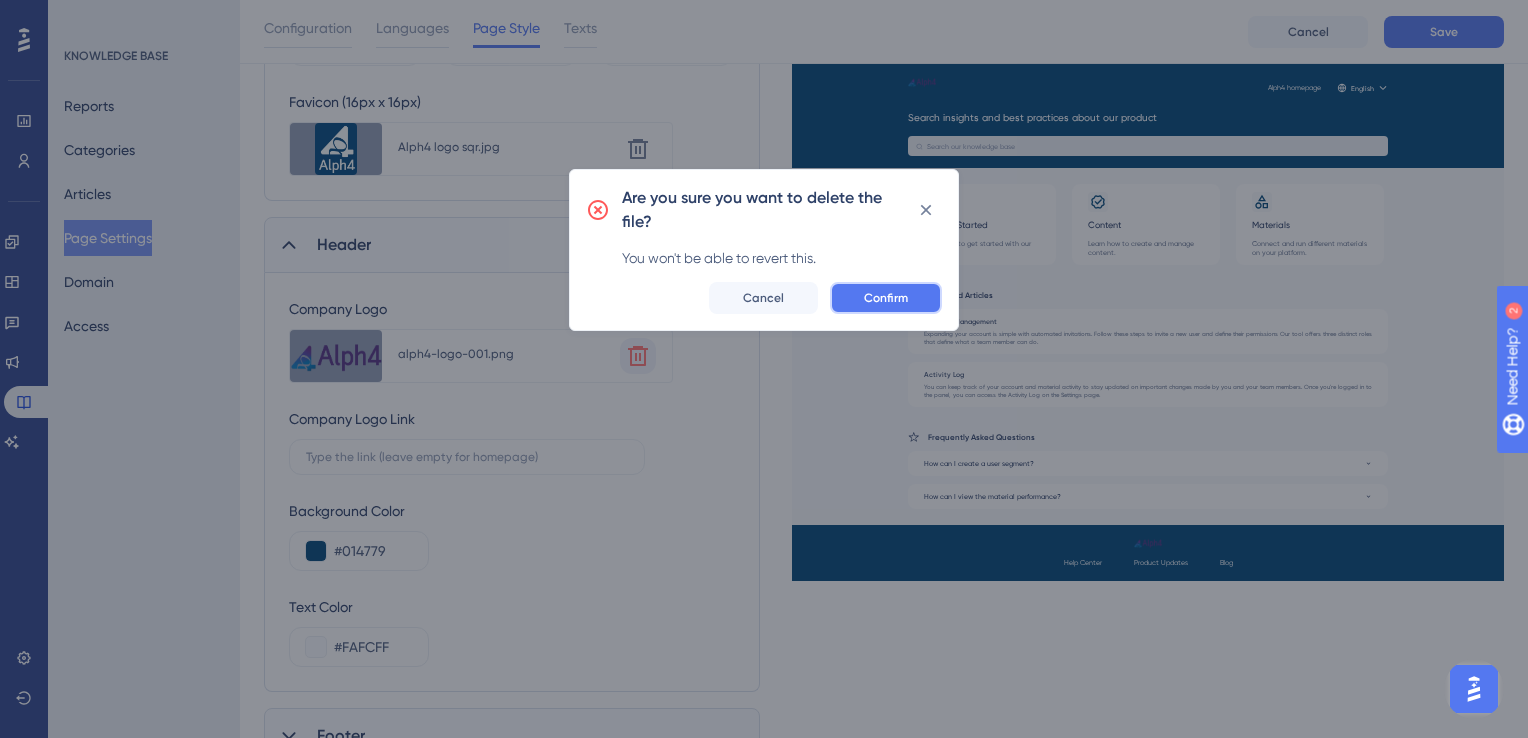 click on "Confirm" at bounding box center (886, 298) 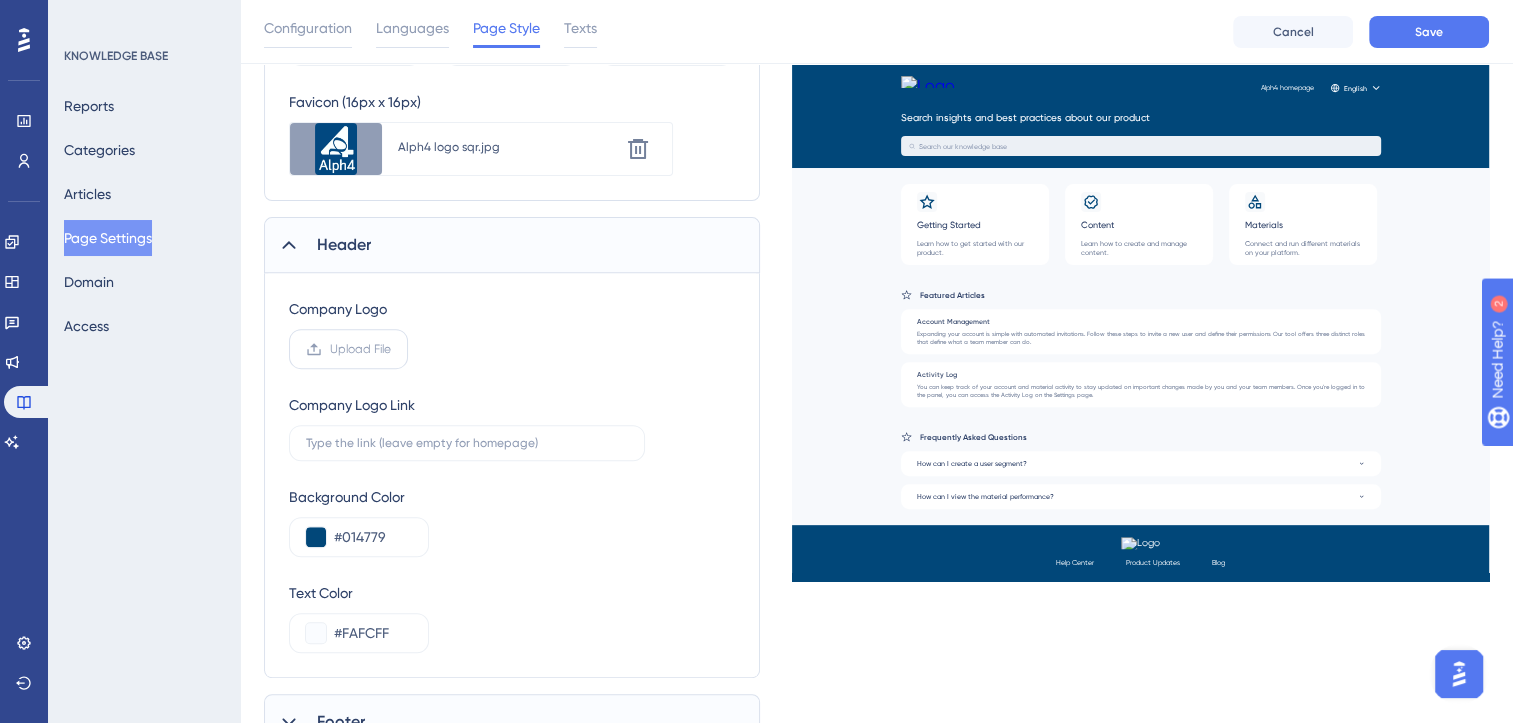 click on "Upload File" at bounding box center (360, 349) 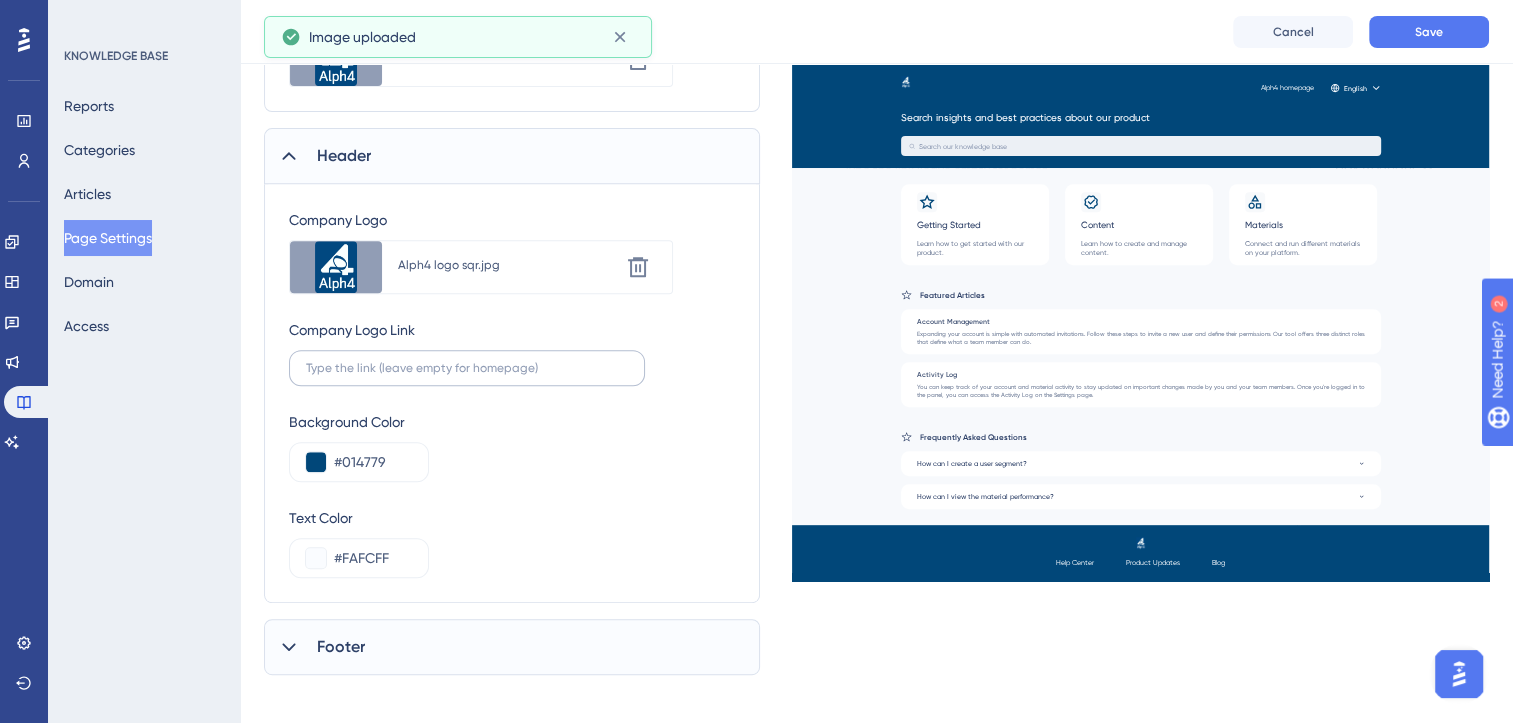 scroll, scrollTop: 769, scrollLeft: 0, axis: vertical 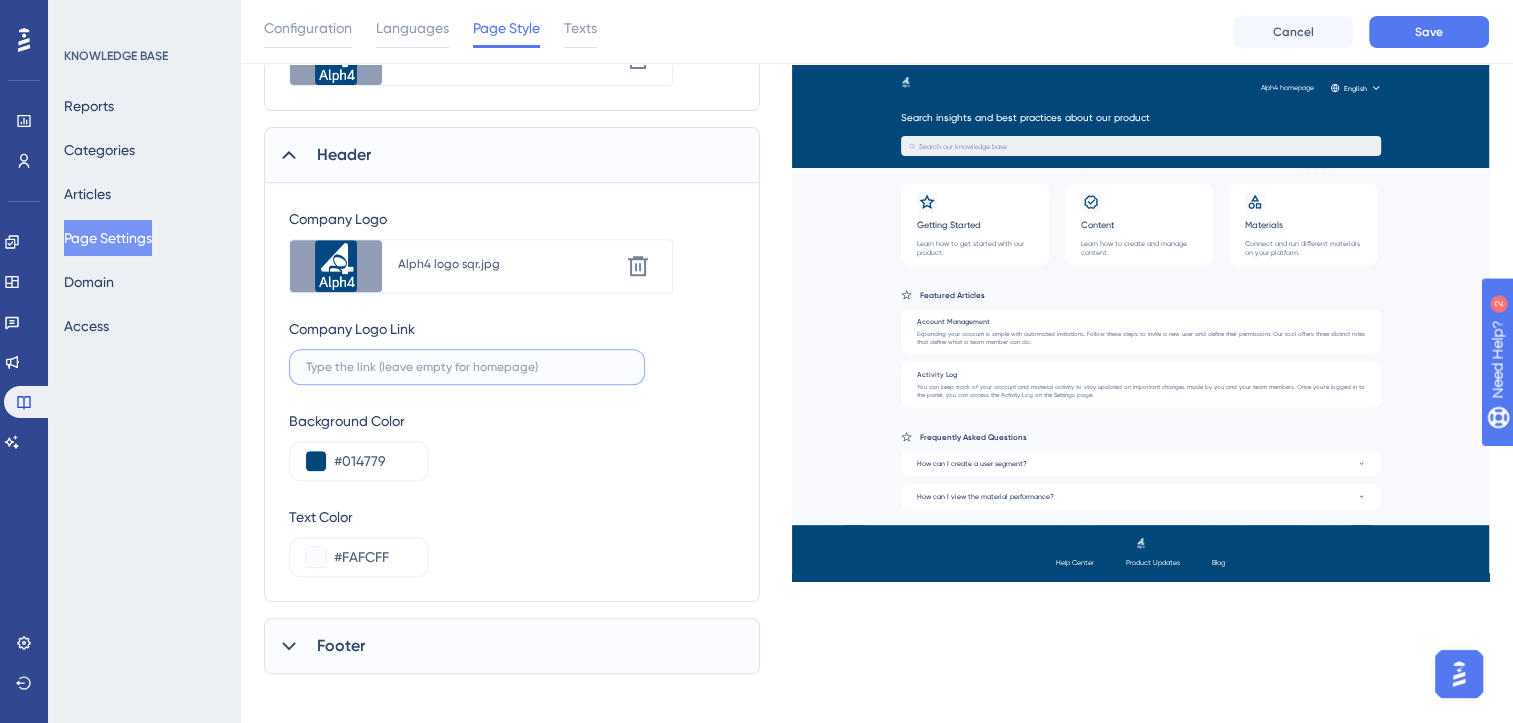 click at bounding box center [467, 367] 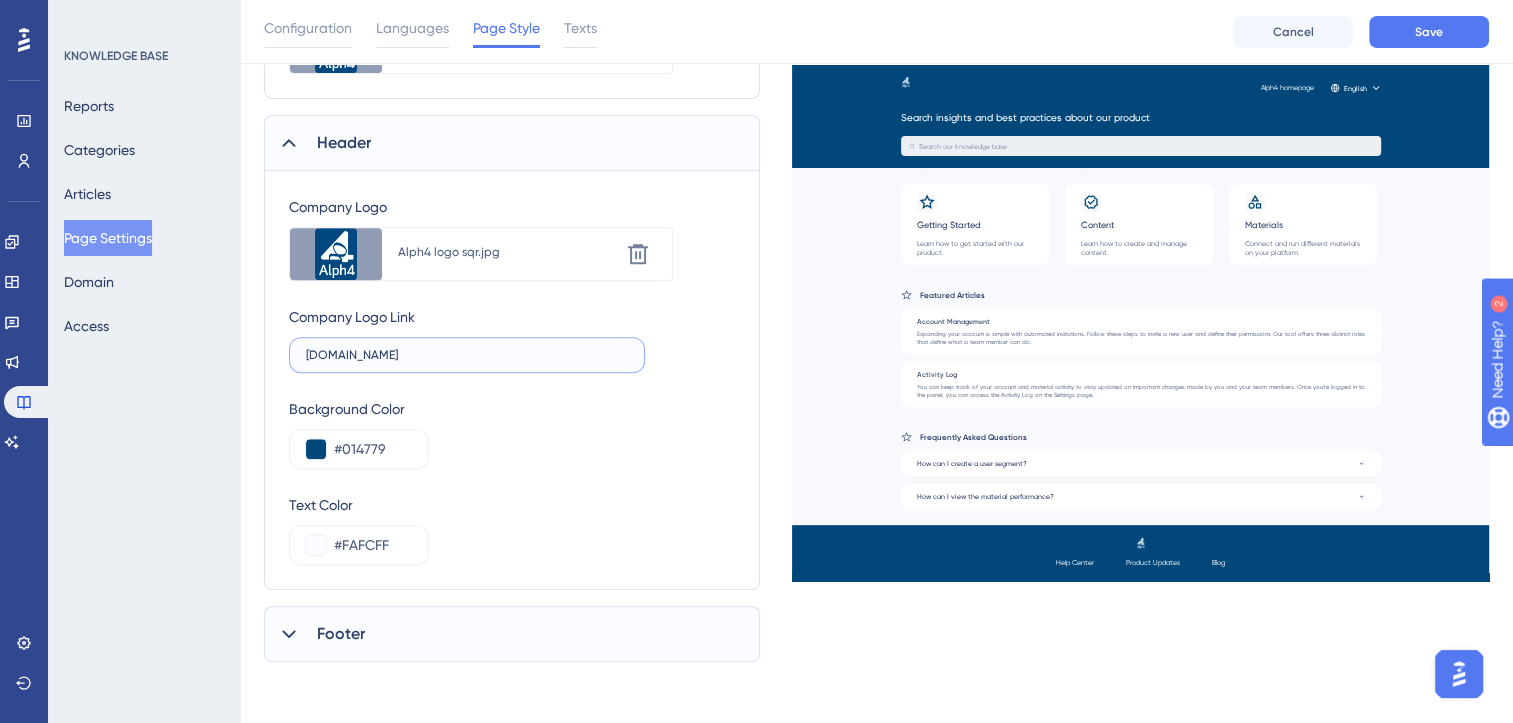 scroll, scrollTop: 782, scrollLeft: 0, axis: vertical 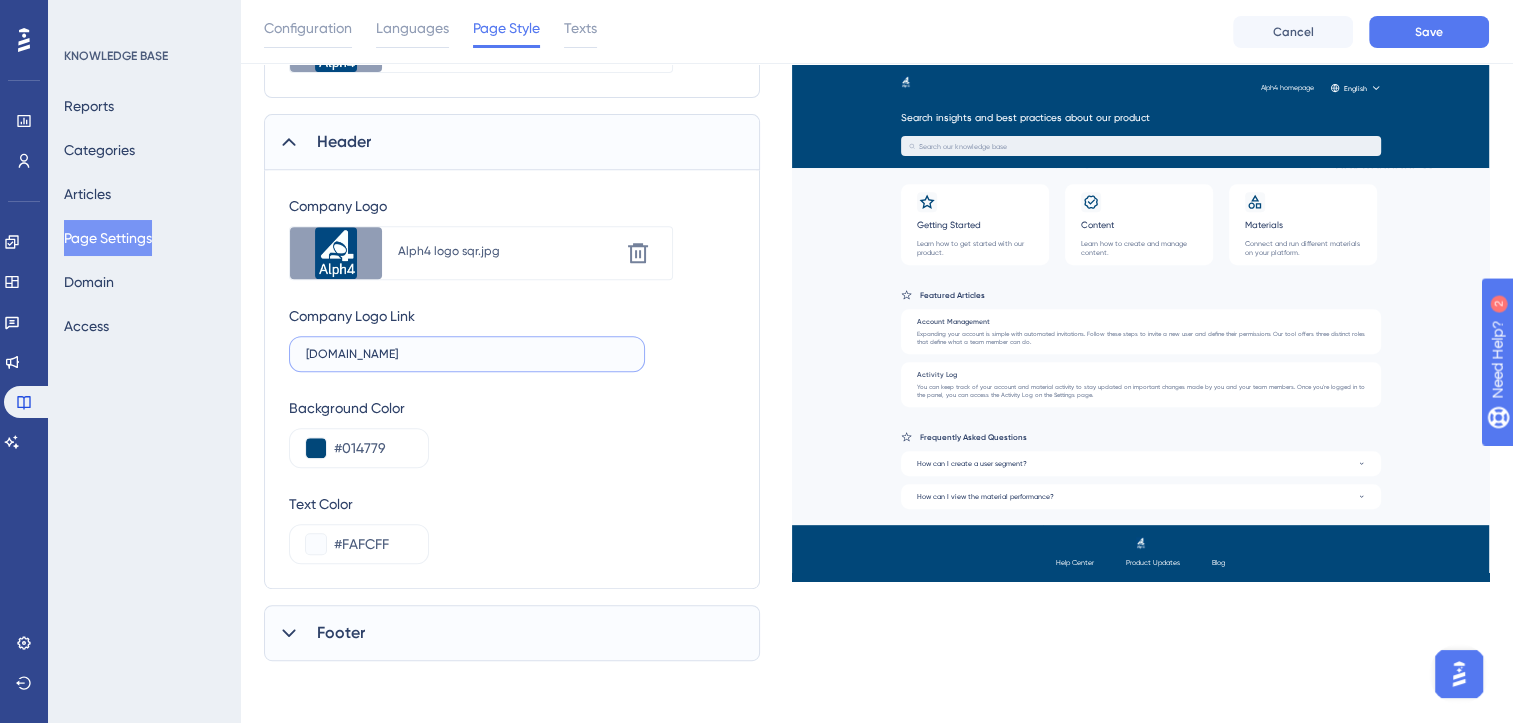 type on "[DOMAIN_NAME]" 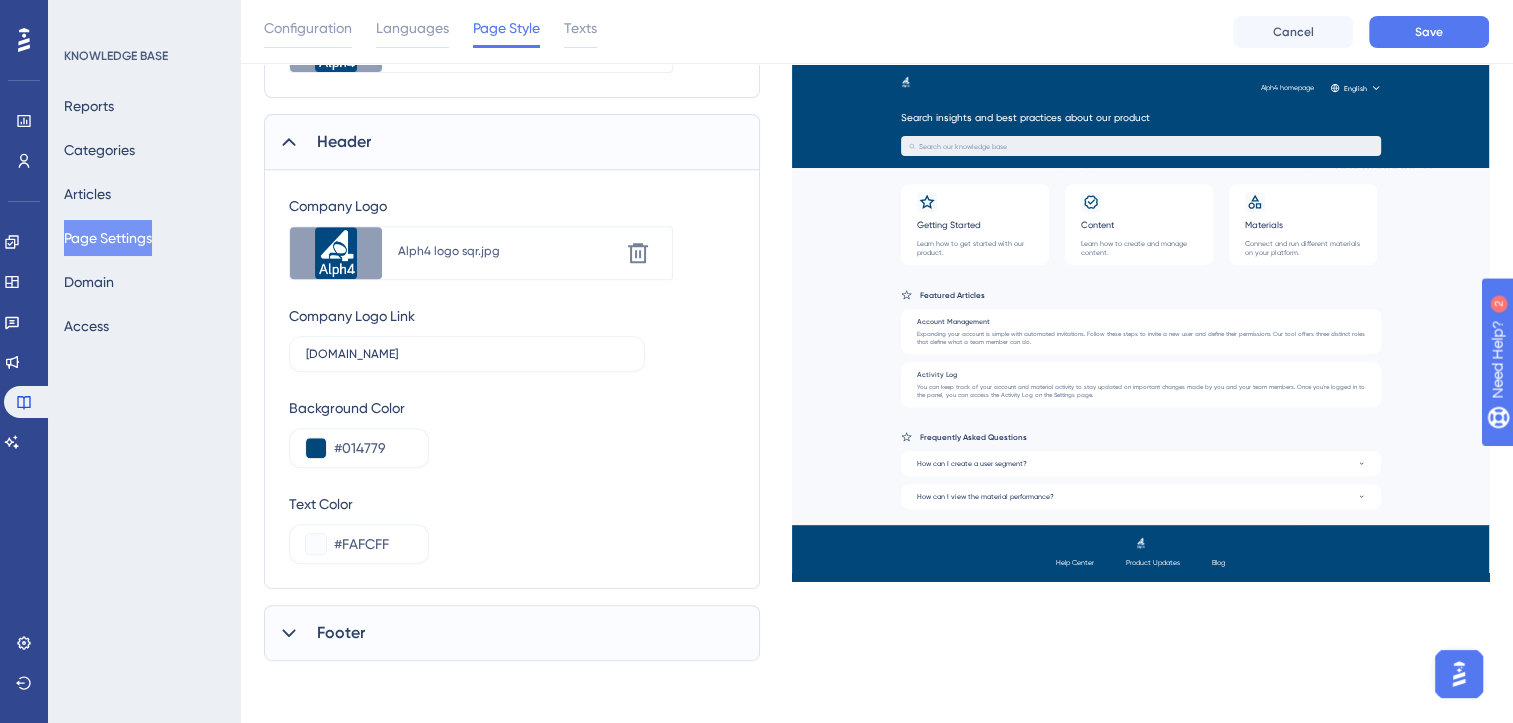 click on "Footer" at bounding box center [341, 633] 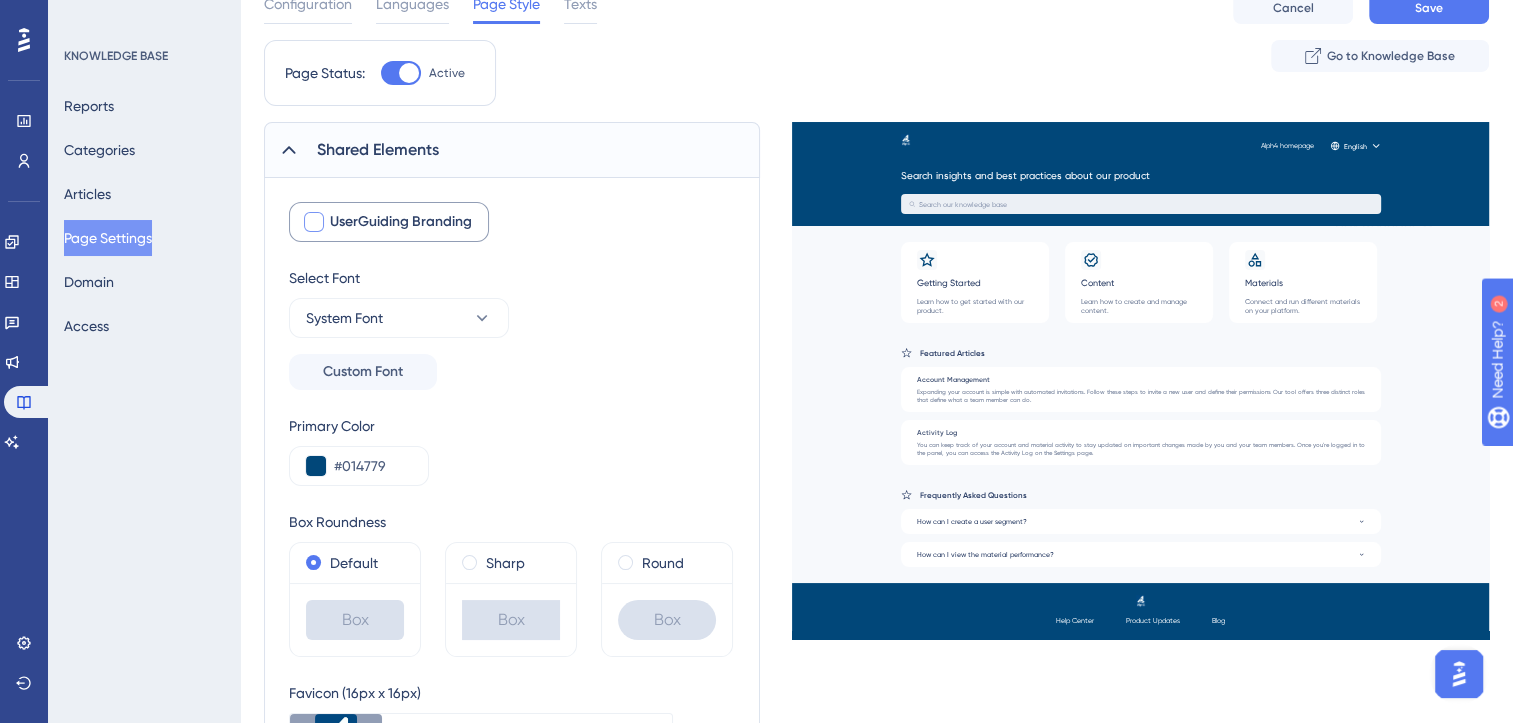 scroll, scrollTop: 0, scrollLeft: 0, axis: both 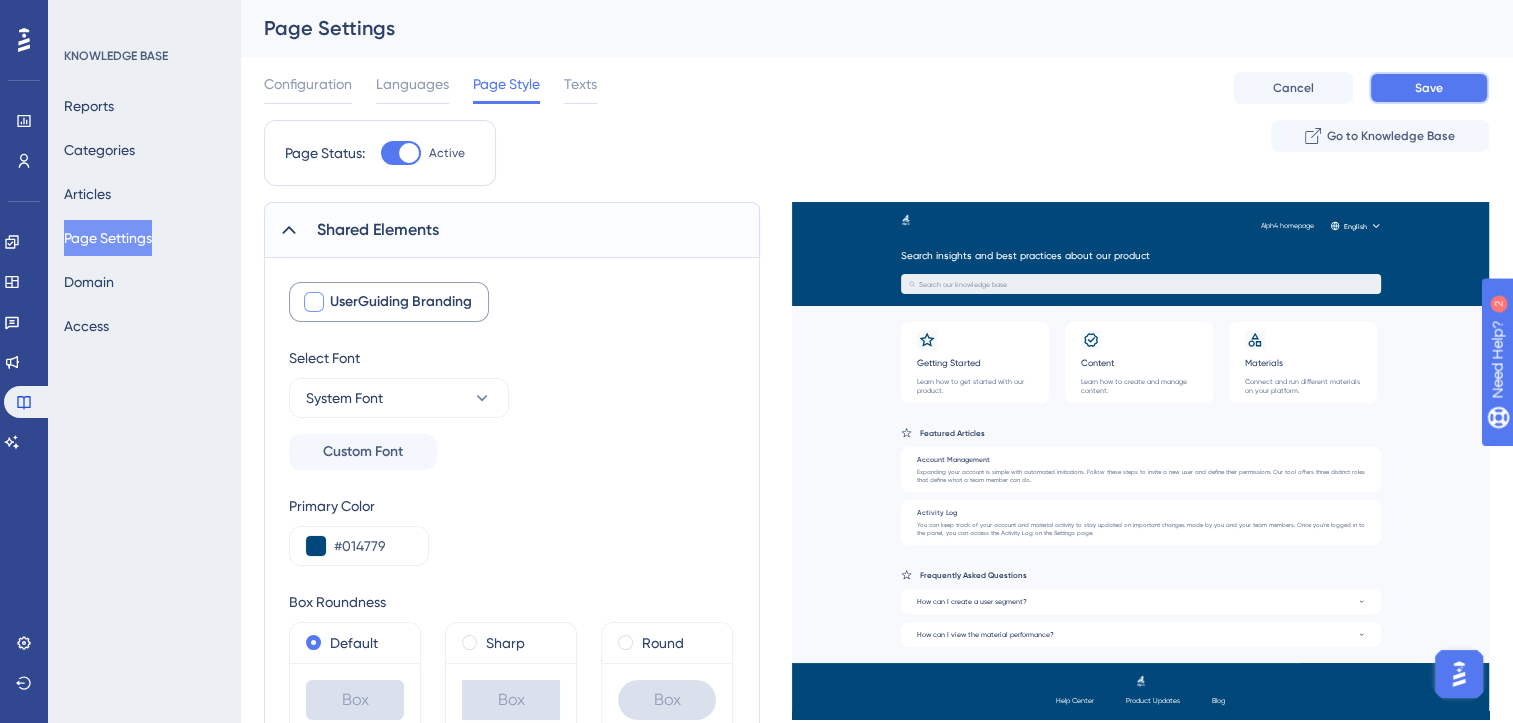 click on "Save" at bounding box center [1429, 88] 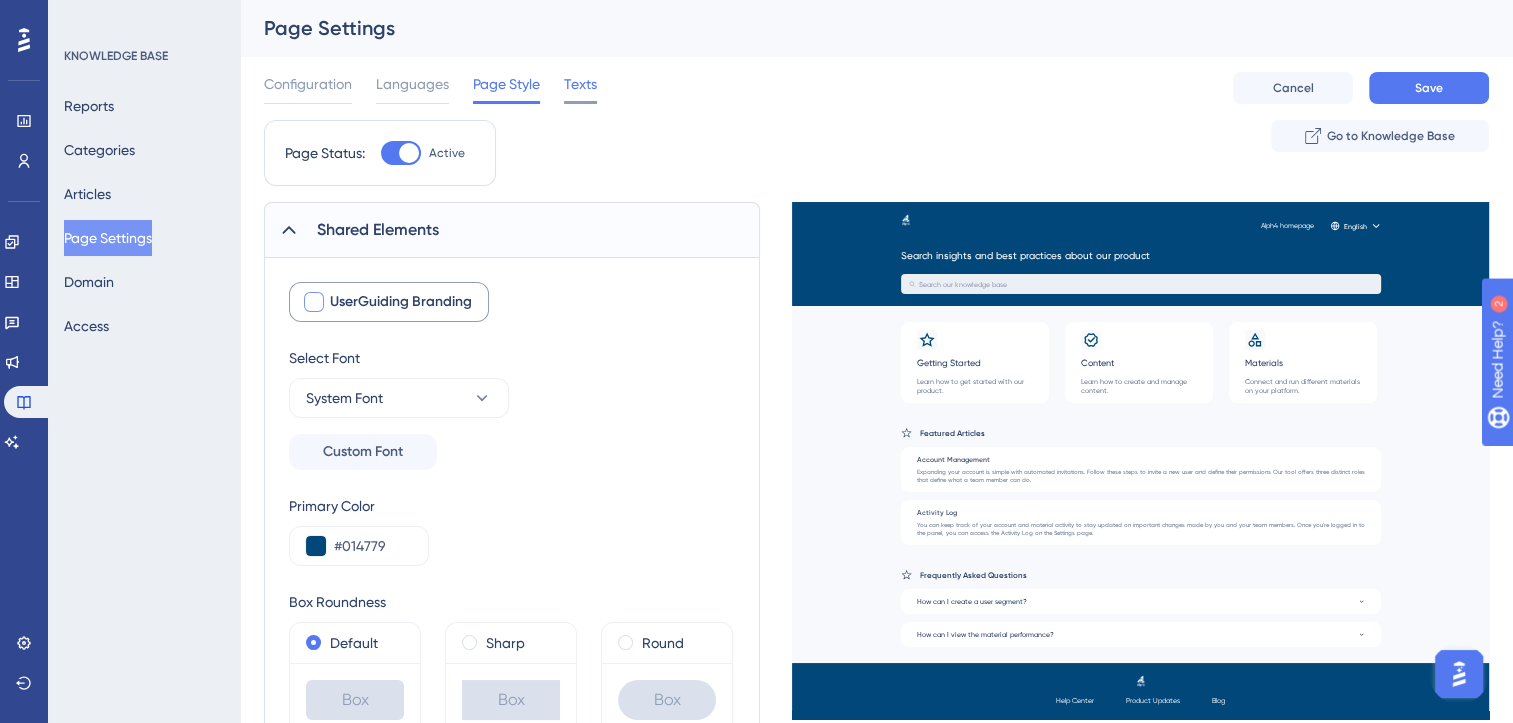 click on "Texts" at bounding box center (580, 84) 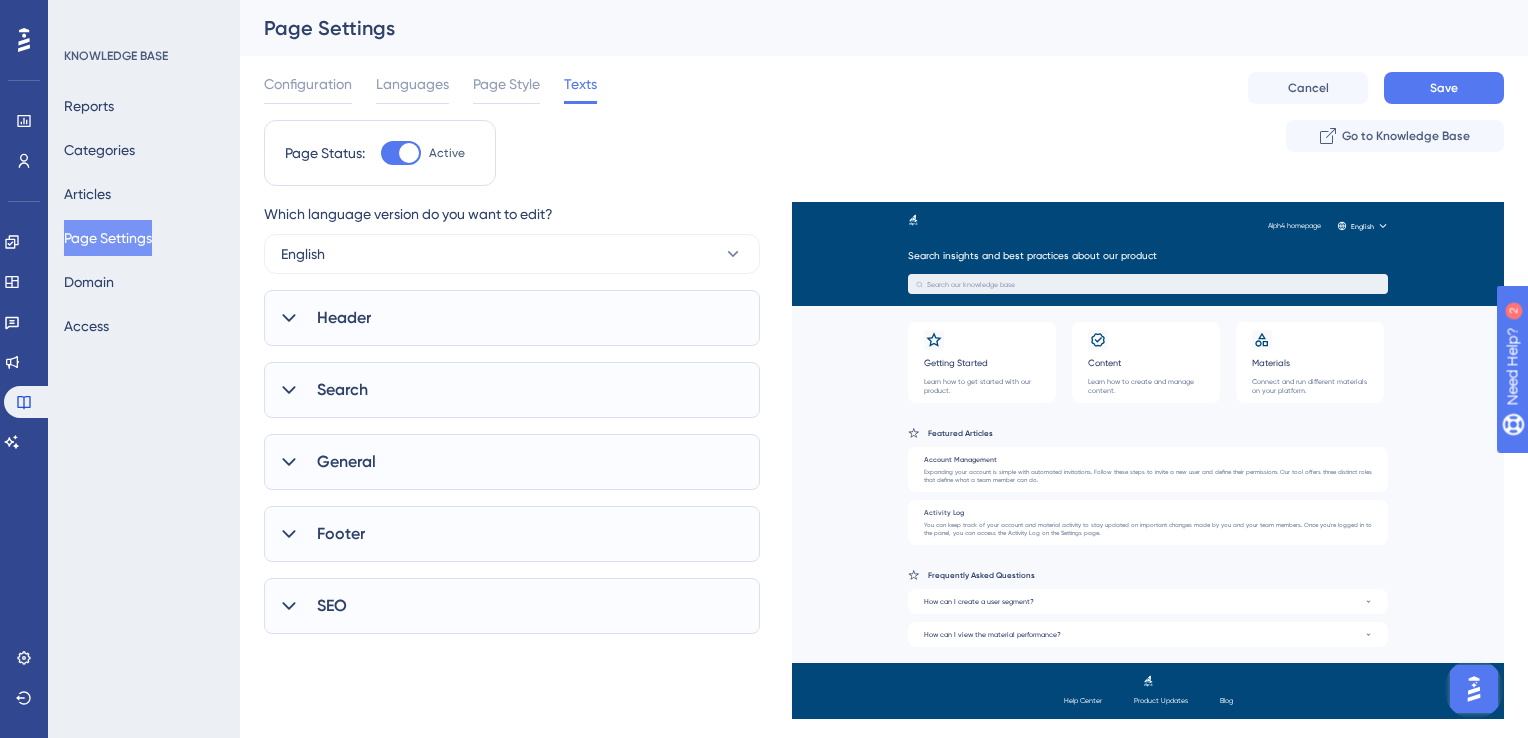 click 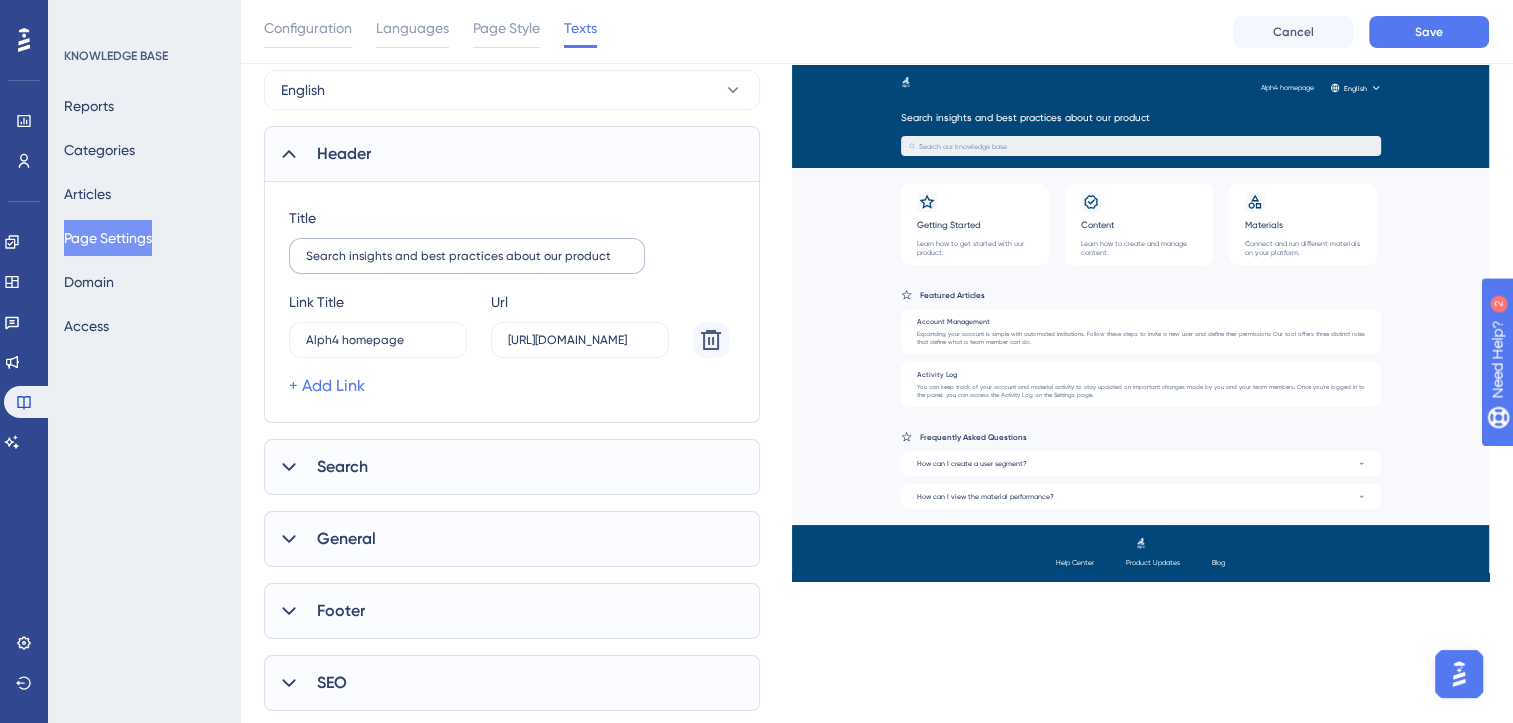 scroll, scrollTop: 223, scrollLeft: 0, axis: vertical 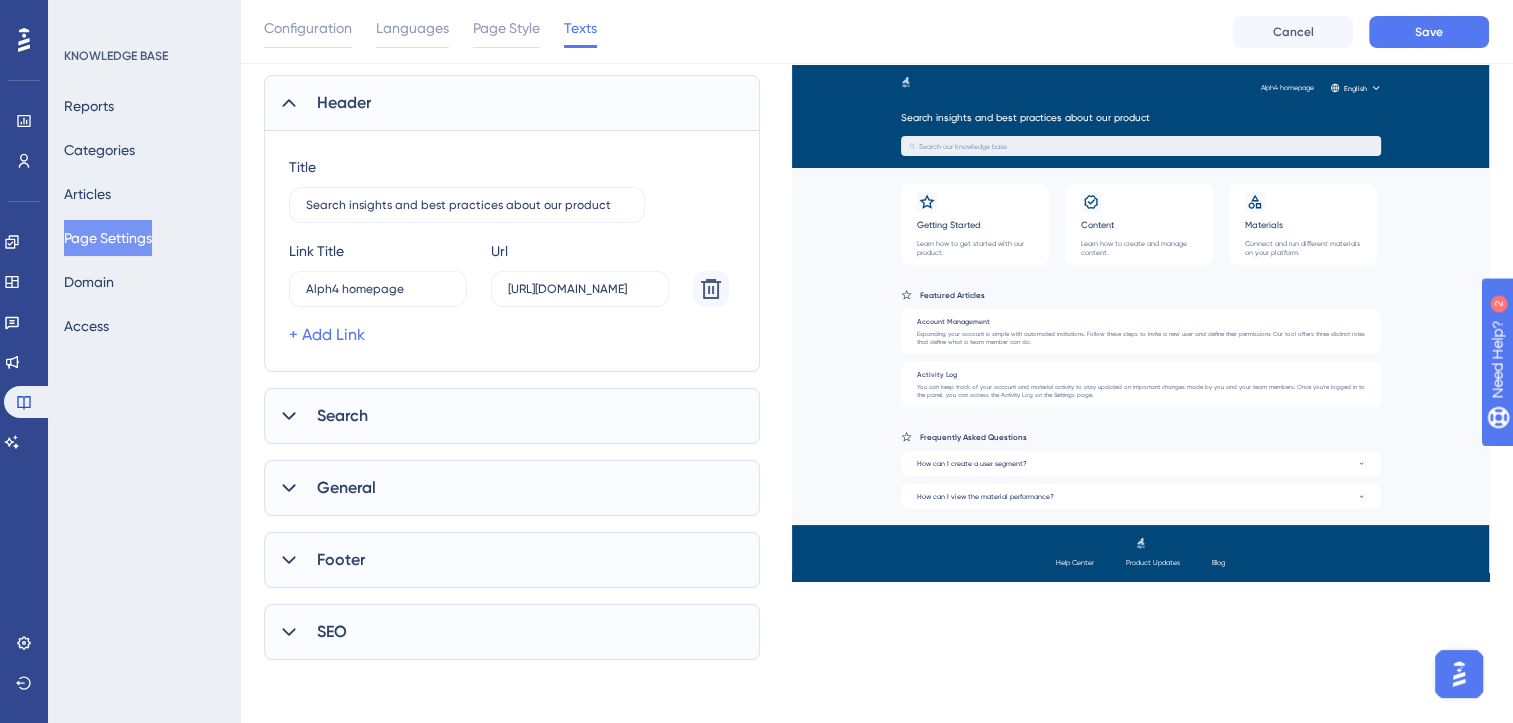 click on "Search" at bounding box center [342, 416] 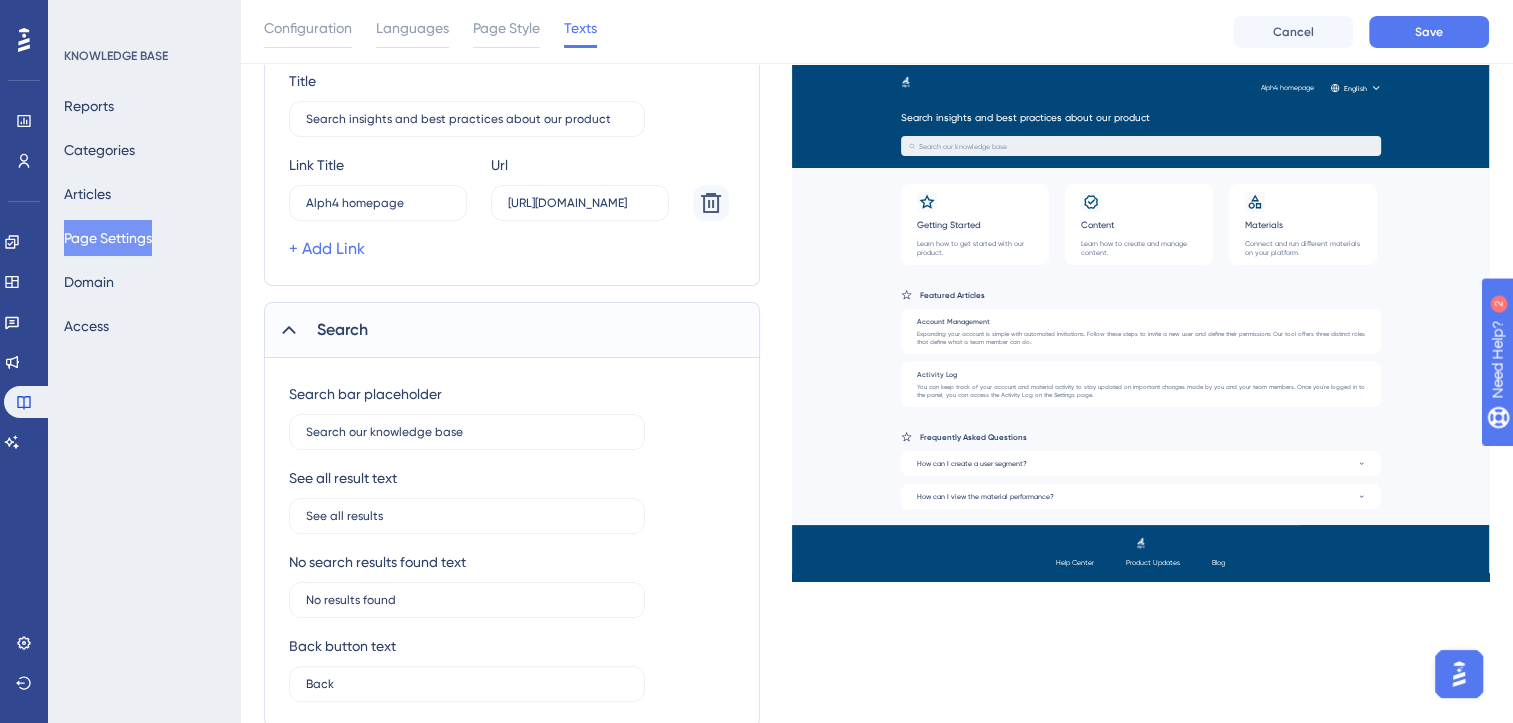 scroll, scrollTop: 320, scrollLeft: 0, axis: vertical 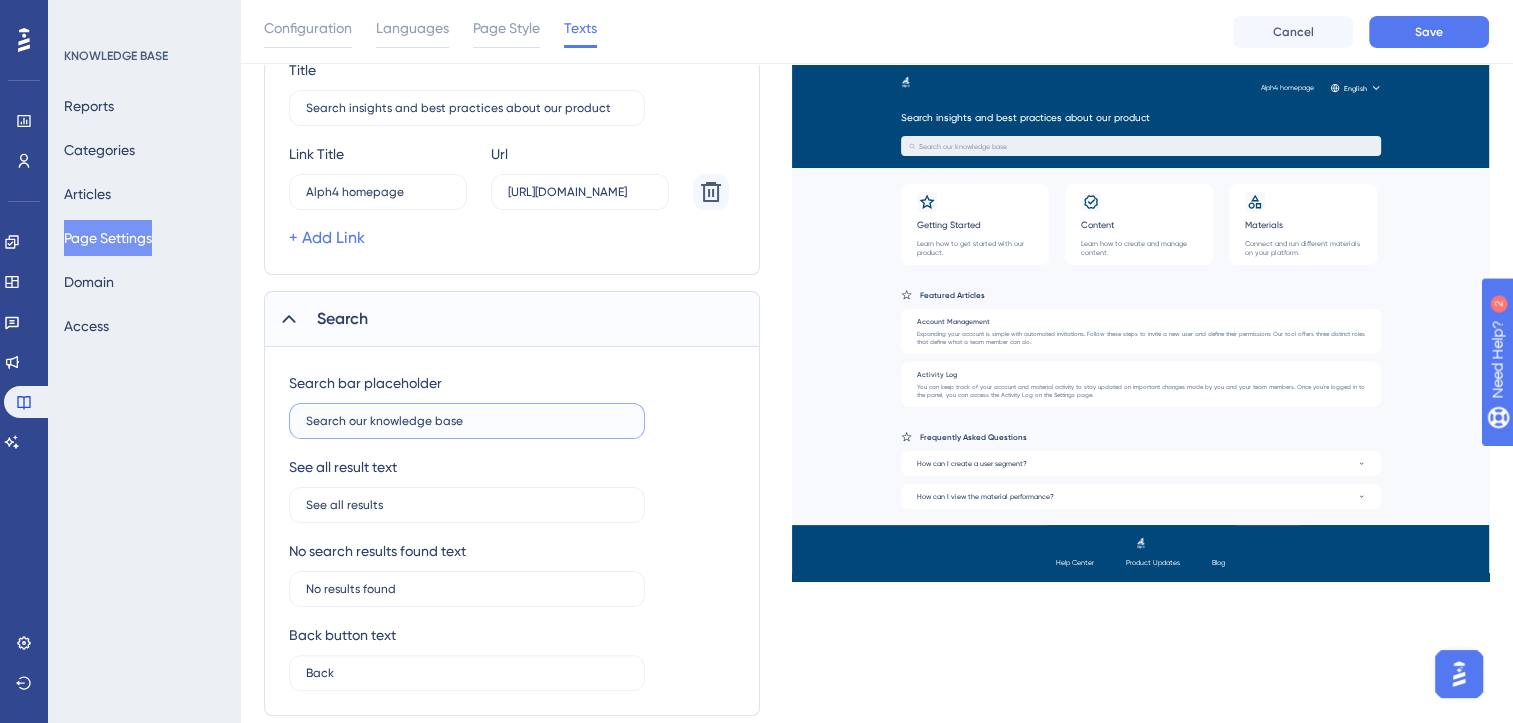 click on "Search our knowledge base" at bounding box center (467, 421) 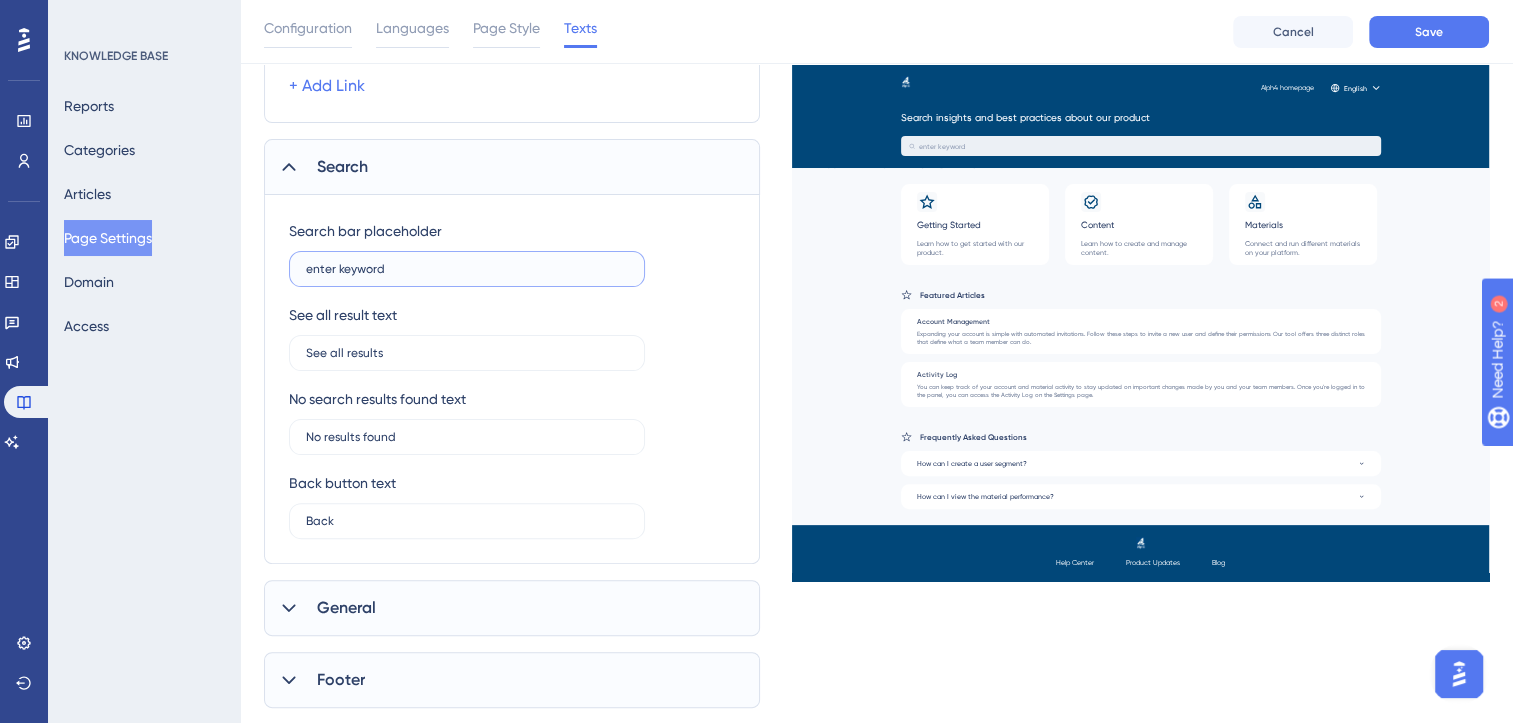 scroll, scrollTop: 475, scrollLeft: 0, axis: vertical 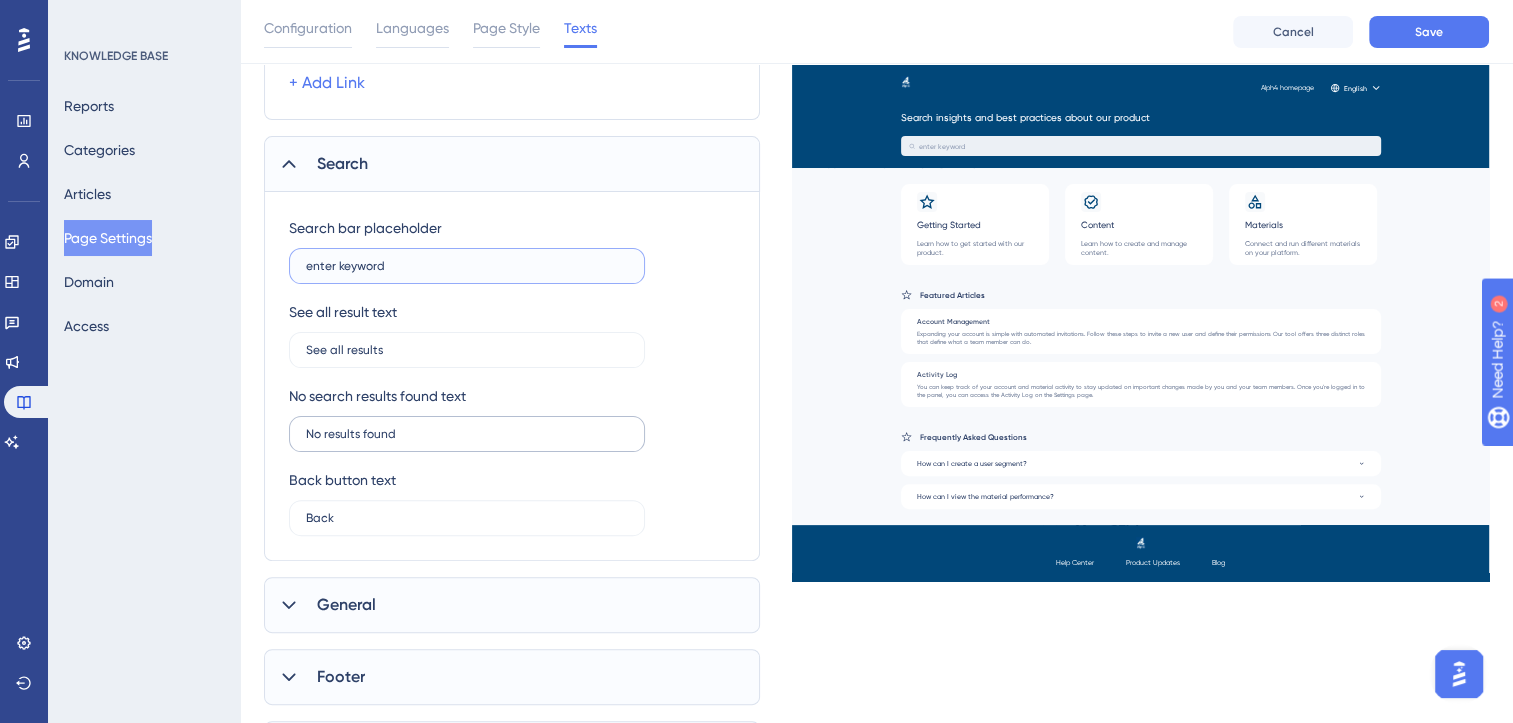 type on "enter keyword" 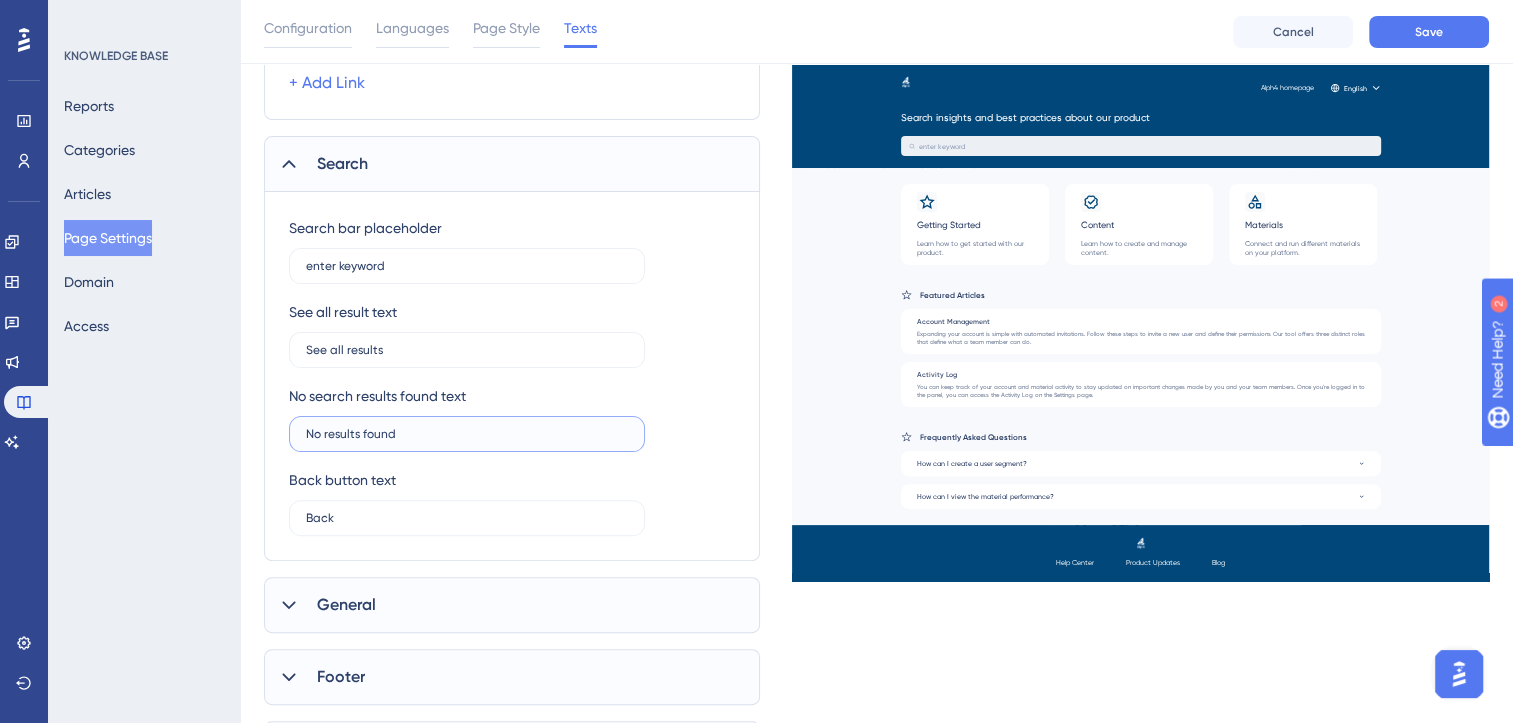 click on "No results found" at bounding box center [467, 434] 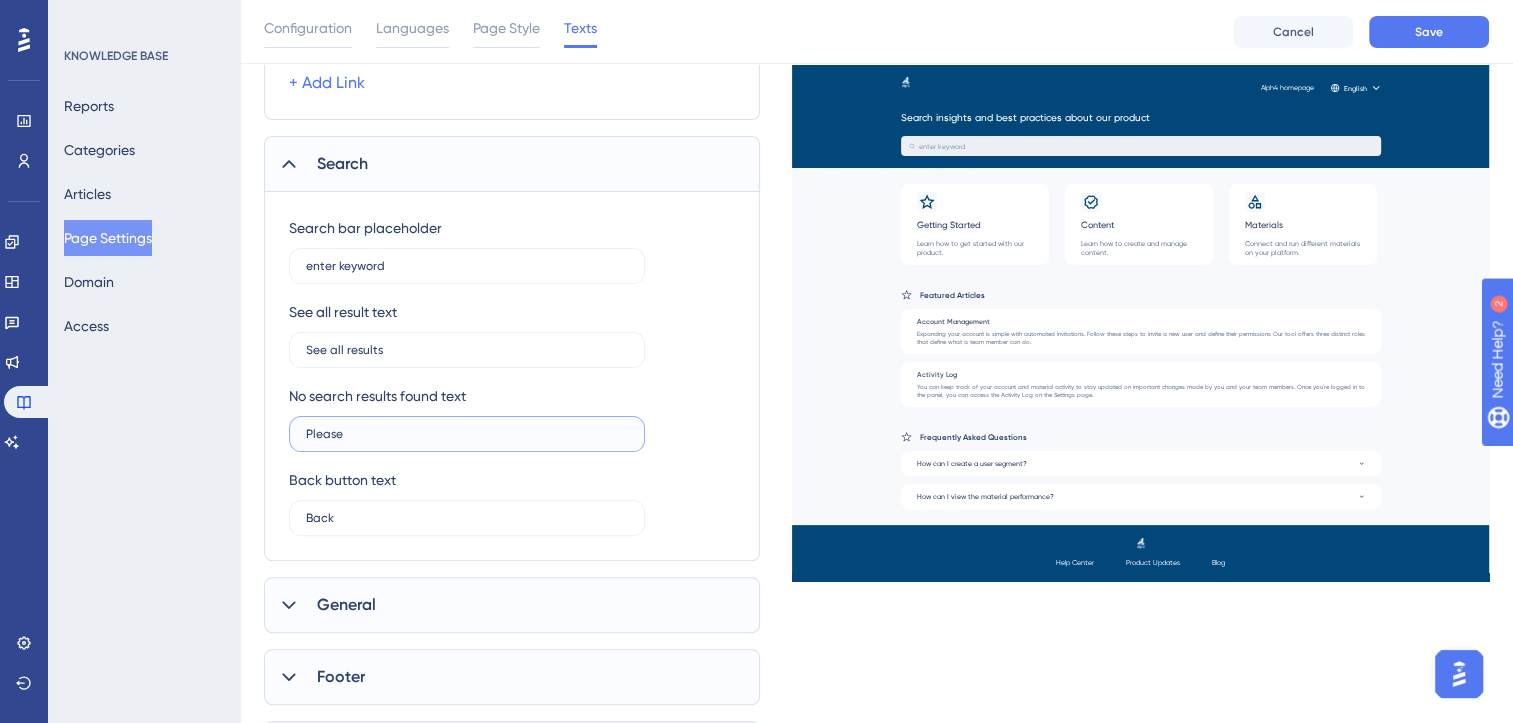 type on "Please" 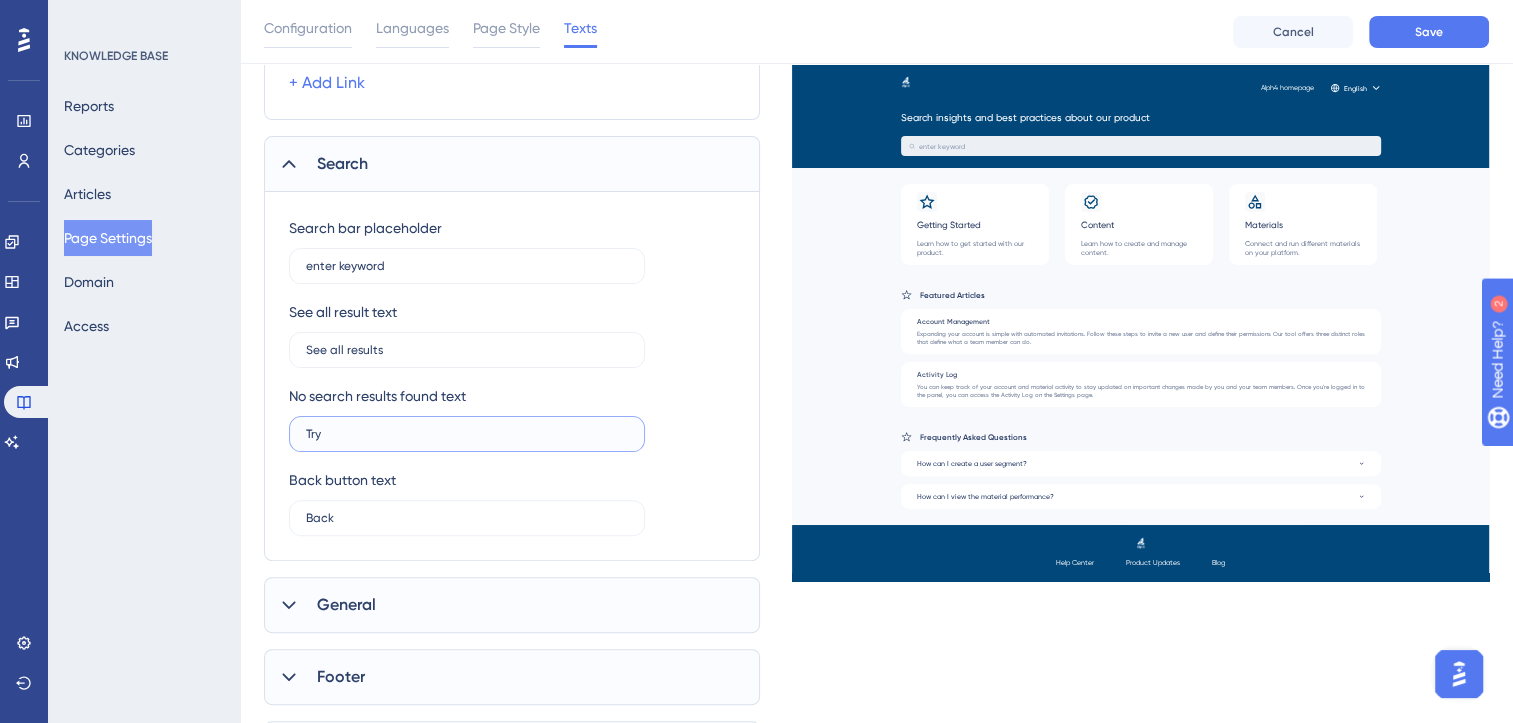 type on "Try" 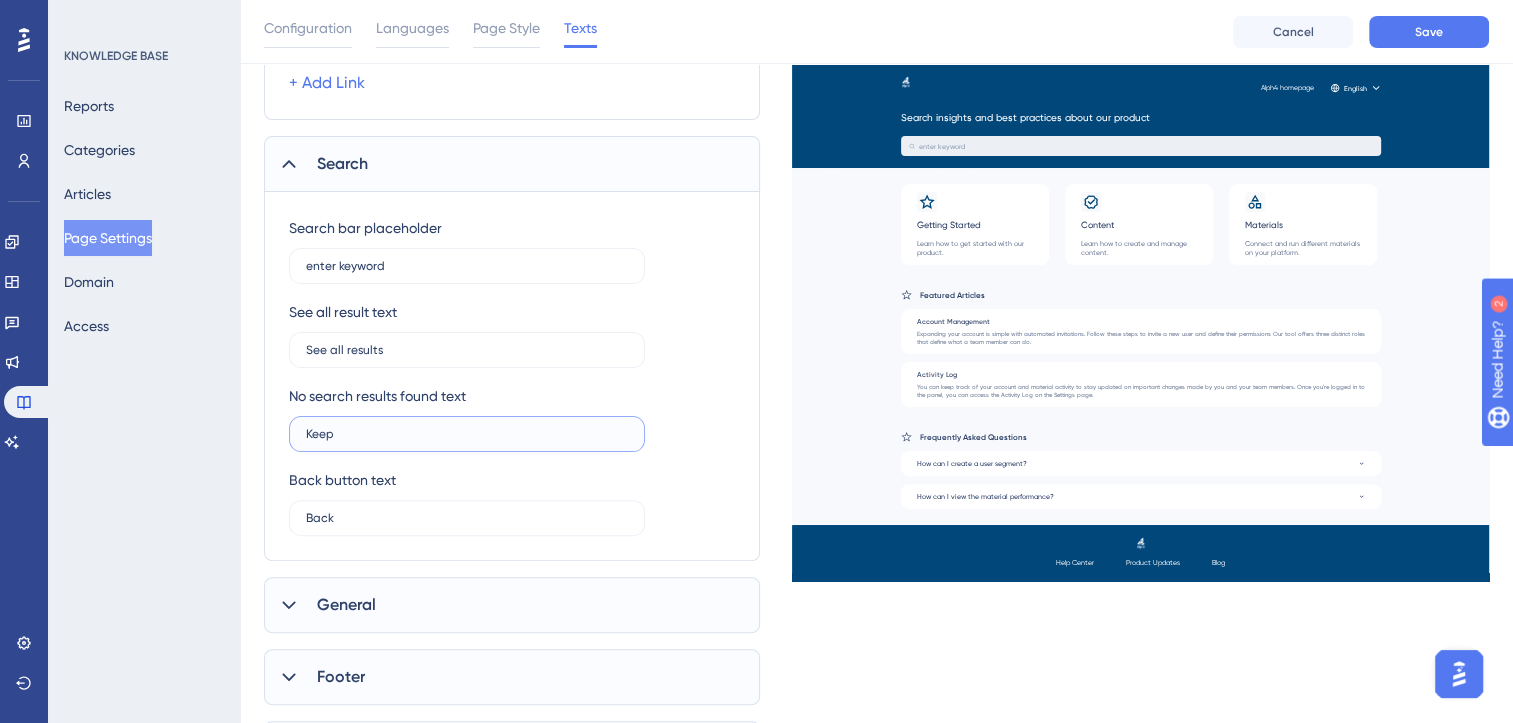 type on "Keep" 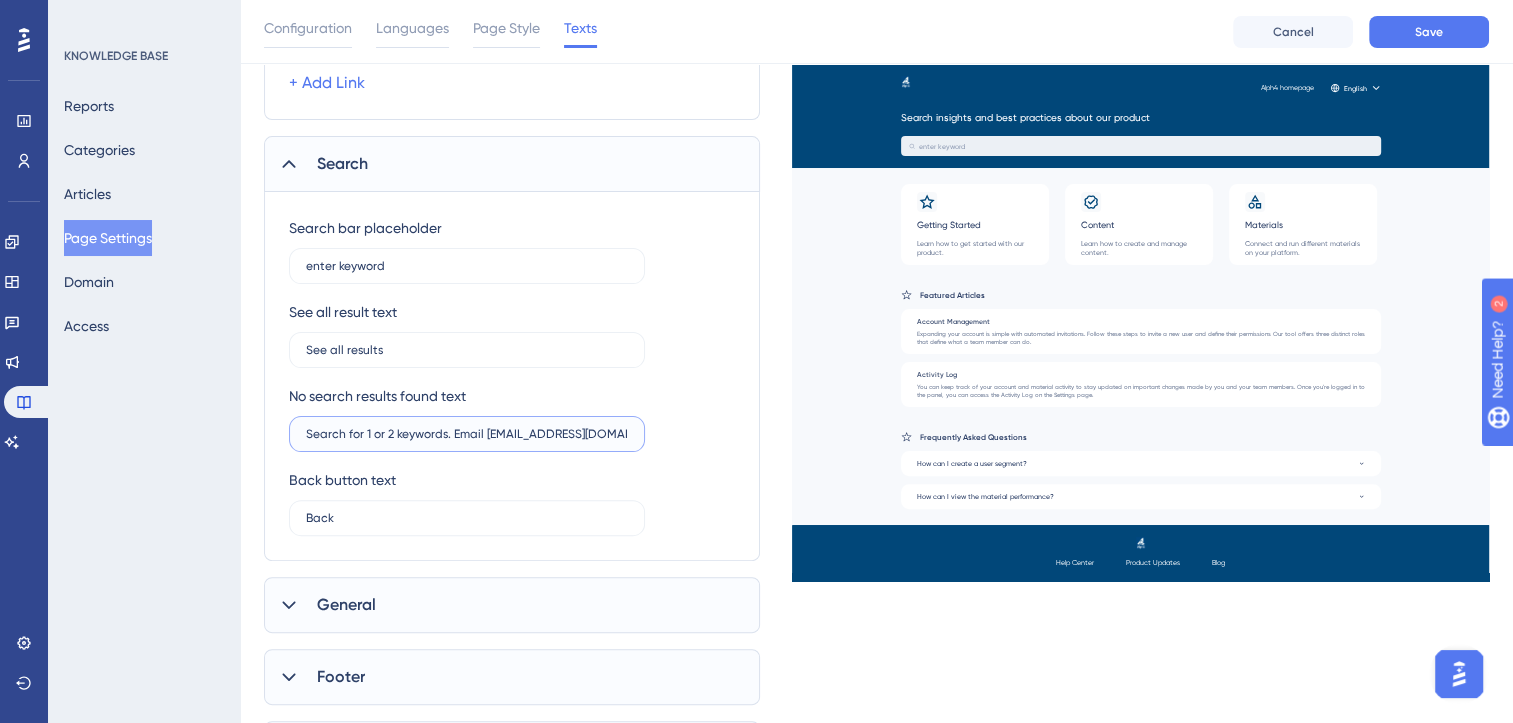 scroll, scrollTop: 0, scrollLeft: 1, axis: horizontal 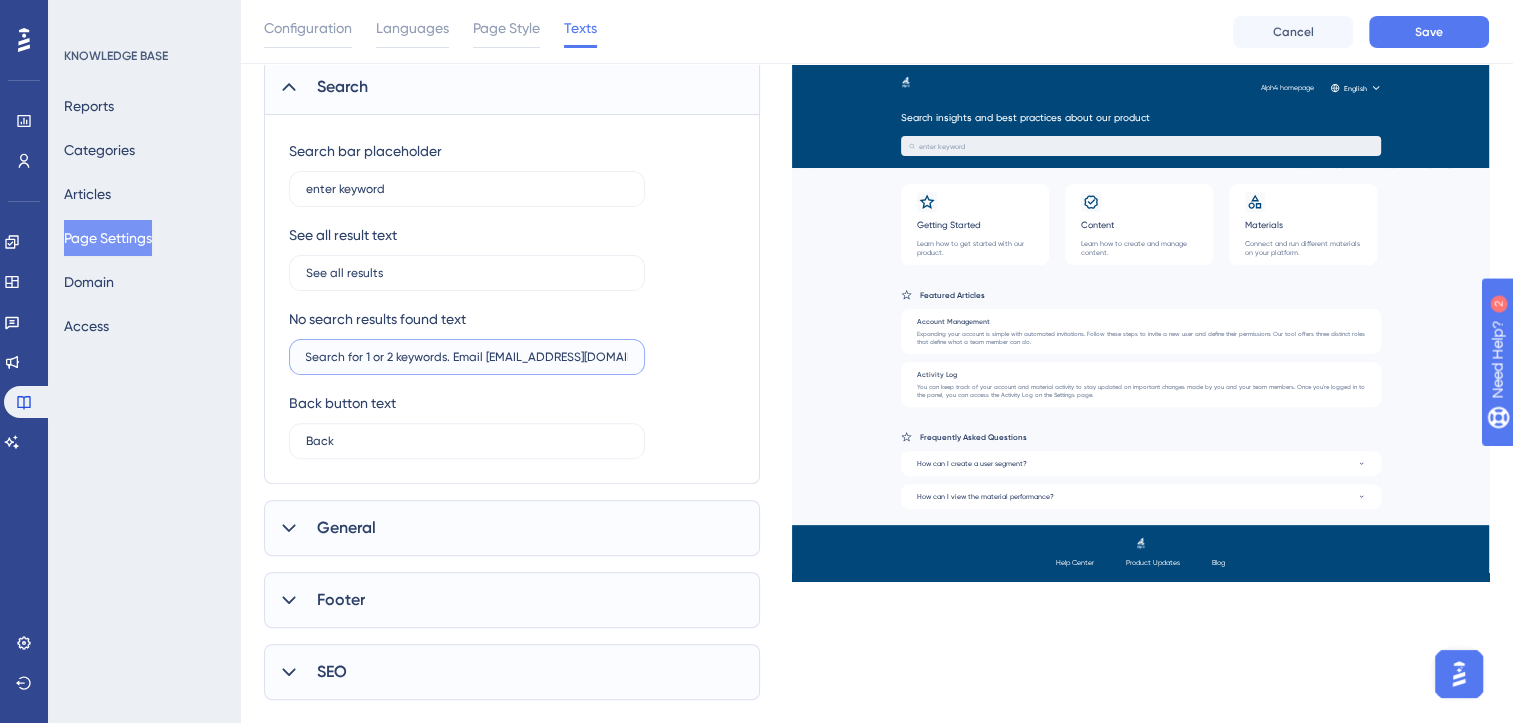 type on "Search for 1 or 2 keywords. Email [EMAIL_ADDRESS][DOMAIN_NAME] for help!" 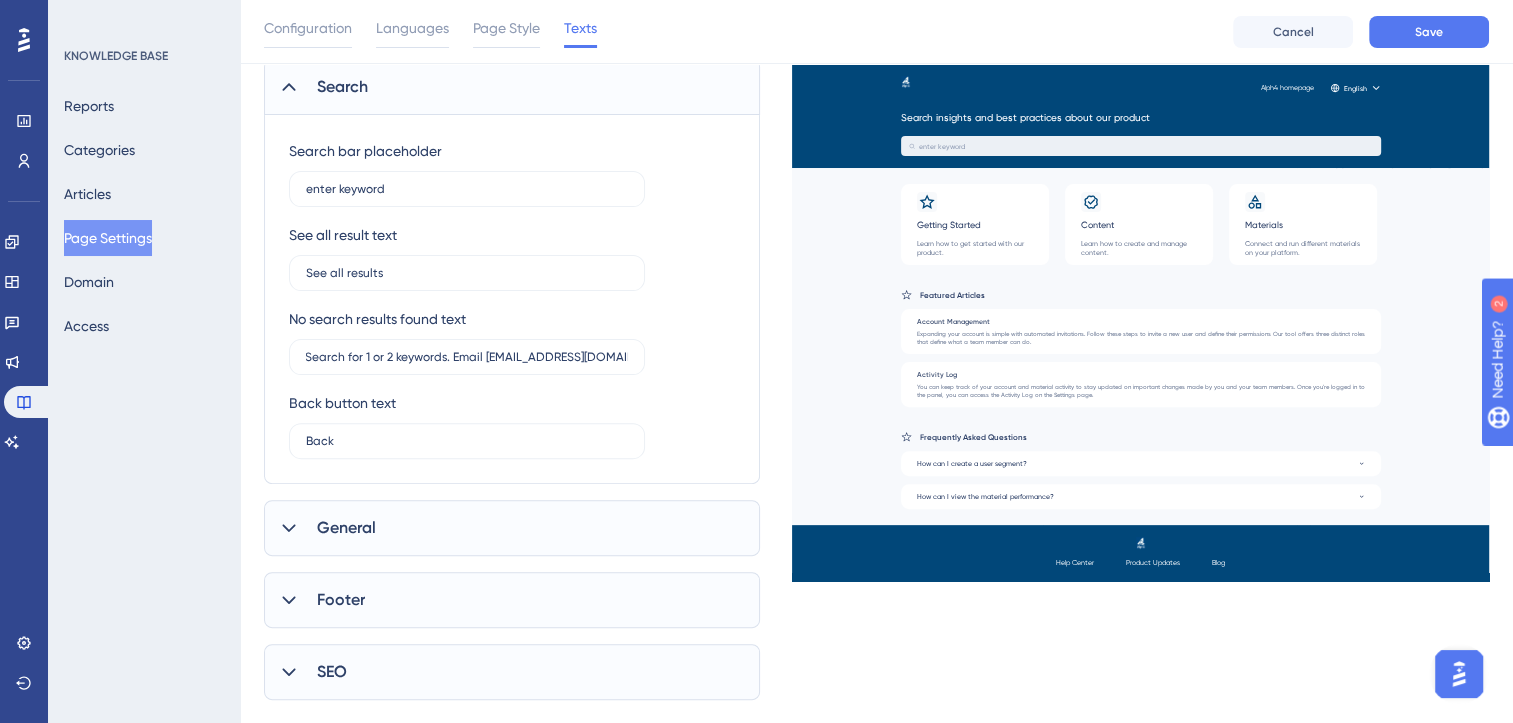scroll, scrollTop: 0, scrollLeft: 0, axis: both 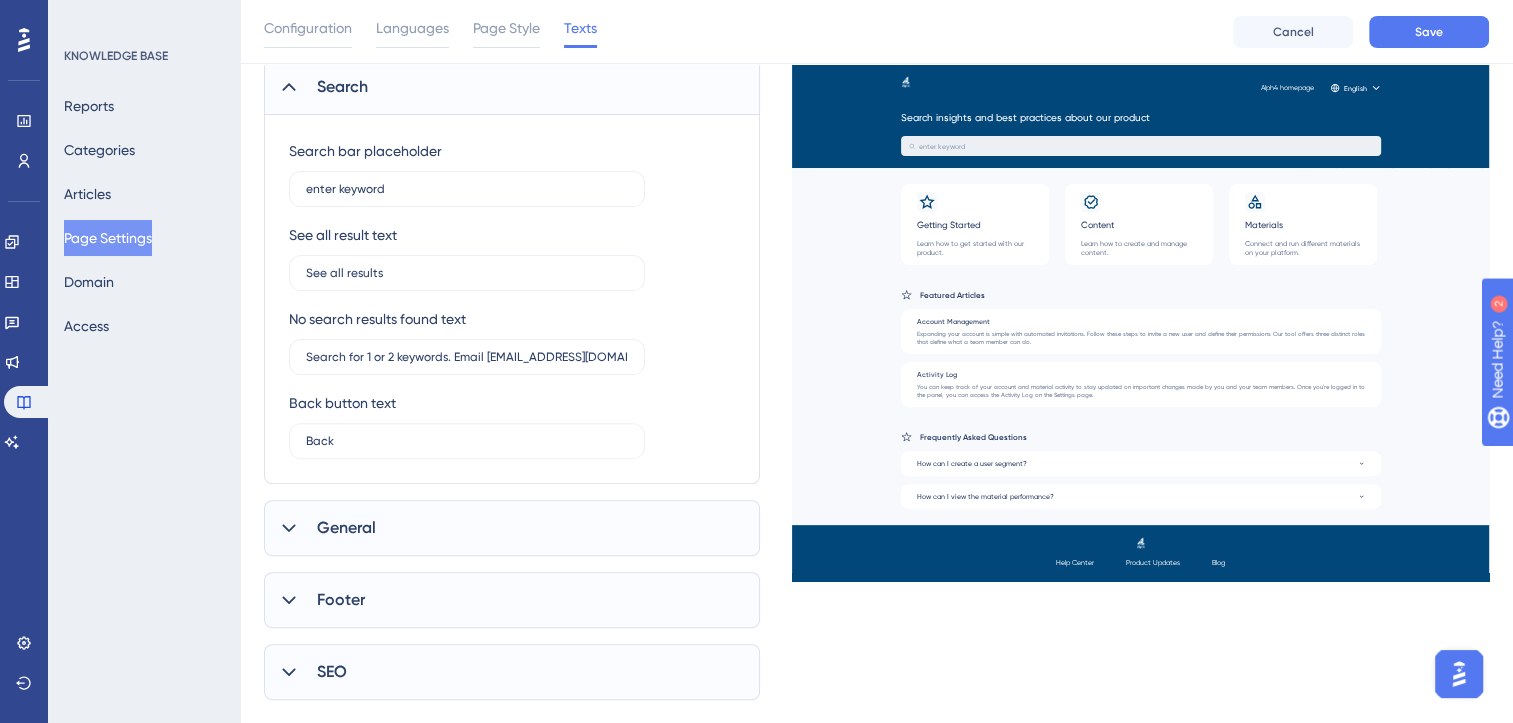click on "General" at bounding box center [512, 528] 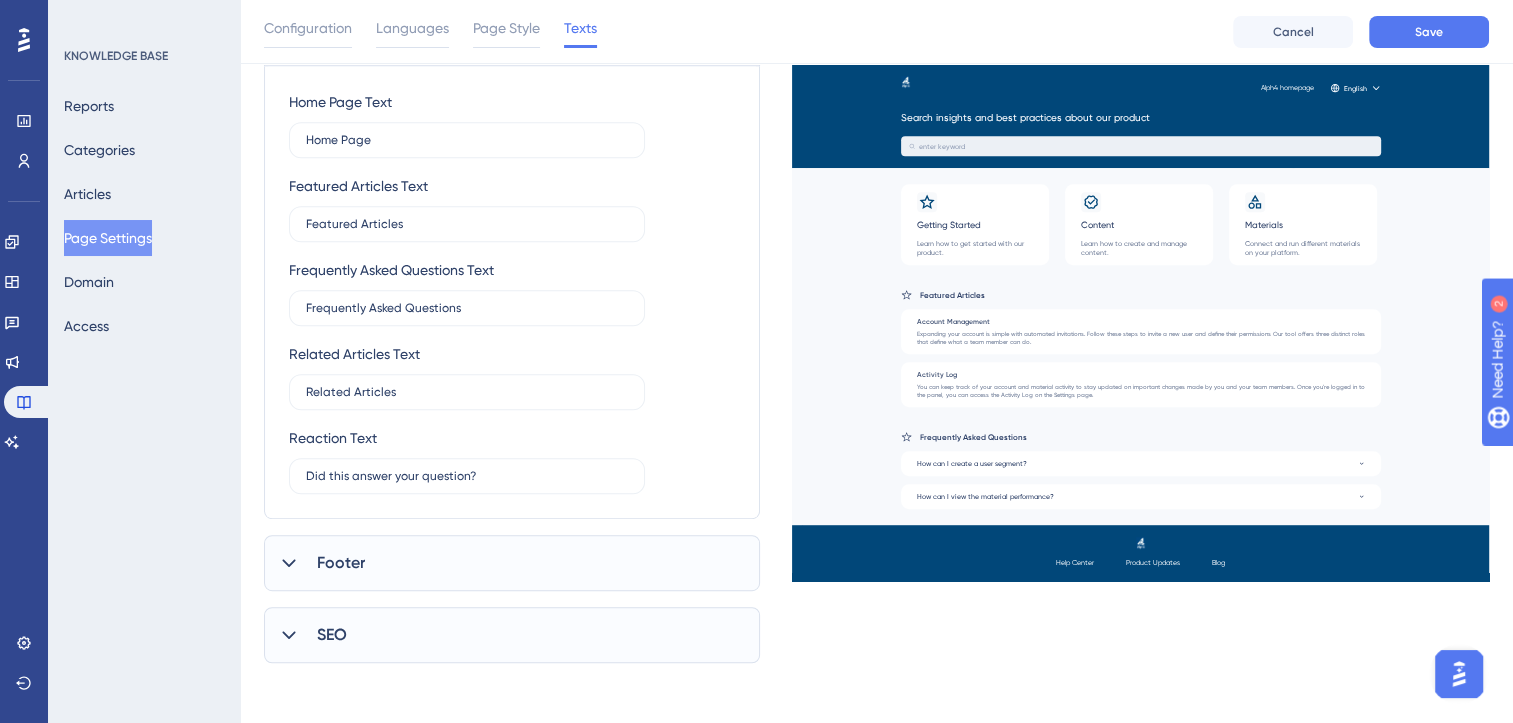 scroll, scrollTop: 1044, scrollLeft: 0, axis: vertical 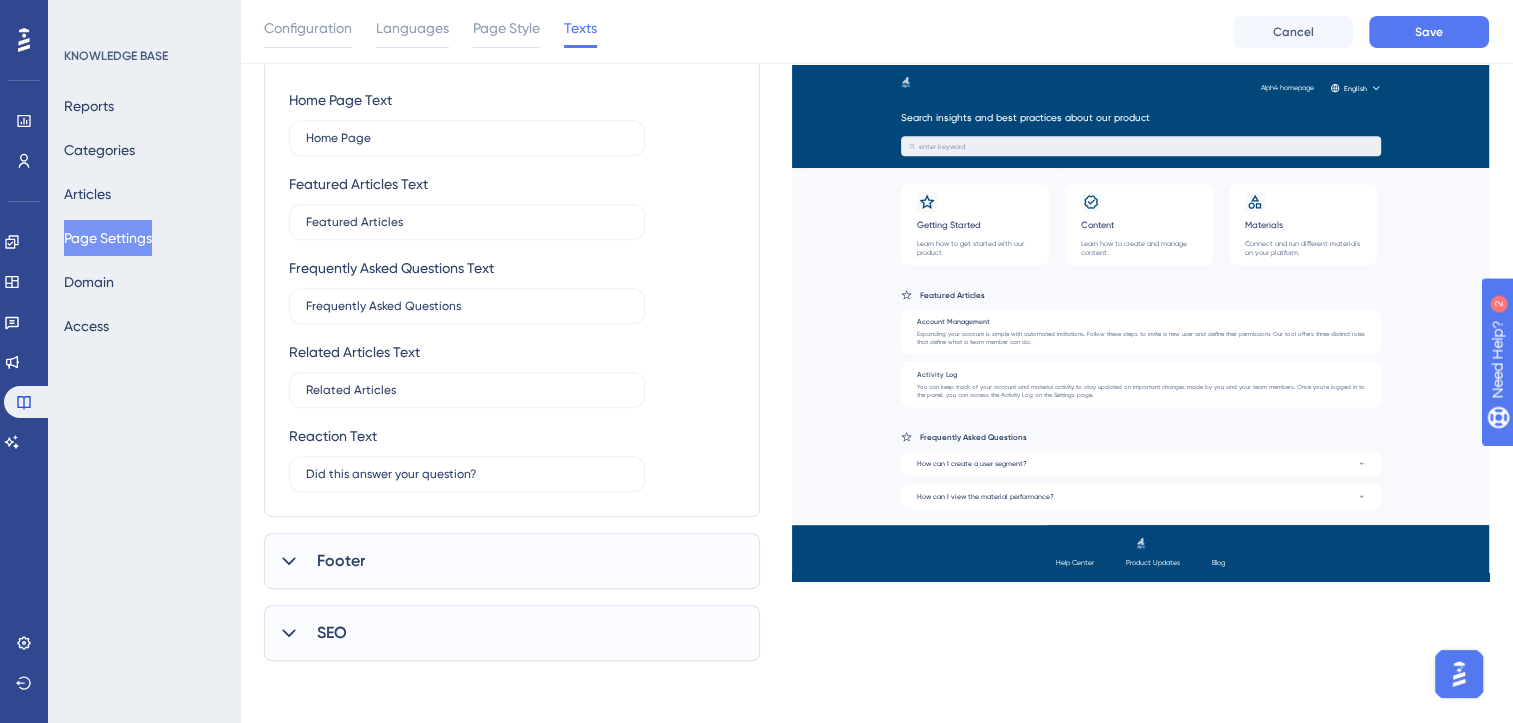click on "Footer" at bounding box center [341, 561] 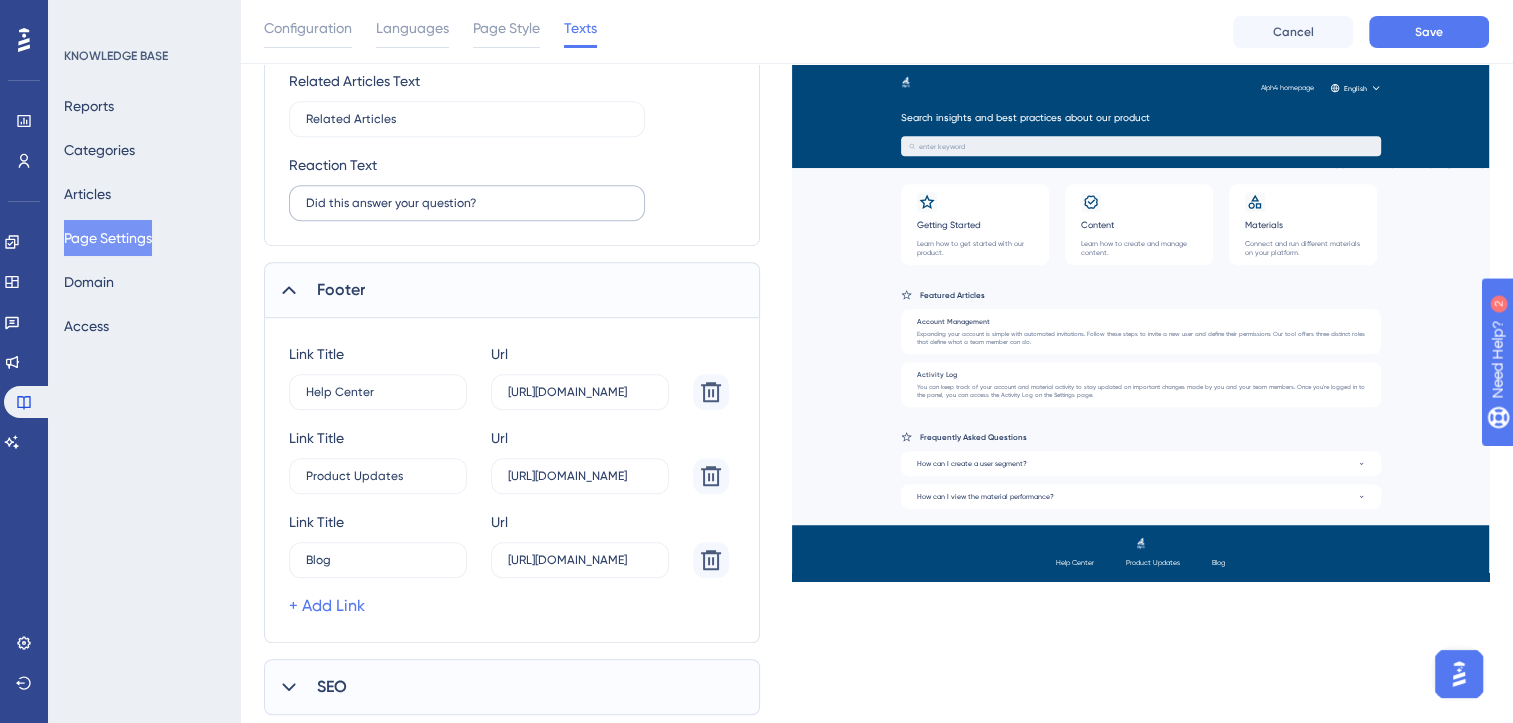 scroll, scrollTop: 1316, scrollLeft: 0, axis: vertical 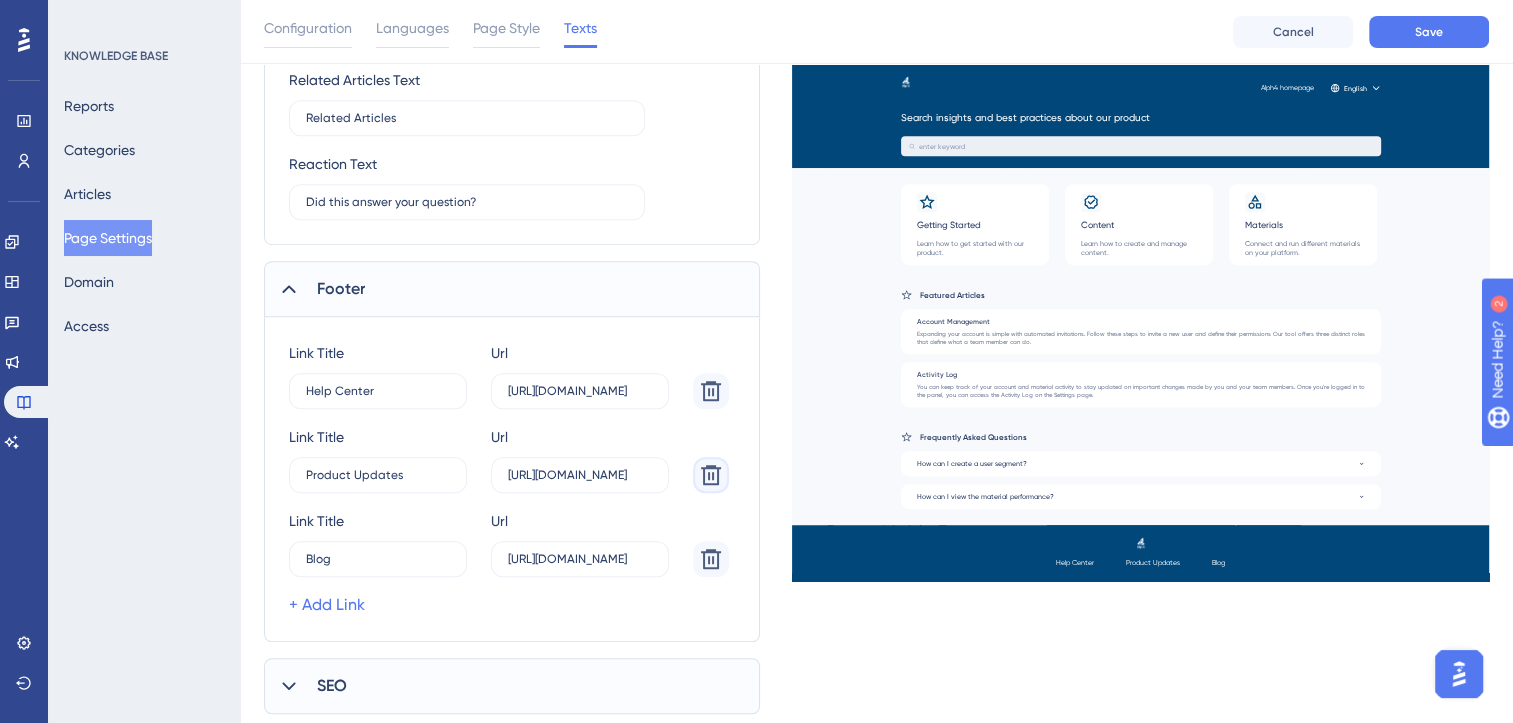 click 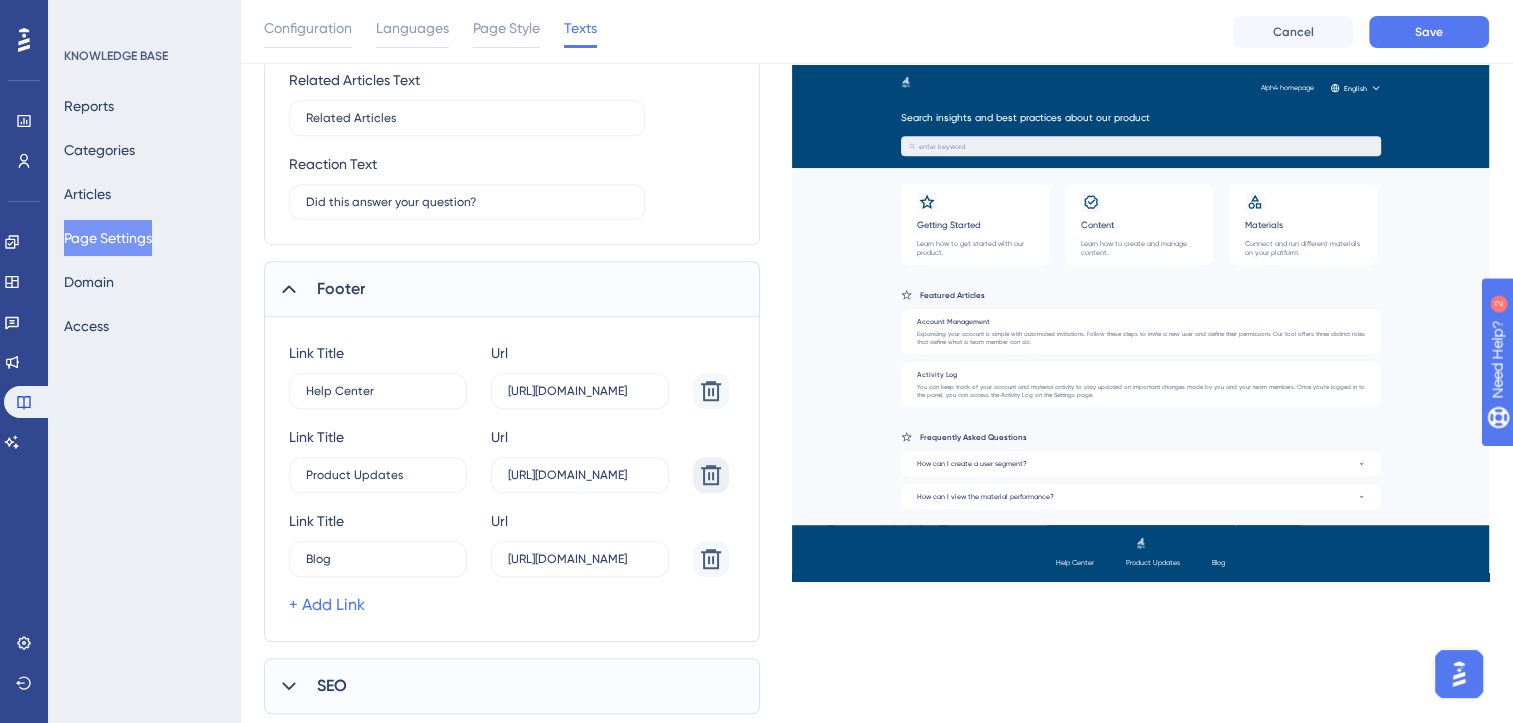 type on "Blog" 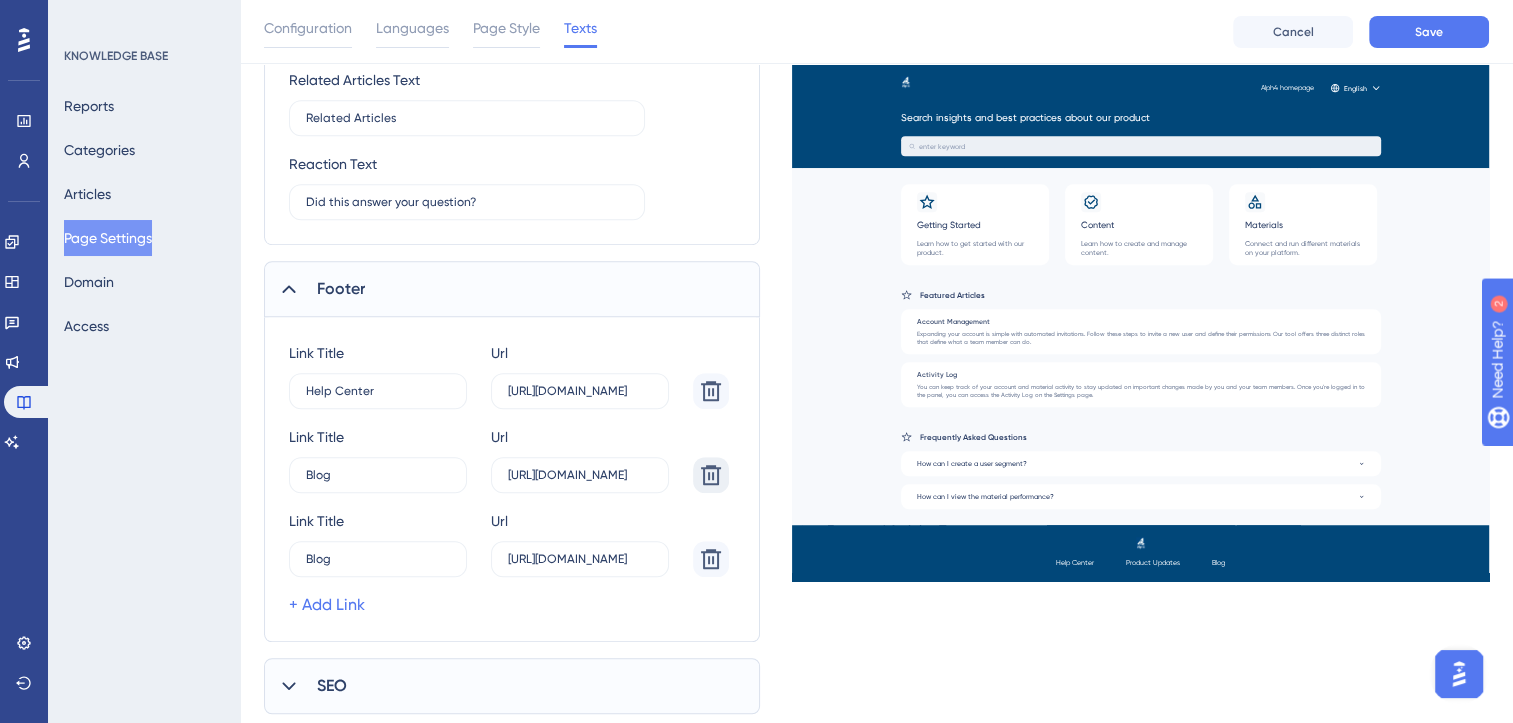 scroll, scrollTop: 1285, scrollLeft: 0, axis: vertical 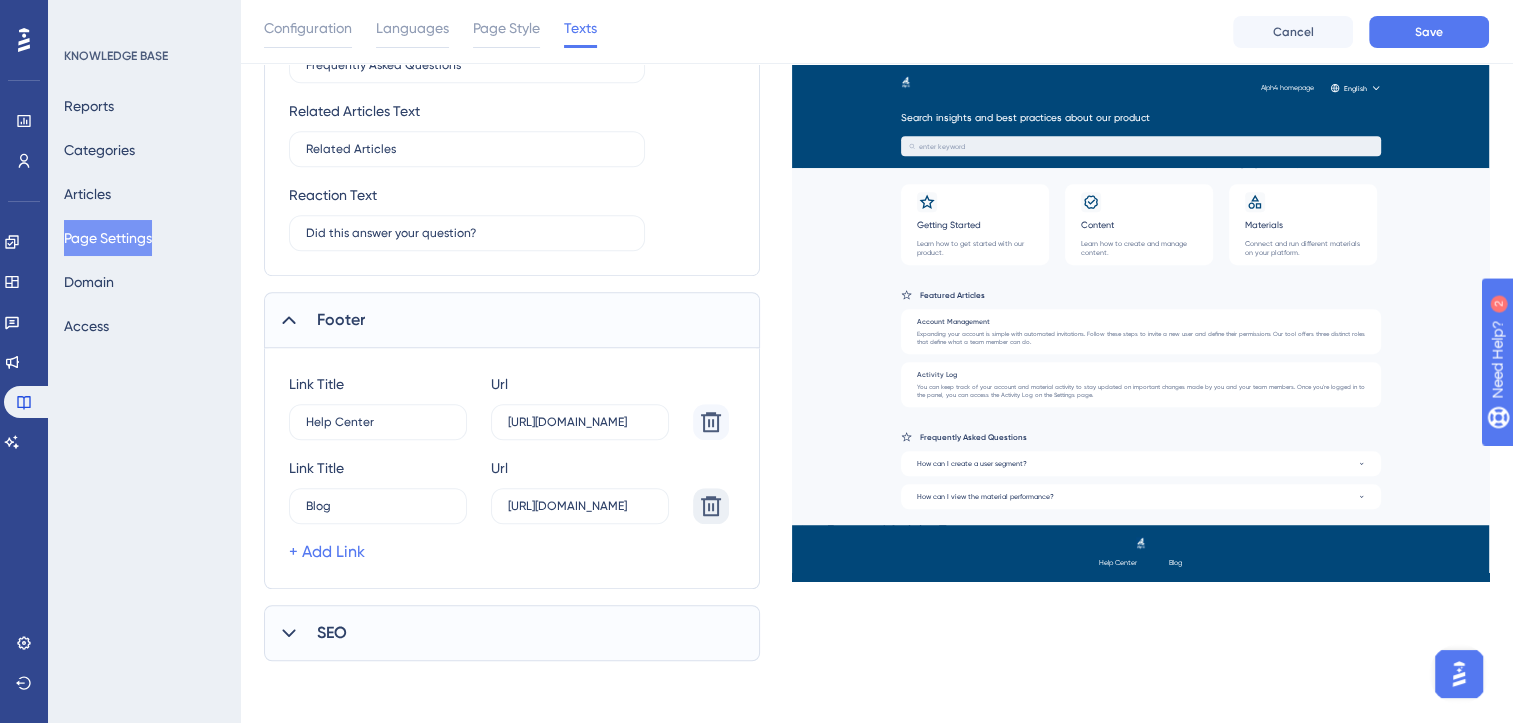 click 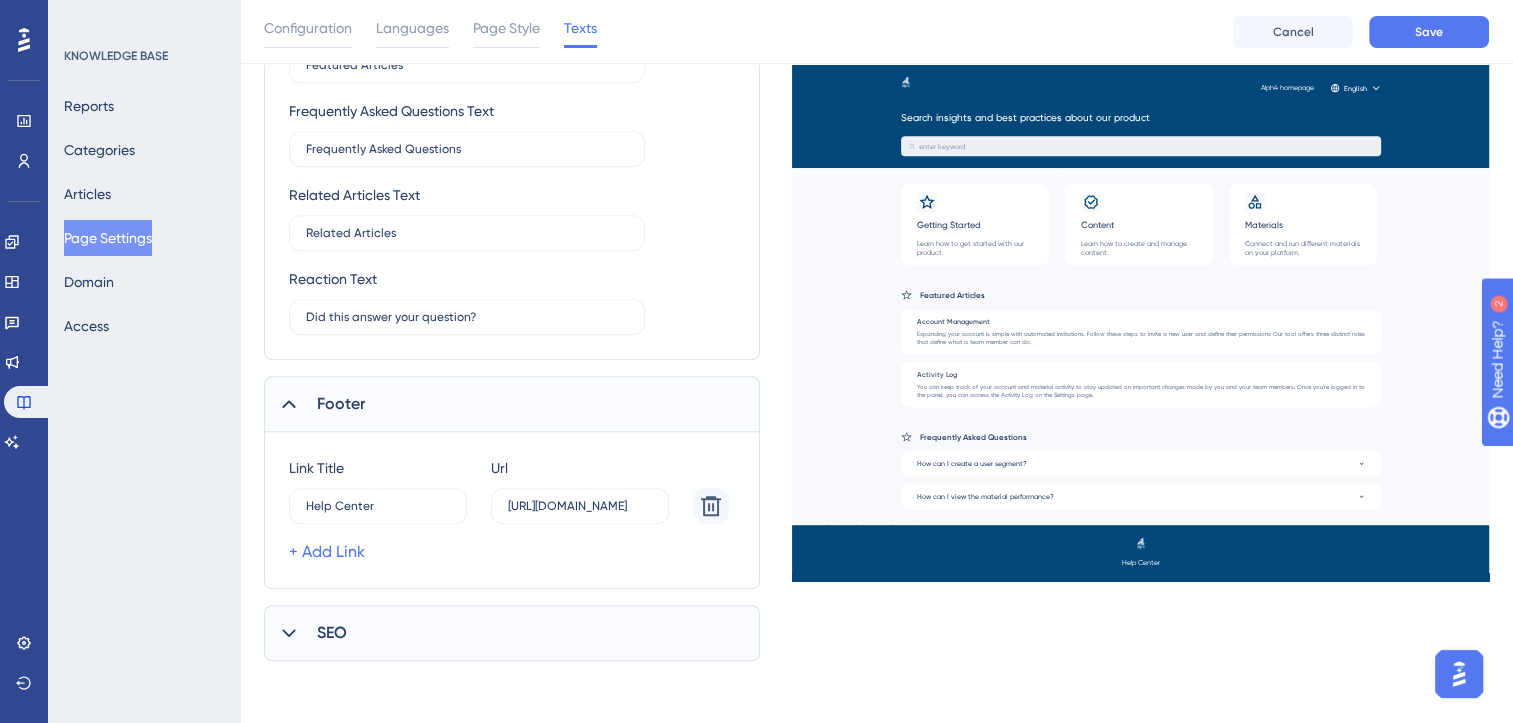 click on "SEO" at bounding box center [332, 633] 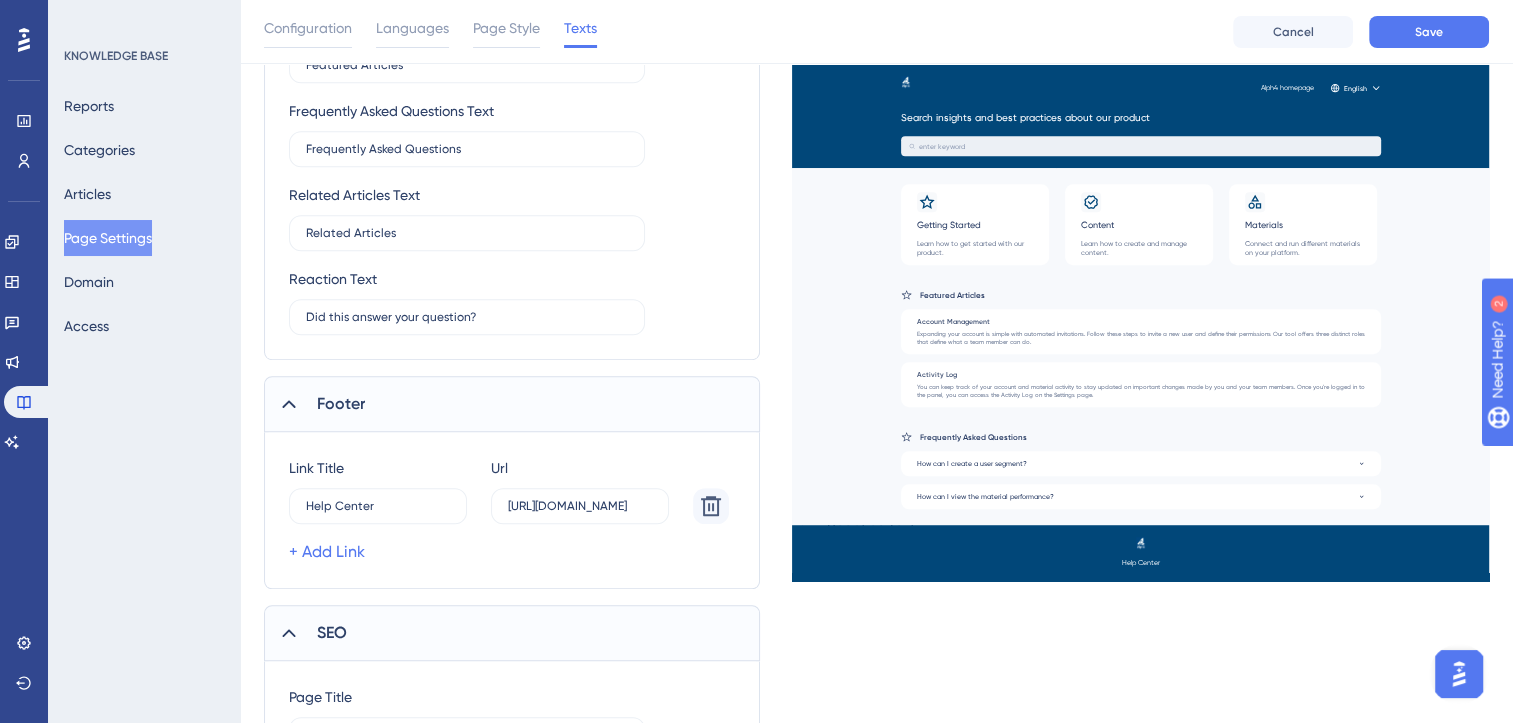 scroll, scrollTop: 1402, scrollLeft: 0, axis: vertical 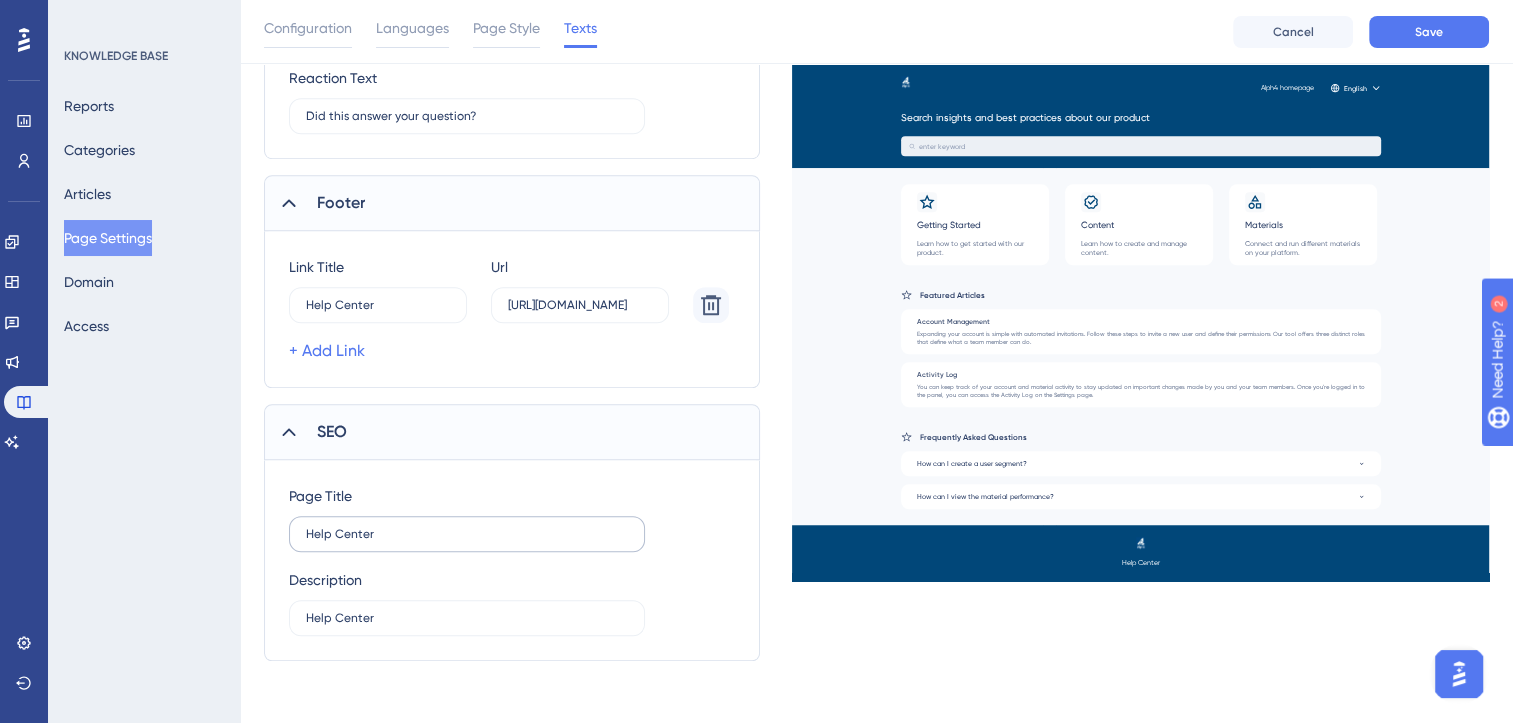 click on "Help Center" at bounding box center (467, 534) 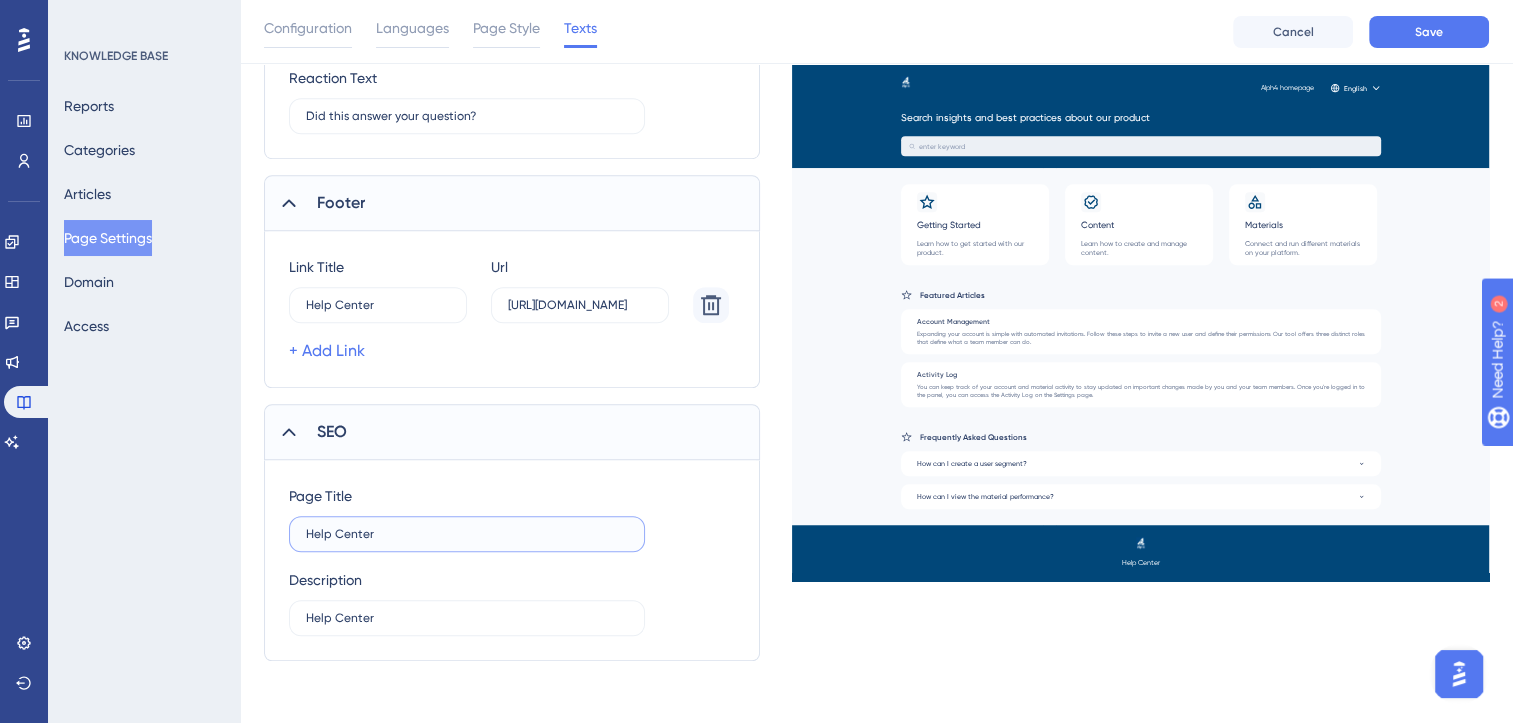 click on "Help Center" at bounding box center [467, 534] 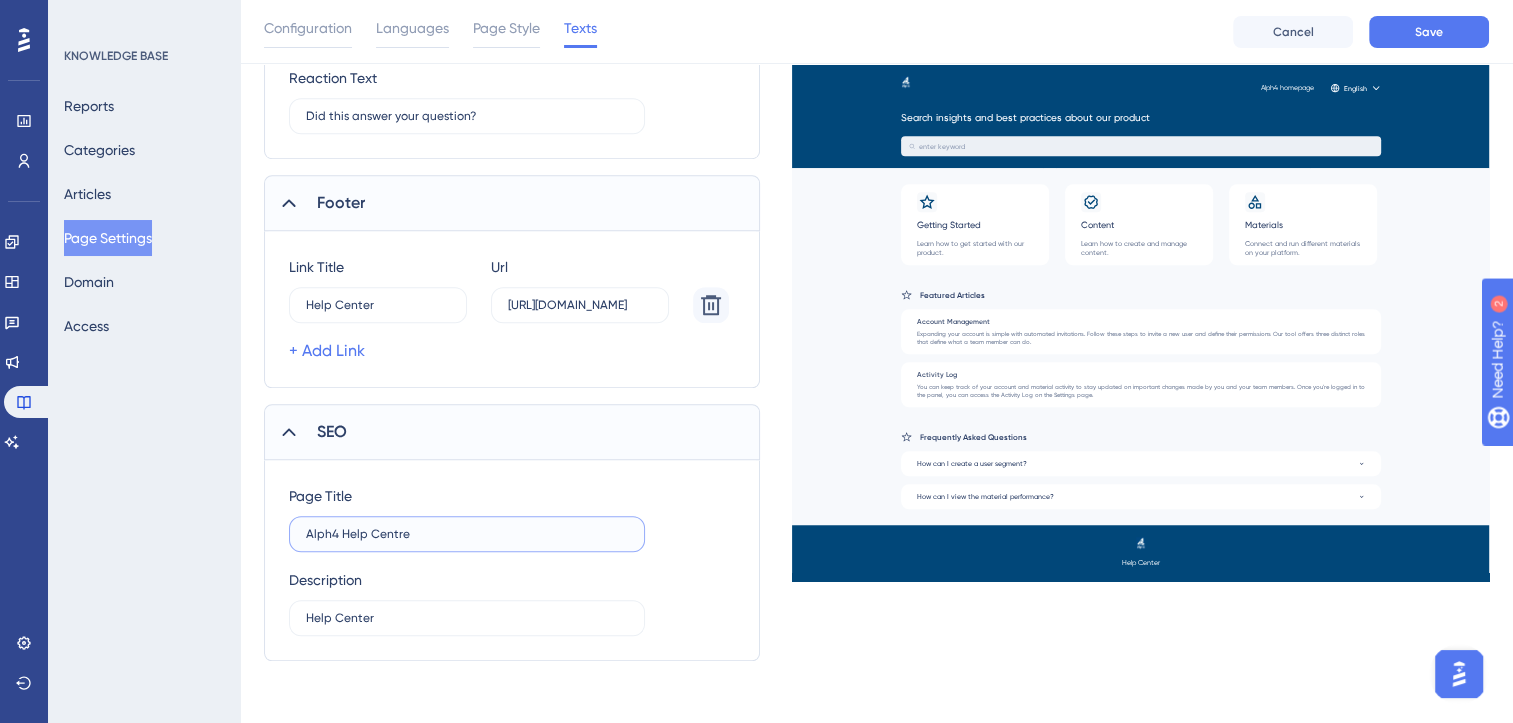 type on "Alph4 Help Centre" 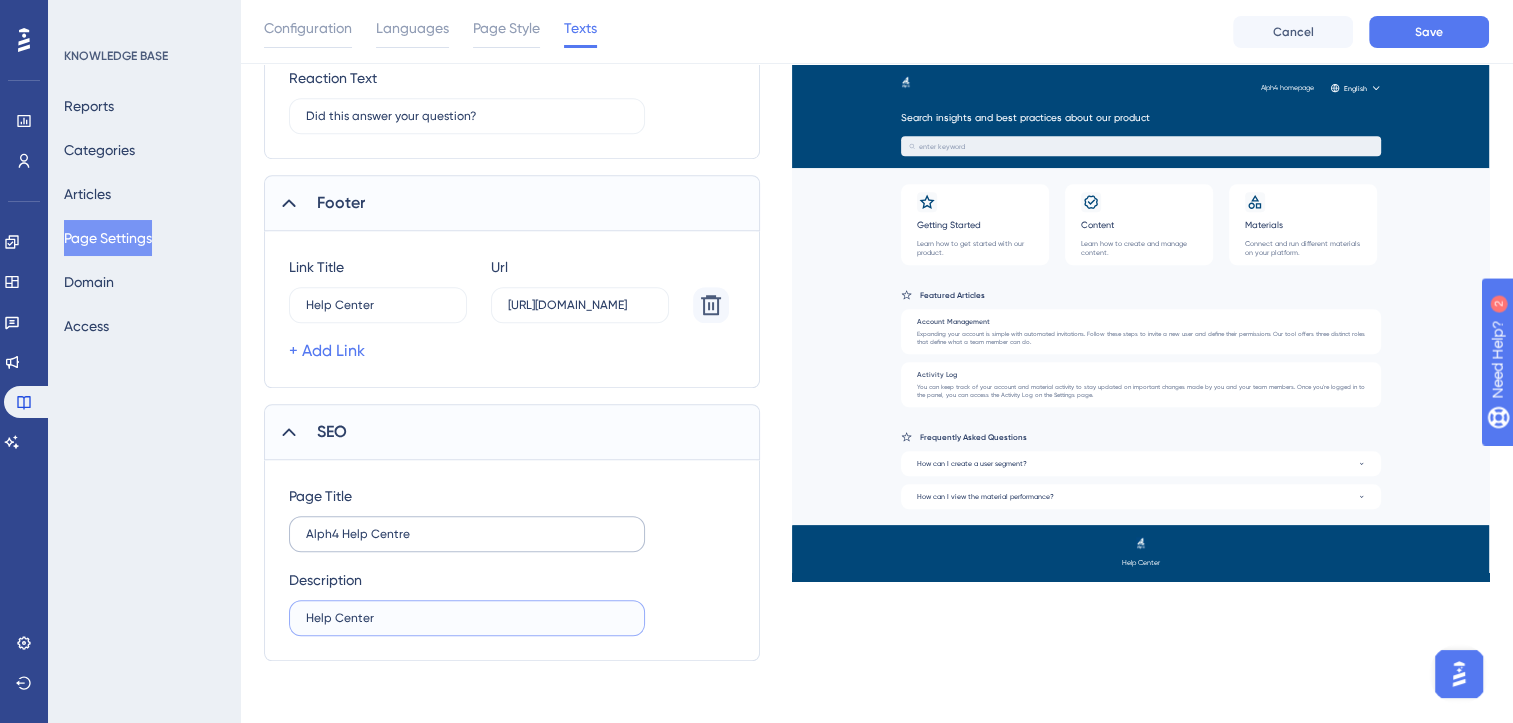 paste 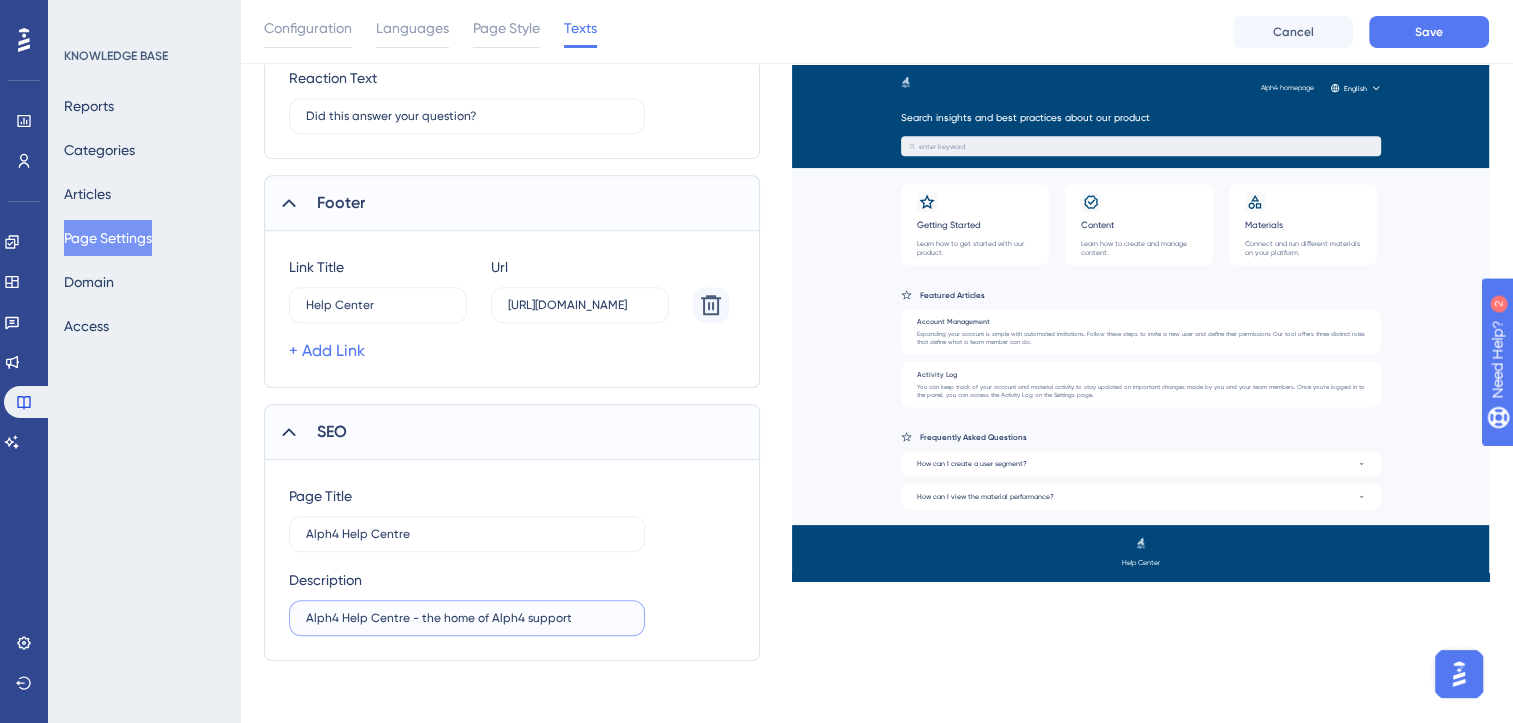 type on "Alph4 Help Centre - the home of Alph4 support" 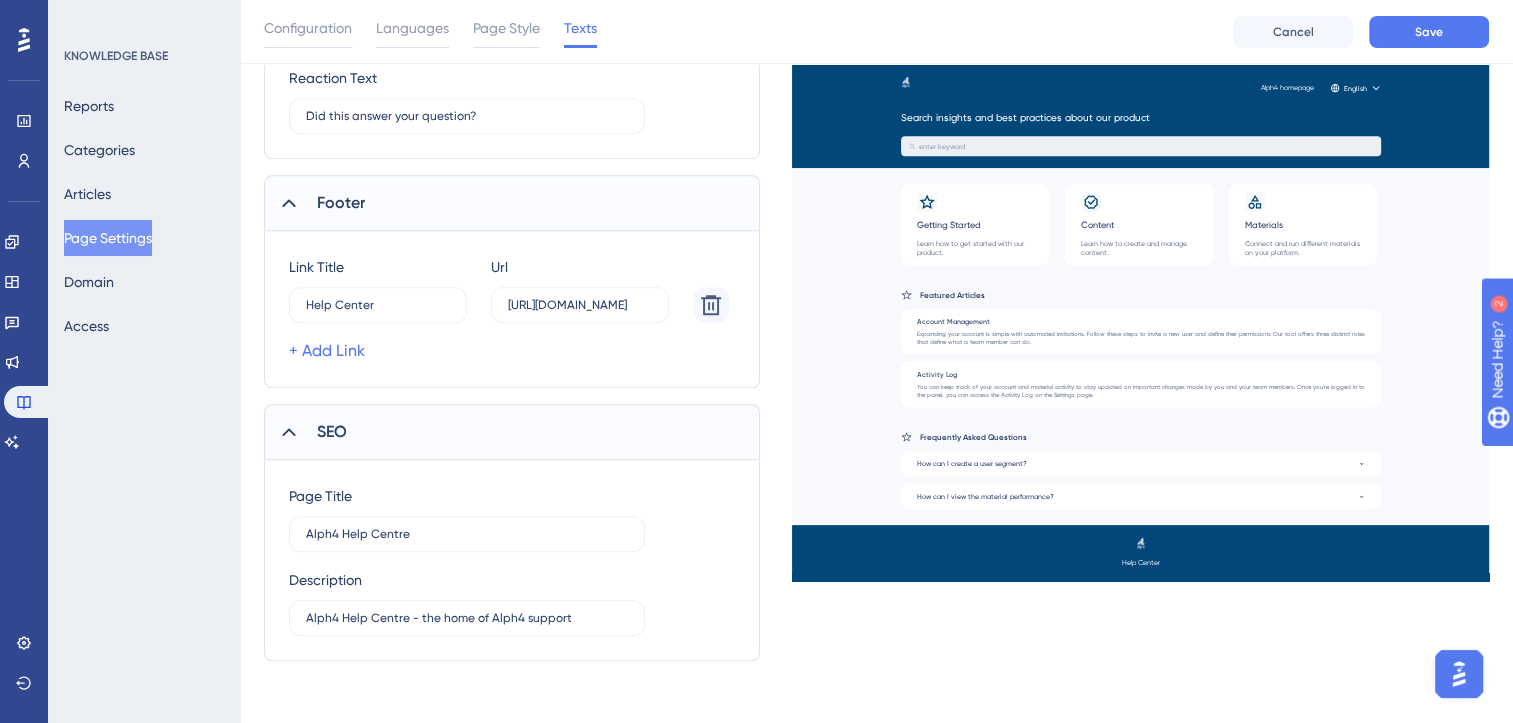 click on "Performance Users Engagement Widgets Feedback Product Updates Knowledge Base AI Assistant Settings Logout KNOWLEDGE BASE Reports Categories Articles Page Settings Domain Access Page Settings Configuration Languages Page Style Texts Cancel Save Page Status: Active Go to Knowledge Base Which language version do you want to edit? English Header Title Search insights and best practices about our product [PERSON_NAME] Alph4 homepage 1 Url [URL][DOMAIN_NAME] + Add Link Search Search bar placeholder enter keyword See all result text See all results No search results found text Search for 1 or 2 keywords. Email [EMAIL_ADDRESS][DOMAIN_NAME] for help! Back button text Back General Home Page Text Home Page Featured Articles Text Featured Articles Frequently Asked Questions Text  Frequently Asked Questions Related Articles Text Related Articles Reaction Text Did this answer your question? Footer [PERSON_NAME] Help Center 4 Url [URL][DOMAIN_NAME] + Add Link SEO Page Title Alph4 Help Centre Description Alph4 homepage English" at bounding box center (876, -355) 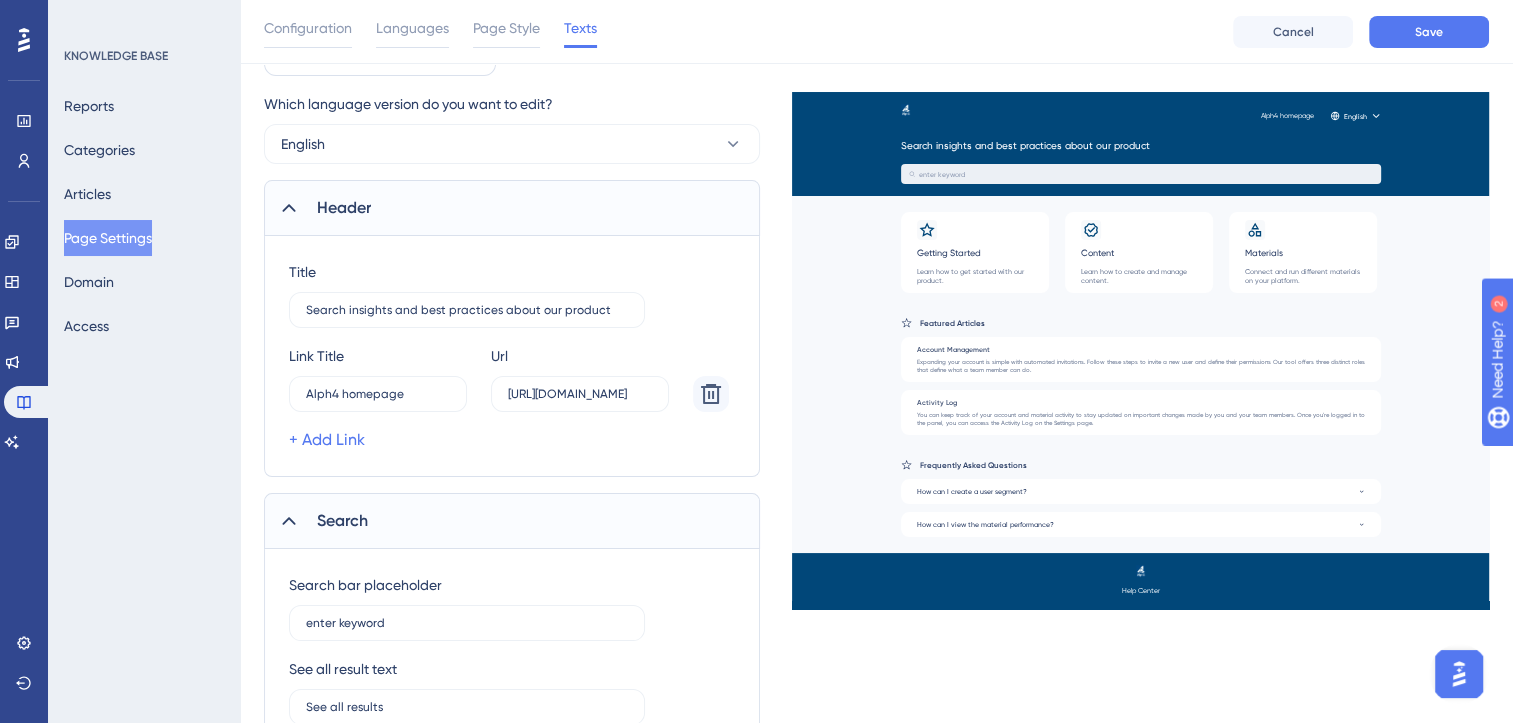 scroll, scrollTop: 99, scrollLeft: 0, axis: vertical 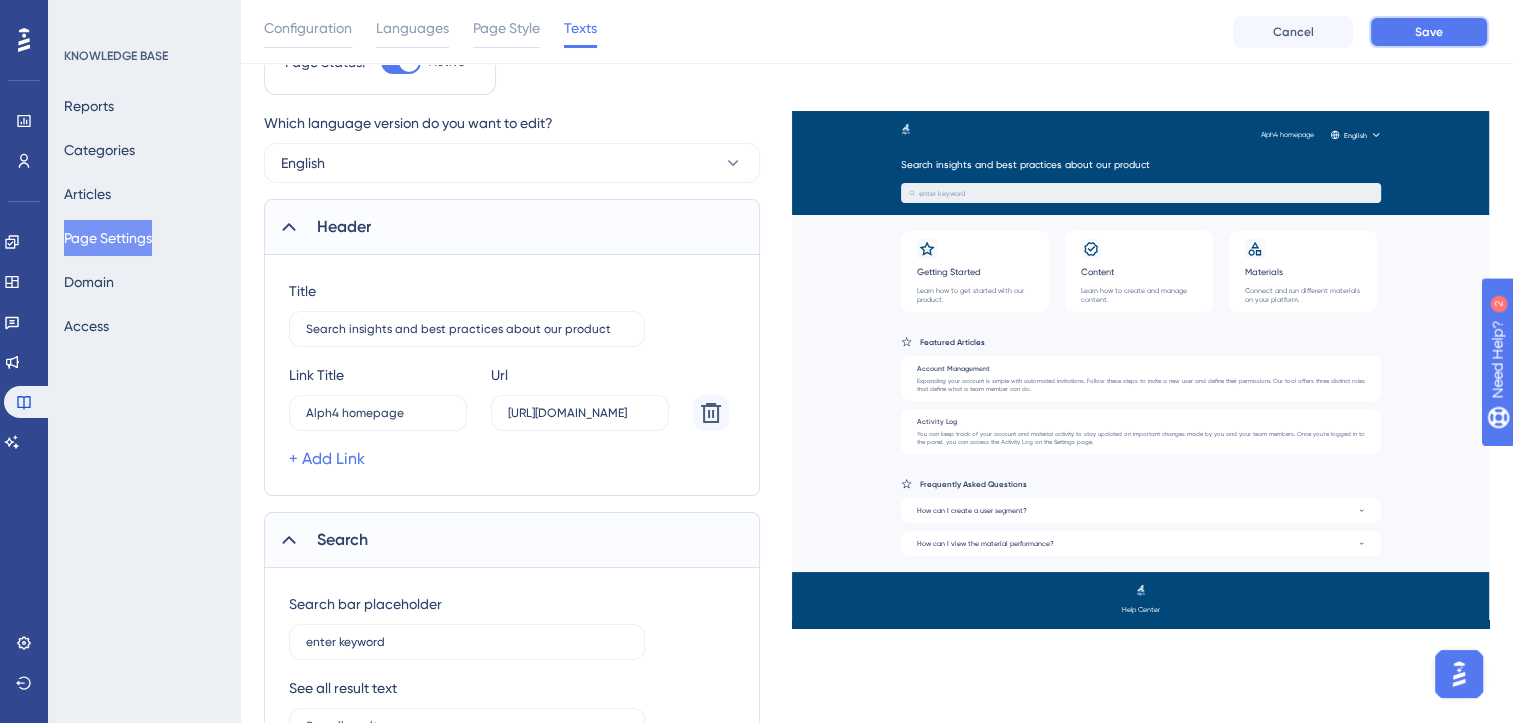 click on "Save" at bounding box center (1429, 32) 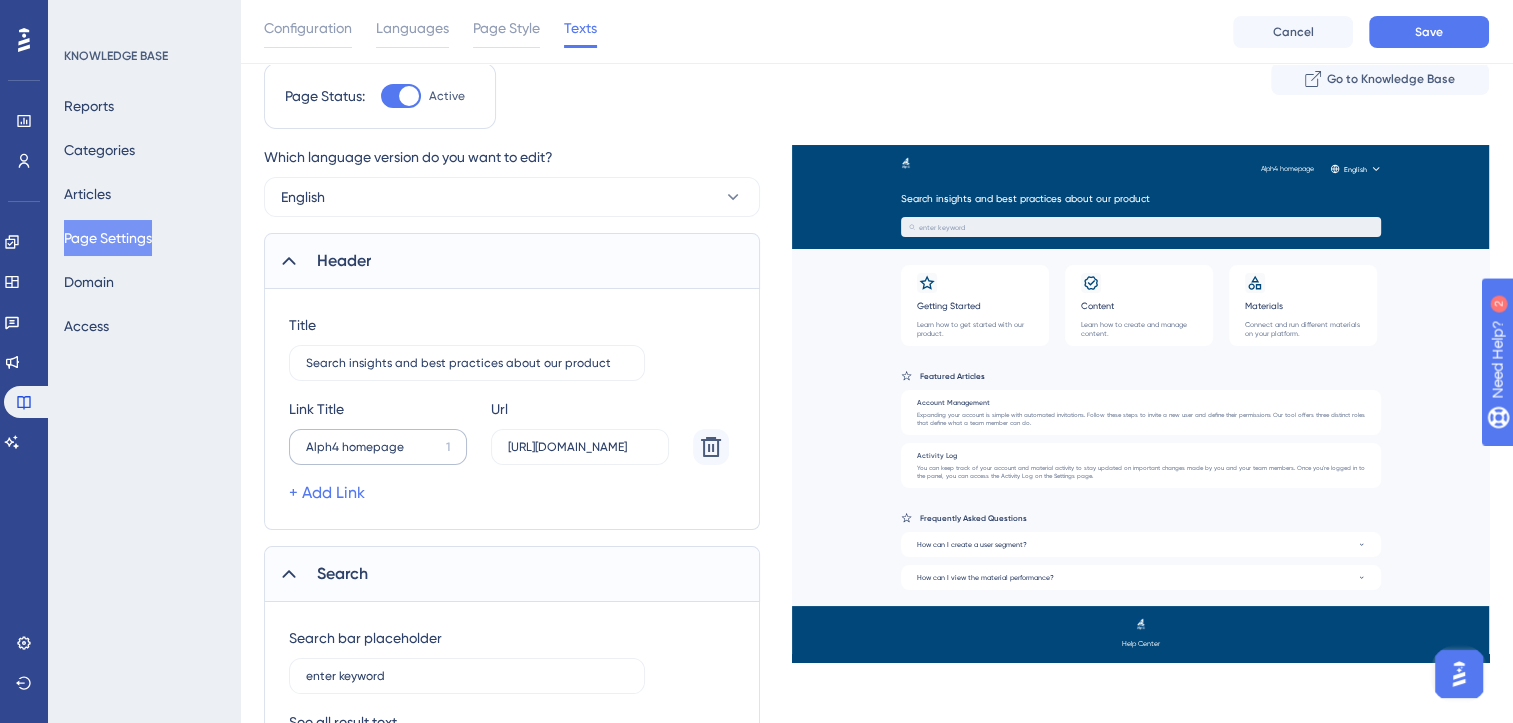 scroll, scrollTop: 67, scrollLeft: 0, axis: vertical 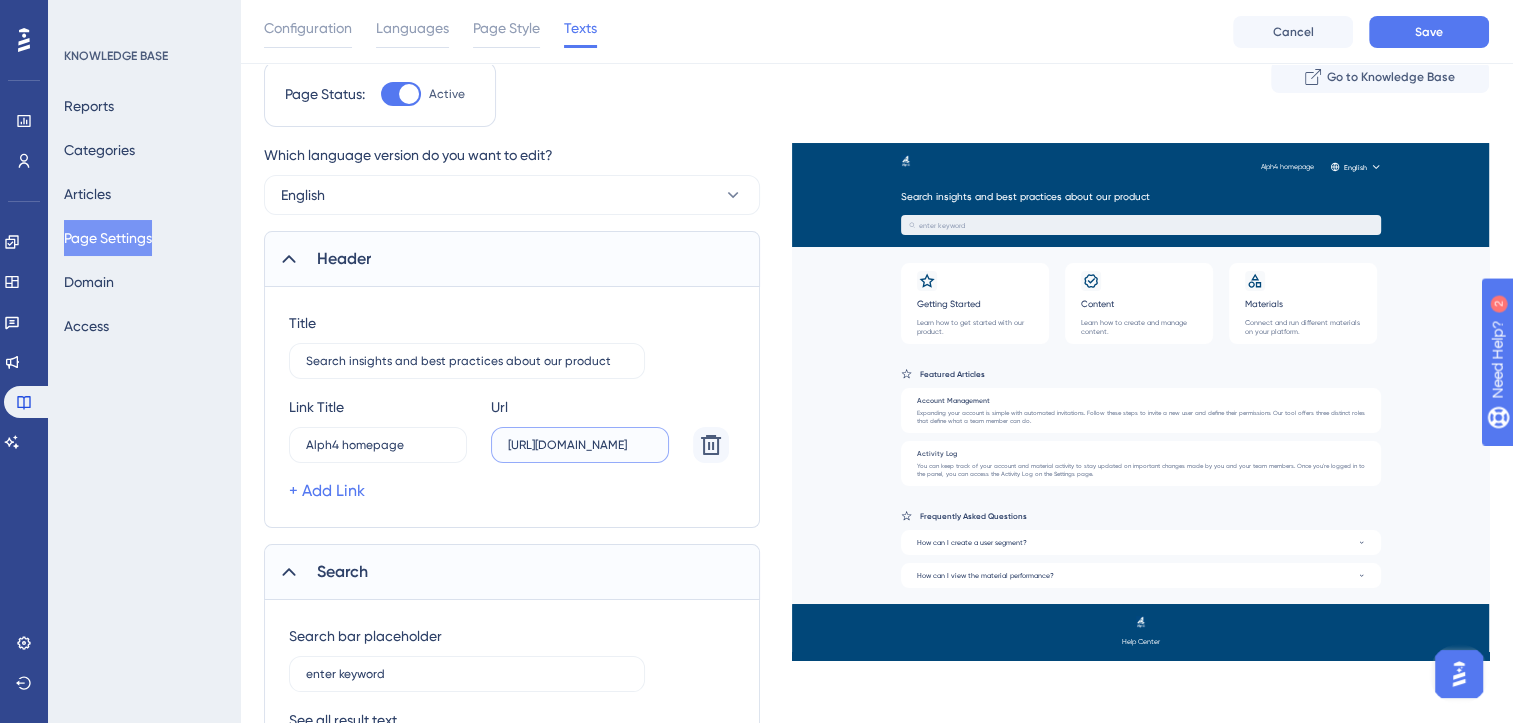 click on "[URL][DOMAIN_NAME]" at bounding box center [580, 445] 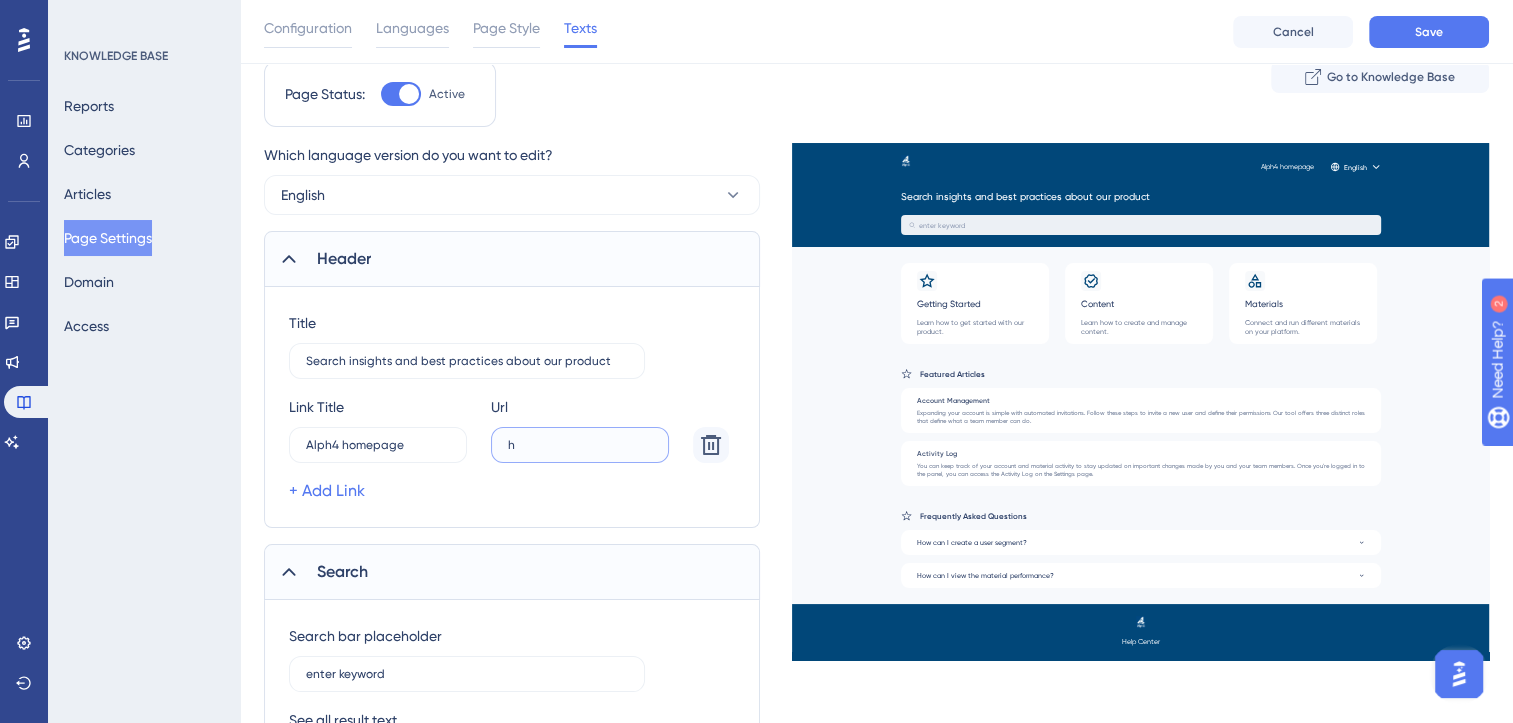 type on "h" 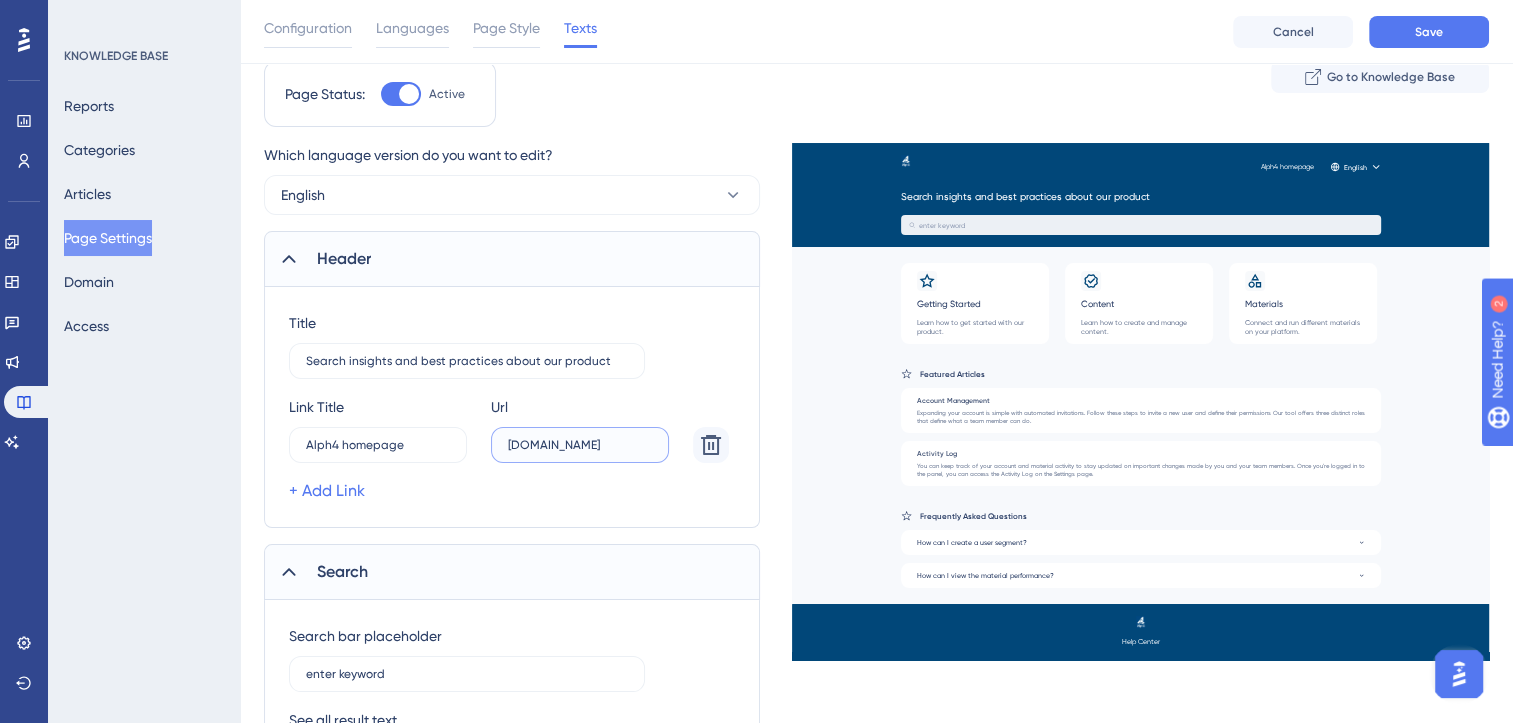 type on "[DOMAIN_NAME]" 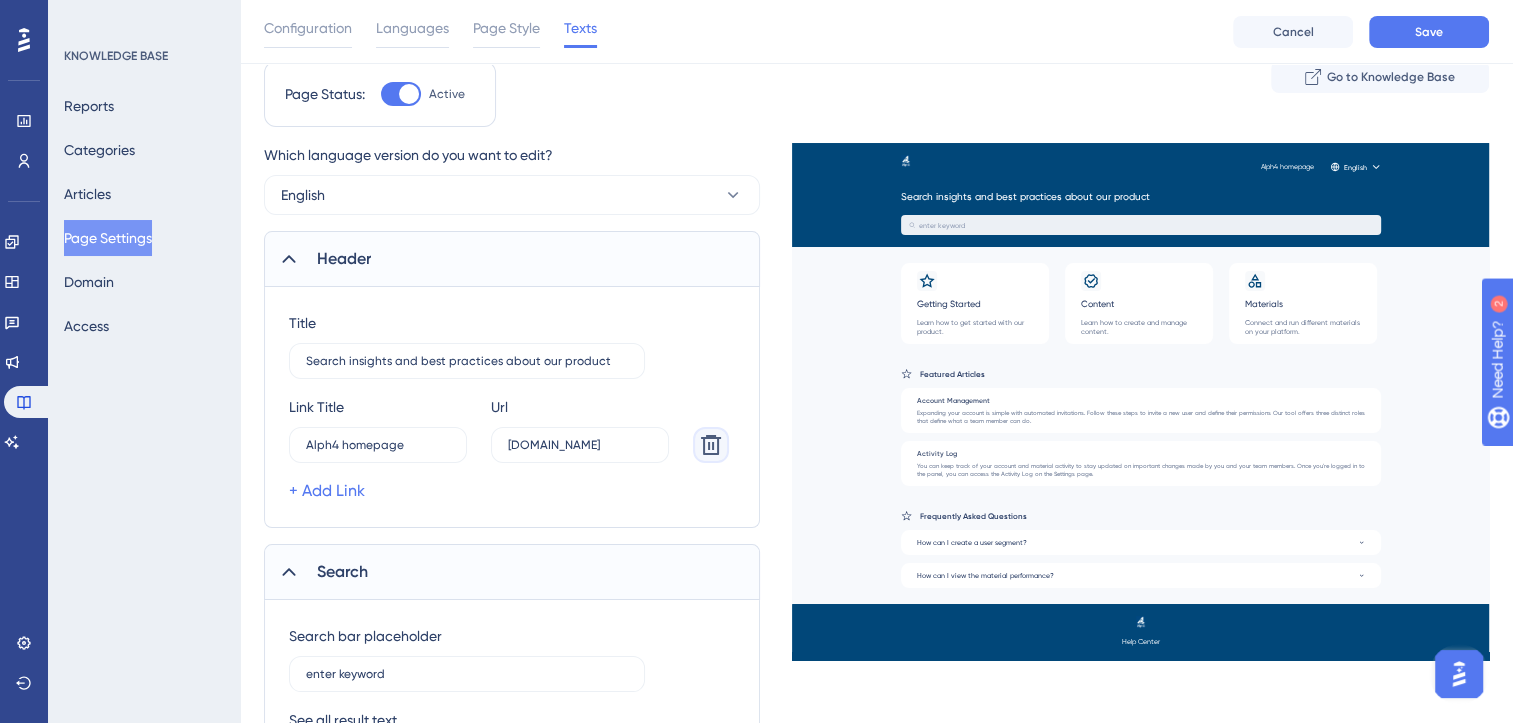type 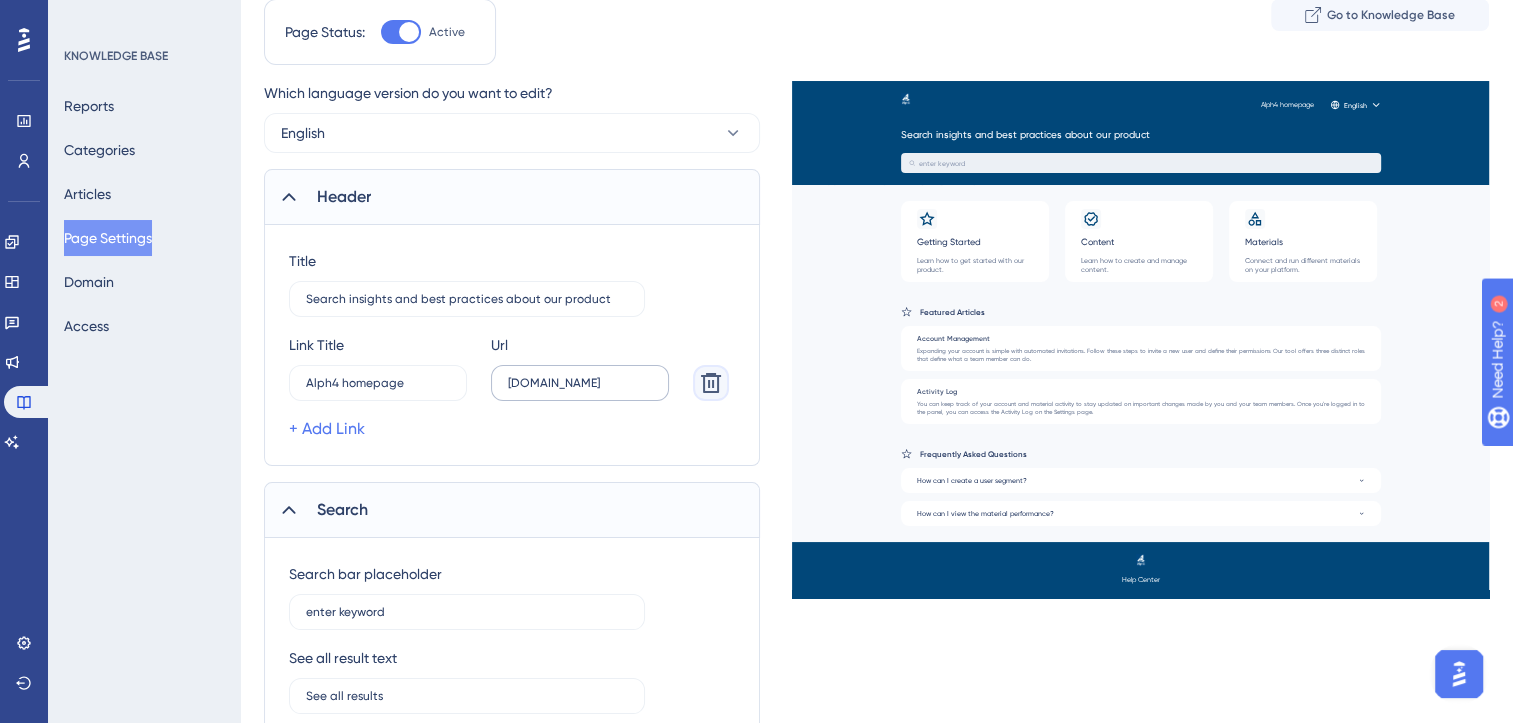 scroll, scrollTop: 0, scrollLeft: 0, axis: both 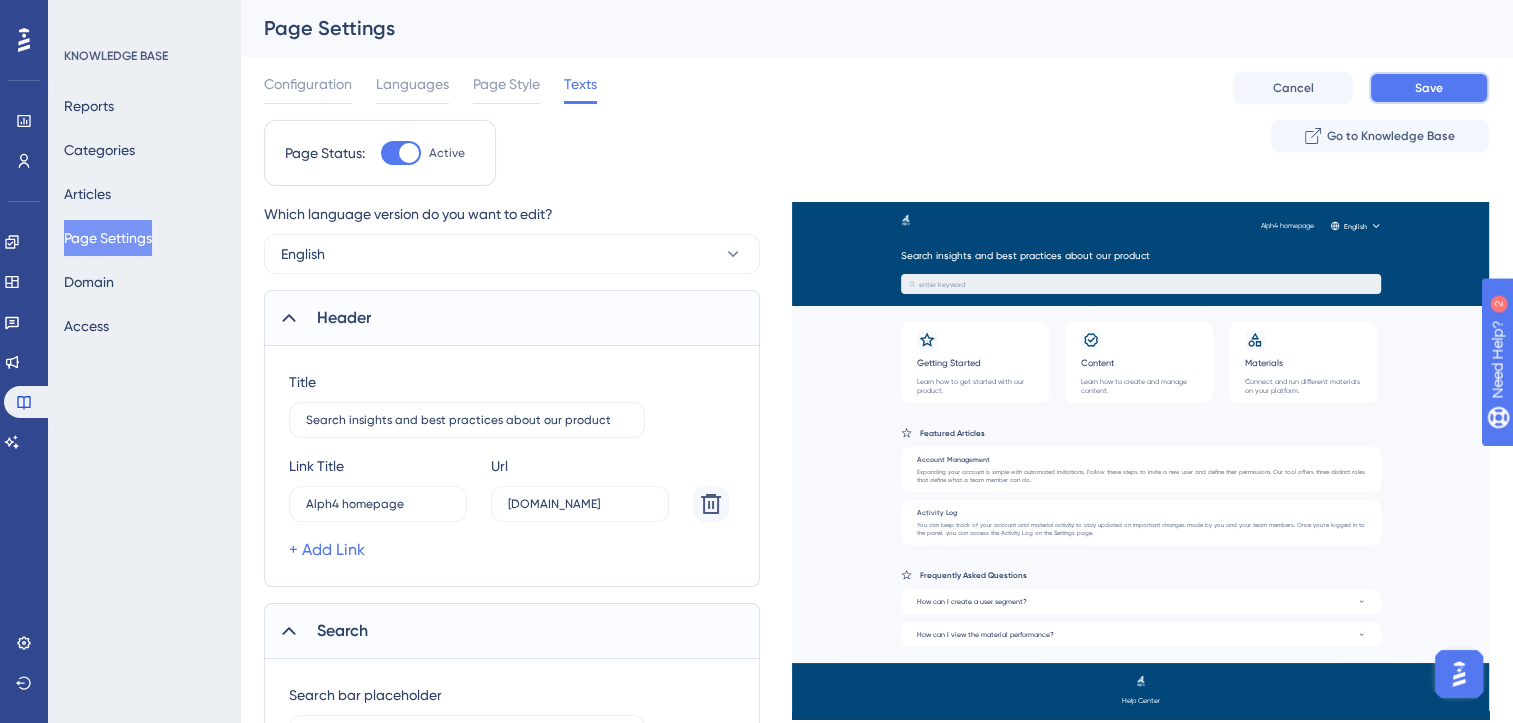 click on "Save" at bounding box center (1429, 88) 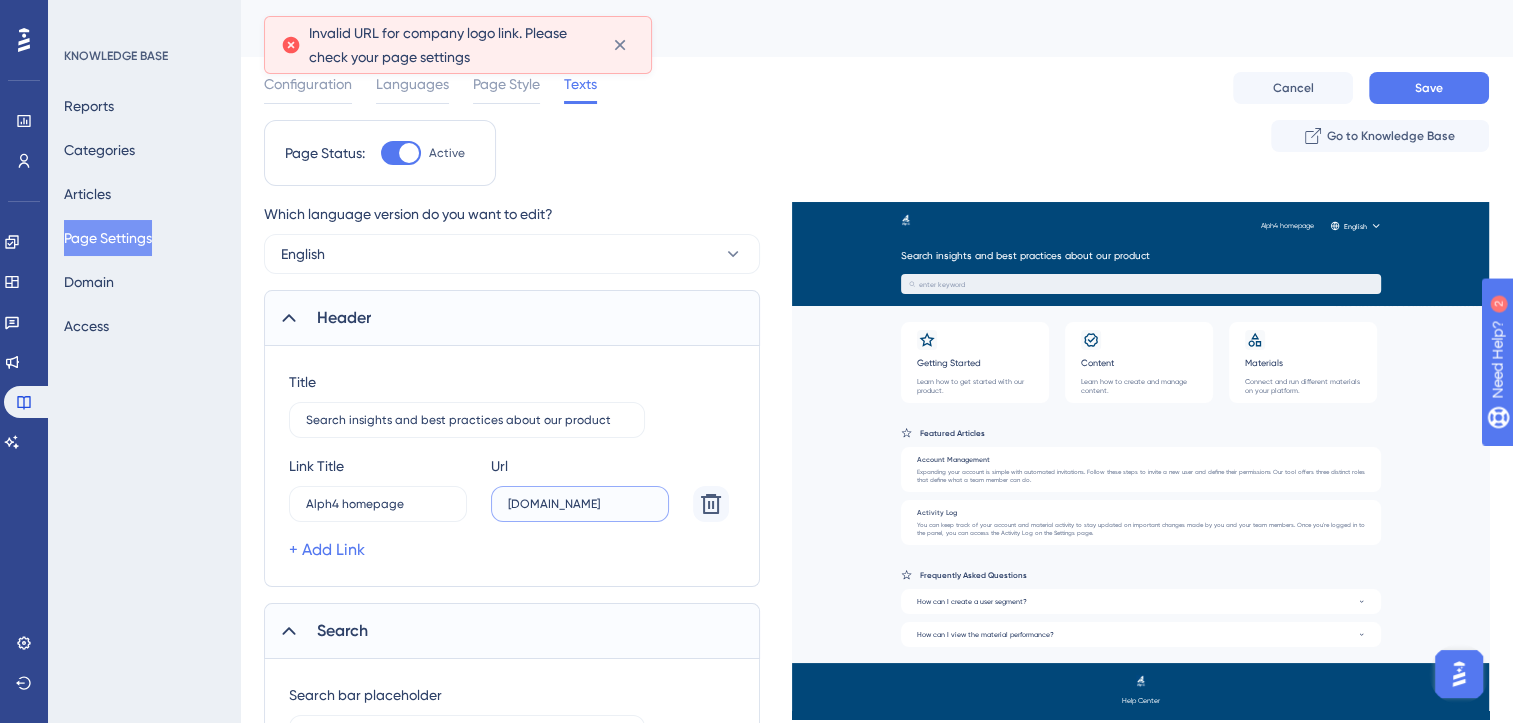 click on "[DOMAIN_NAME]" at bounding box center [580, 504] 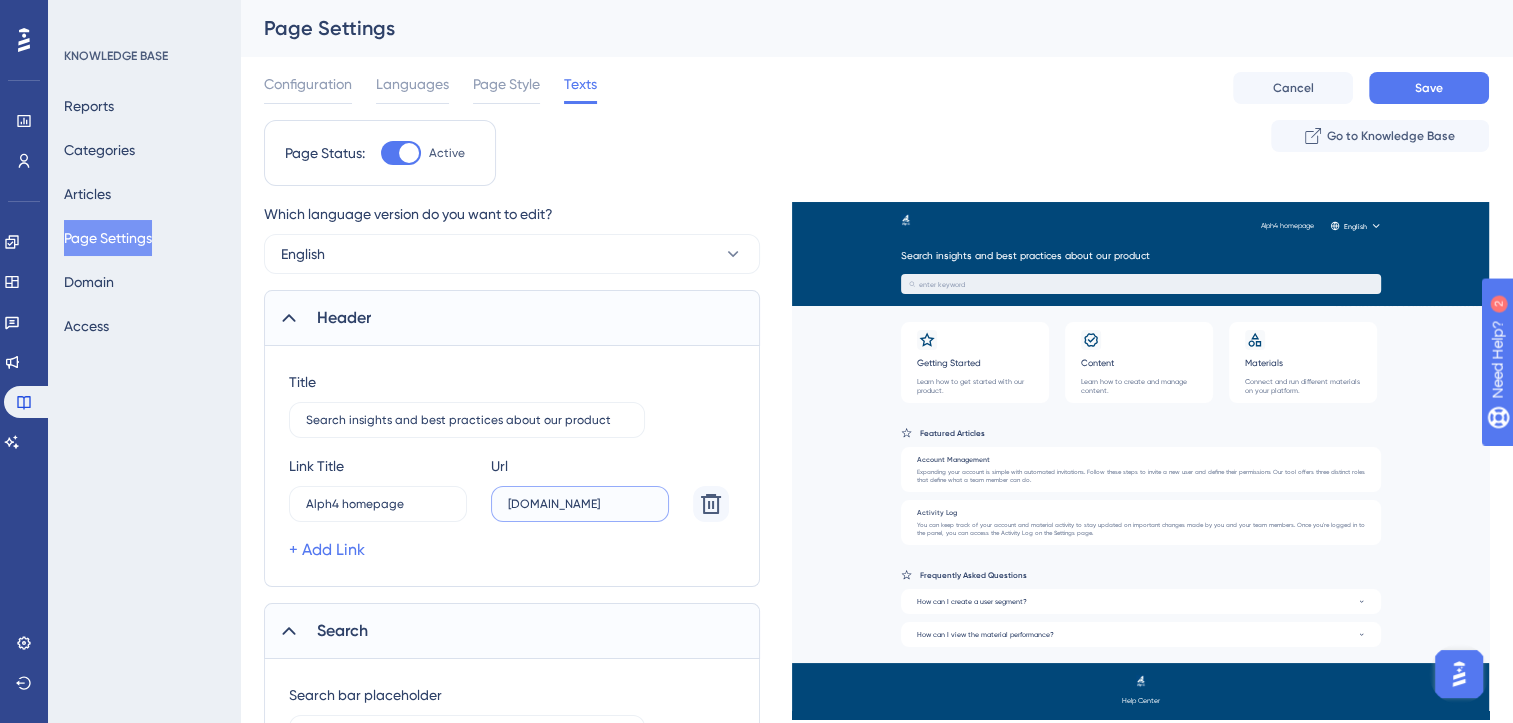 type on "[DOMAIN_NAME]" 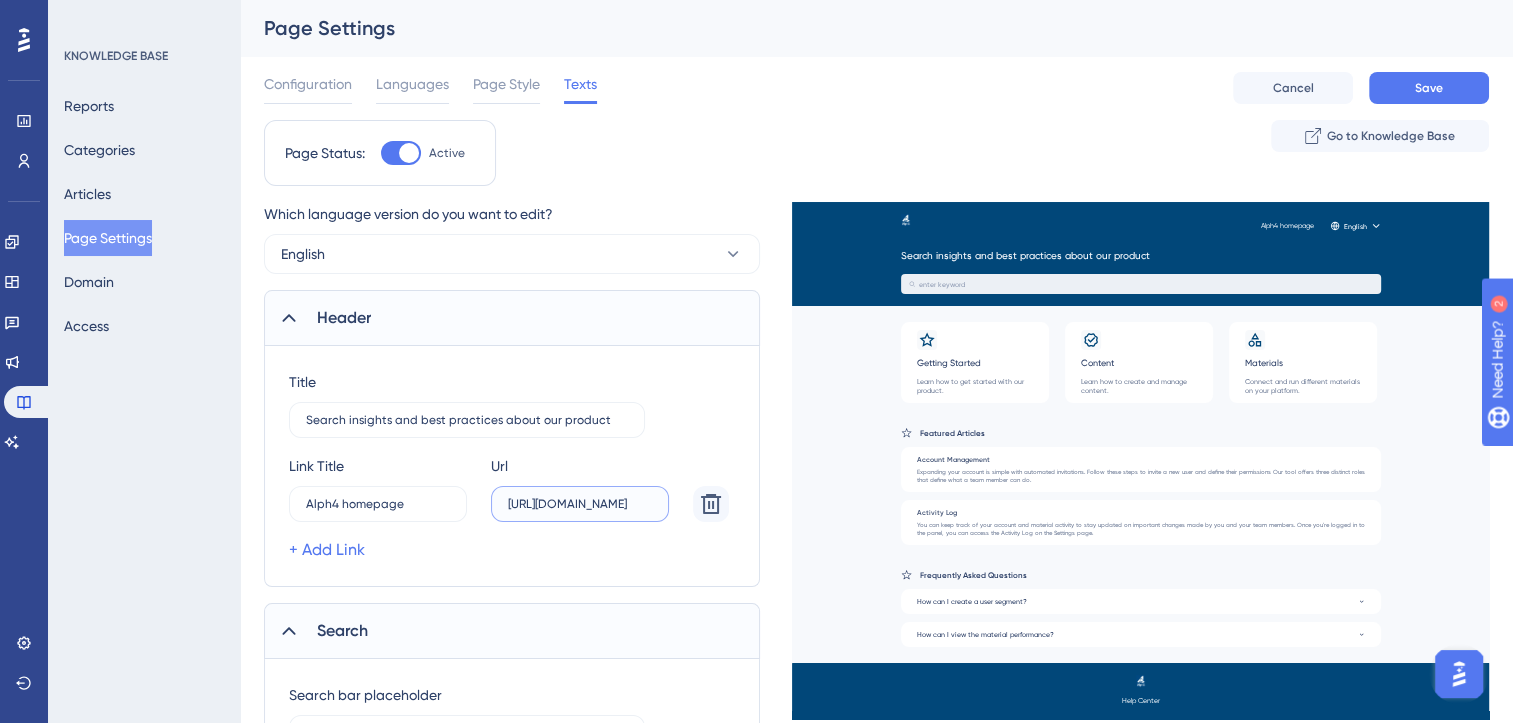 click on "[URL][DOMAIN_NAME]" at bounding box center [580, 504] 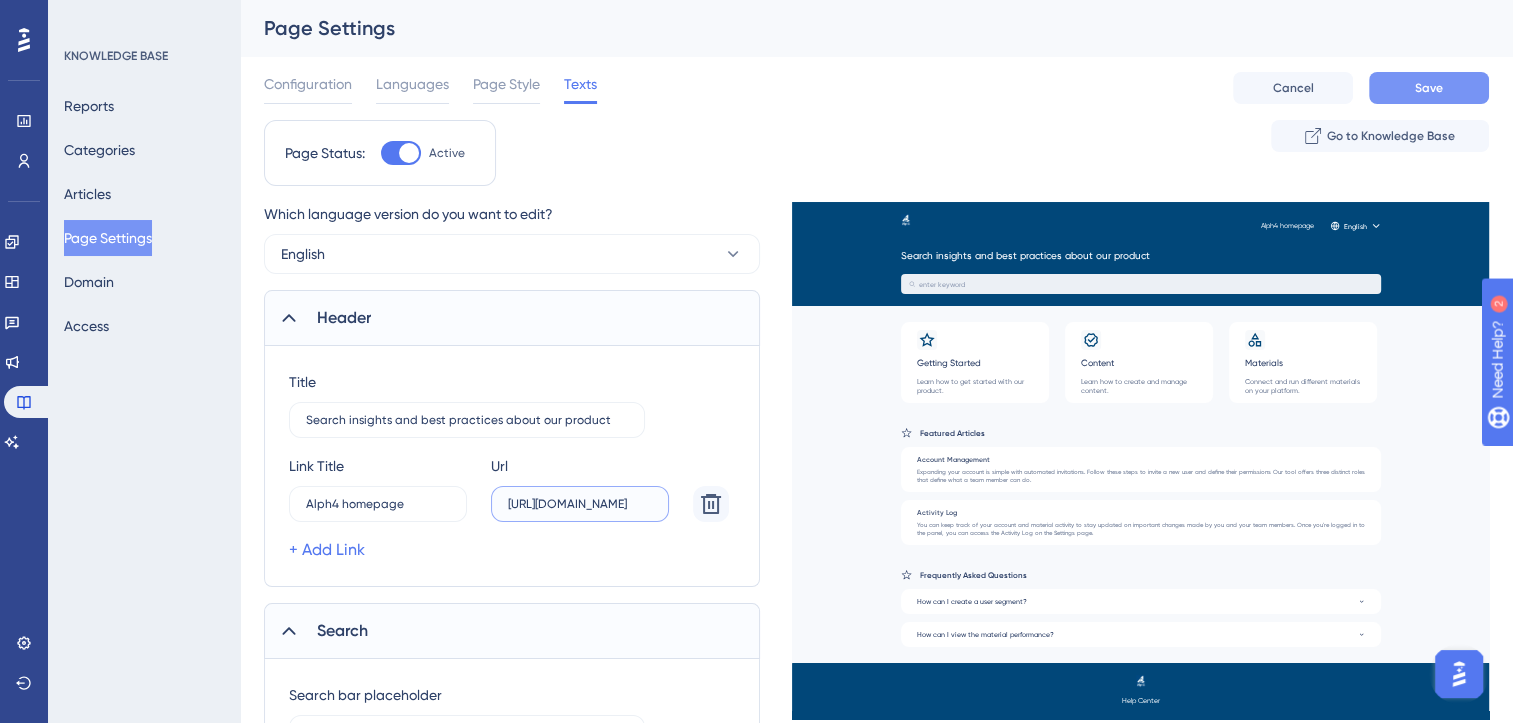 type on "[URL][DOMAIN_NAME]" 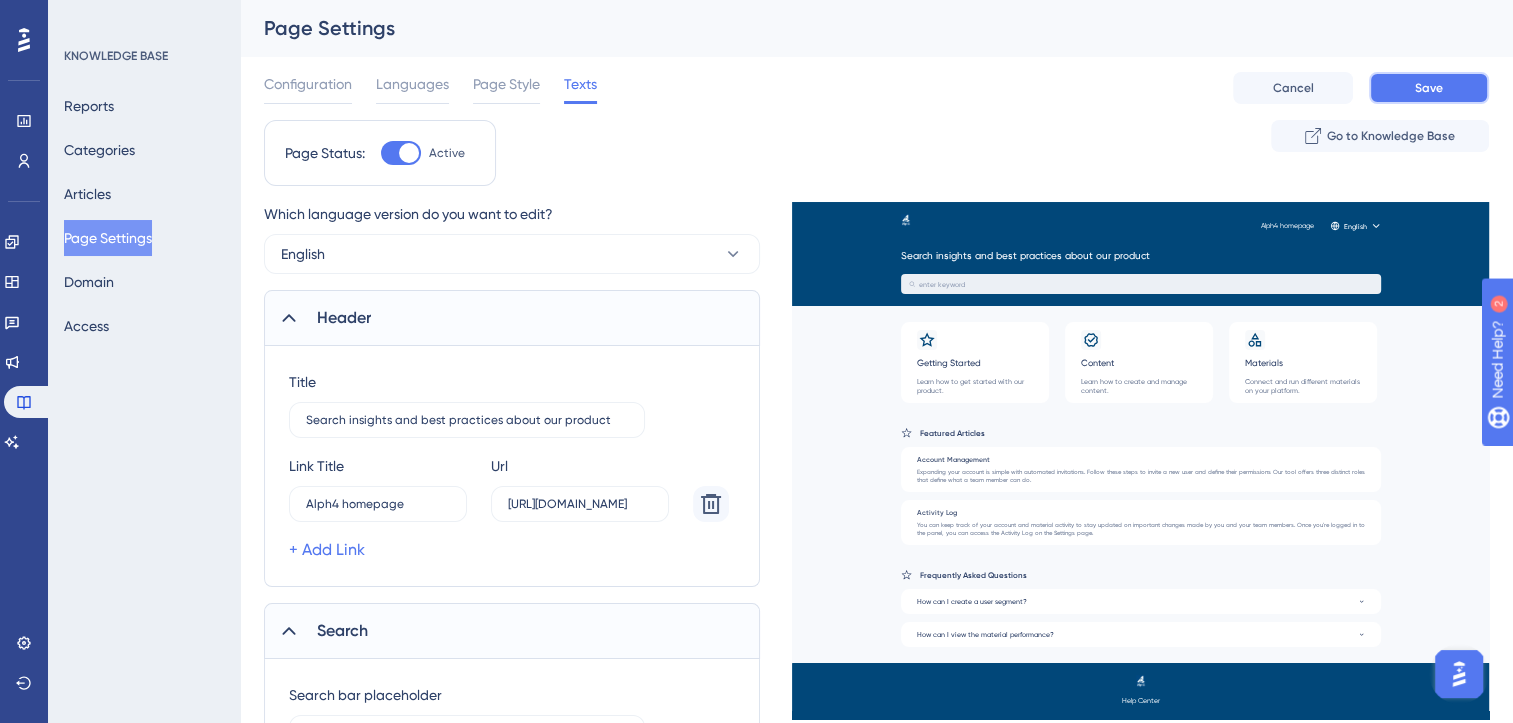 click on "Save" at bounding box center [1429, 88] 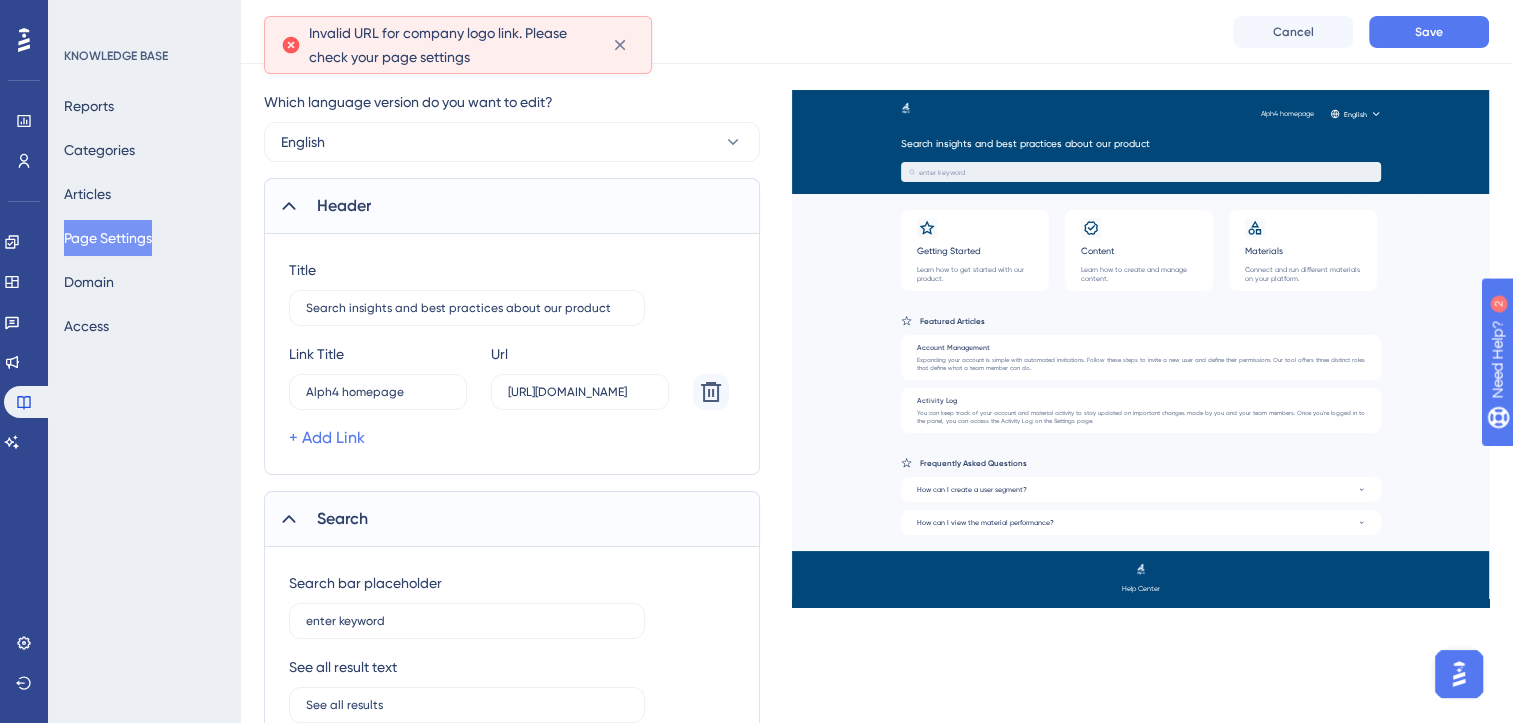 scroll, scrollTop: 124, scrollLeft: 0, axis: vertical 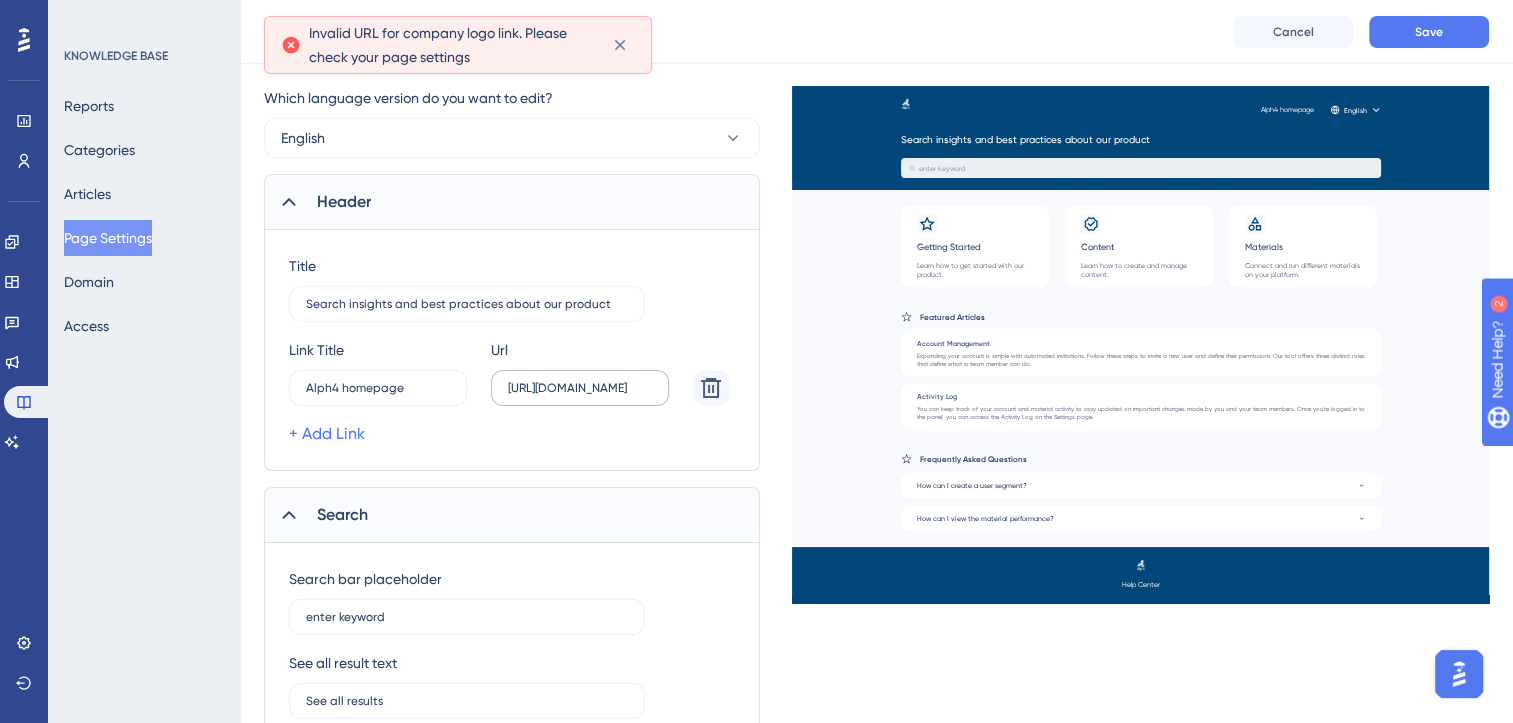 click on "[URL][DOMAIN_NAME]" at bounding box center (580, 388) 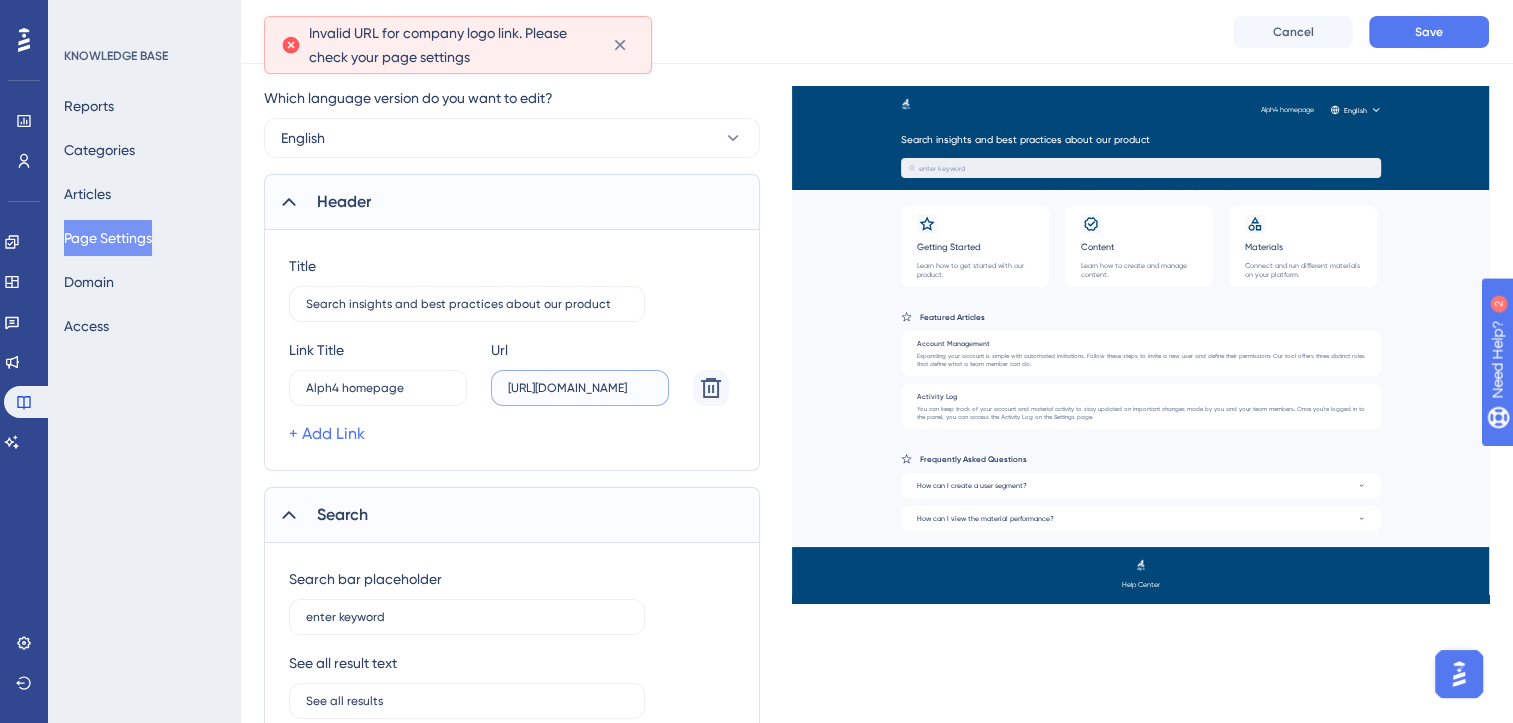 click on "[URL][DOMAIN_NAME]" at bounding box center [580, 388] 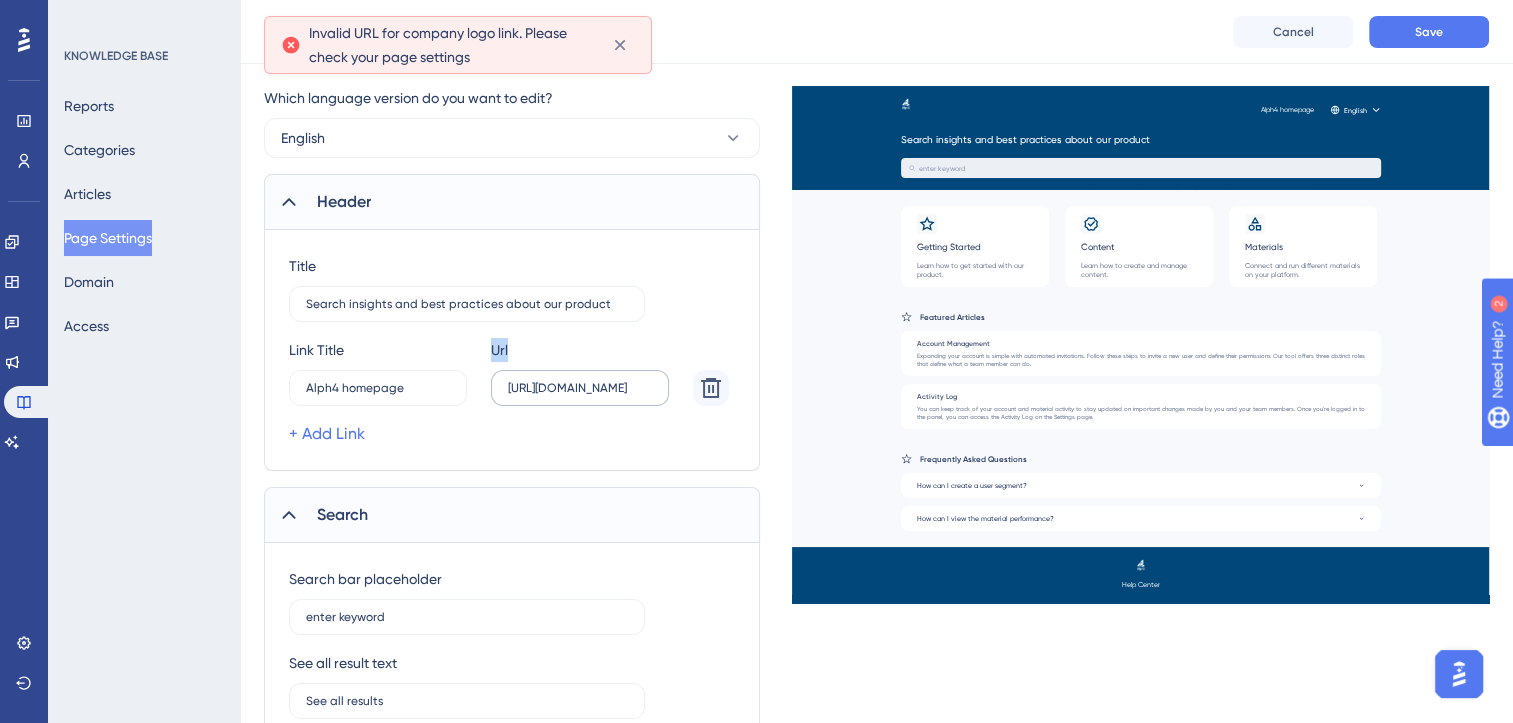 click on "[URL][DOMAIN_NAME]" at bounding box center (580, 388) 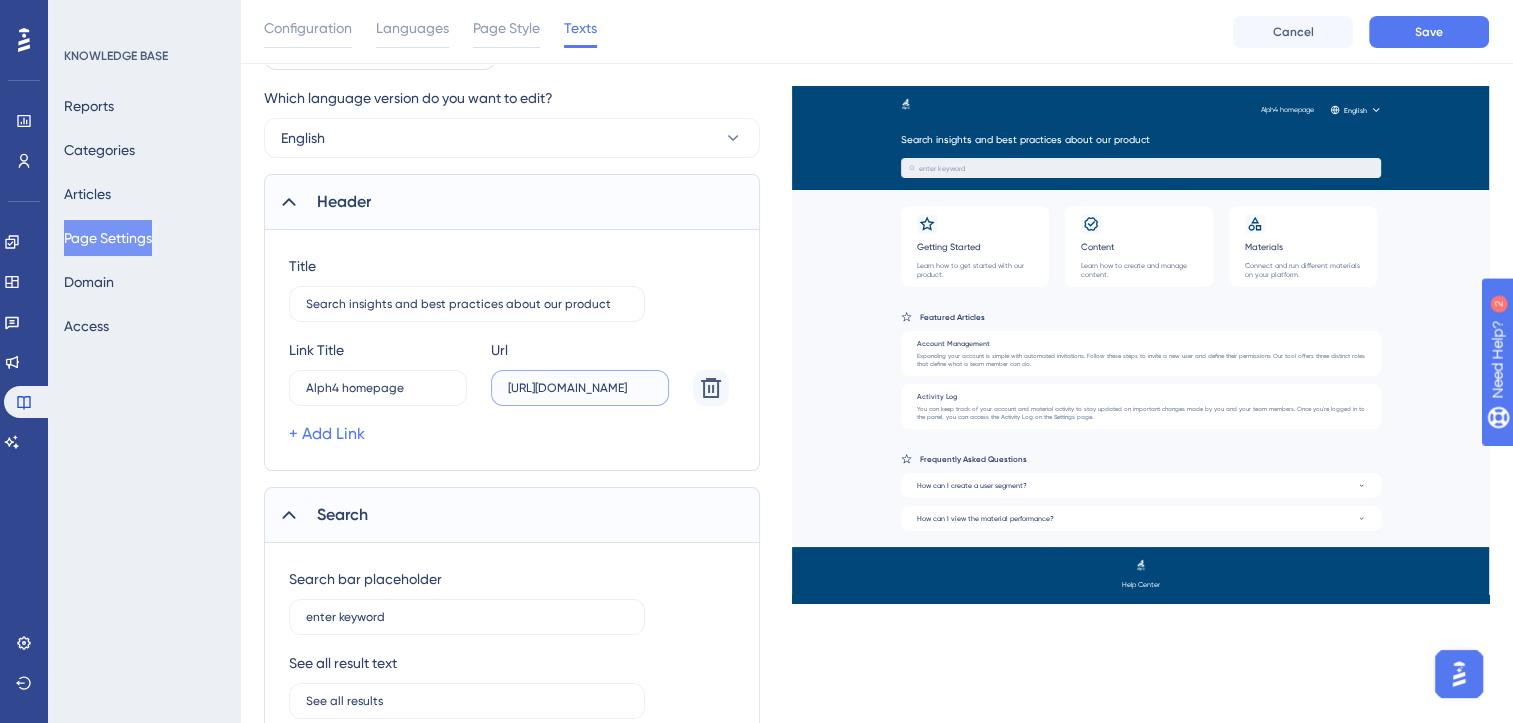 drag, startPoint x: 563, startPoint y: 375, endPoint x: 570, endPoint y: 390, distance: 16.552946 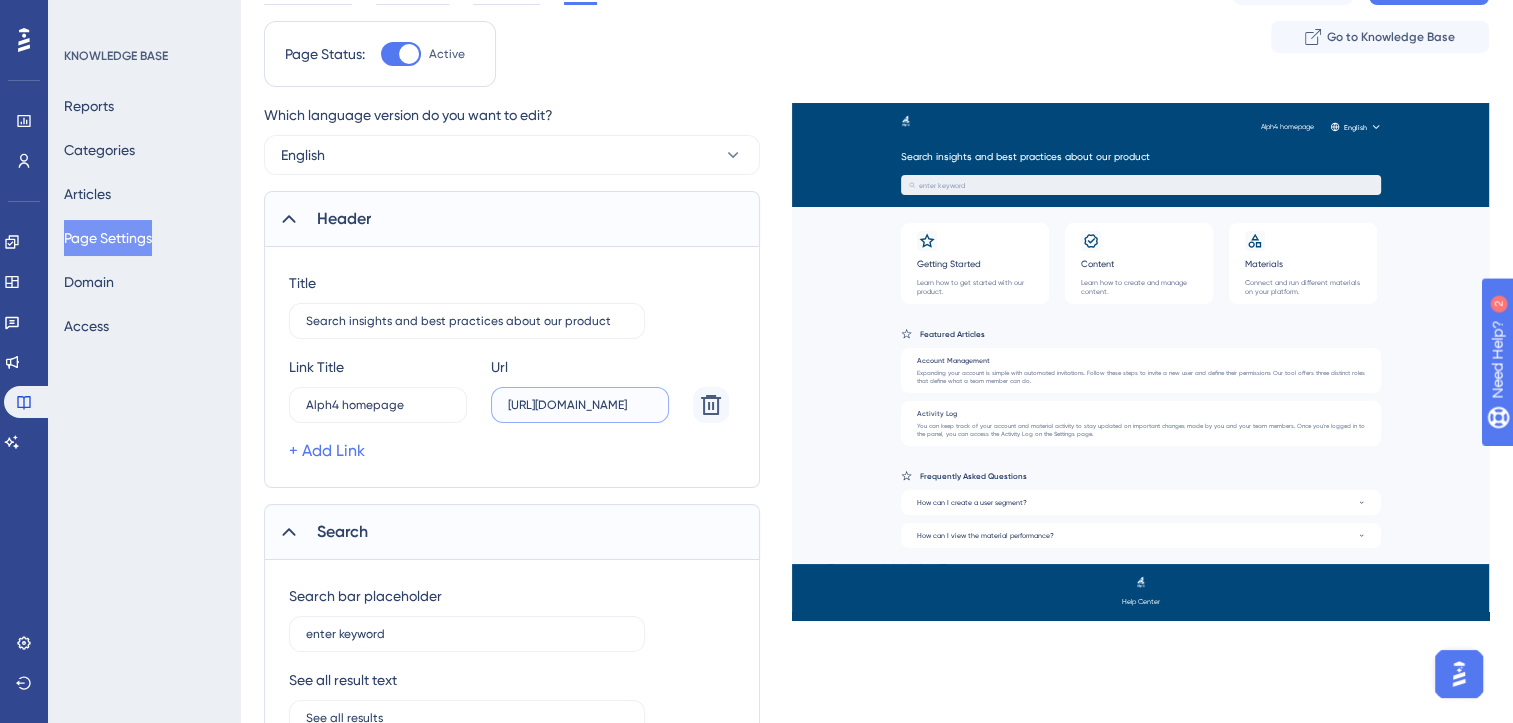 scroll, scrollTop: 0, scrollLeft: 0, axis: both 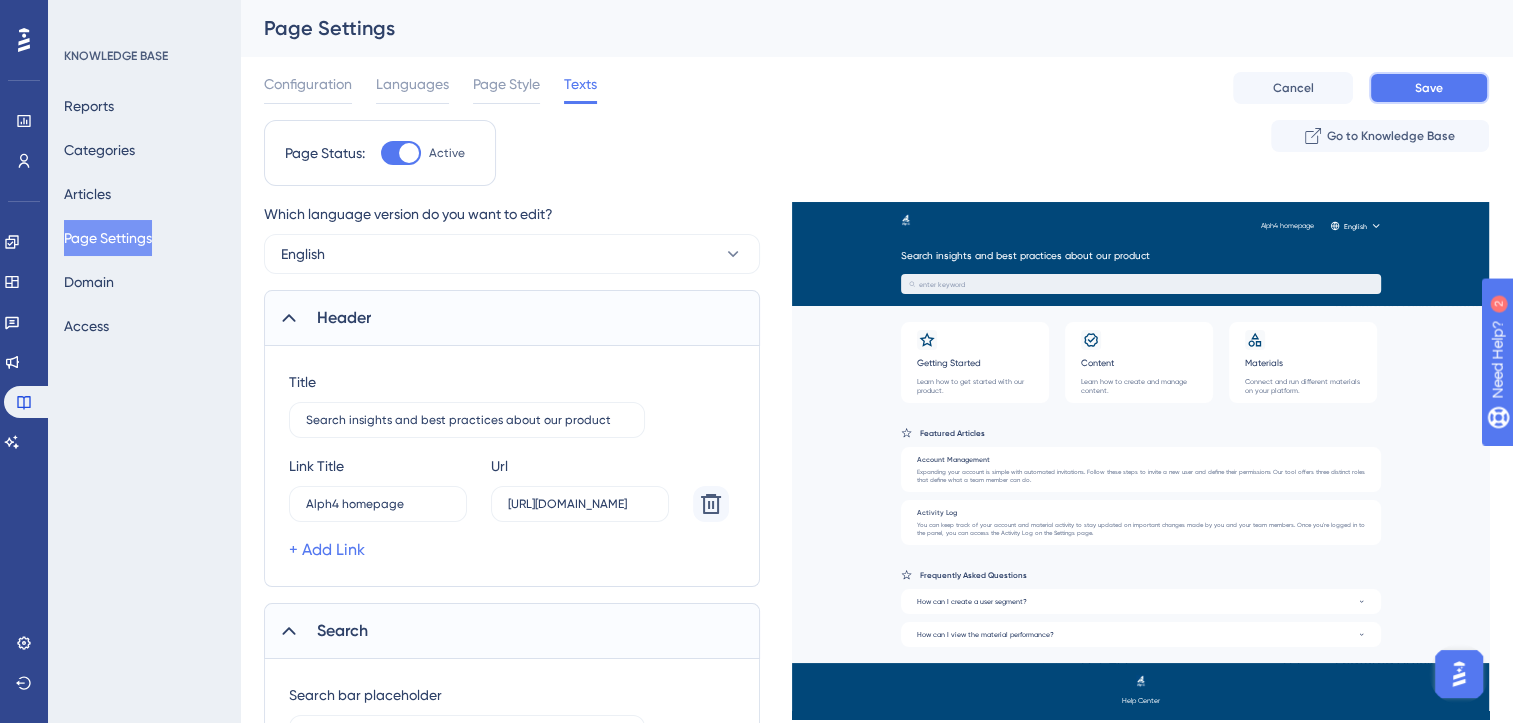 click on "Save" at bounding box center [1429, 88] 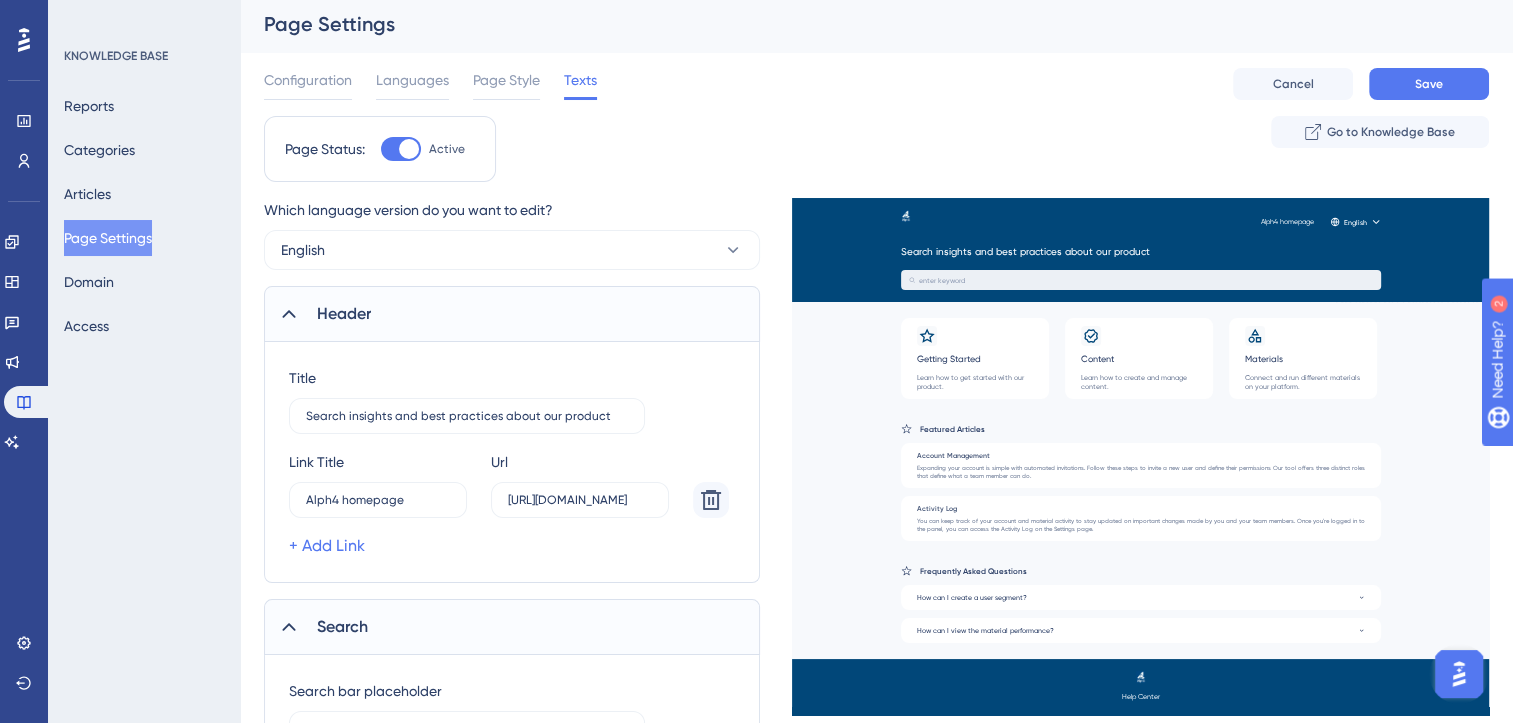 scroll, scrollTop: 0, scrollLeft: 0, axis: both 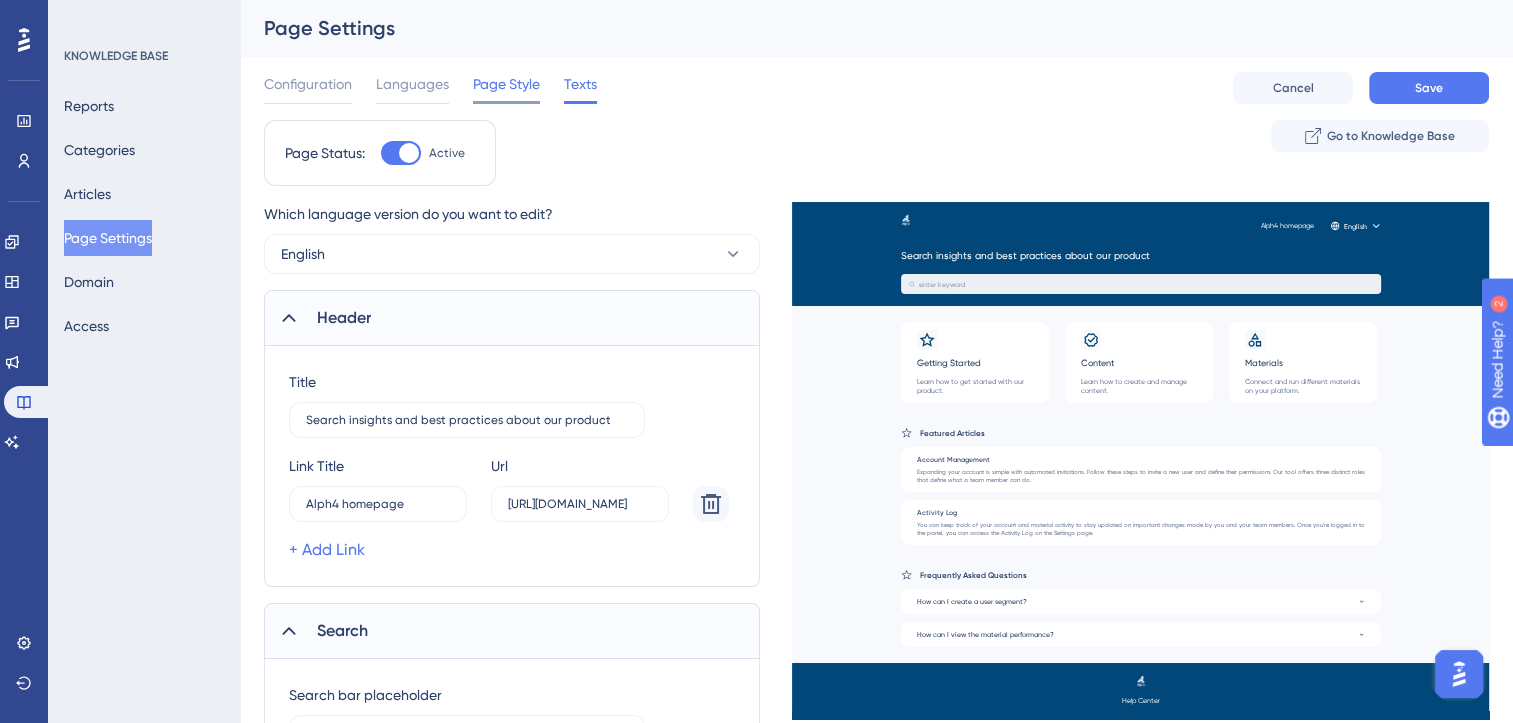 click on "Page Style" at bounding box center (506, 84) 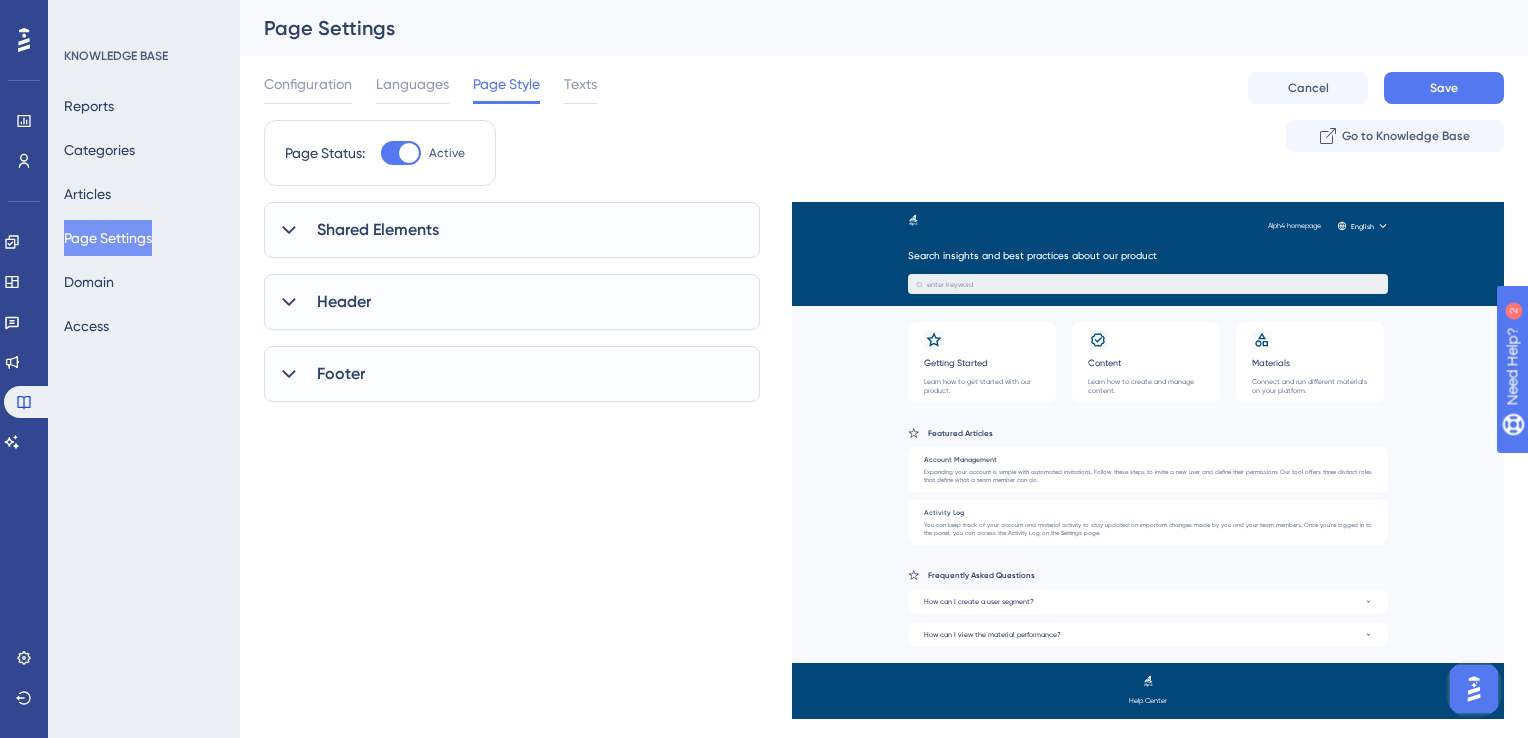 click 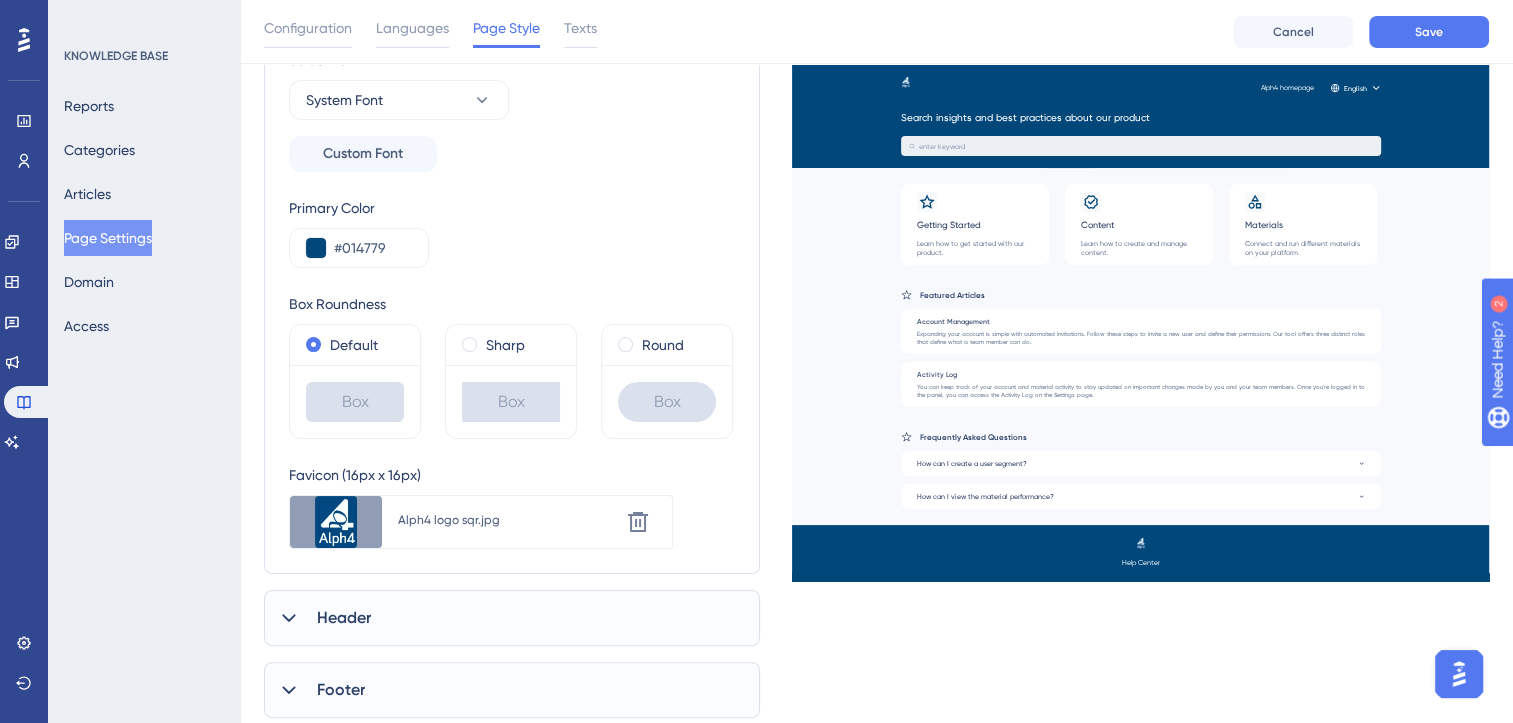 scroll, scrollTop: 364, scrollLeft: 0, axis: vertical 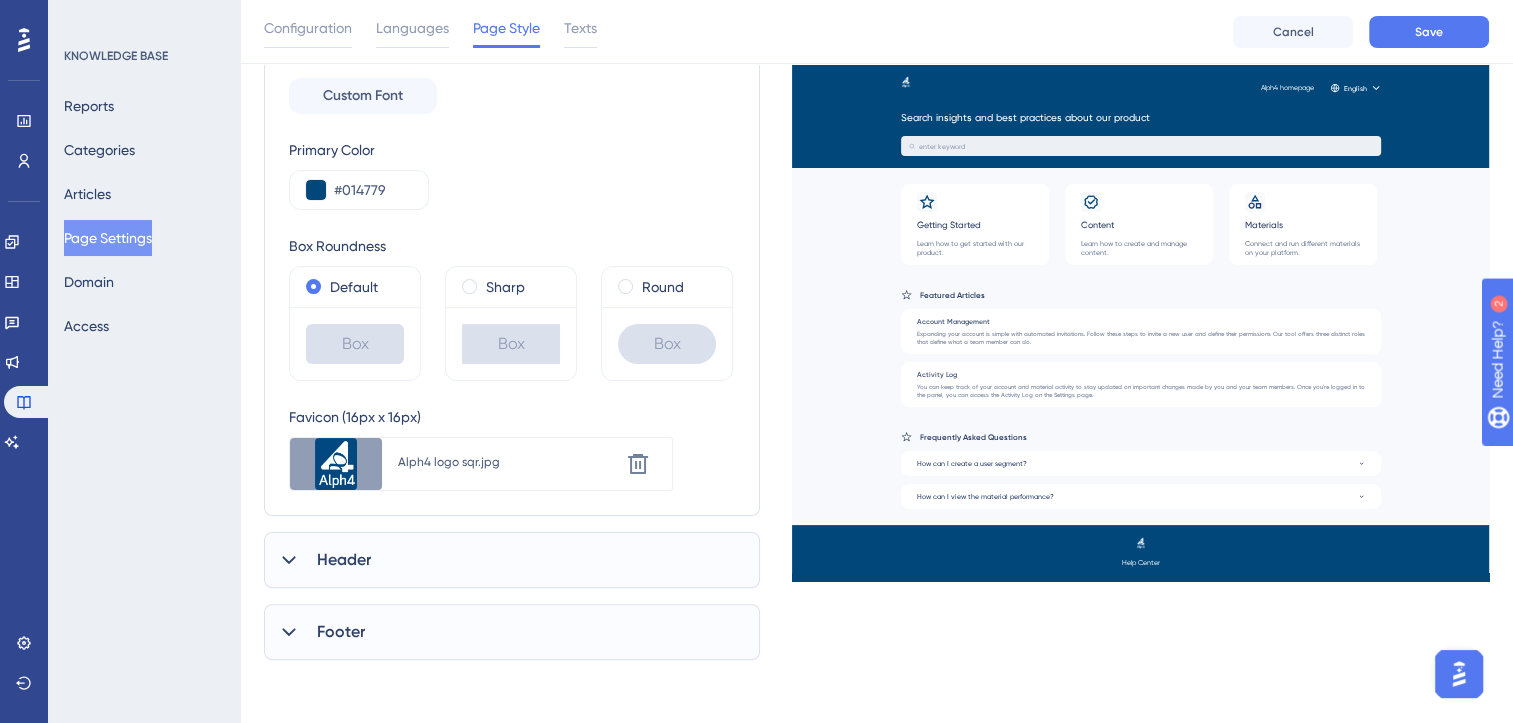 click 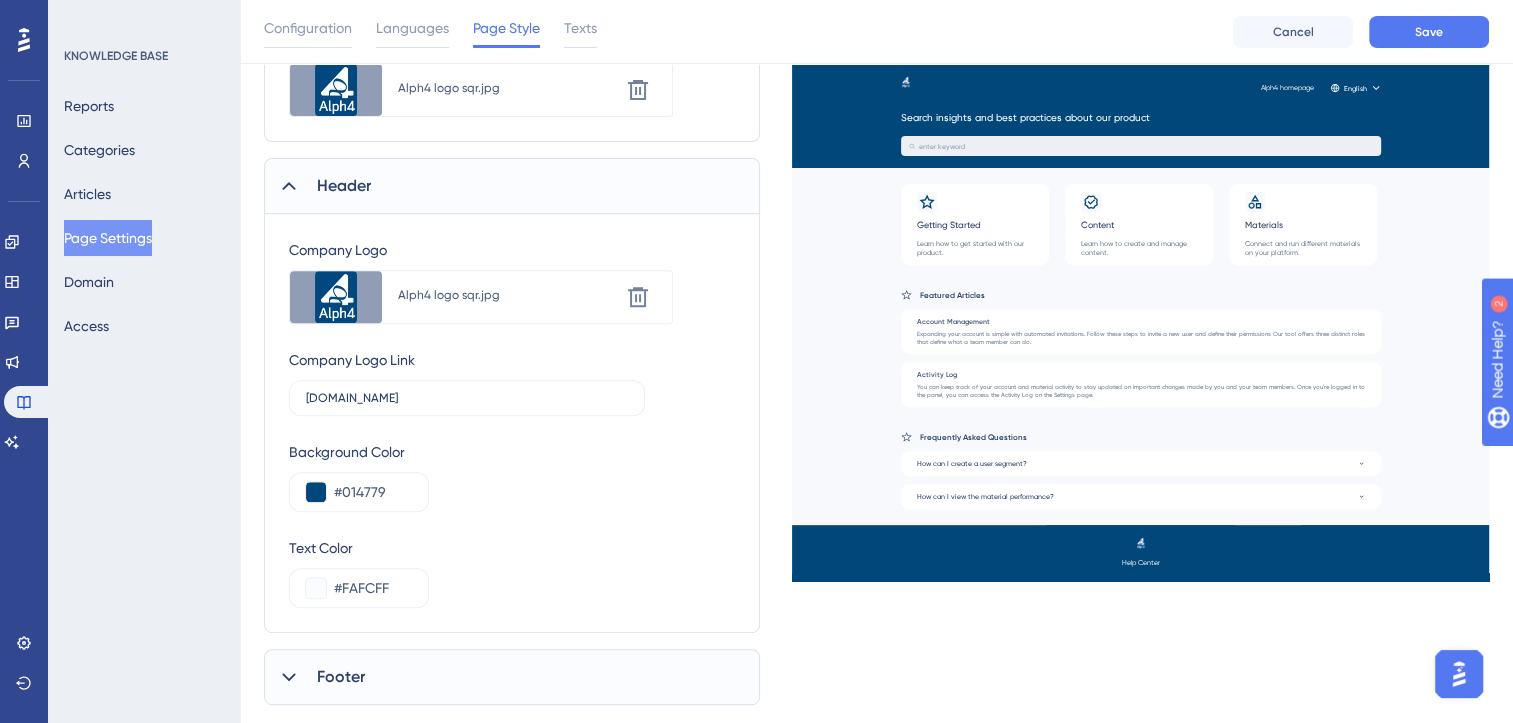scroll, scrollTop: 758, scrollLeft: 0, axis: vertical 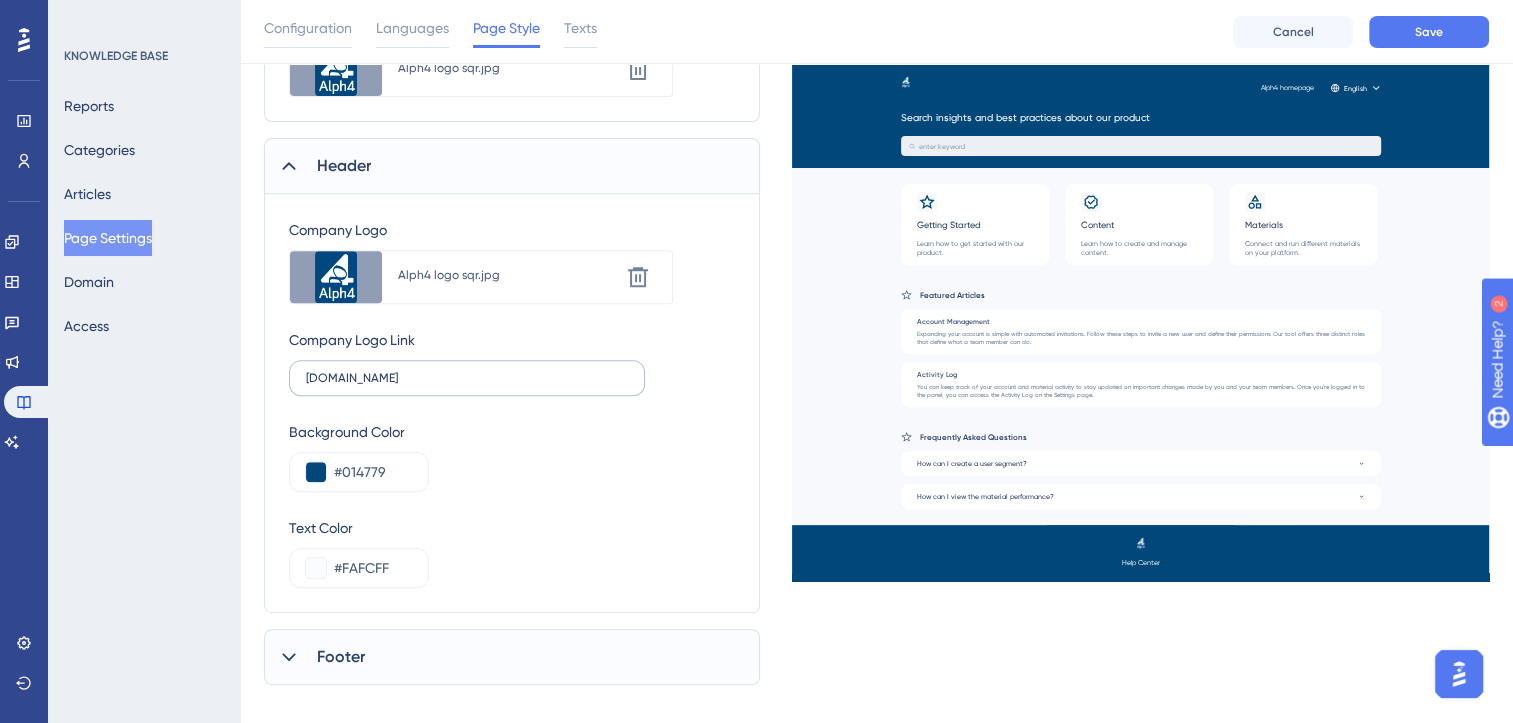 click on "[DOMAIN_NAME]" at bounding box center [467, 378] 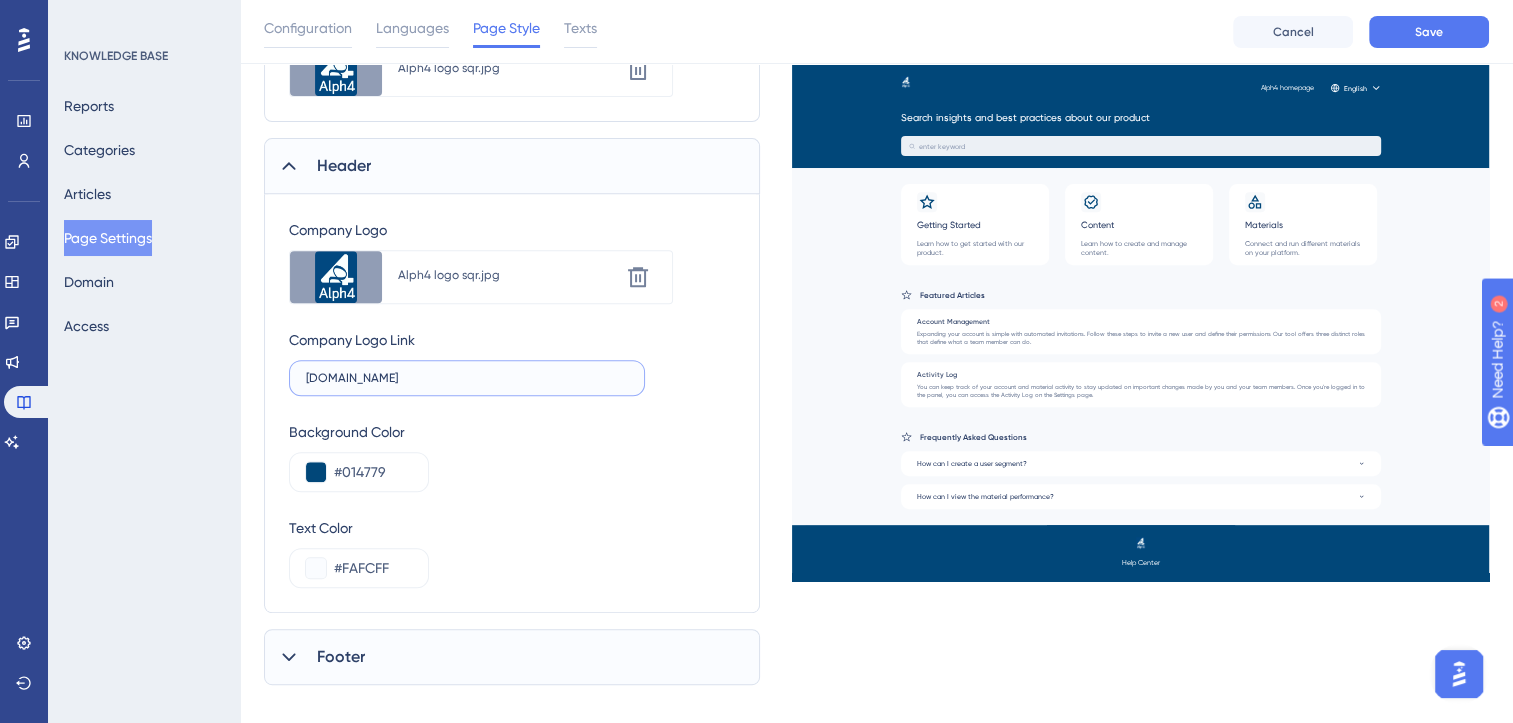click on "[DOMAIN_NAME]" at bounding box center [467, 378] 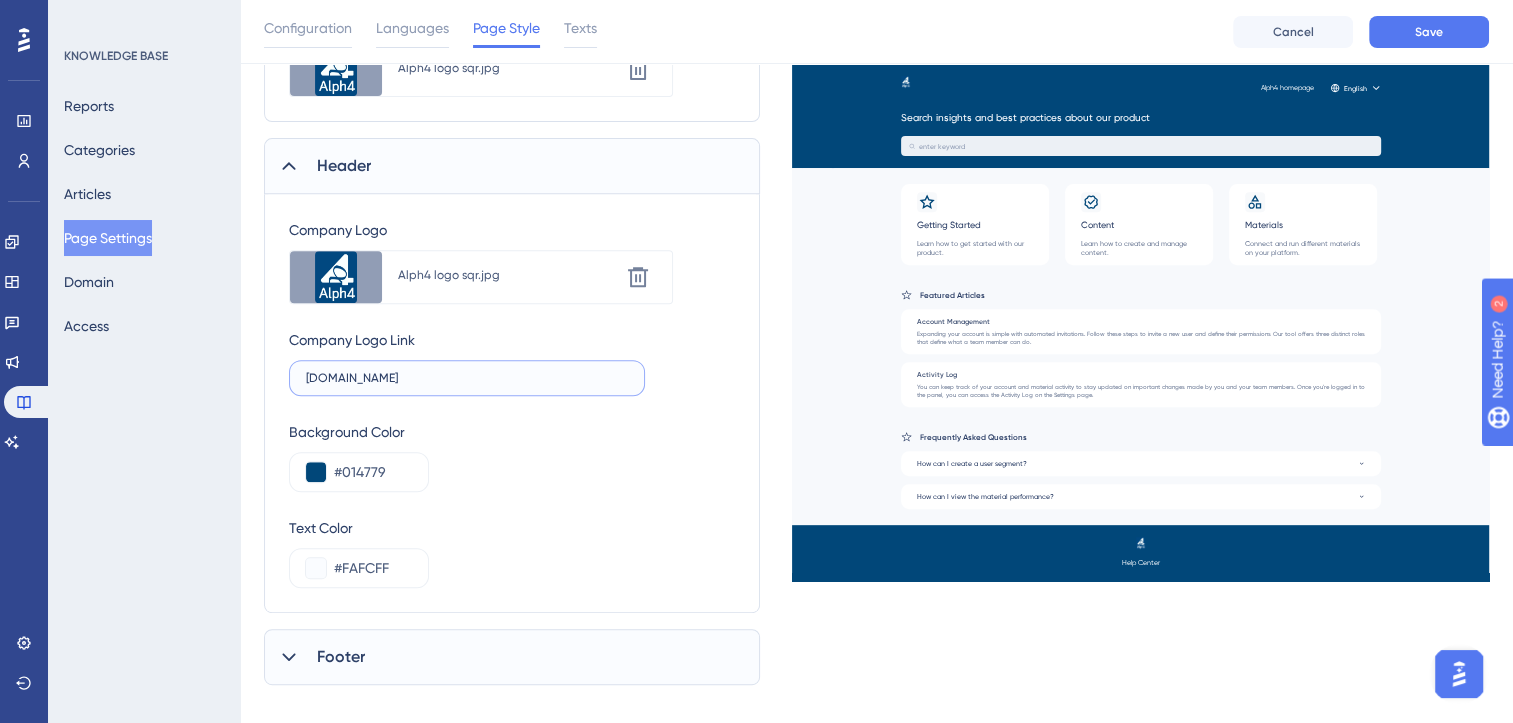 paste 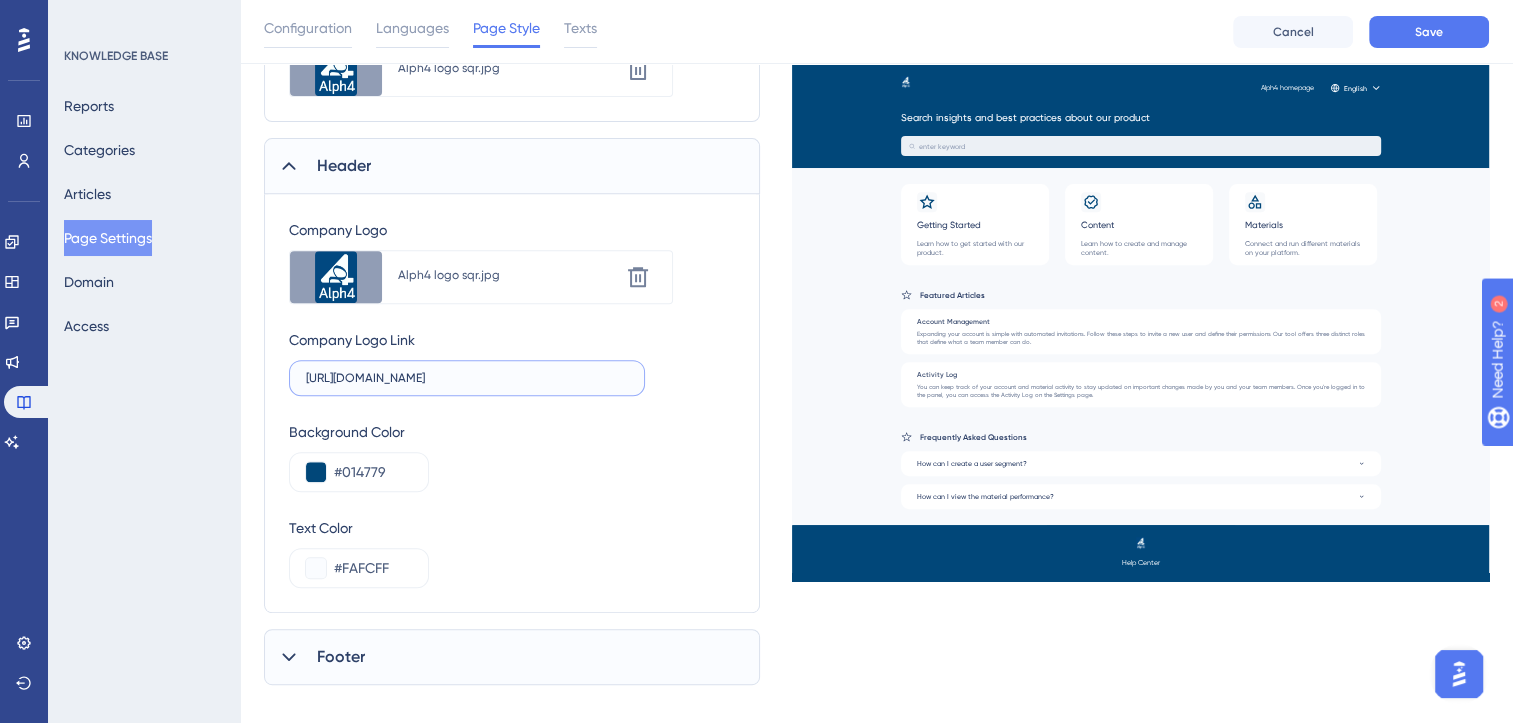 type on "[URL][DOMAIN_NAME]" 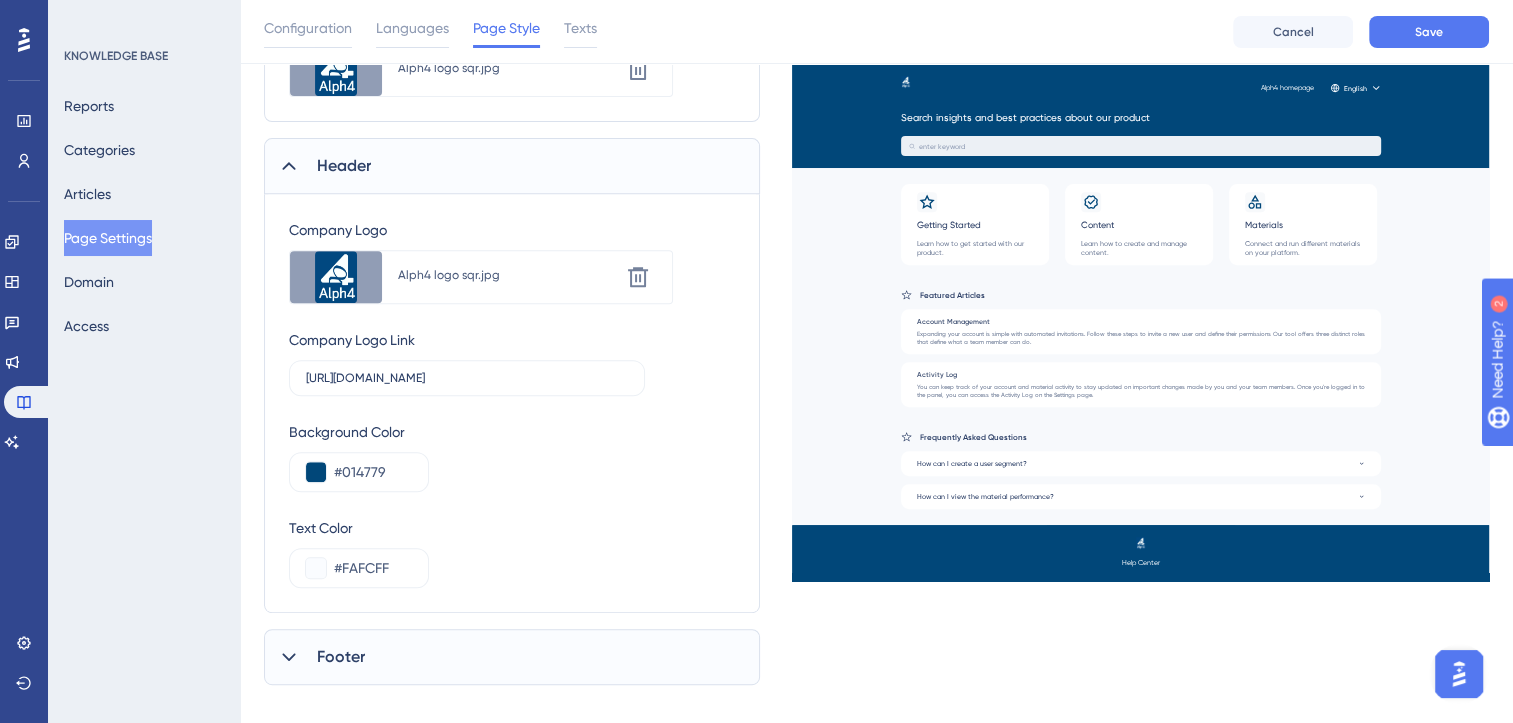 click on "Background Color #014779" at bounding box center [512, 456] 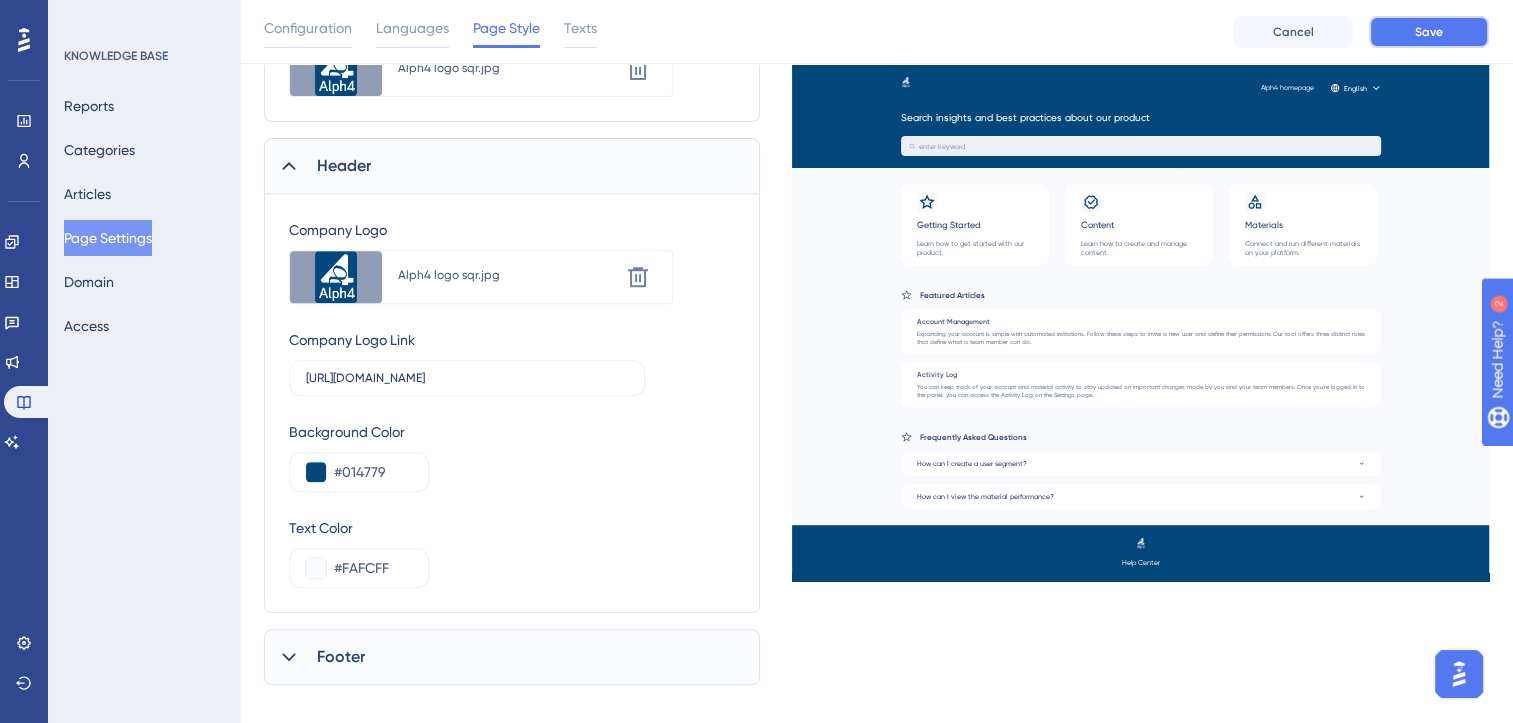 click on "Save" at bounding box center (1429, 32) 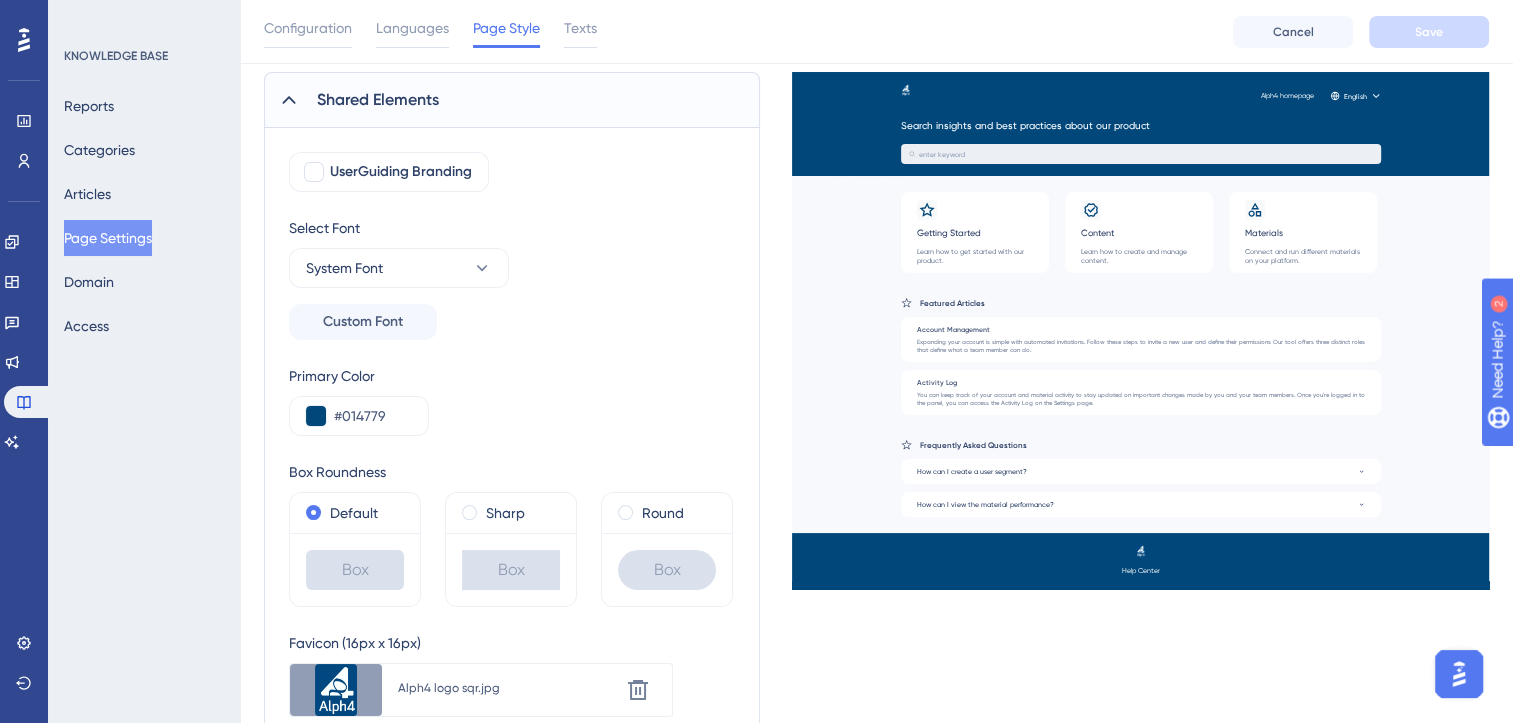 scroll, scrollTop: 0, scrollLeft: 0, axis: both 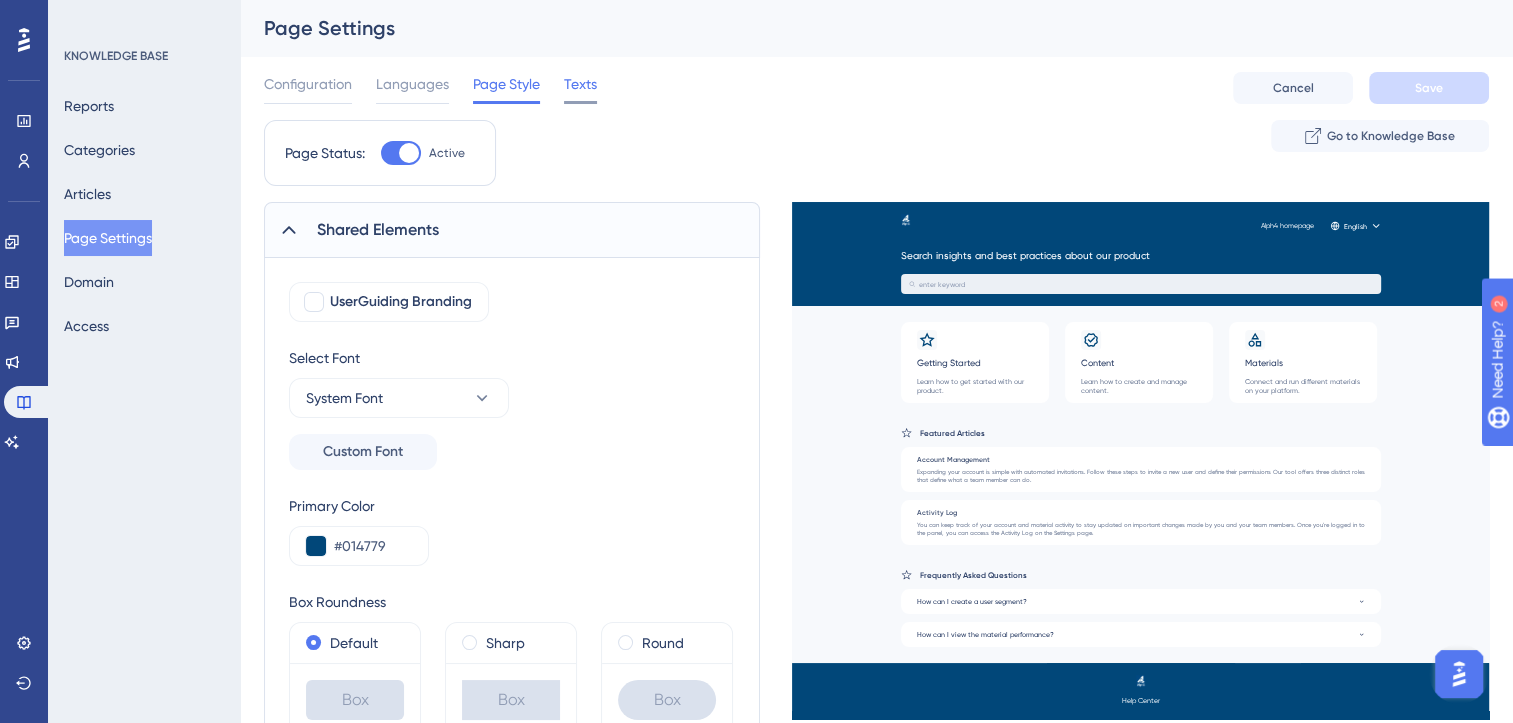 click on "Texts" at bounding box center (580, 84) 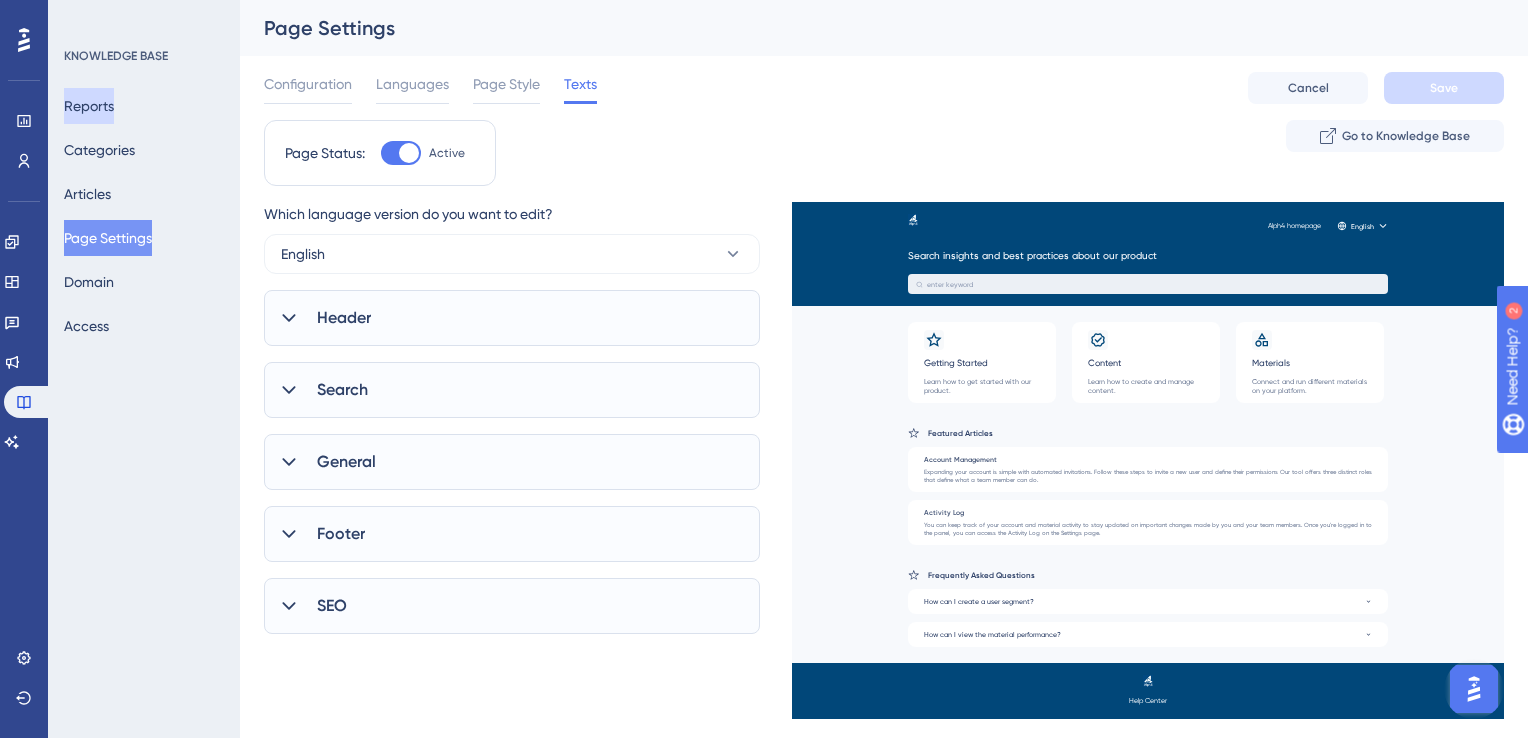 click on "Reports" at bounding box center (89, 106) 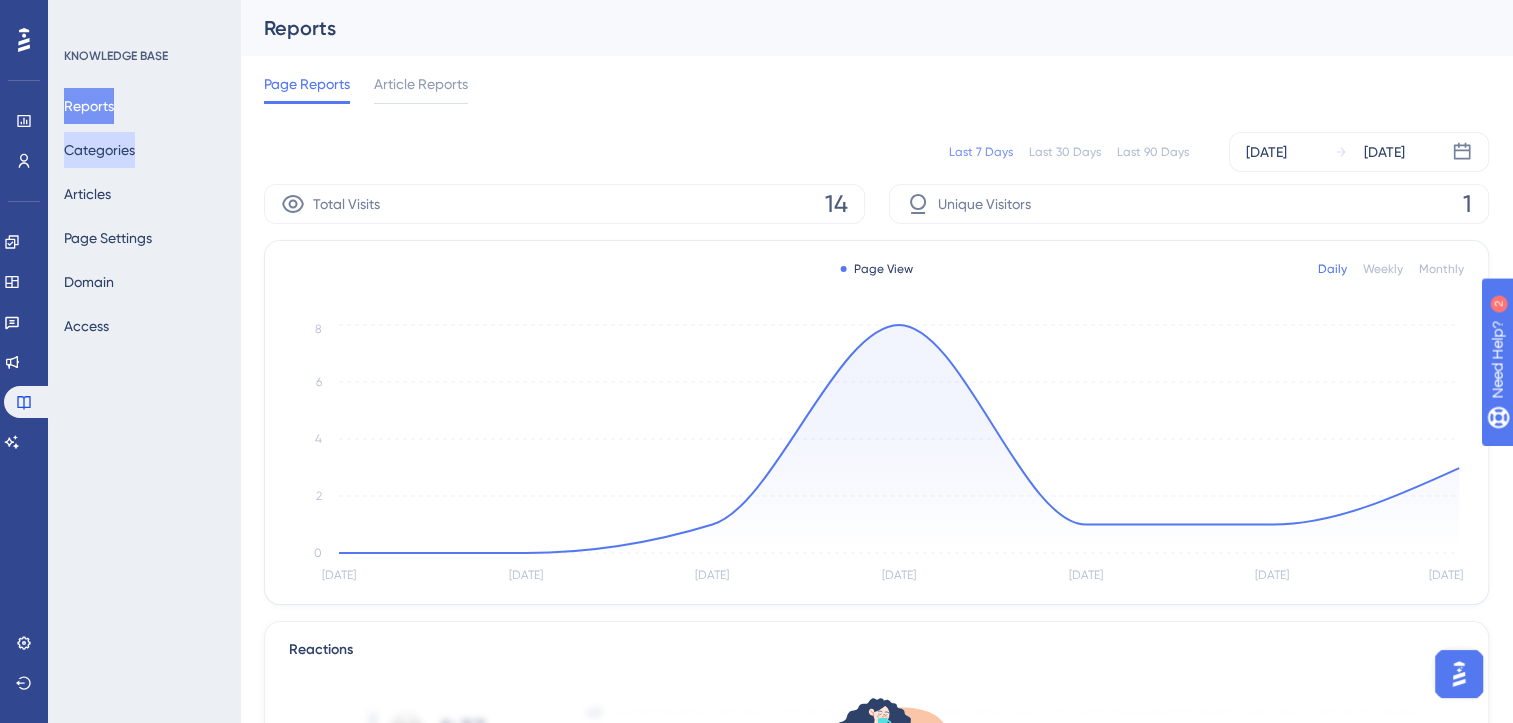 click on "Categories" at bounding box center (99, 150) 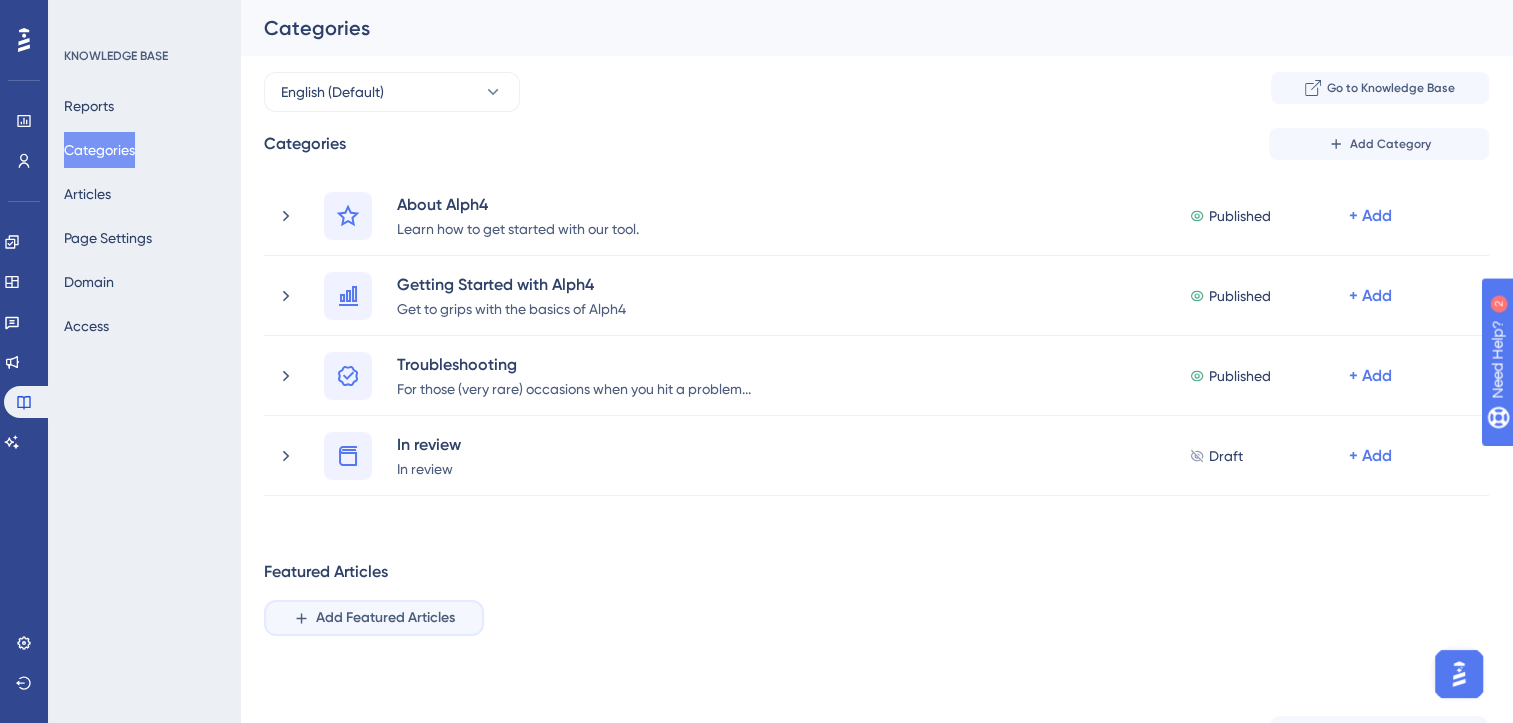 click on "Add Featured Articles" at bounding box center [385, 618] 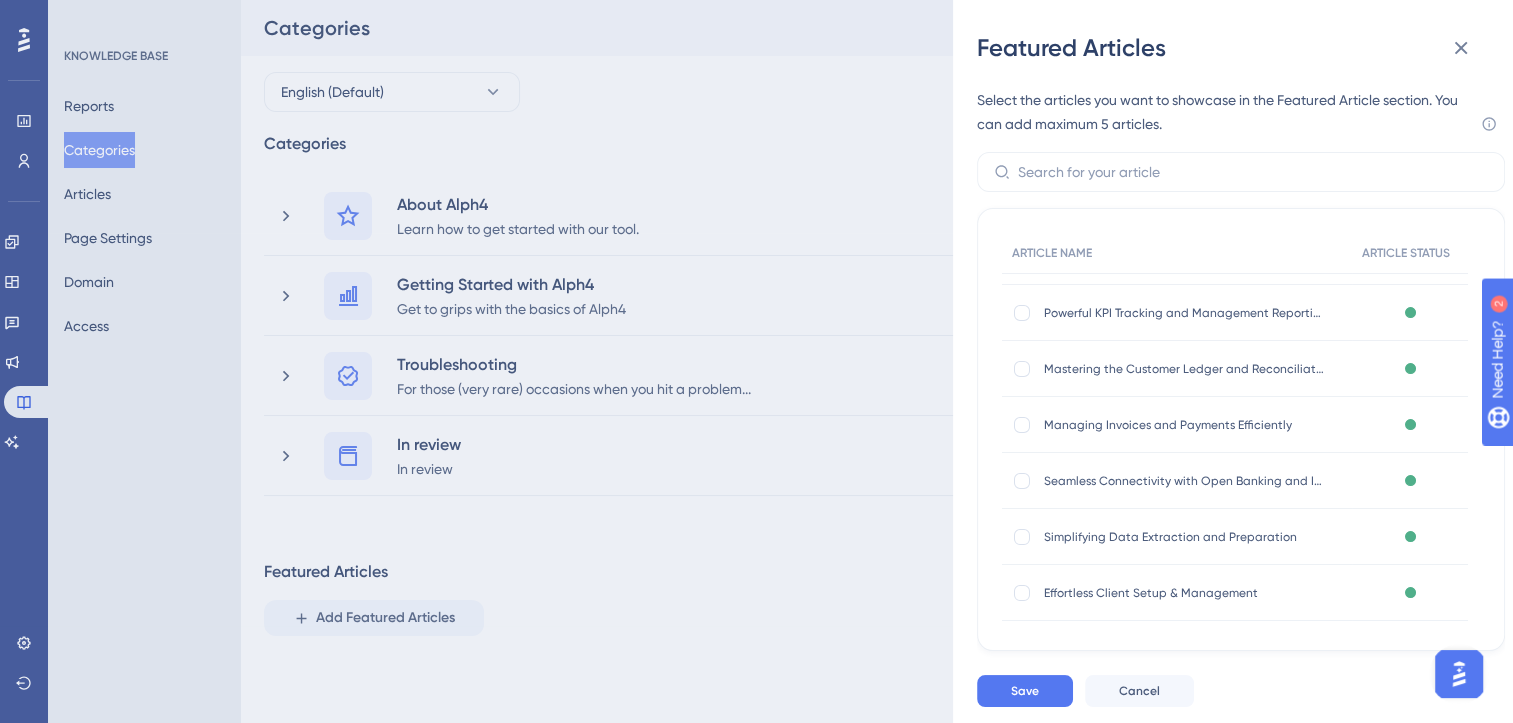 scroll, scrollTop: 0, scrollLeft: 0, axis: both 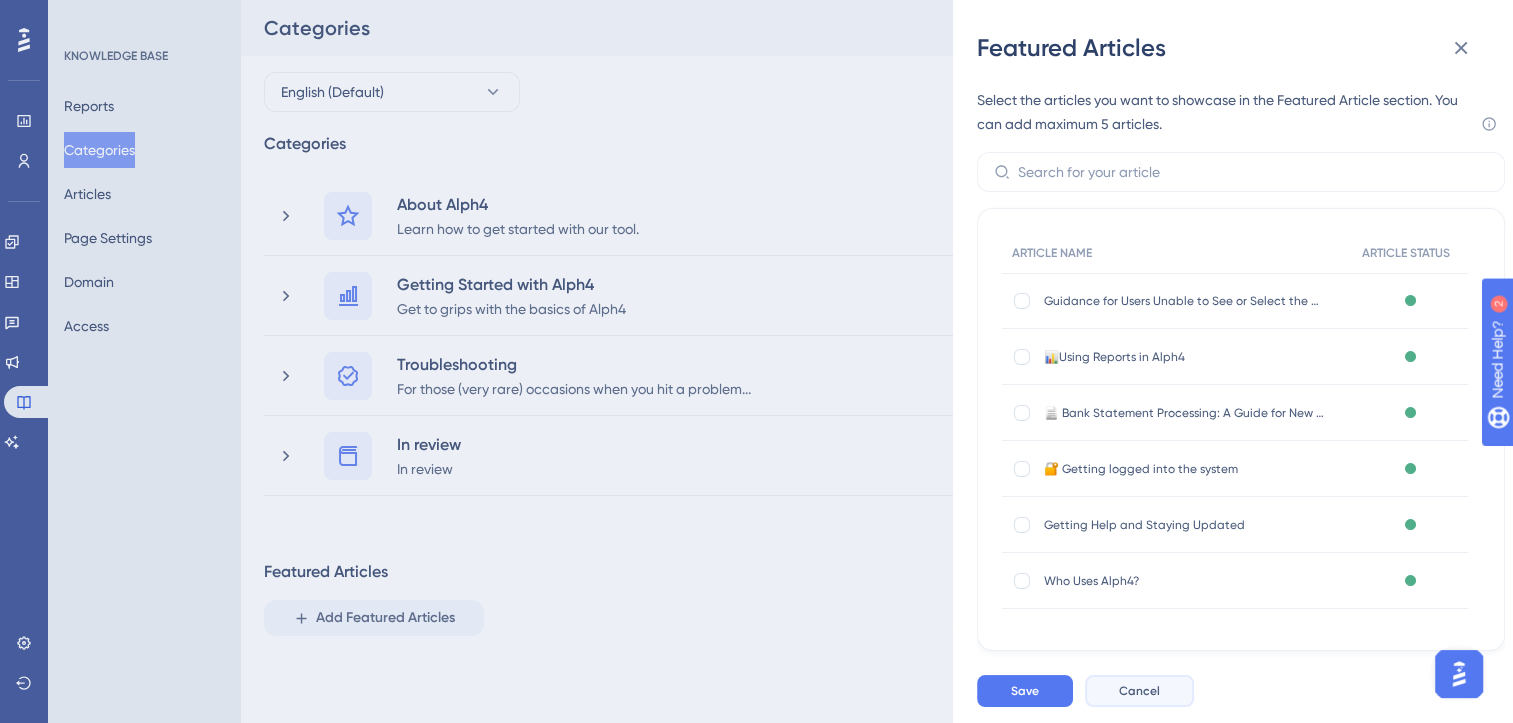 click on "Cancel" at bounding box center (1139, 691) 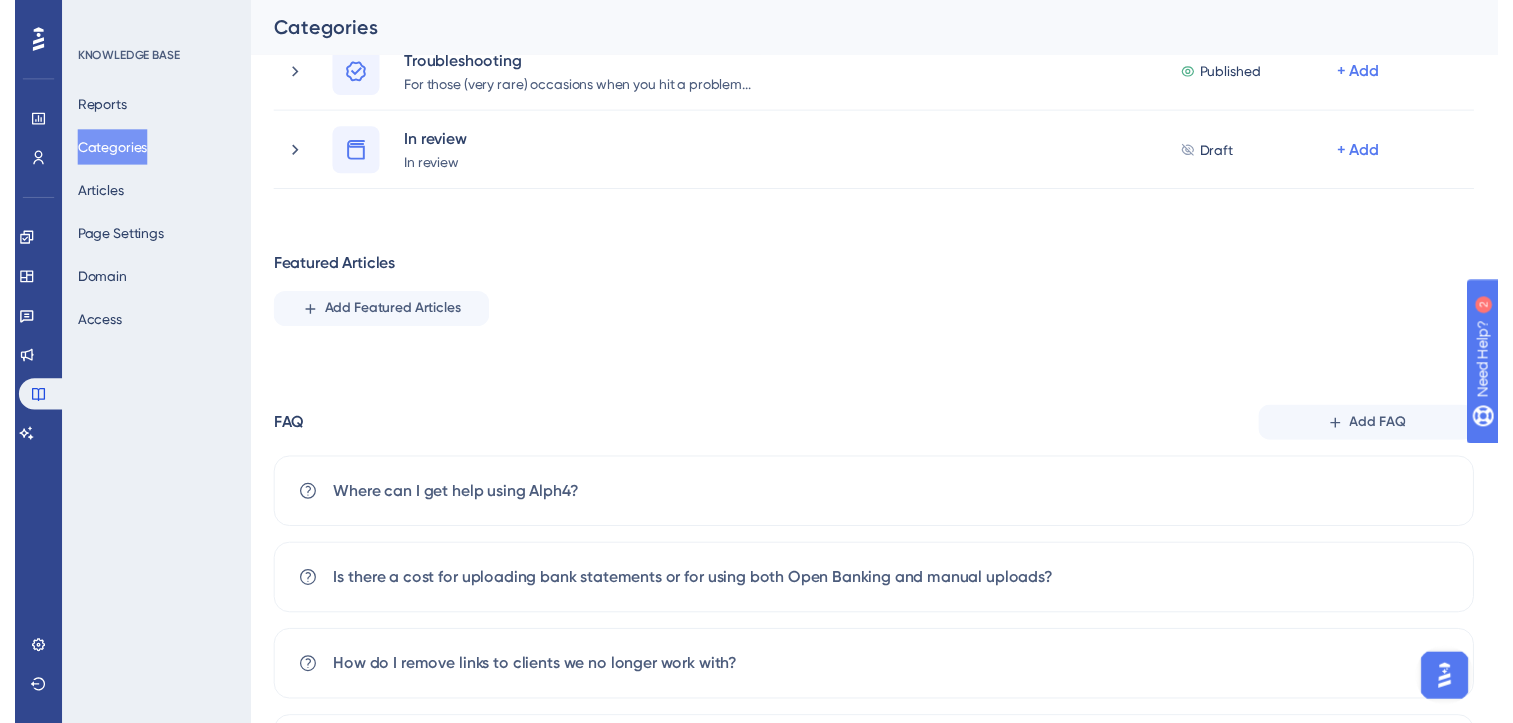 scroll, scrollTop: 0, scrollLeft: 0, axis: both 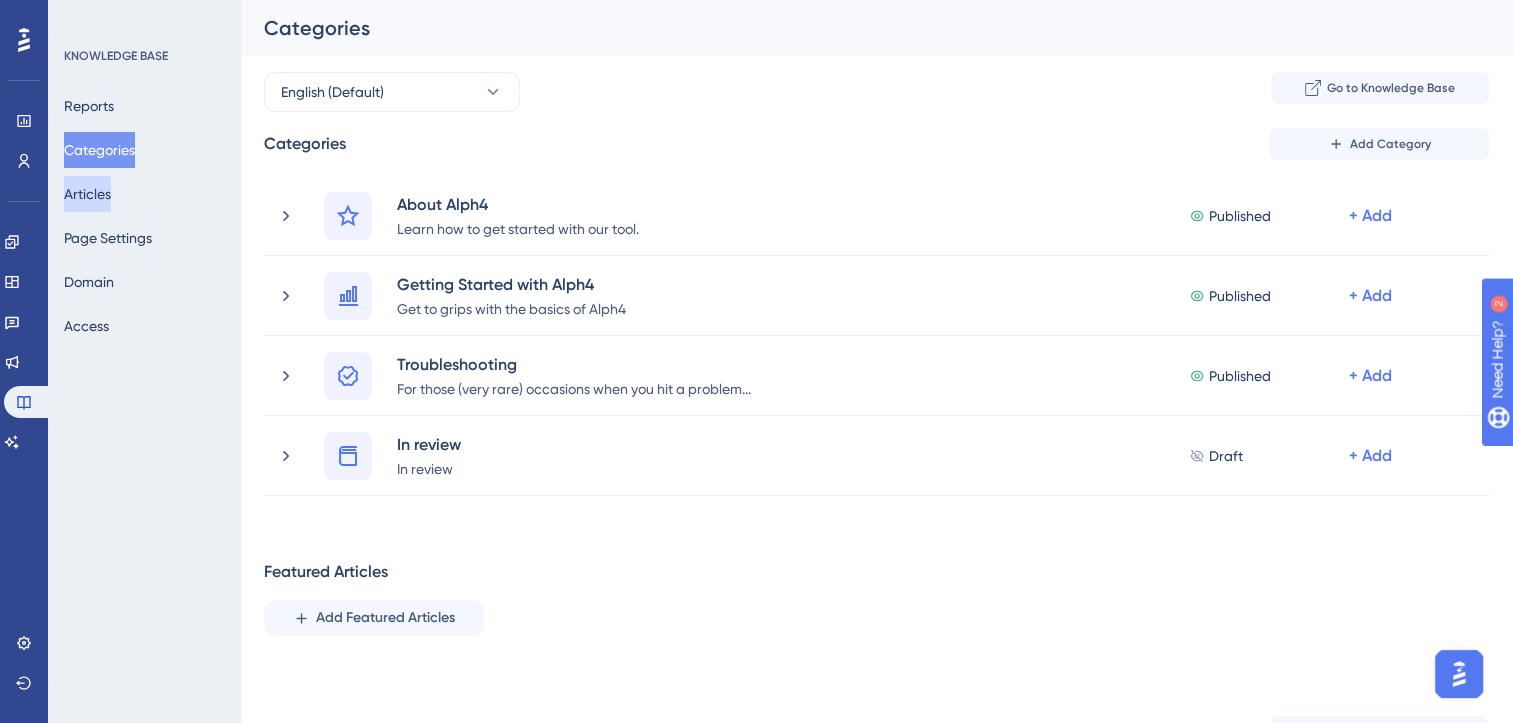 click on "Articles" at bounding box center (87, 194) 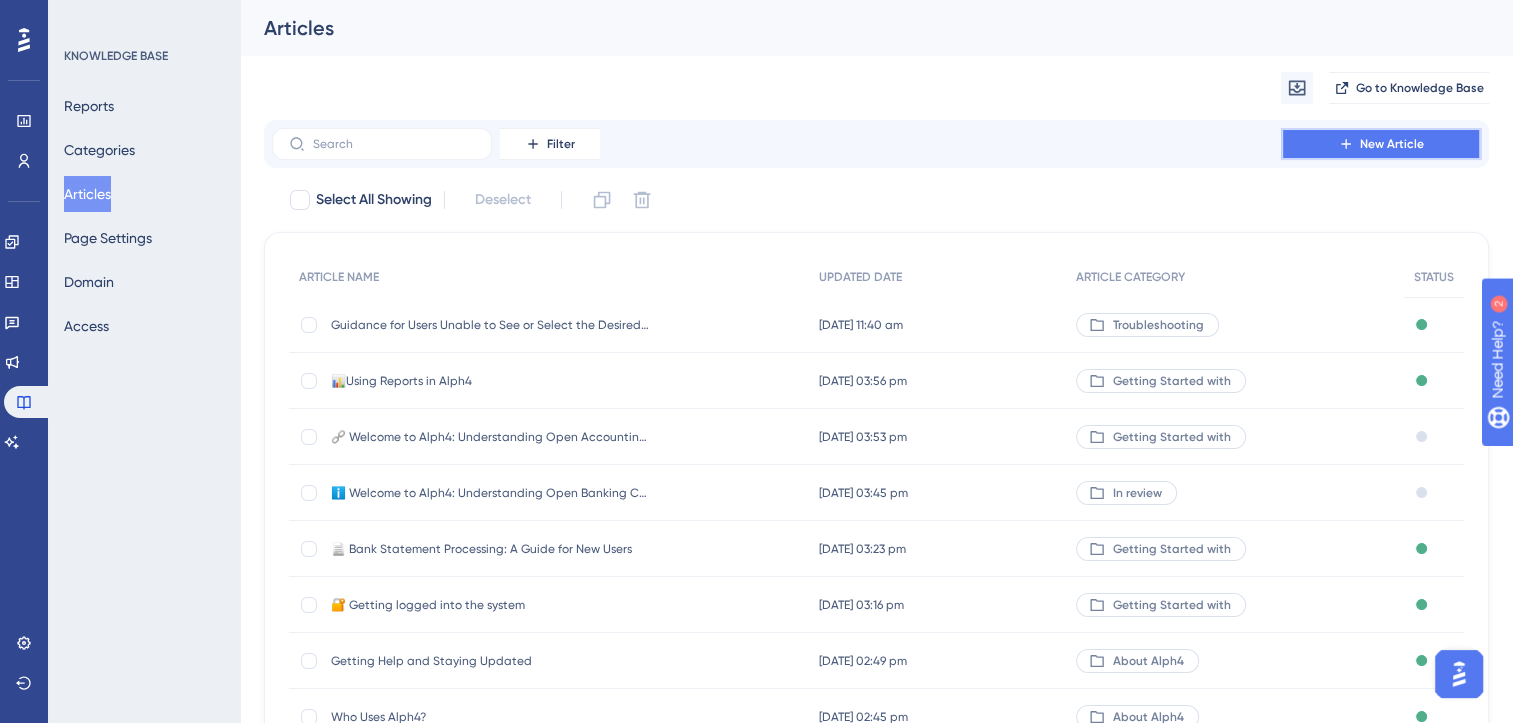 click on "New Article" at bounding box center (1392, 144) 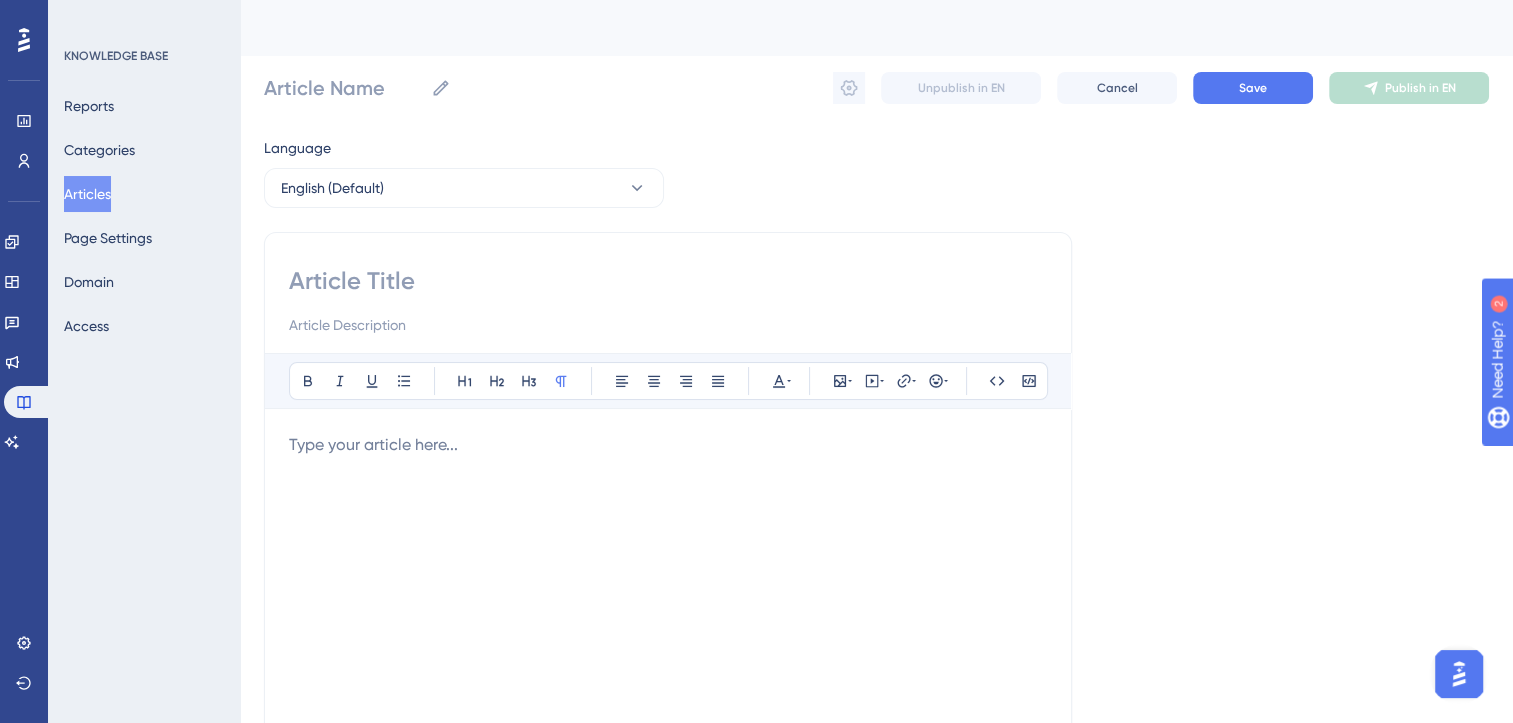 click at bounding box center [668, 281] 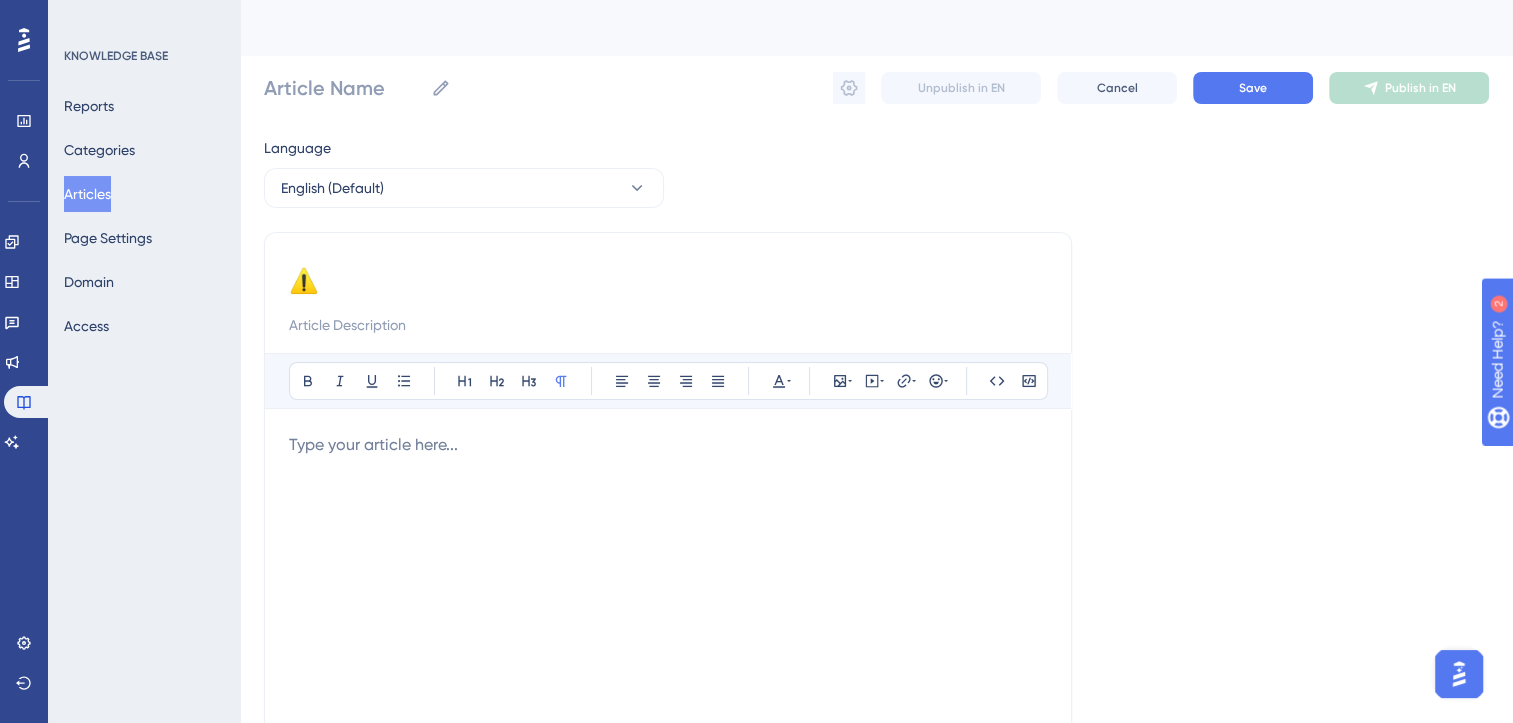 type on "⚠️" 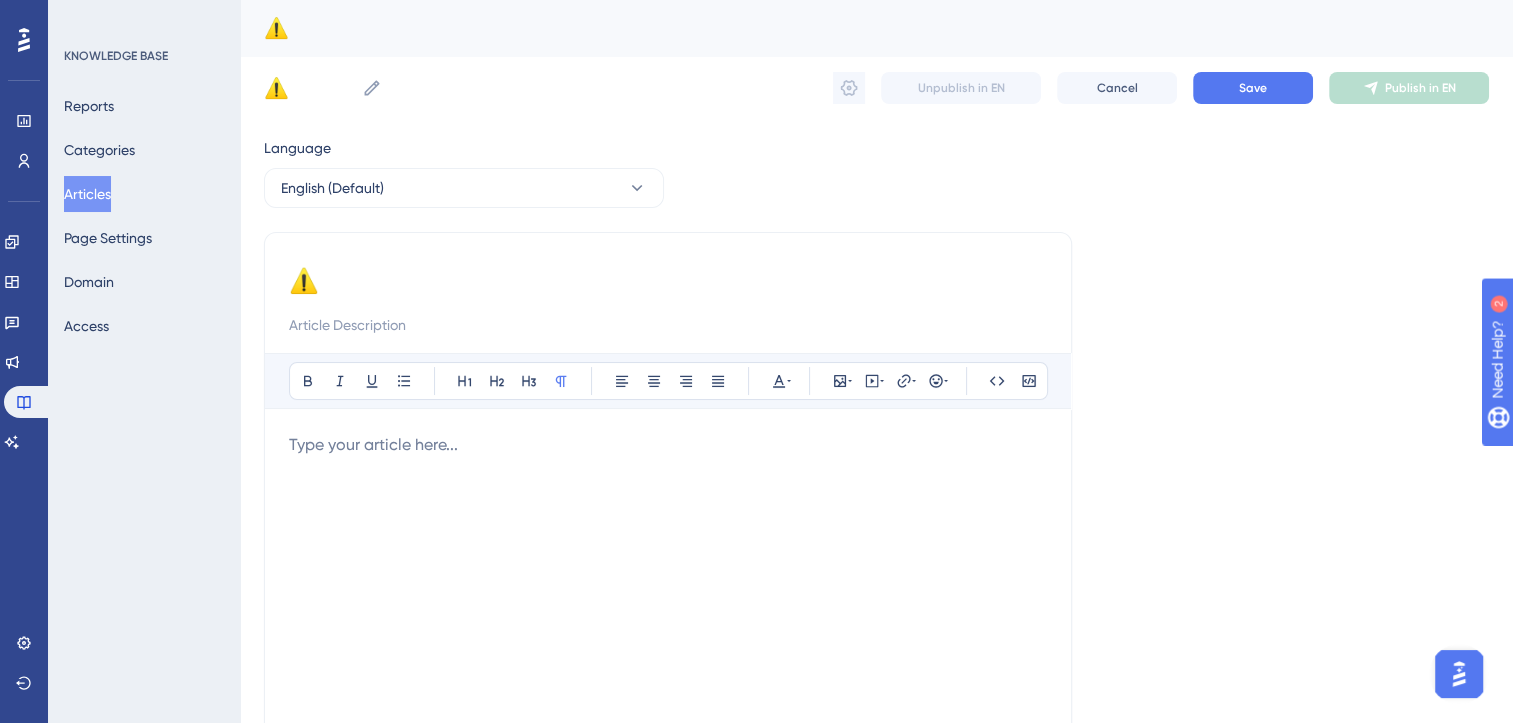 click on "⚠️" at bounding box center [668, 281] 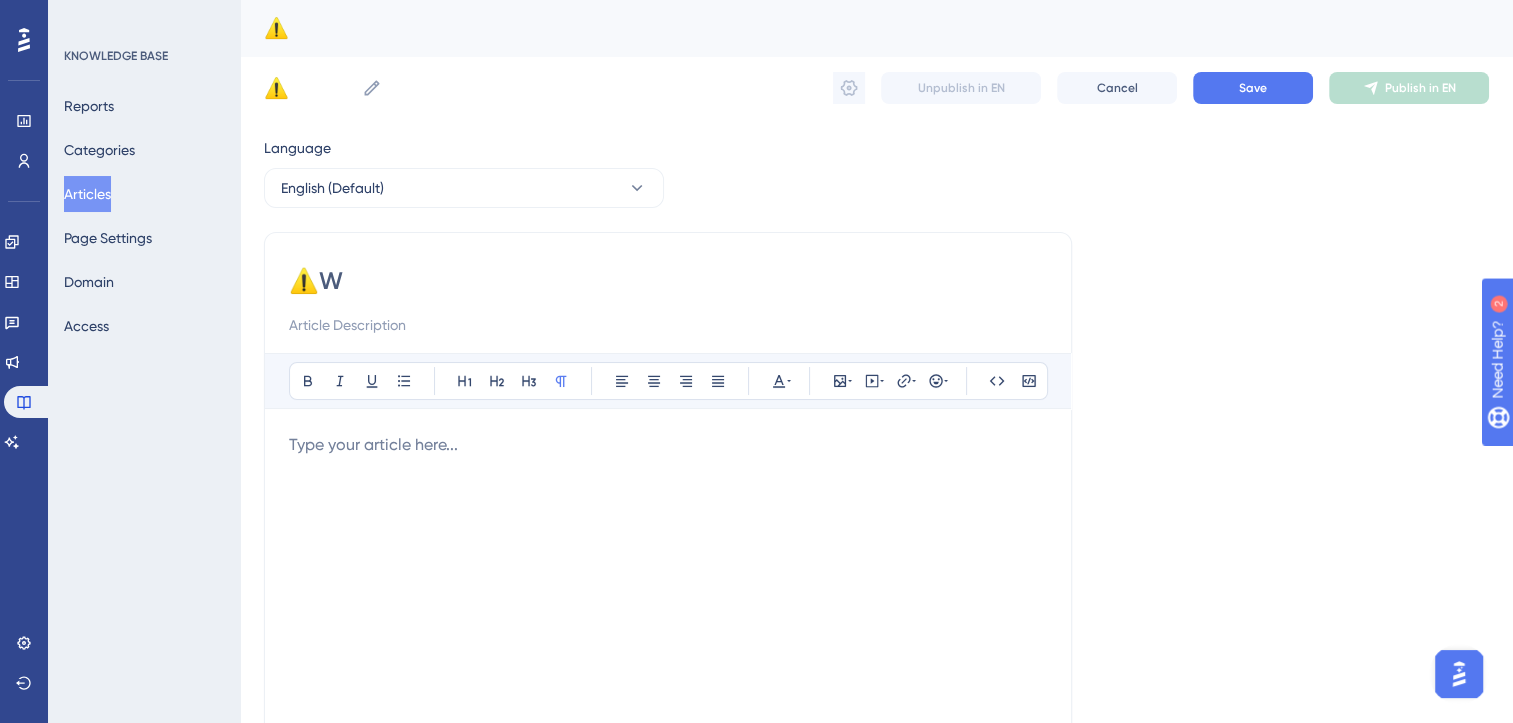 type on "⚠️W" 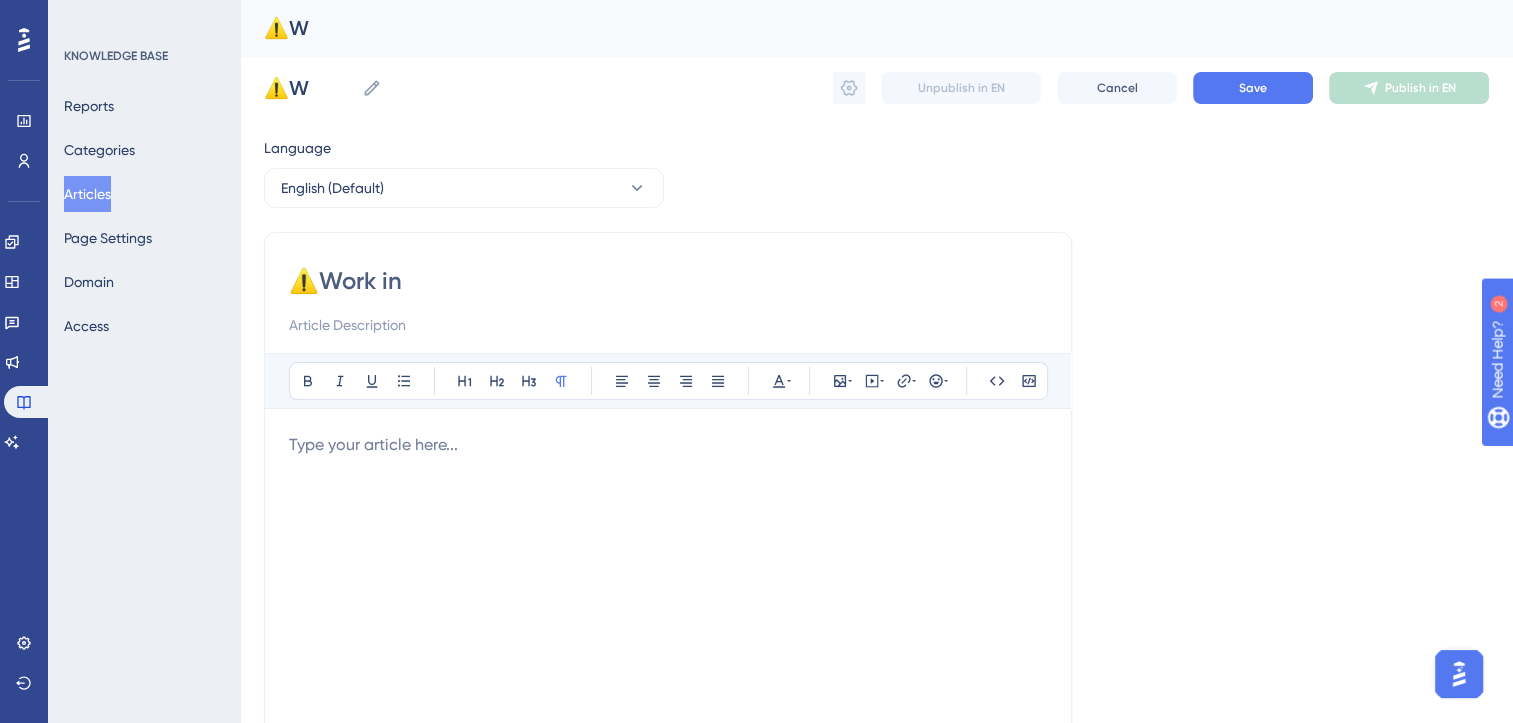 type on "⚠️Work in p" 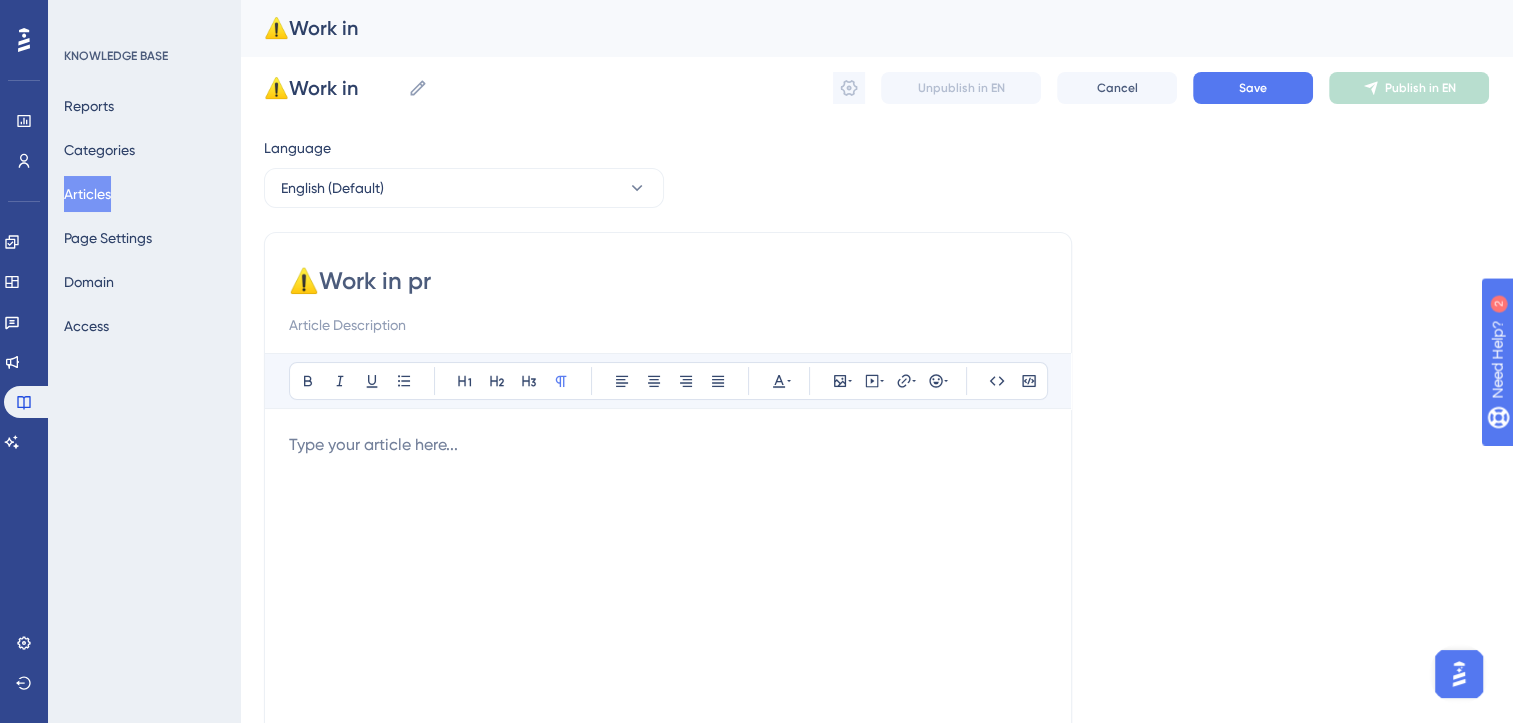 type on "⚠️Work in pro" 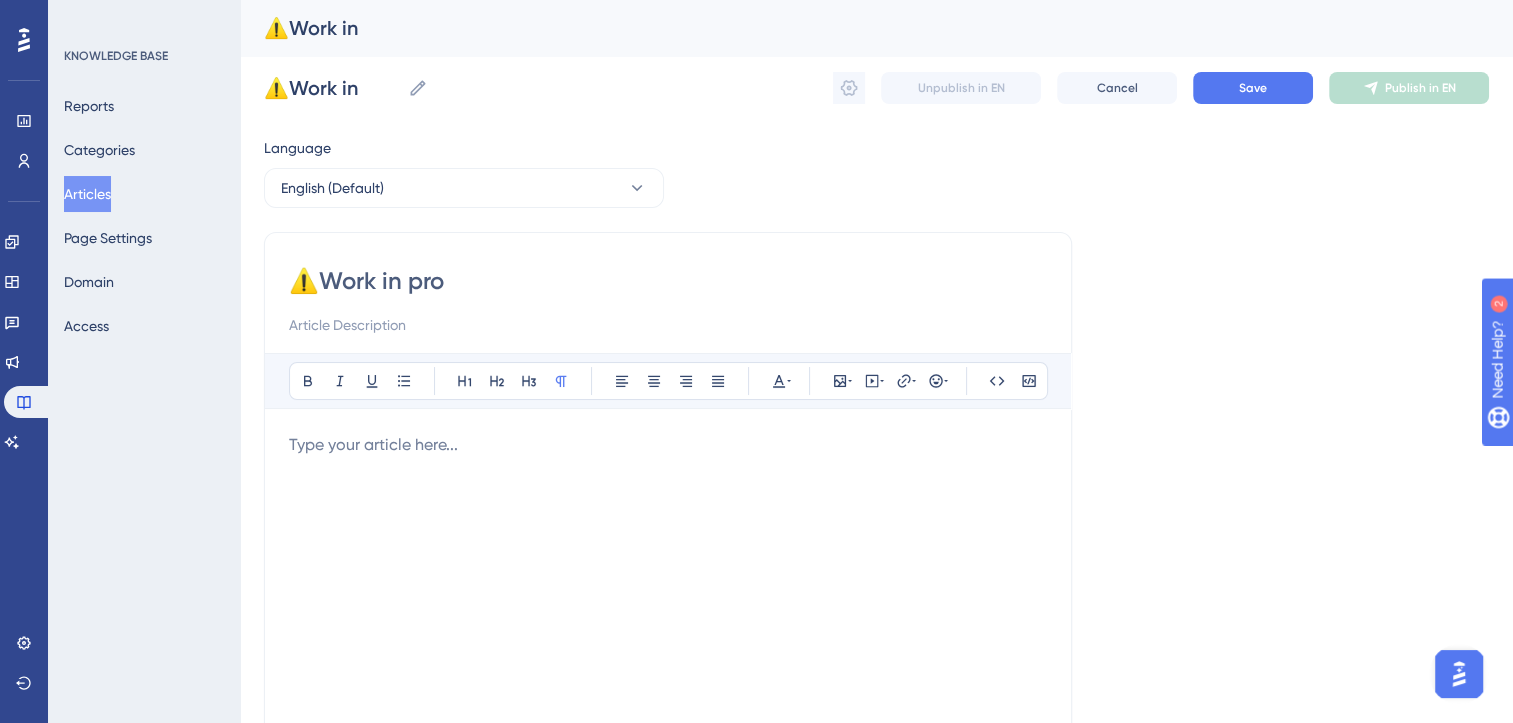 type on "⚠️Work in pro" 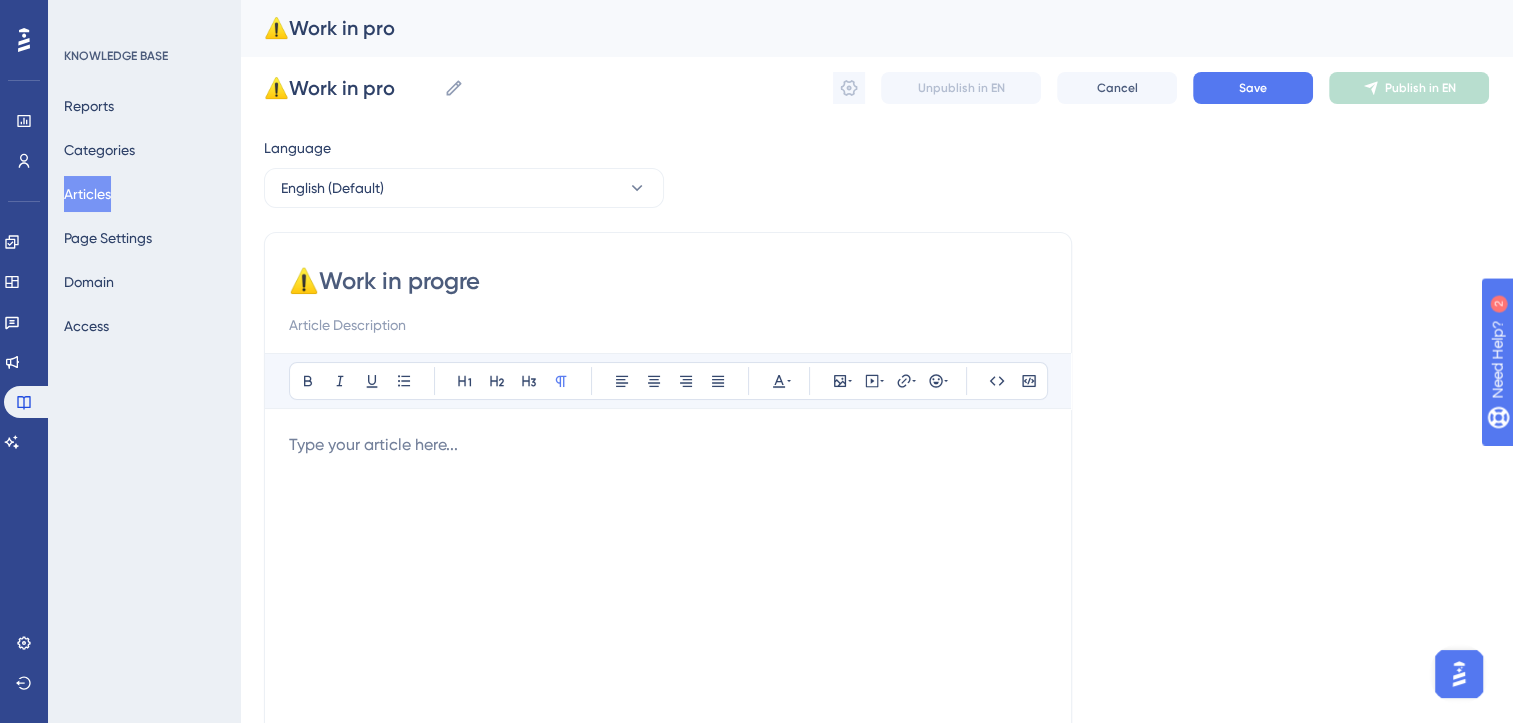 type on "⚠️Work in progree" 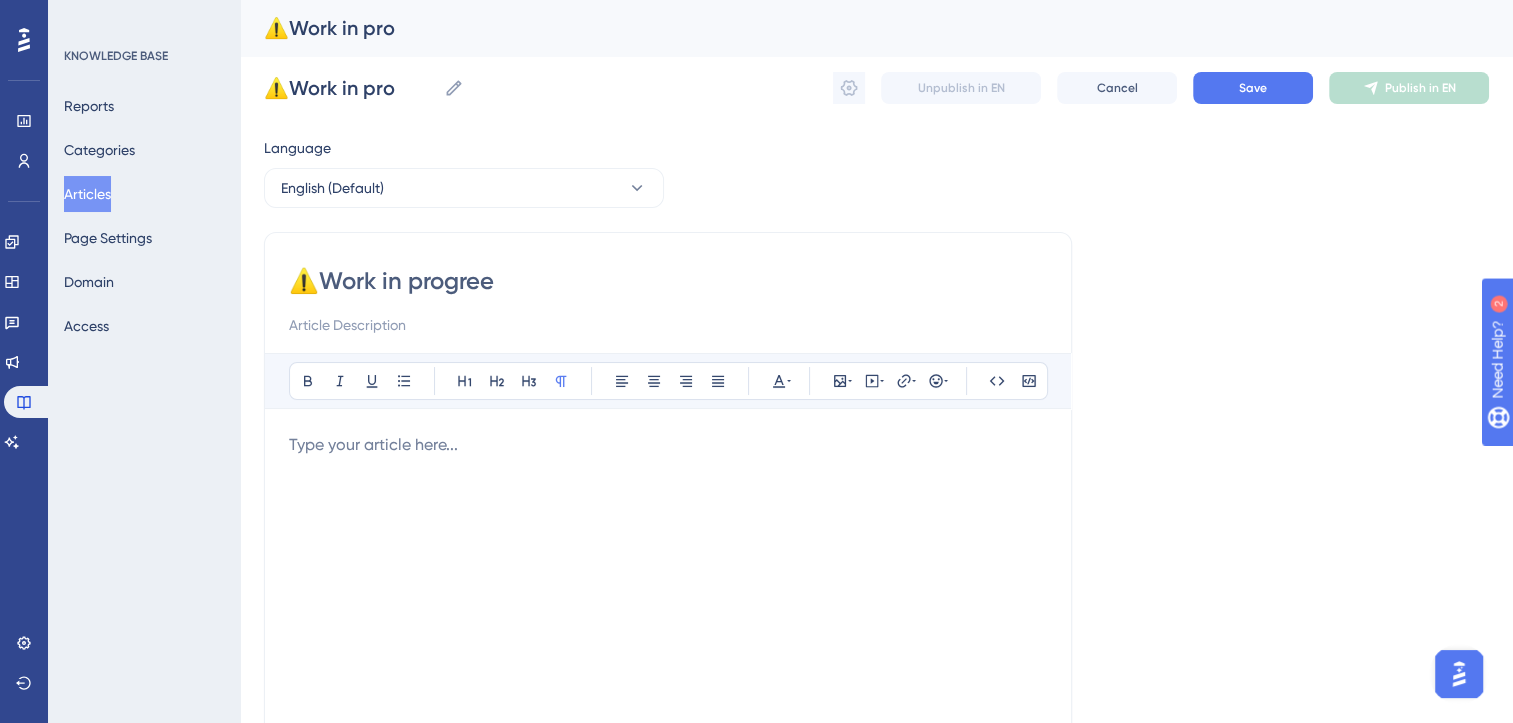 type on "⚠️Work in progree" 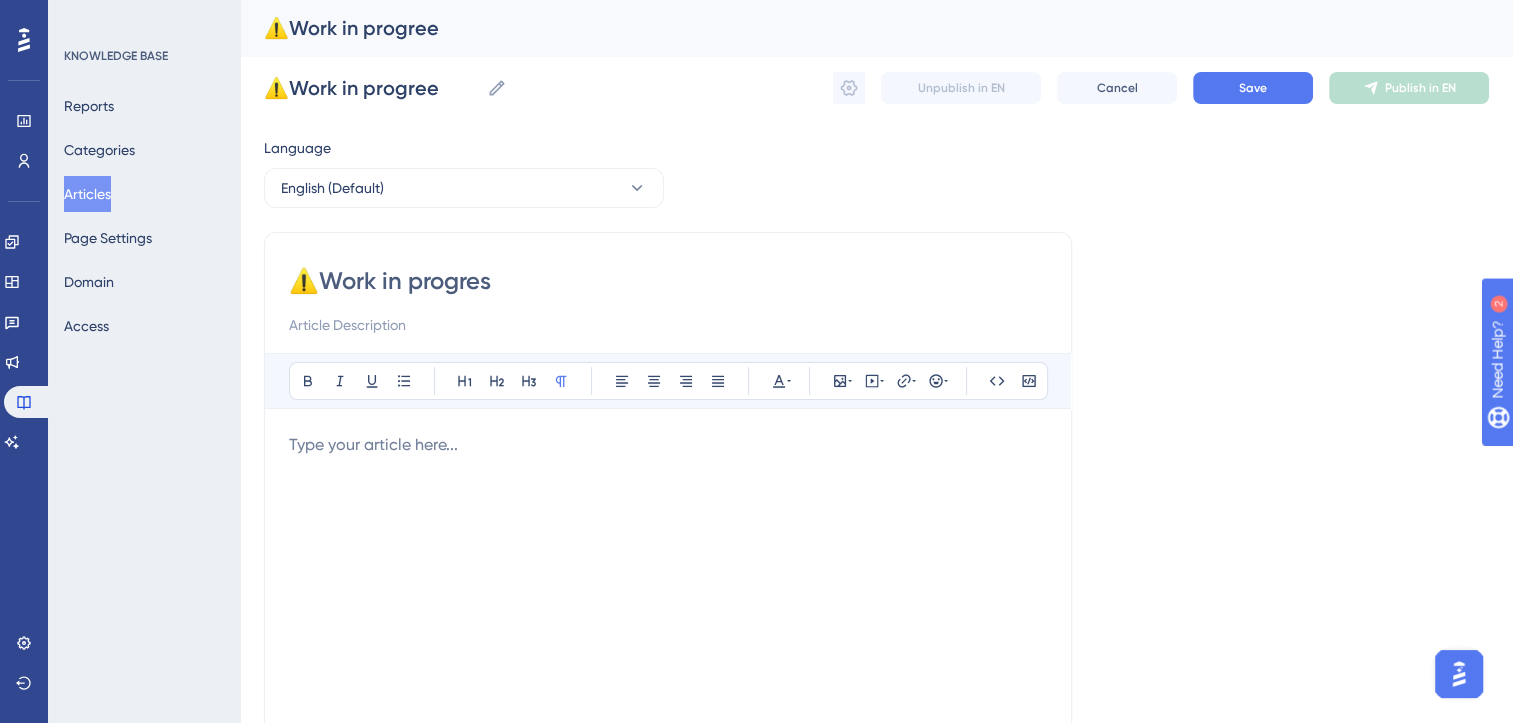 type on "⚠️Work in progress" 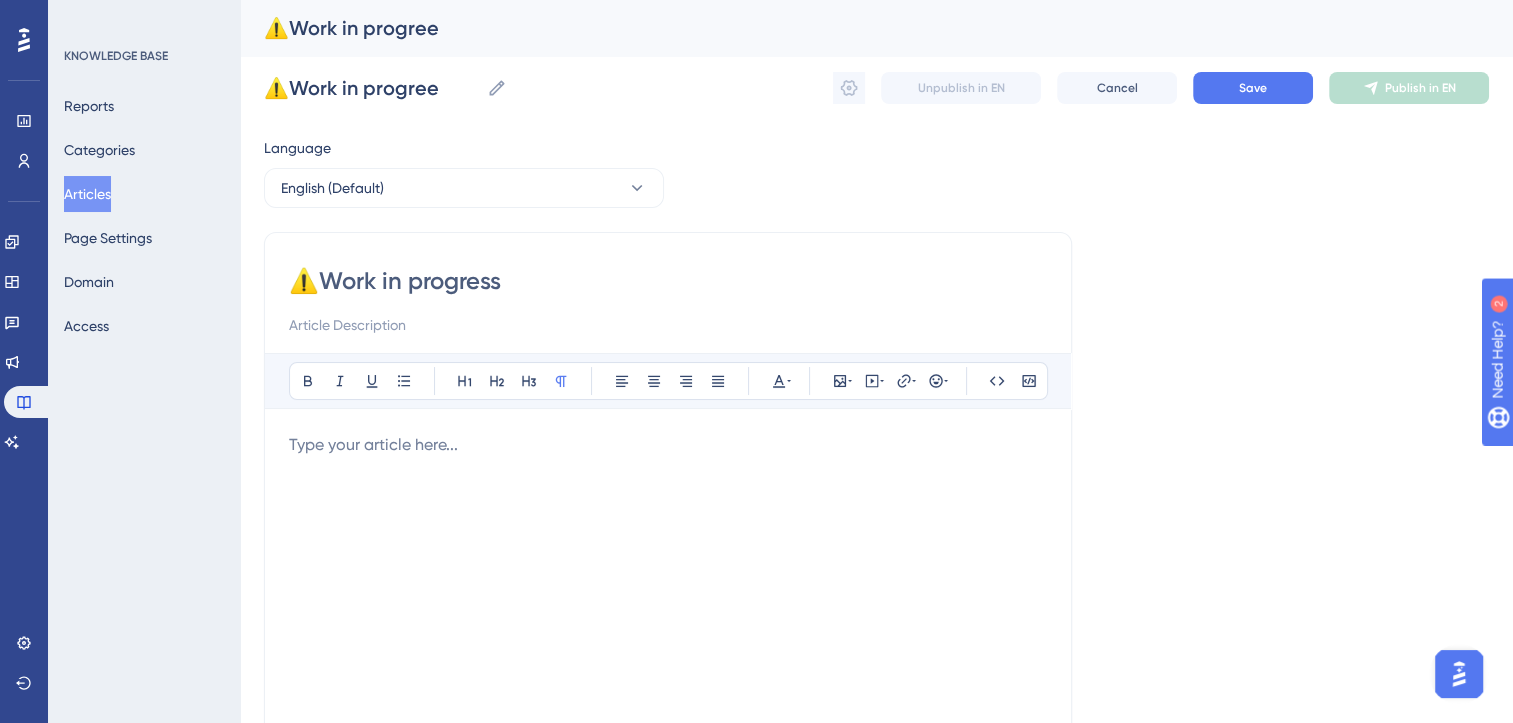 type on "⚠️Work in progress" 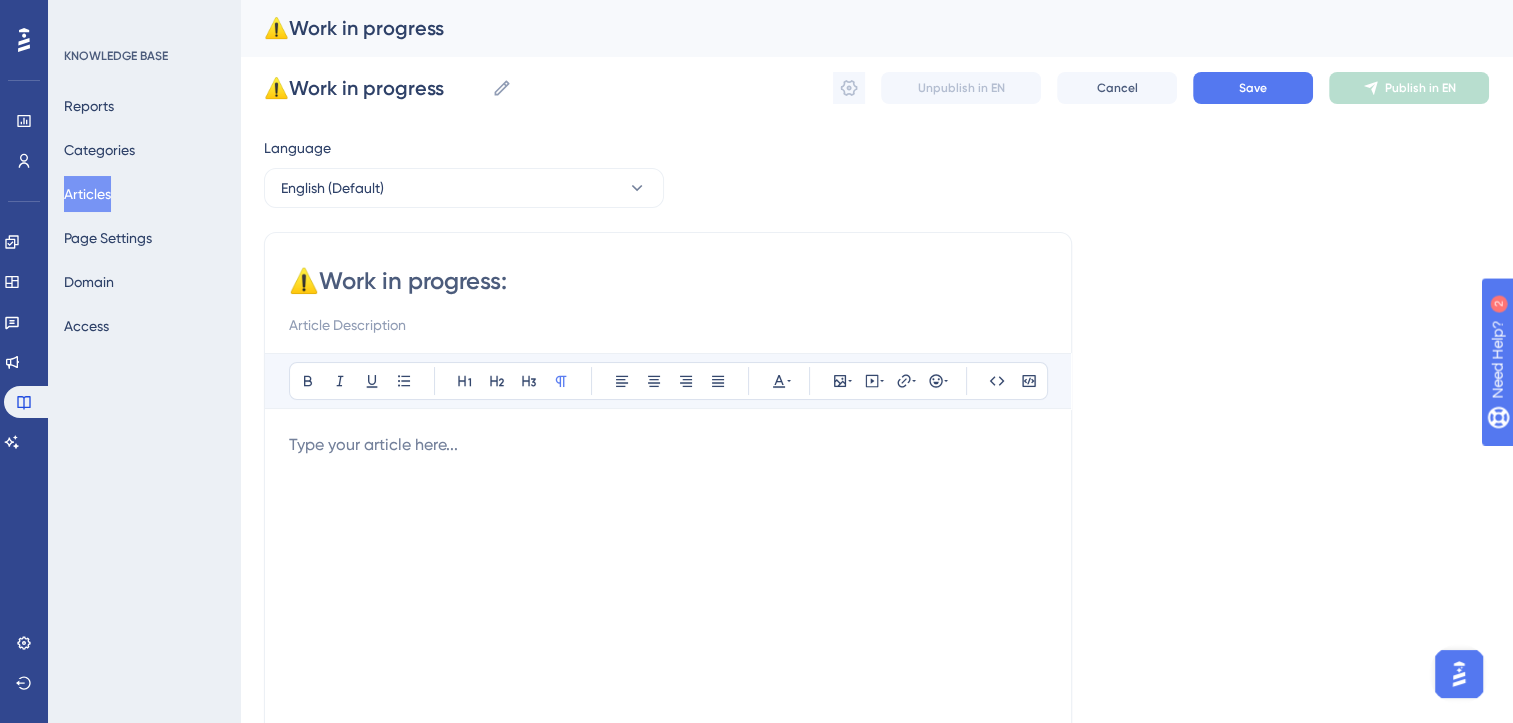 type on "⚠️Work in progress:" 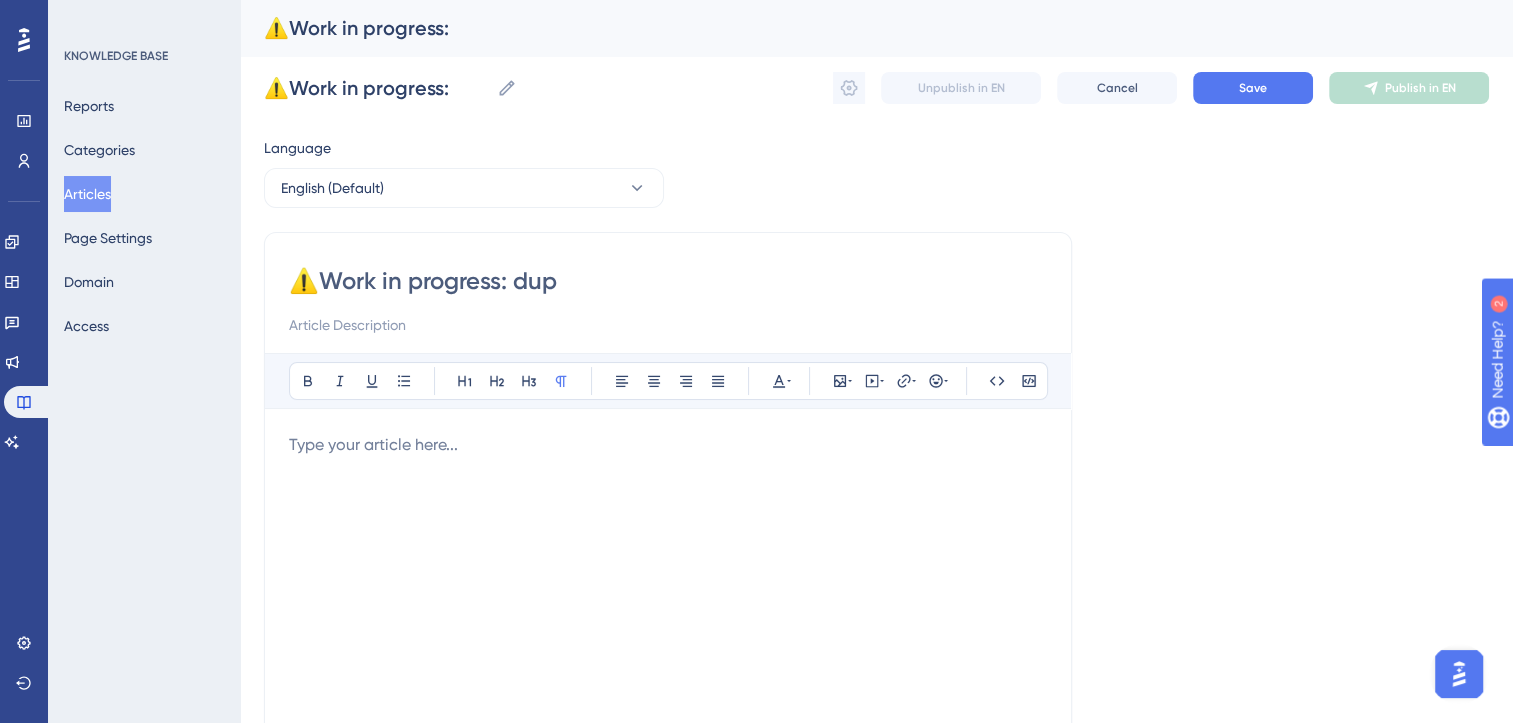 type on "⚠️Work in progress: dupl" 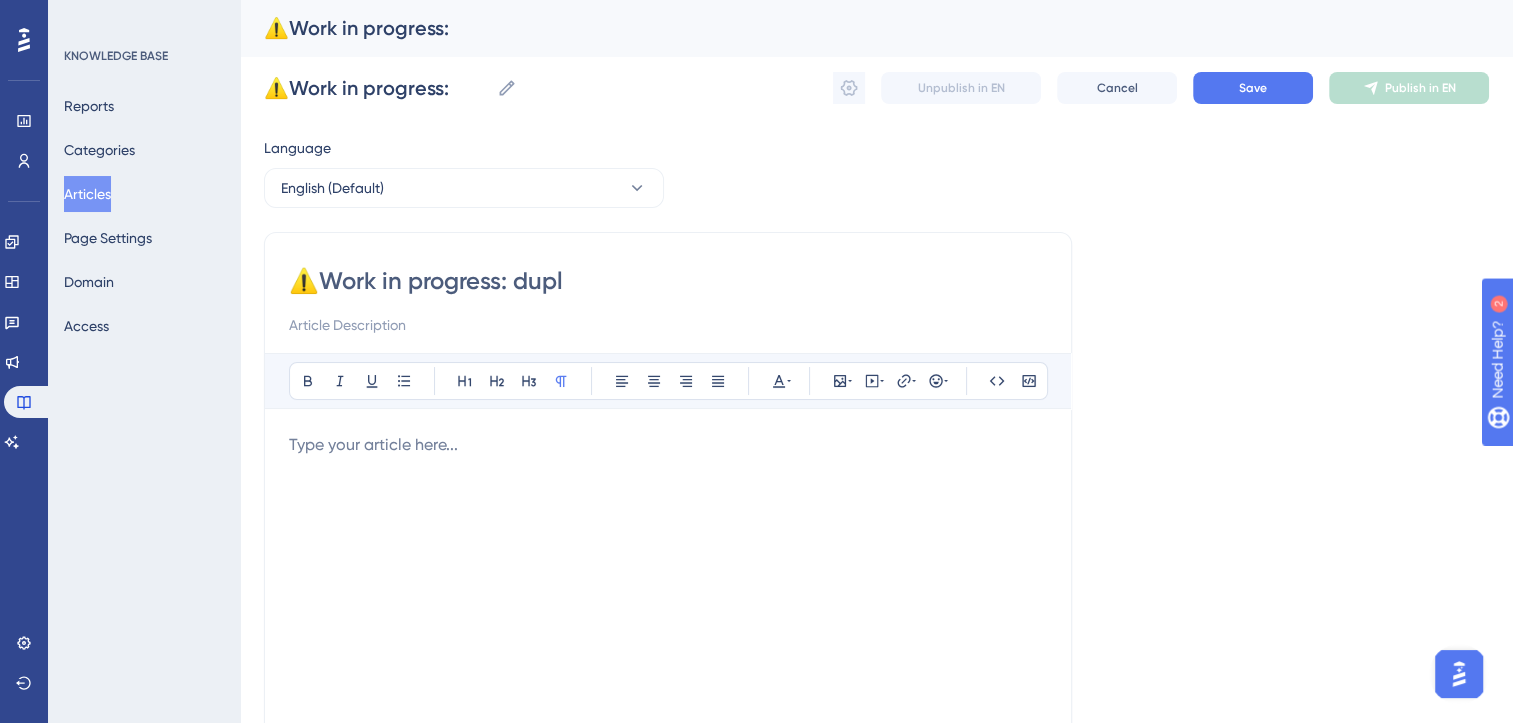 type on "⚠️Work in progress: dupl" 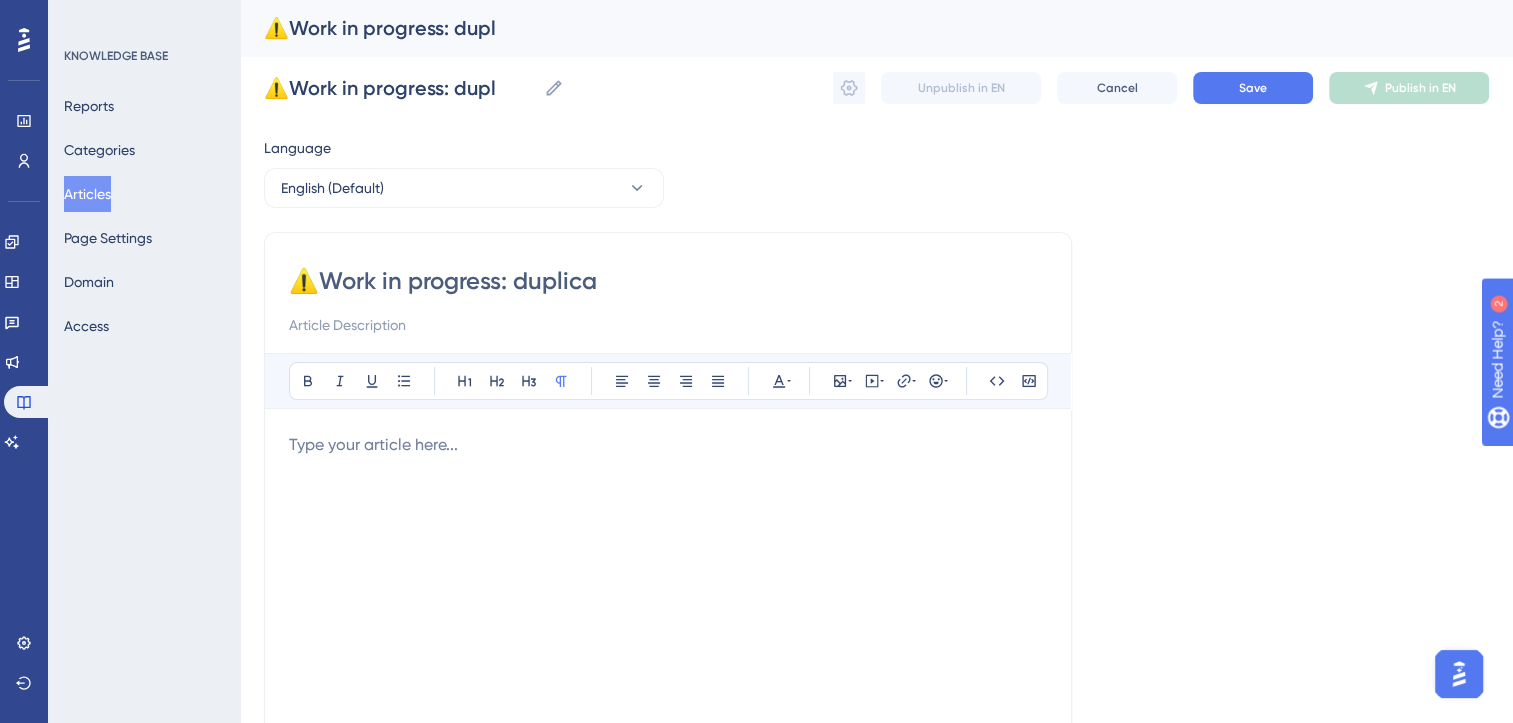 type on "⚠️Work in progress: duplicat" 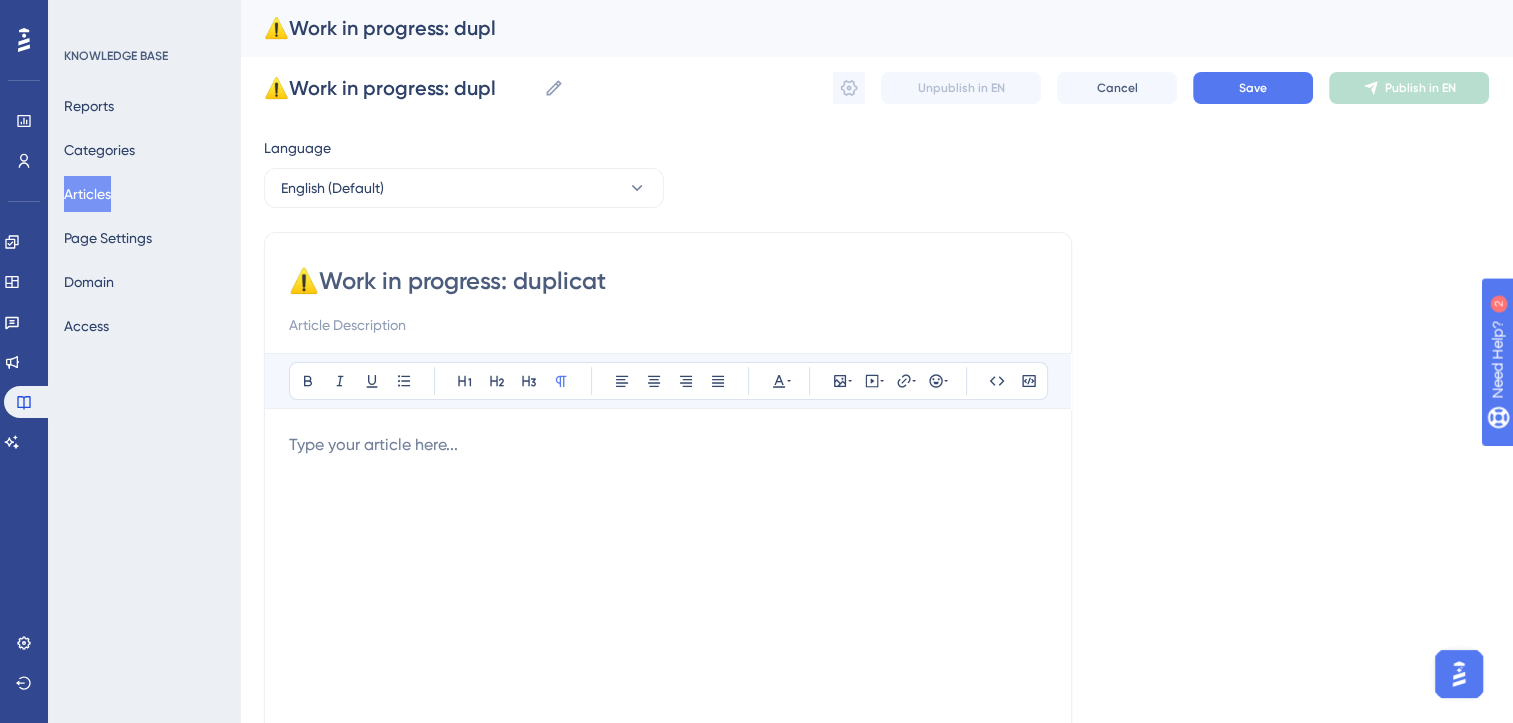 type on "⚠️Work in progress: duplicat" 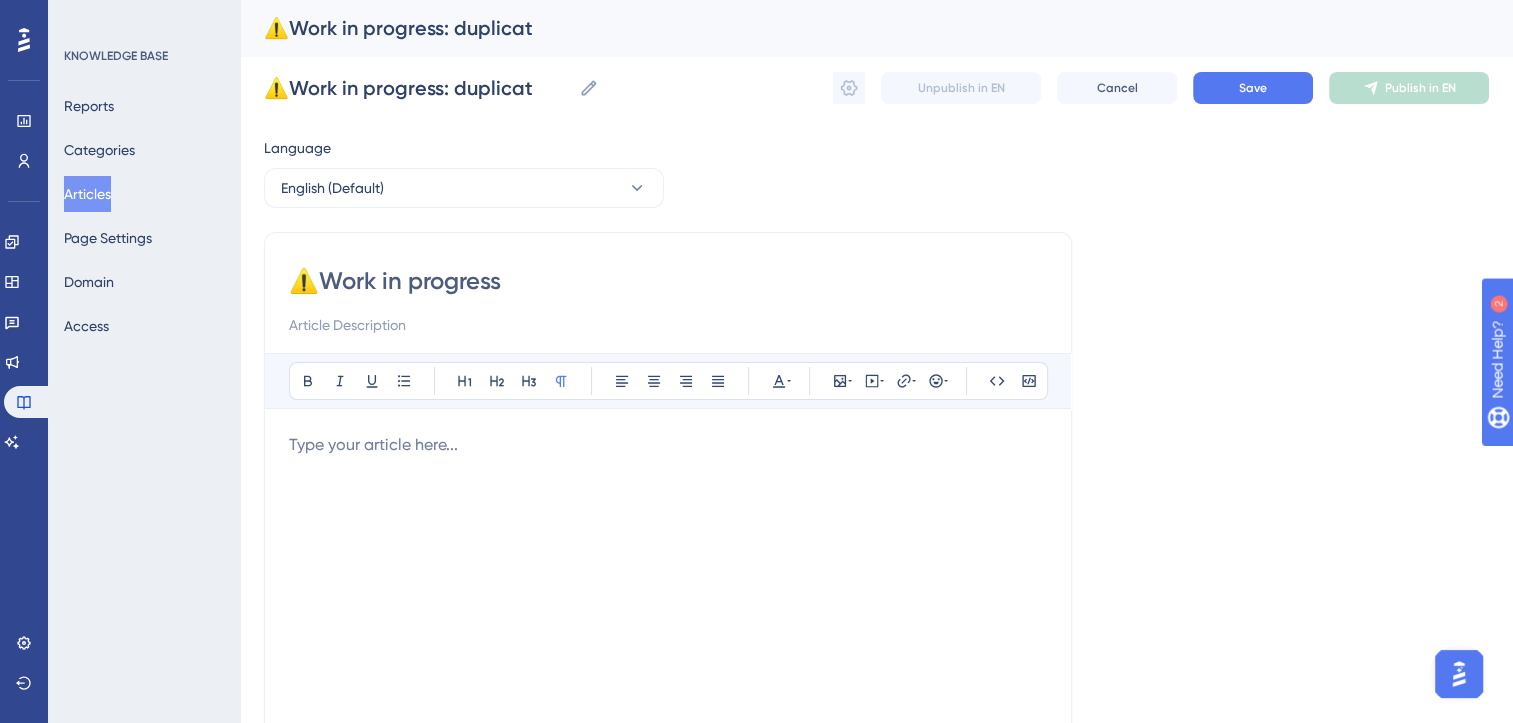 type on "⚠️Work in" 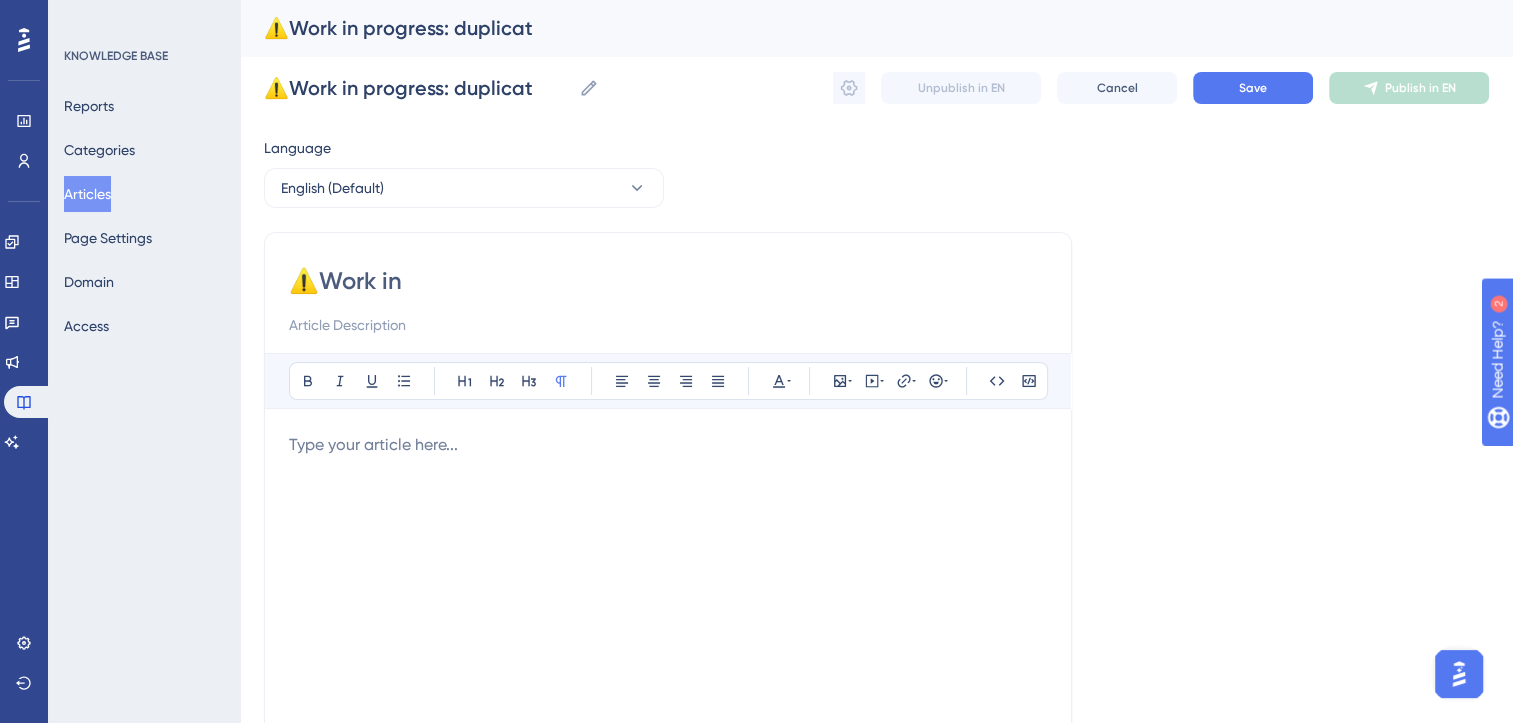 type on "⚠️Work in" 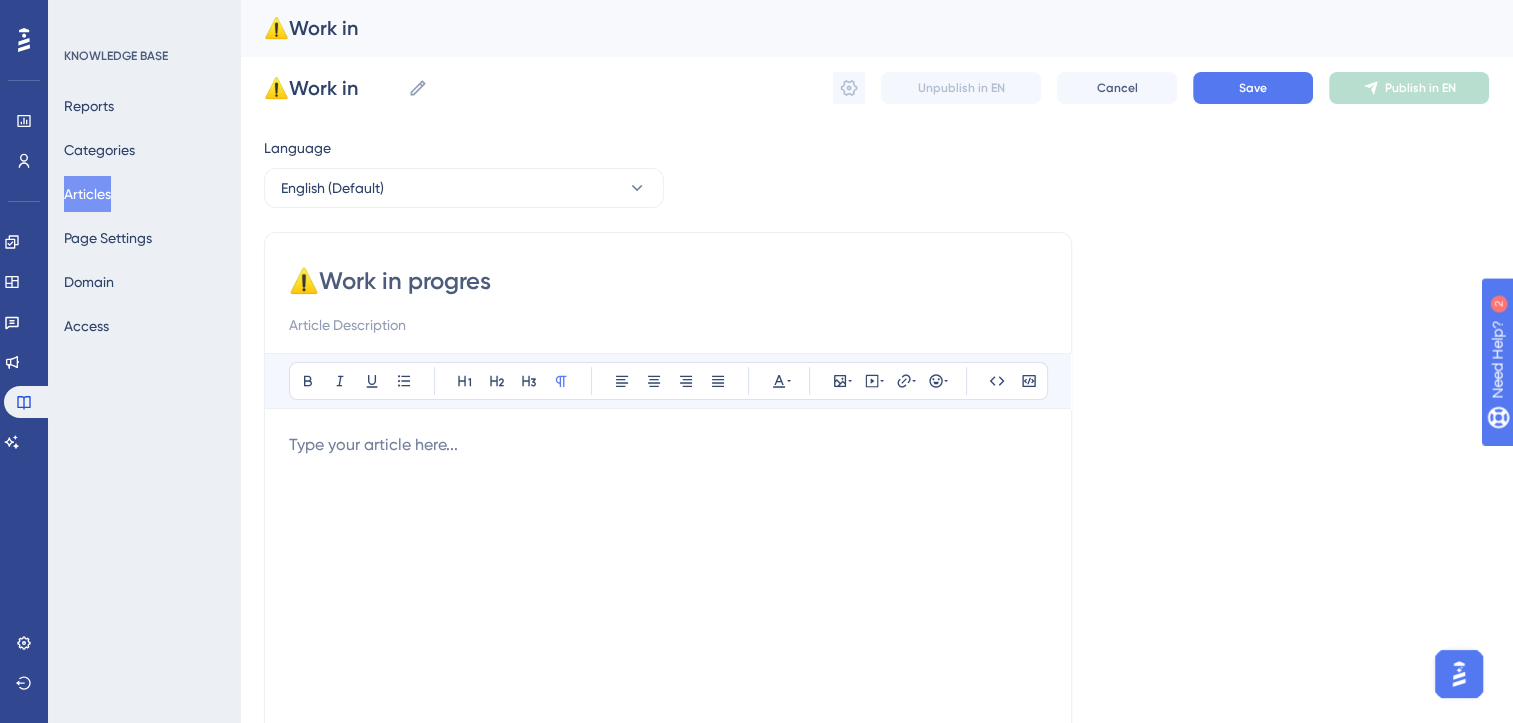 type on "⚠️Work in progress" 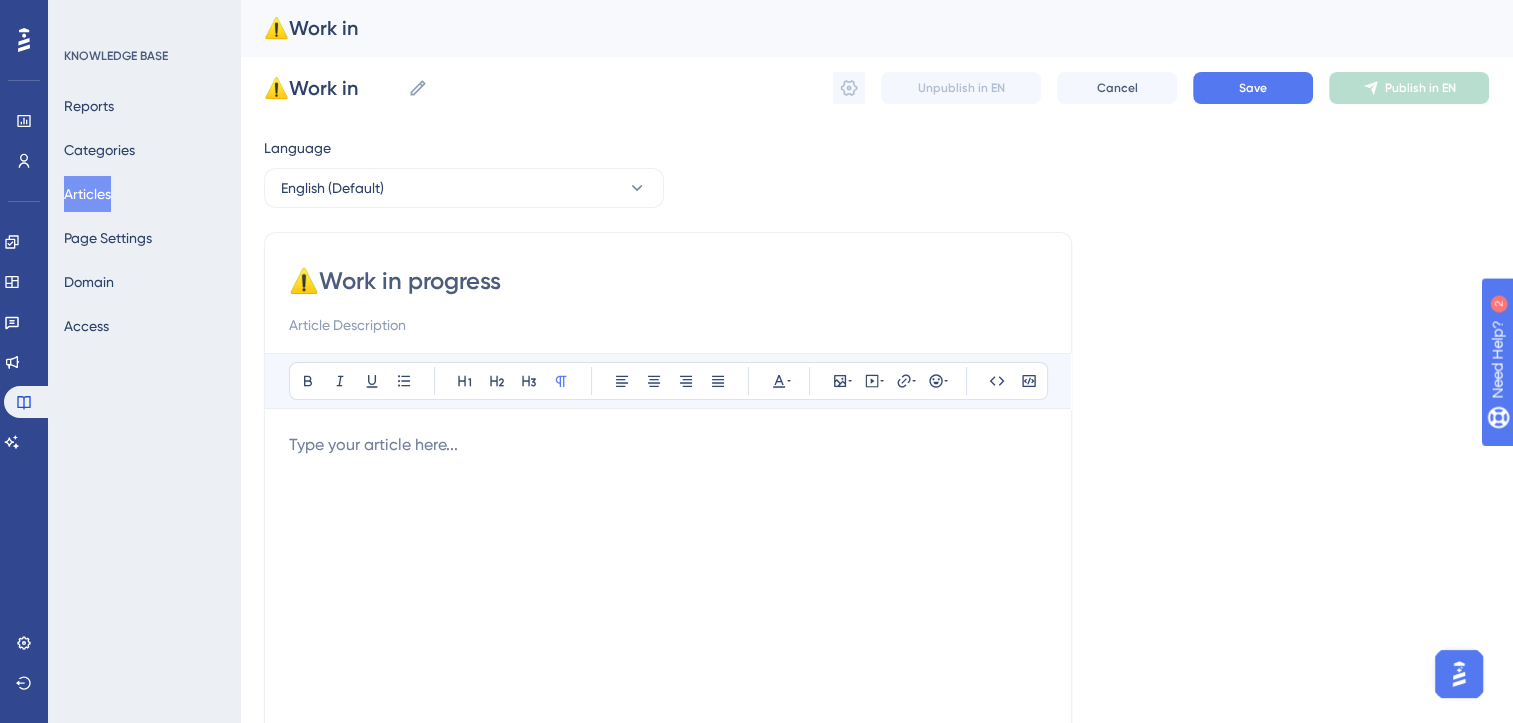 type on "⚠️Work in progress" 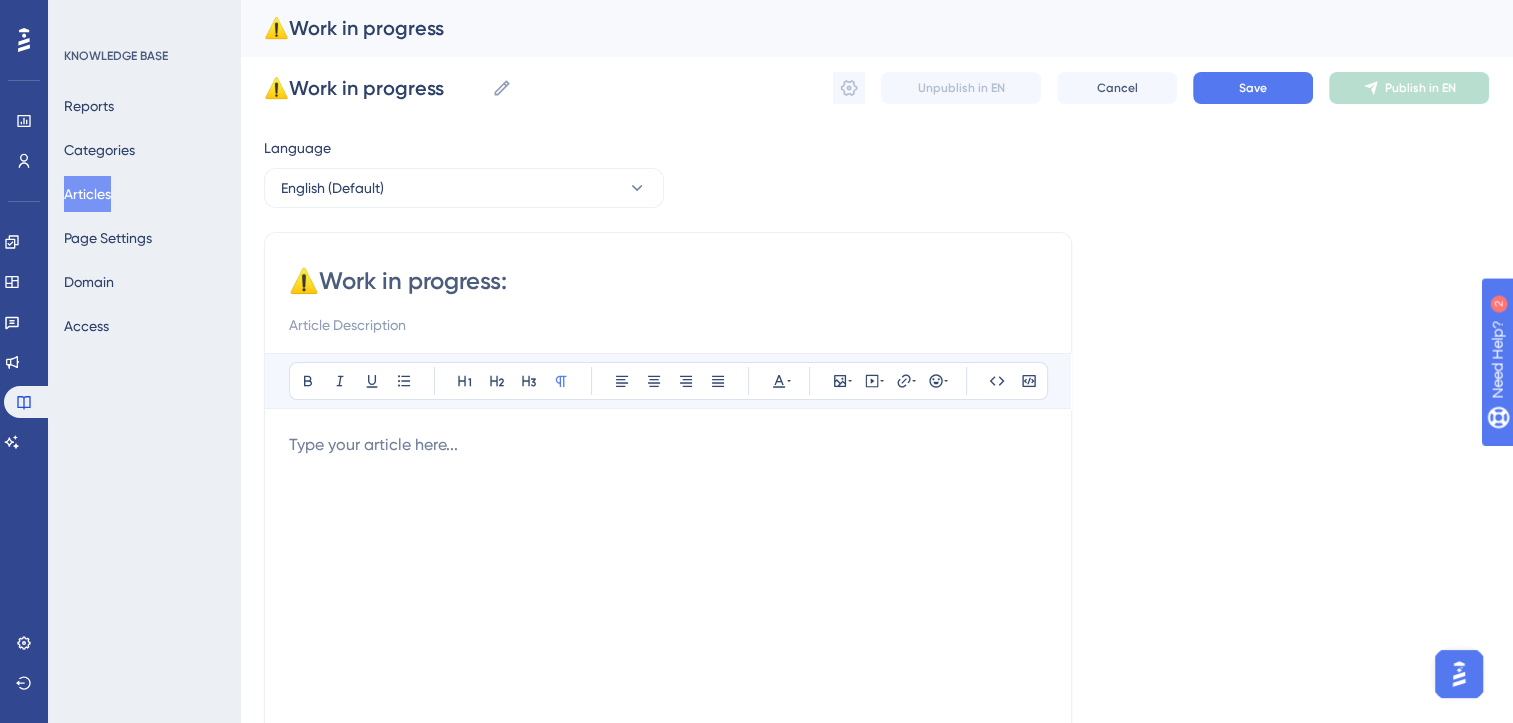 type on "⚠️Work in progress:" 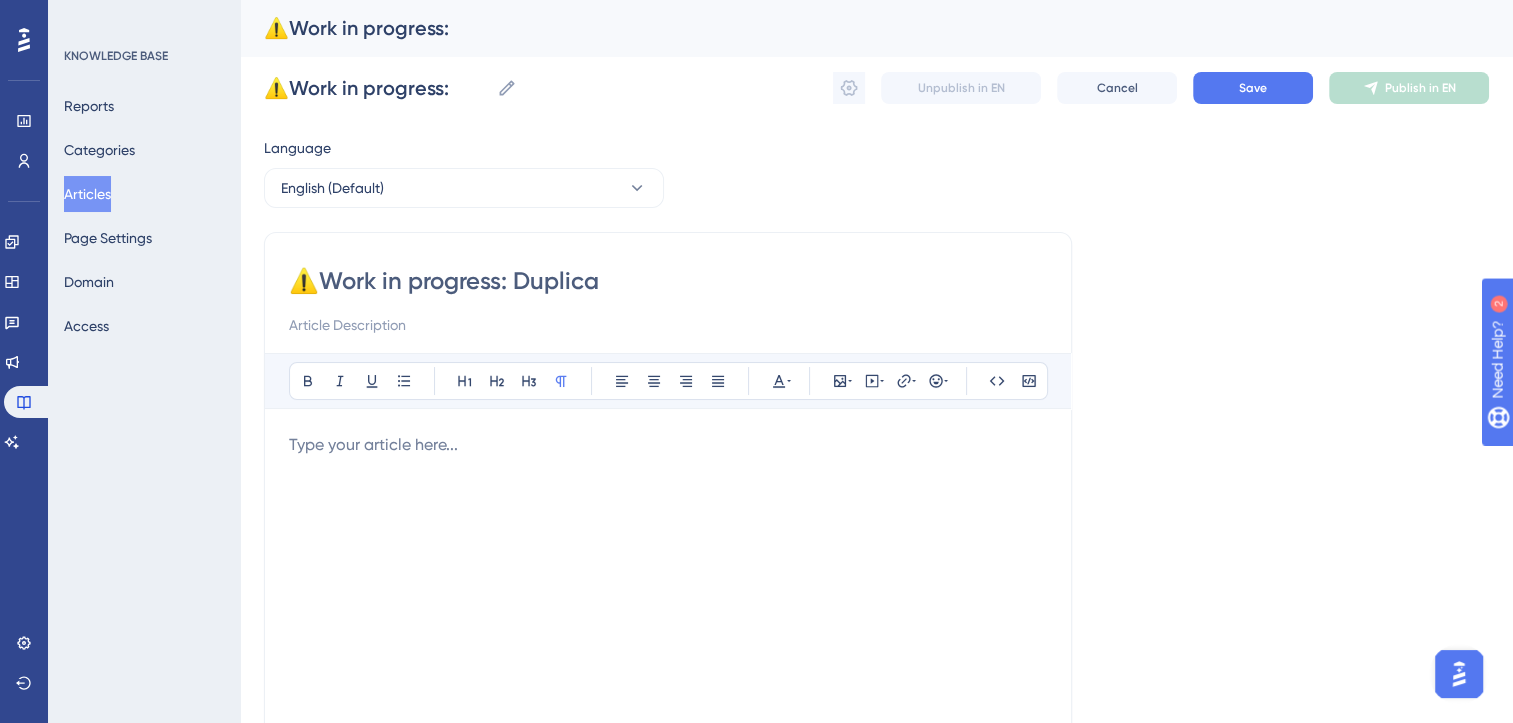 type on "⚠️Work in progress: Duplicat" 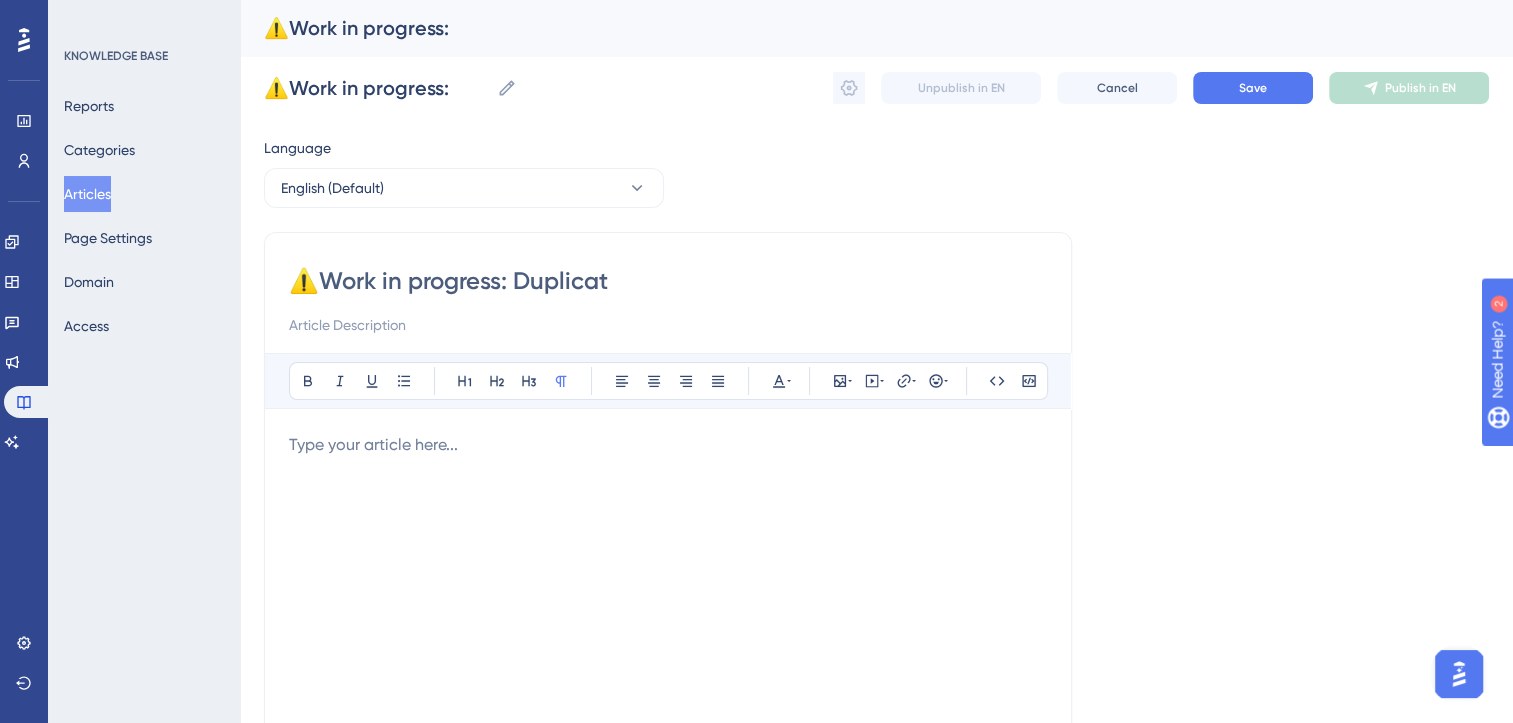 type on "⚠️Work in progress: Duplicat" 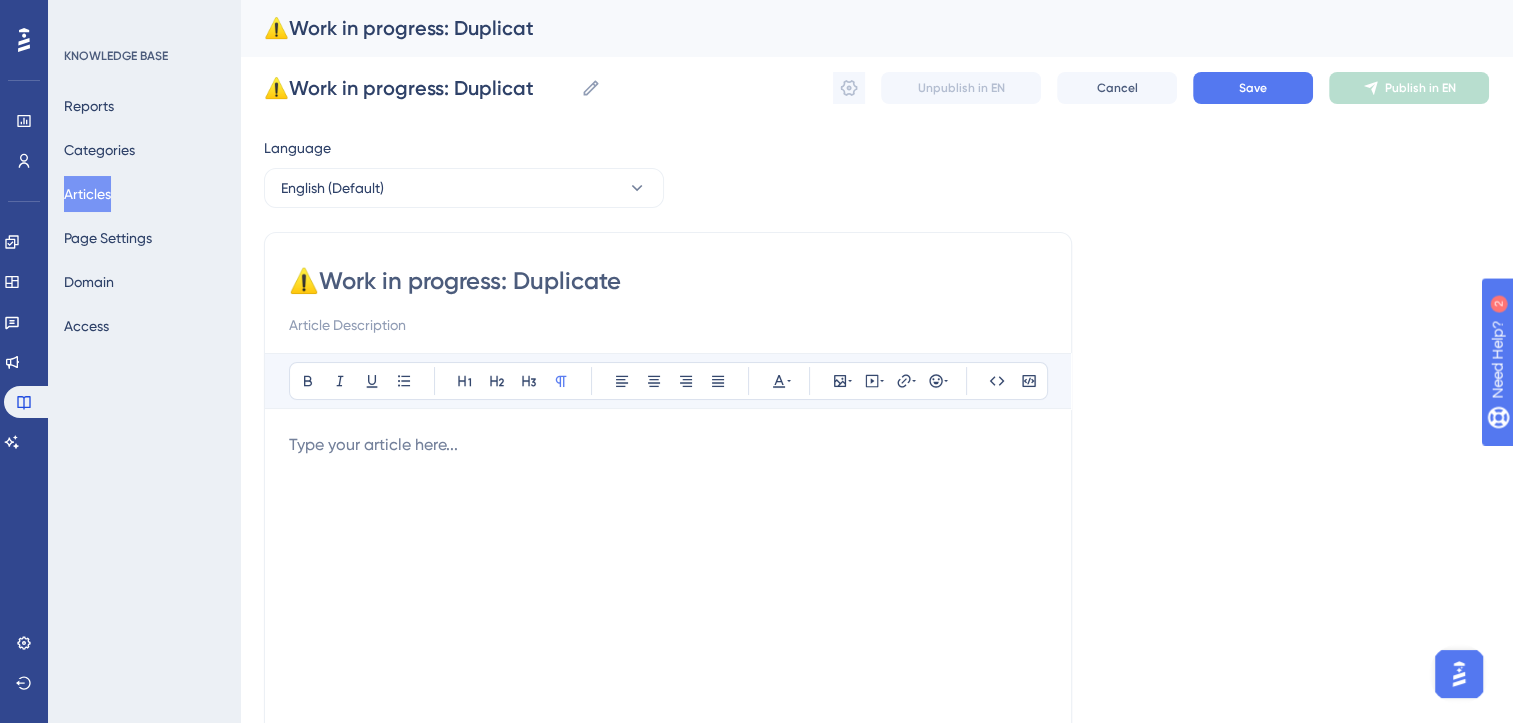 type on "⚠️Work in progress: Duplicate" 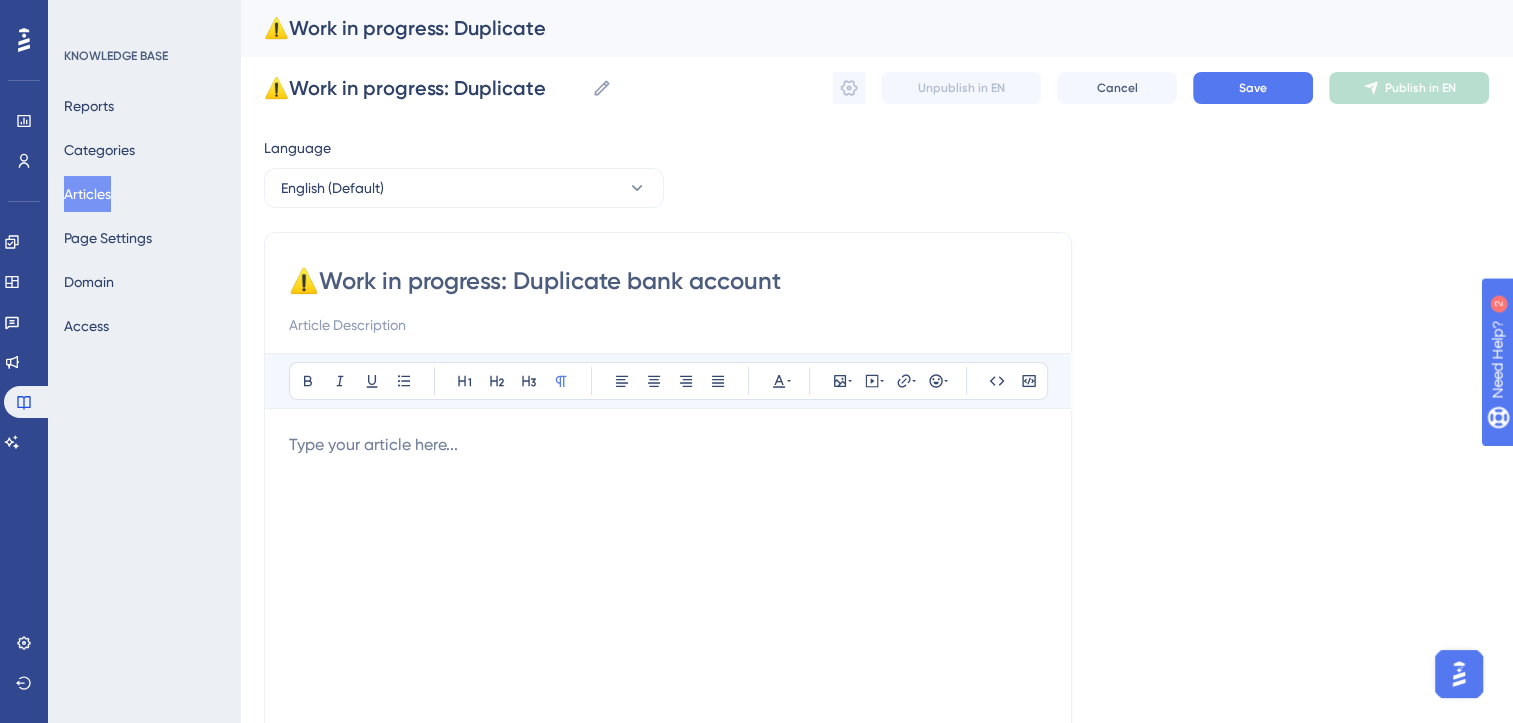 type on "⚠️Work in progress: Duplicate bank accounts" 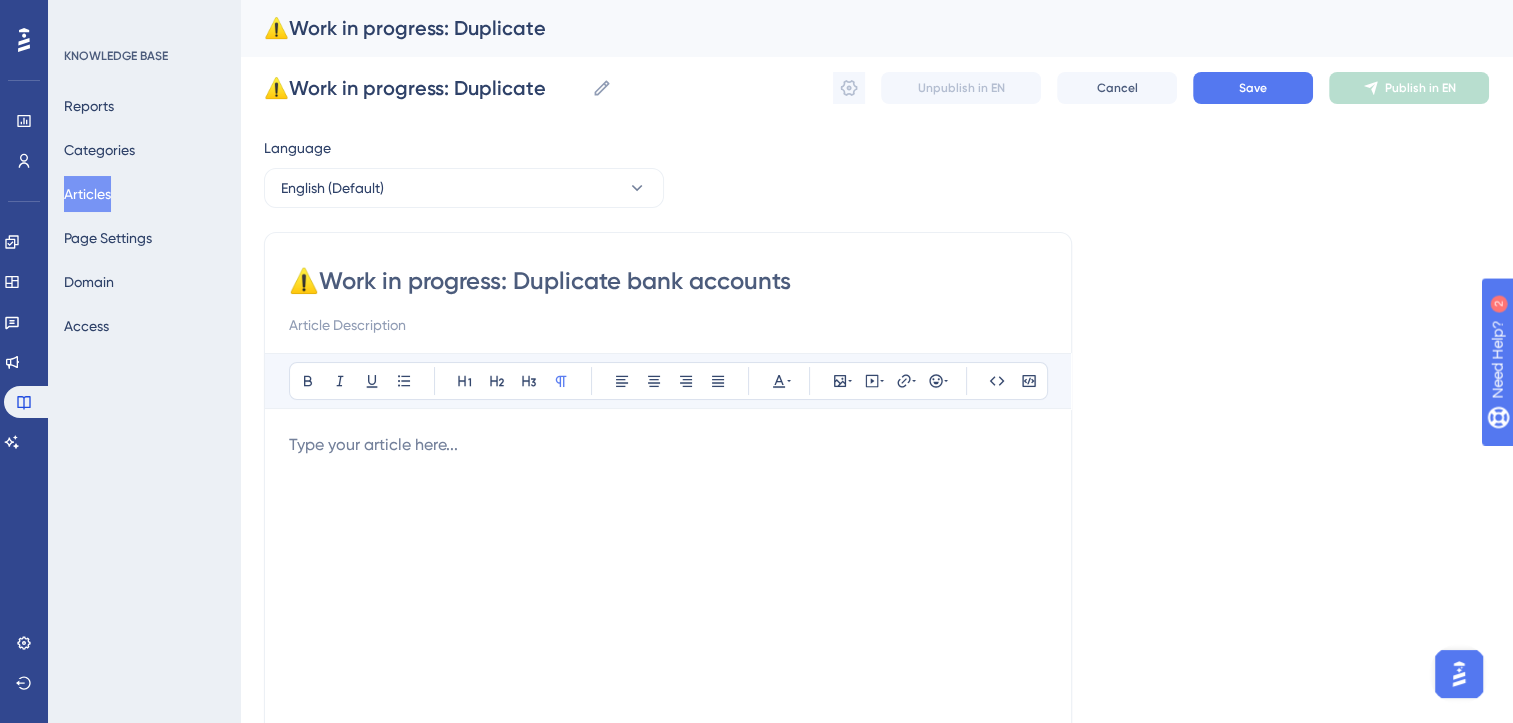 type on "⚠️Work in progress: Duplicate bank accounts" 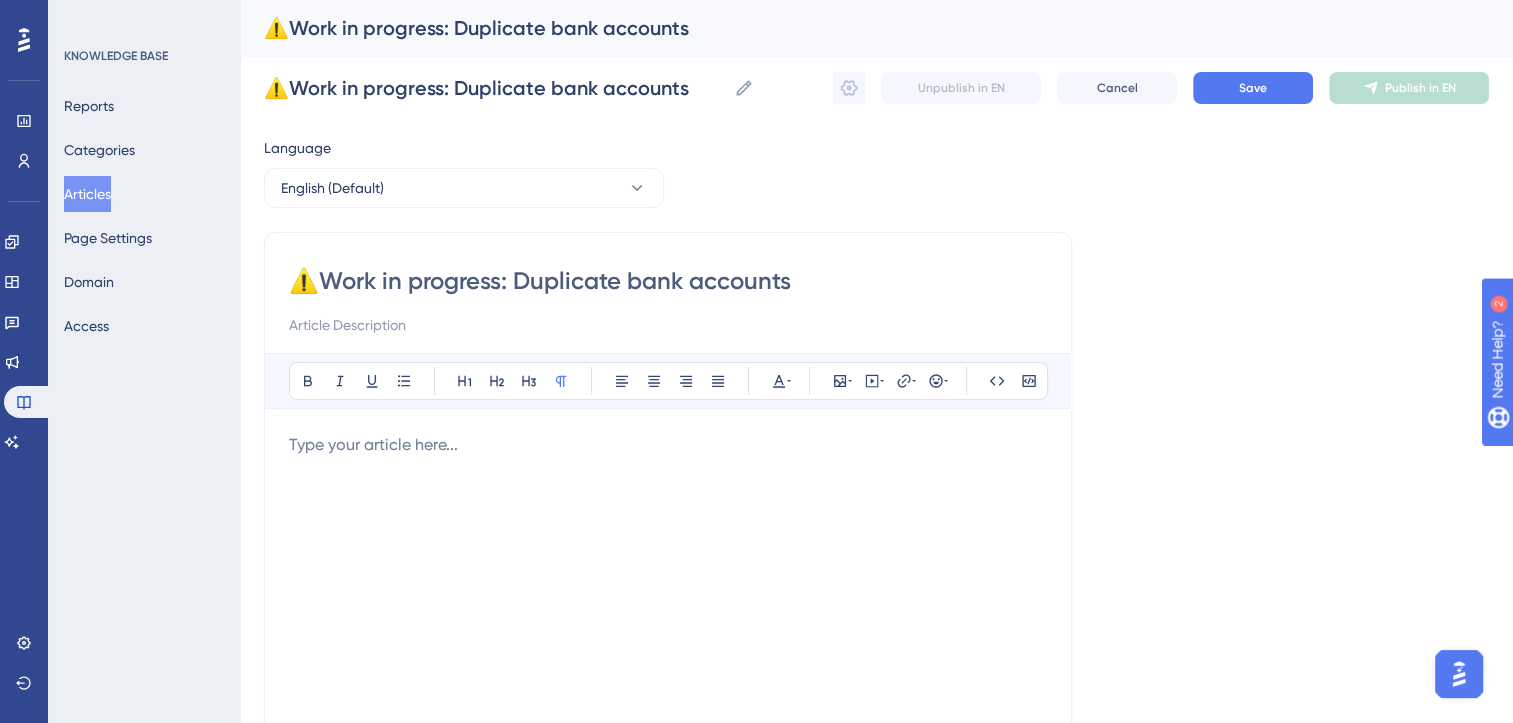type on "⚠️Work in progress: Duplicate bank accounts" 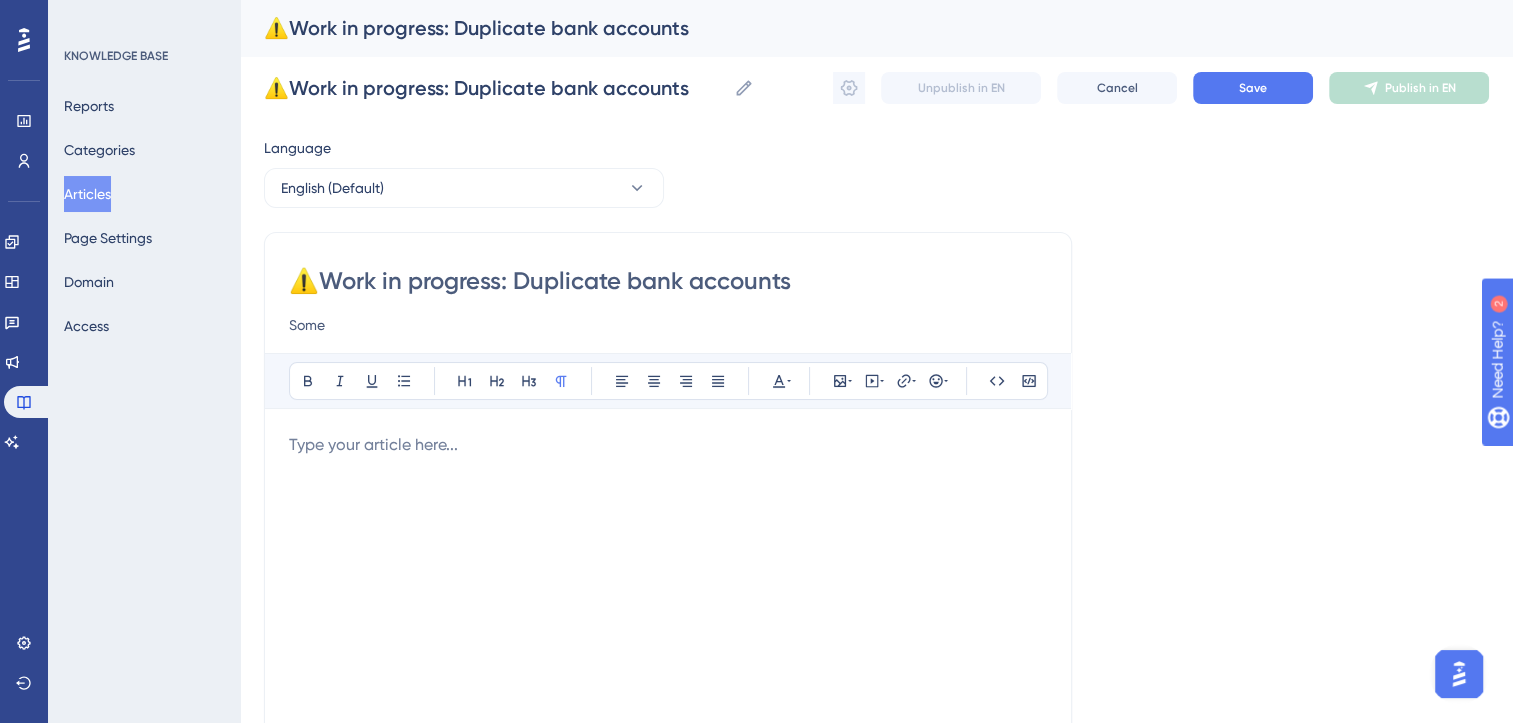 paste on "Users see multiple entries for the same bank account, creating confusion about which to use." 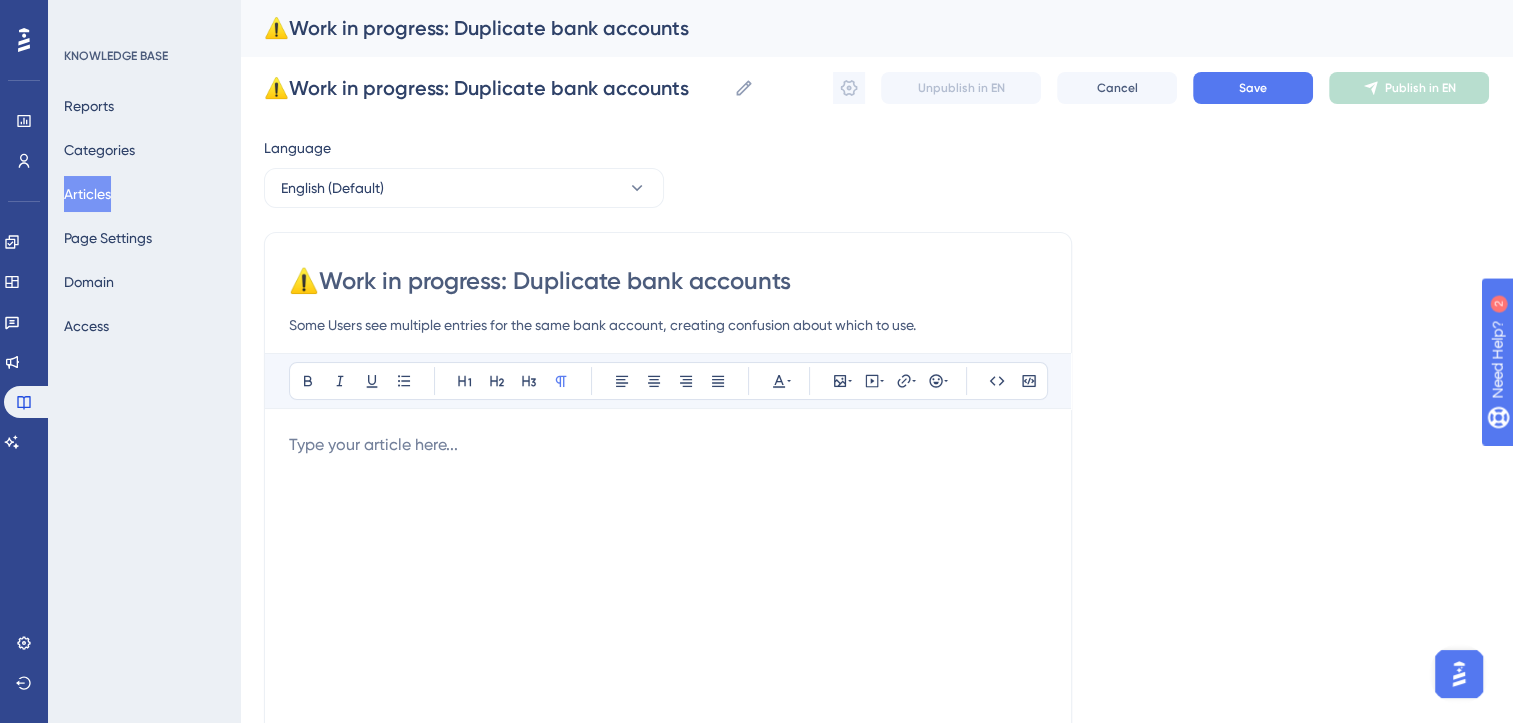 click on "⚠️Work in progress: Duplicate bank accounts Some Users see multiple entries for the same bank account, creating confusion about which to use. Bold Italic Underline Bullet Point Heading 1 Heading 2 Heading 3 Normal Align Left Align Center Align Right Align Justify Text Color Insert Image Embed Video Hyperlink Emojis Code Code Block Type your article here..." at bounding box center (668, 565) 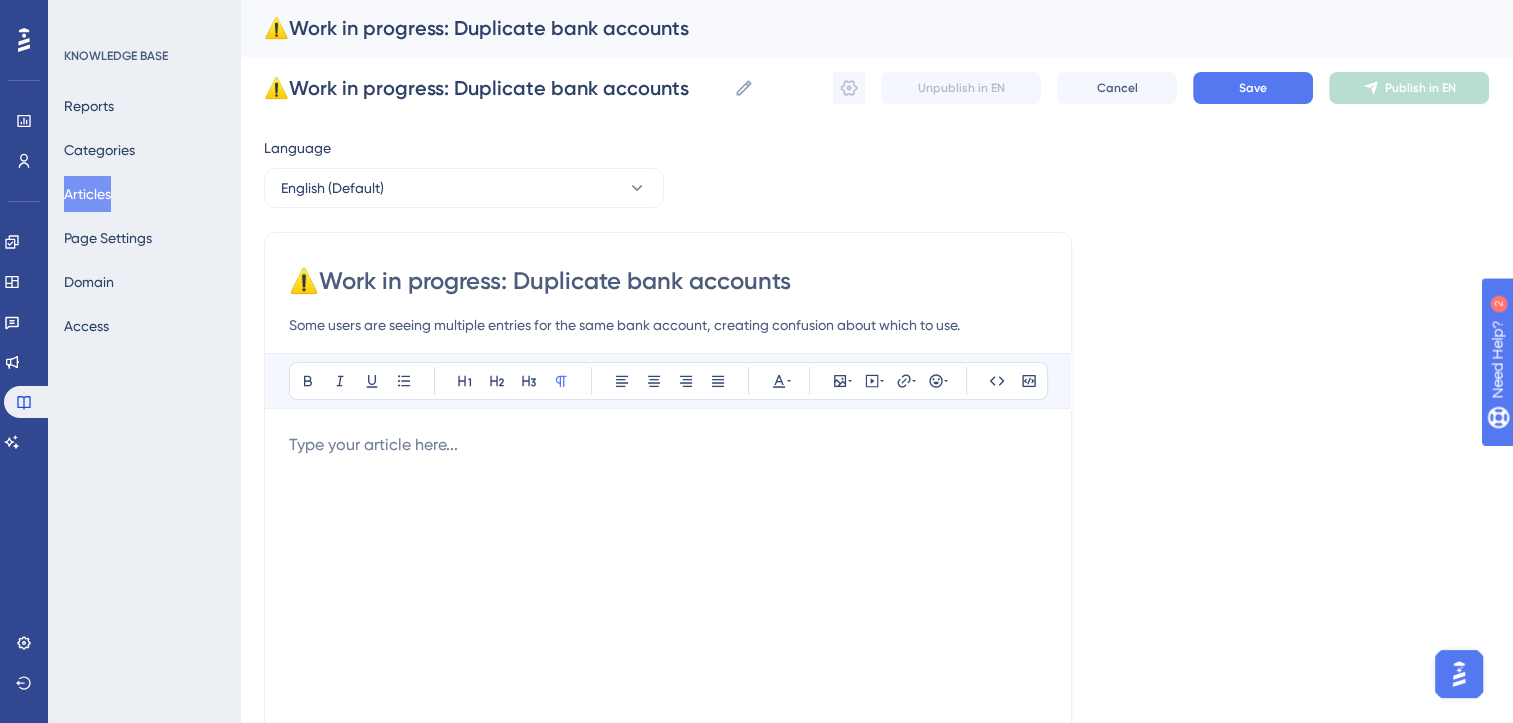 type on "Some users are seeing multiple entries for the same bank account, creating confusion about which to use." 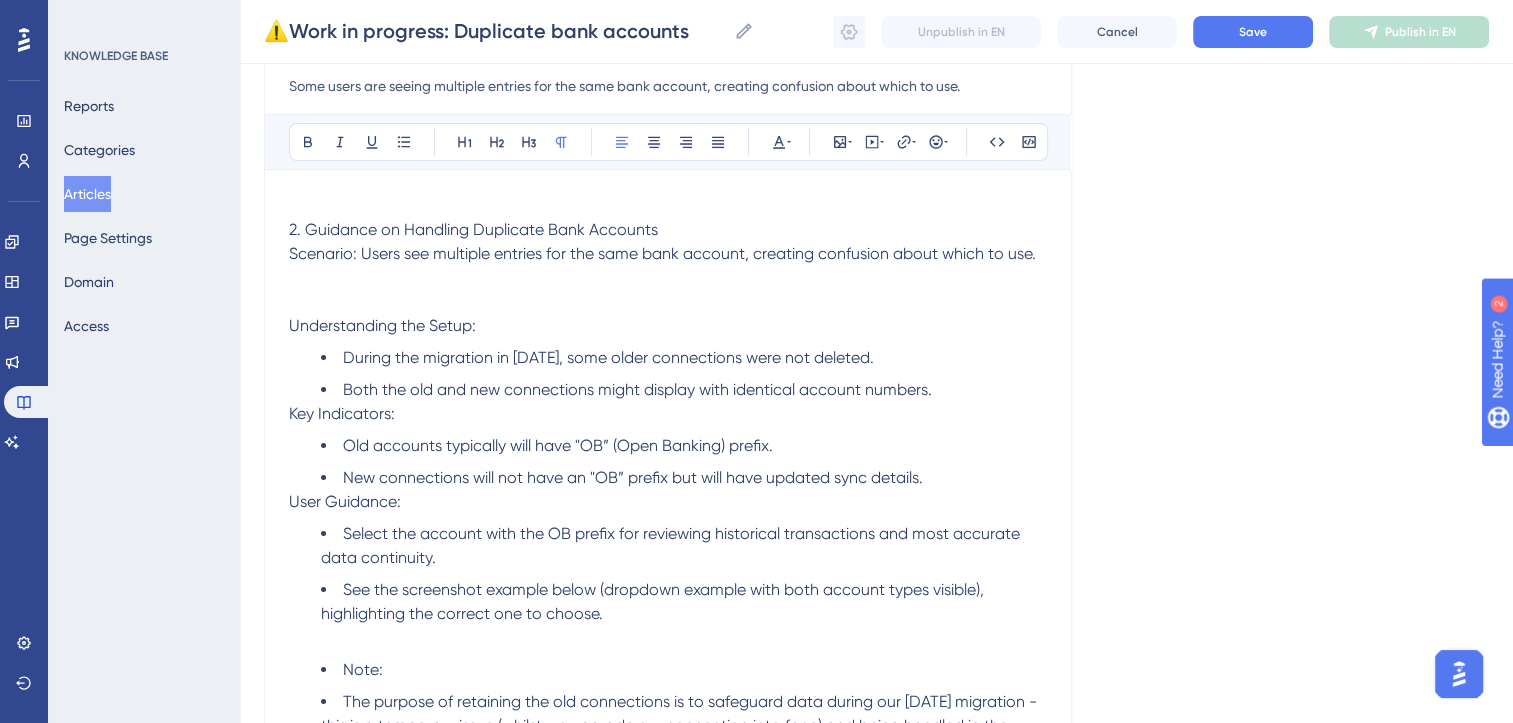 scroll, scrollTop: 243, scrollLeft: 0, axis: vertical 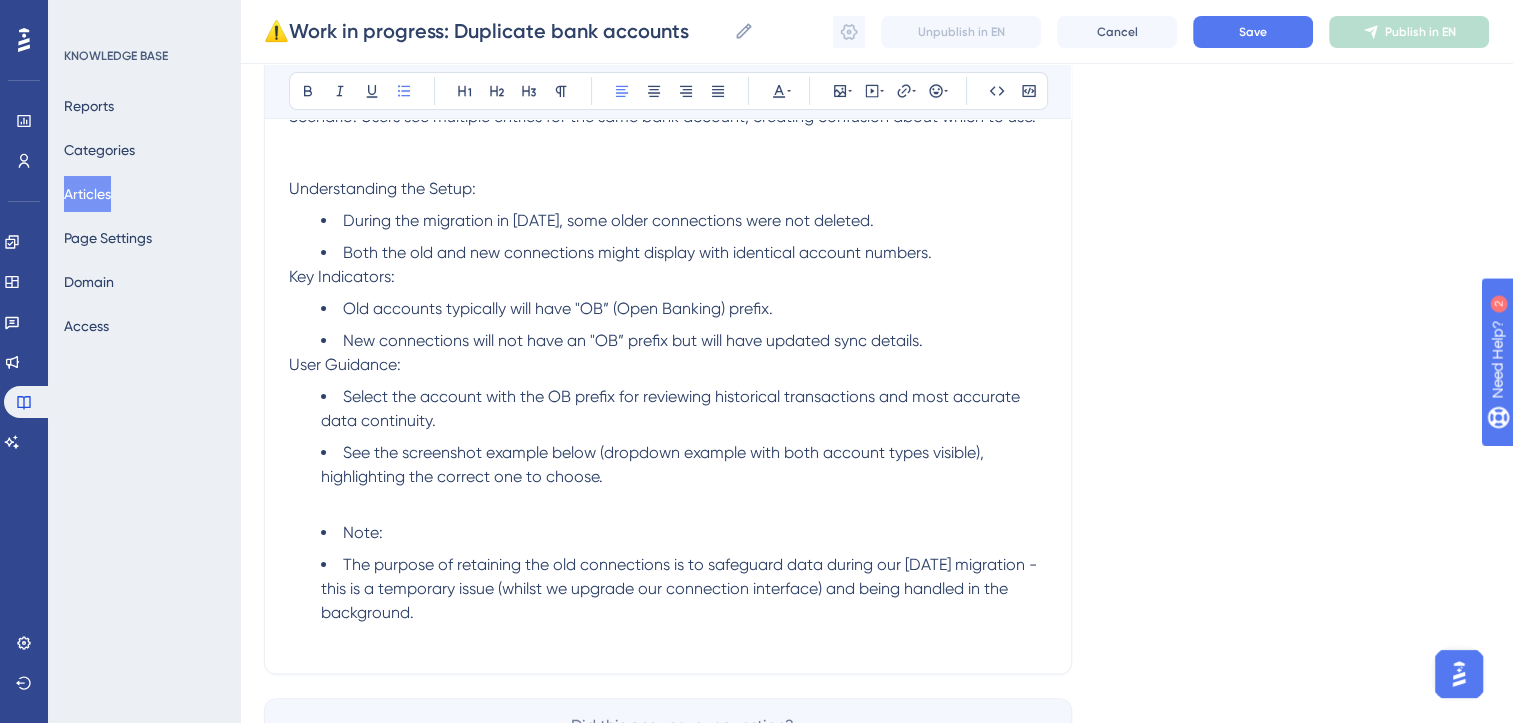 click on "See the screenshot example below (dropdown example with both account types visible), highlighting the correct one to choose." at bounding box center [684, 465] 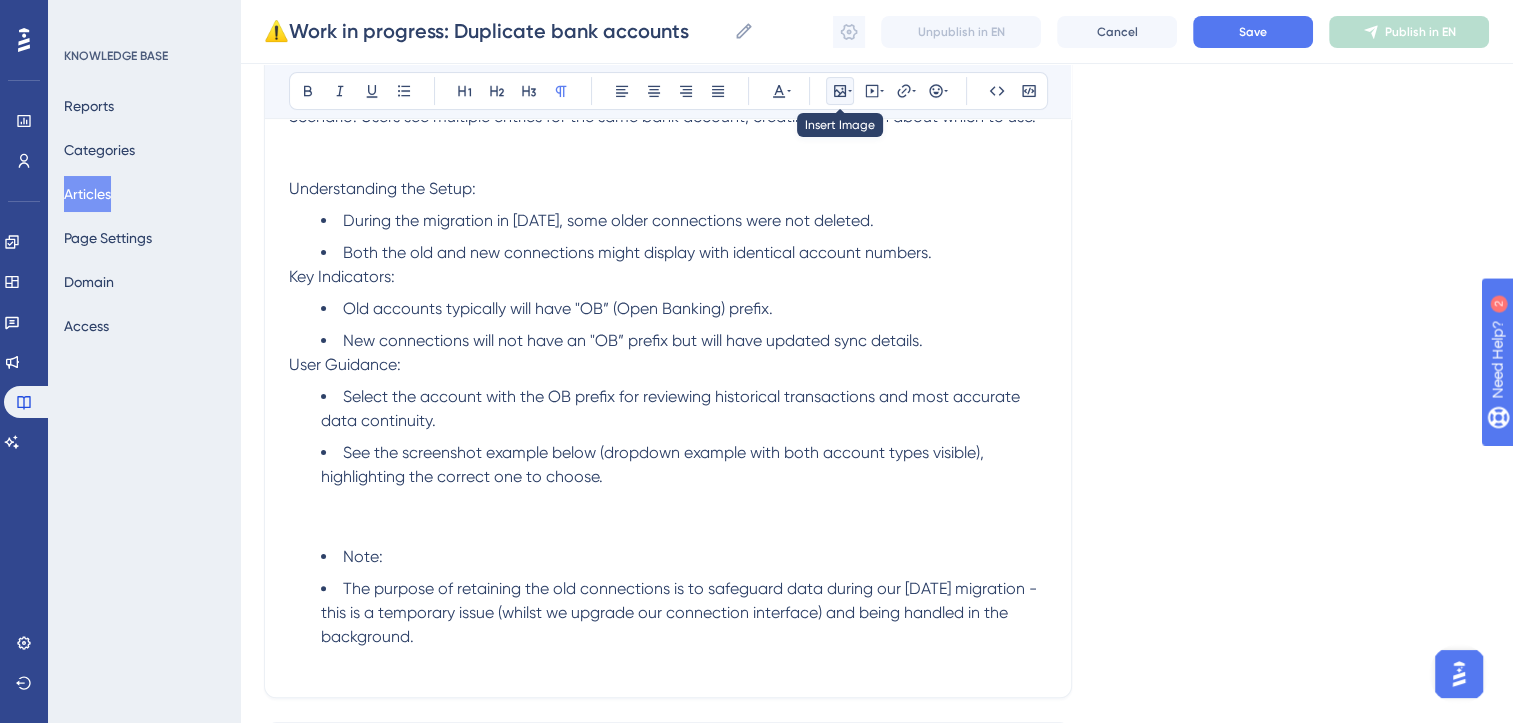 click 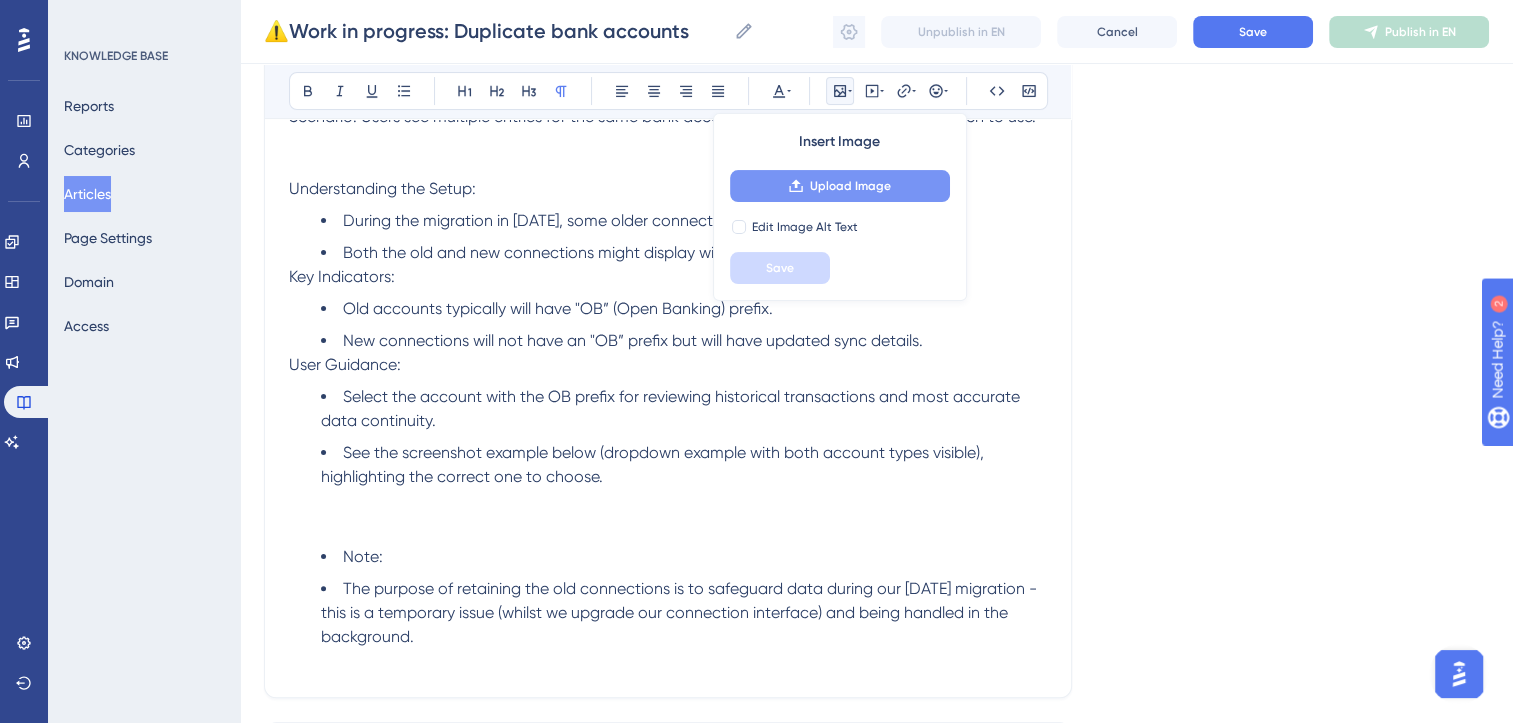 click on "Upload Image" at bounding box center (850, 186) 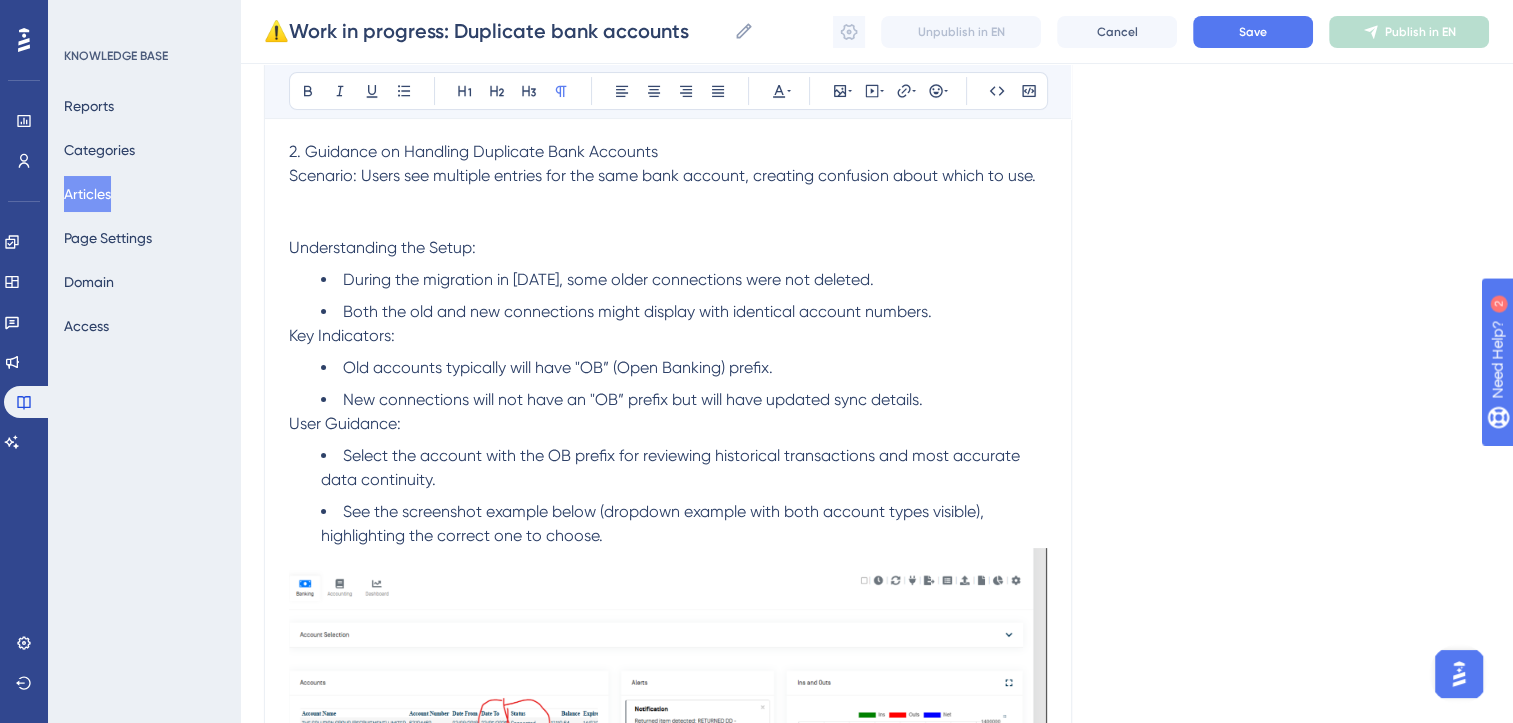 scroll, scrollTop: 316, scrollLeft: 0, axis: vertical 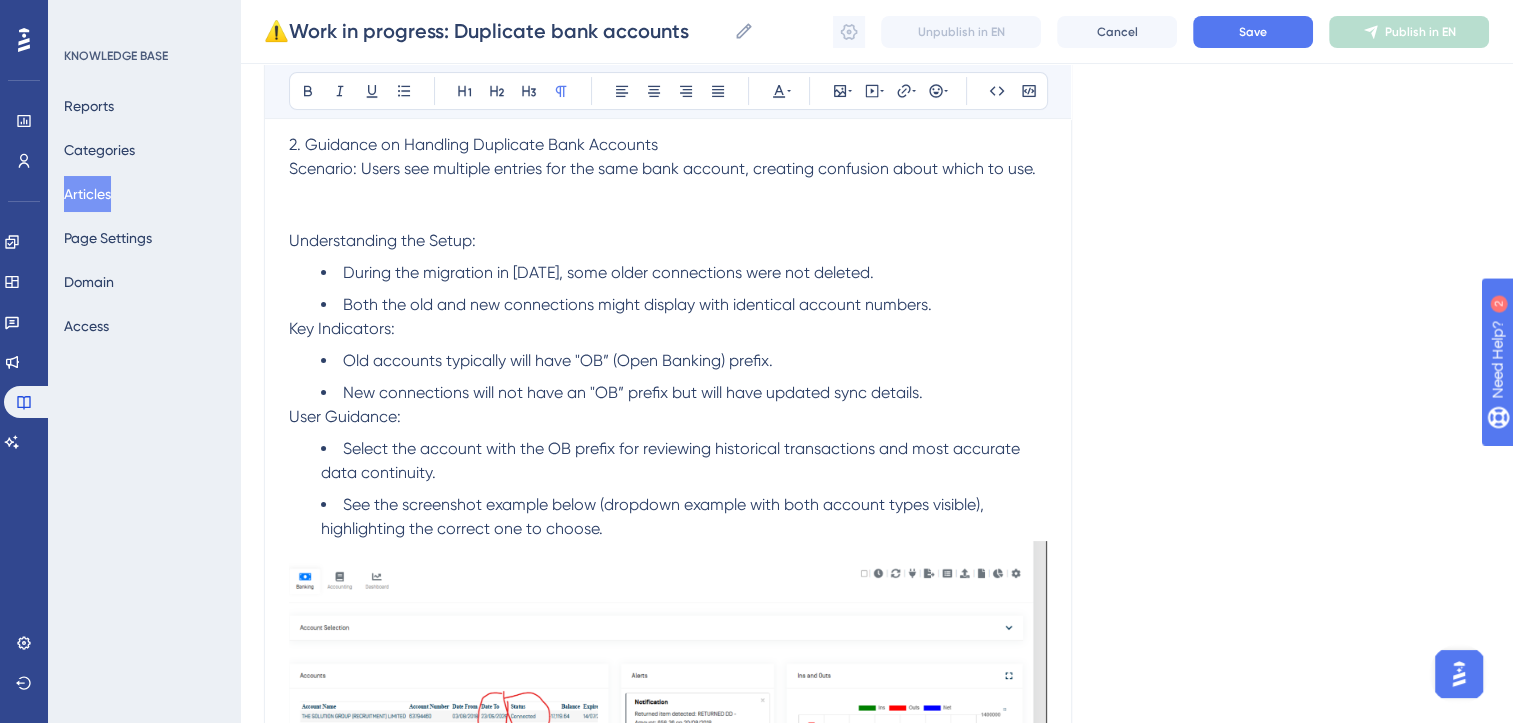 drag, startPoint x: 623, startPoint y: 620, endPoint x: 592, endPoint y: 420, distance: 202.38824 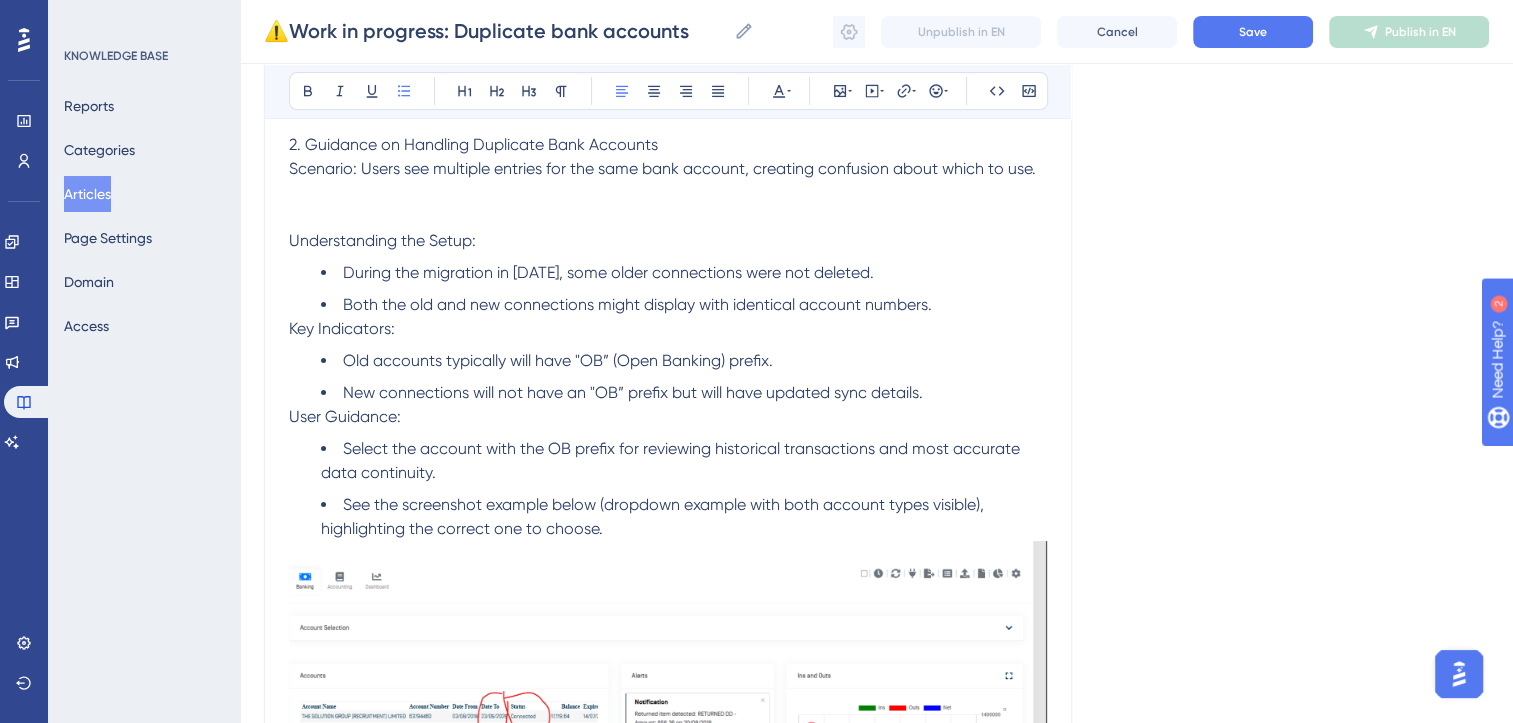click on "See the screenshot example below (dropdown example with both account types visible), highlighting the correct one to choose." at bounding box center (684, 517) 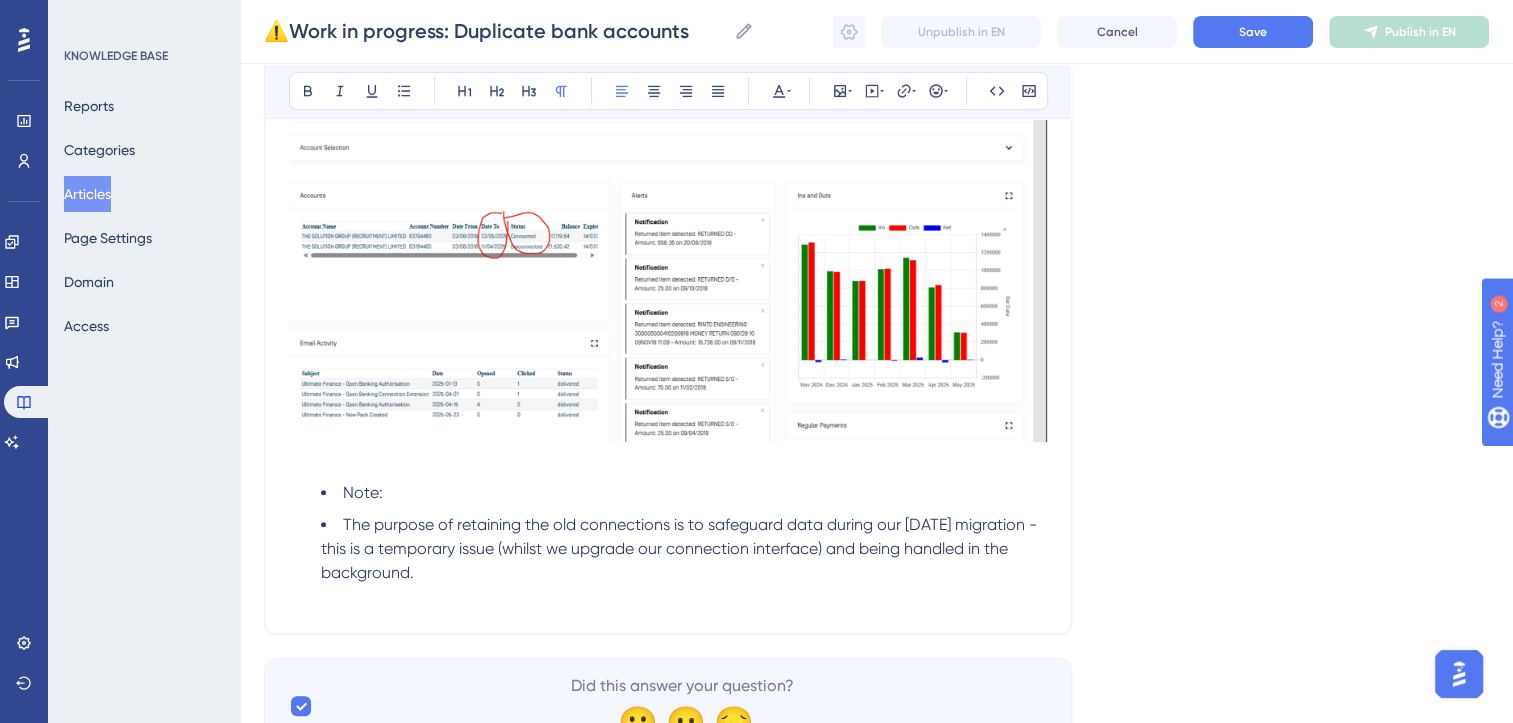 scroll, scrollTop: 577, scrollLeft: 0, axis: vertical 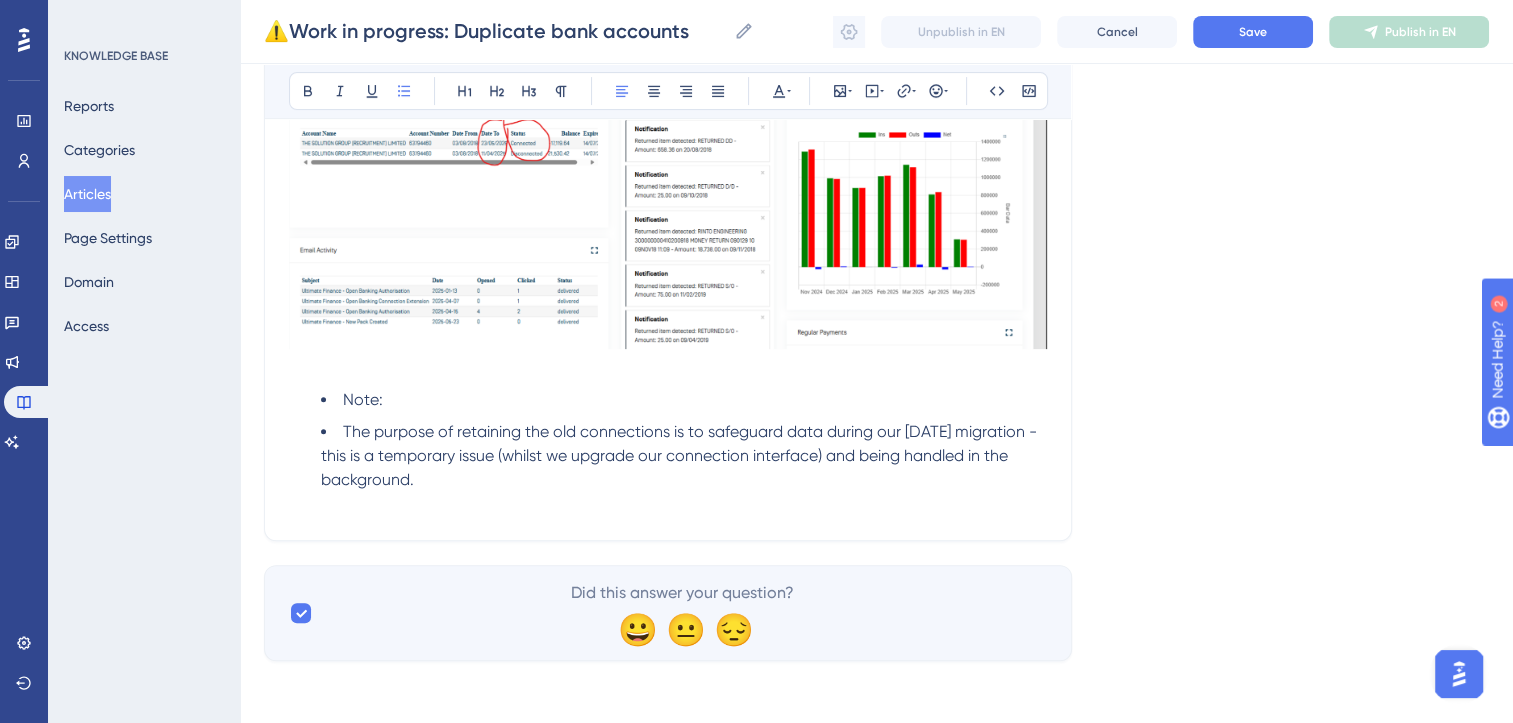 click on "Note:" at bounding box center (684, 400) 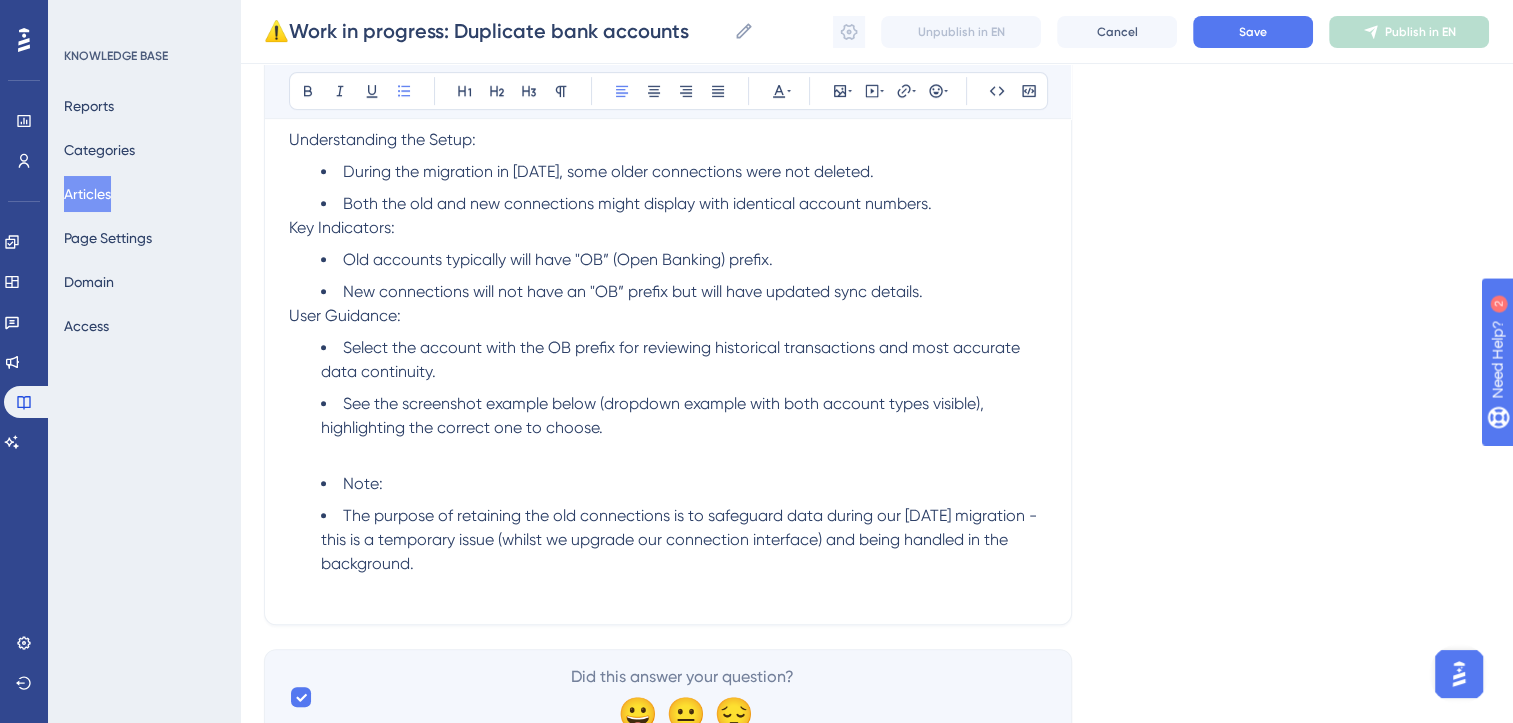 scroll, scrollTop: 854, scrollLeft: 0, axis: vertical 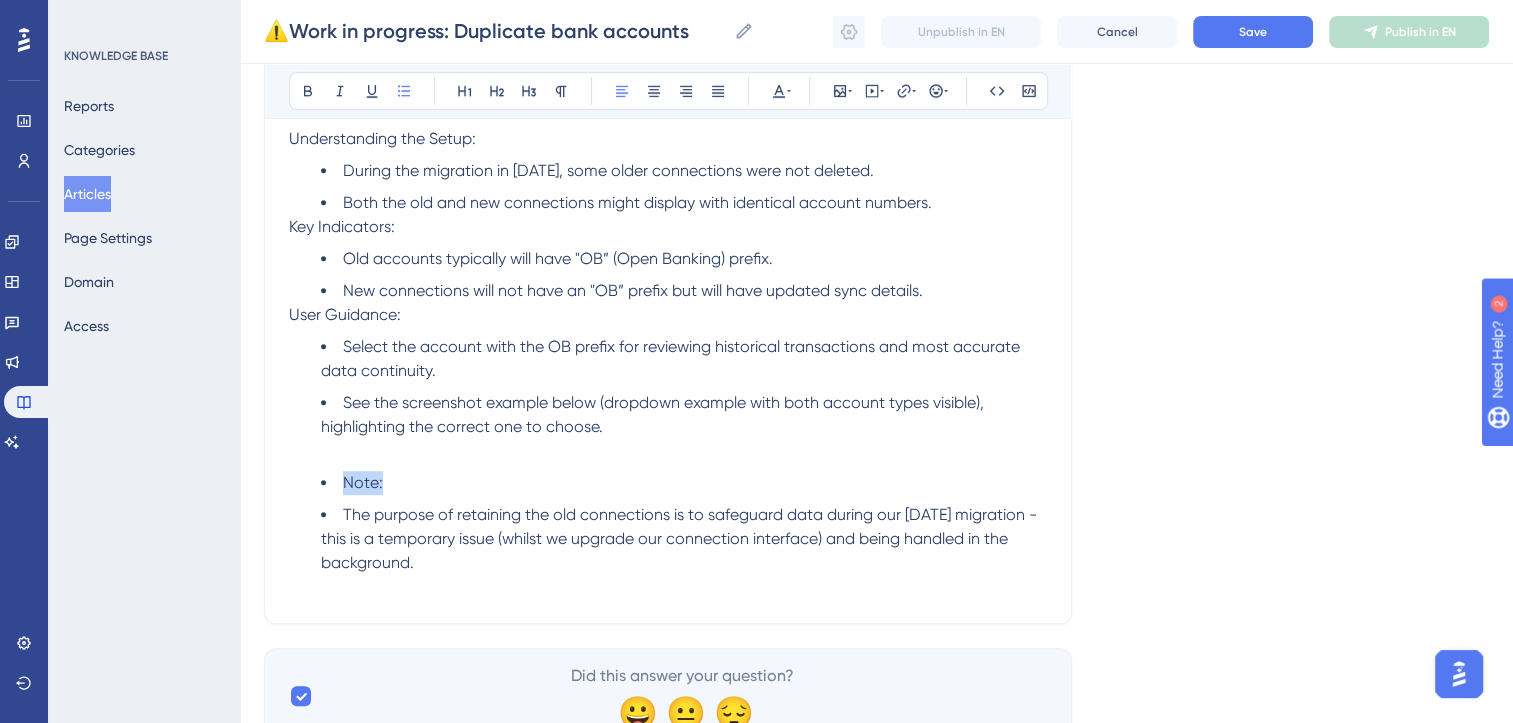 drag, startPoint x: 343, startPoint y: 517, endPoint x: 321, endPoint y: 477, distance: 45.65085 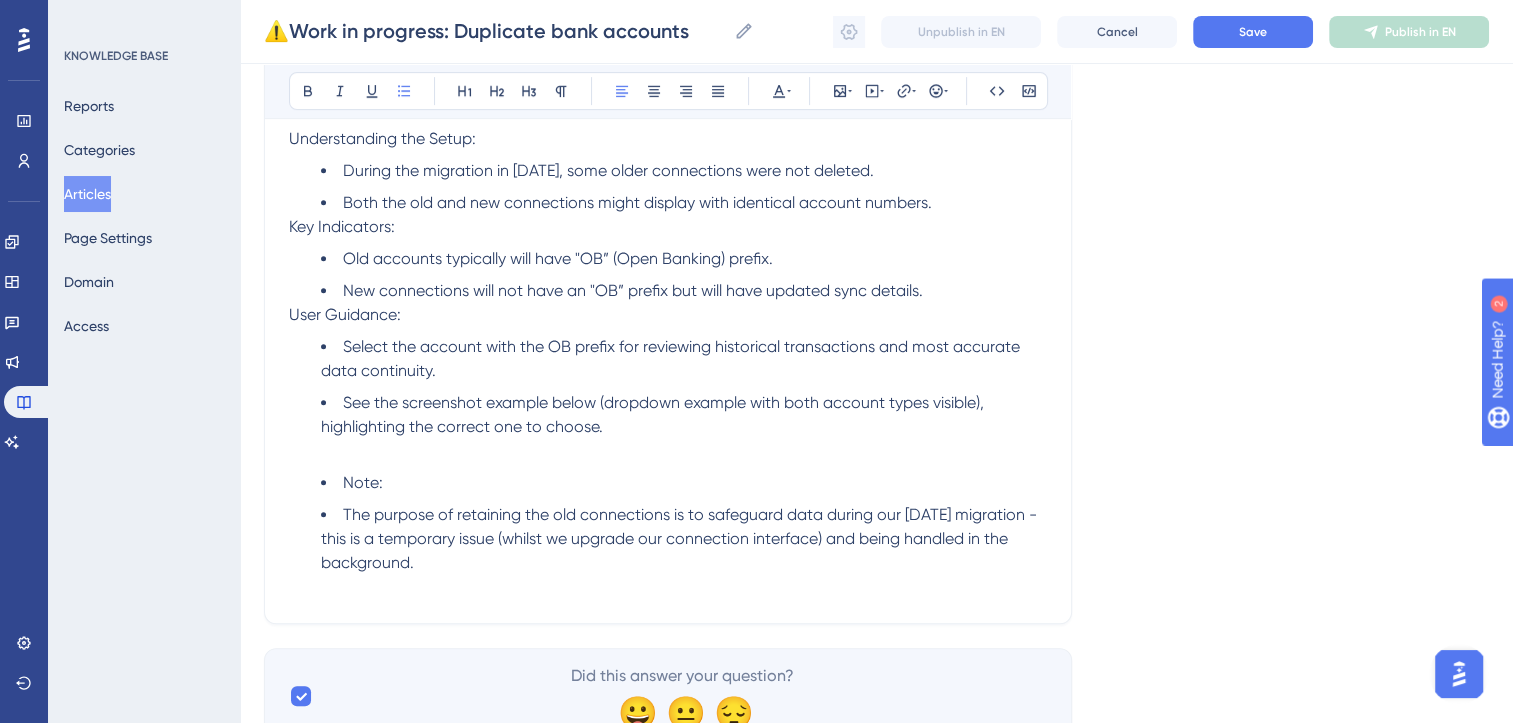 click on "Note:" at bounding box center [684, 483] 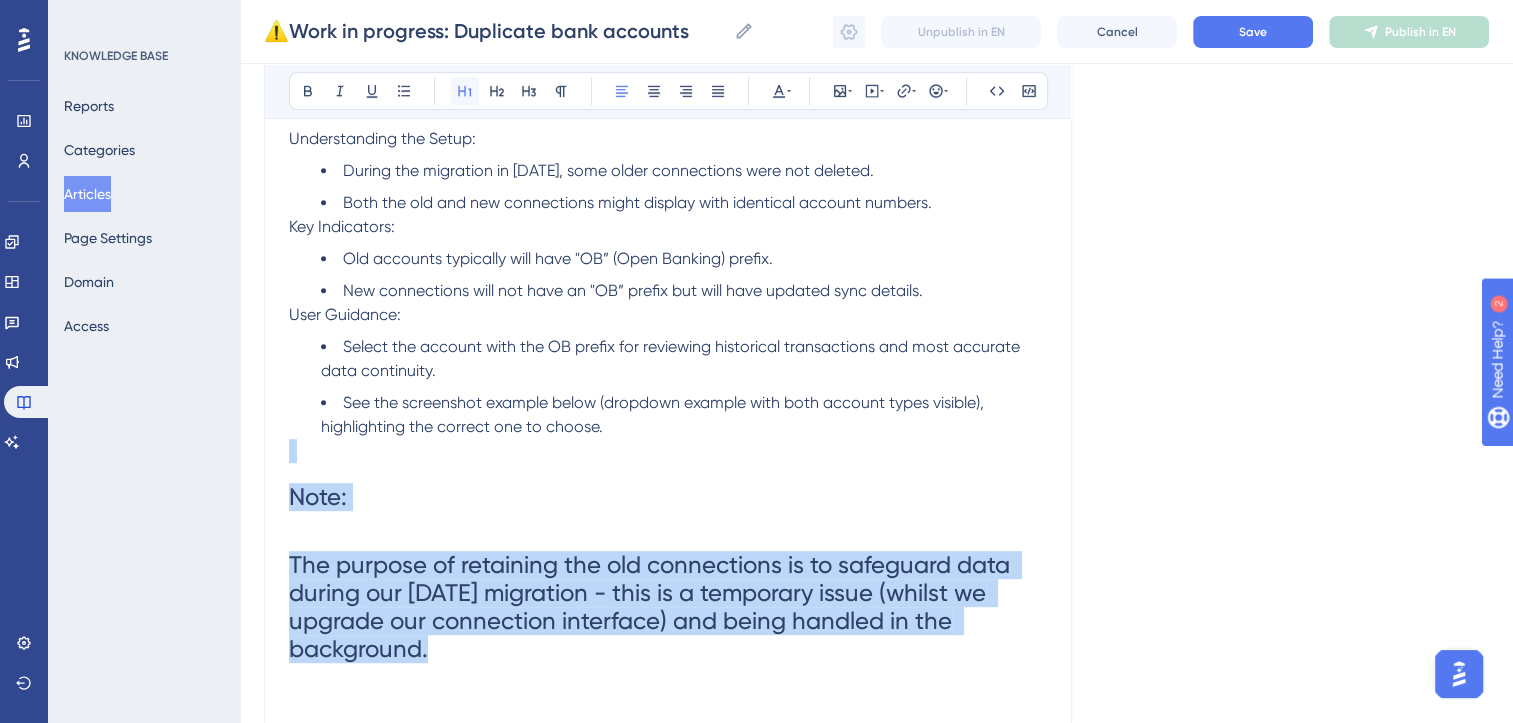click 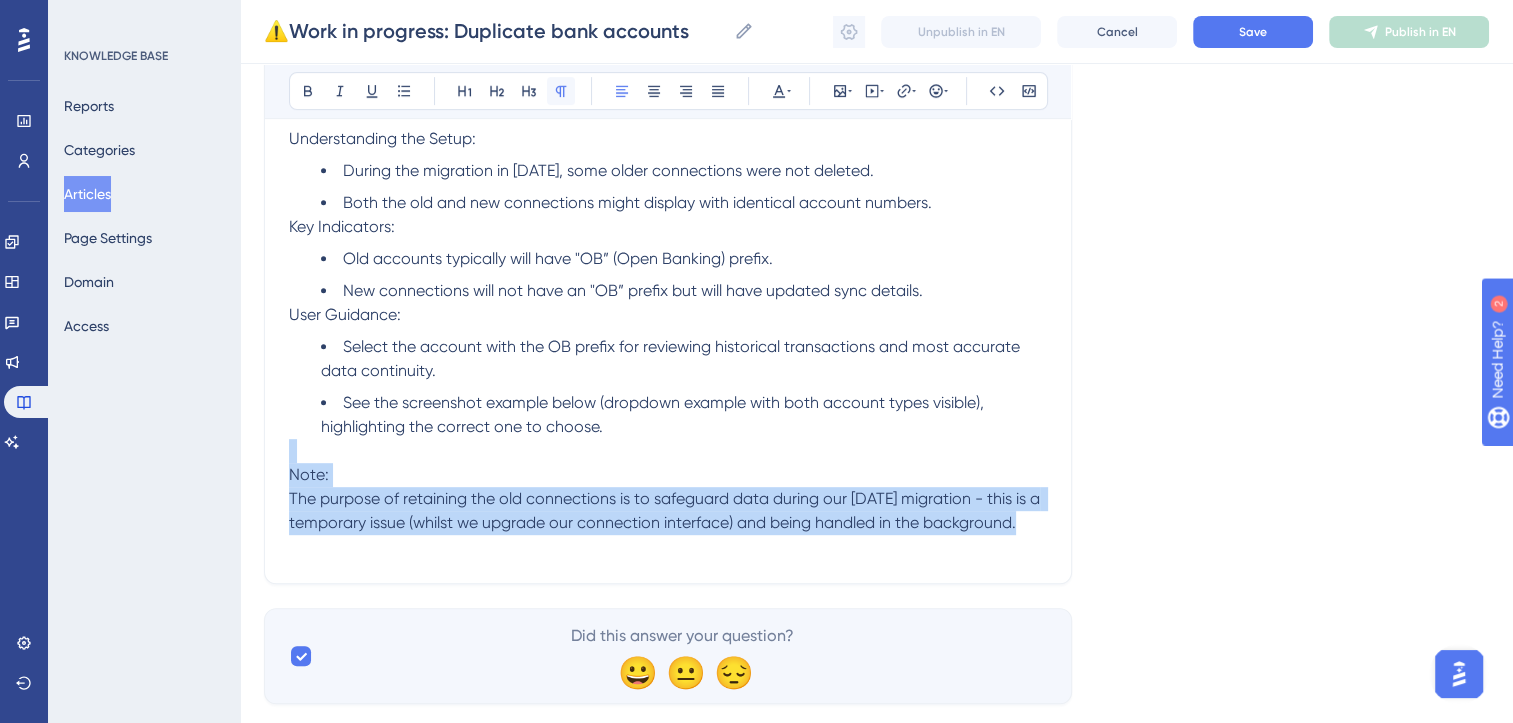 click 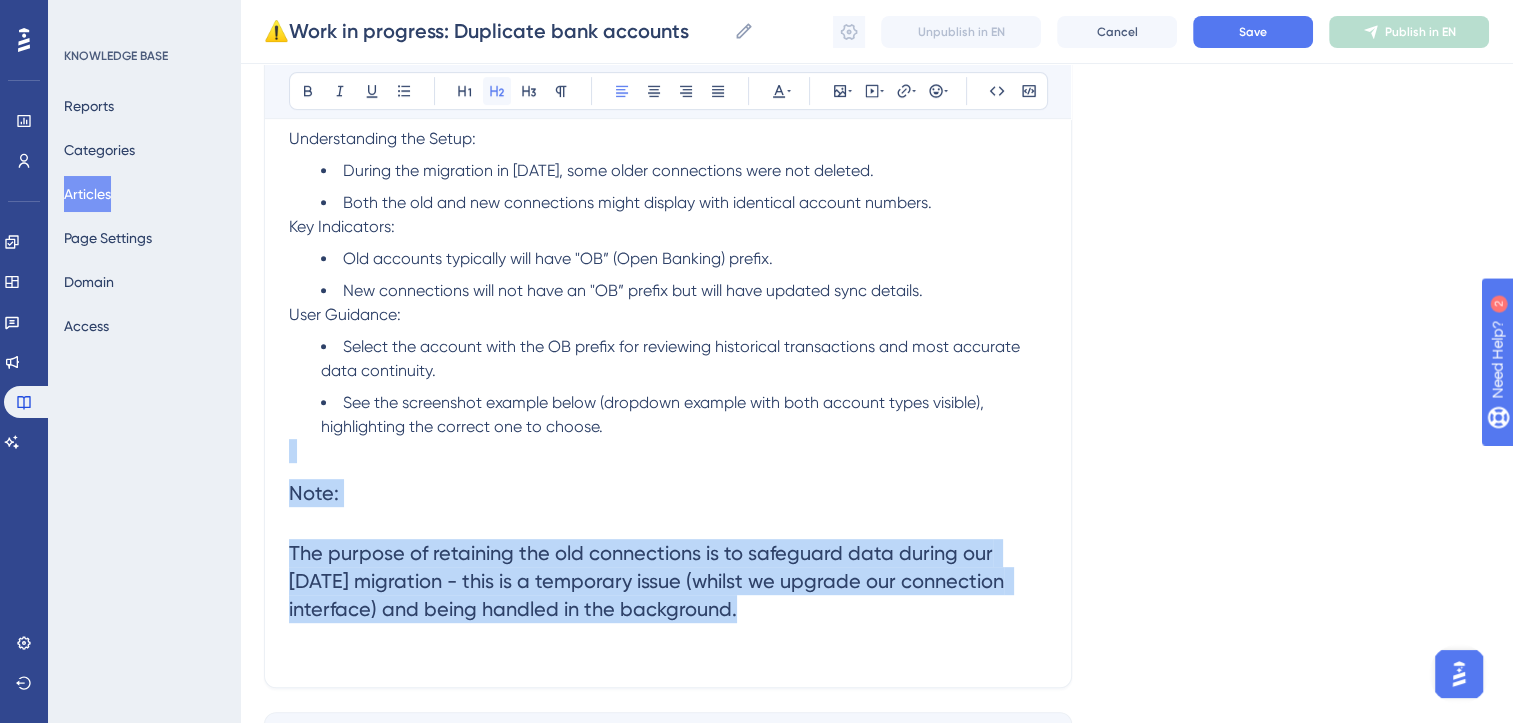 click 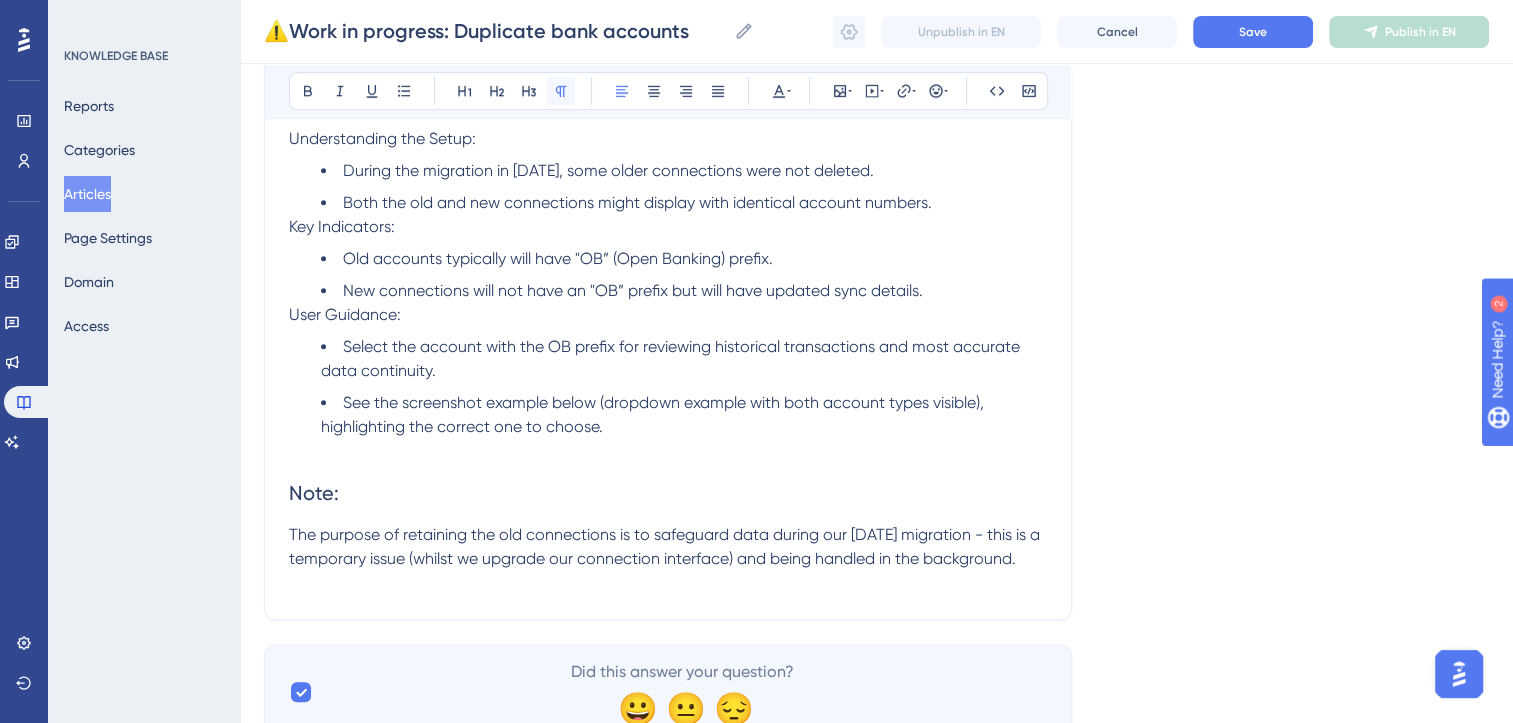 click 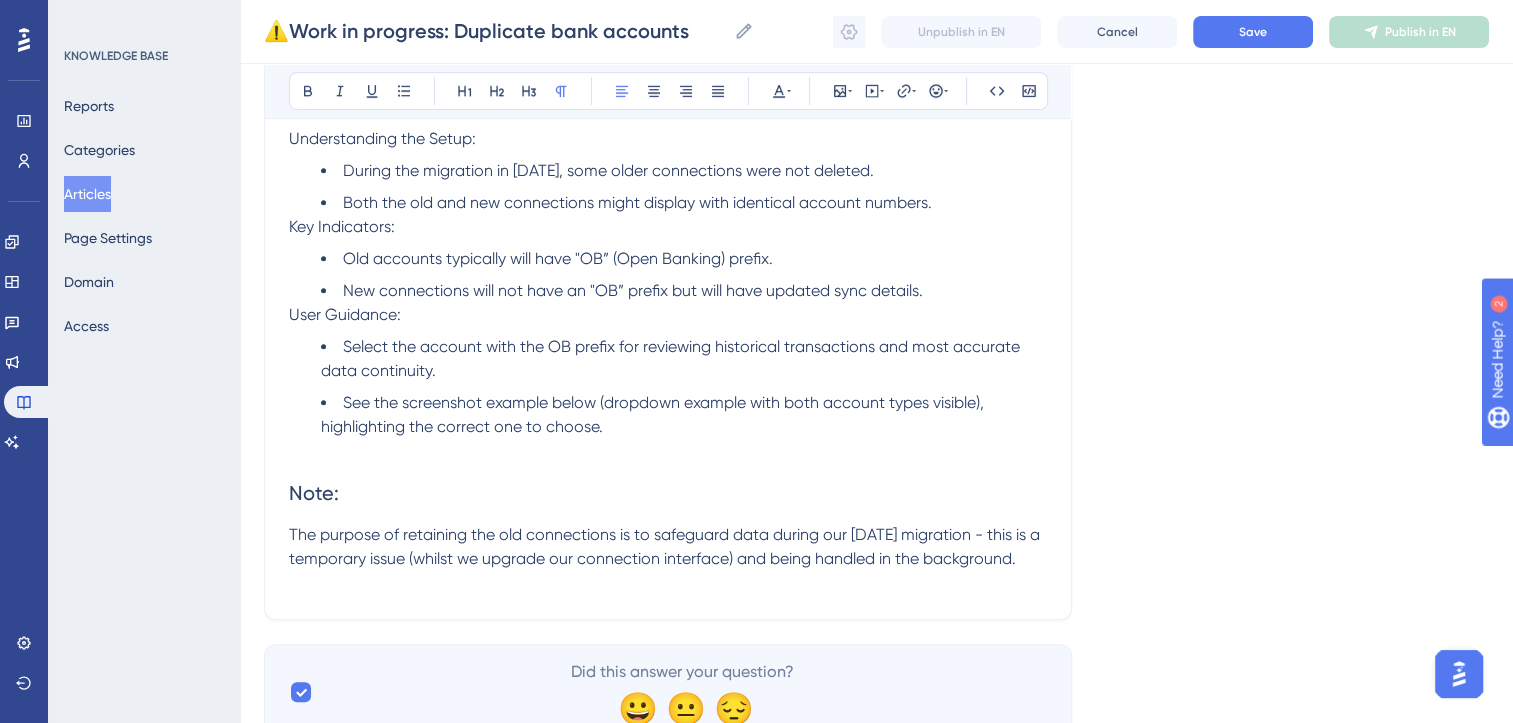 click on "Note:" at bounding box center [314, 493] 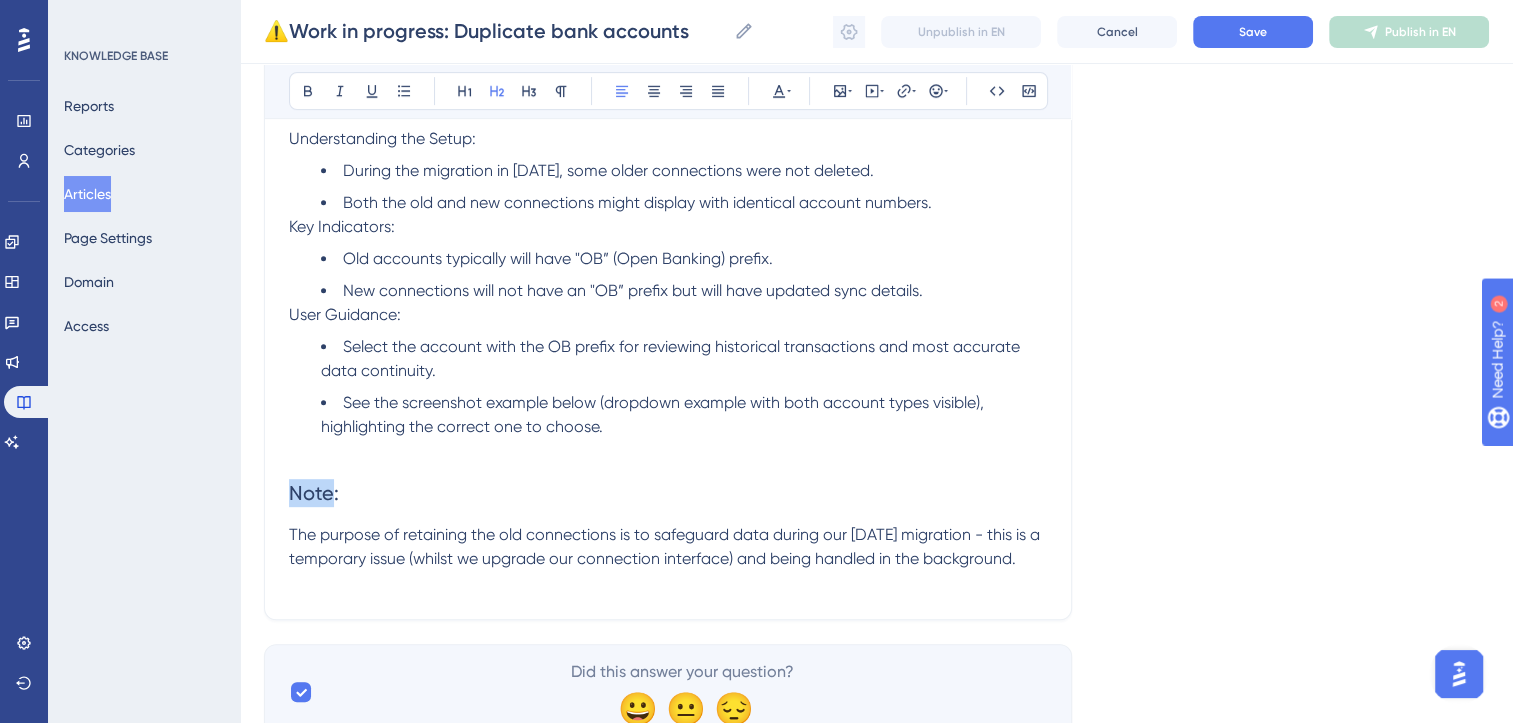 click on "Note:" at bounding box center [314, 493] 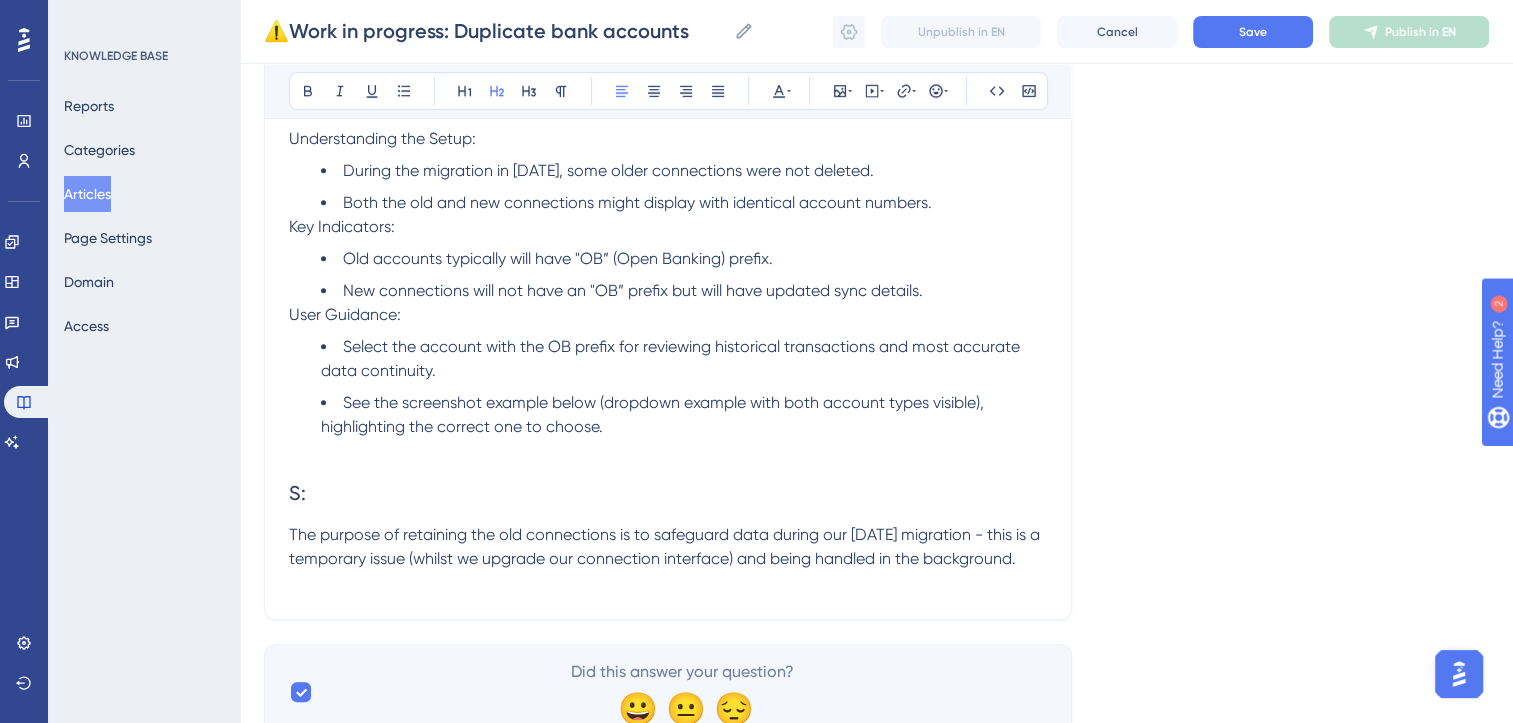 type 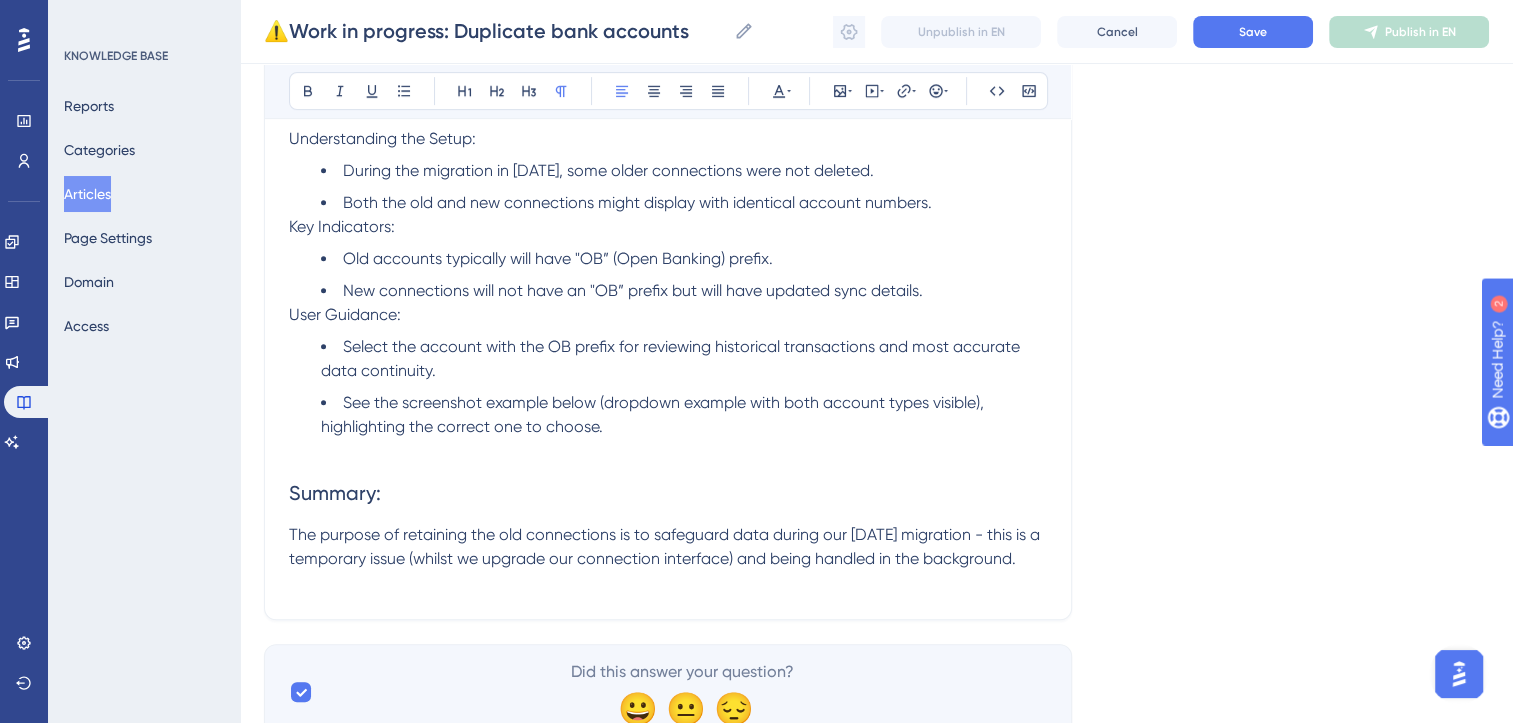 click on "The purpose of retaining the old connections is to safeguard data during our [DATE] migration - this is a temporary issue (whilst we upgrade our connection interface) and being handled in the background." at bounding box center (668, 547) 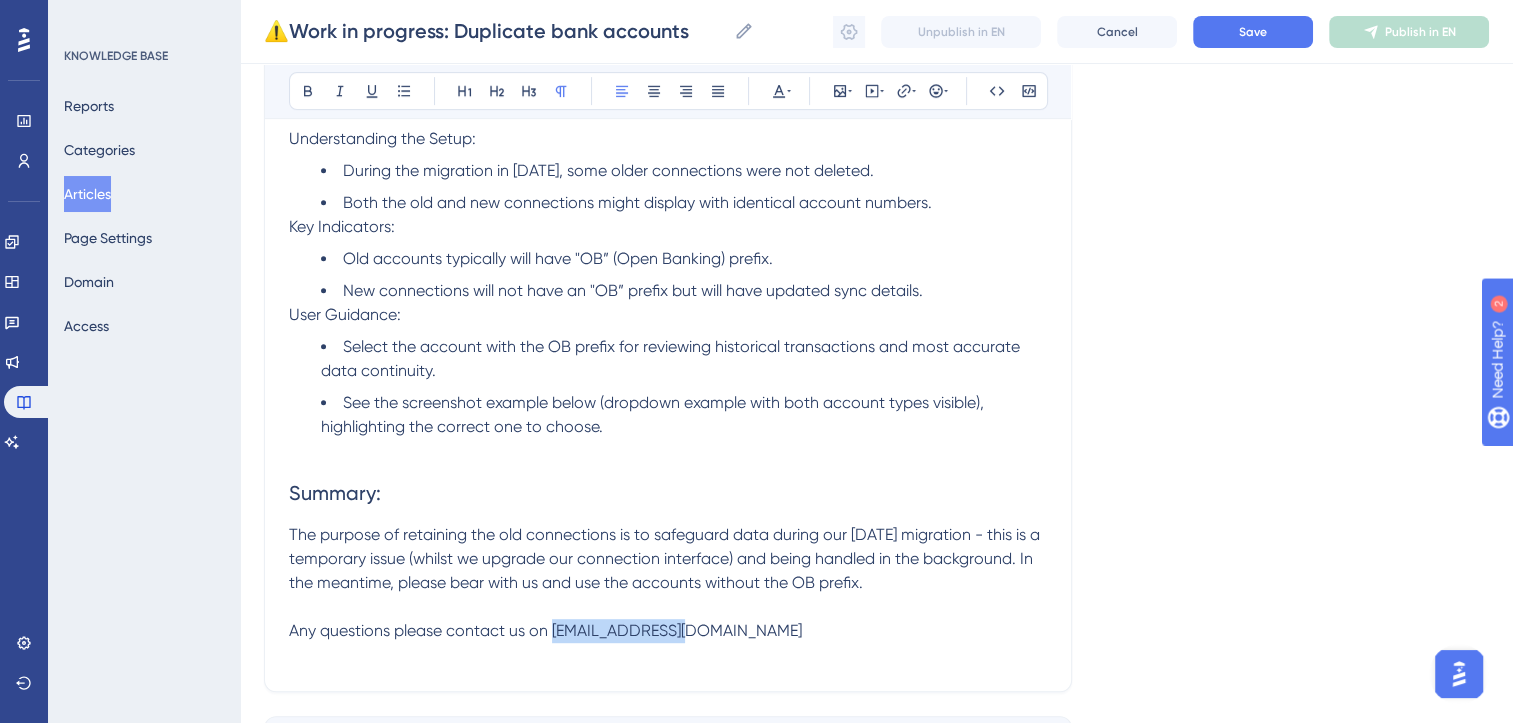 click on "Any questions please contact us on [EMAIL_ADDRESS][DOMAIN_NAME]" at bounding box center (545, 630) 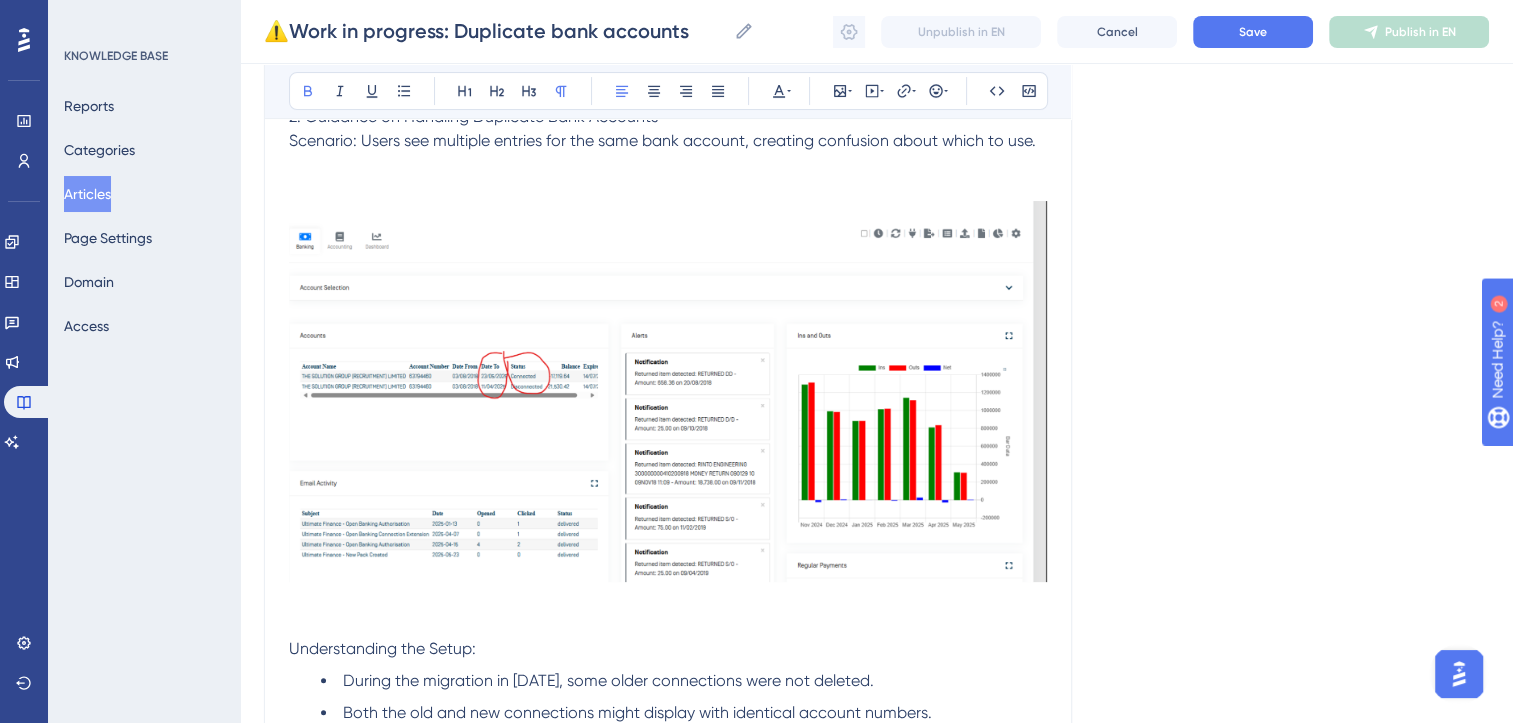 scroll, scrollTop: 0, scrollLeft: 0, axis: both 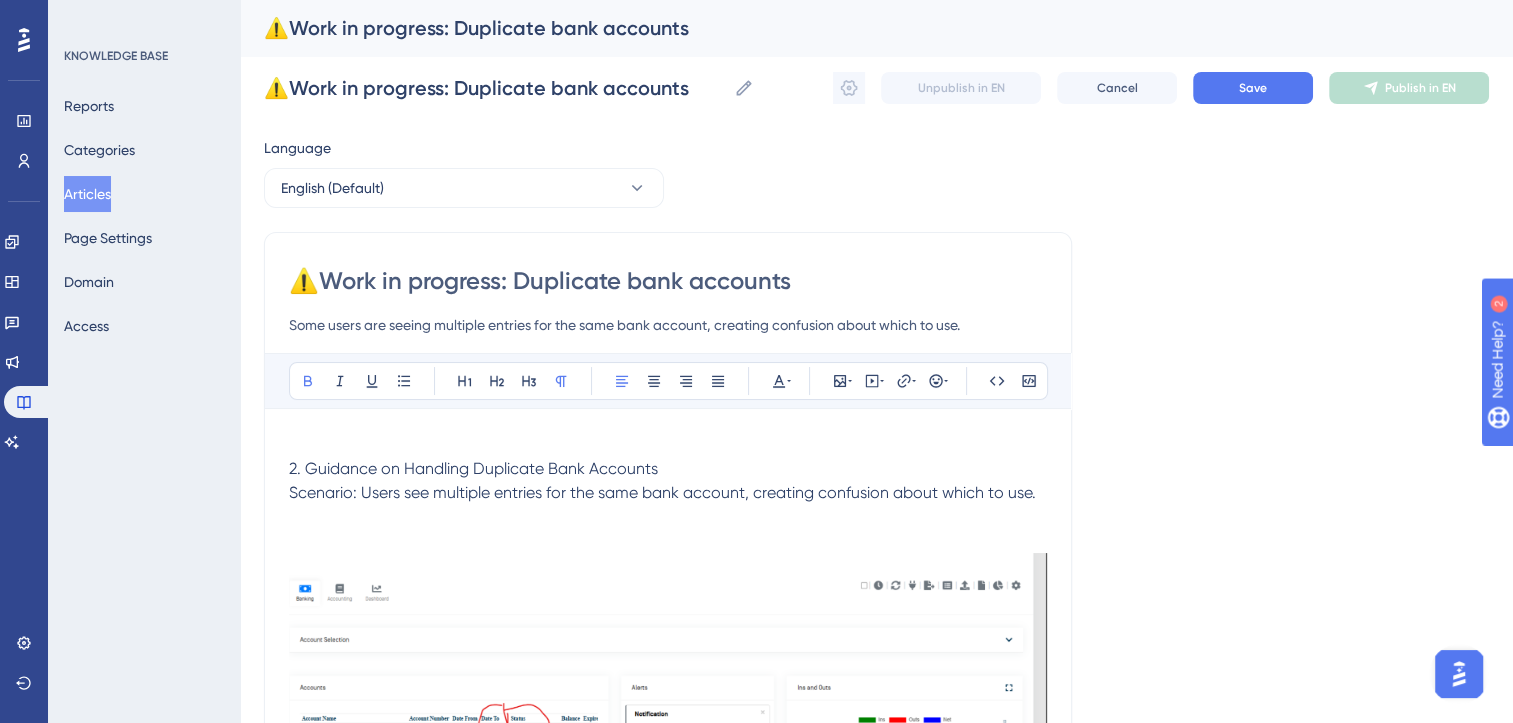click on "Some users are seeing multiple entries for the same bank account, creating confusion about which to use." at bounding box center (668, 325) 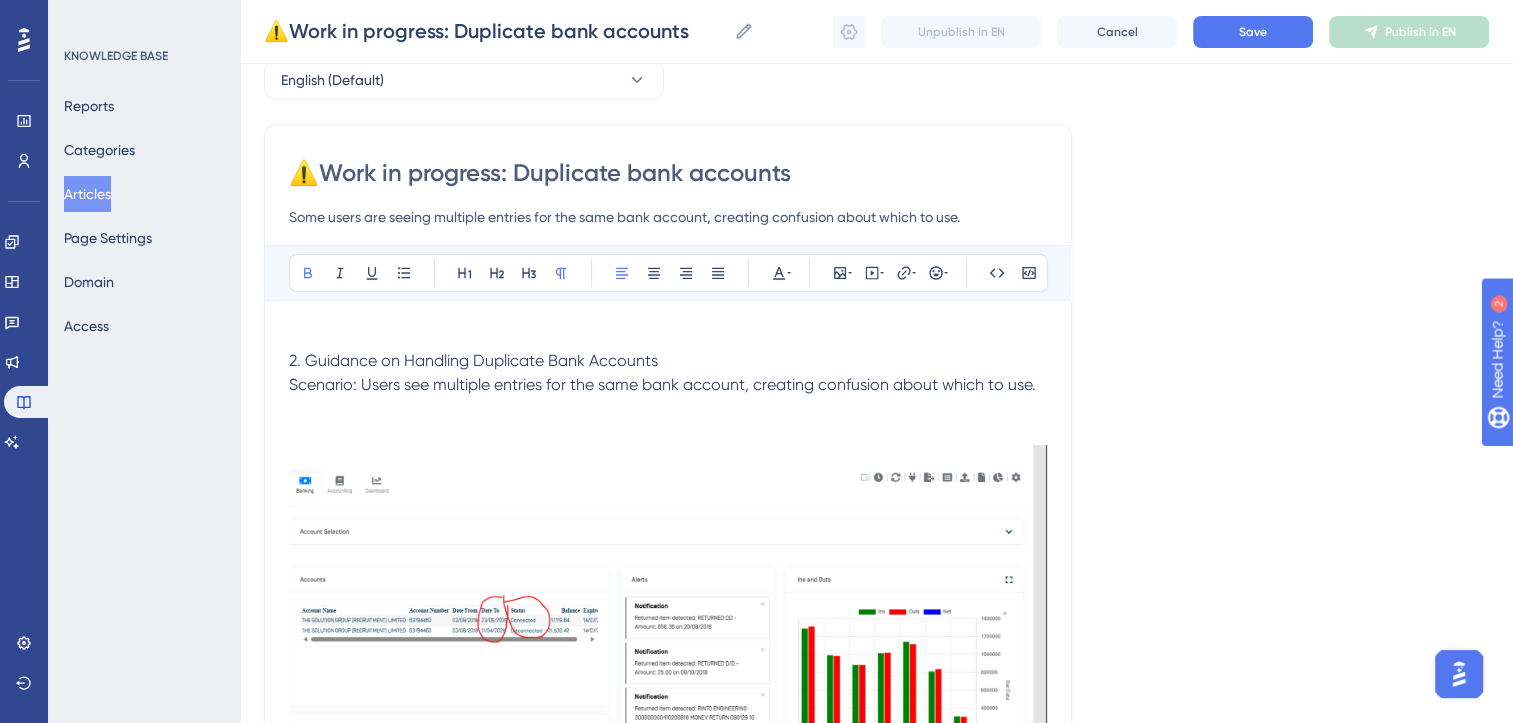 scroll, scrollTop: 115, scrollLeft: 0, axis: vertical 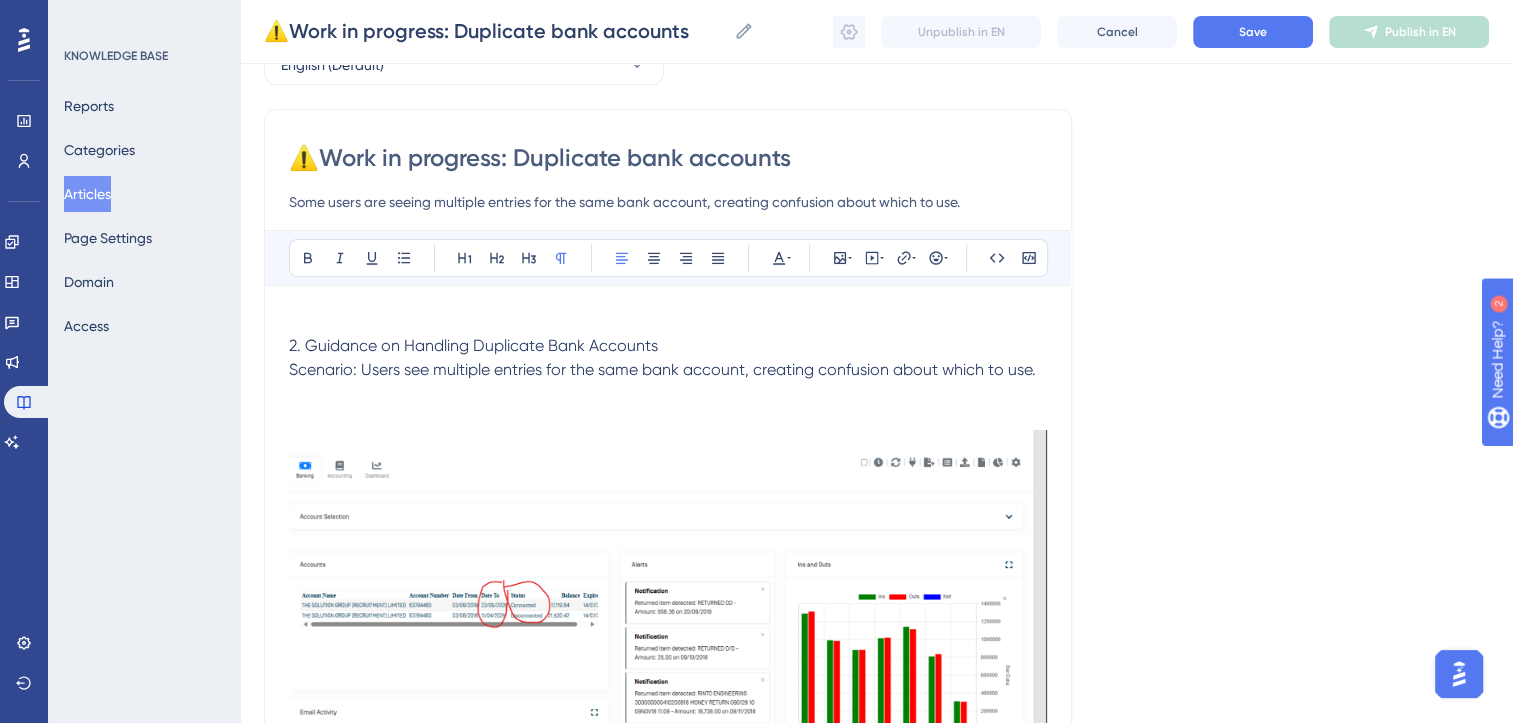 click on "2. Guidance on Handling Duplicate Bank Accounts" at bounding box center [473, 345] 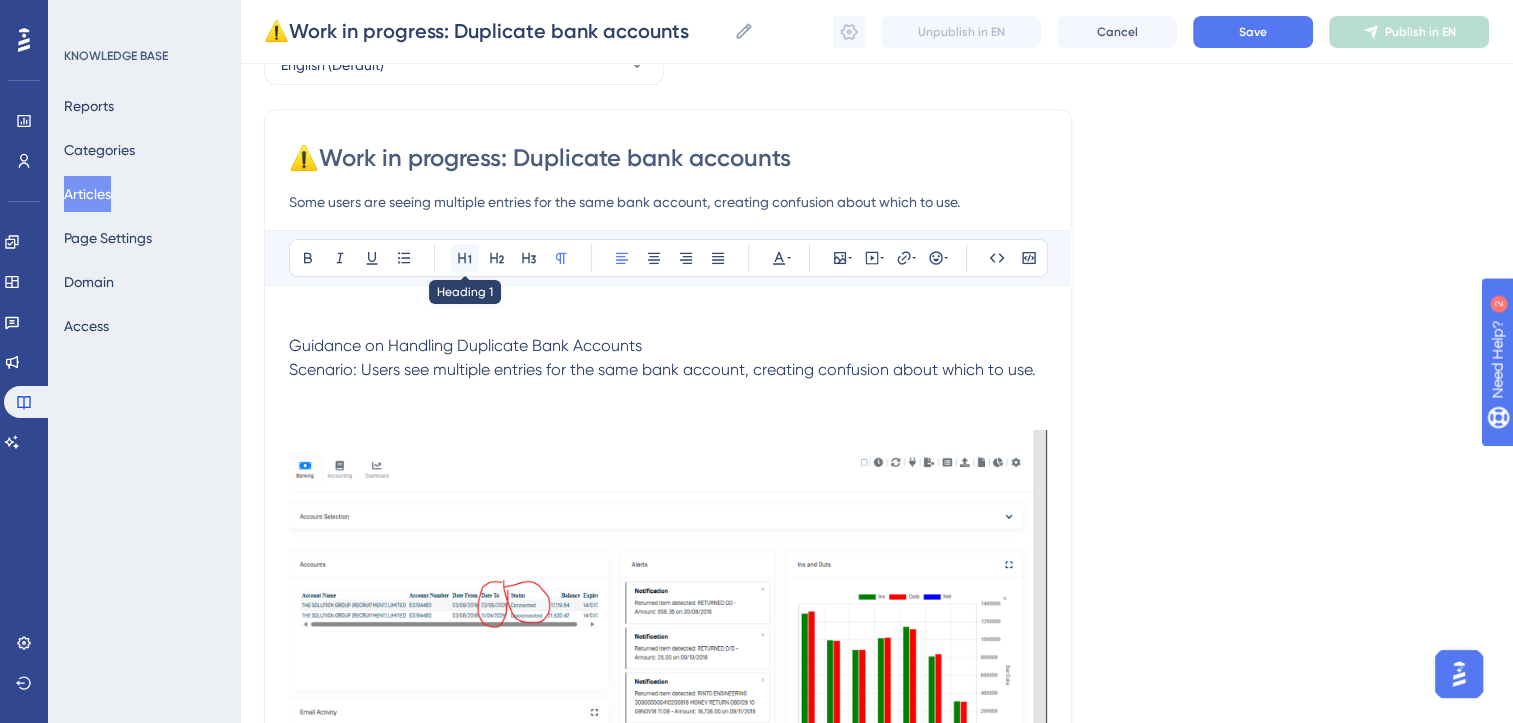 click 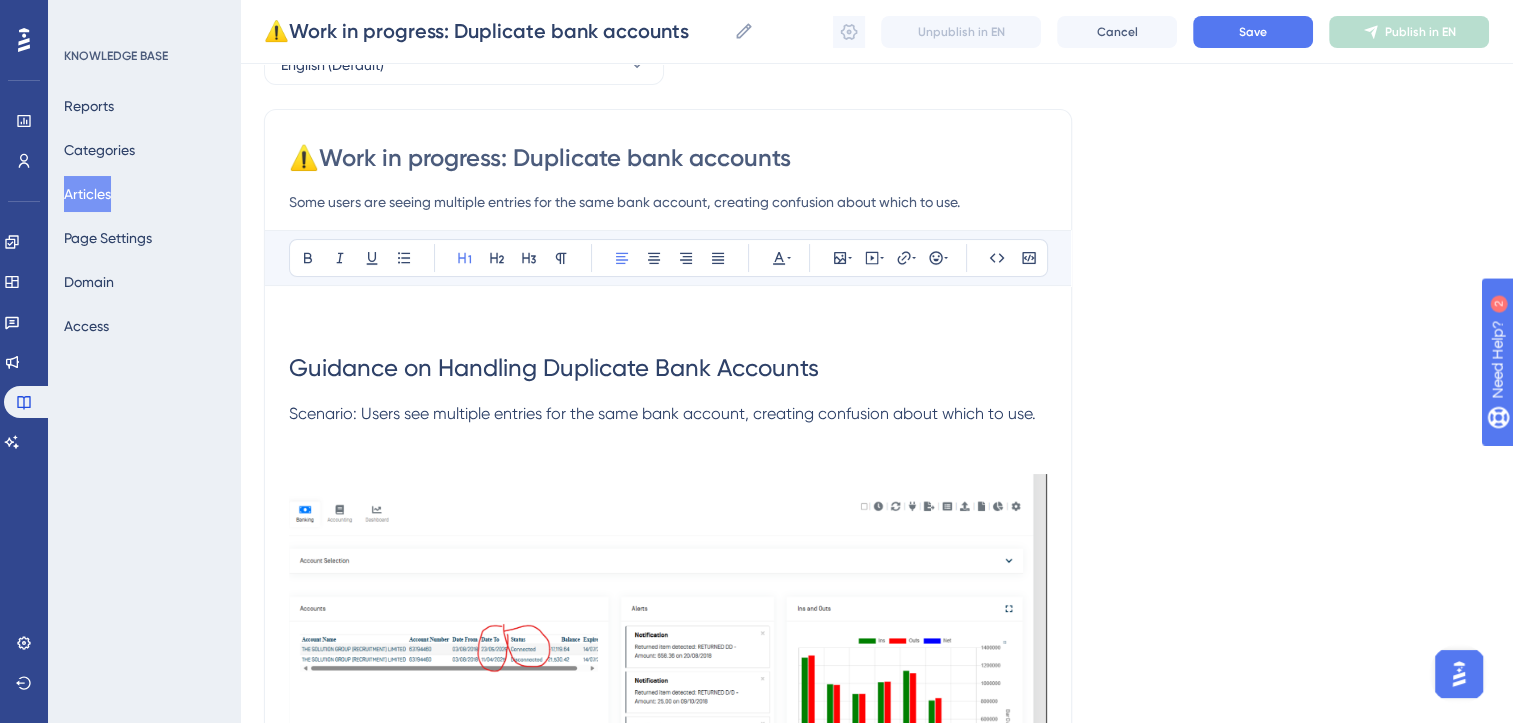 click on "Scenario: Users see multiple entries for the same bank account, creating confusion about which to use." at bounding box center [662, 413] 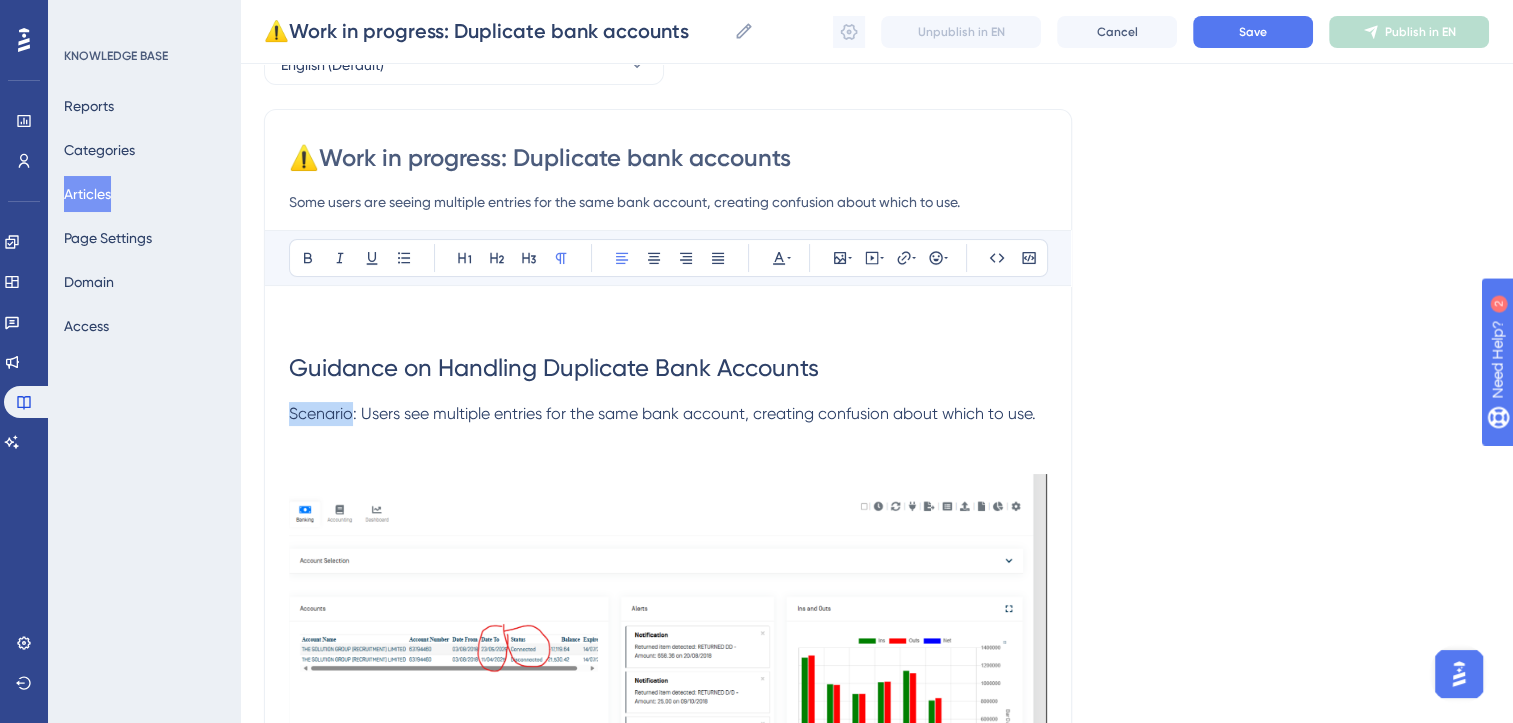 click on "Scenario: Users see multiple entries for the same bank account, creating confusion about which to use." at bounding box center [662, 413] 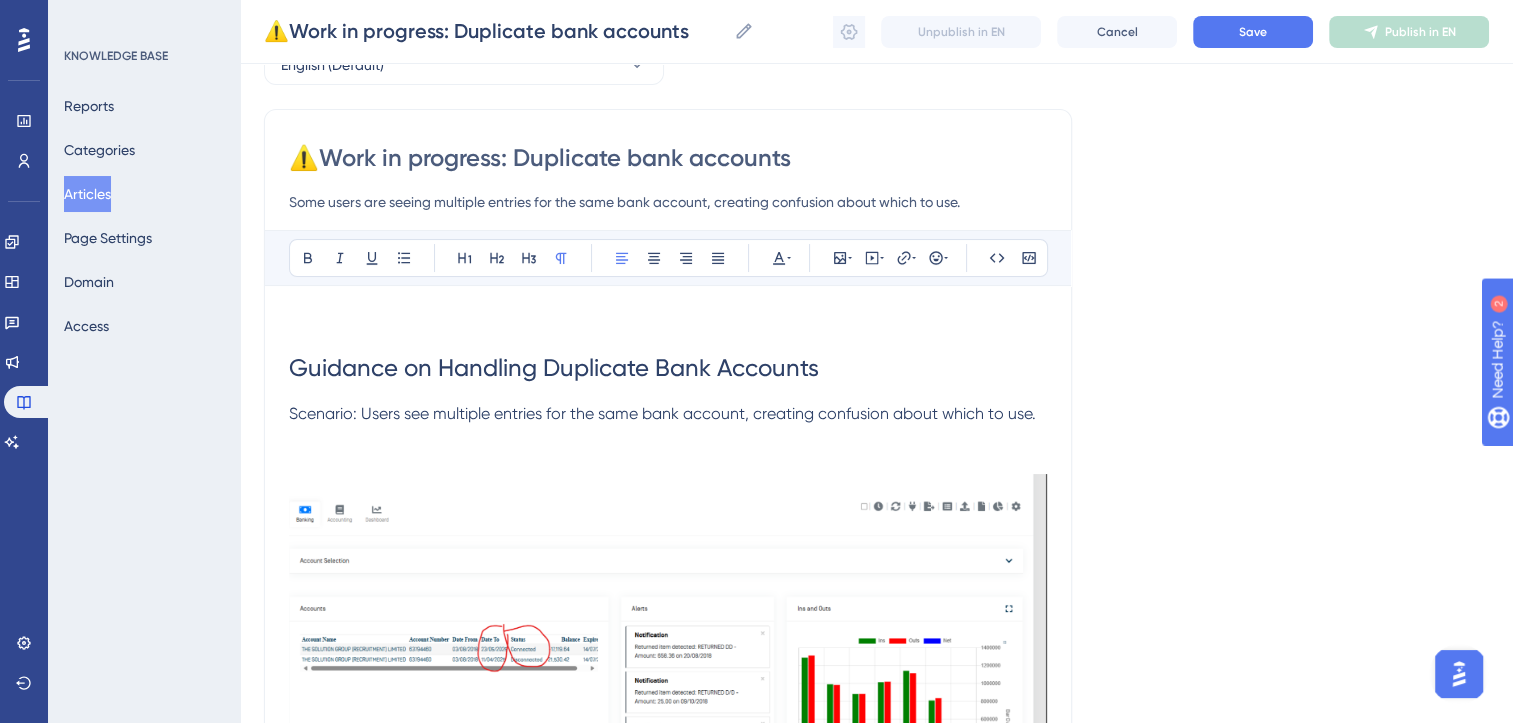 click on "Scenario: Users see multiple entries for the same bank account, creating confusion about which to use." at bounding box center [662, 413] 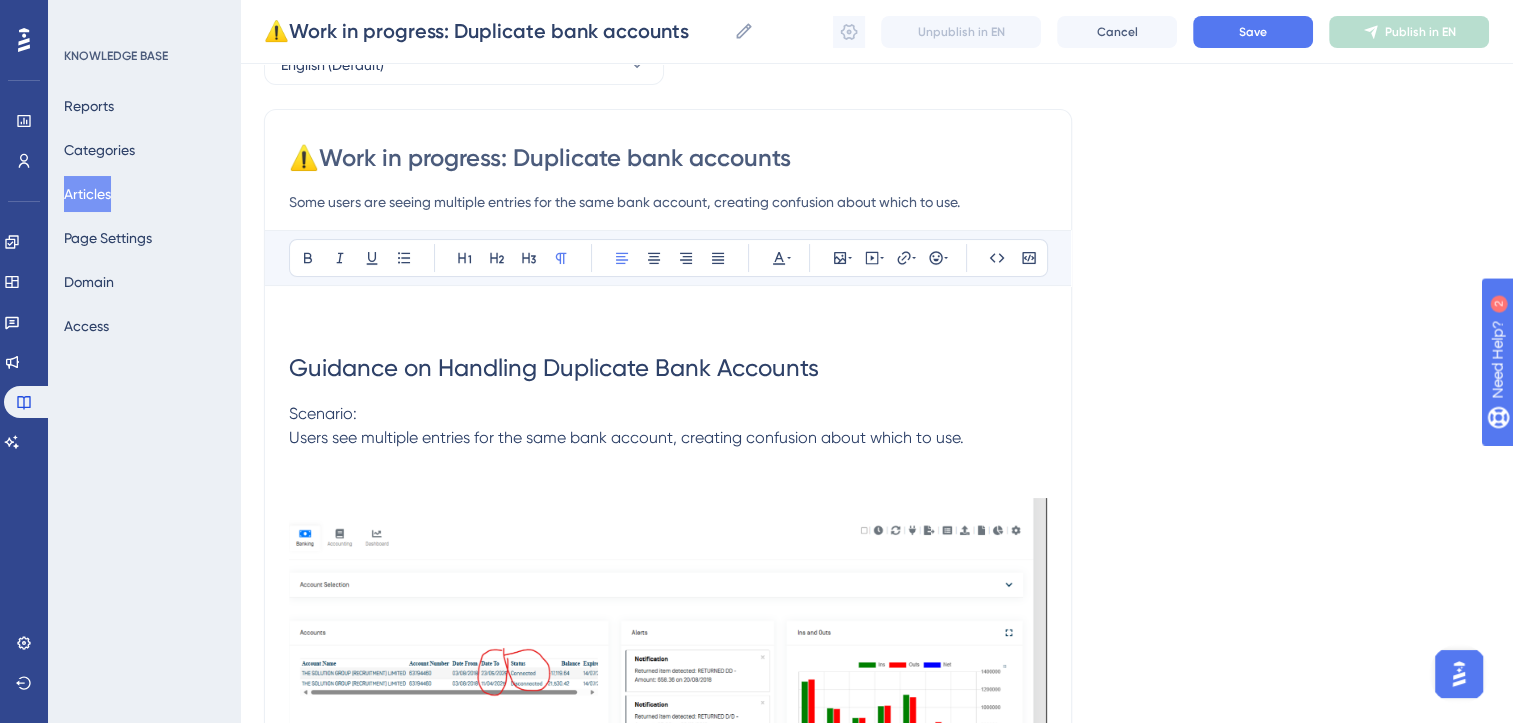 click on "Scenario:" at bounding box center [323, 413] 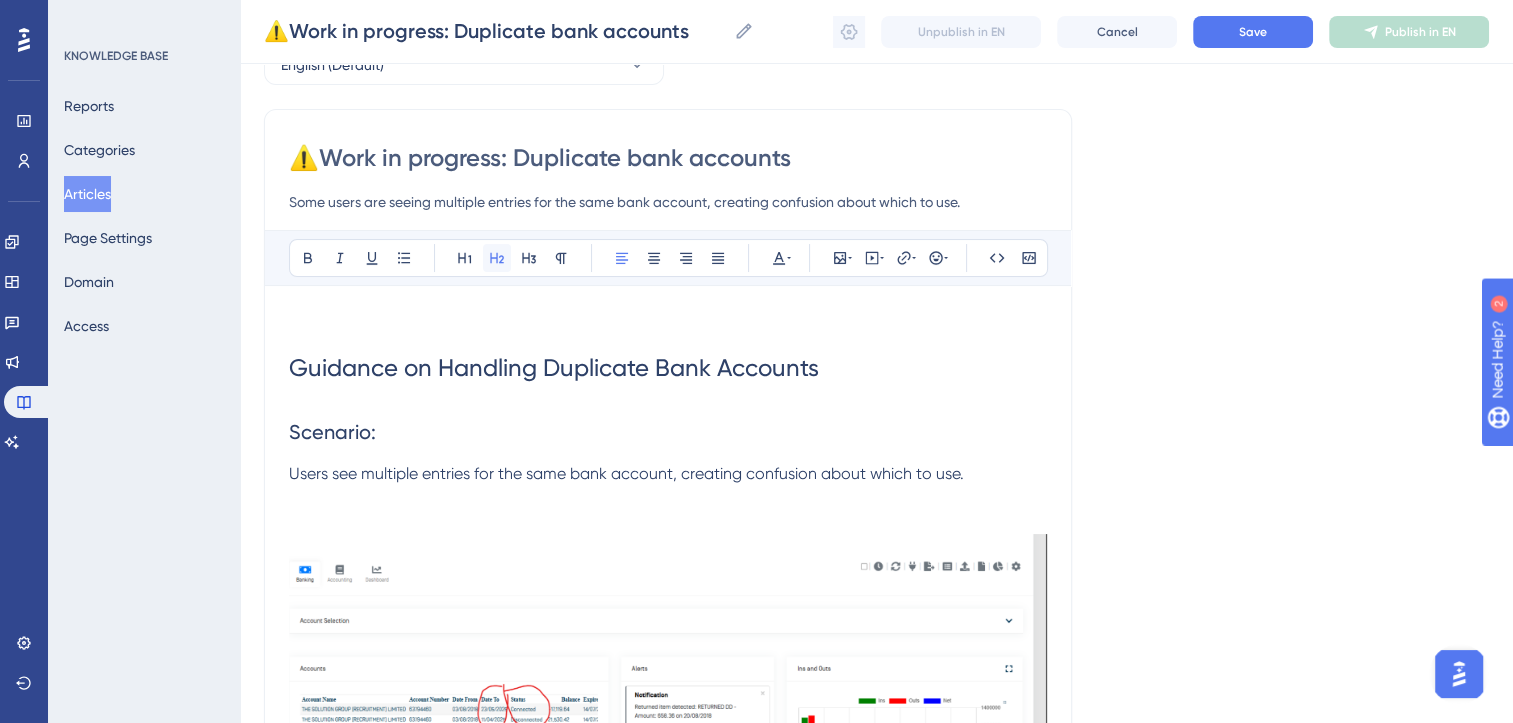 click 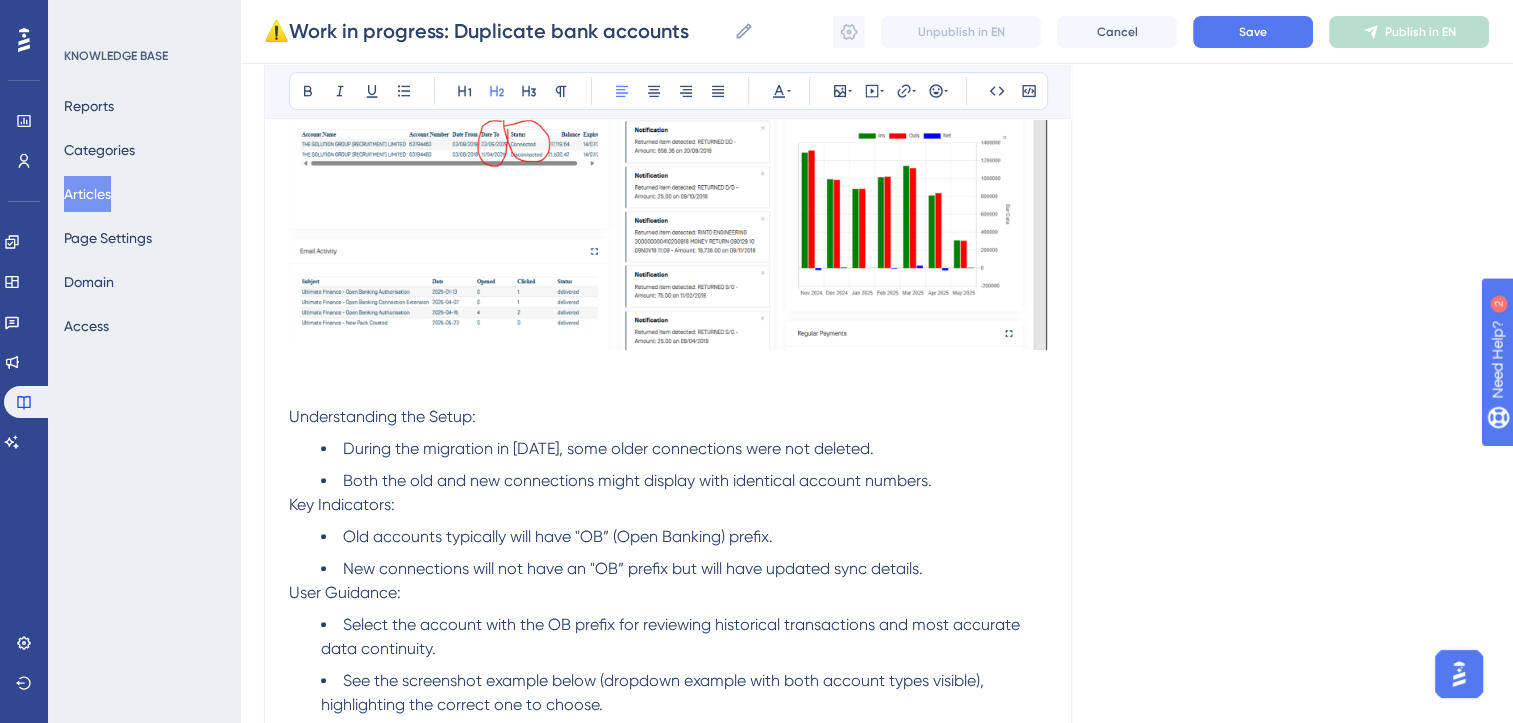 scroll, scrollTop: 682, scrollLeft: 0, axis: vertical 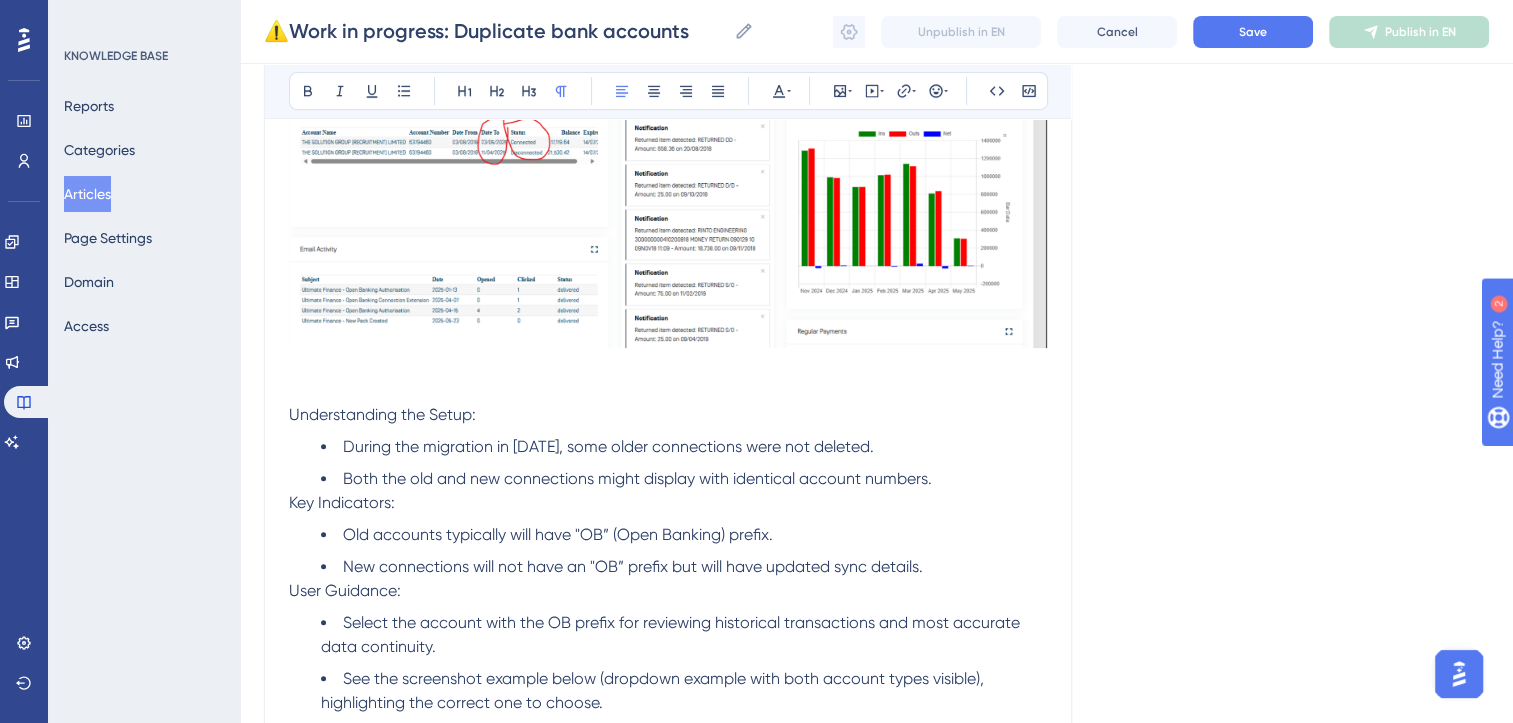 click on "Understanding the Setup:" at bounding box center [382, 414] 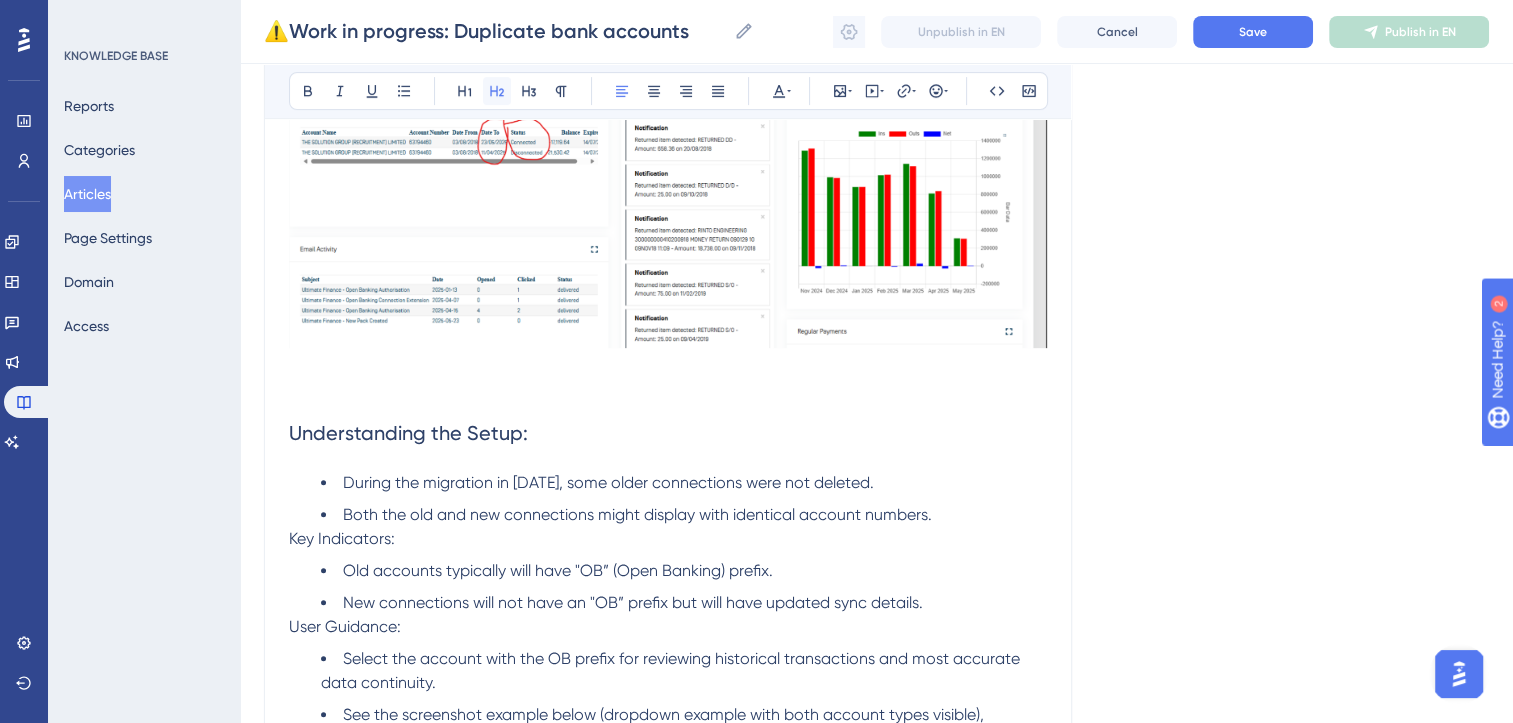 click at bounding box center [497, 91] 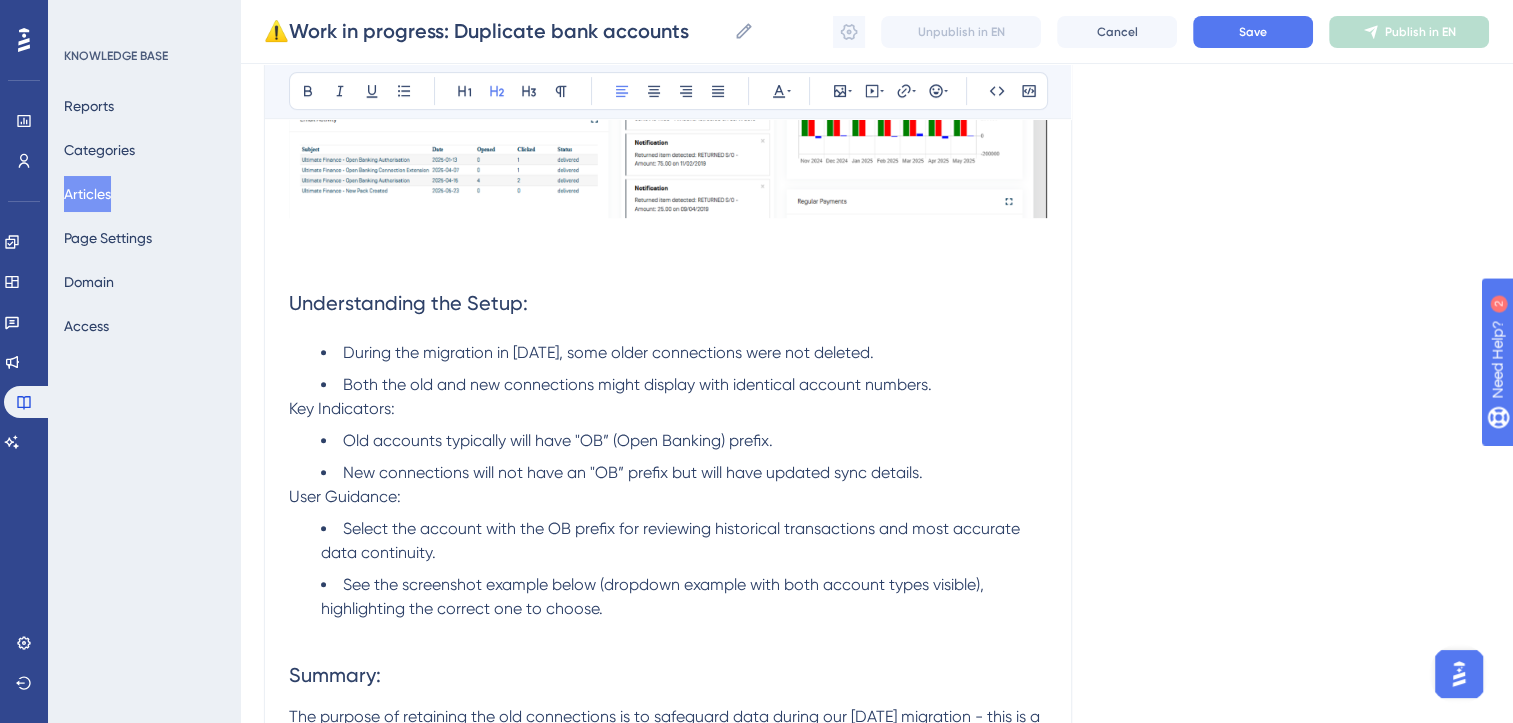scroll, scrollTop: 814, scrollLeft: 0, axis: vertical 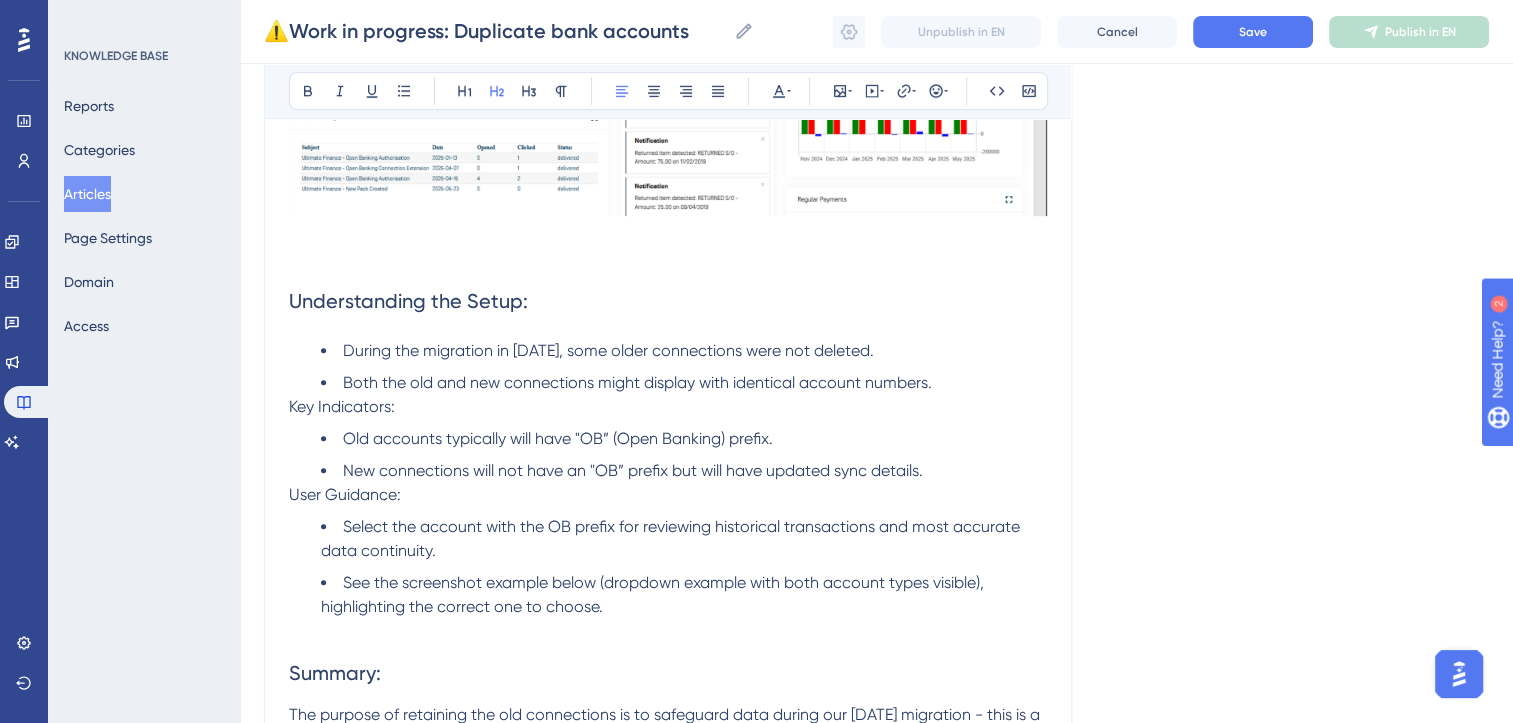 click on "Understanding the Setup:" at bounding box center [408, 301] 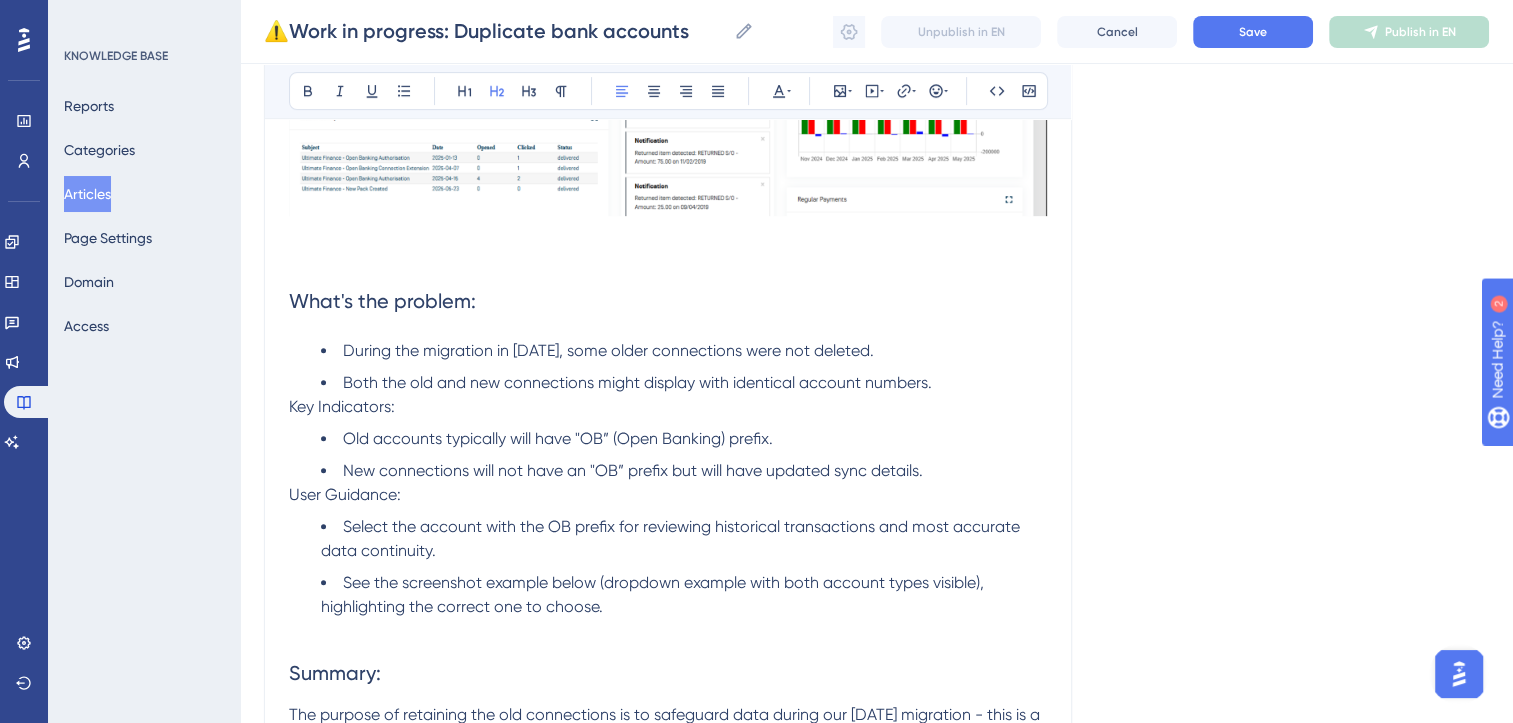 click on "What's the problem:" at bounding box center [382, 301] 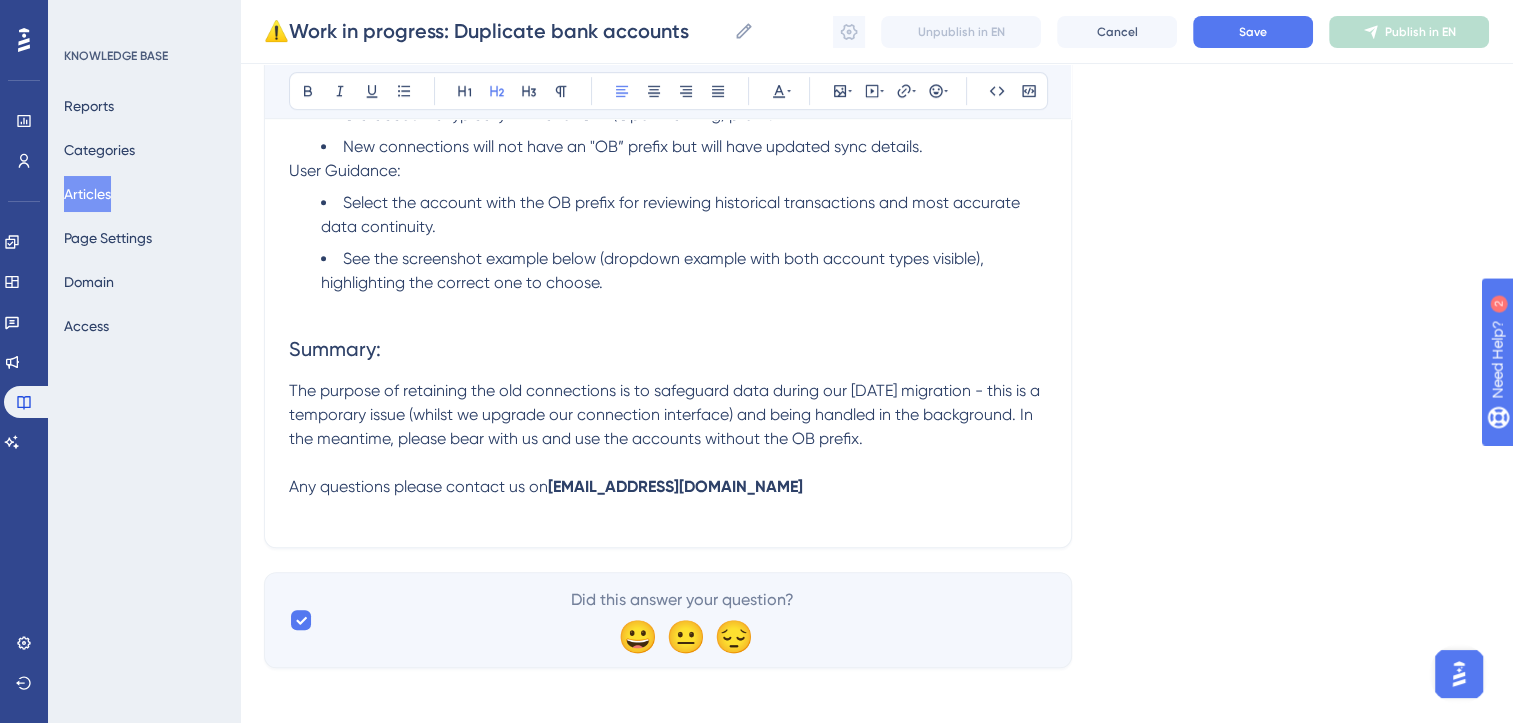 scroll, scrollTop: 1146, scrollLeft: 0, axis: vertical 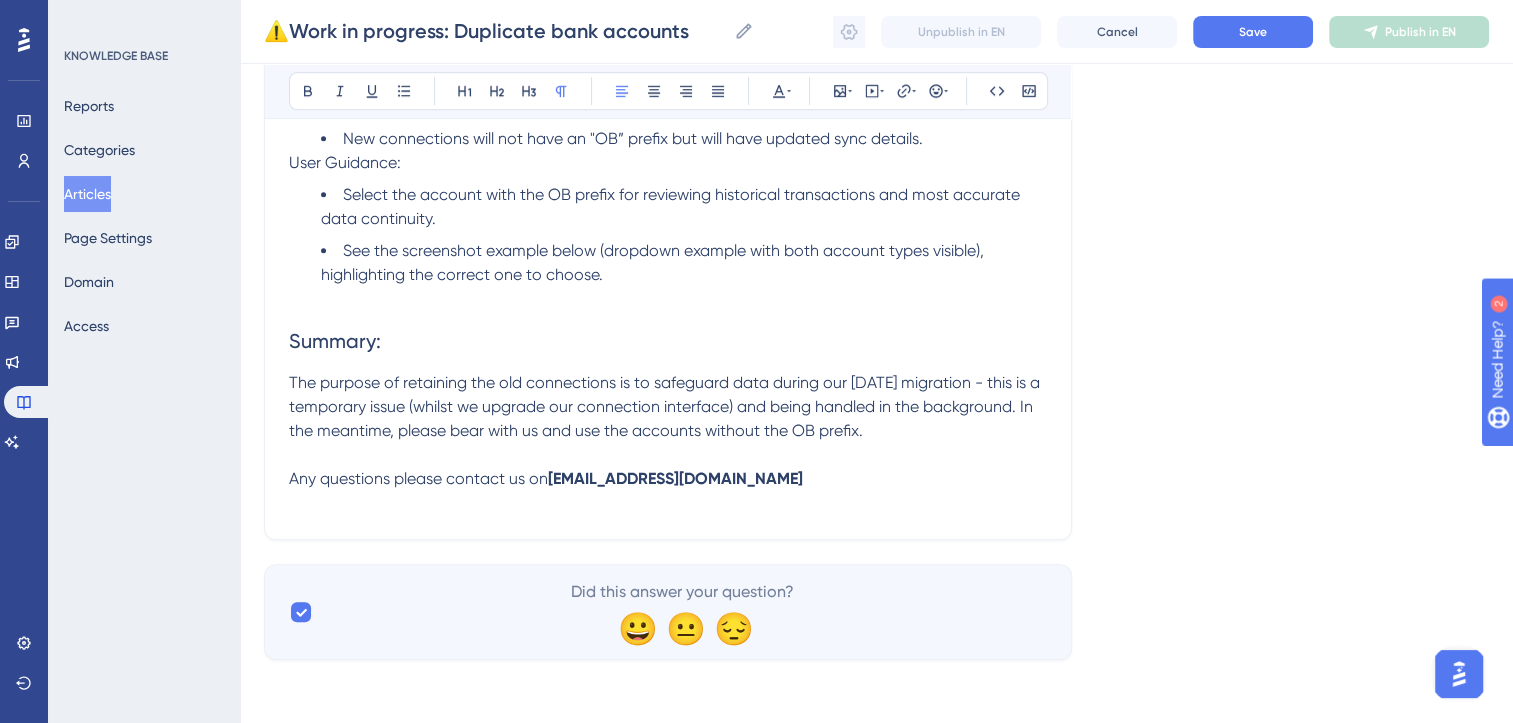 click at bounding box center [668, 299] 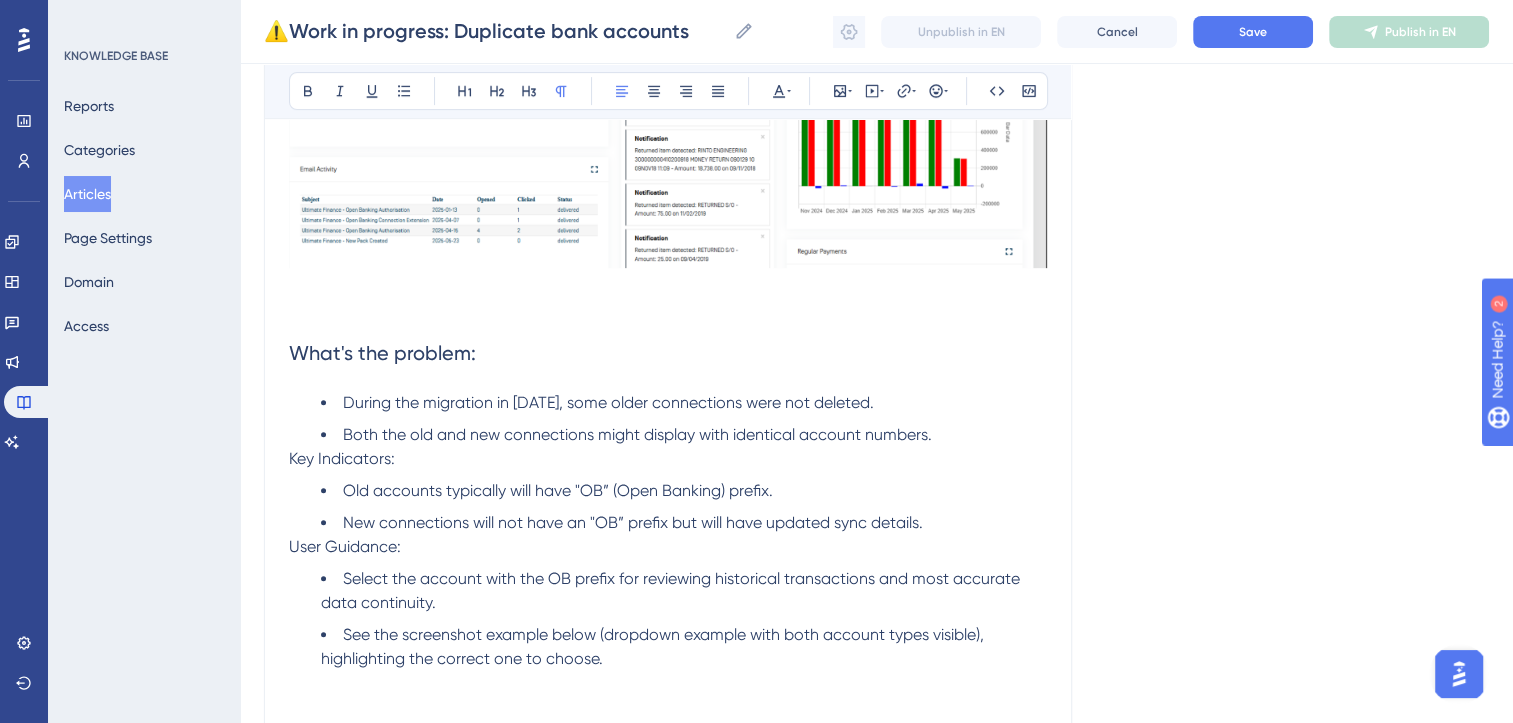scroll, scrollTop: 767, scrollLeft: 15, axis: both 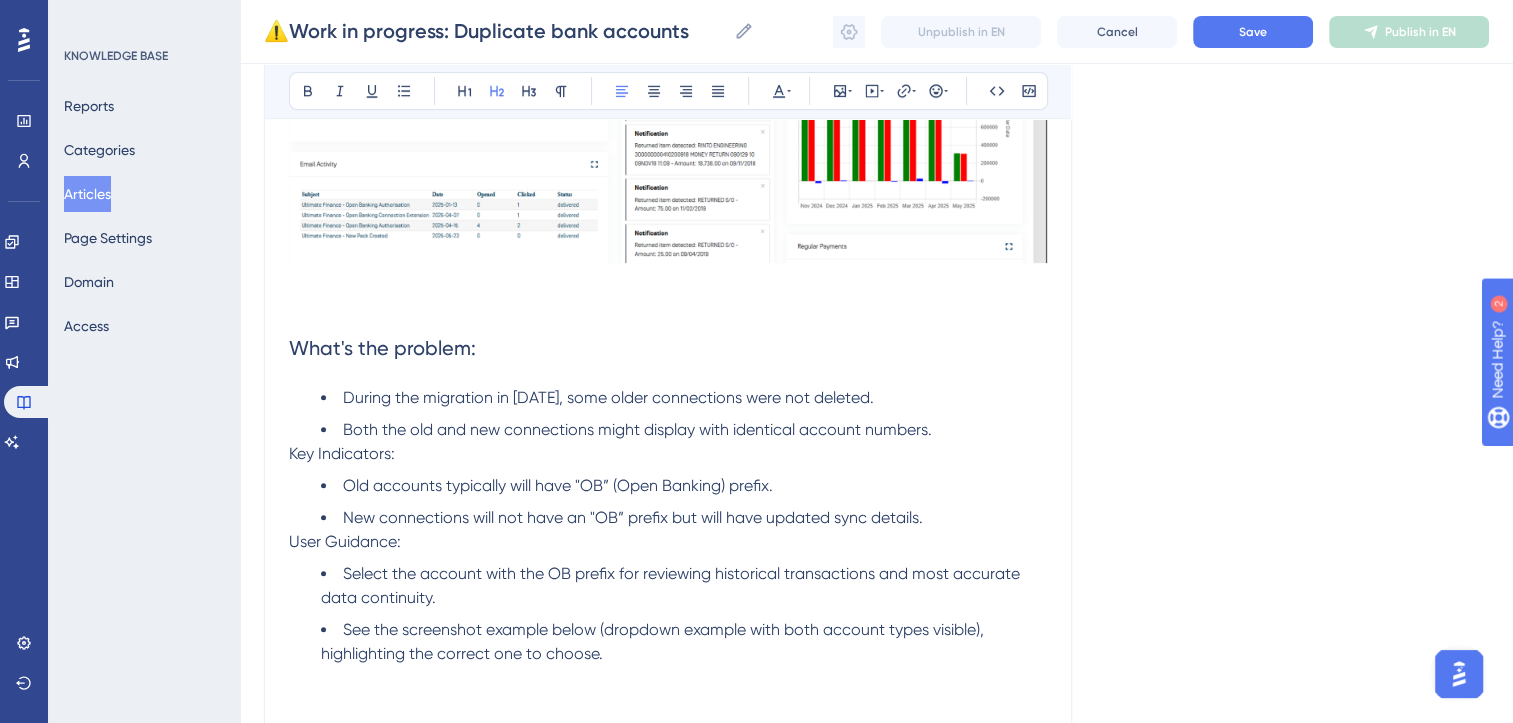 click on "What's the problem:" at bounding box center (382, 348) 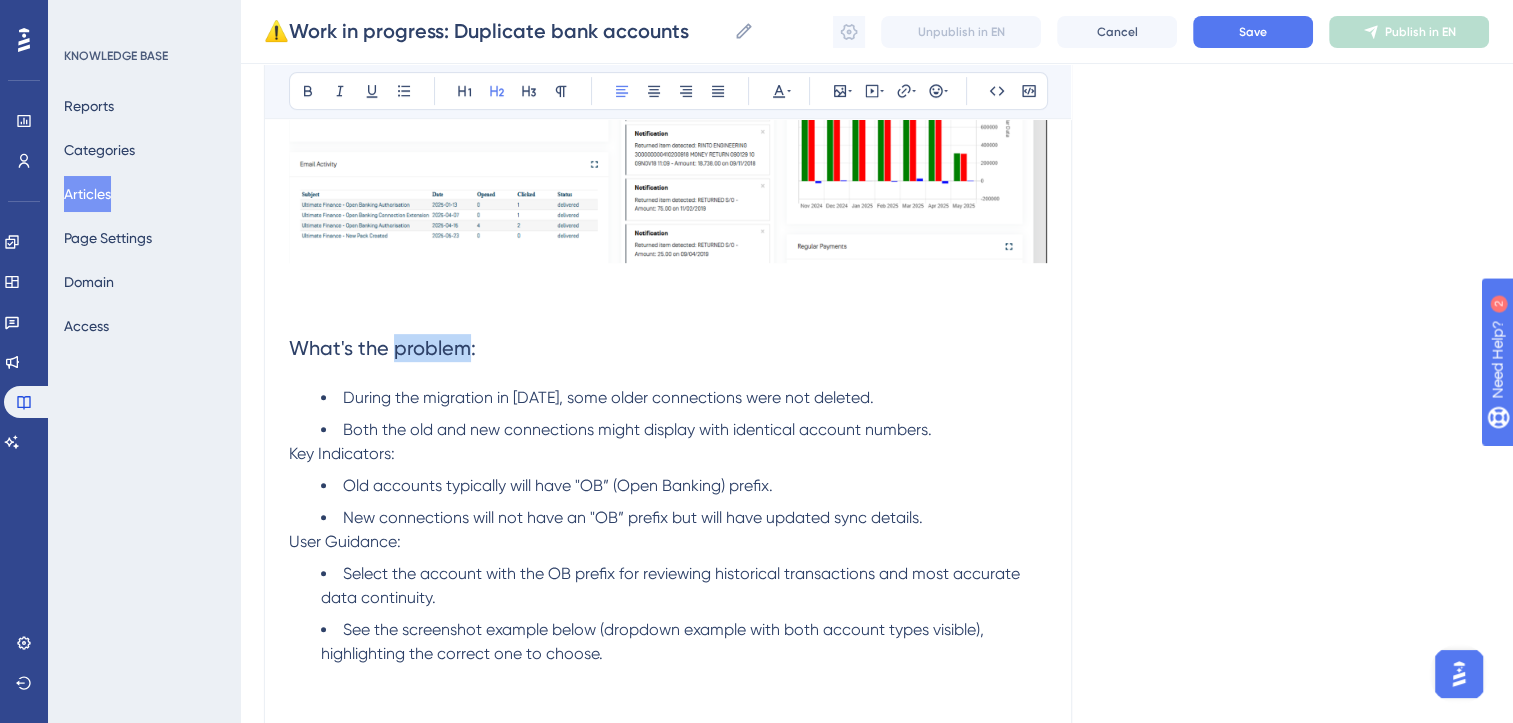 click on "What's the problem:" at bounding box center (382, 348) 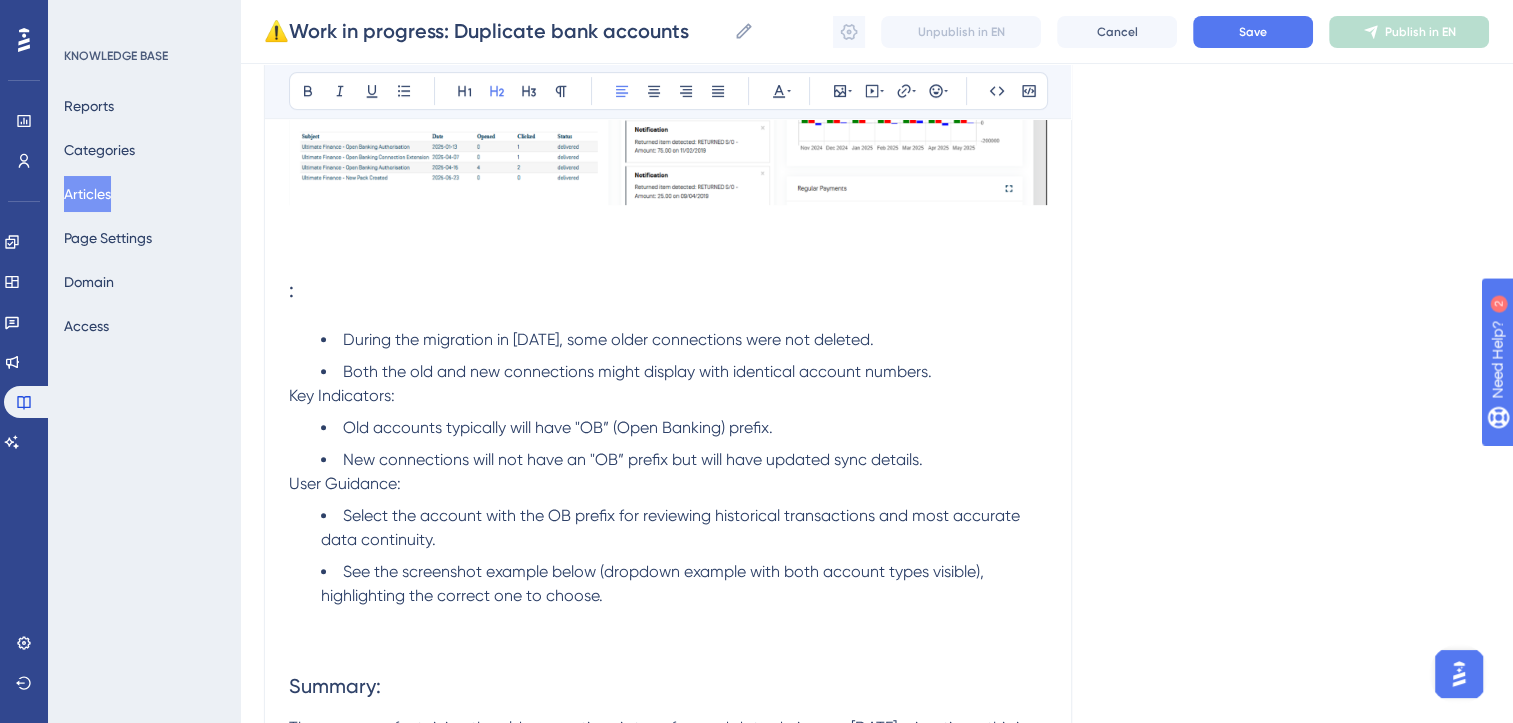 scroll, scrollTop: 827, scrollLeft: 15, axis: both 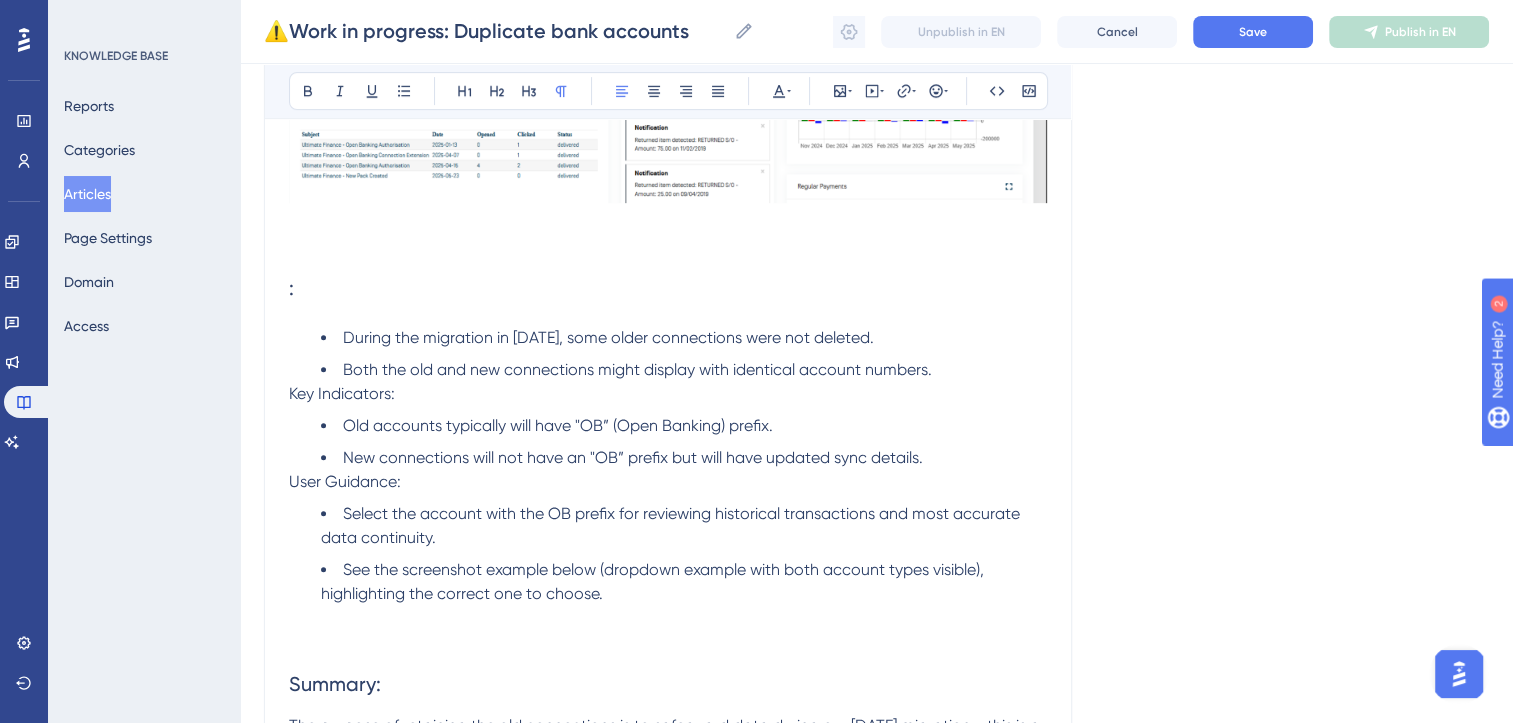 click on "Key Indicators:" at bounding box center (342, 393) 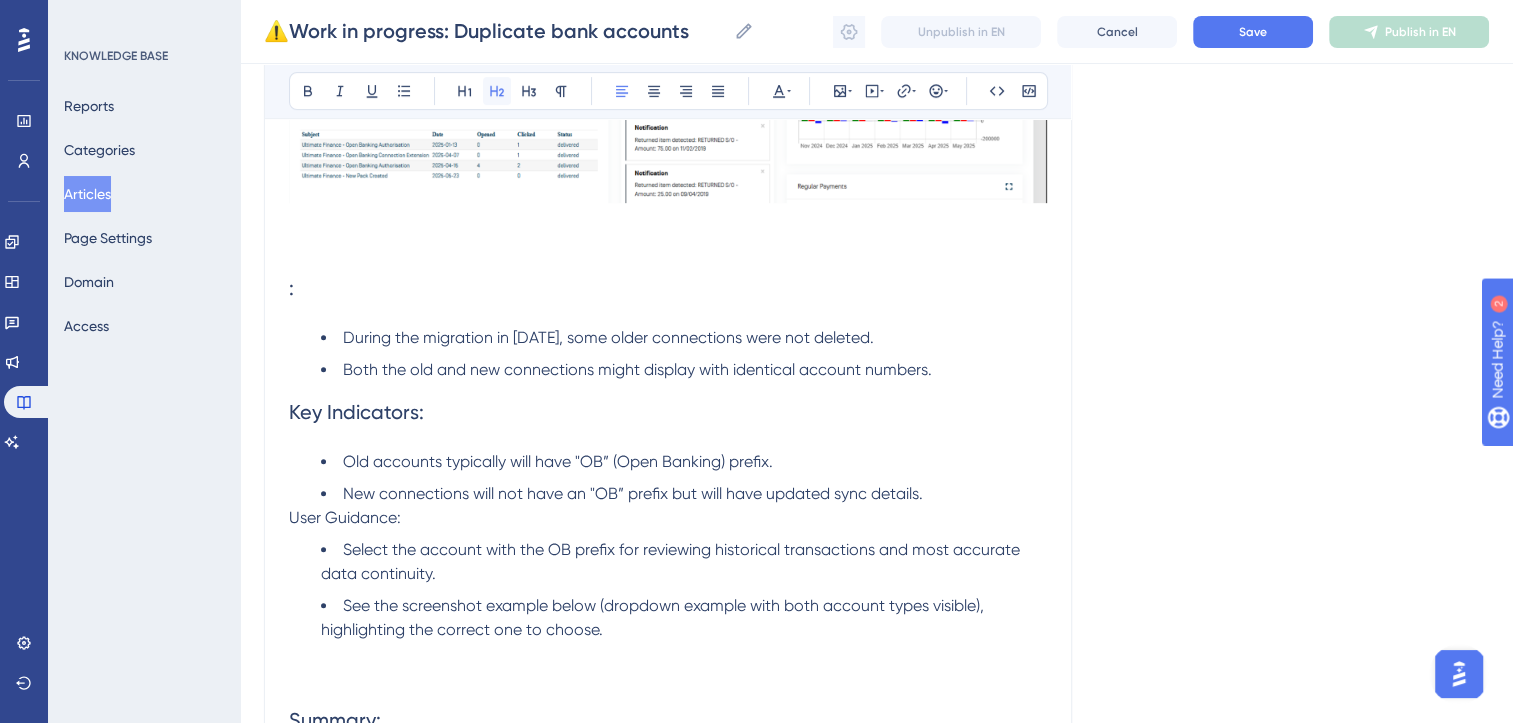 click 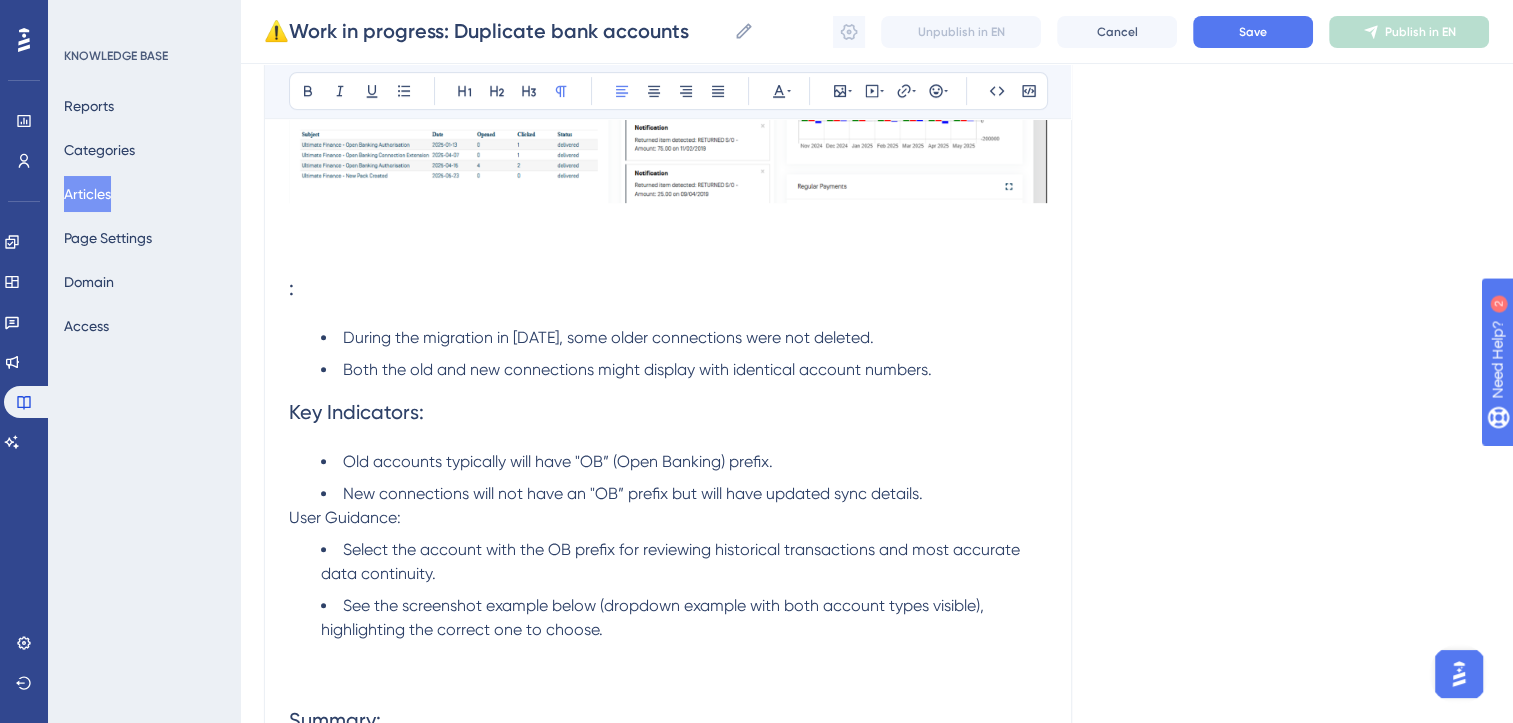 click on "User Guidance:" at bounding box center [345, 517] 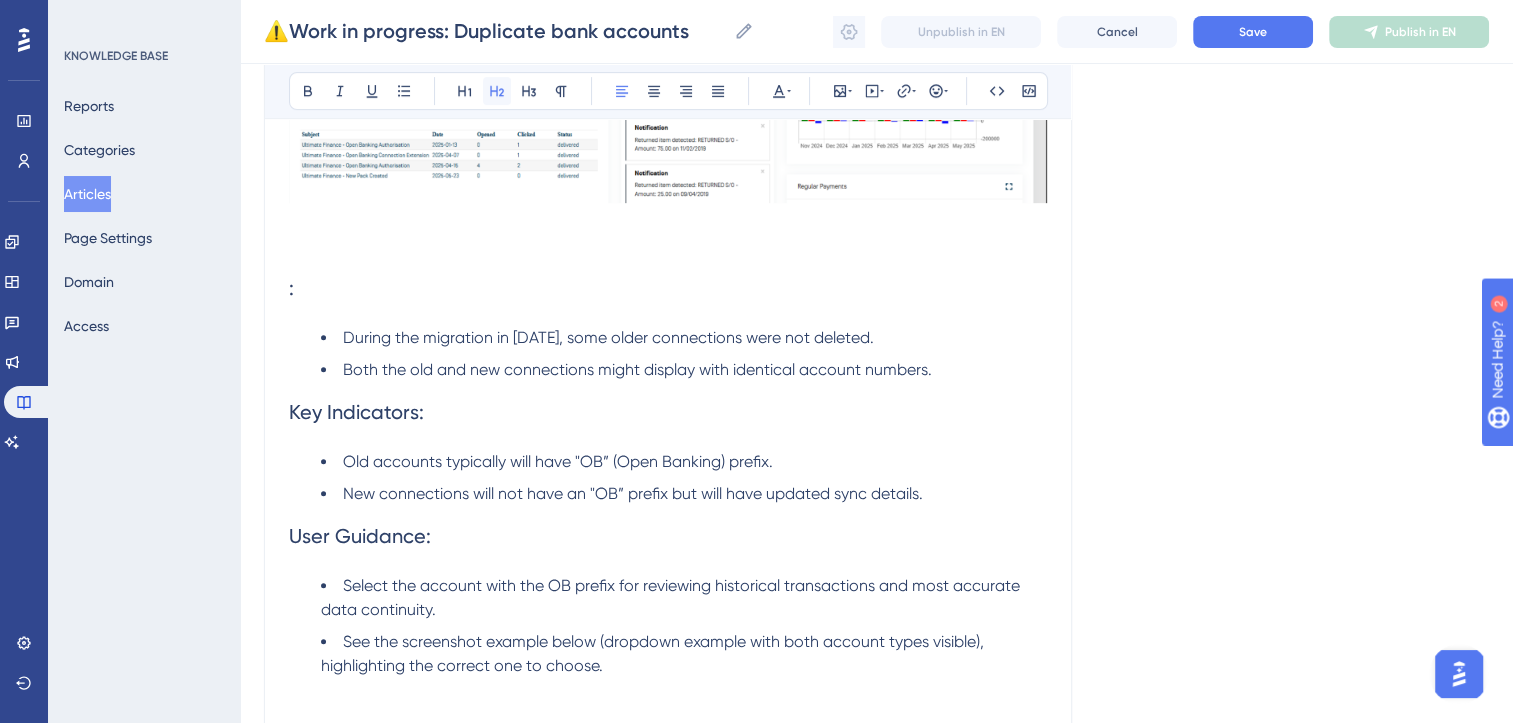click 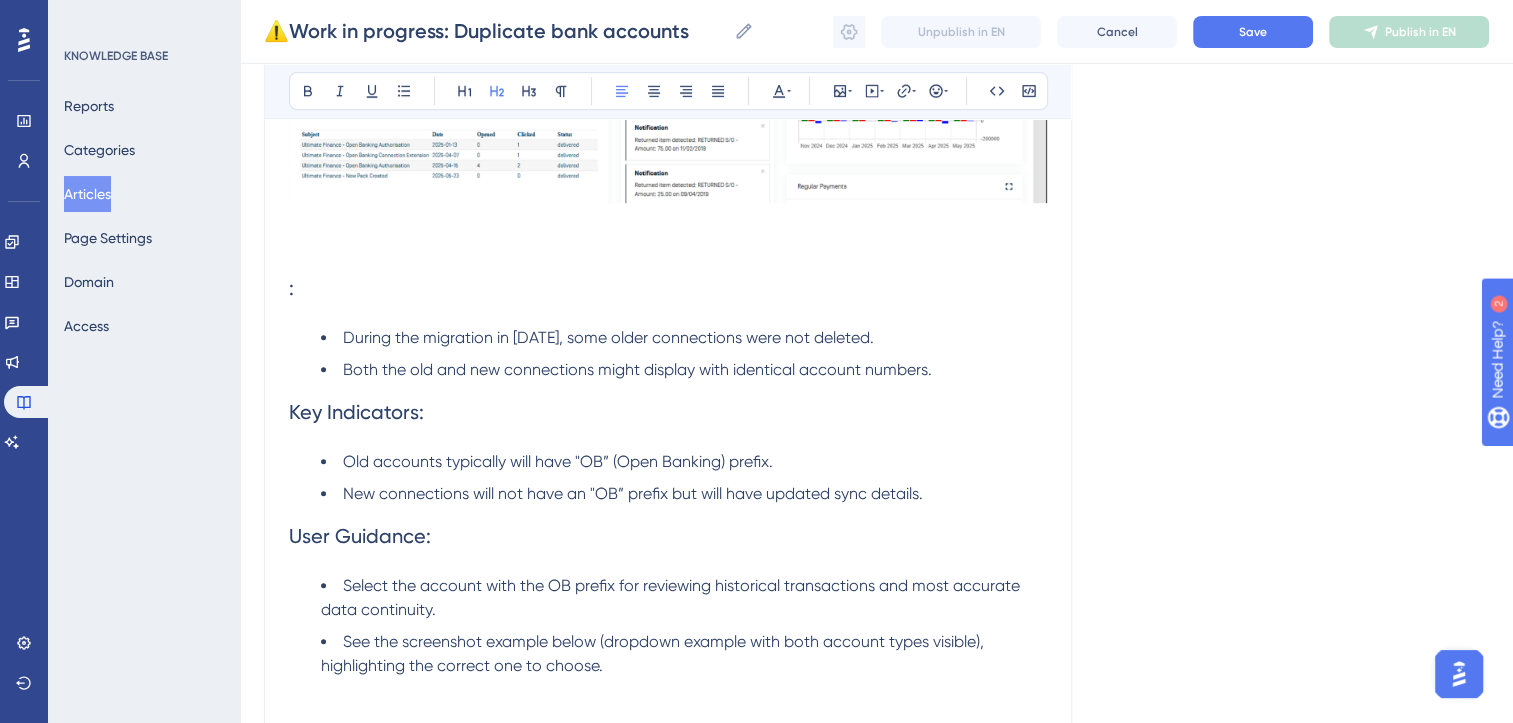 click on ":" at bounding box center [668, 288] 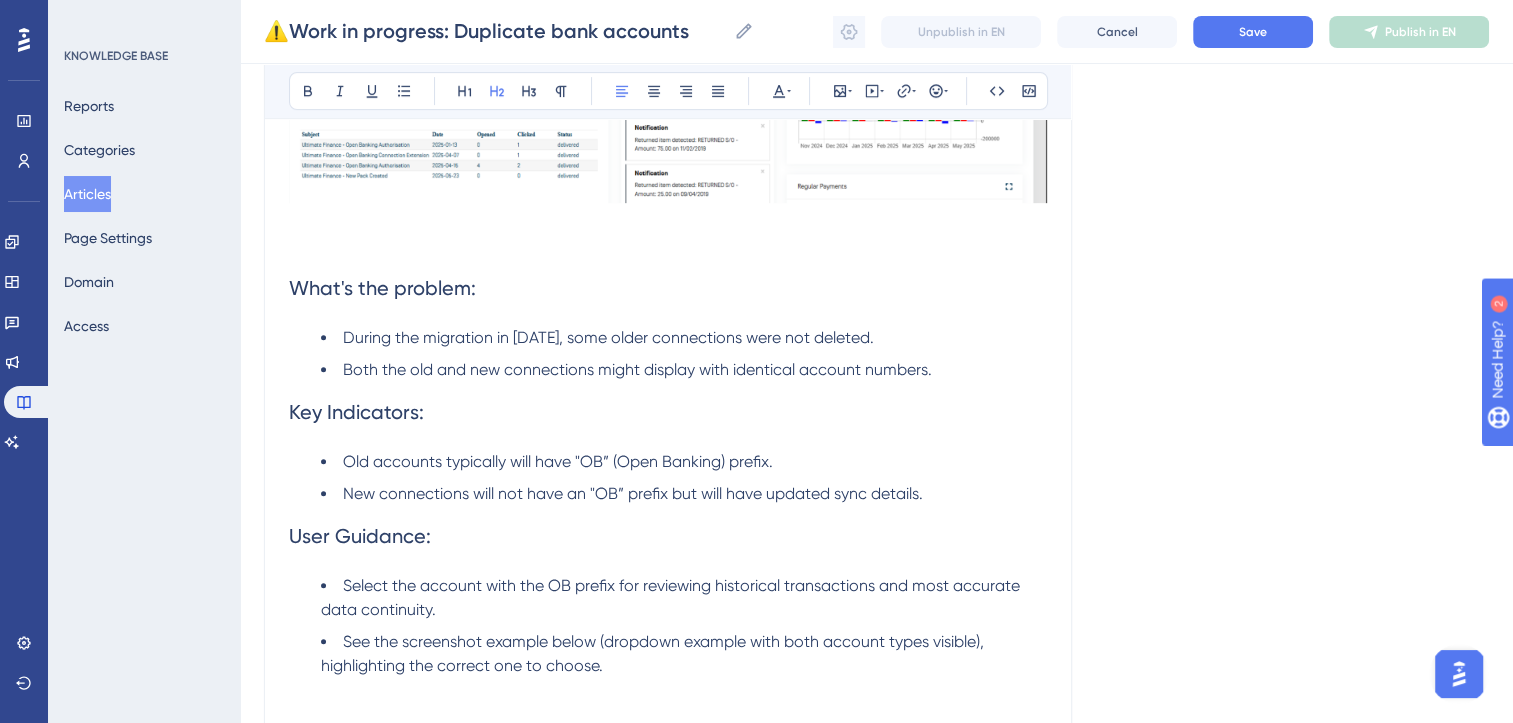 click on "What's the problem:" at bounding box center [382, 288] 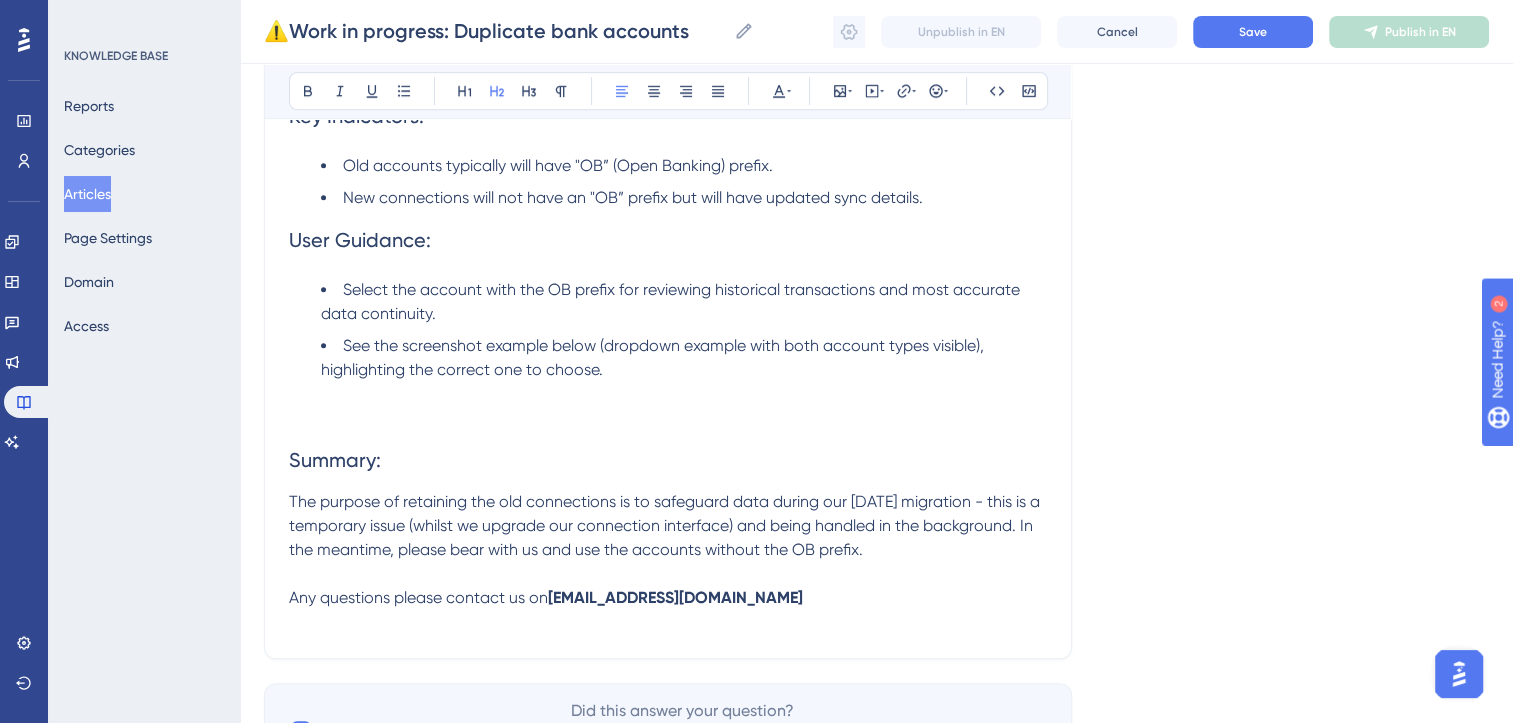 scroll, scrollTop: 1127, scrollLeft: 15, axis: both 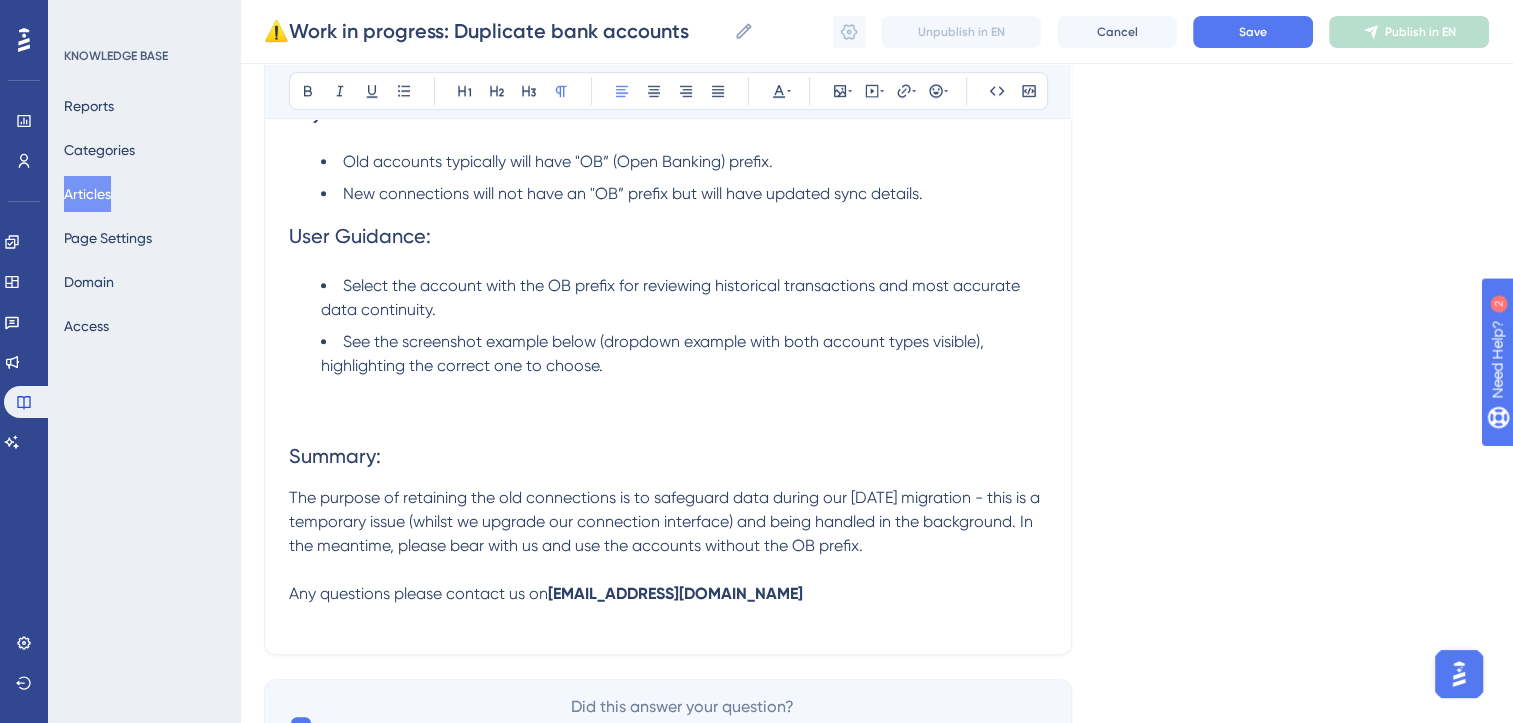 click at bounding box center [668, 414] 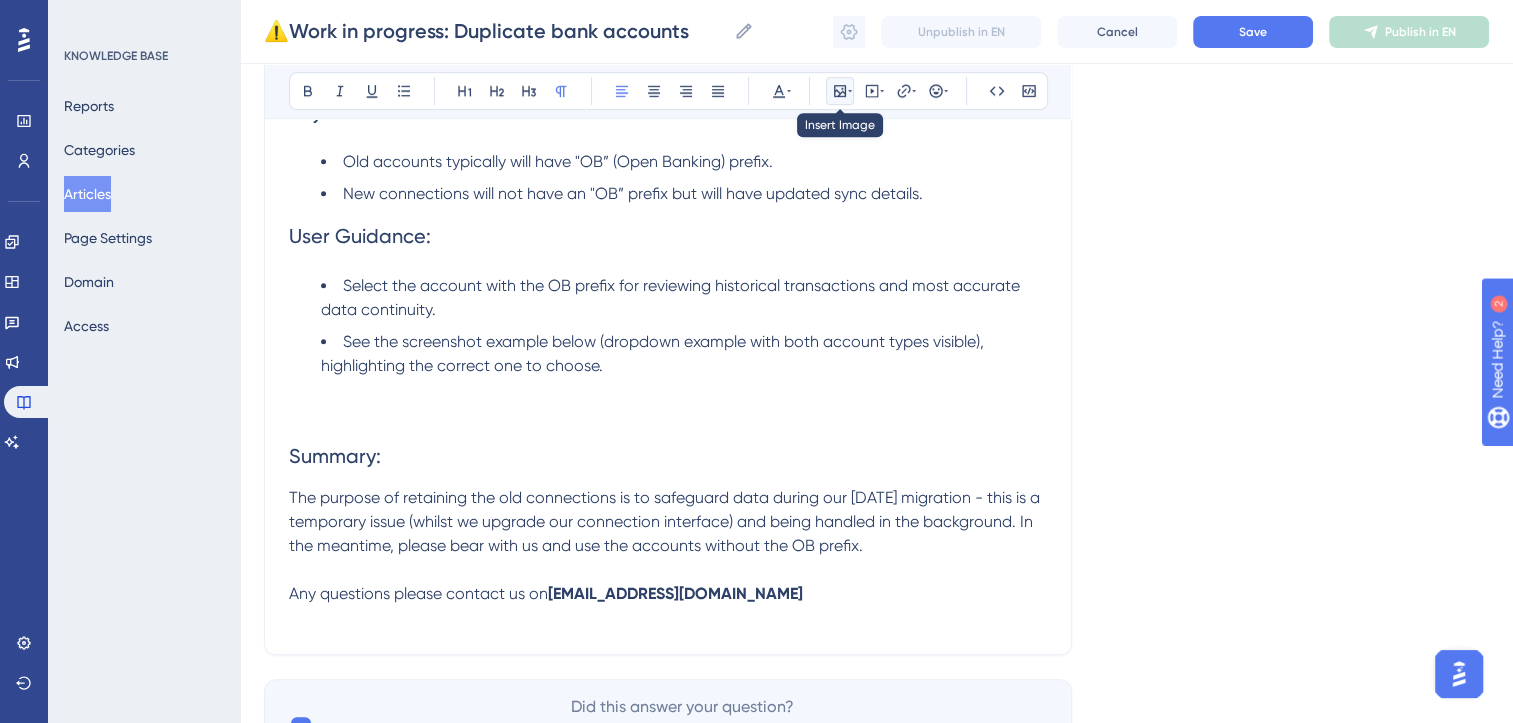 click 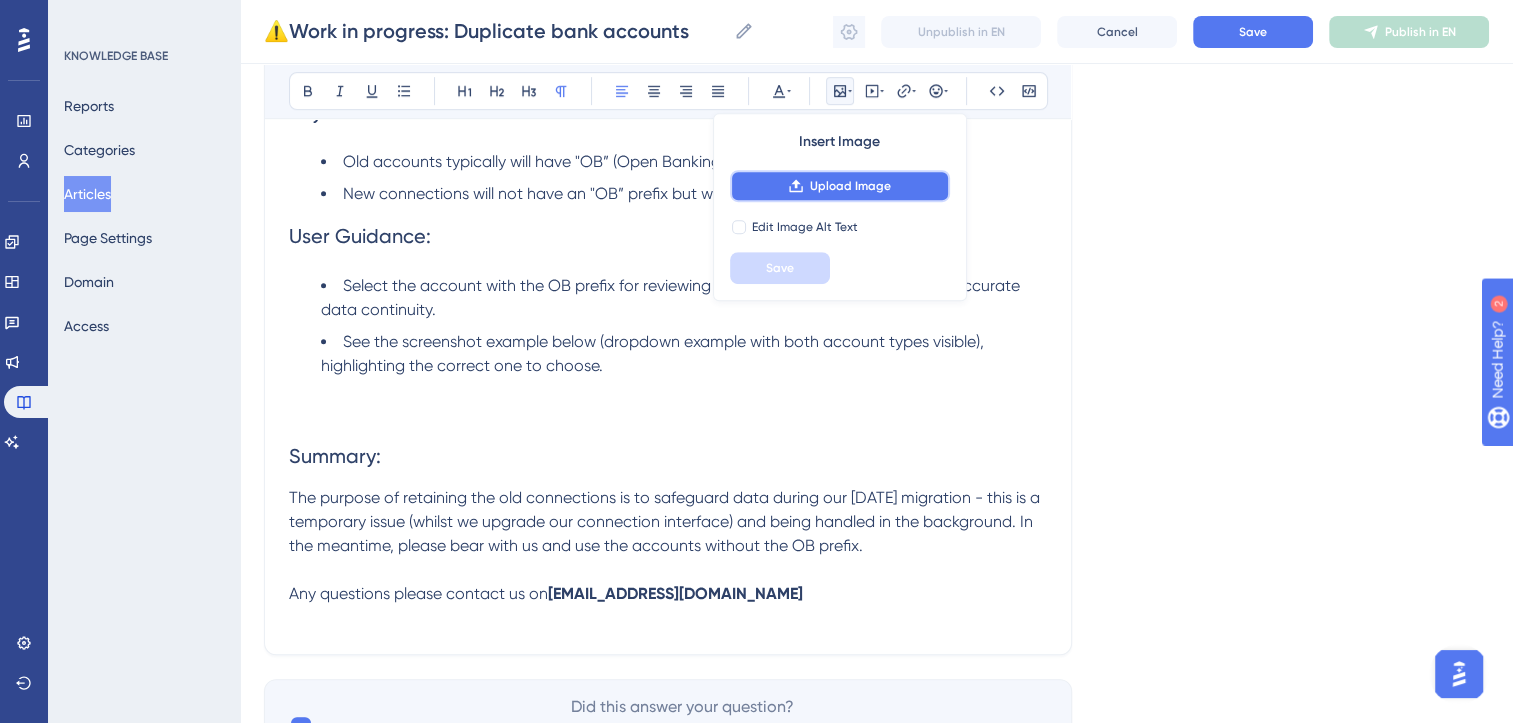 click on "Upload Image" at bounding box center (850, 186) 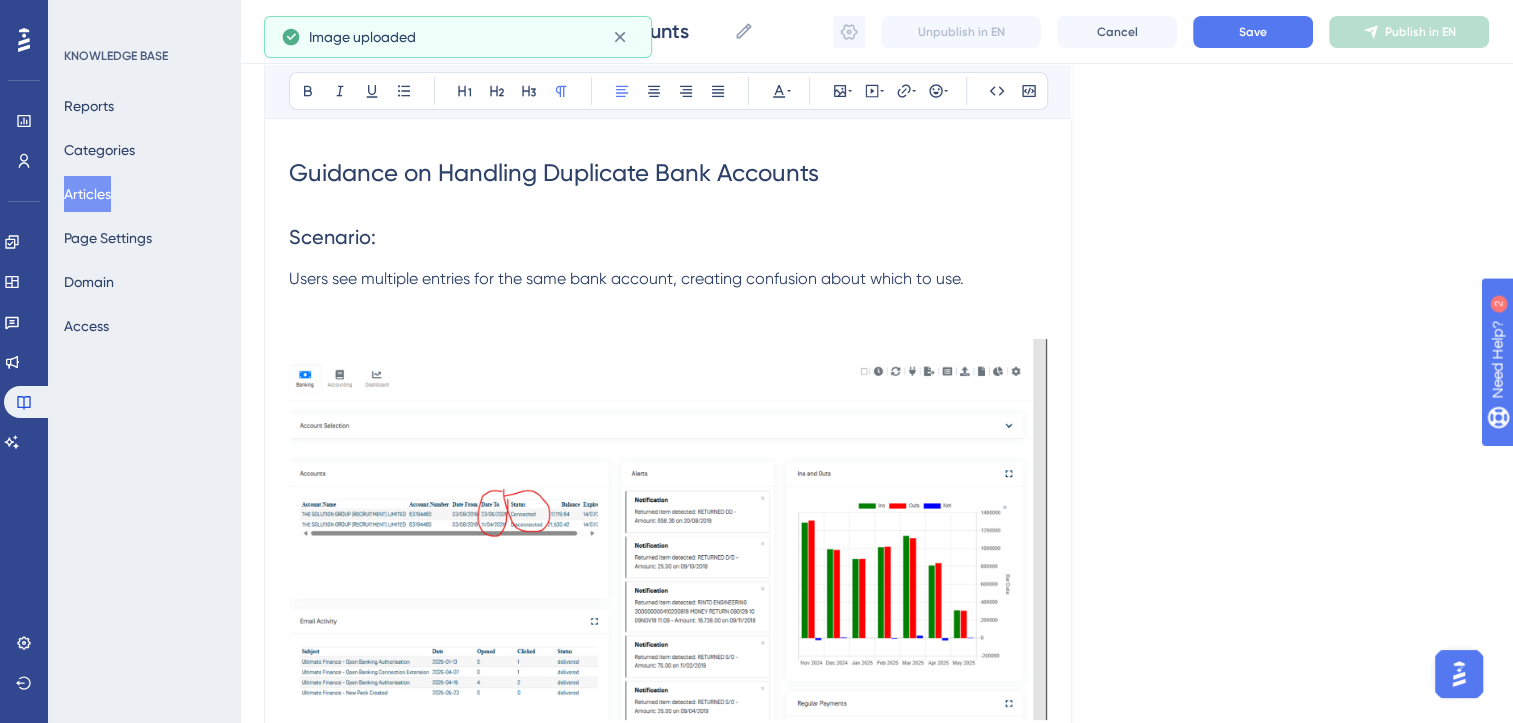 scroll, scrollTop: 0, scrollLeft: 15, axis: horizontal 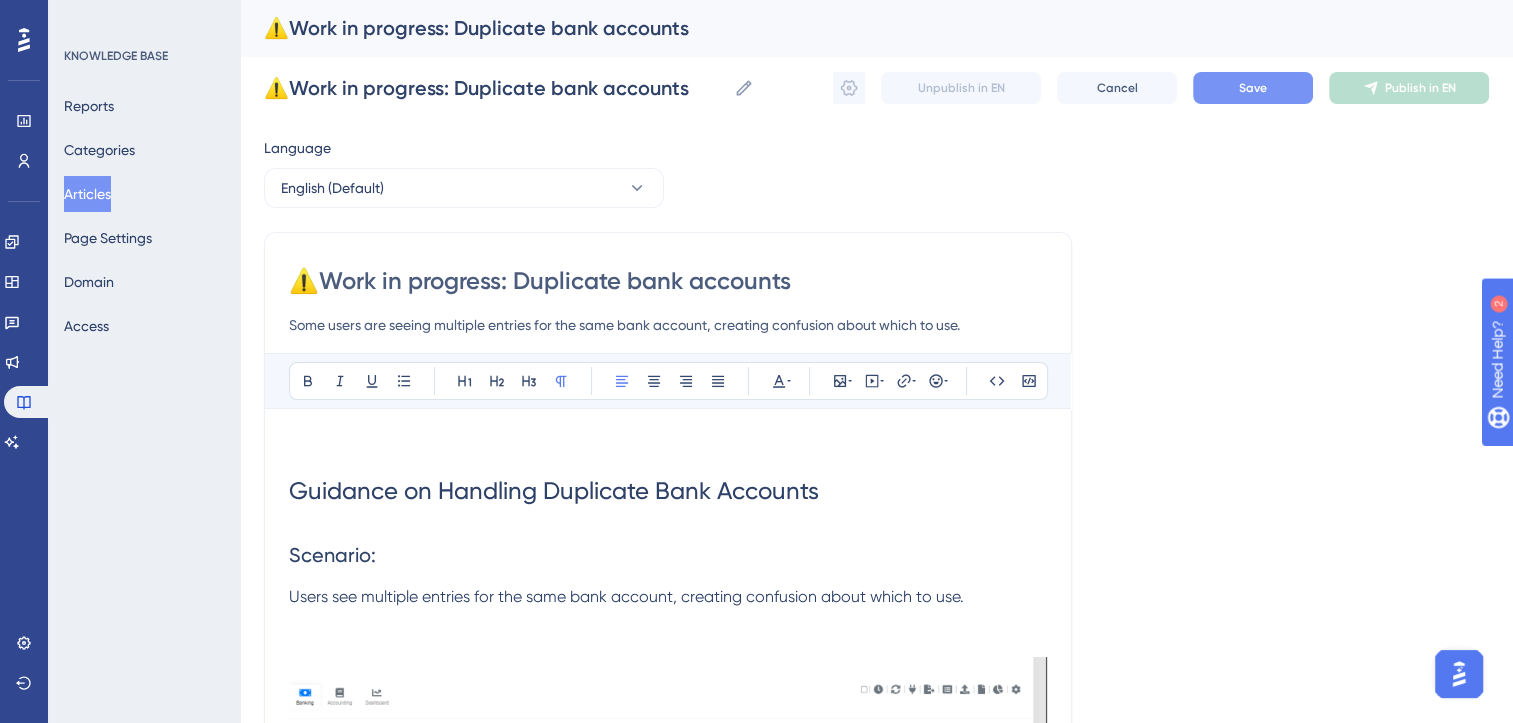 click on "Save" at bounding box center [1253, 88] 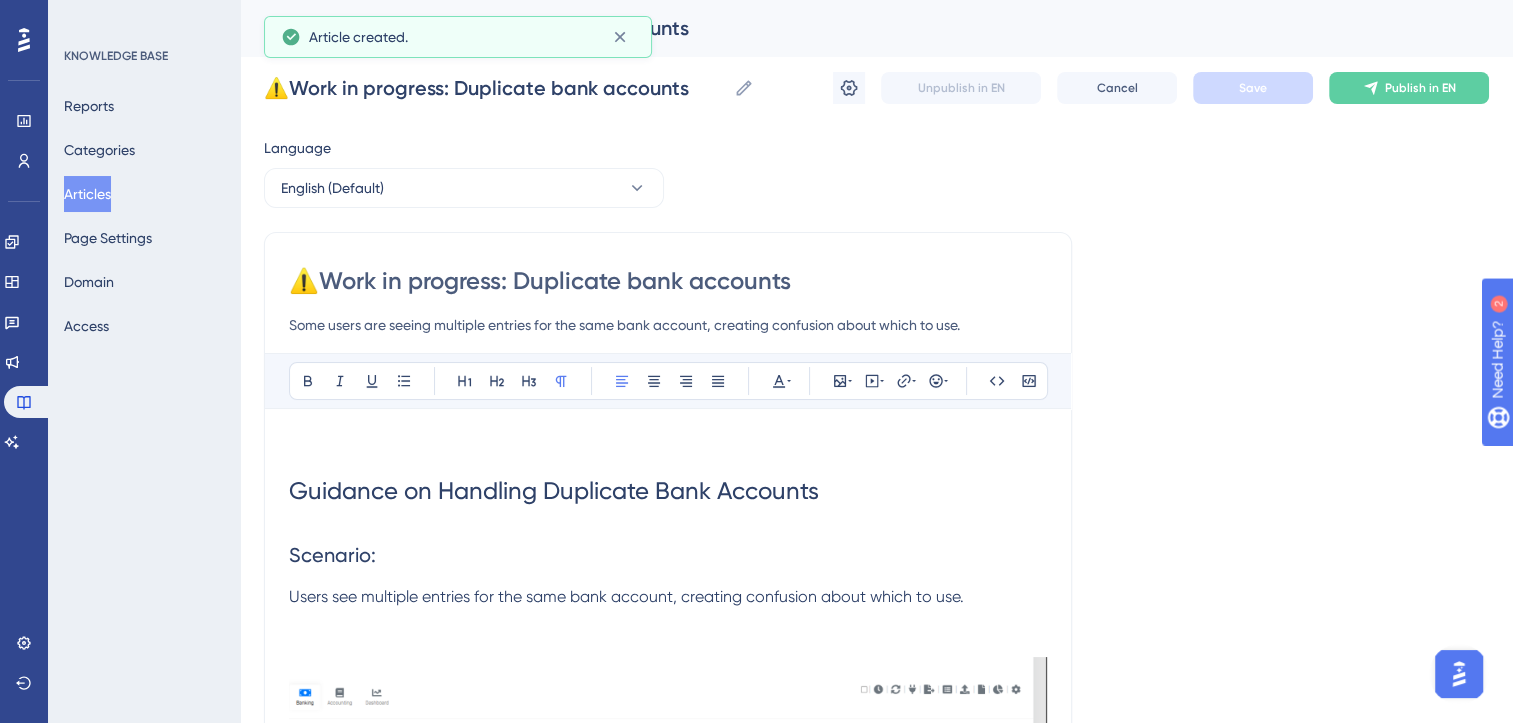 scroll, scrollTop: 660, scrollLeft: 0, axis: vertical 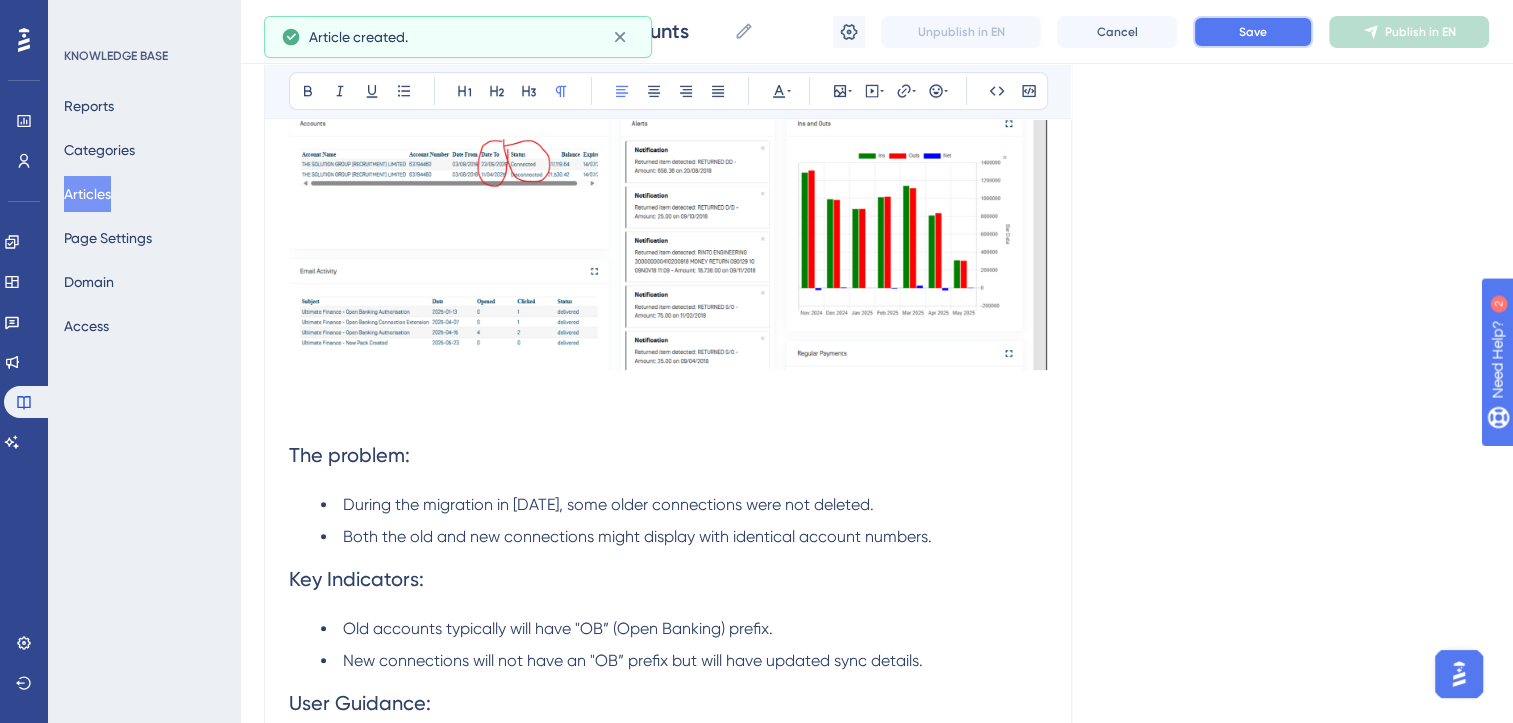 click on "Save" at bounding box center (1253, 32) 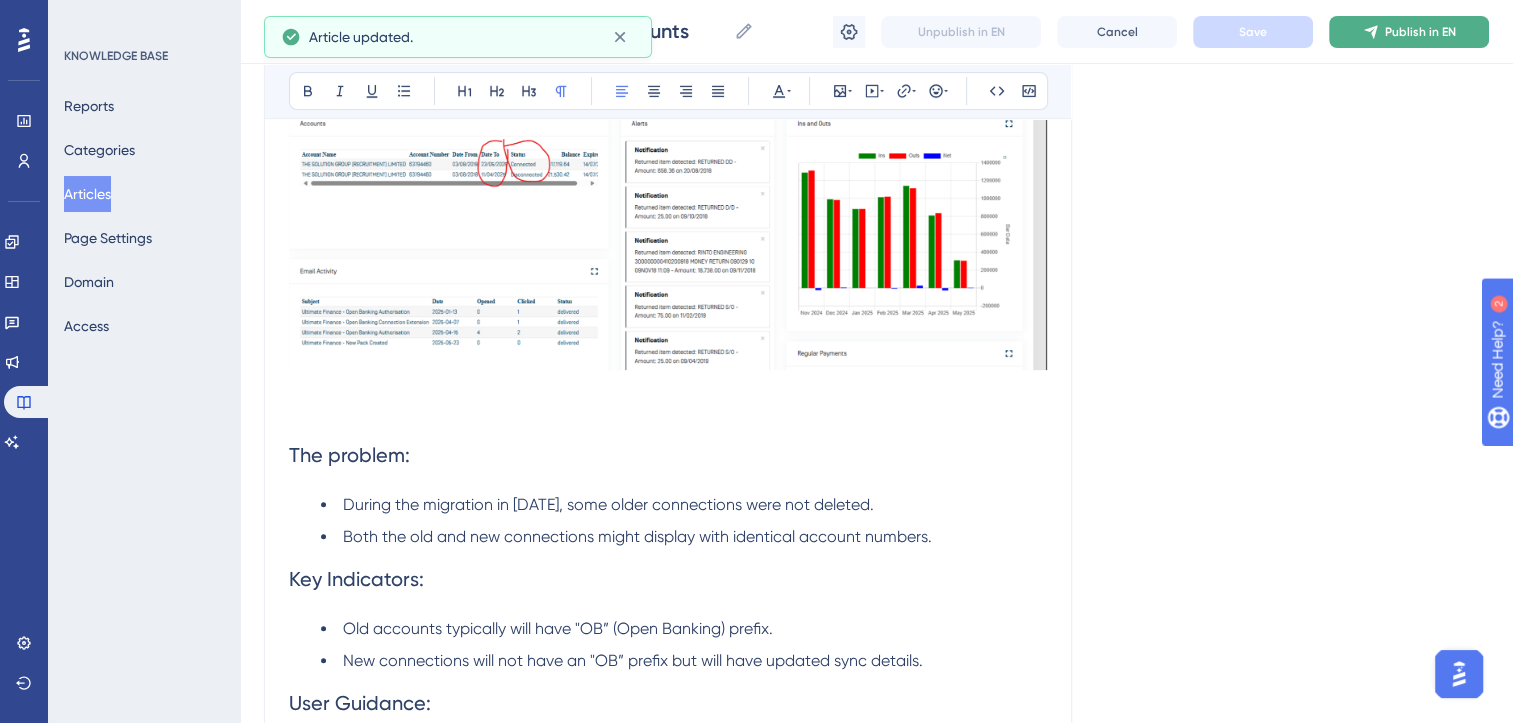 click on "Publish in EN" at bounding box center (1420, 32) 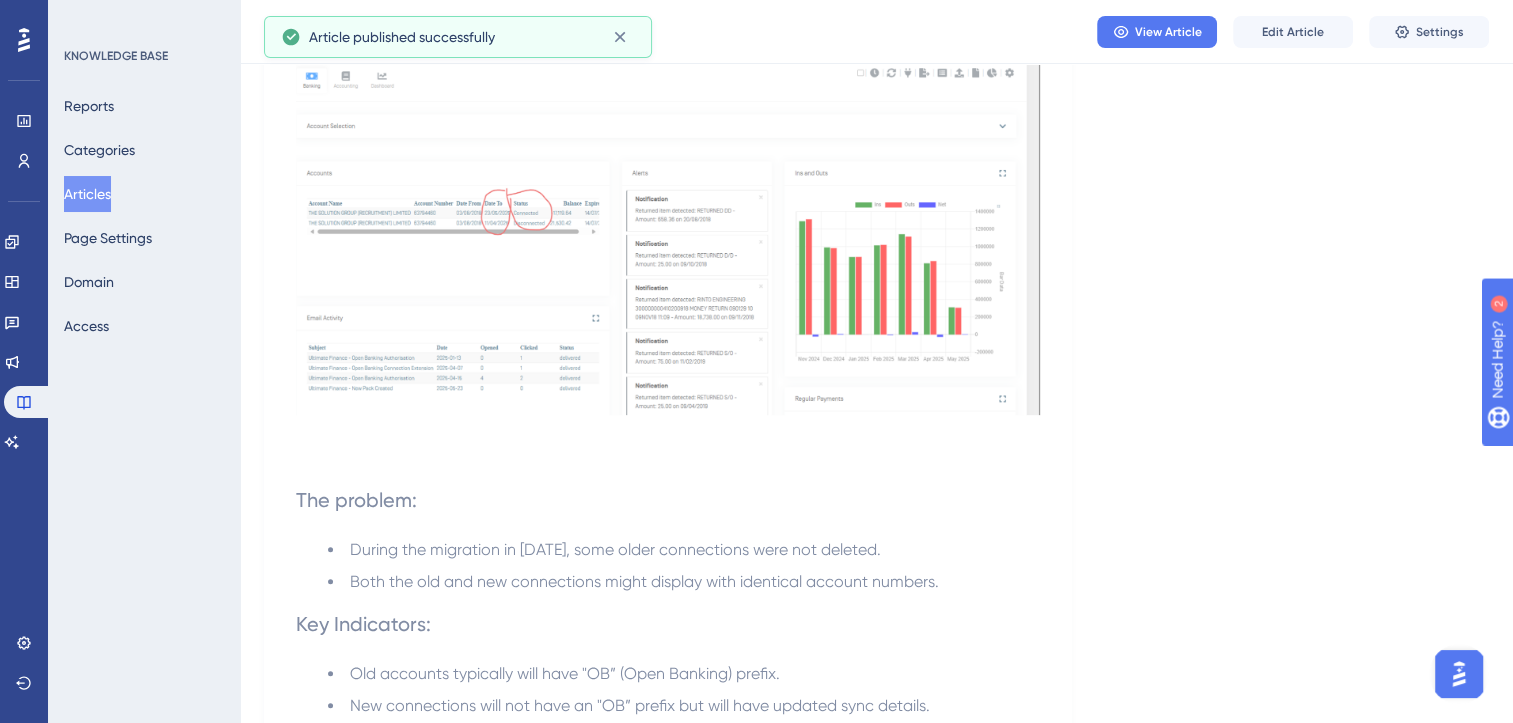 scroll, scrollTop: 500, scrollLeft: 0, axis: vertical 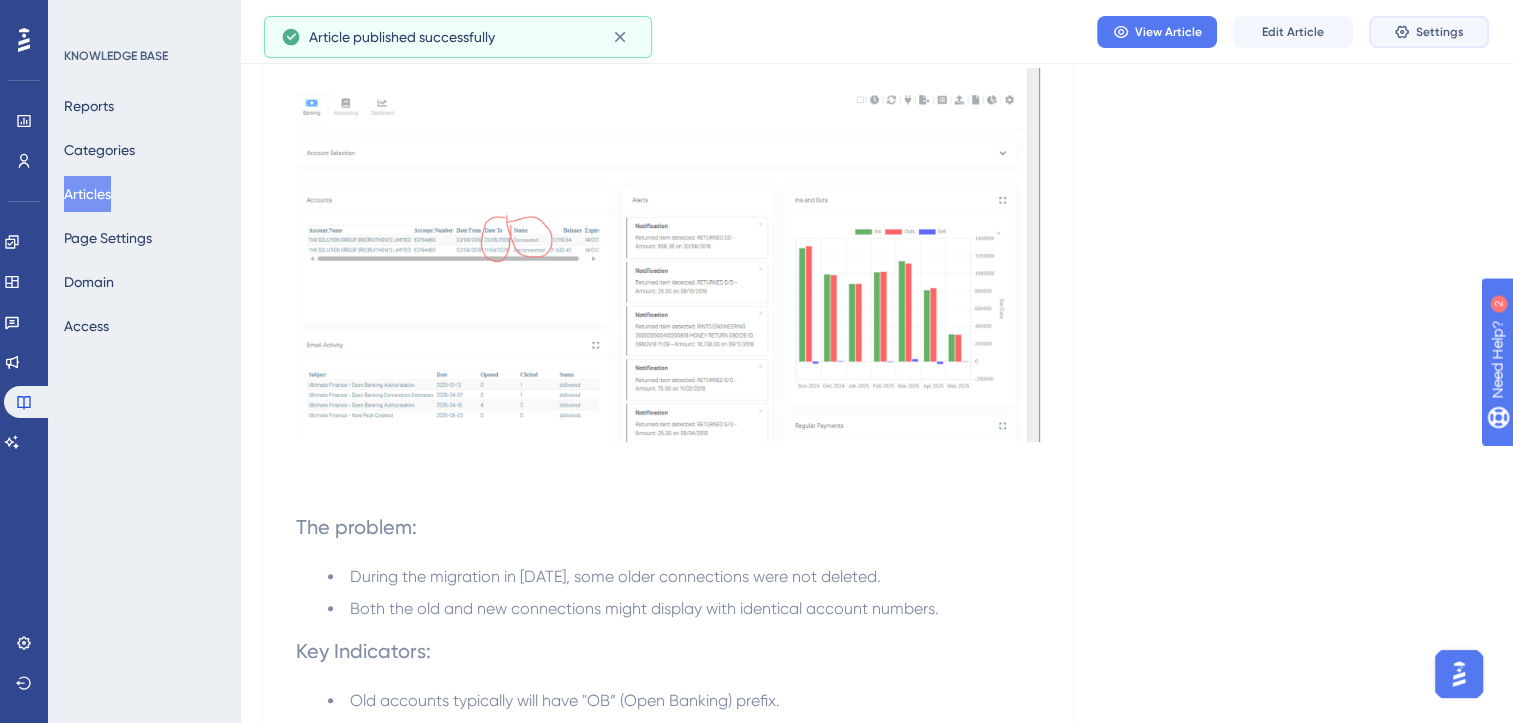 click 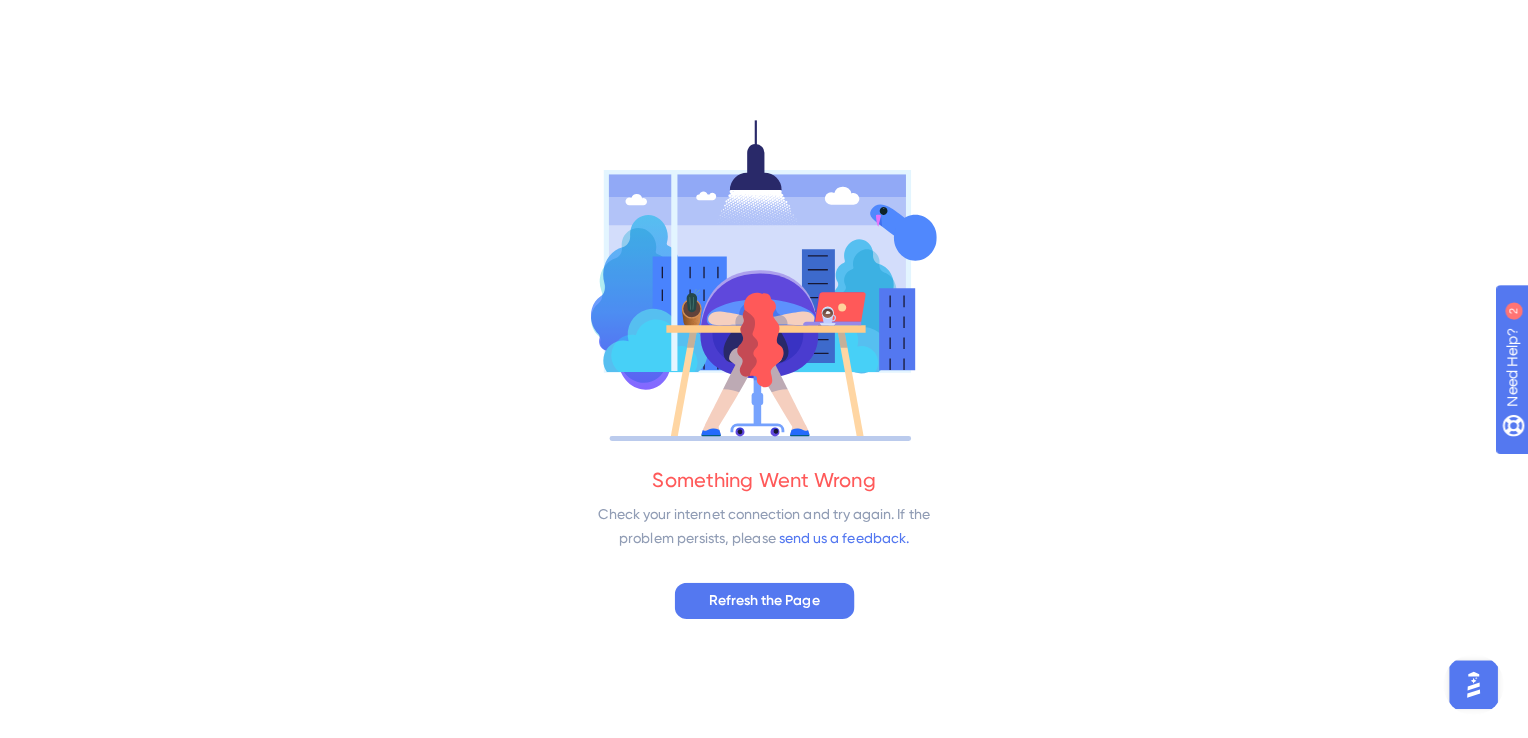 scroll, scrollTop: 0, scrollLeft: 0, axis: both 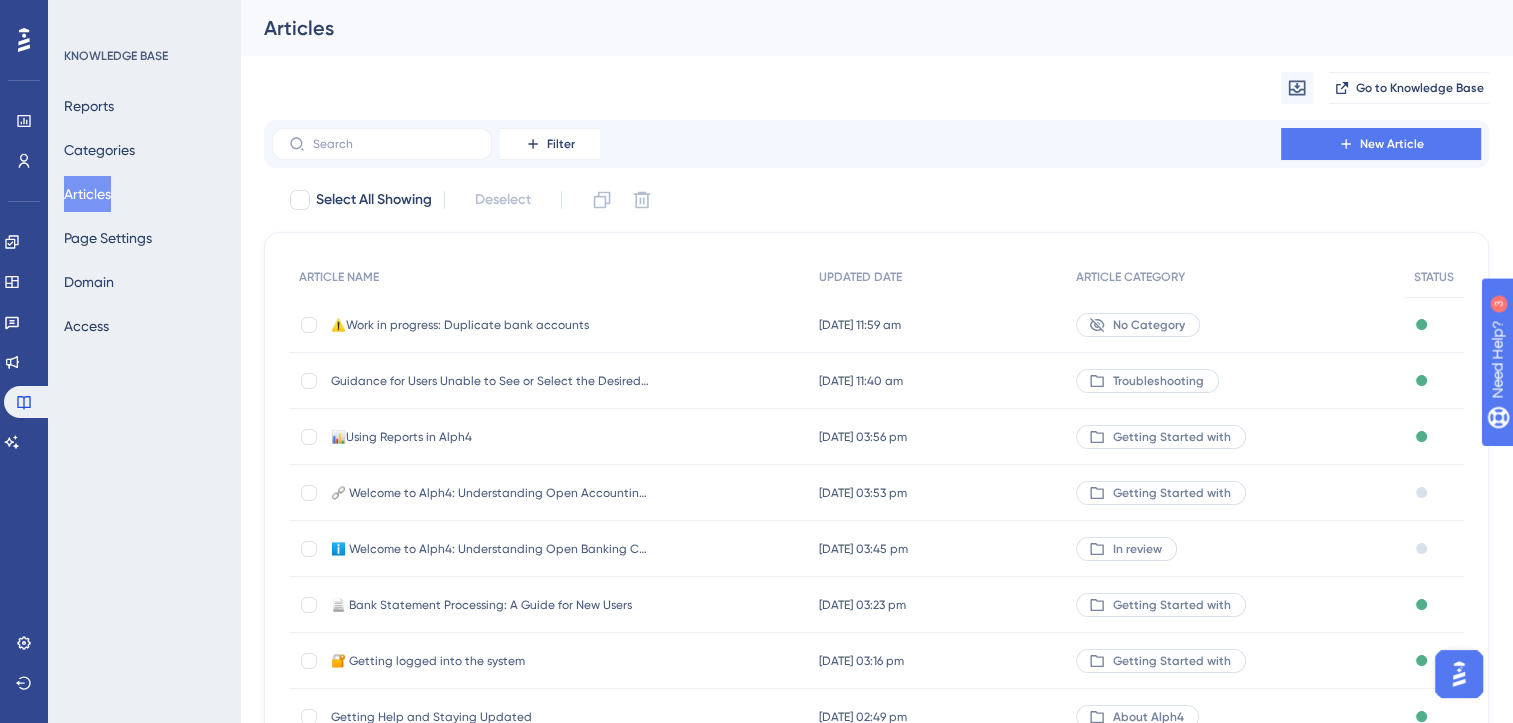 click on "No Category" at bounding box center [1149, 325] 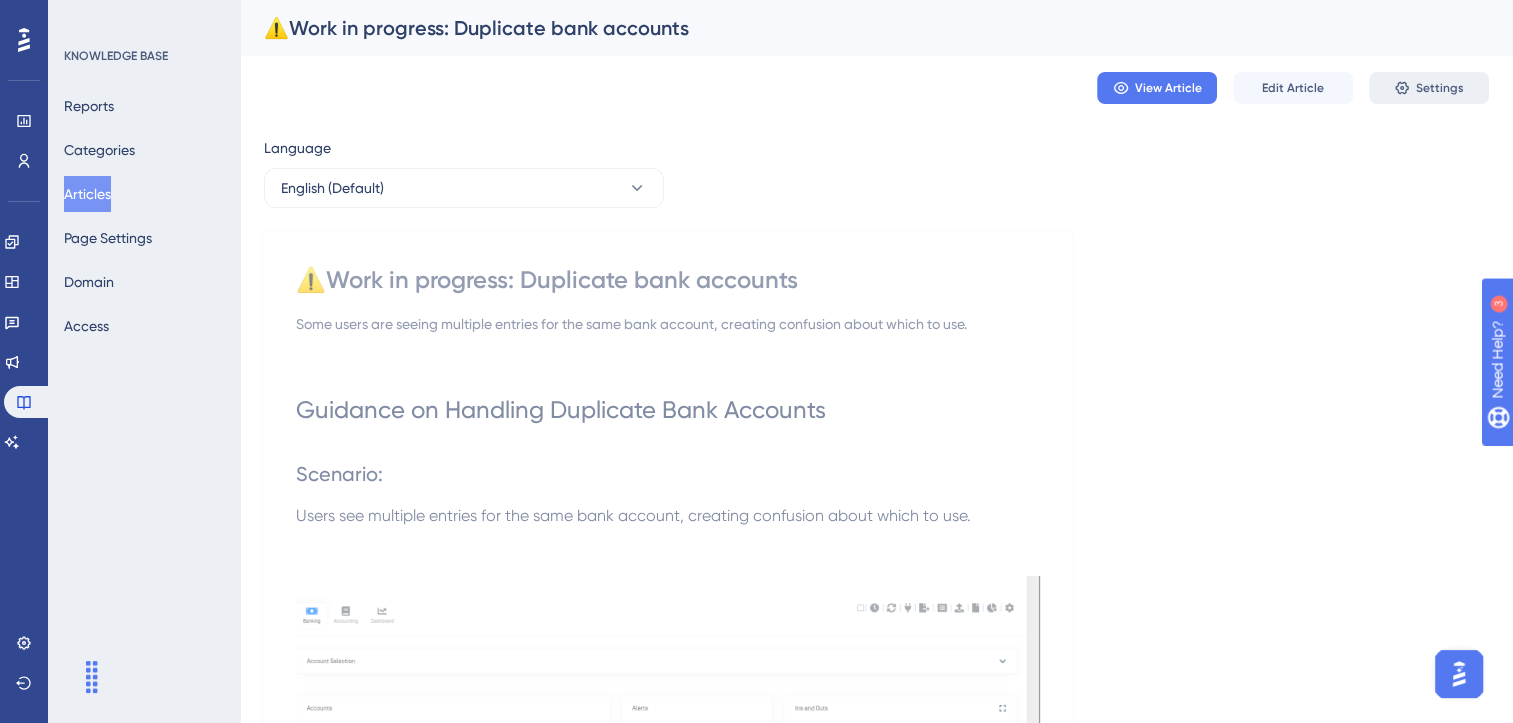 click on "Settings" at bounding box center (1429, 88) 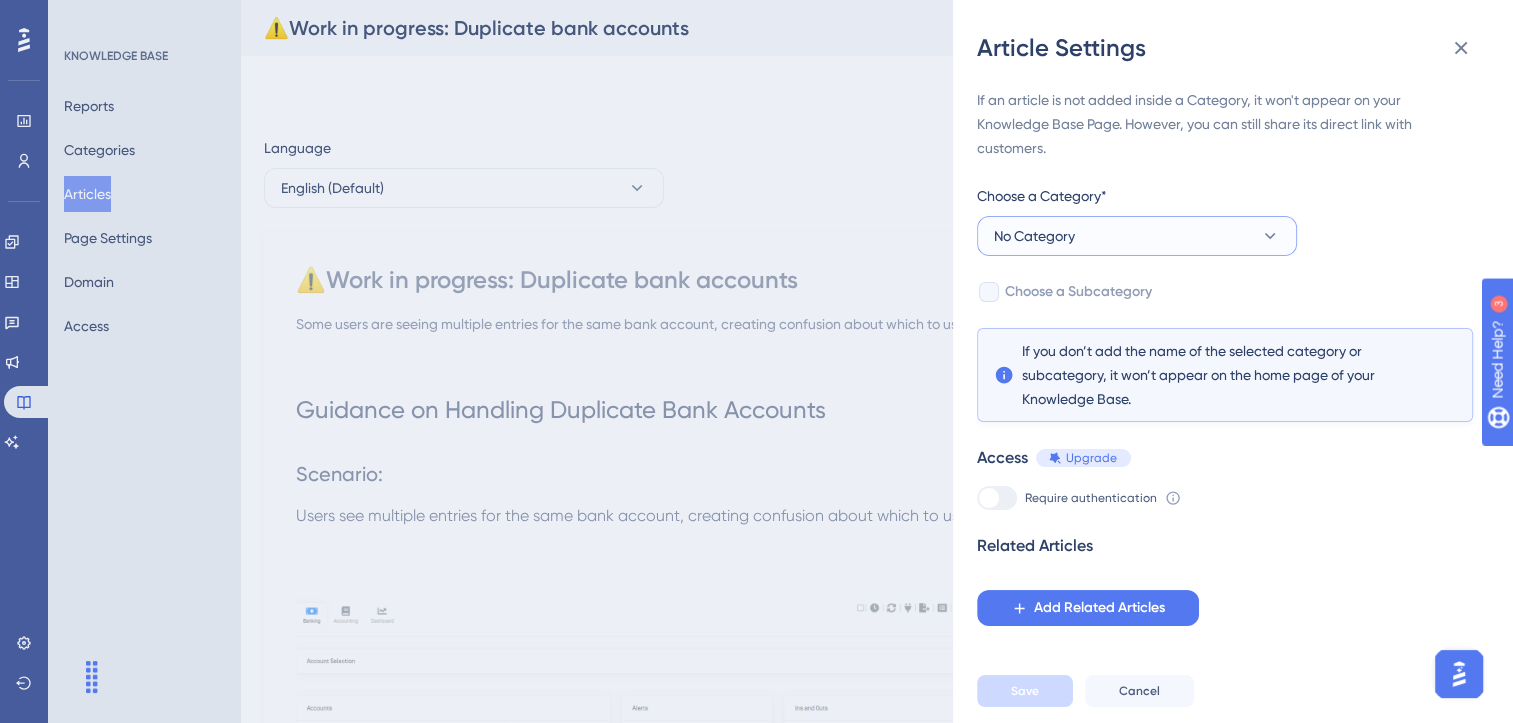 click on "No Category" at bounding box center [1137, 236] 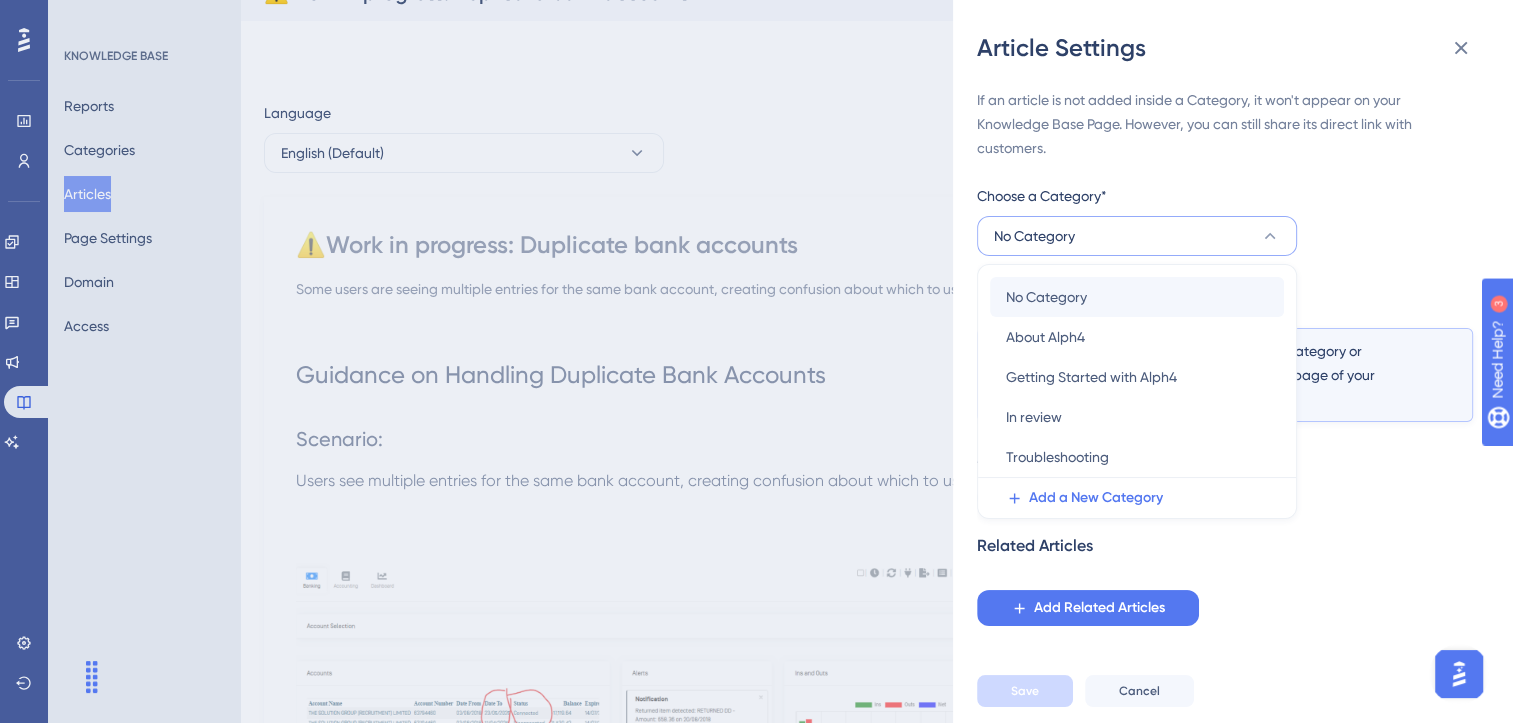 scroll, scrollTop: 36, scrollLeft: 0, axis: vertical 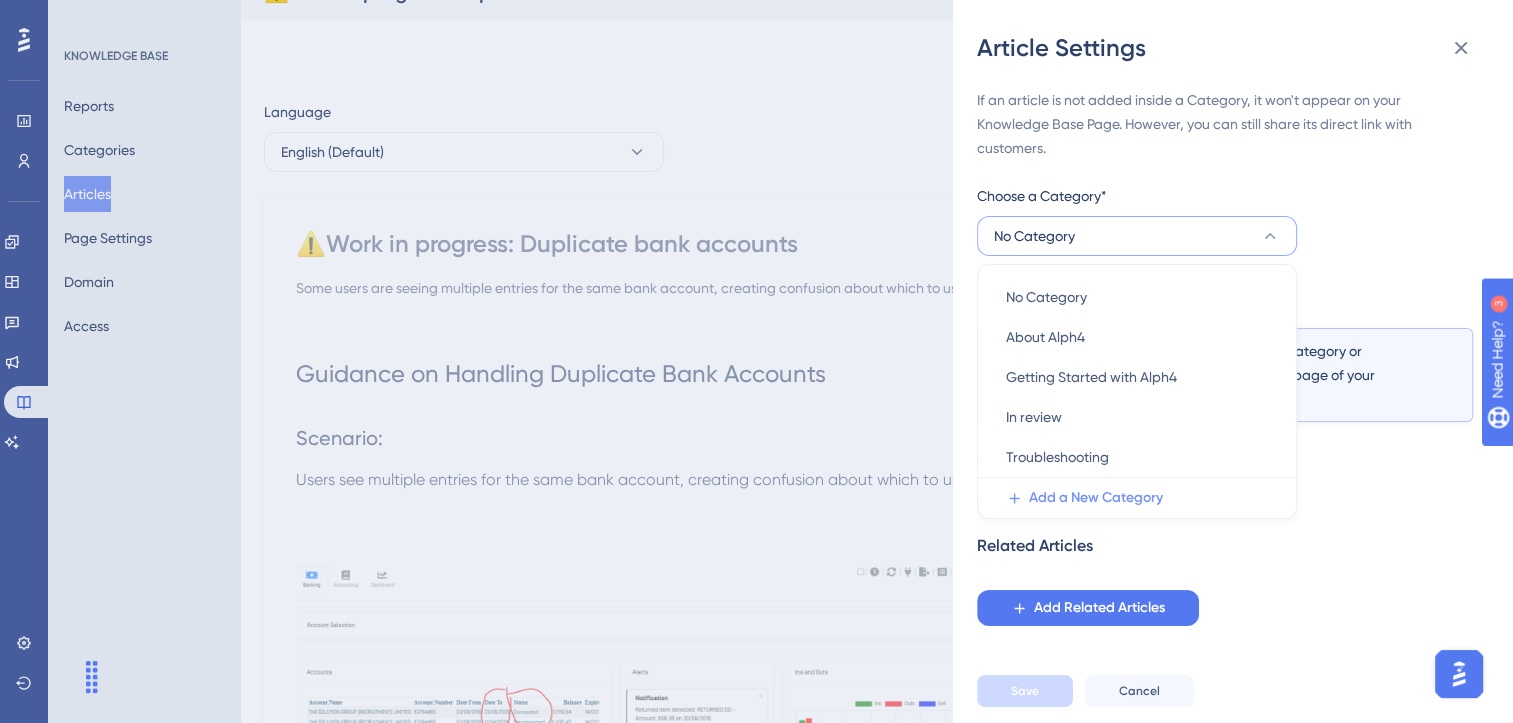 click on "Add a New Category" at bounding box center (1096, 498) 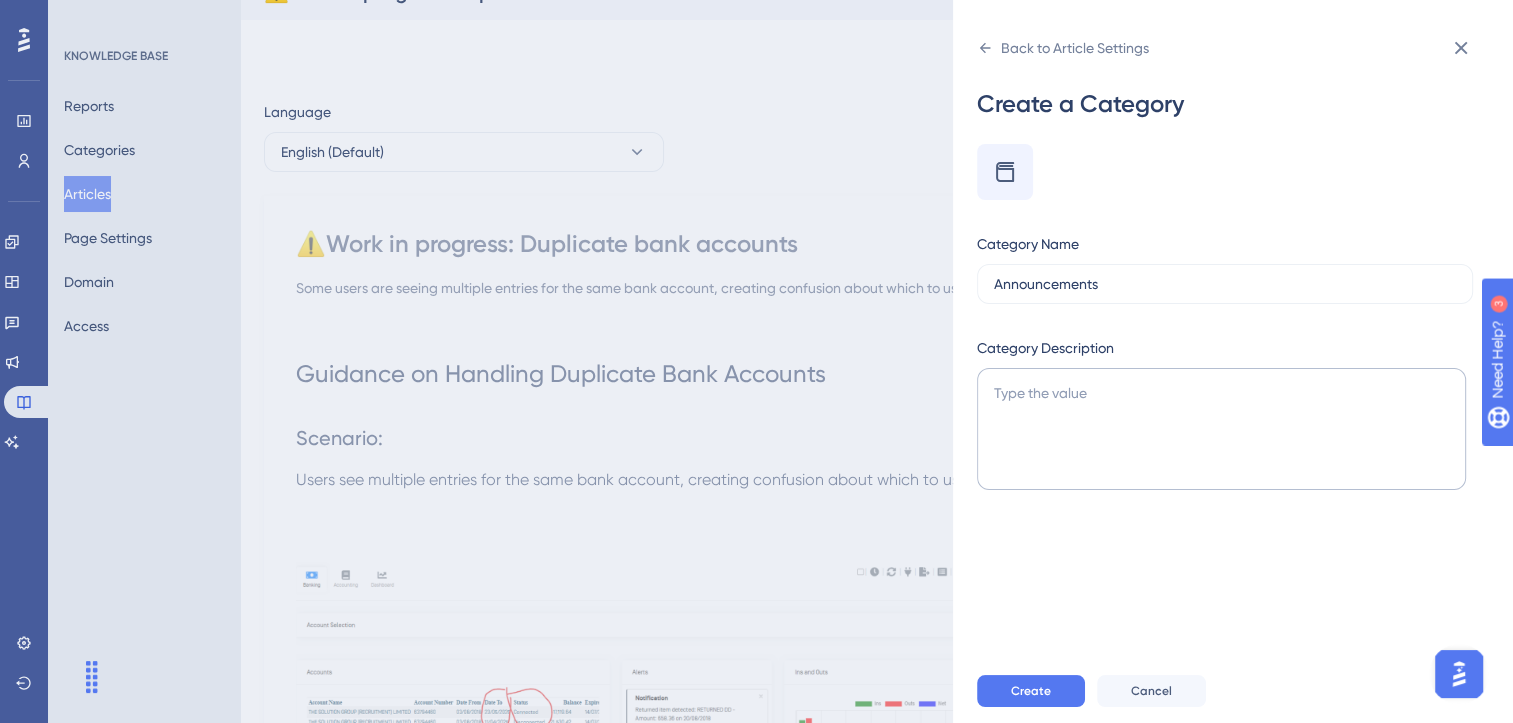type on "Announcements" 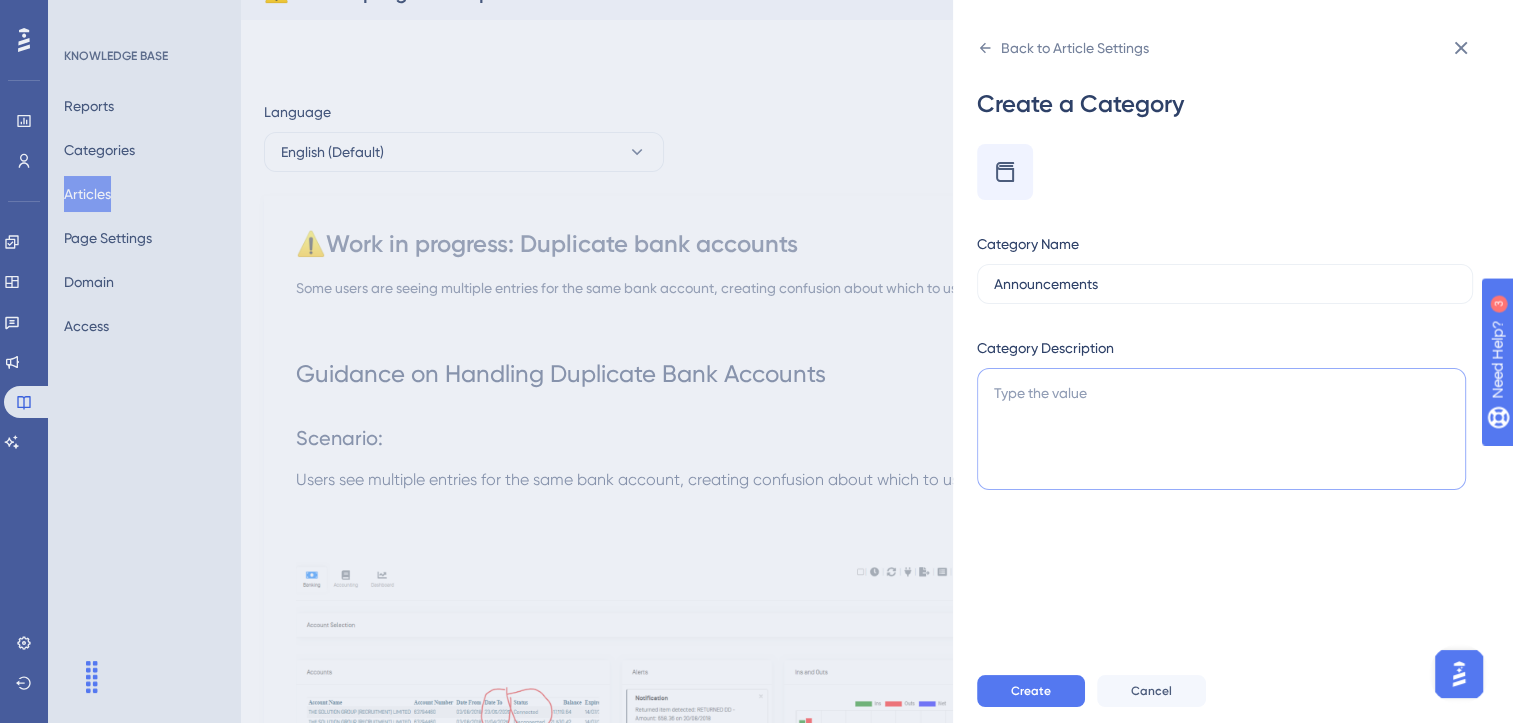 click at bounding box center [1221, 429] 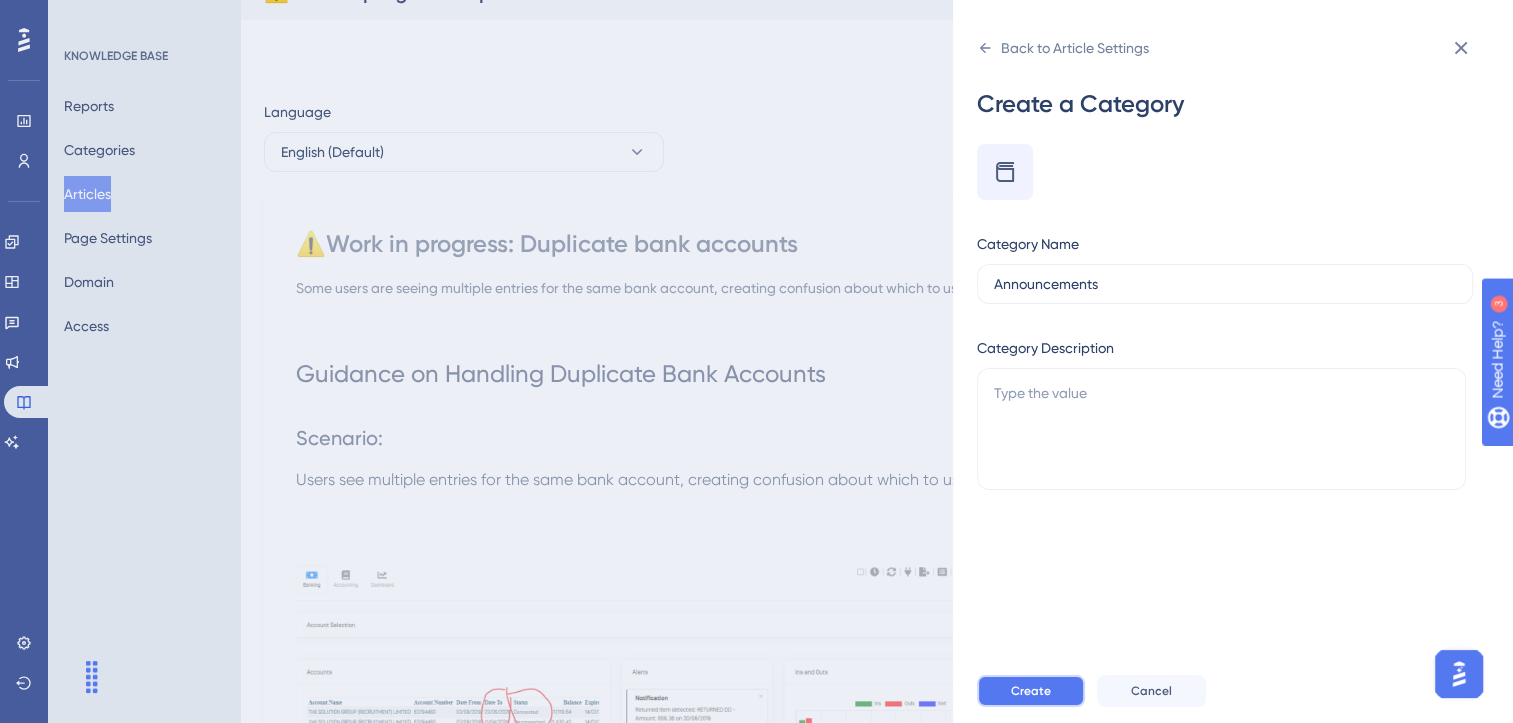 click on "Create" at bounding box center [1031, 691] 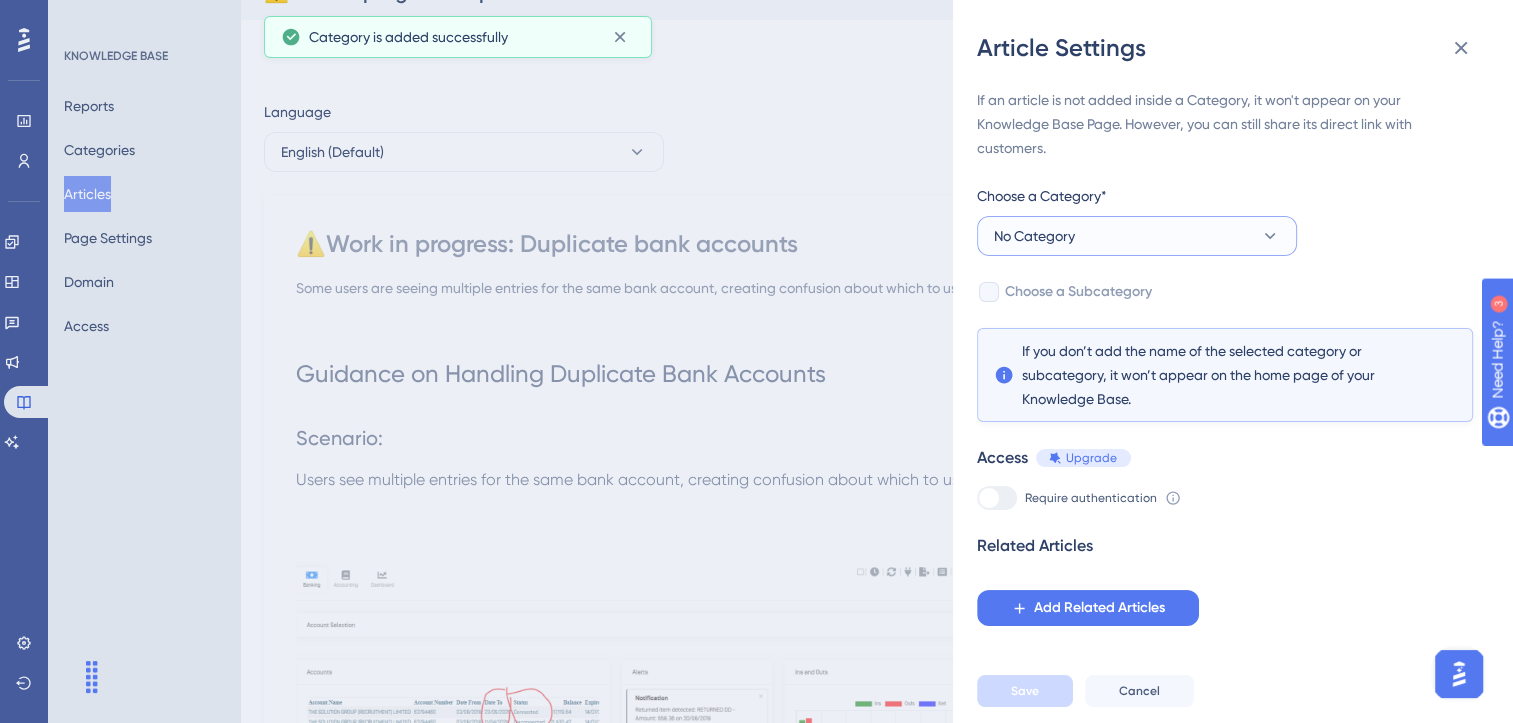click on "No Category" at bounding box center (1137, 236) 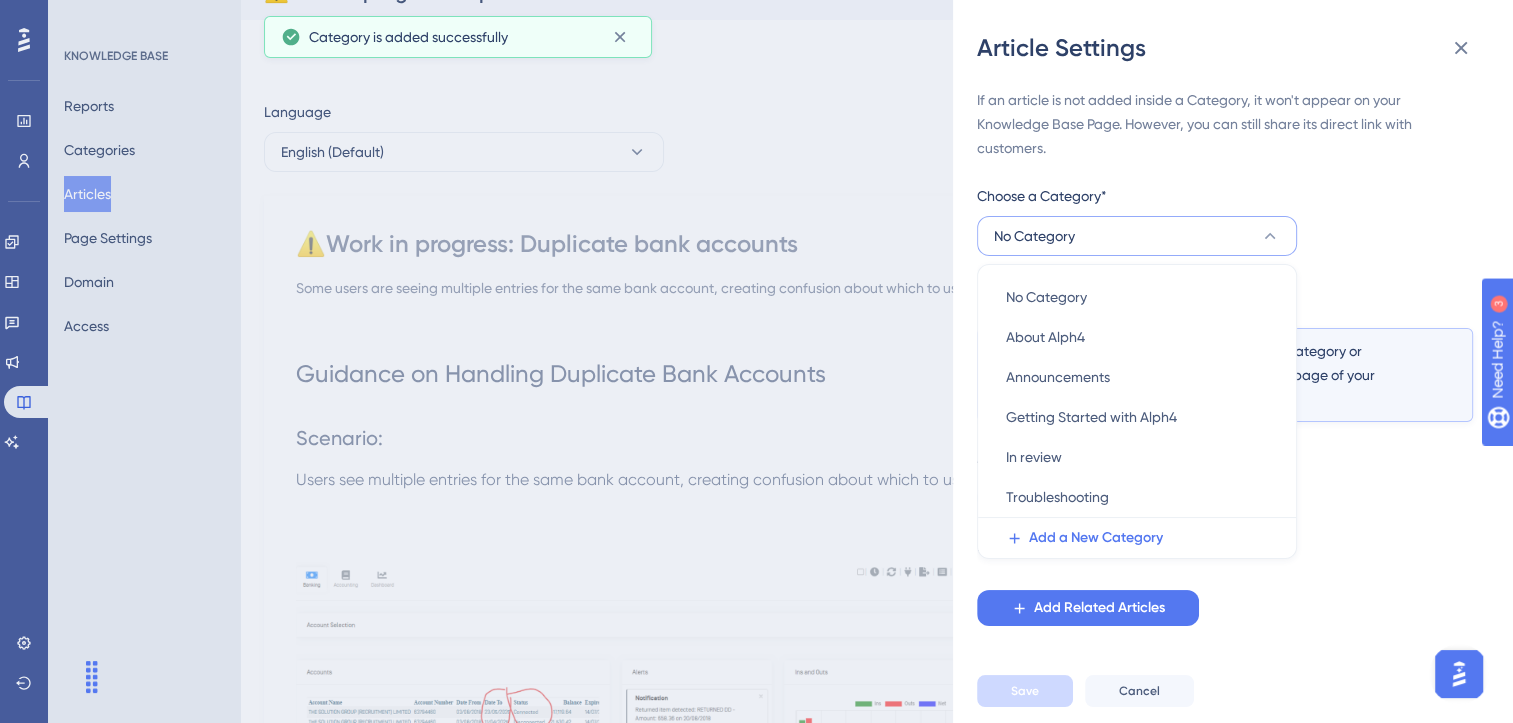 type 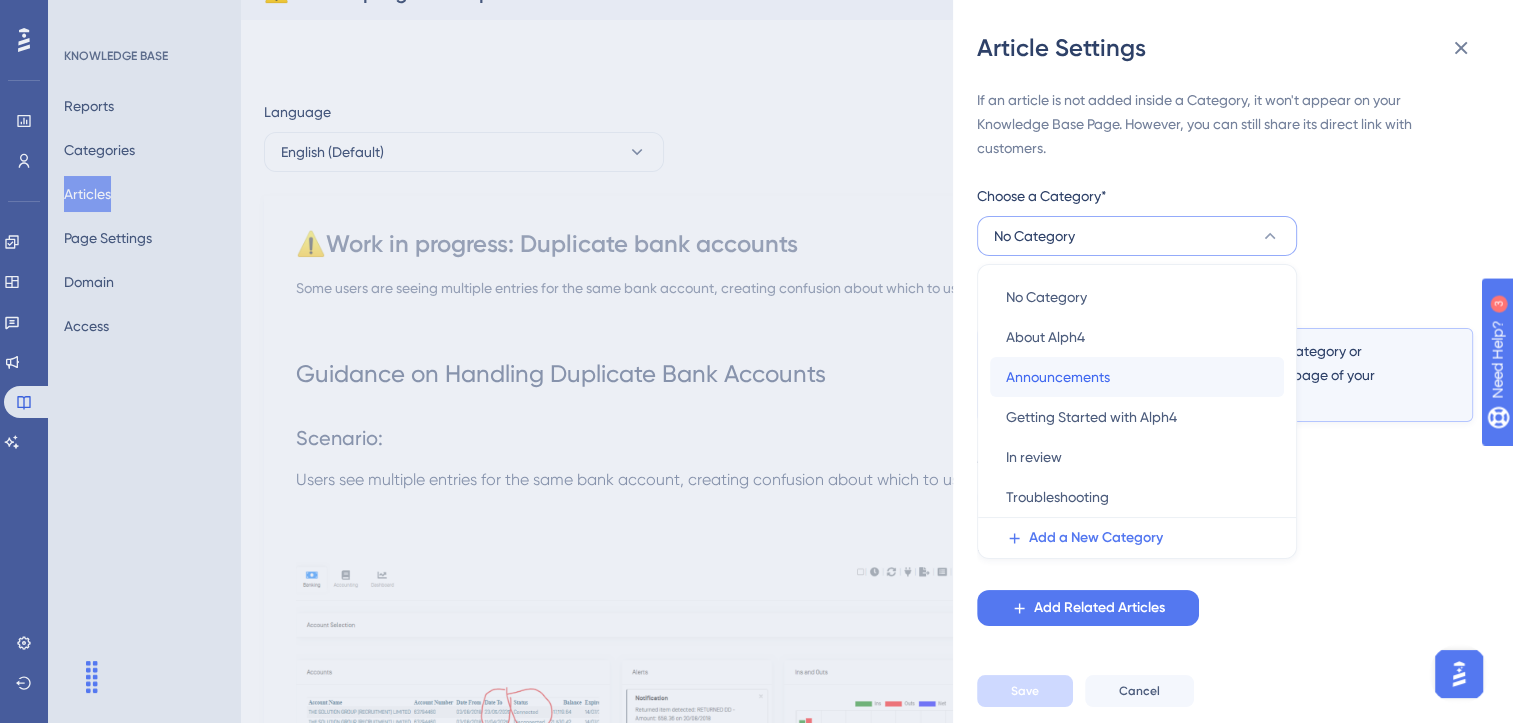 click on "Announcements" at bounding box center [1058, 377] 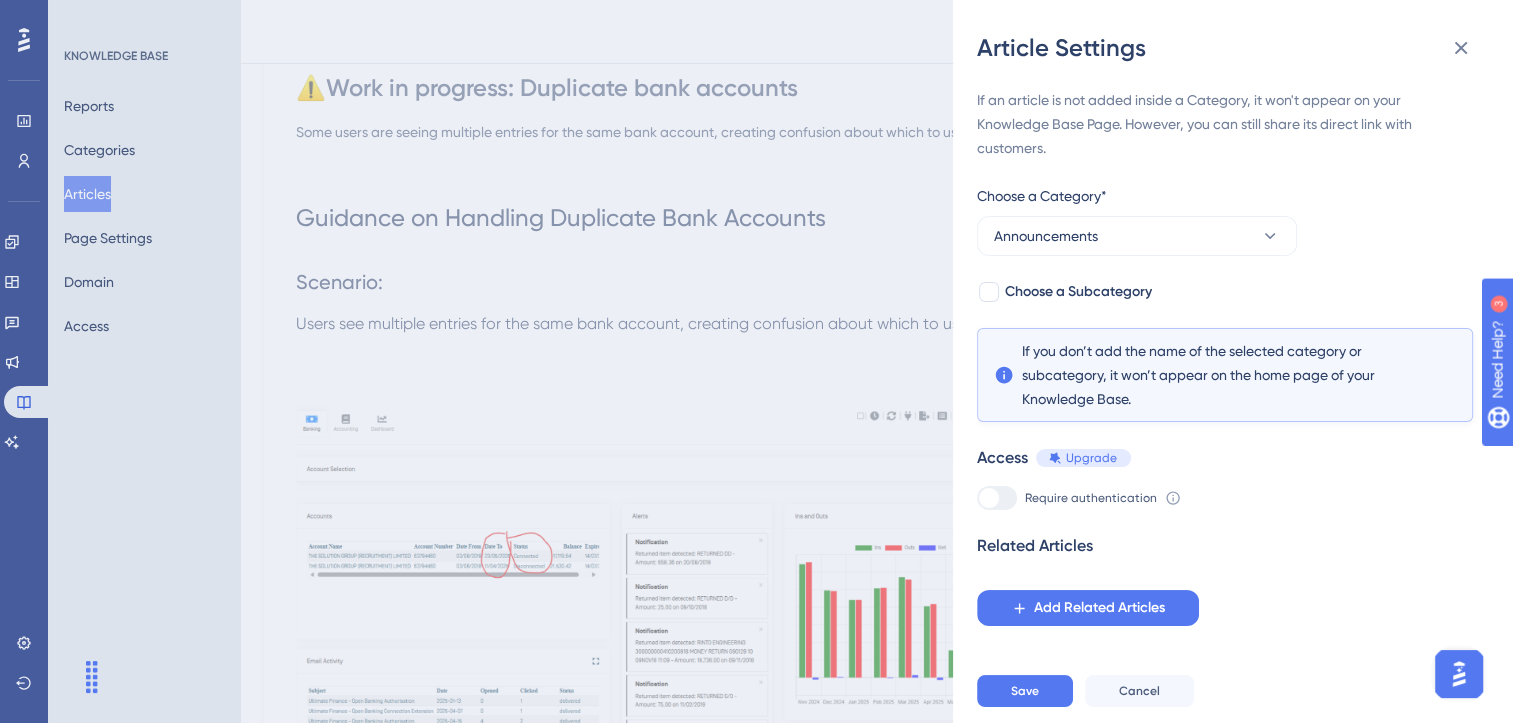 scroll, scrollTop: 195, scrollLeft: 0, axis: vertical 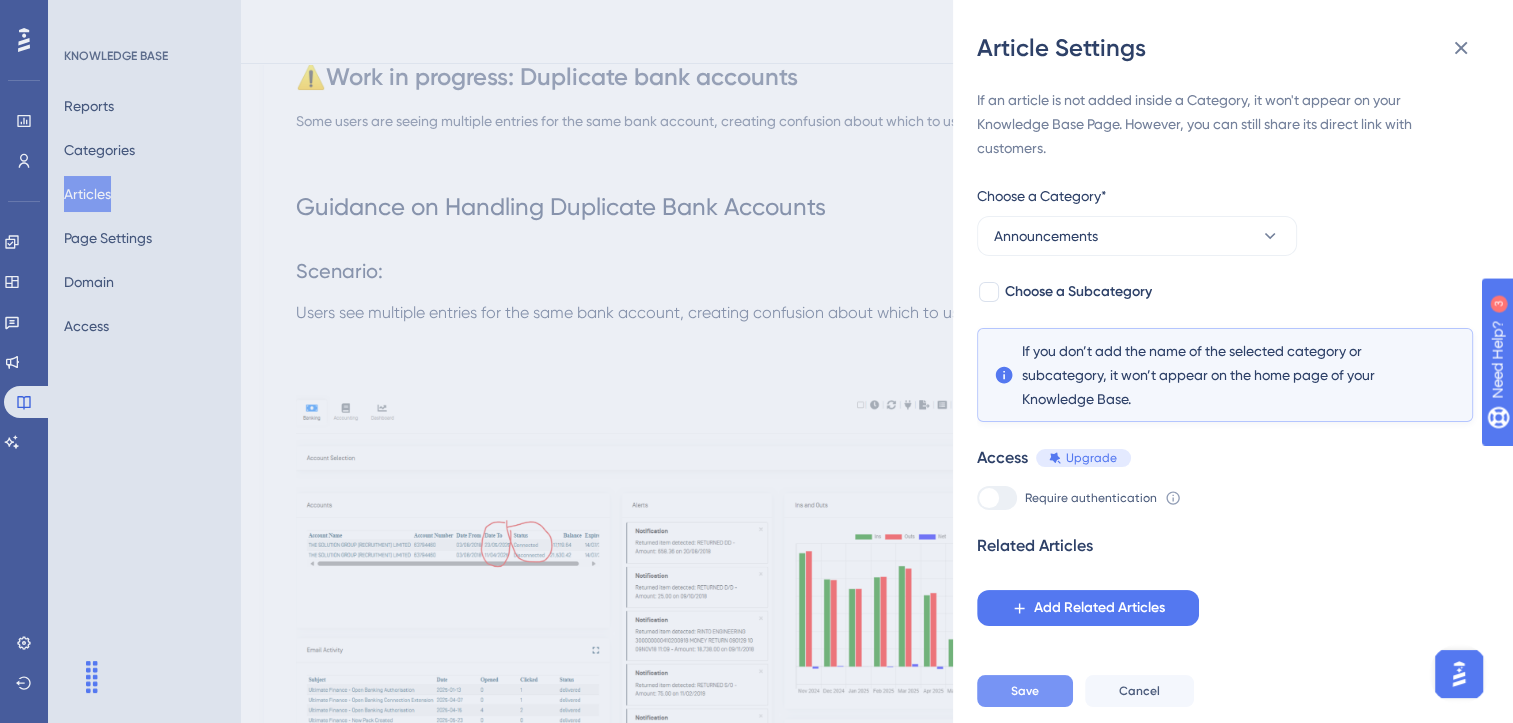 click on "Save" at bounding box center [1025, 691] 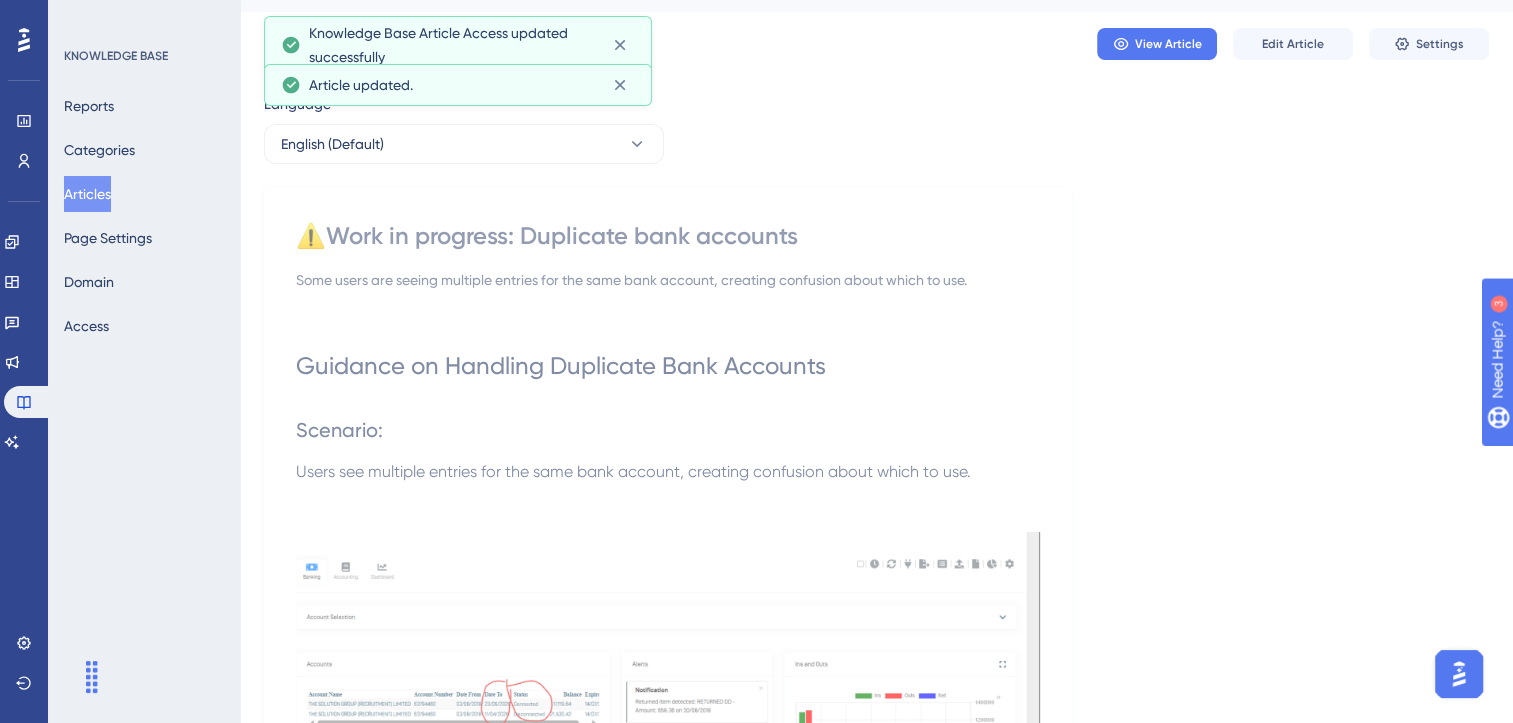 scroll, scrollTop: 38, scrollLeft: 0, axis: vertical 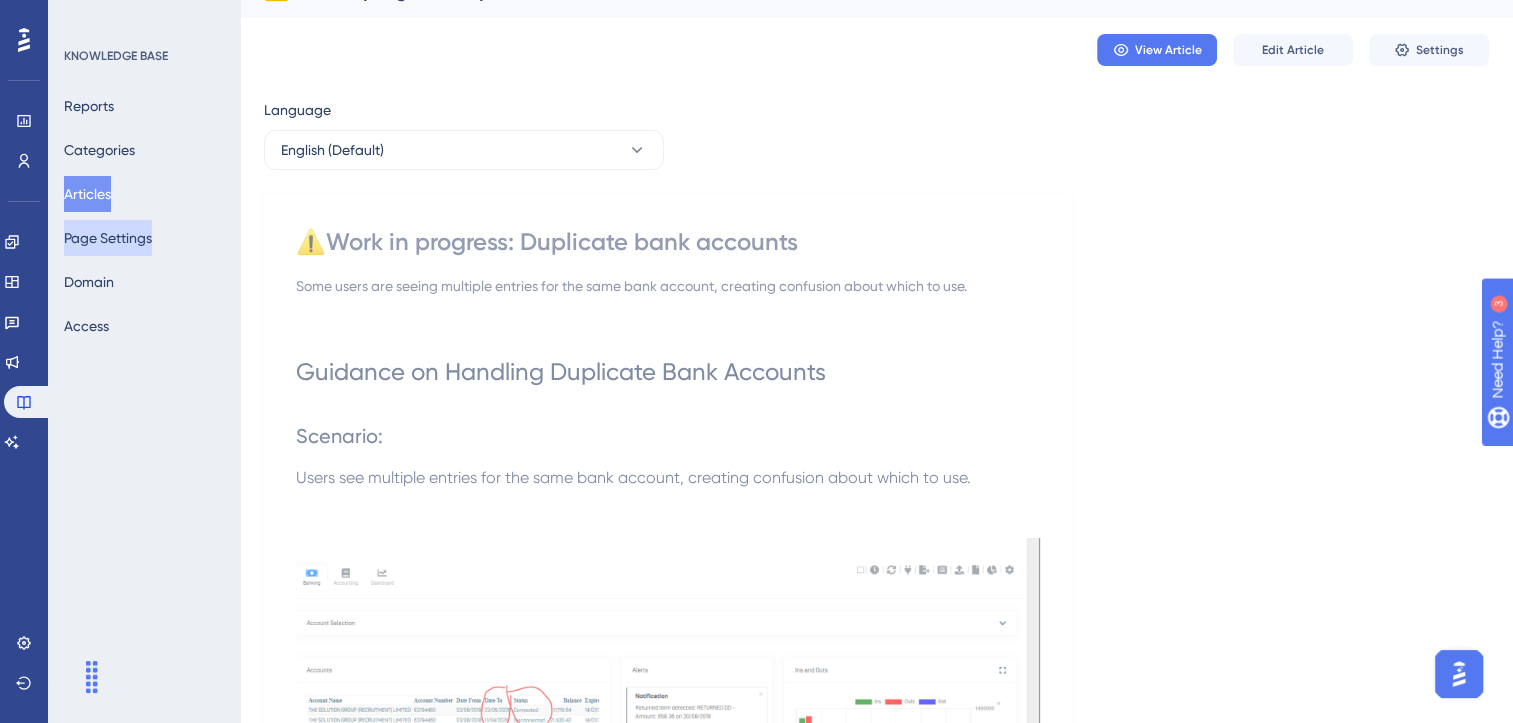 click on "Page Settings" at bounding box center (108, 238) 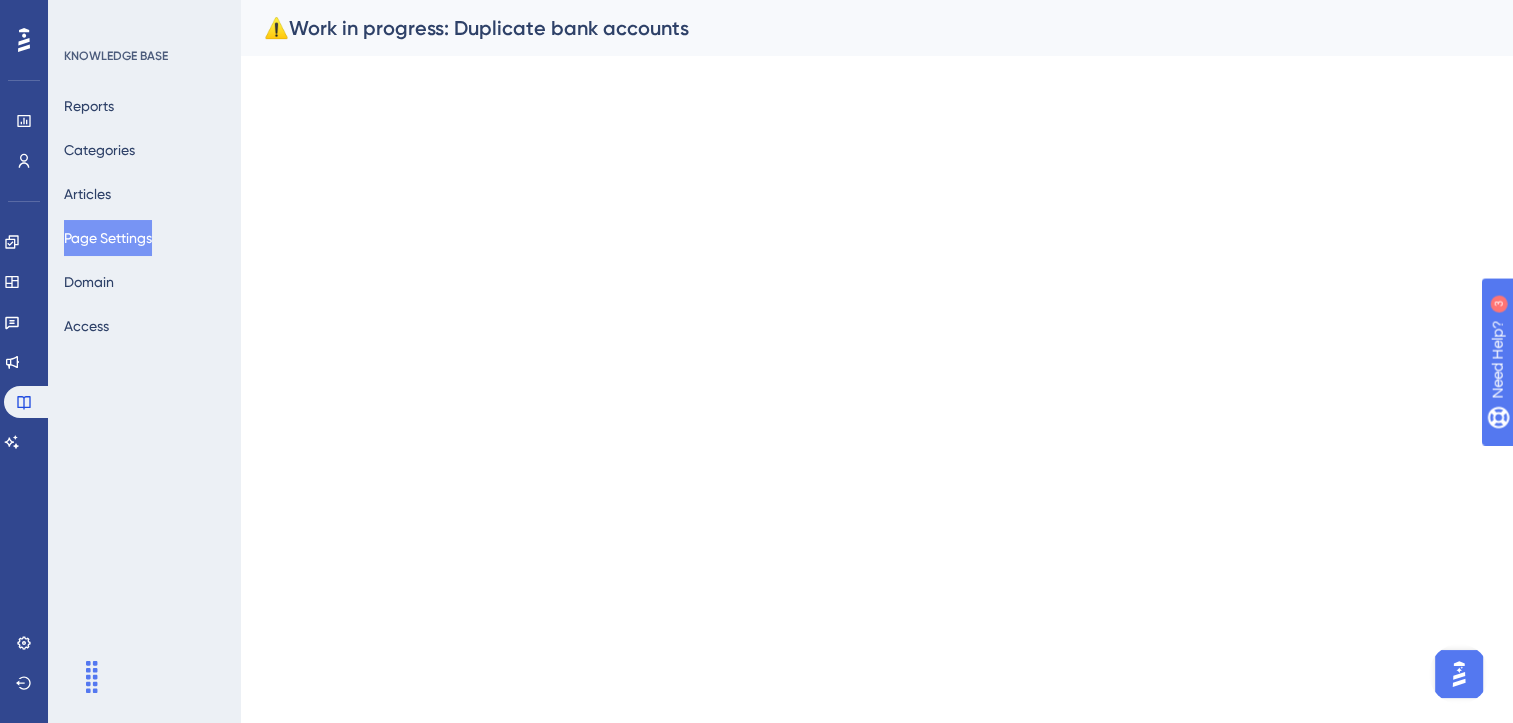 scroll, scrollTop: 0, scrollLeft: 0, axis: both 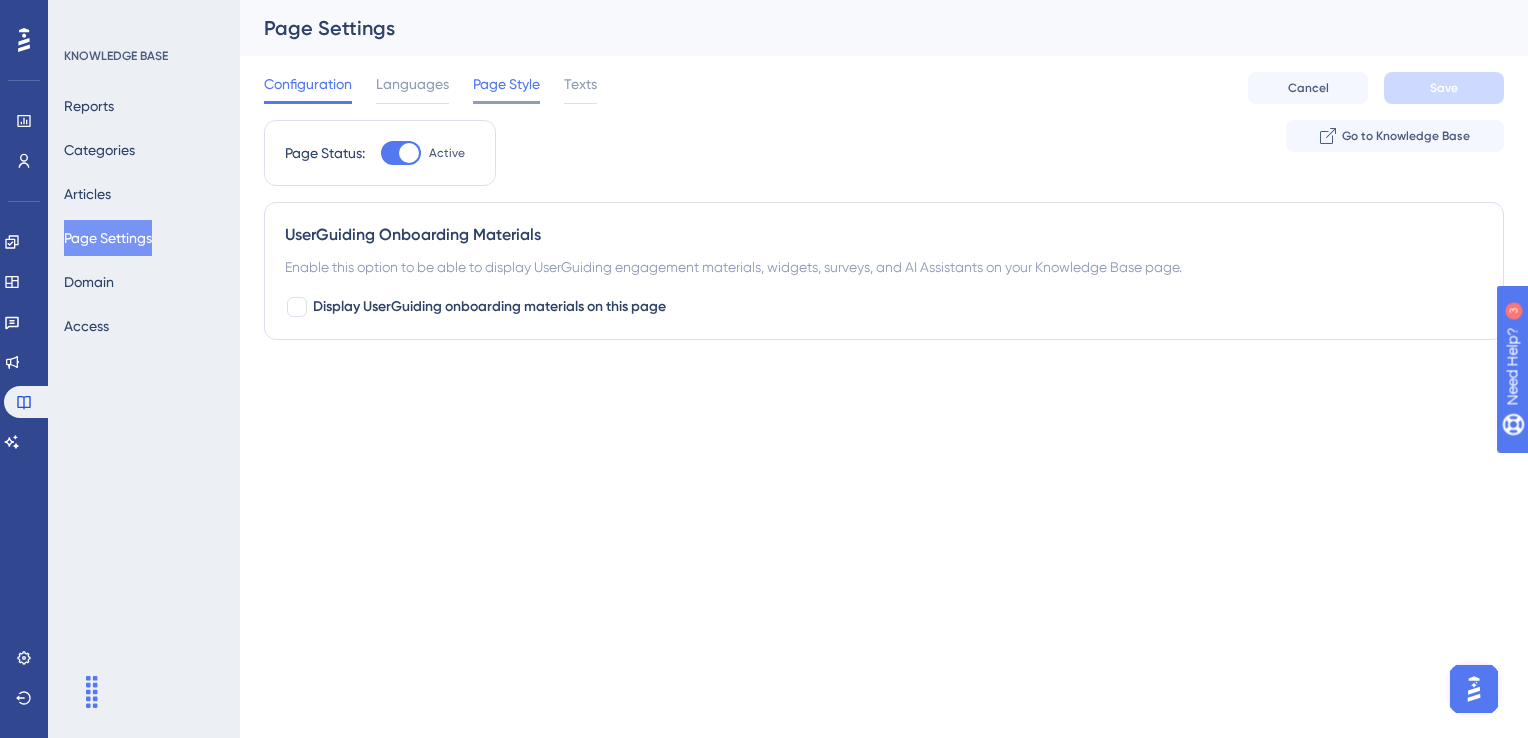 click on "Page Style" at bounding box center (506, 84) 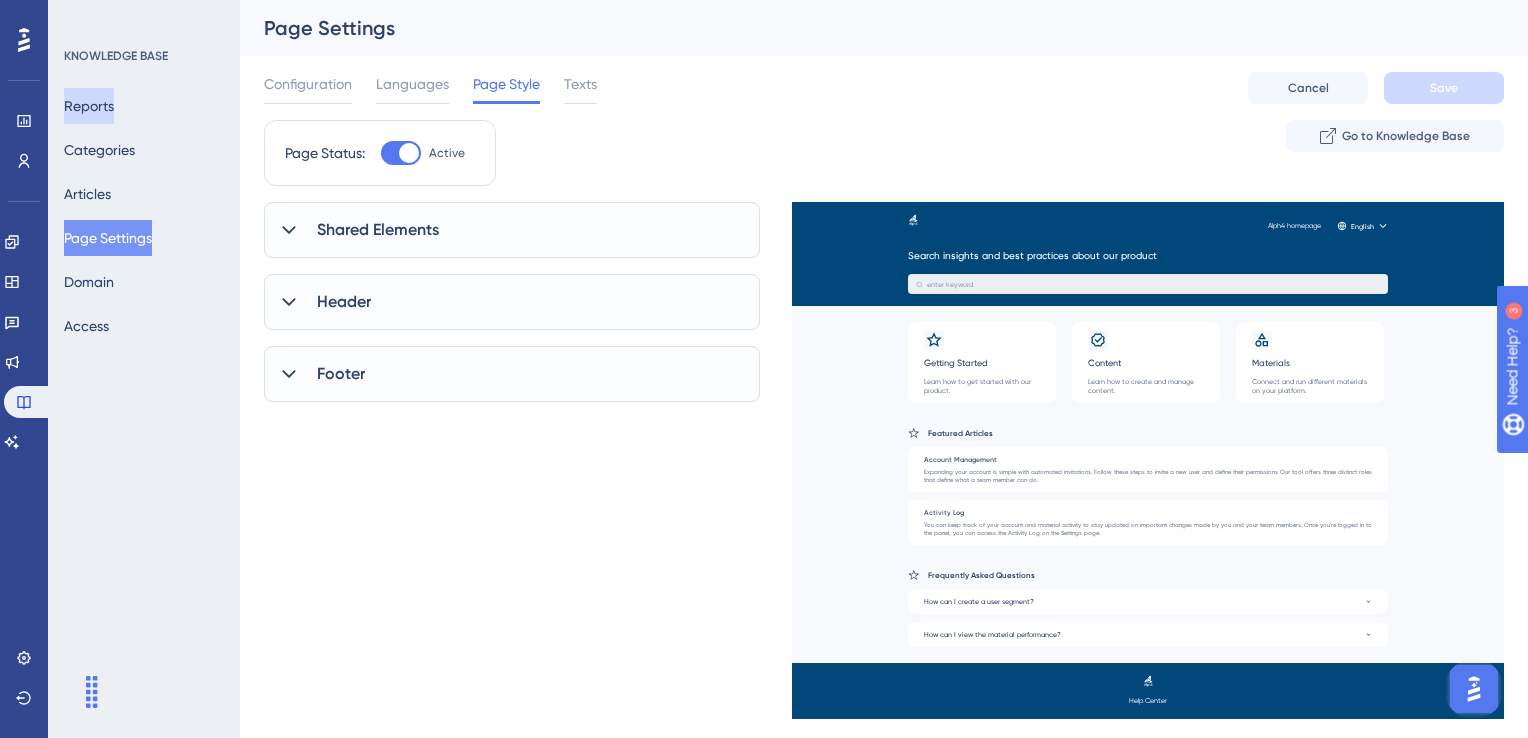 click on "Reports" at bounding box center (89, 106) 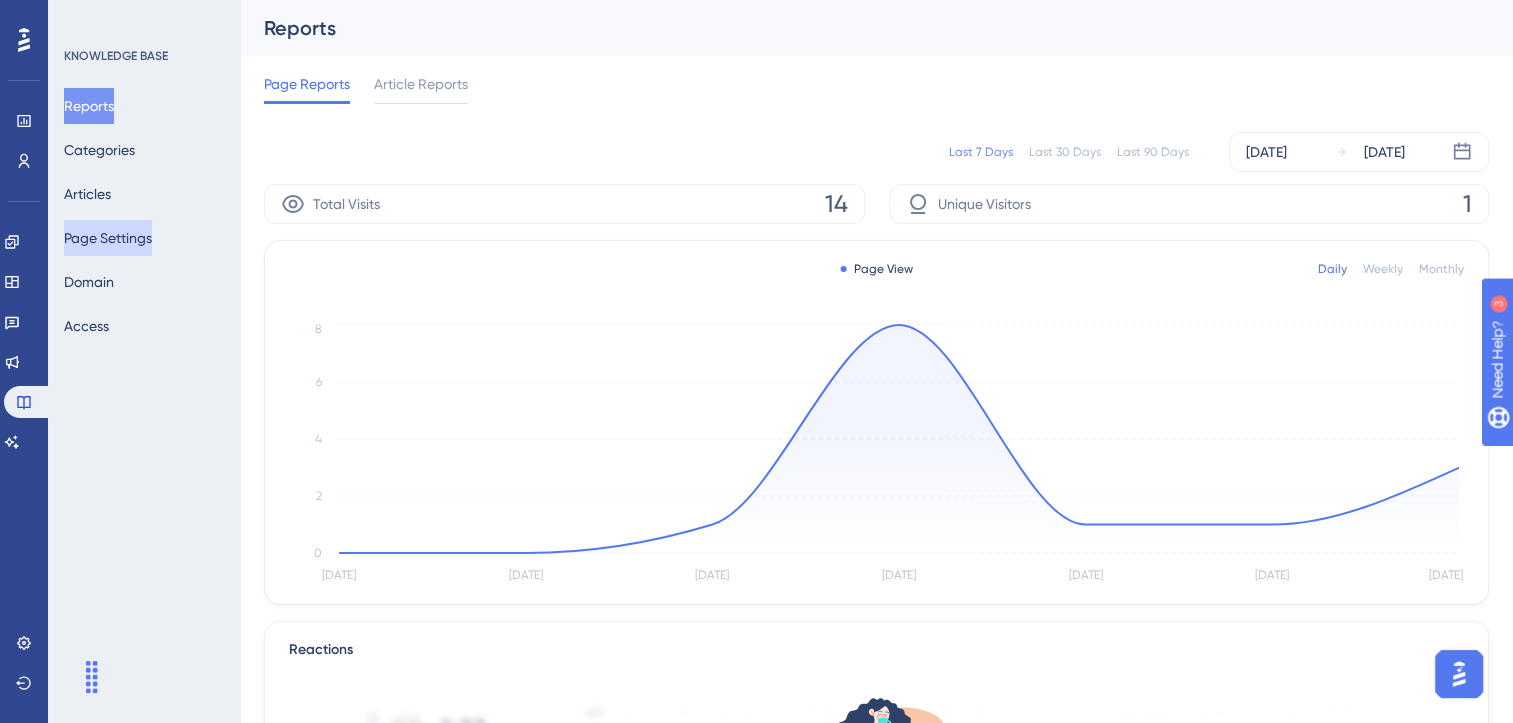 click on "Page Settings" at bounding box center (108, 238) 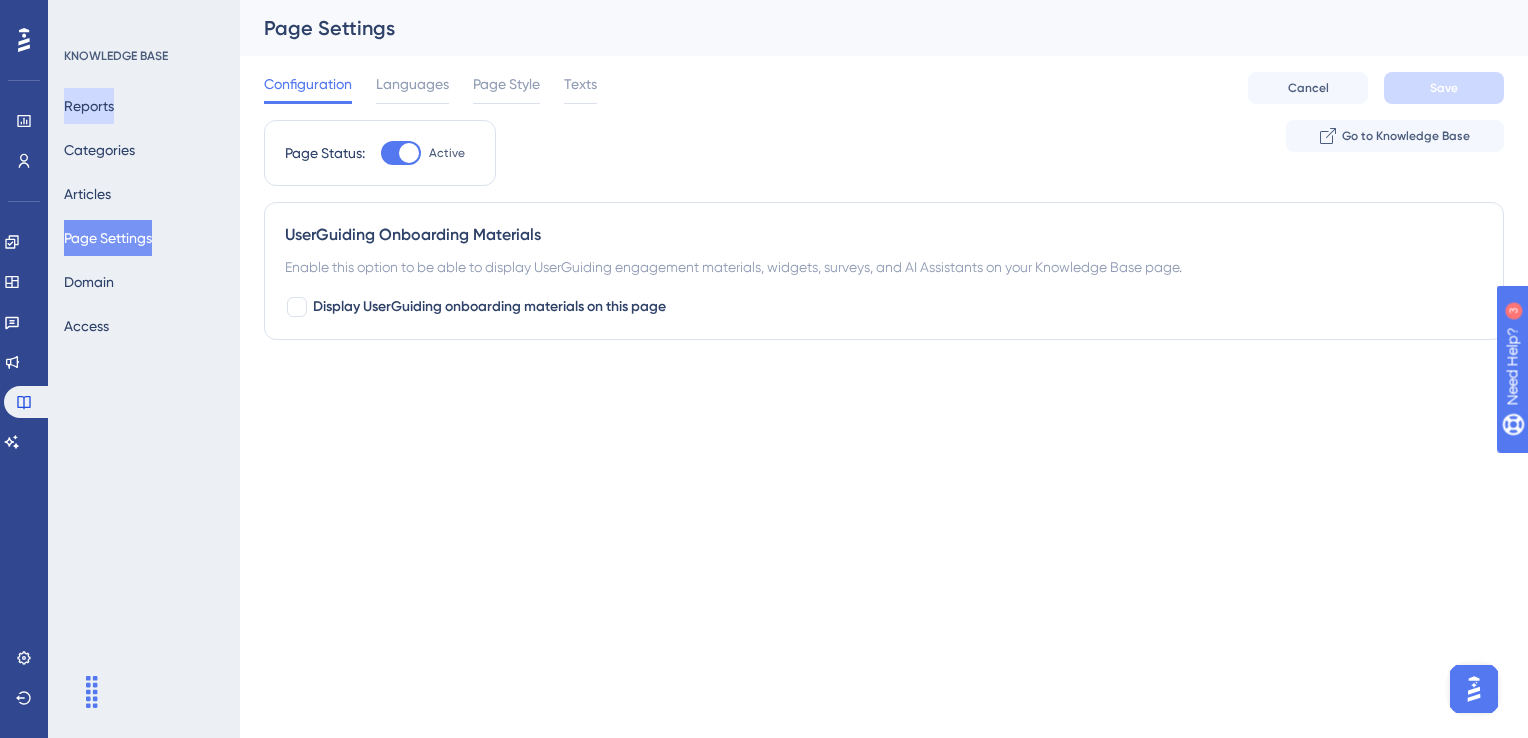 click on "Reports" at bounding box center (89, 106) 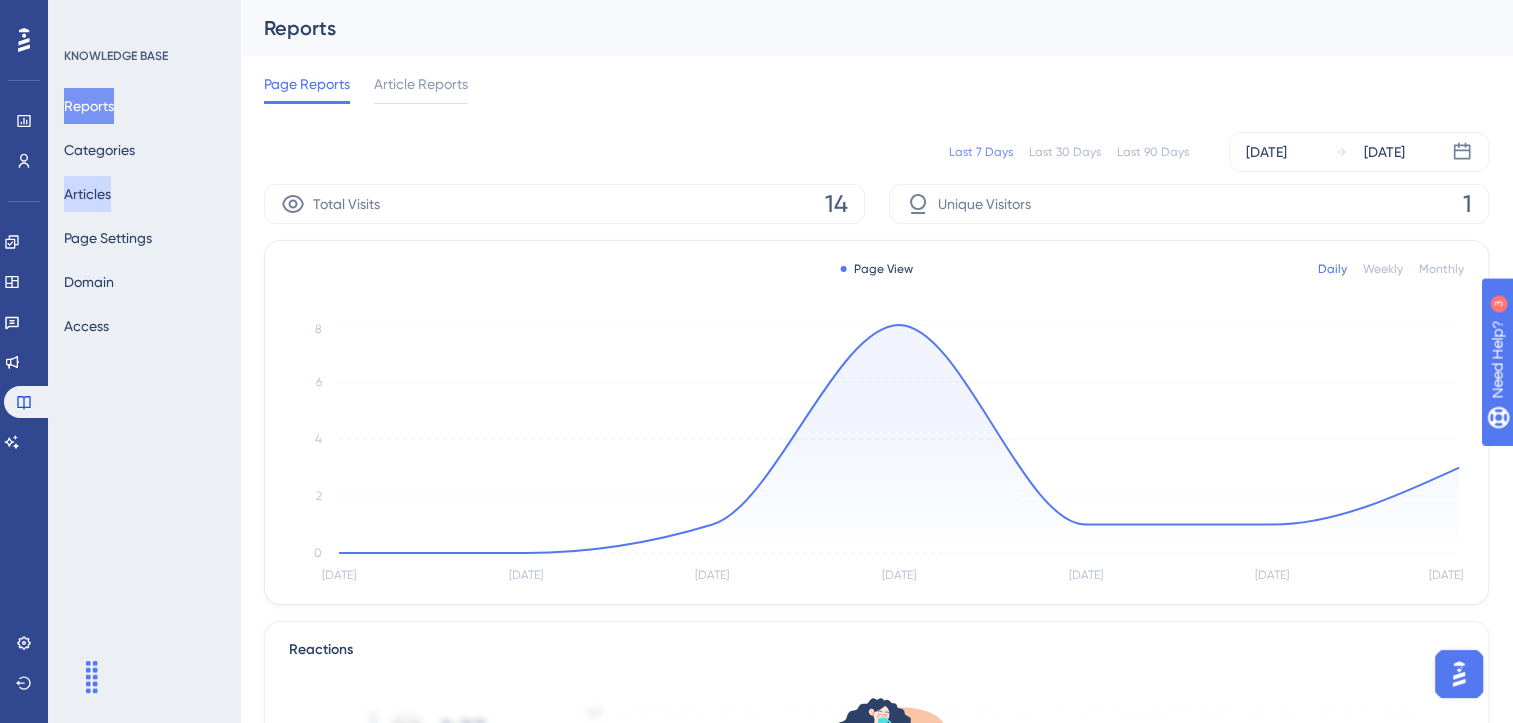 click on "Articles" at bounding box center (87, 194) 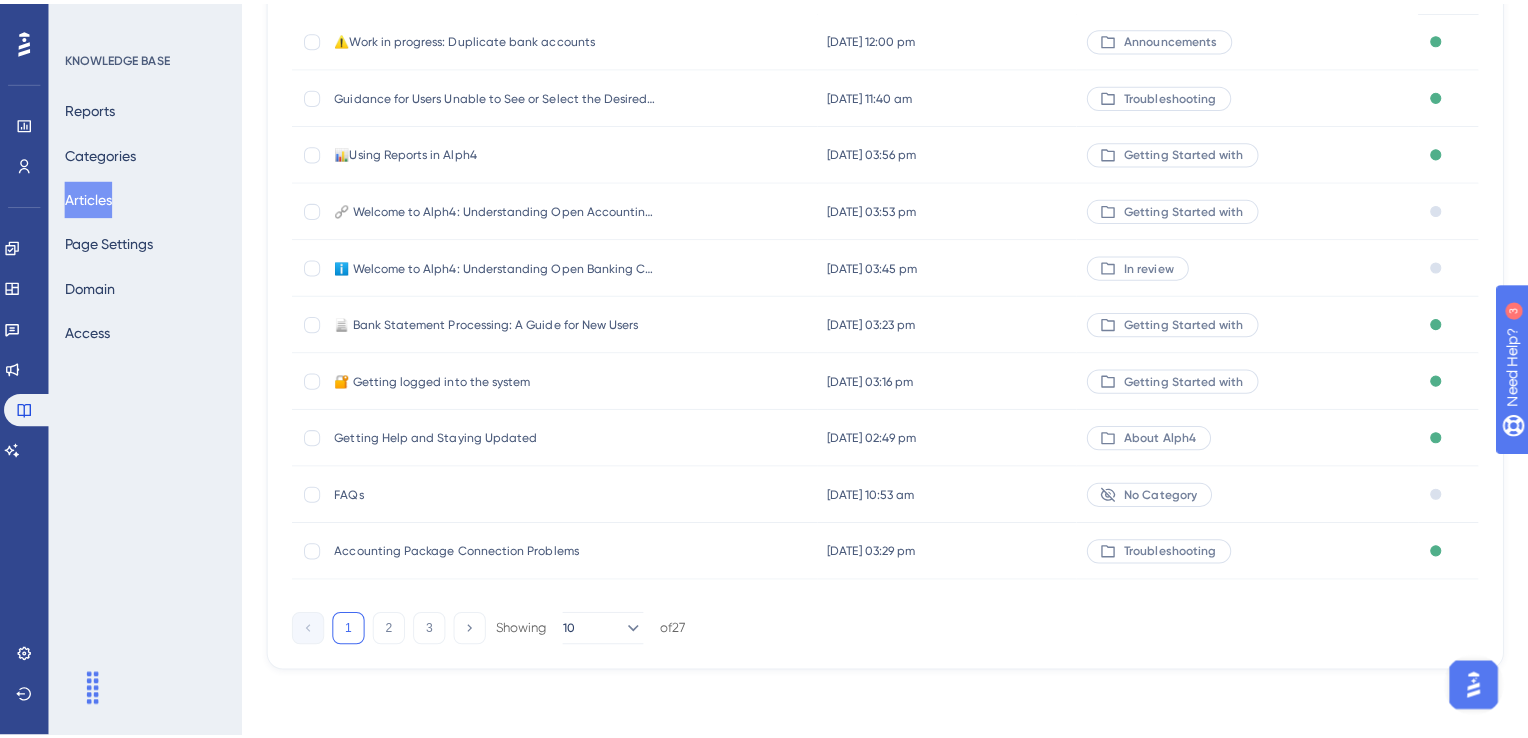 scroll, scrollTop: 0, scrollLeft: 0, axis: both 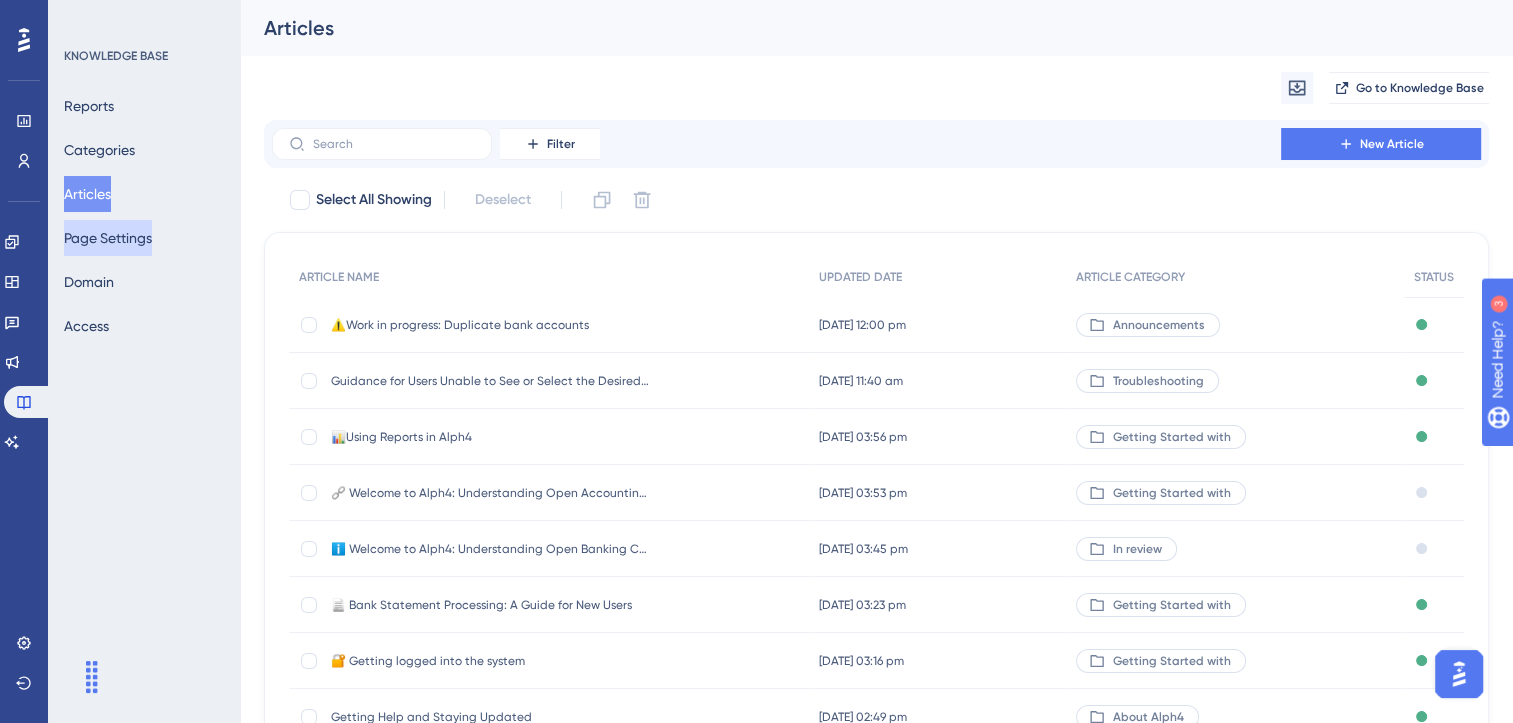 click on "Page Settings" at bounding box center [108, 238] 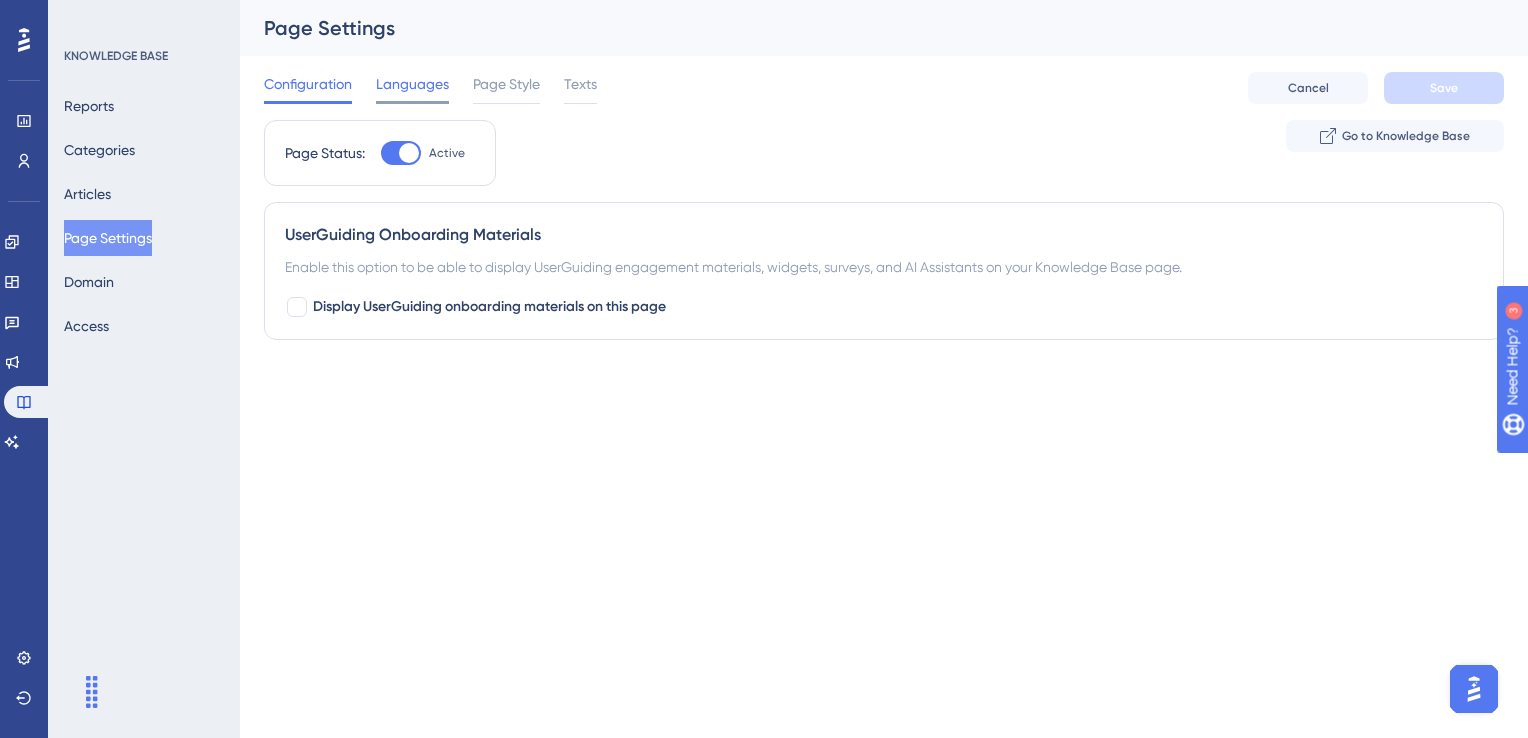 click on "Languages" at bounding box center (412, 84) 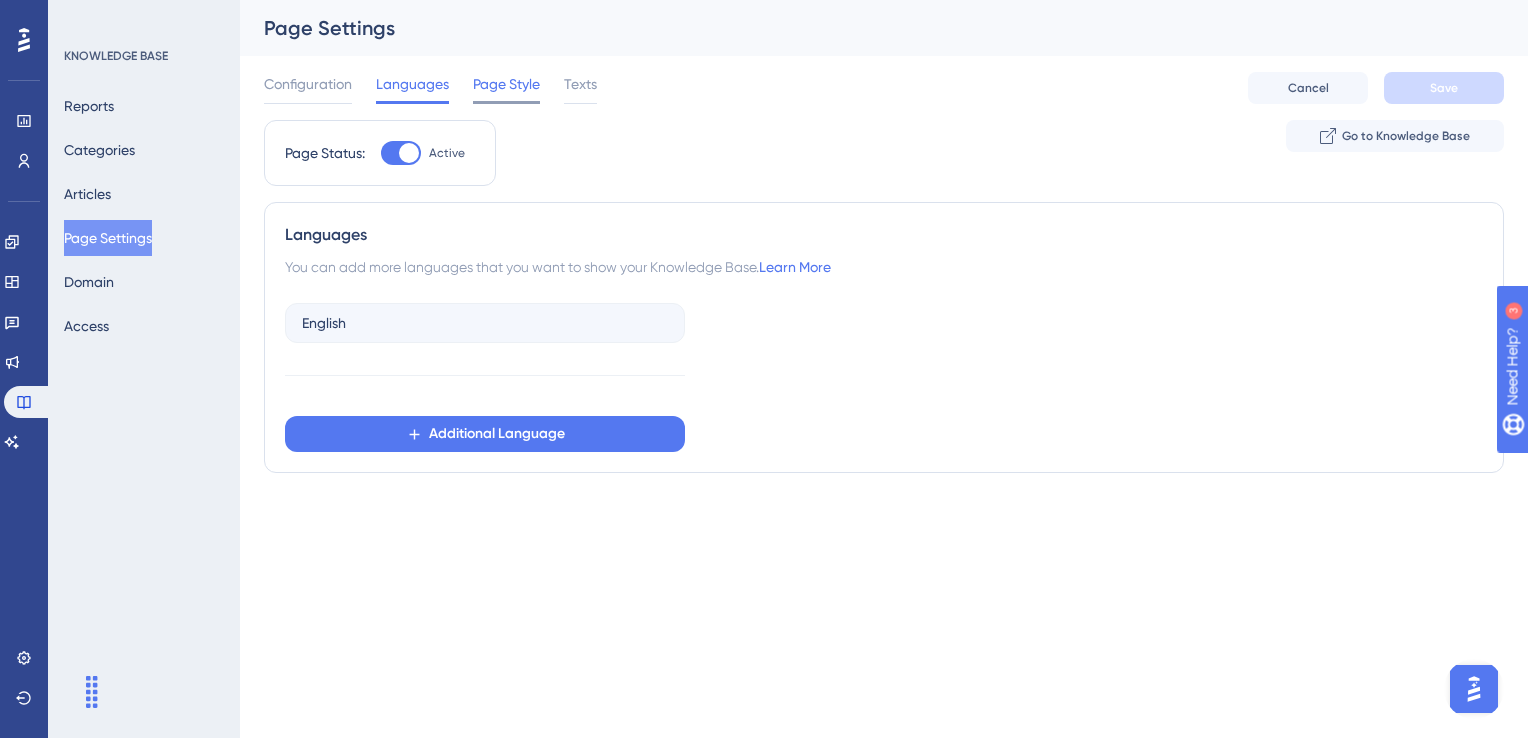 click on "Page Style" at bounding box center [506, 84] 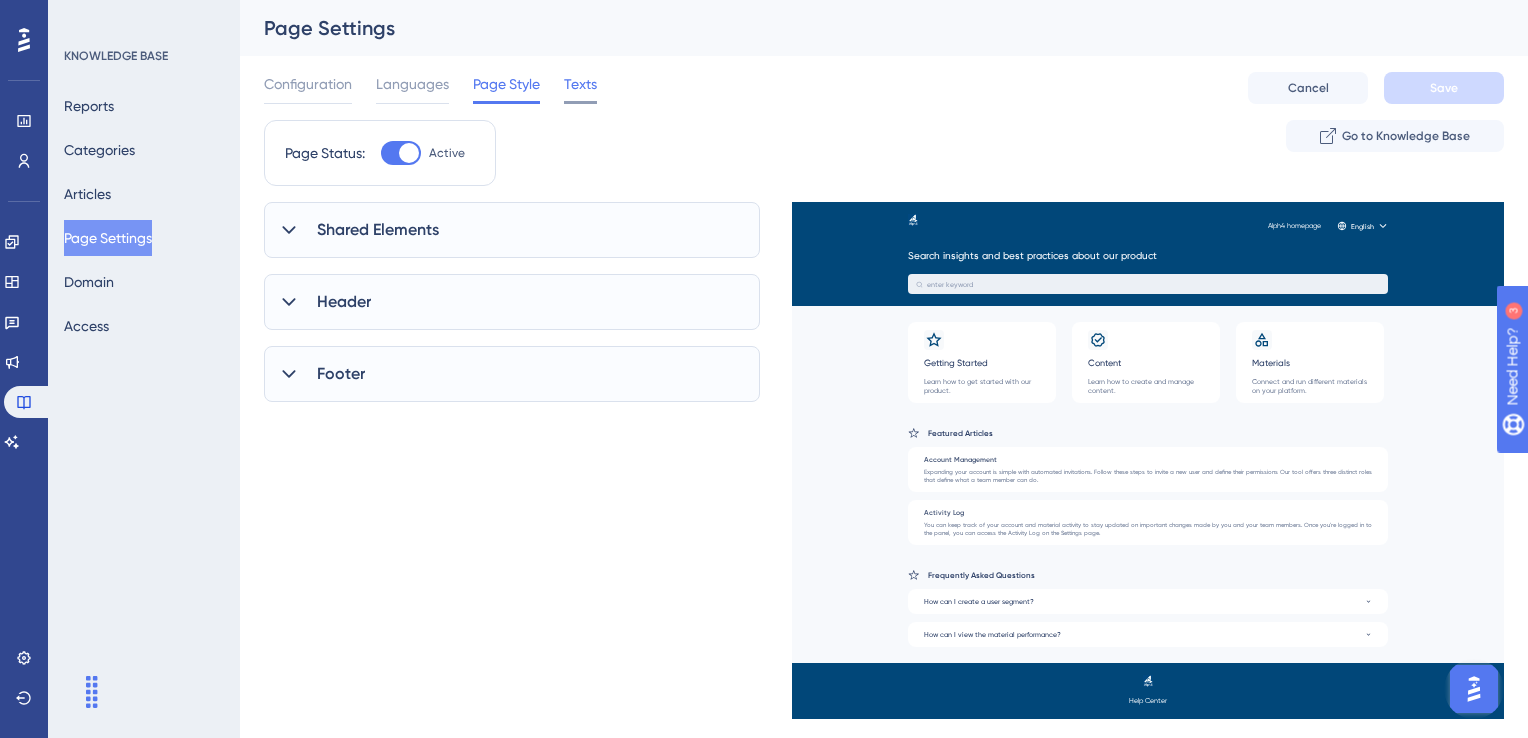 click on "Texts" at bounding box center [580, 84] 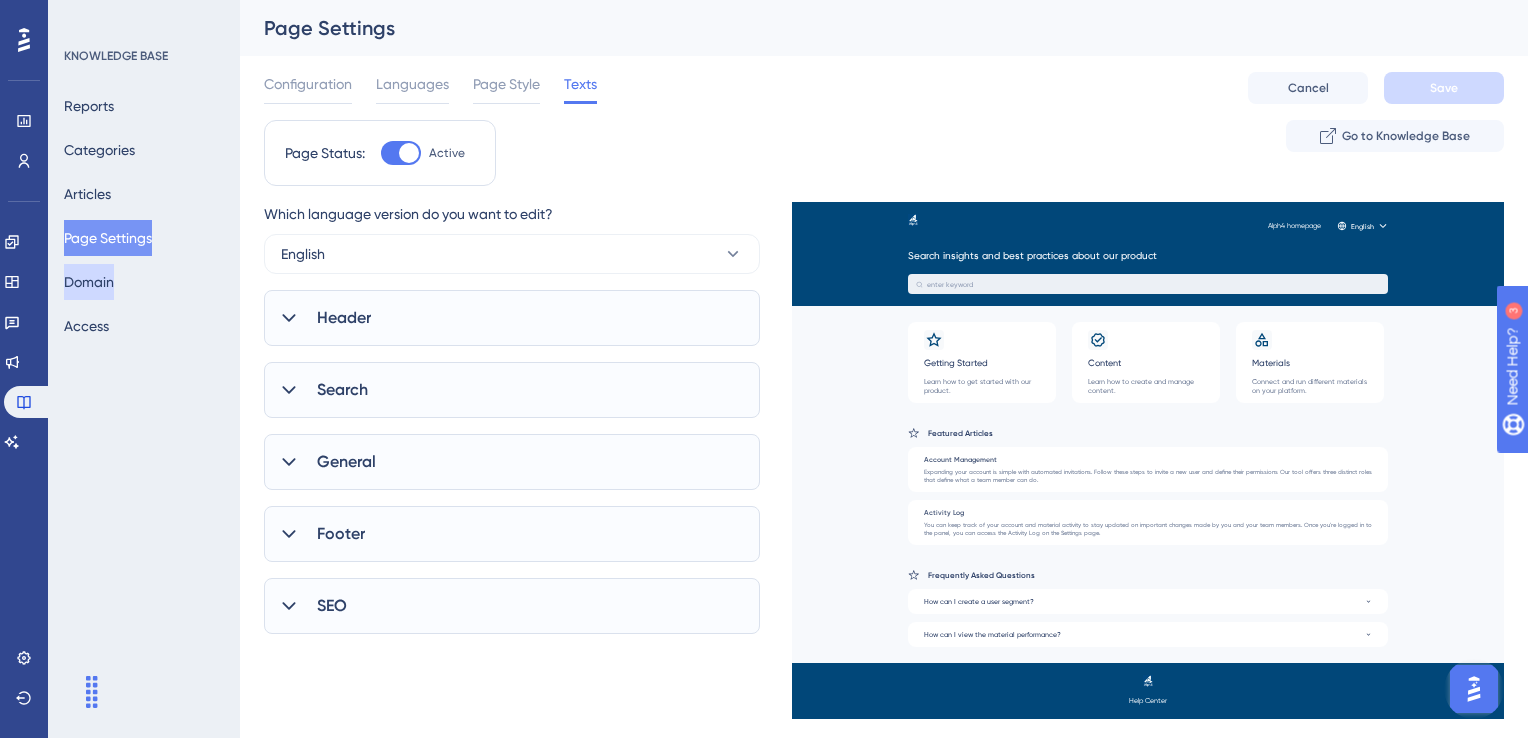 click on "Domain" at bounding box center [89, 282] 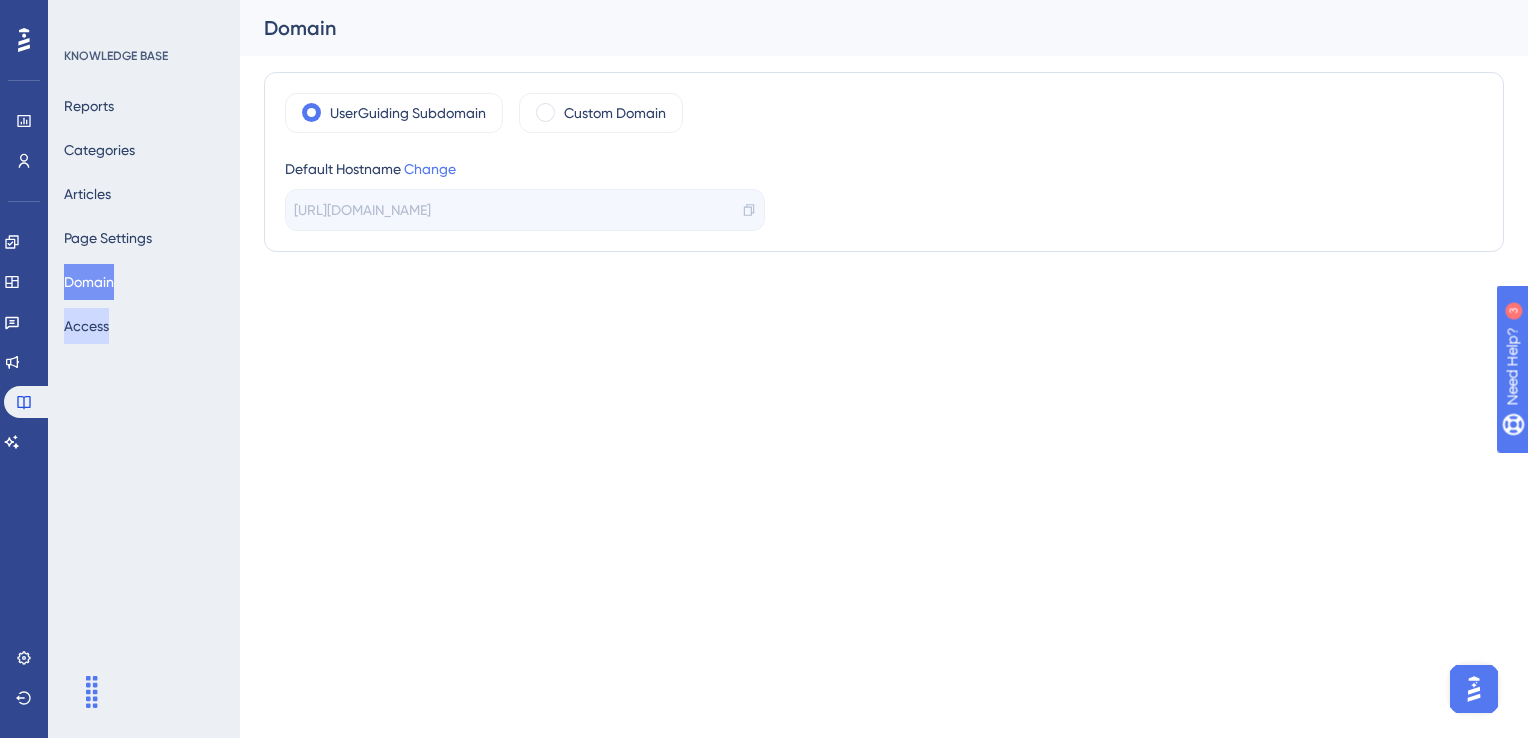 click on "Access" at bounding box center (86, 326) 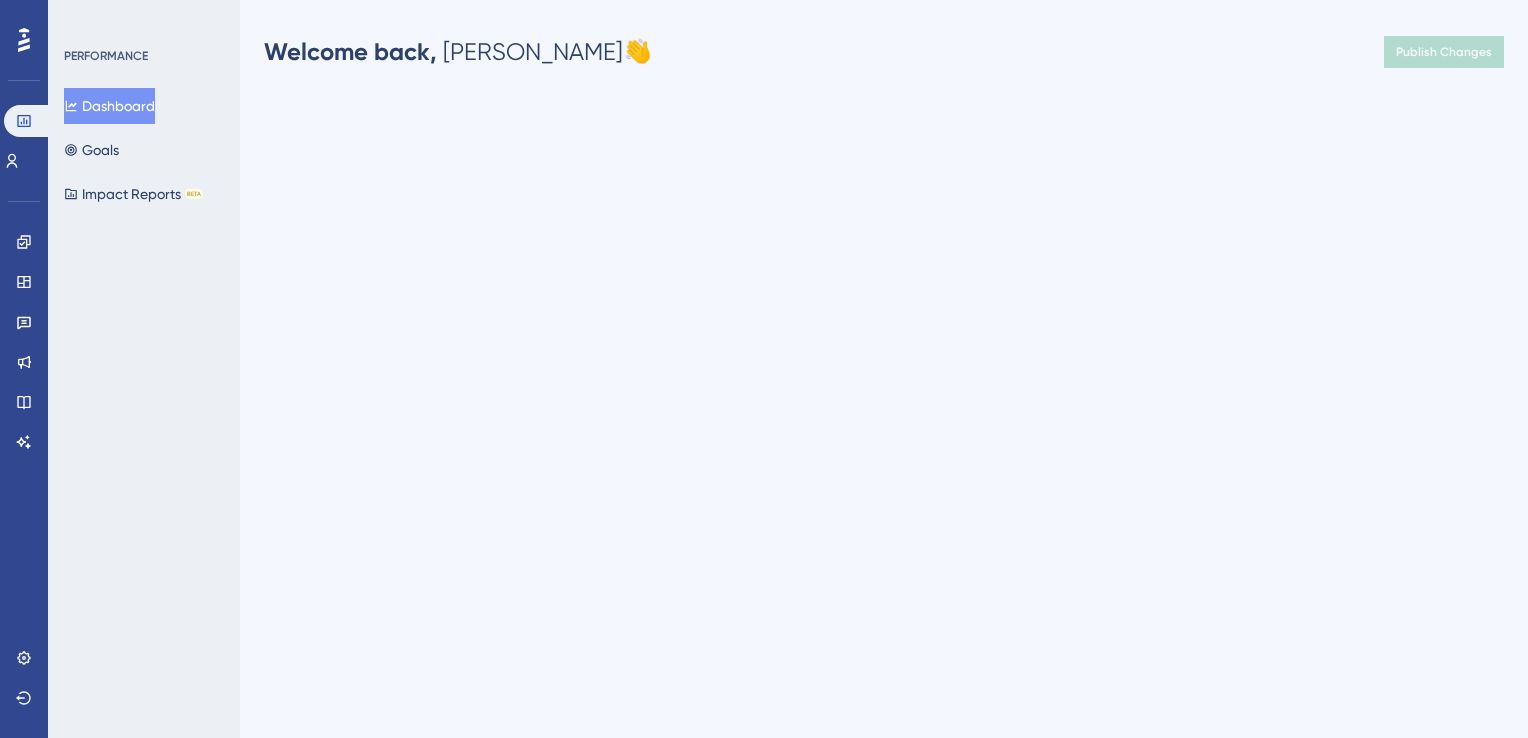 scroll, scrollTop: 0, scrollLeft: 0, axis: both 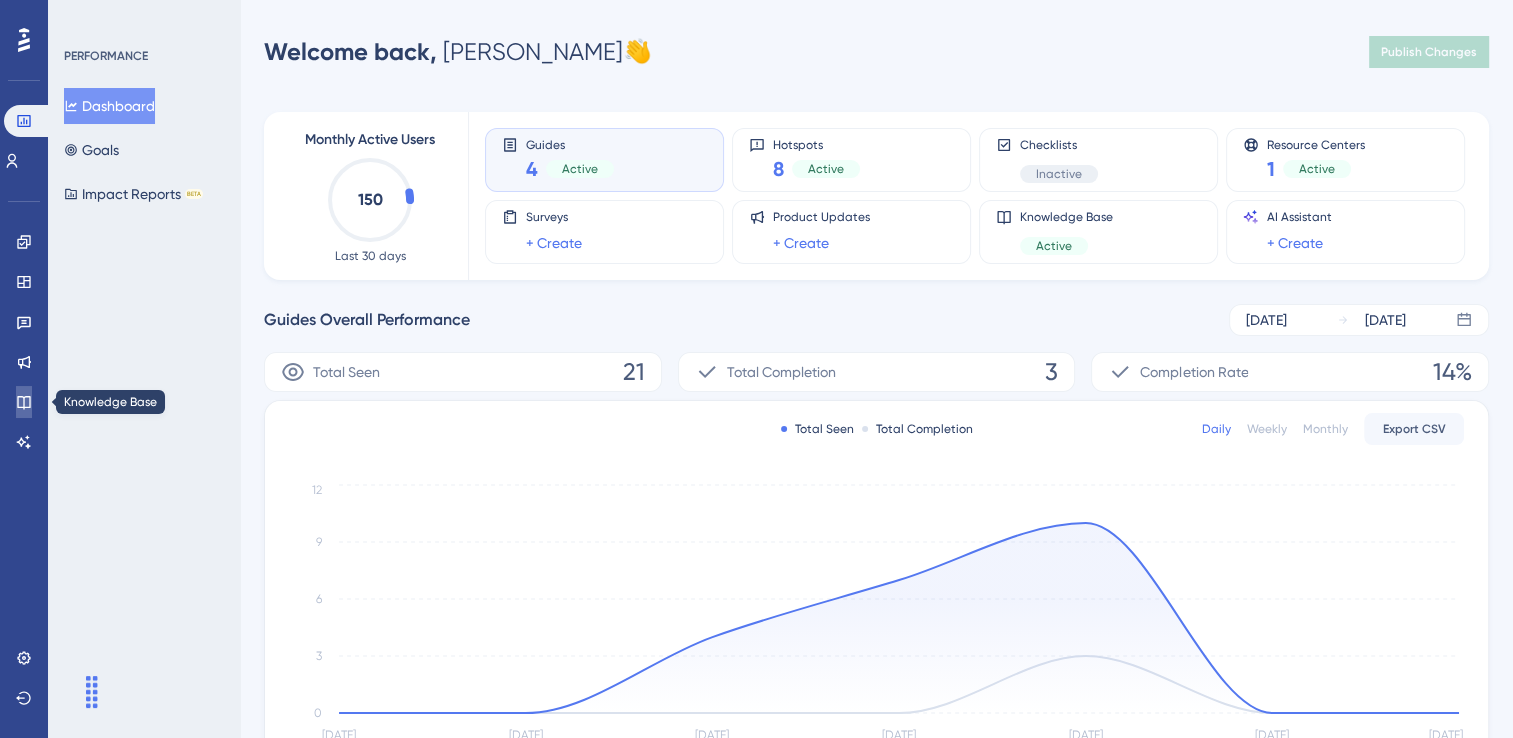click 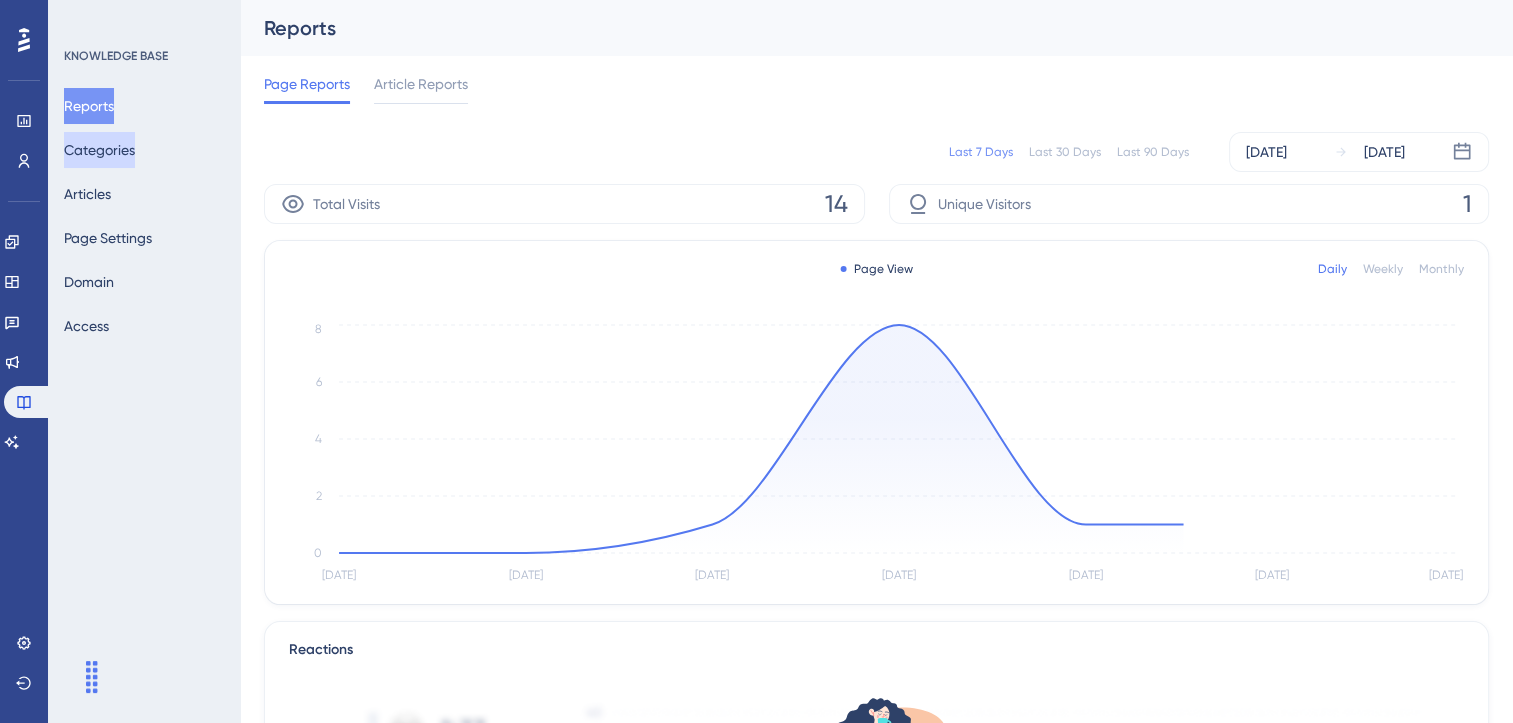 click on "Categories" at bounding box center [99, 150] 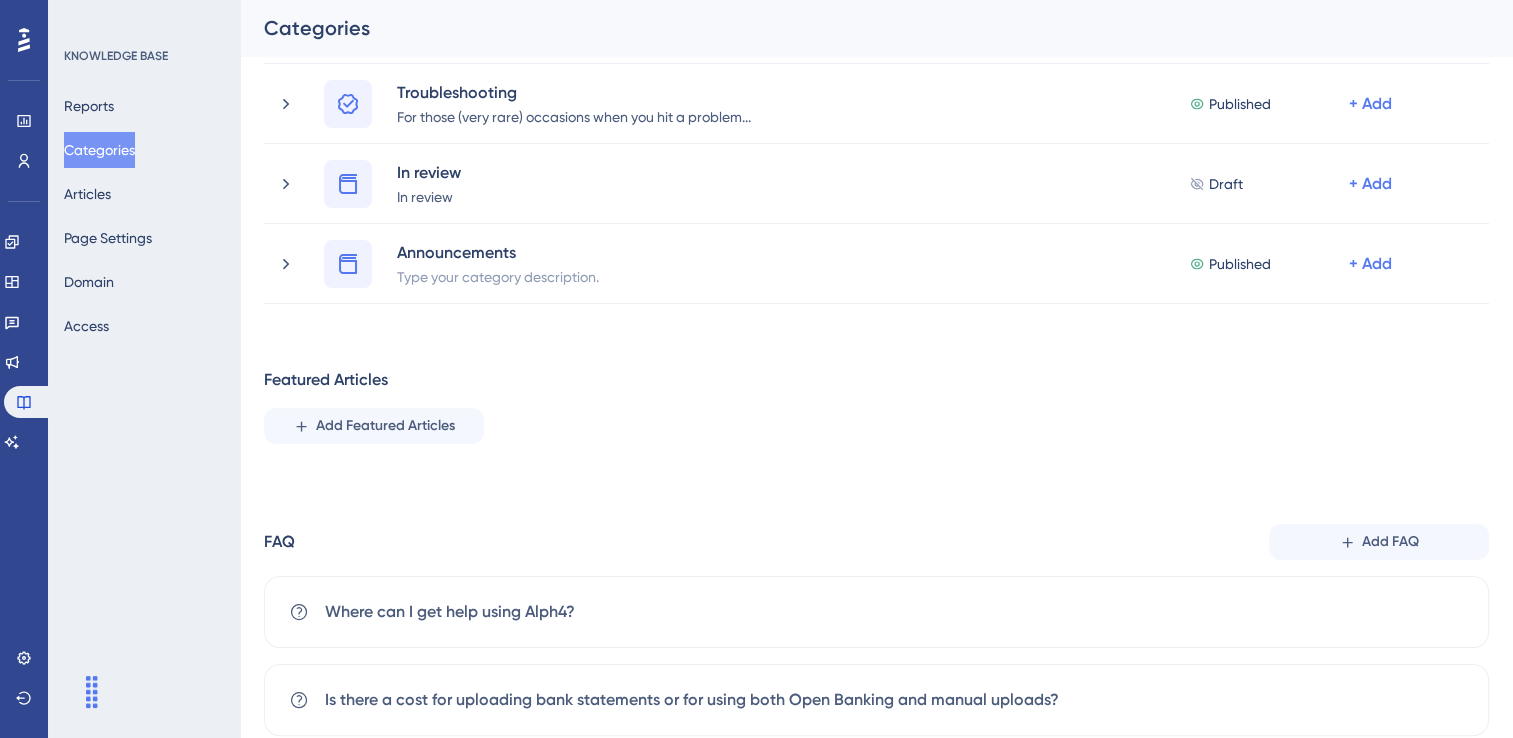 scroll, scrollTop: 392, scrollLeft: 0, axis: vertical 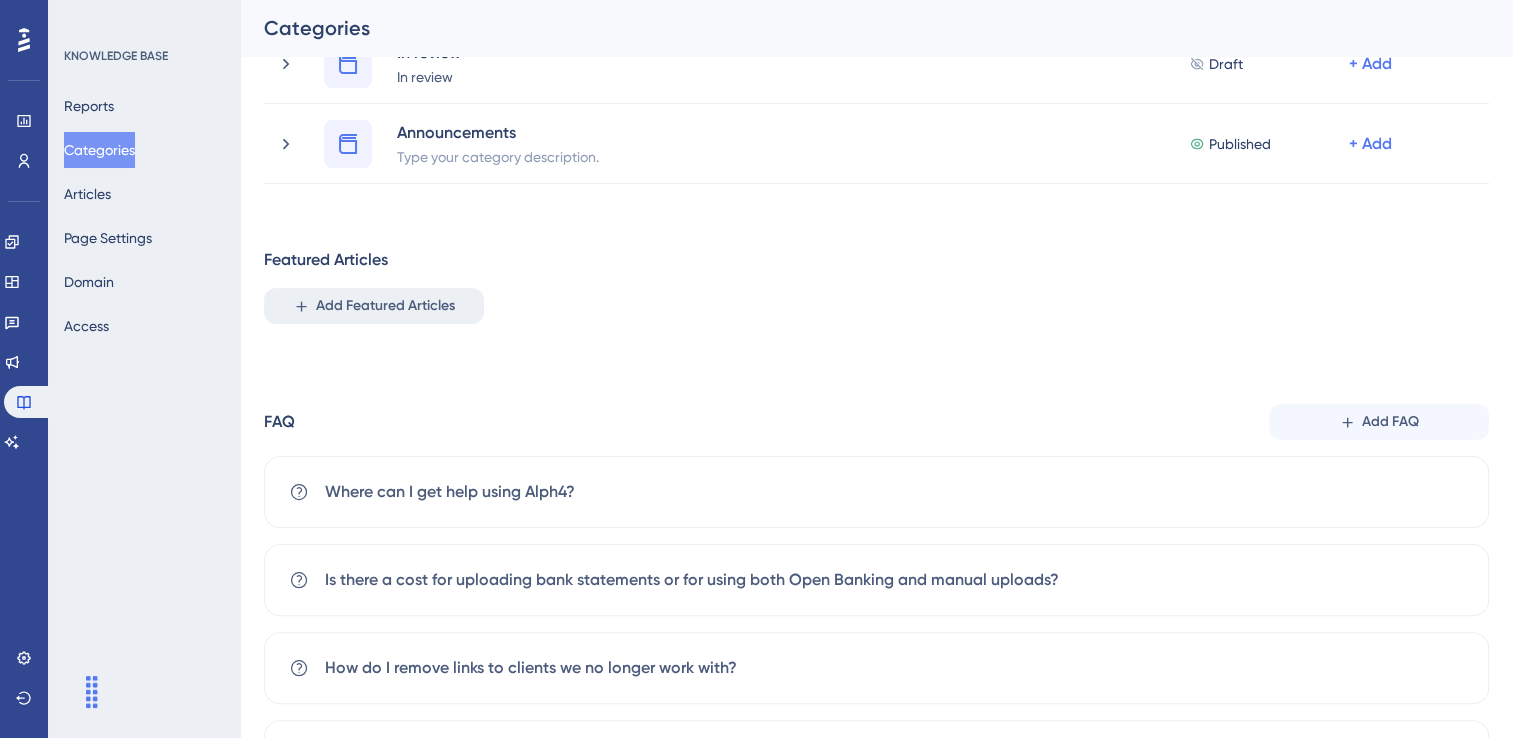 click on "Add Featured Articles" at bounding box center (385, 306) 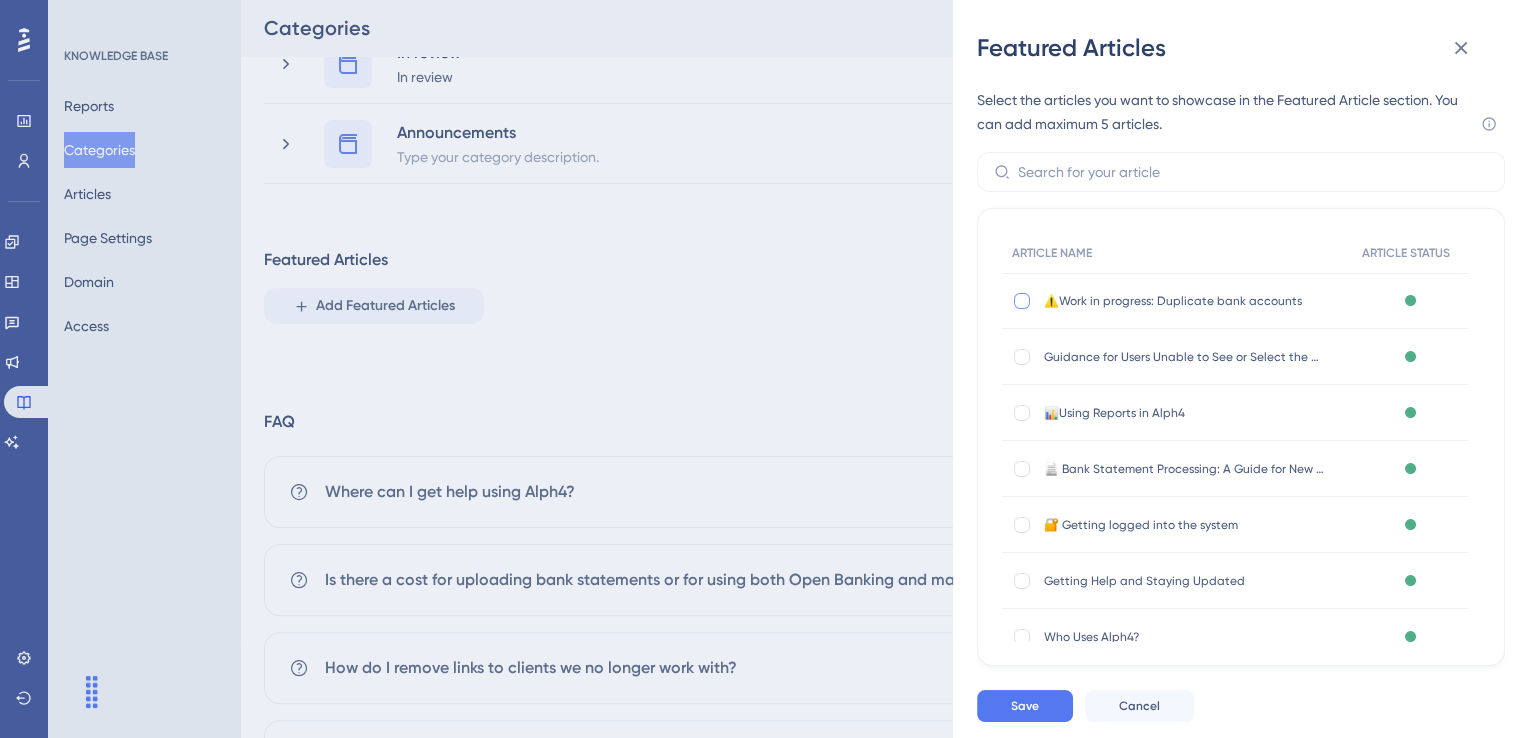 click at bounding box center [1022, 301] 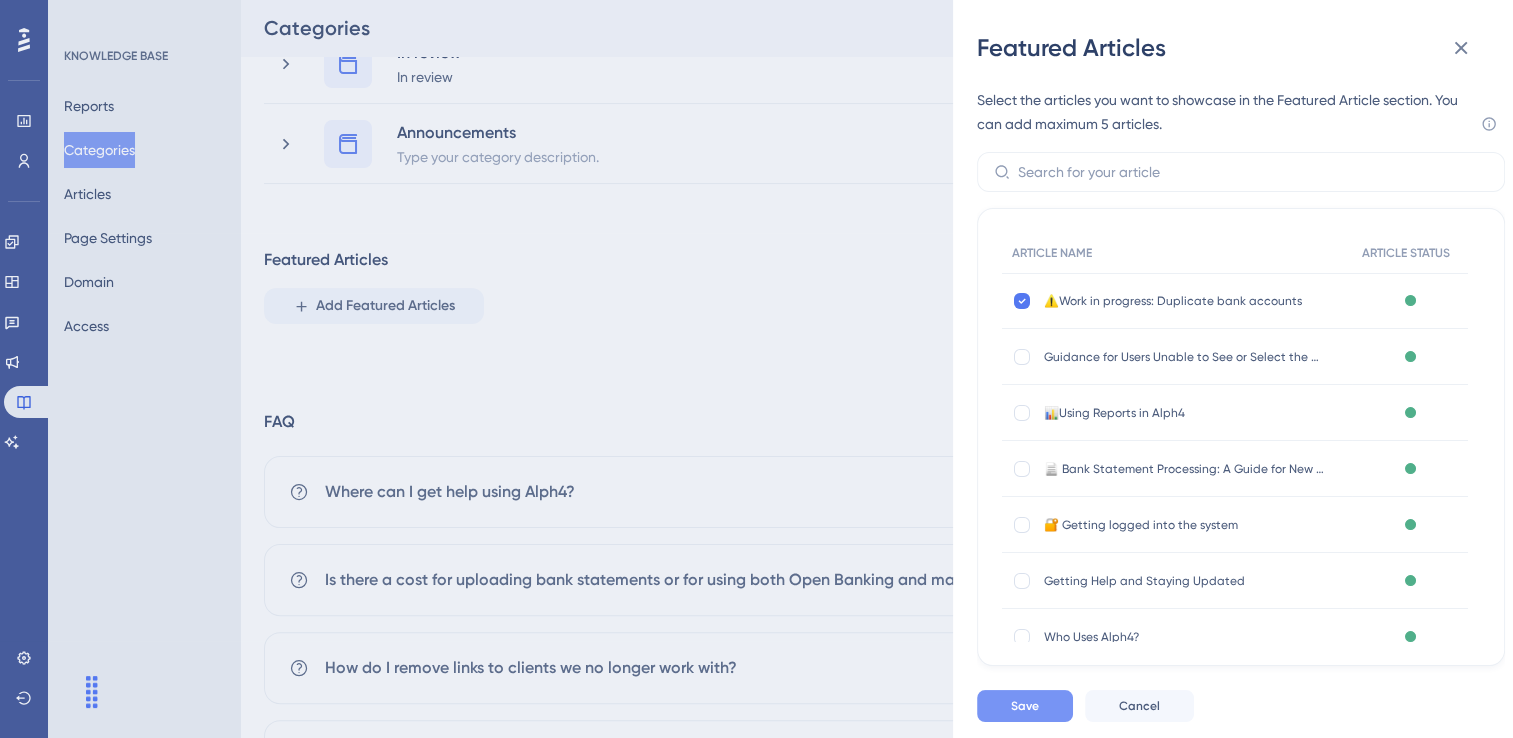 click on "Save" at bounding box center (1025, 706) 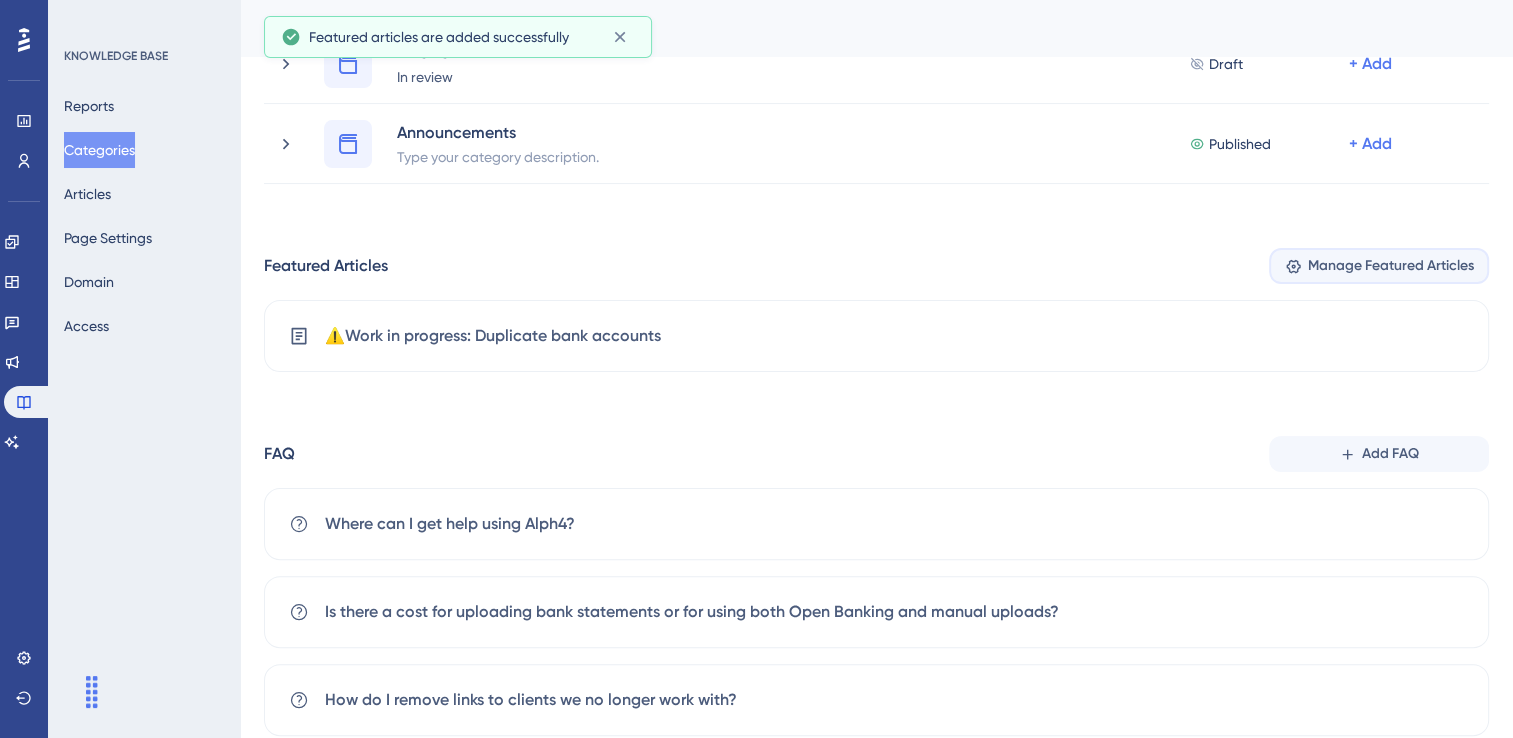 click on "Manage Featured Articles" at bounding box center (1379, 266) 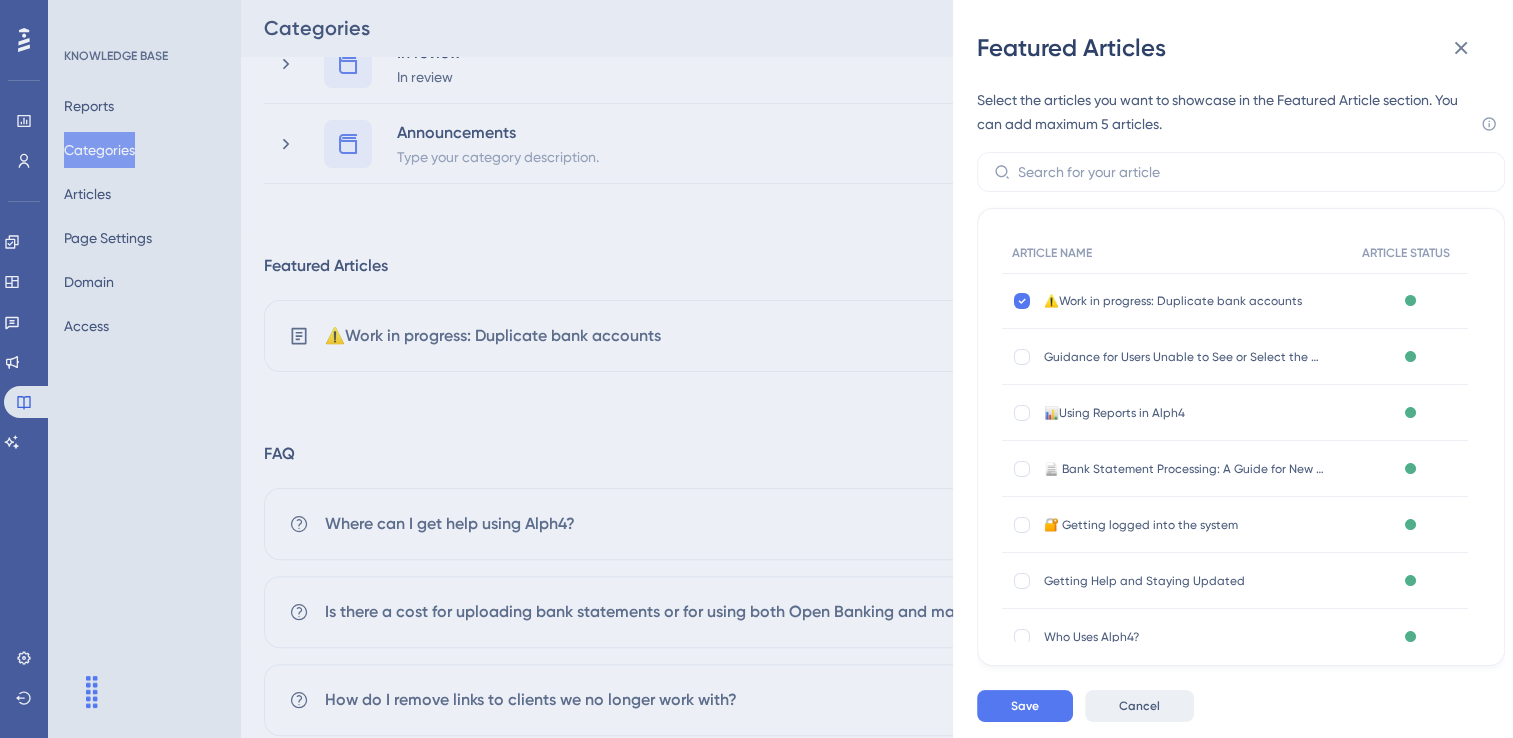 click on "Cancel" at bounding box center (1139, 706) 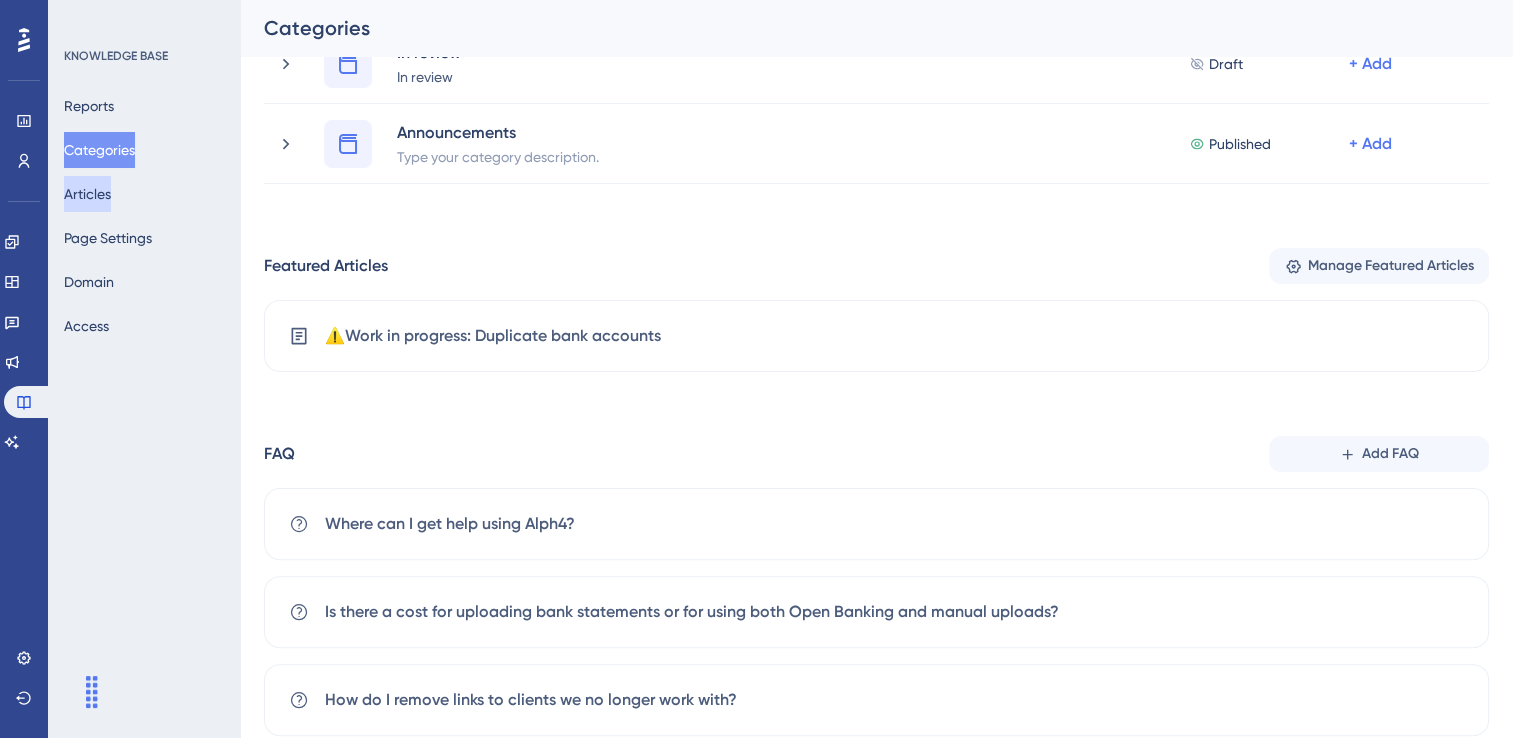 click on "Articles" at bounding box center (87, 194) 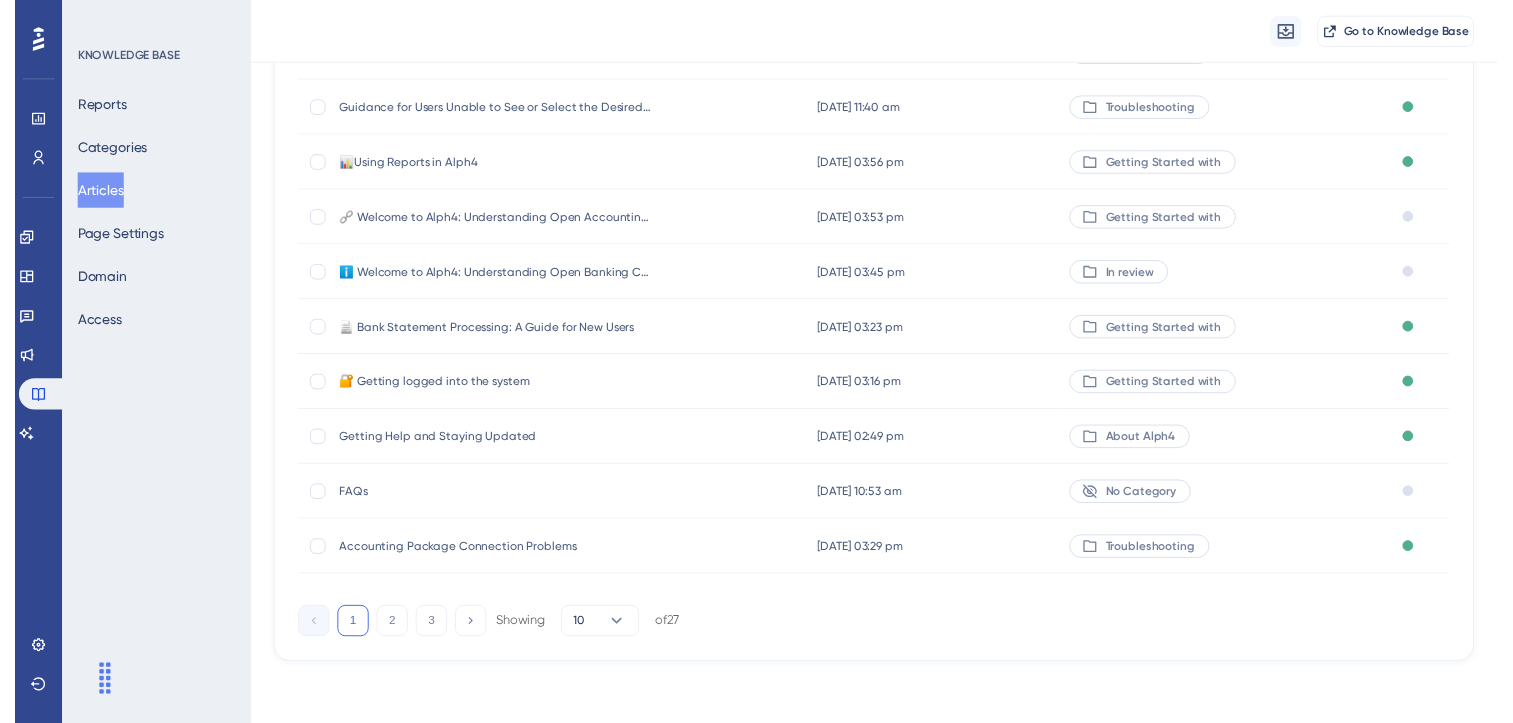 scroll, scrollTop: 0, scrollLeft: 0, axis: both 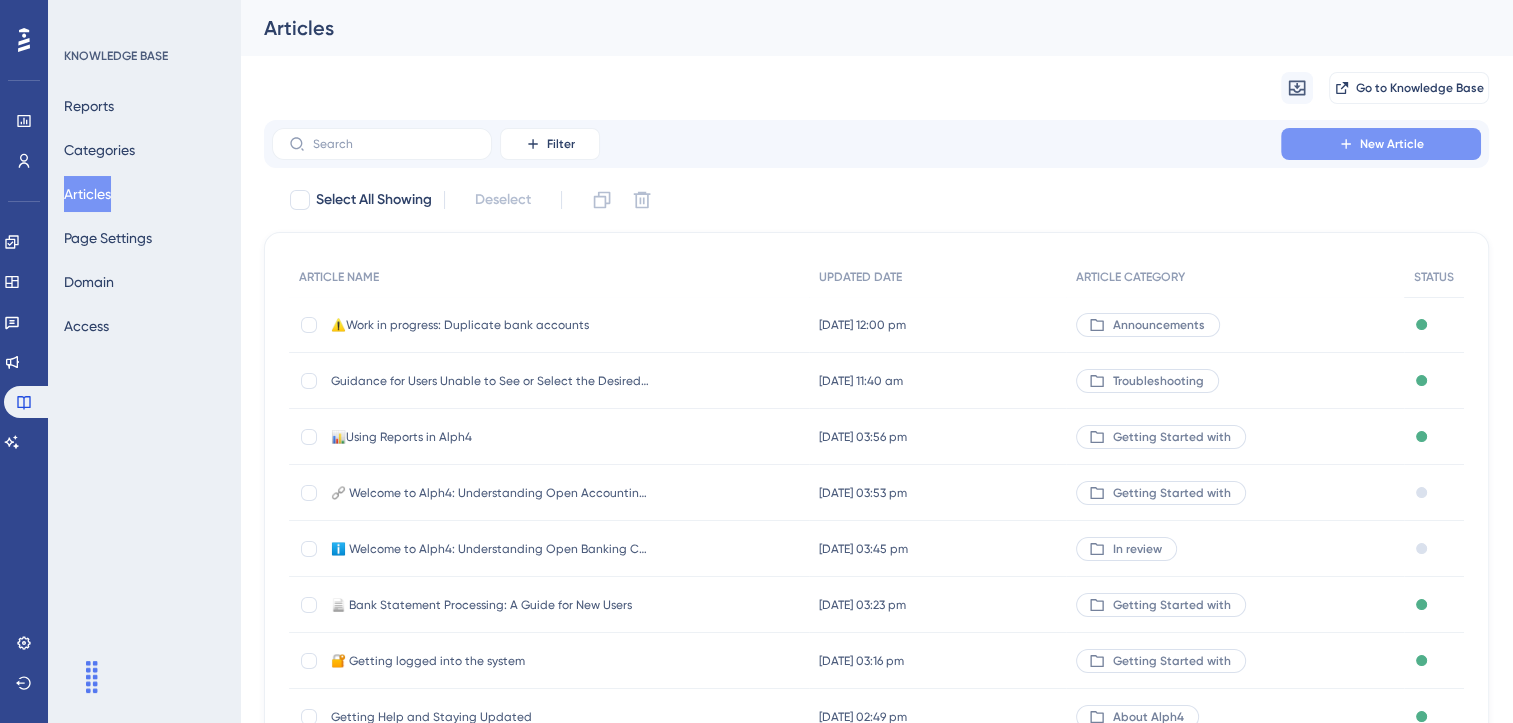 click on "New Article" at bounding box center (1381, 144) 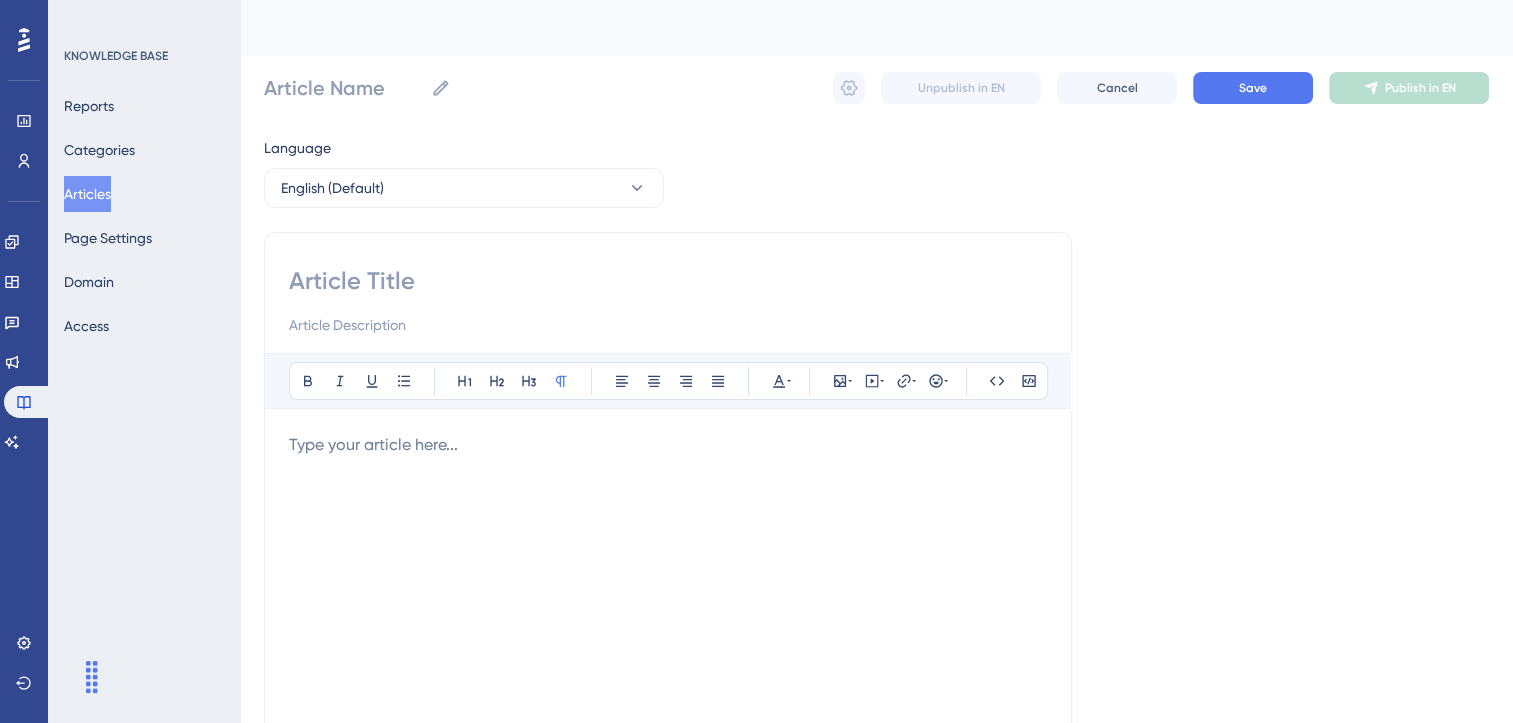 click at bounding box center (668, 281) 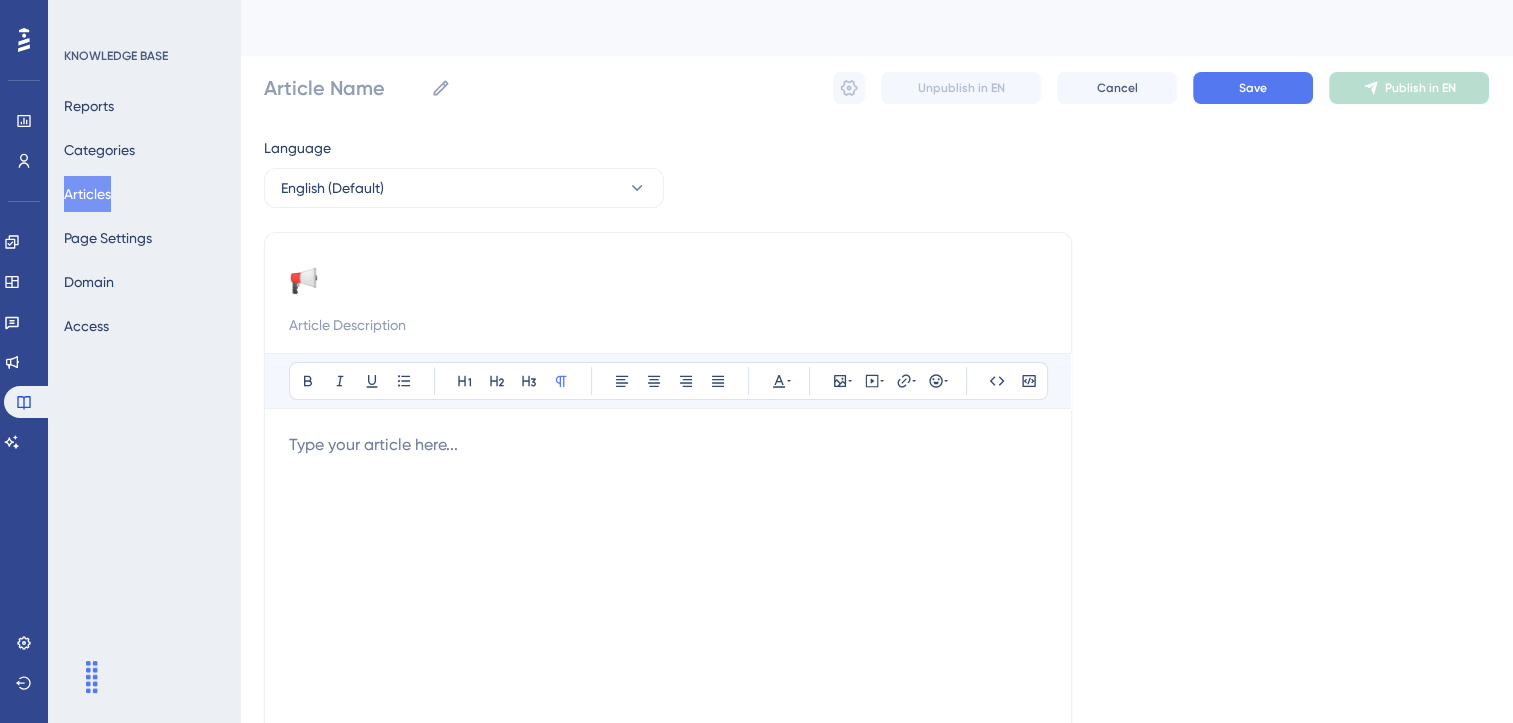 type on "📢" 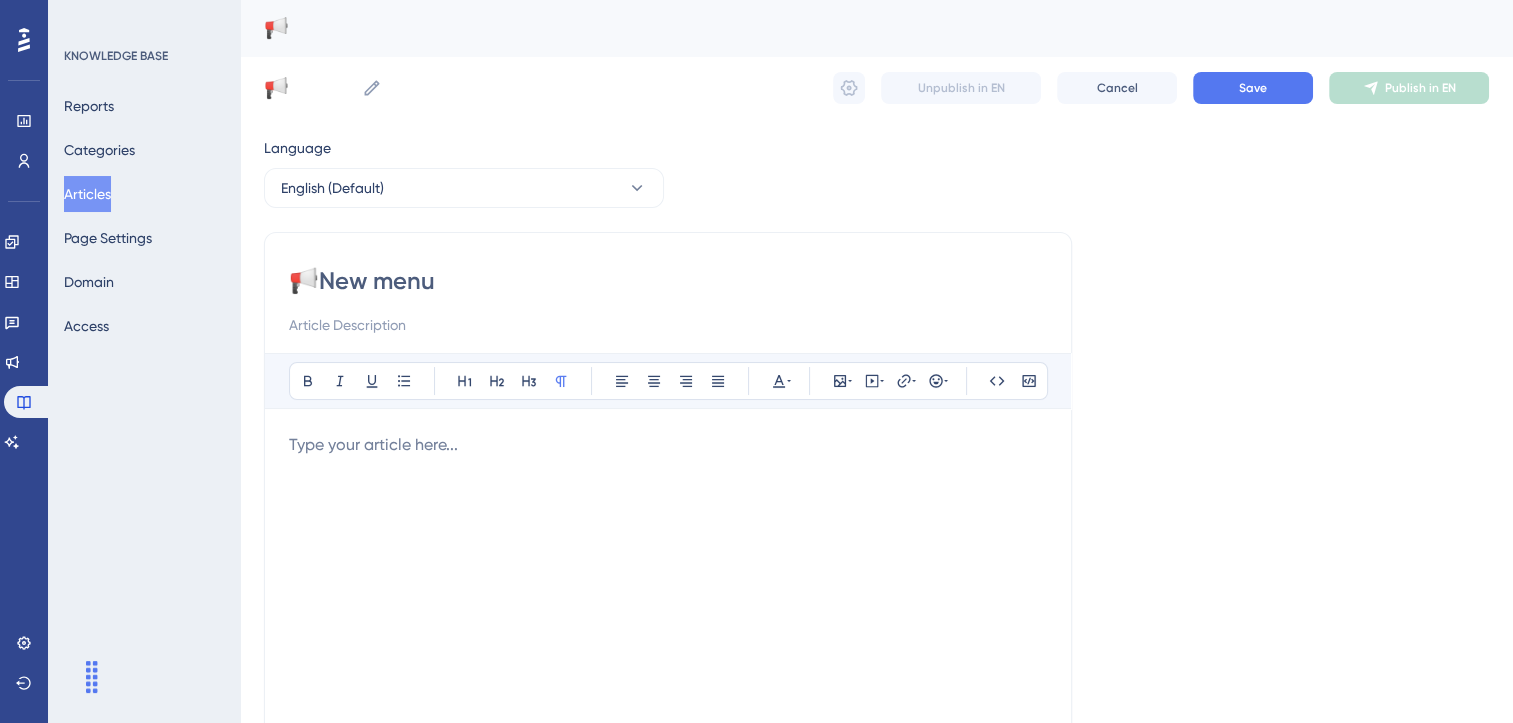 type on "📢New menus" 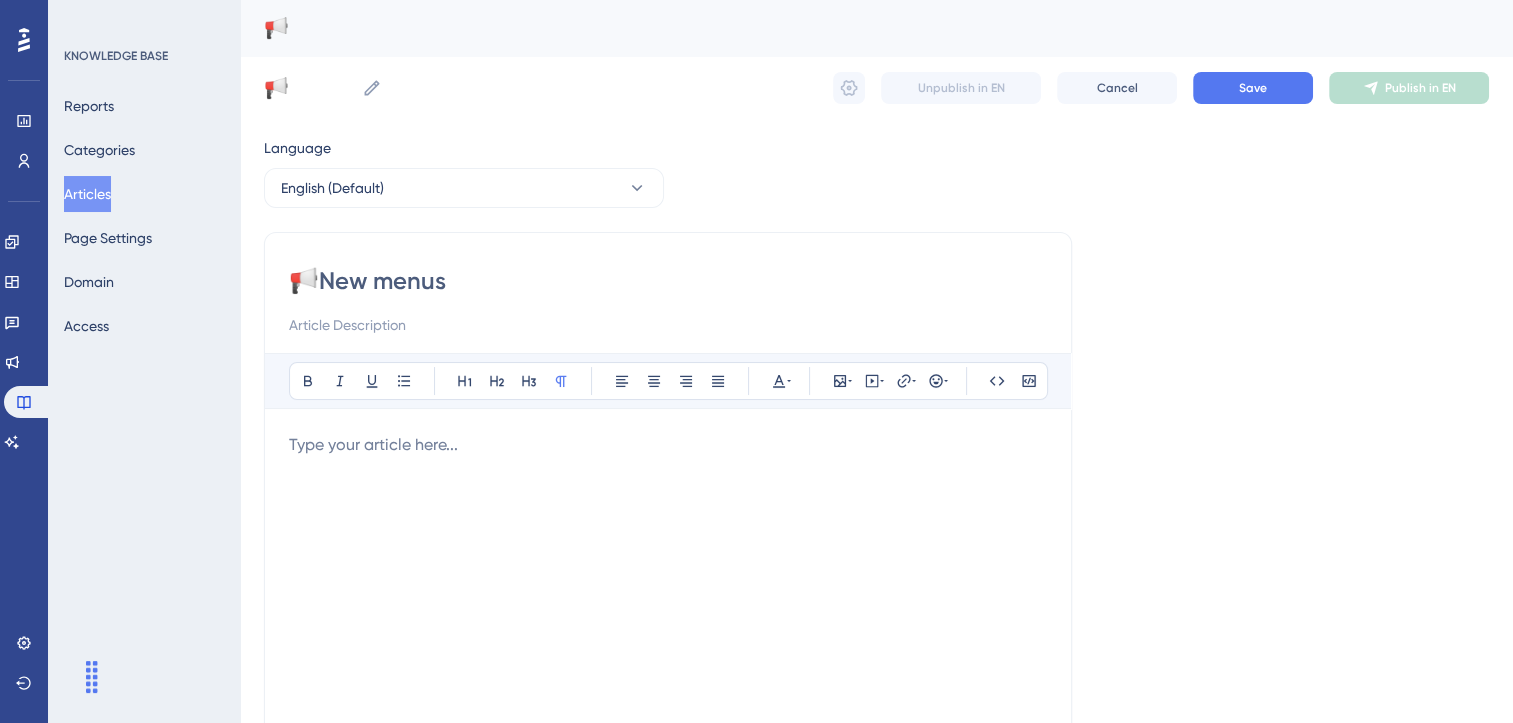 type on "📢New menus" 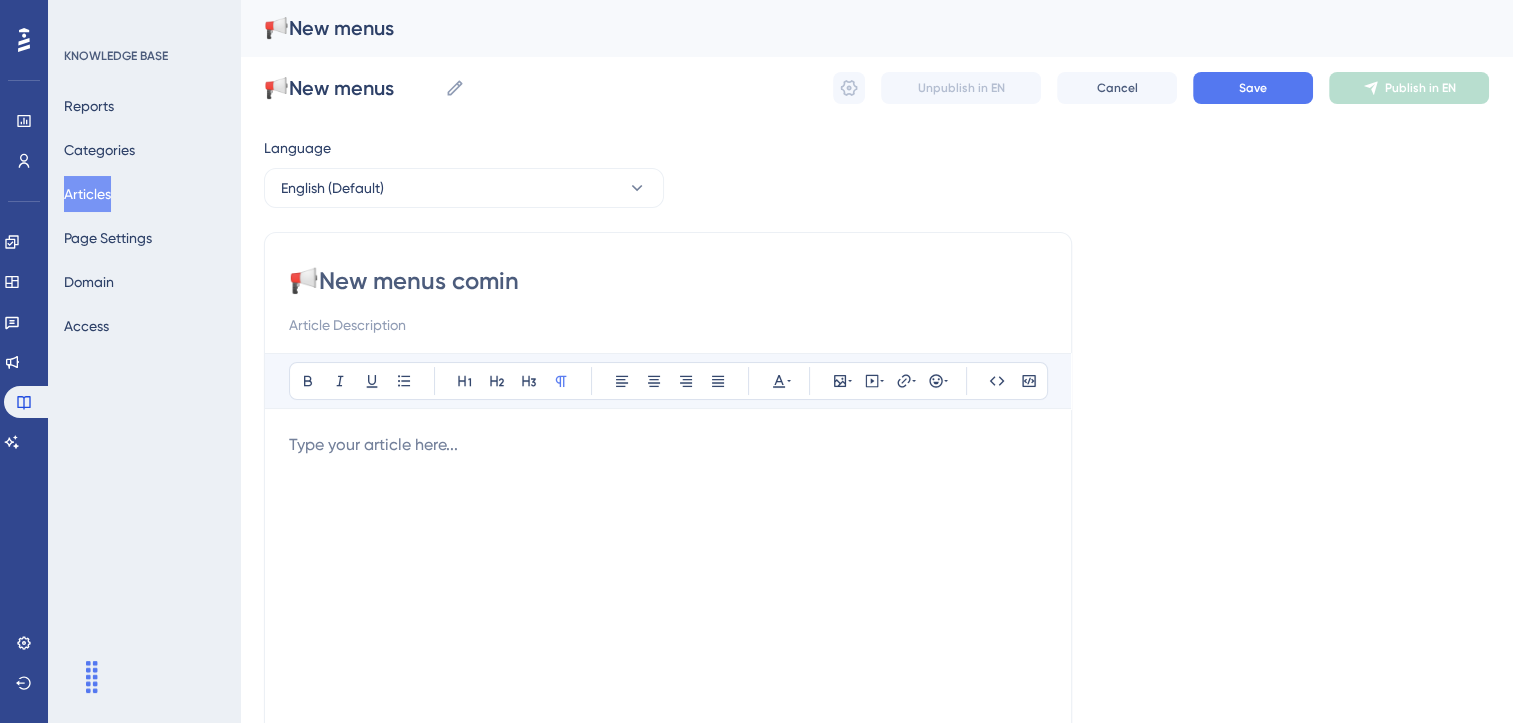 type on "📢New menus coming" 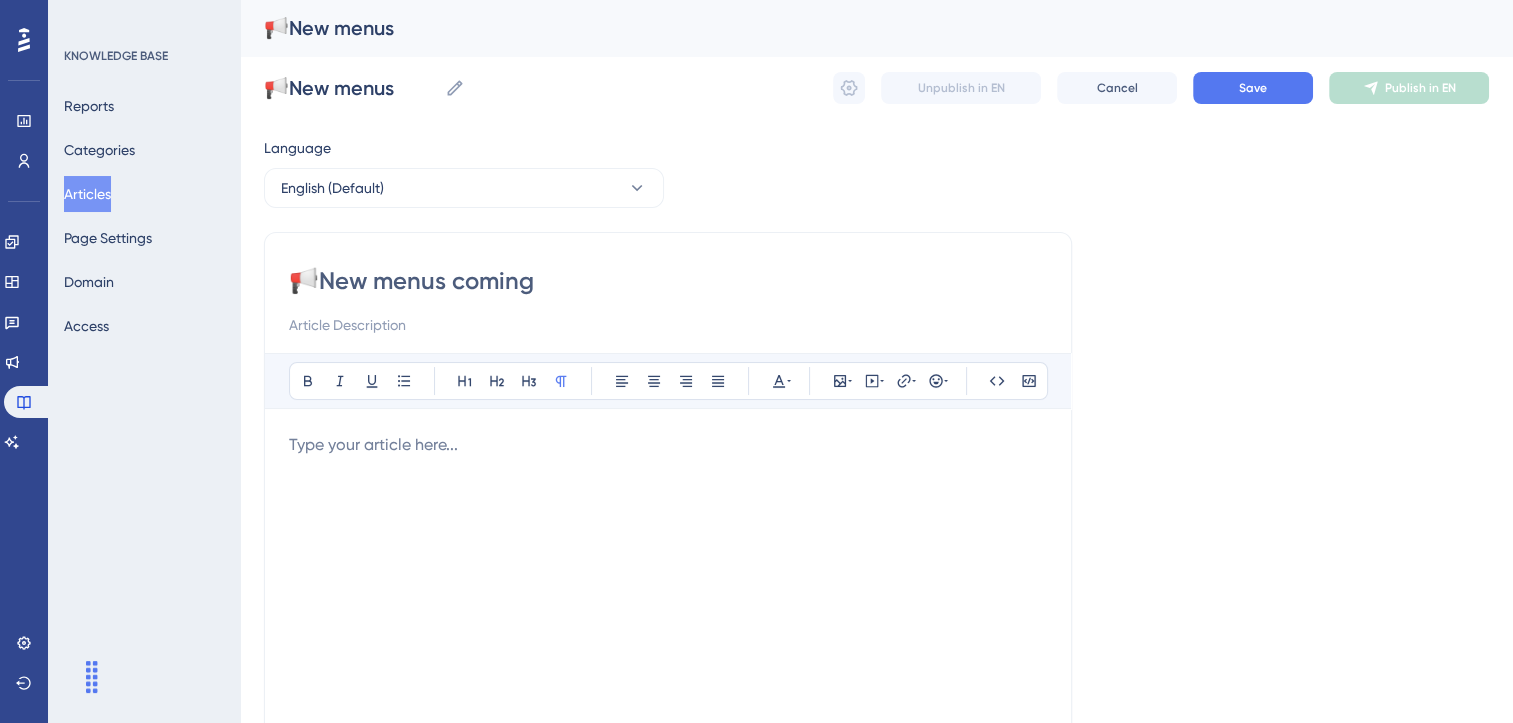 type on "📢New menus coming" 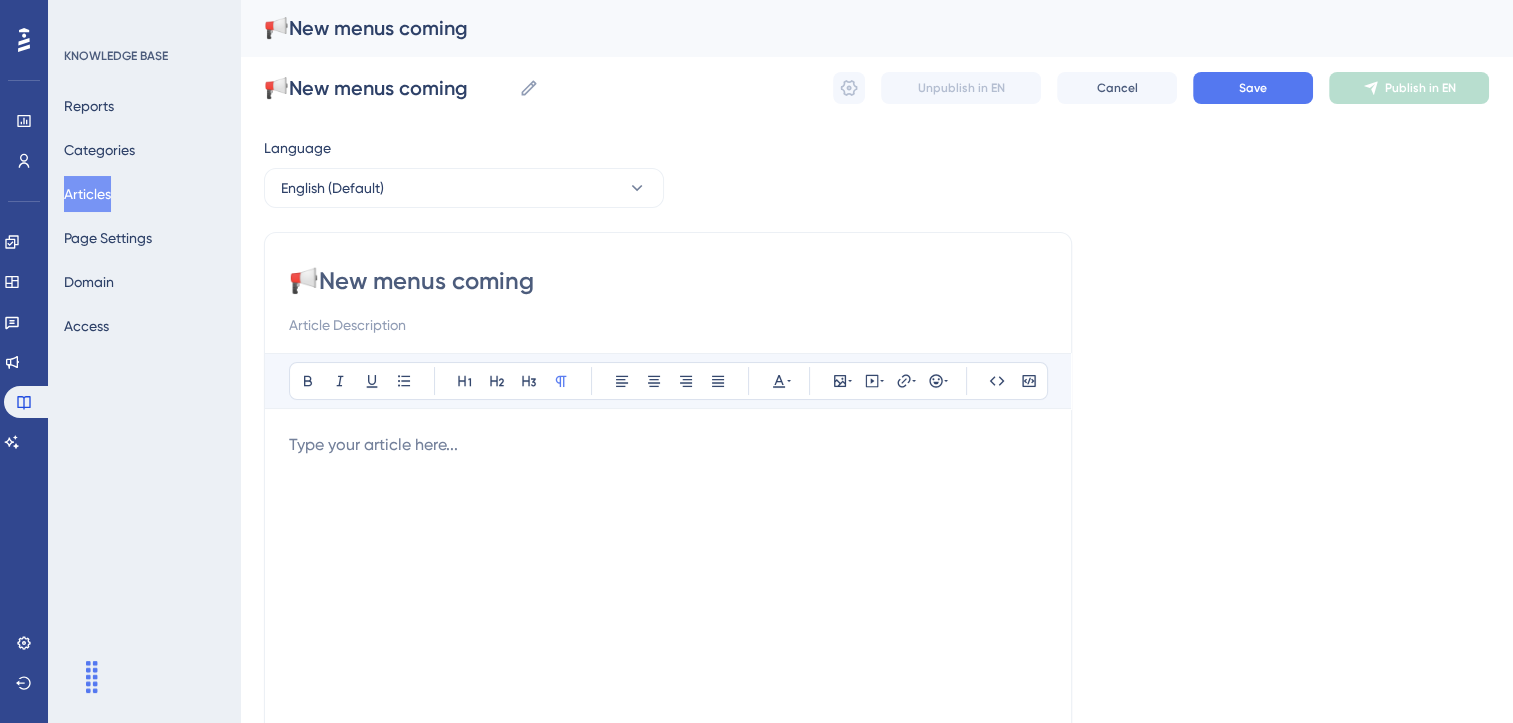 type on "📢New menus coming" 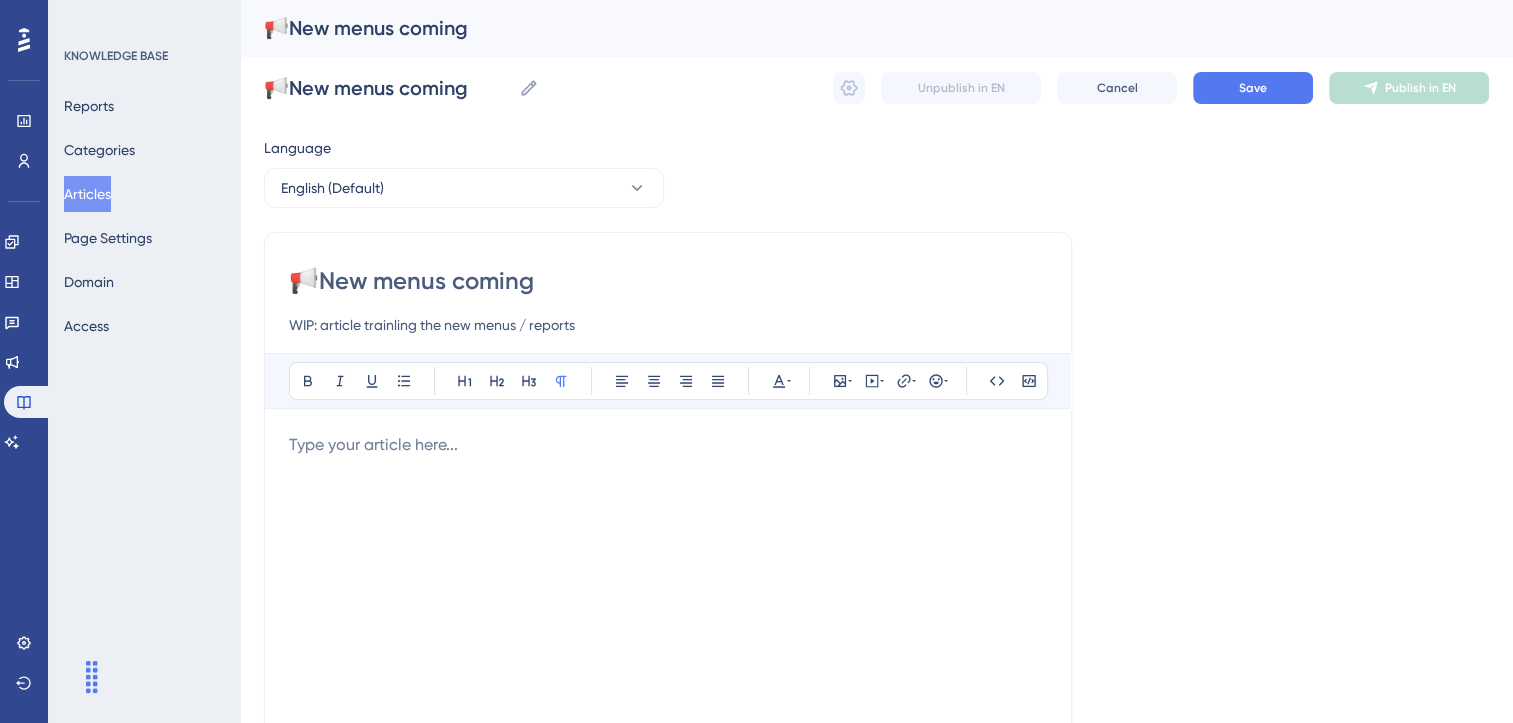 type on "WIP: article trainling the new menus / reports" 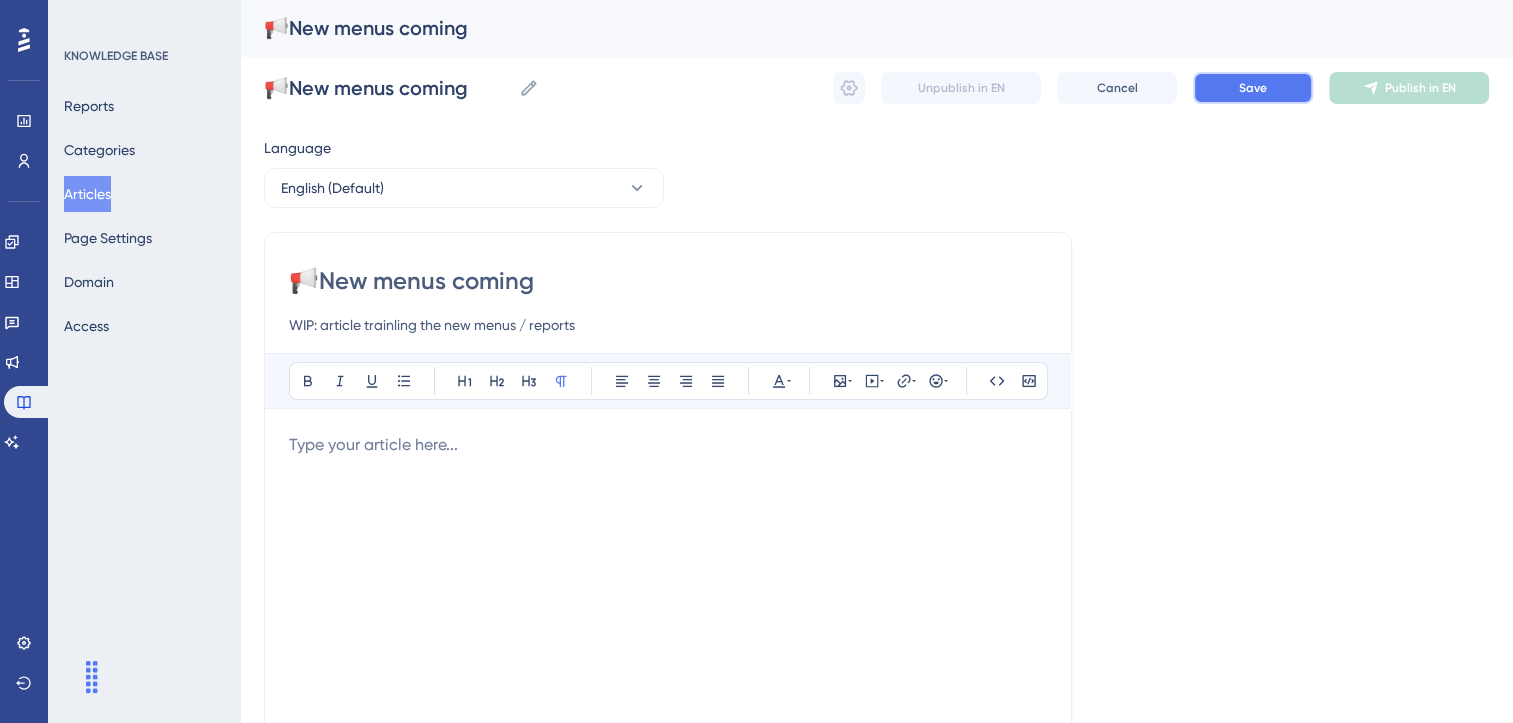 click on "Save" at bounding box center [1253, 88] 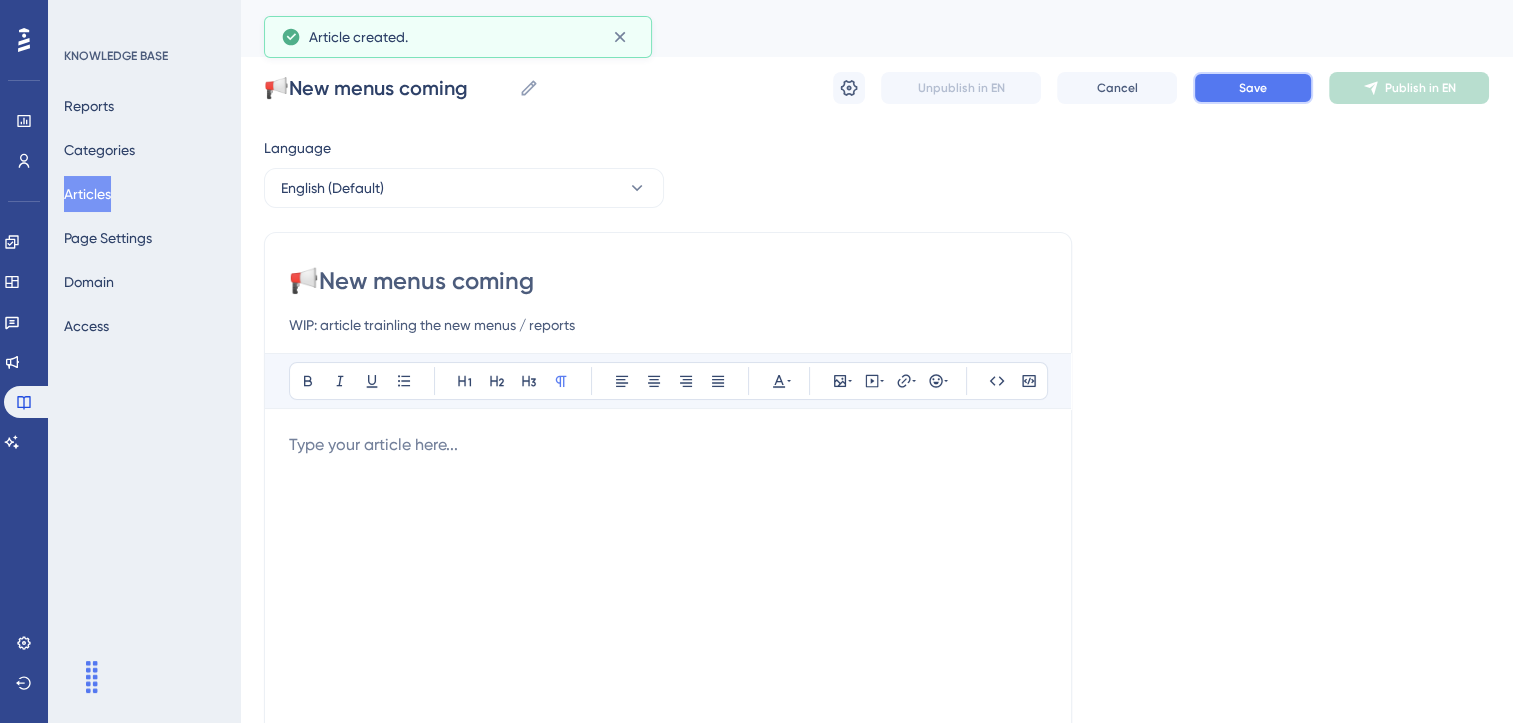 click on "Save" at bounding box center [1253, 88] 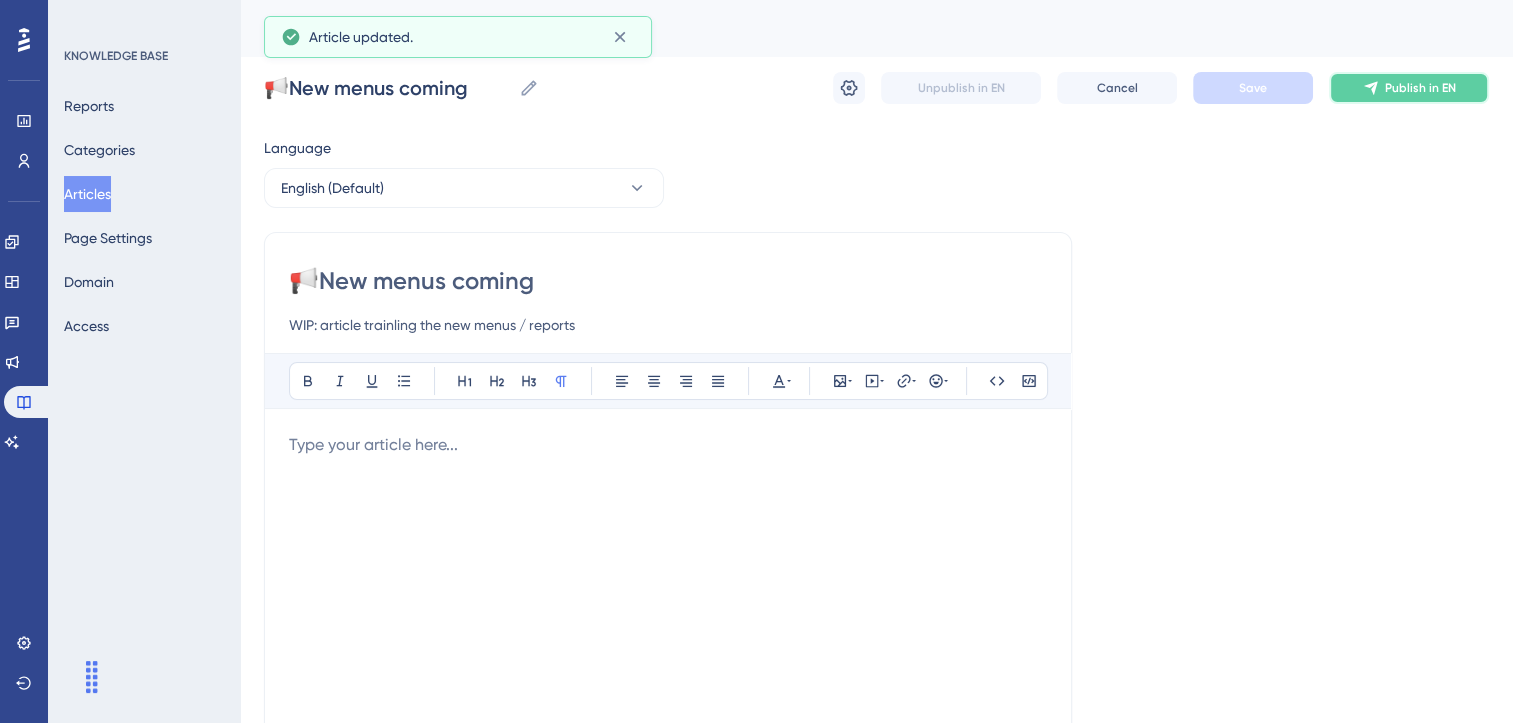 click on "Publish in EN" at bounding box center [1409, 88] 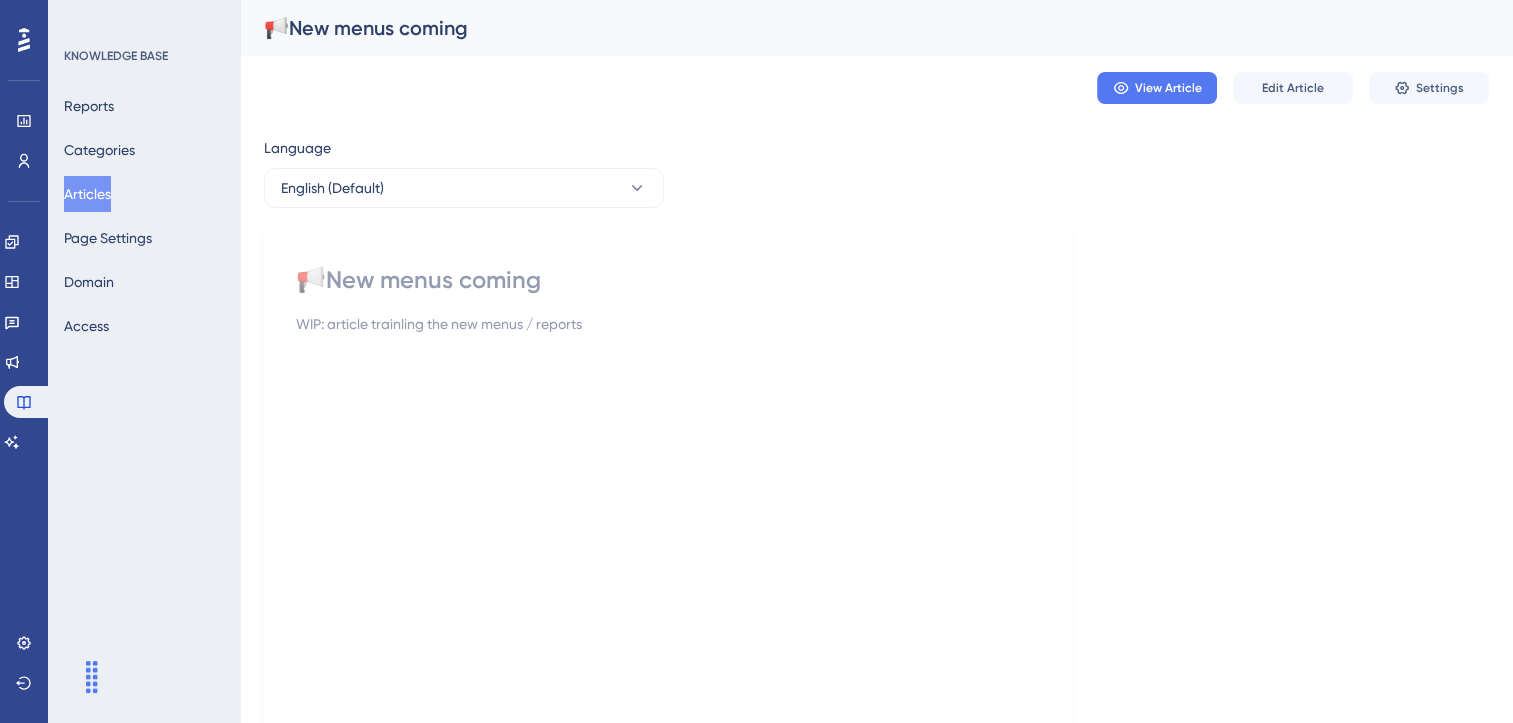 click on "Articles" at bounding box center [87, 194] 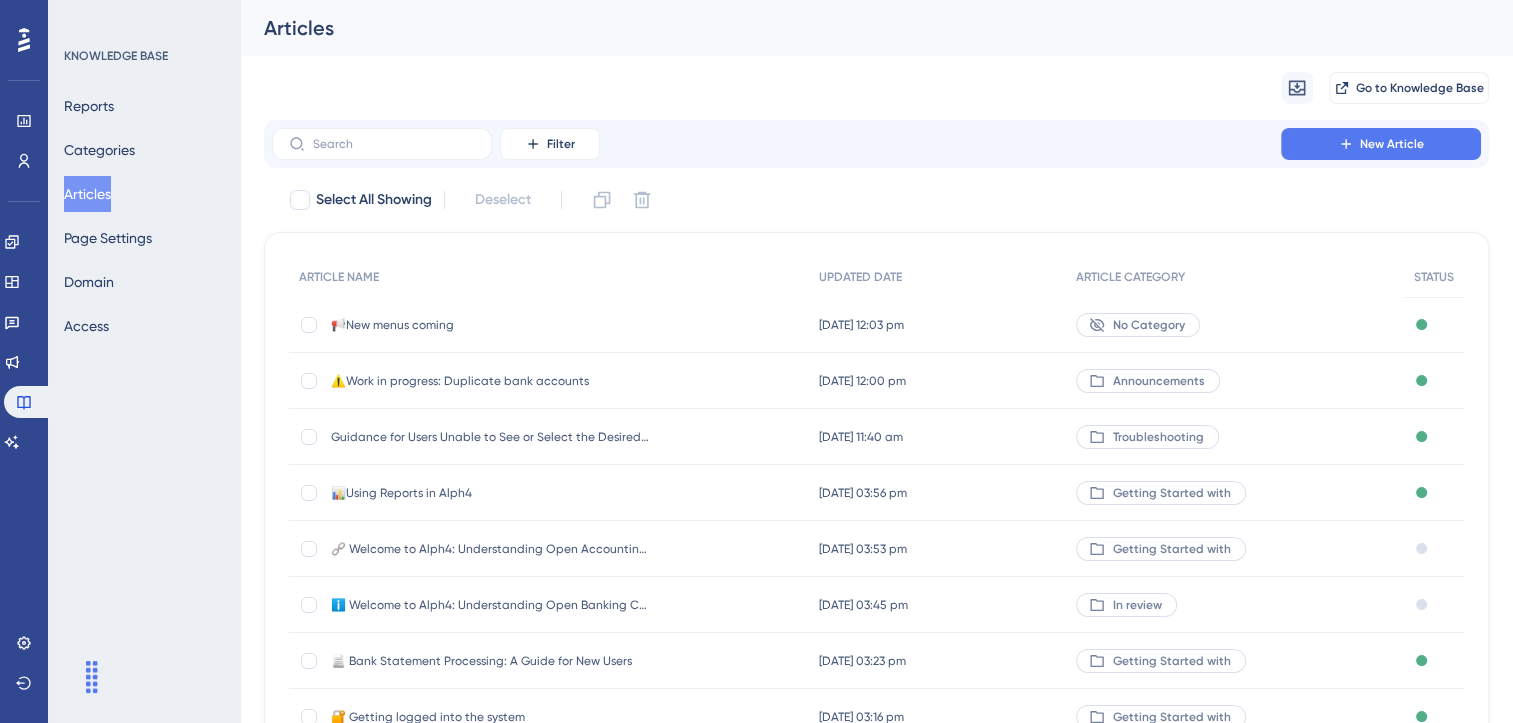 click on "No Category" at bounding box center [1149, 325] 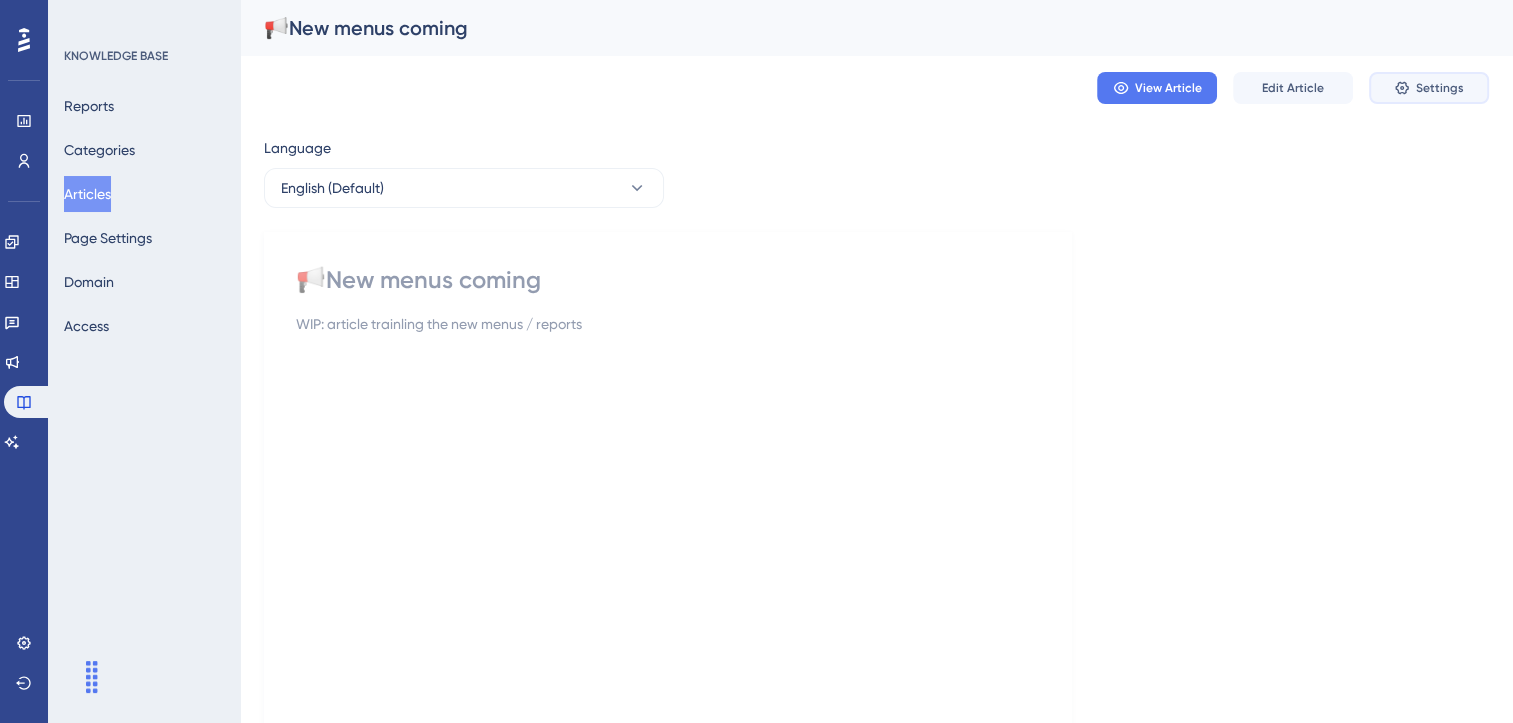 click on "Settings" at bounding box center (1440, 88) 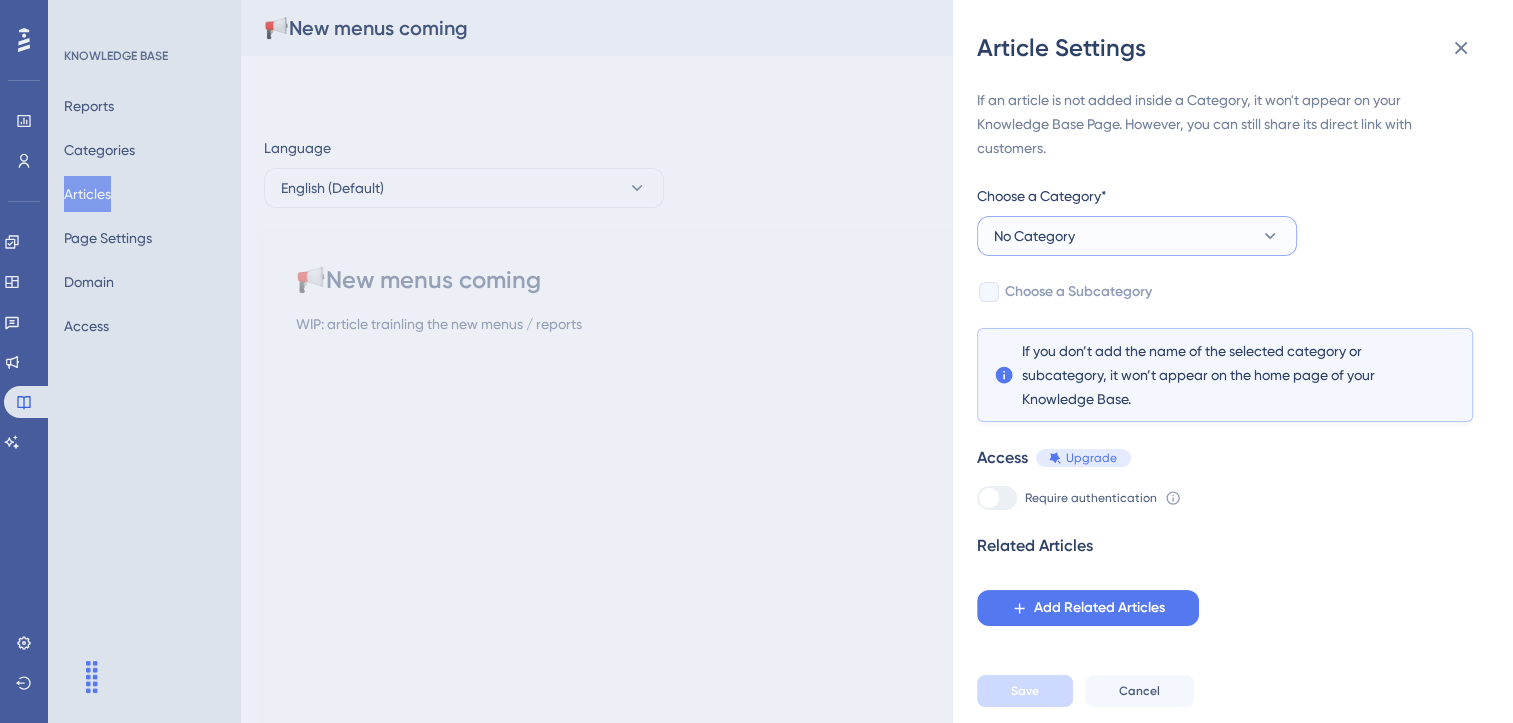 click on "No Category" at bounding box center [1137, 236] 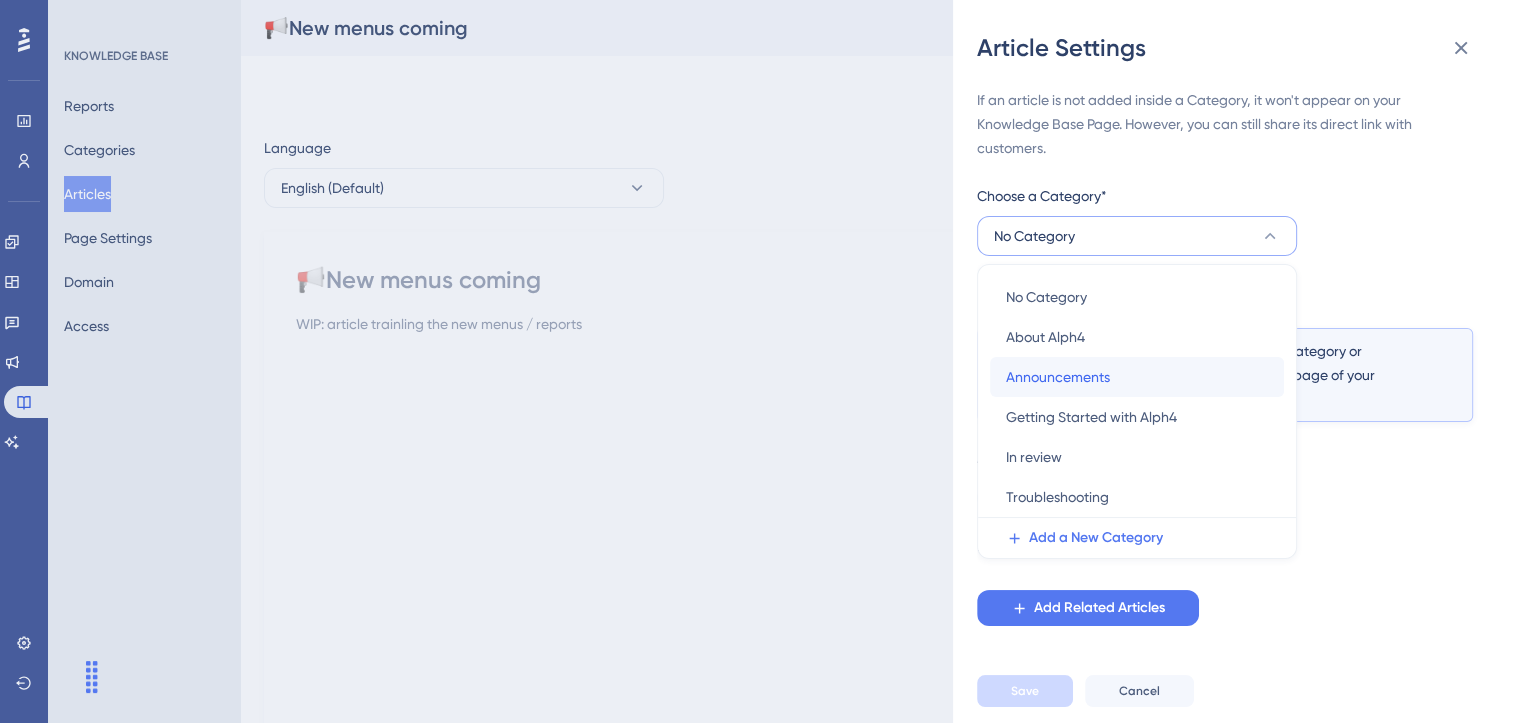 click on "Announcements" at bounding box center [1058, 377] 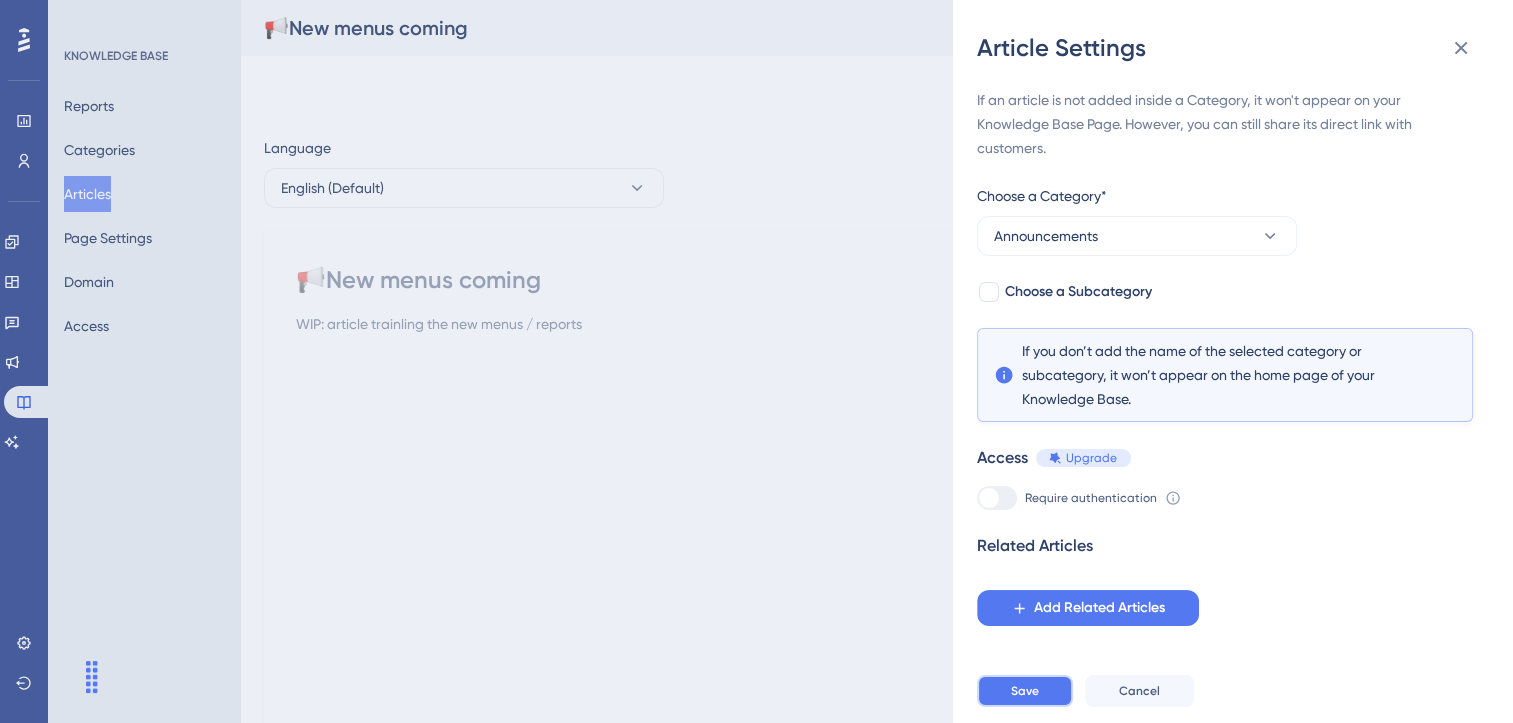 click on "Save" at bounding box center (1025, 691) 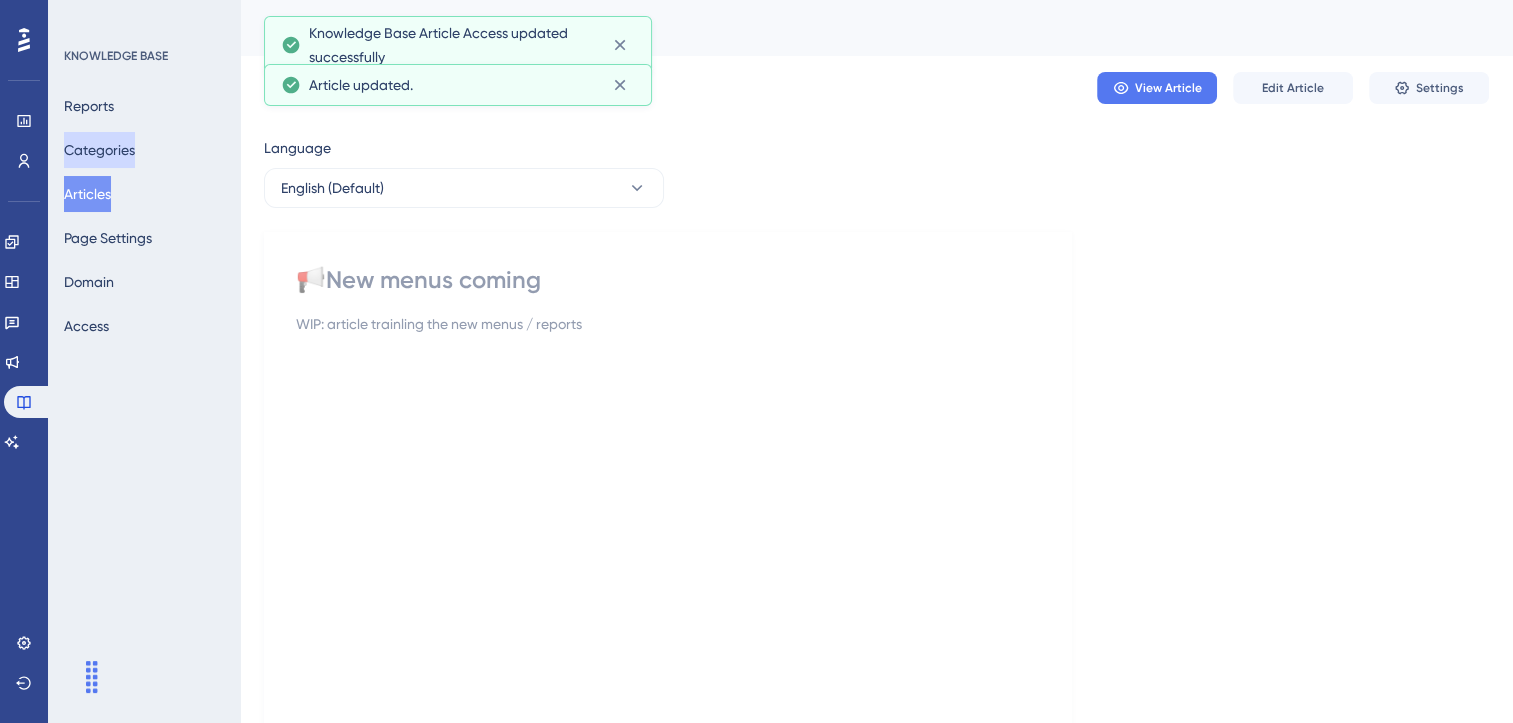 click on "Categories" at bounding box center [99, 150] 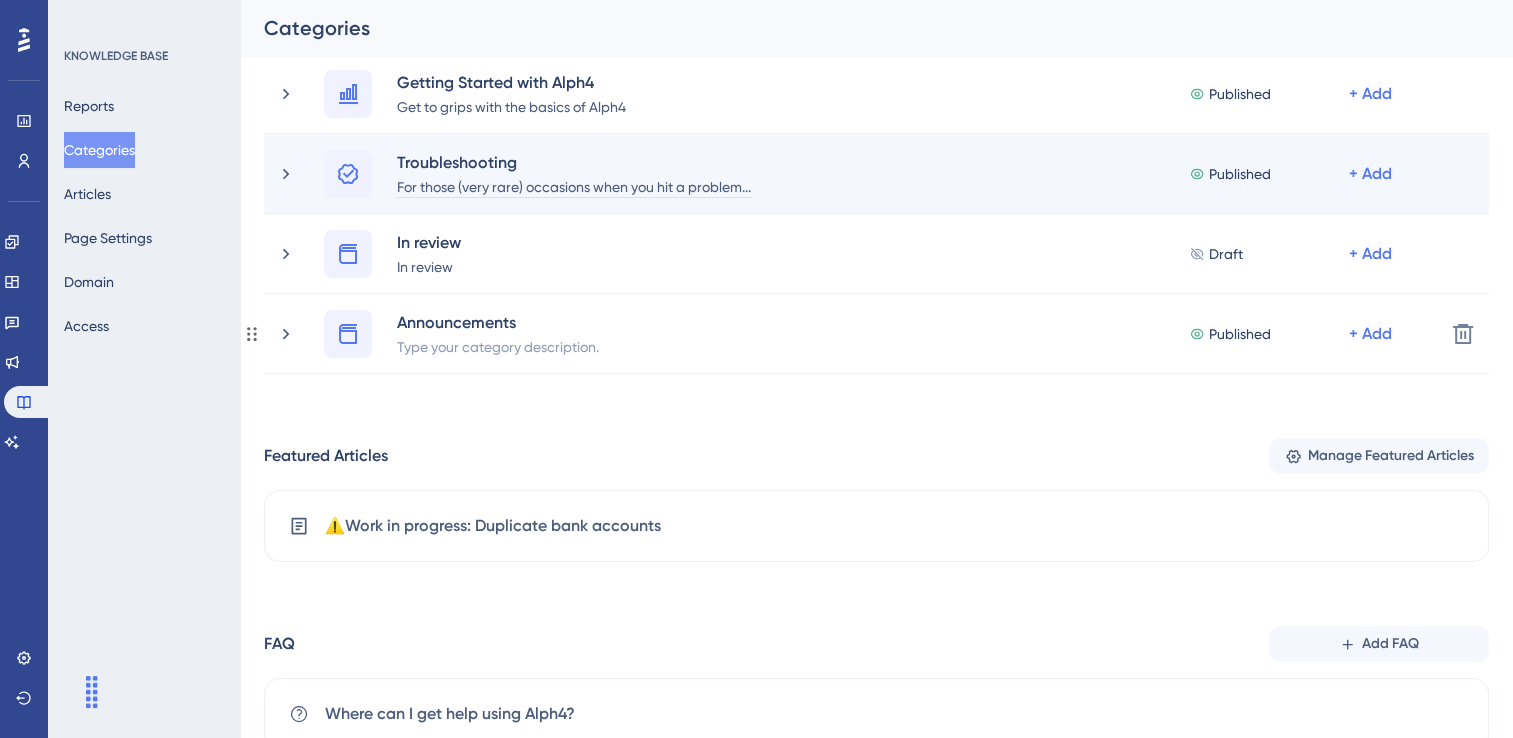 scroll, scrollTop: 204, scrollLeft: 0, axis: vertical 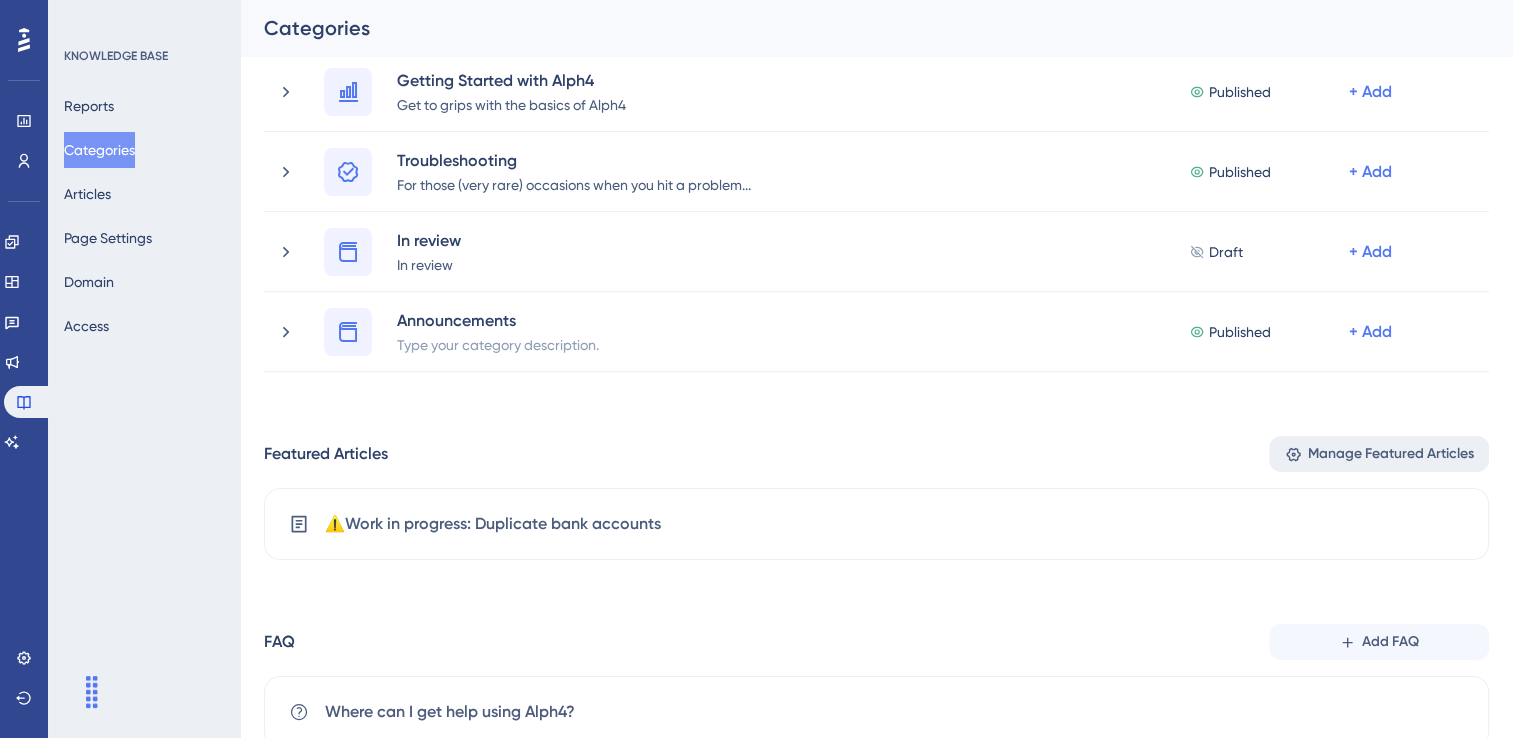 click on "Manage Featured Articles" at bounding box center (1391, 454) 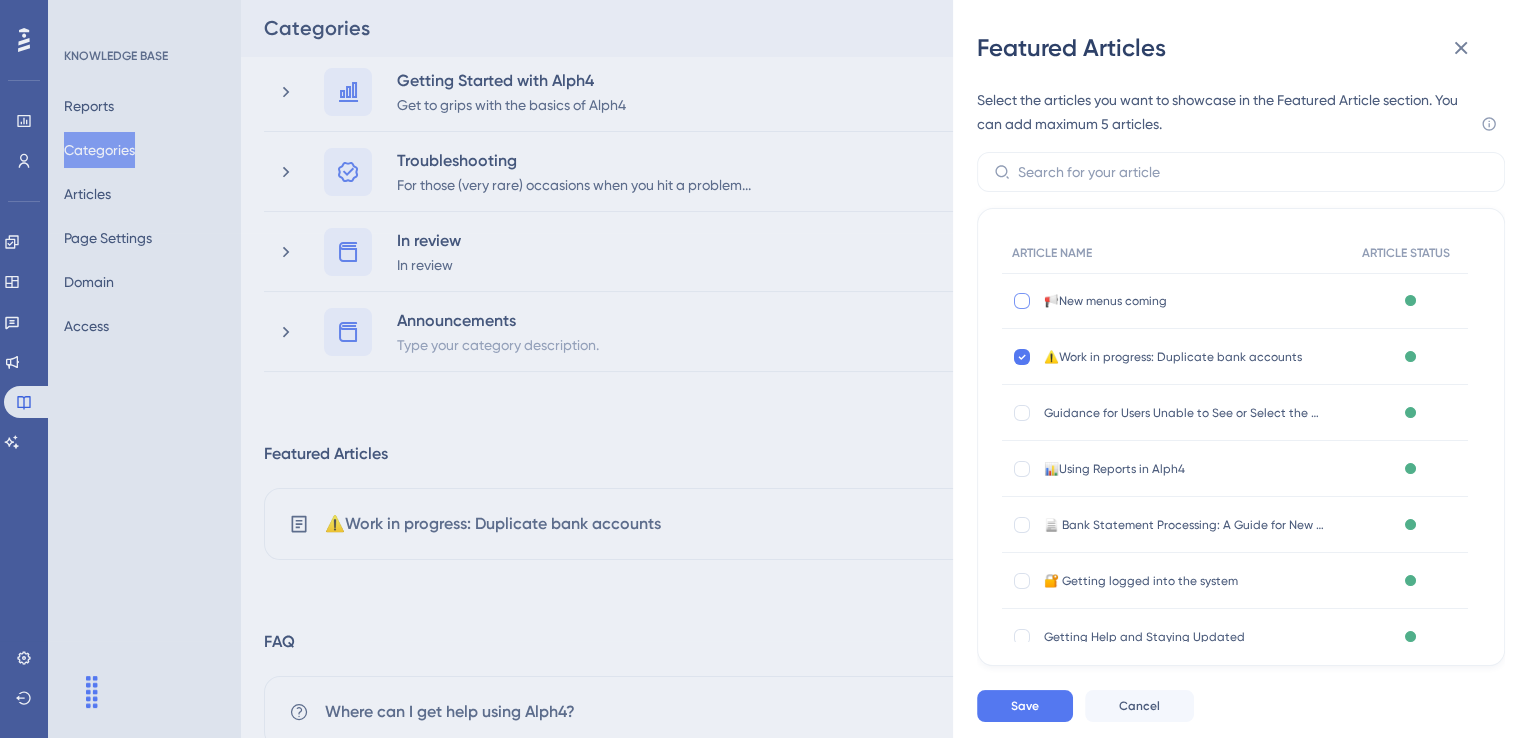 click at bounding box center (1022, 301) 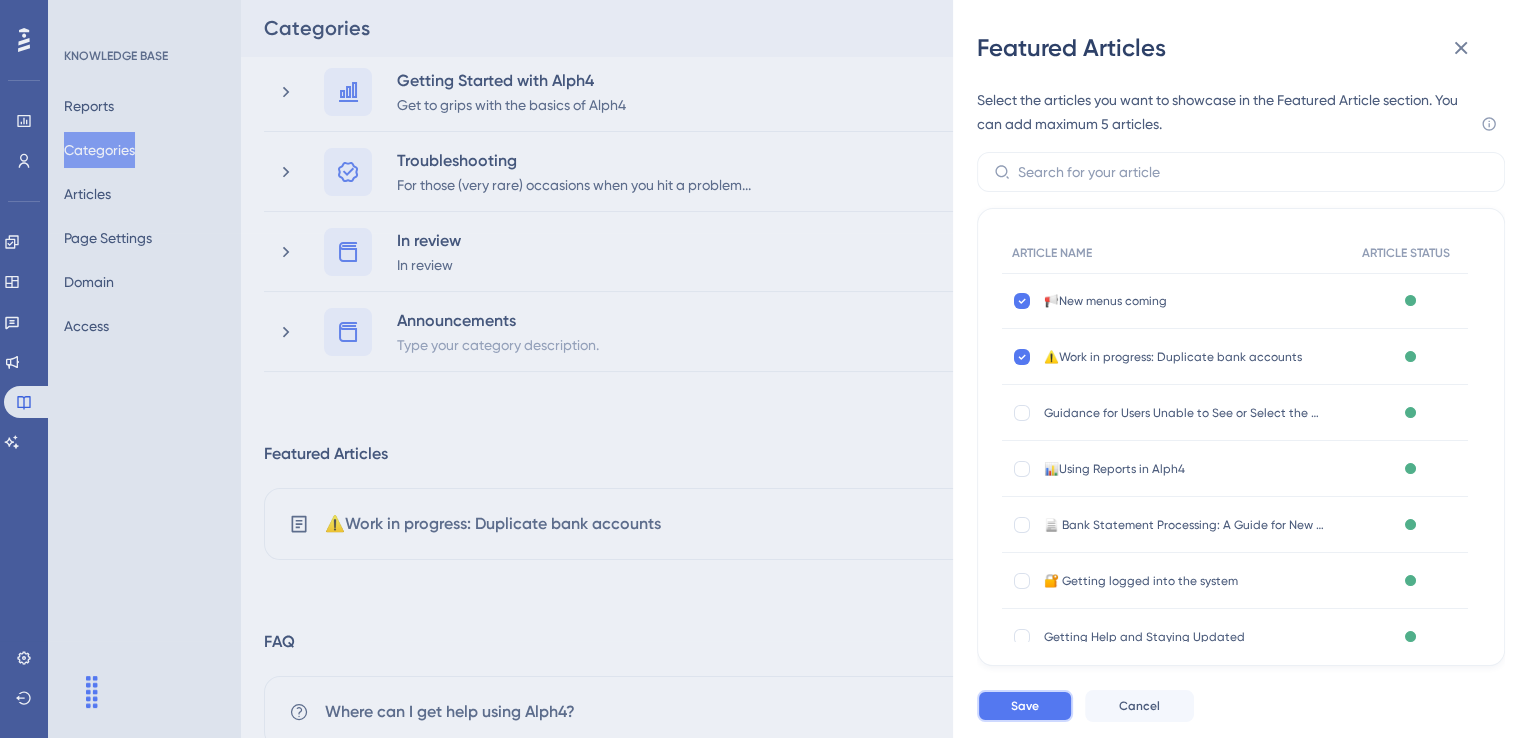 click on "Save" at bounding box center [1025, 706] 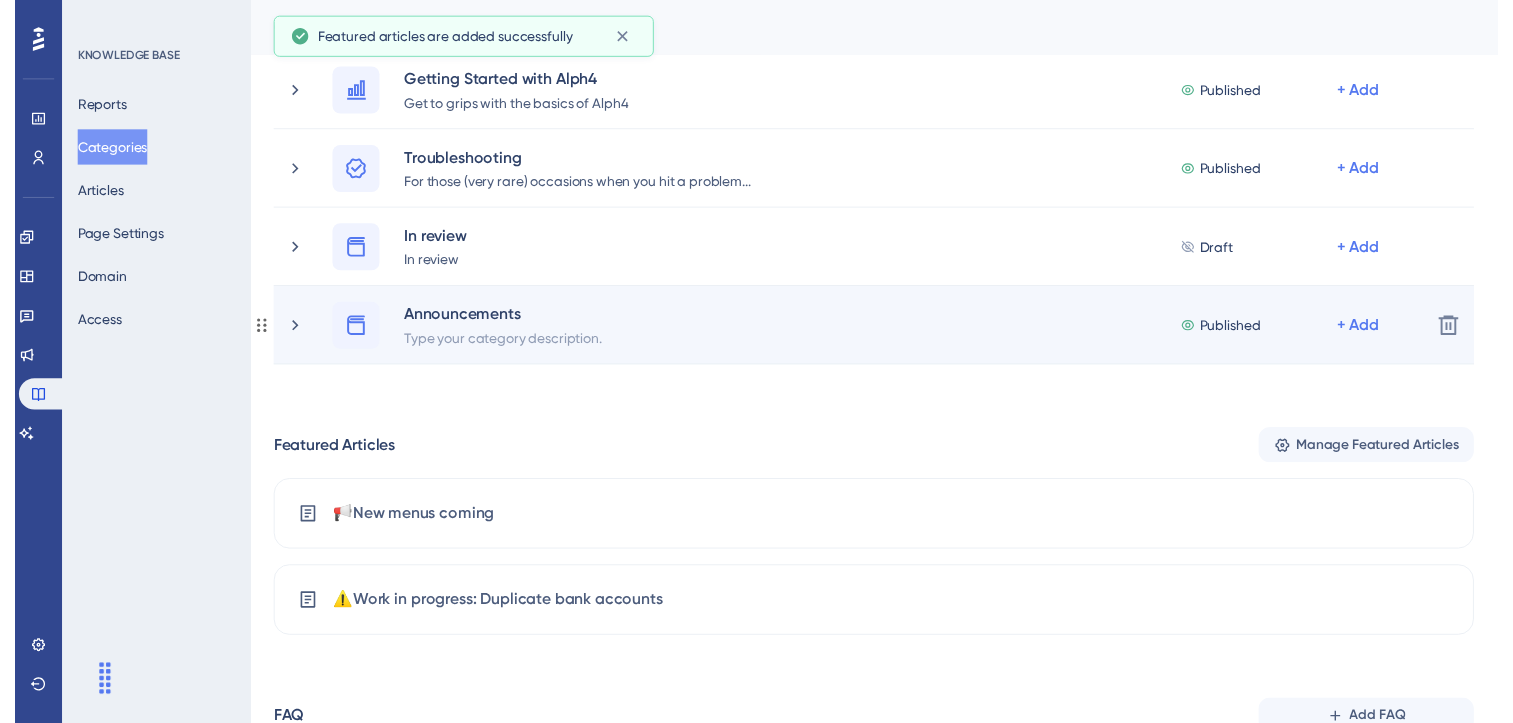 scroll, scrollTop: 0, scrollLeft: 0, axis: both 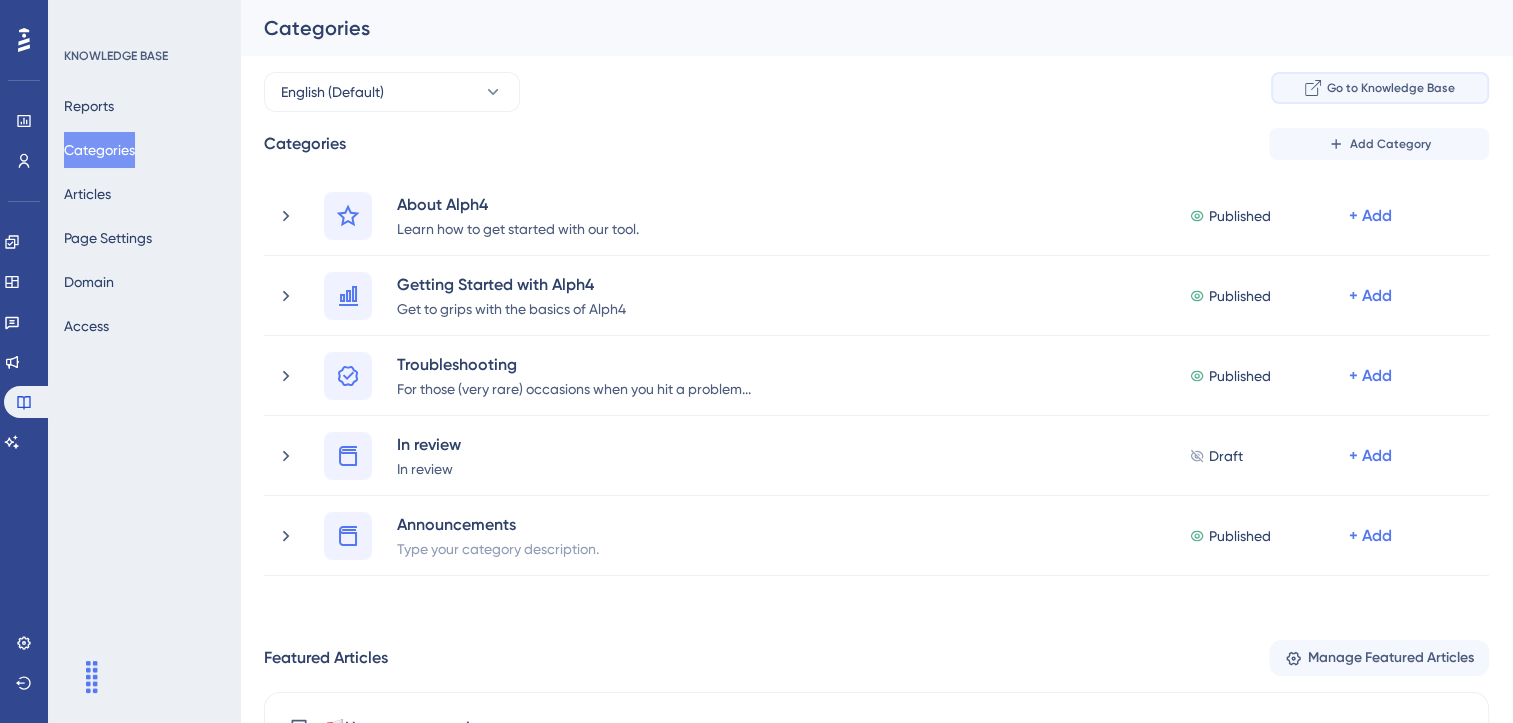 click on "Go to Knowledge Base" at bounding box center [1391, 88] 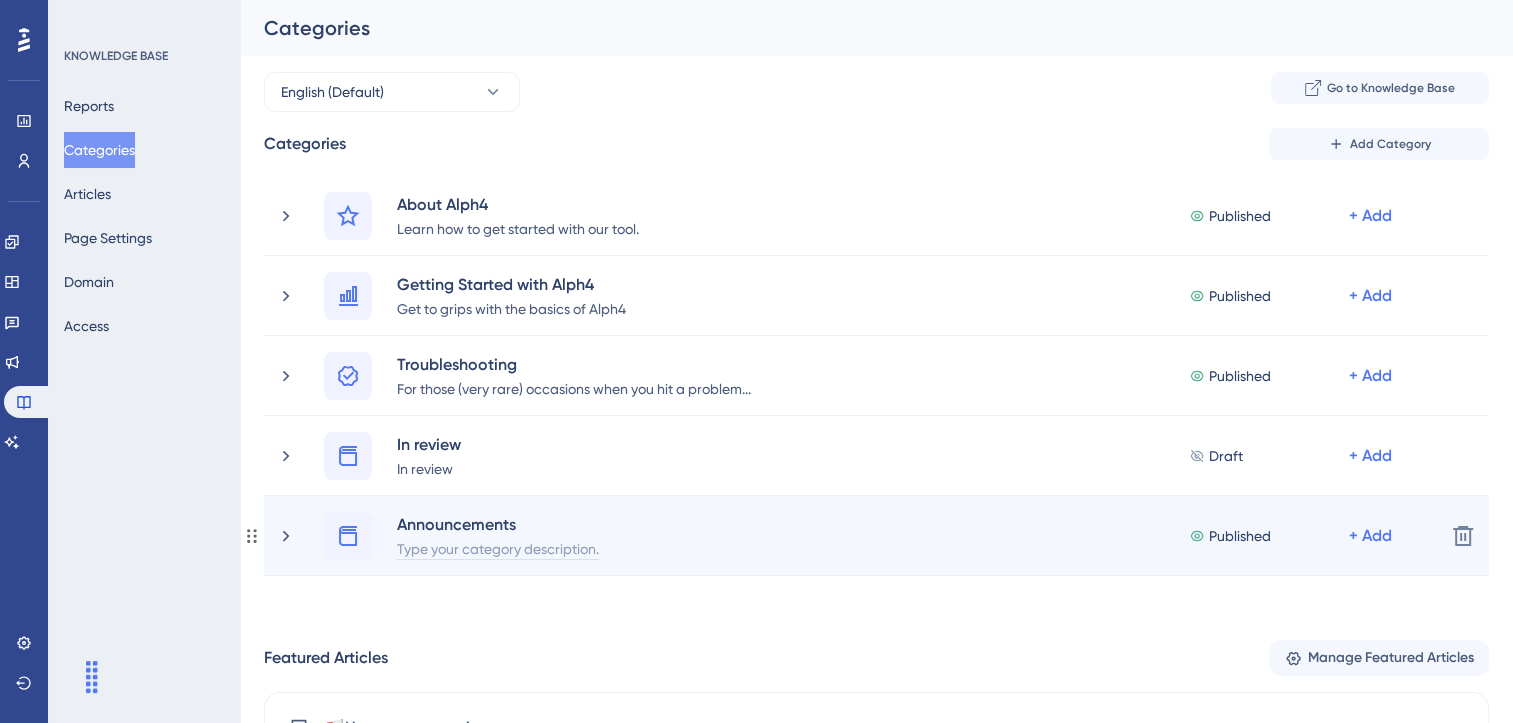 click on "Type your category description." at bounding box center (498, 548) 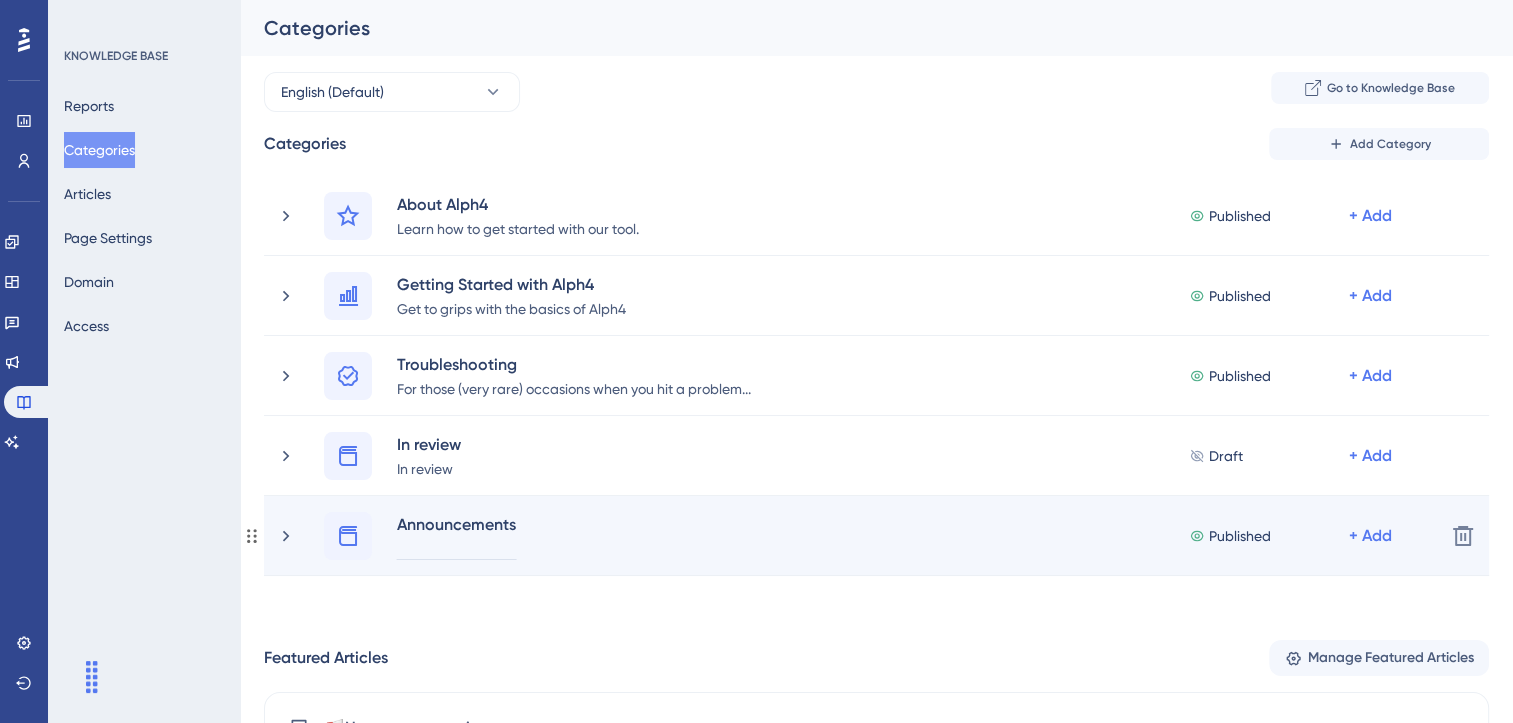 type 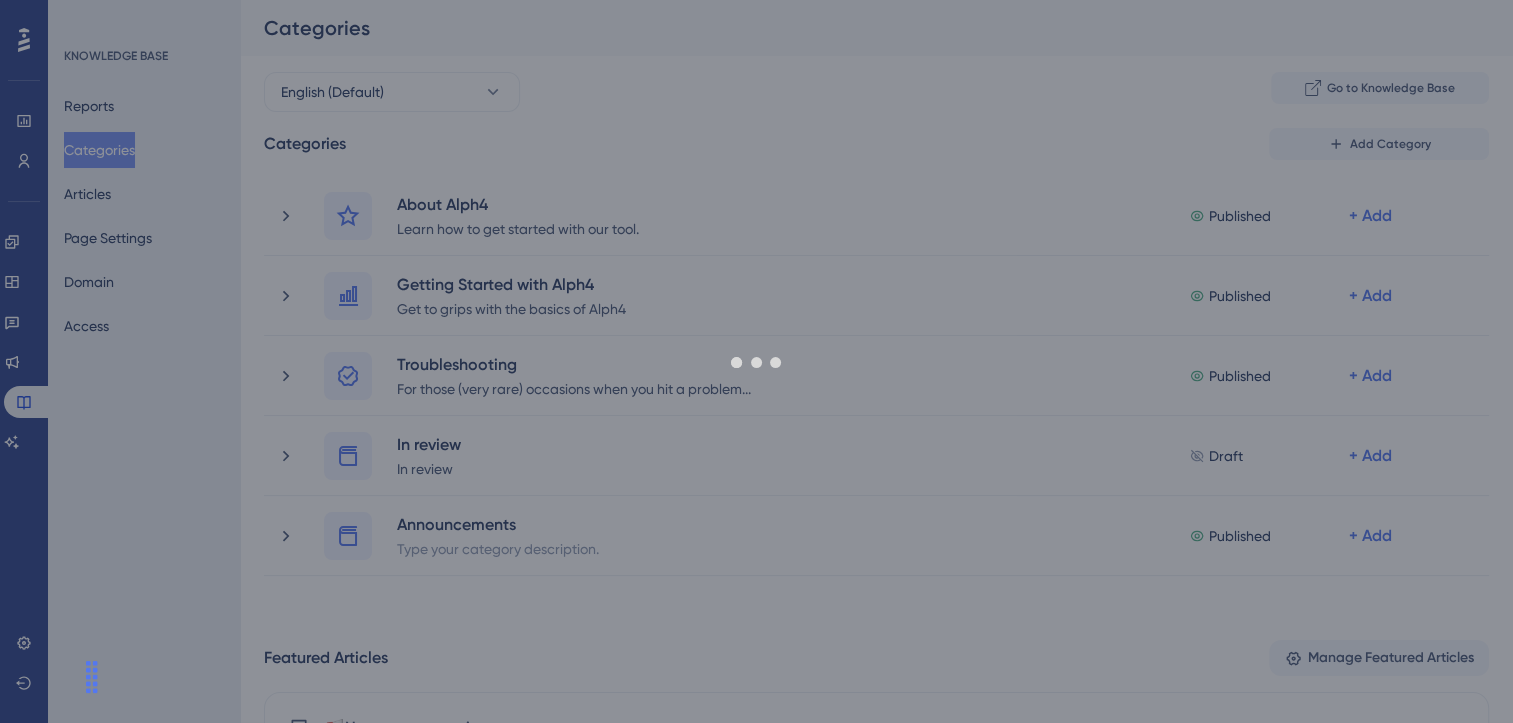 click on "Performance Users Engagement Widgets Feedback Product Updates Knowledge Base AI Assistant Settings Logout KNOWLEDGE BASE Reports Categories Articles Page Settings Domain Access Categories English (Default) Go to Knowledge Base Categories Add Category About Alph4 Learn how to get started with our tool.   Published + Add Delete Welcome to Alph4 - Simplifying Your Financial World   Published + Add Delete Effortless Client Setup & Management   Published + Add Delete Simplifying Data Extraction and Preparation   Published + Add Delete Seamless Connectivity with Open Banking and Integrations   Published + Add Delete Managing Invoices and Payments Efficiently   Published + Add Delete Mastering the Customer Ledger and Reconciliation   Published + Add Delete Powerful KPI Tracking and Management Reporting   Published + Add Delete Key Benefits of Using Alph4   Published + Add Delete Who Uses Alph4?   Published + Add Delete Getting Help and Staying Updated   Published + Add Delete Getting Started with Alph4   Published" at bounding box center (876, 1284) 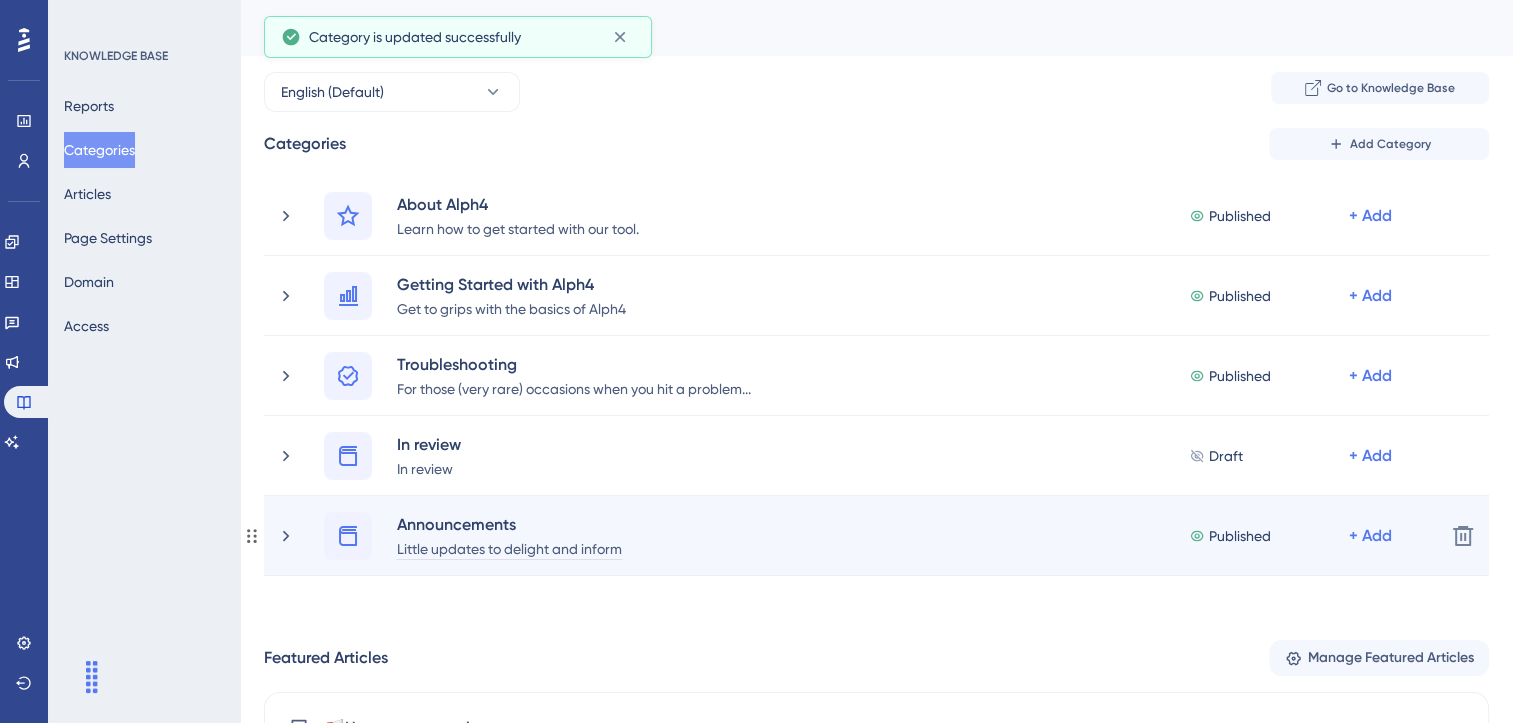 click on "Little updates to delight and inform" at bounding box center (509, 548) 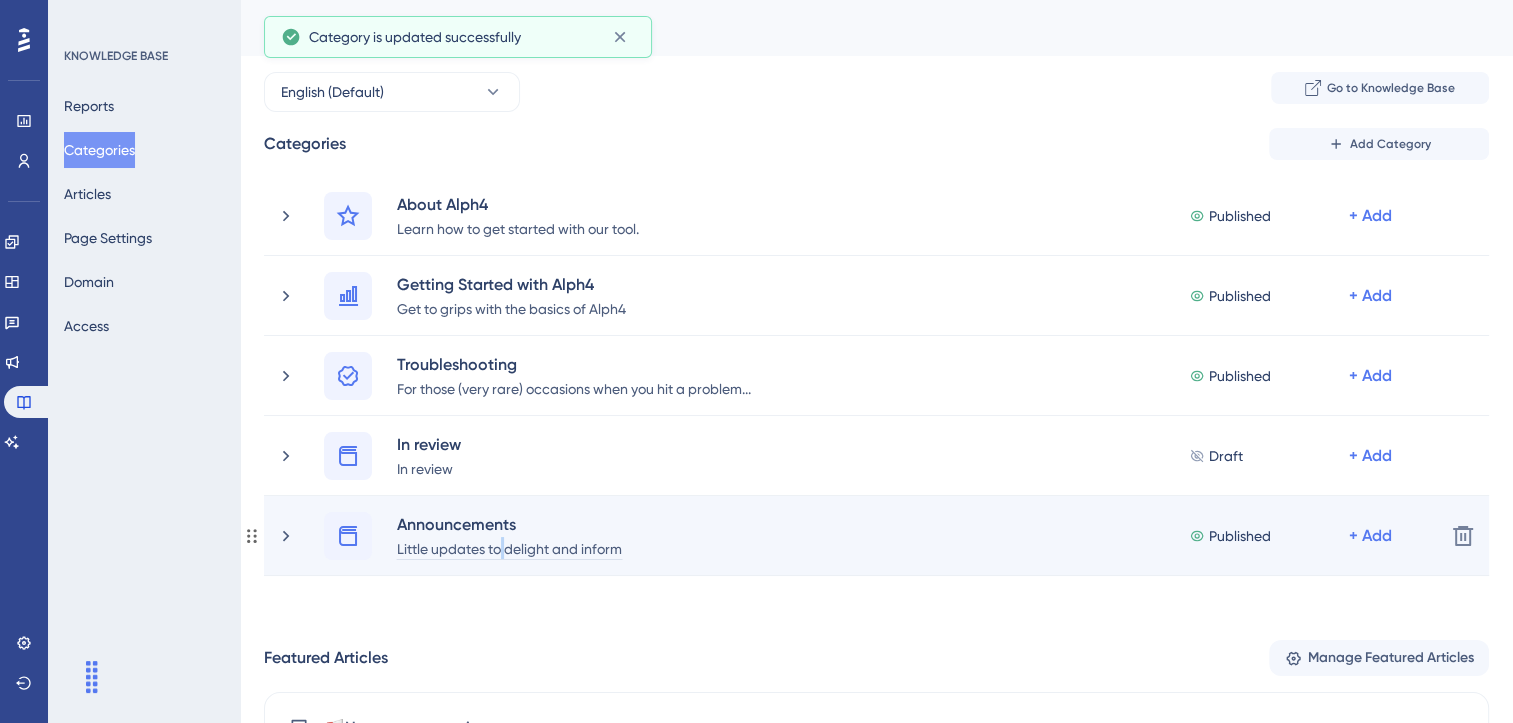 click on "Little updates to delight and inform" at bounding box center [509, 548] 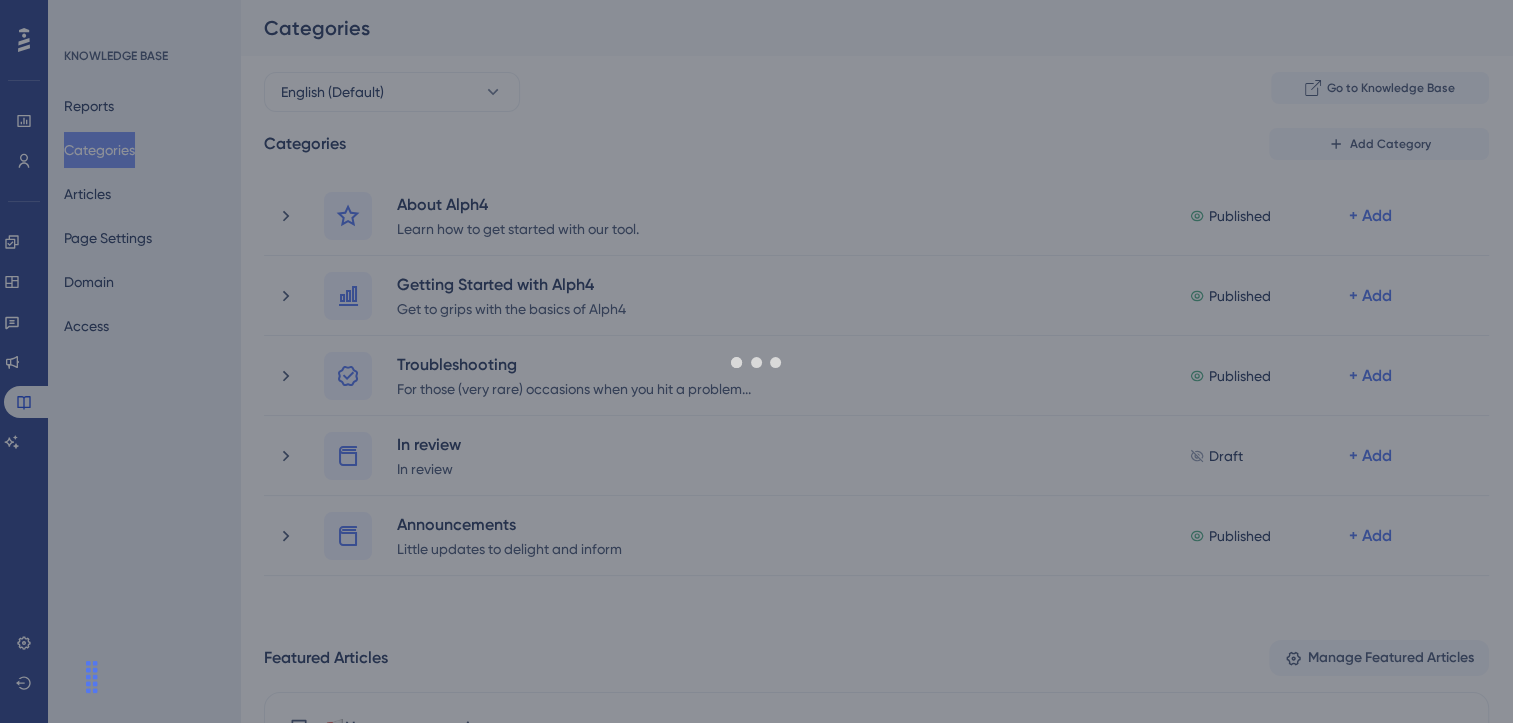 click on "Performance Users Engagement Widgets Feedback Product Updates Knowledge Base AI Assistant Settings Logout KNOWLEDGE BASE Reports Categories Articles Page Settings Domain Access Categories English (Default) Go to Knowledge Base Categories Add Category About Alph4 Learn how to get started with our tool.   Published + Add Delete Welcome to Alph4 - Simplifying Your Financial World   Published + Add Delete Effortless Client Setup & Management   Published + Add Delete Simplifying Data Extraction and Preparation   Published + Add Delete Seamless Connectivity with Open Banking and Integrations   Published + Add Delete Managing Invoices and Payments Efficiently   Published + Add Delete Mastering the Customer Ledger and Reconciliation   Published + Add Delete Powerful KPI Tracking and Management Reporting   Published + Add Delete Key Benefits of Using Alph4   Published + Add Delete Who Uses Alph4?   Published + Add Delete Getting Help and Staying Updated   Published + Add Delete Getting Started with Alph4   Published" at bounding box center (876, 1284) 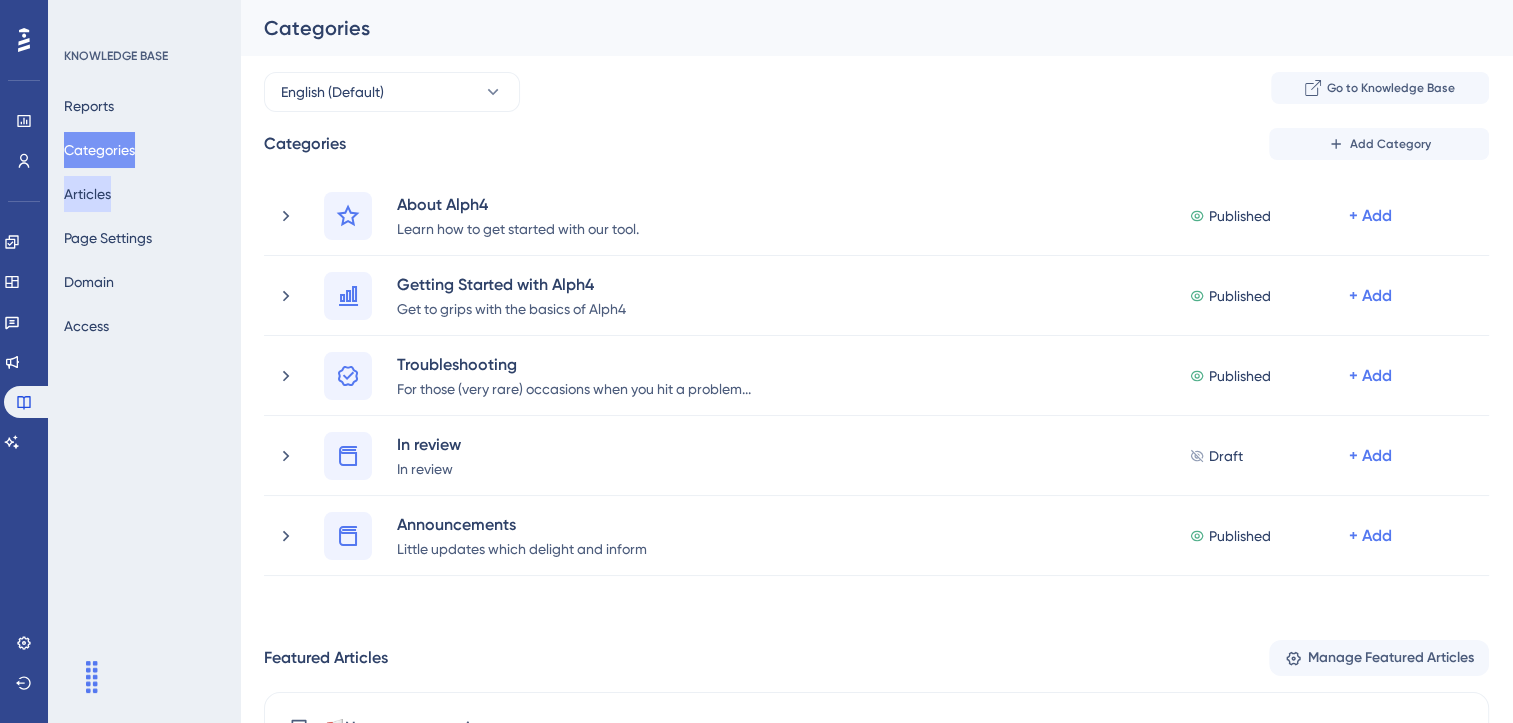 click on "Articles" at bounding box center (87, 194) 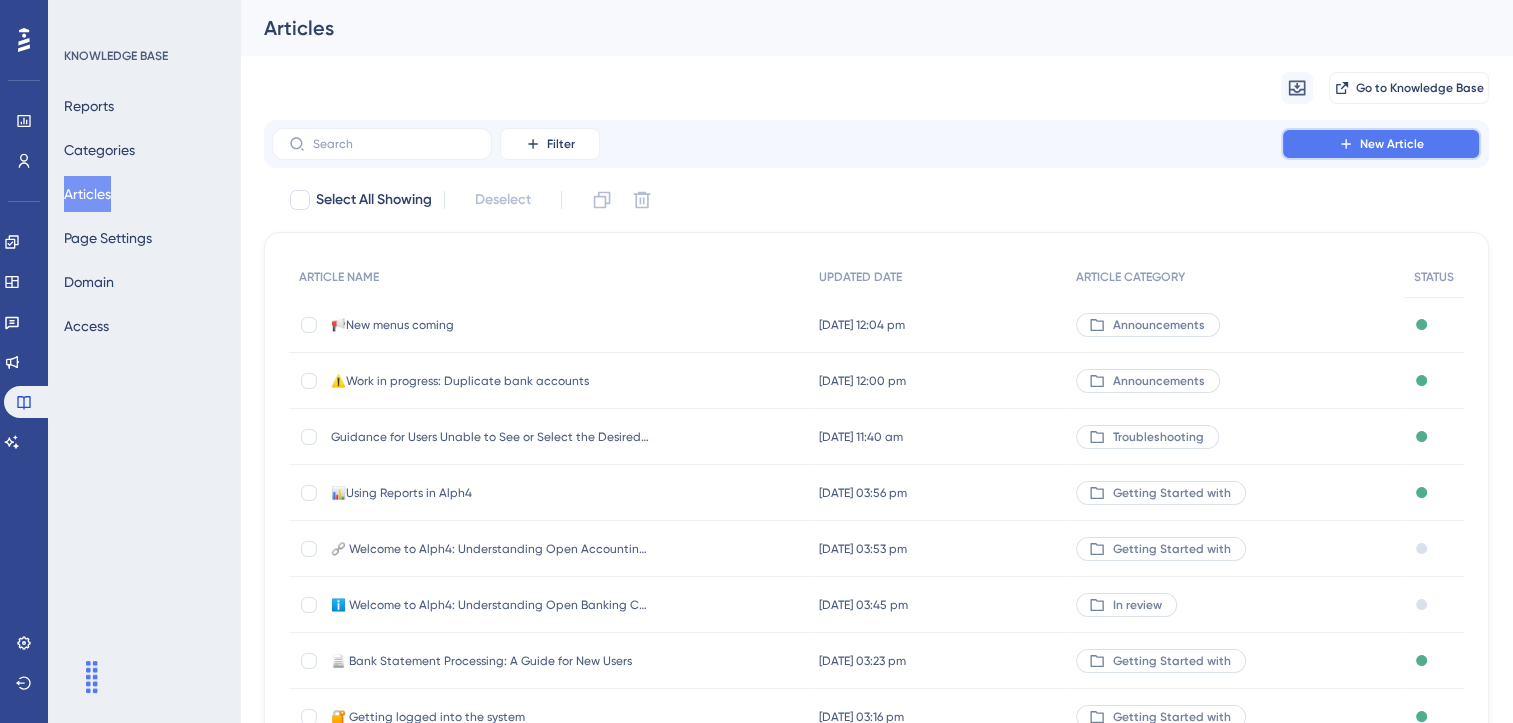 click on "New Article" at bounding box center [1381, 144] 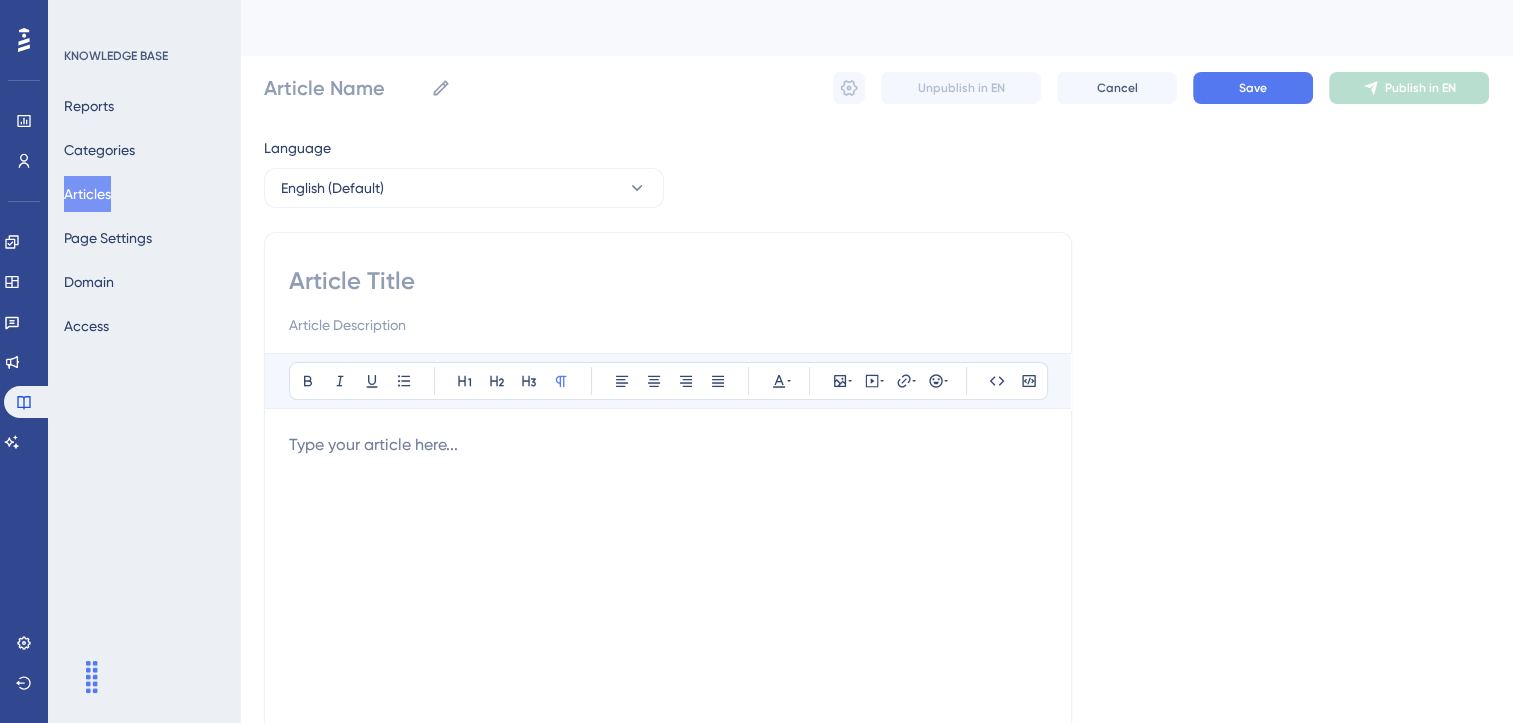 click at bounding box center (668, 653) 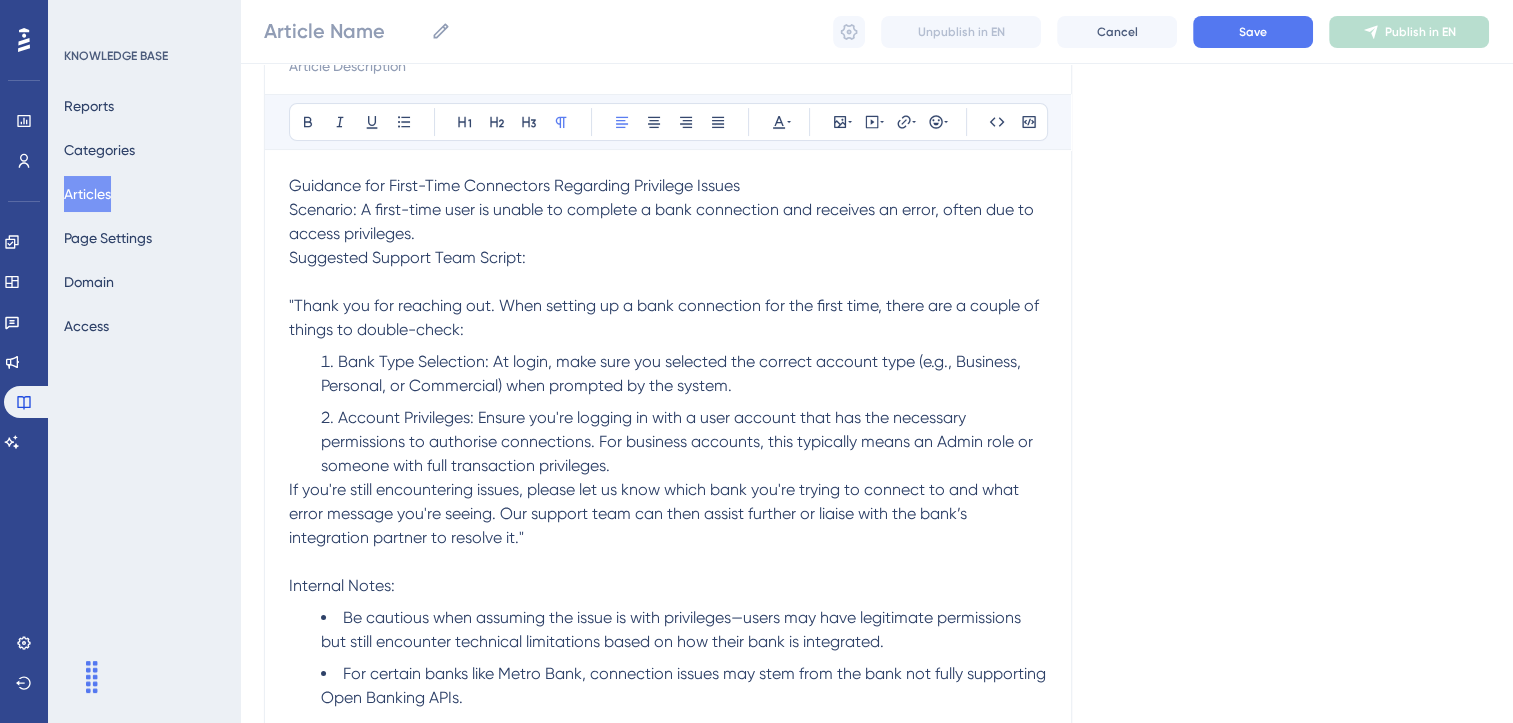 scroll, scrollTop: 0, scrollLeft: 0, axis: both 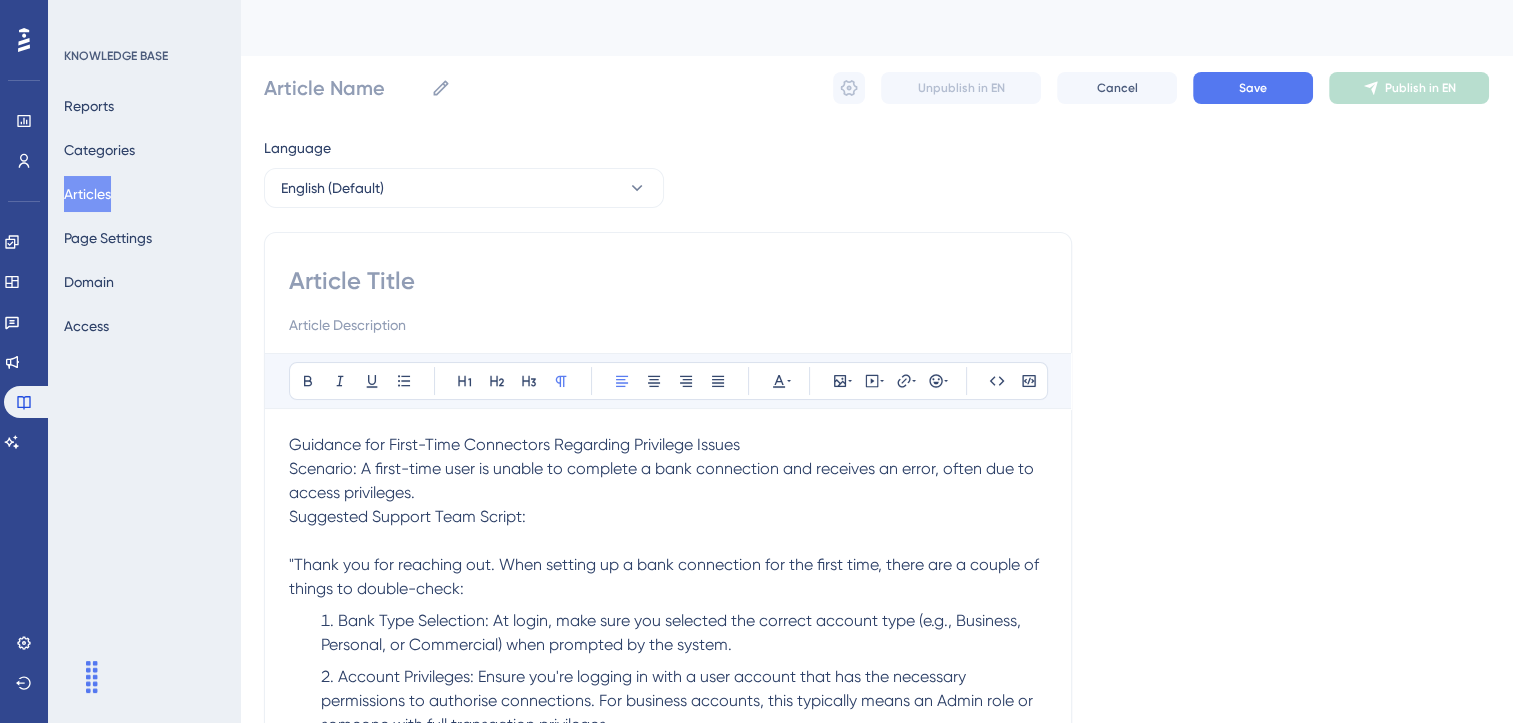 click on "Guidance for First-Time Connectors Regarding Privilege Issues" at bounding box center [514, 444] 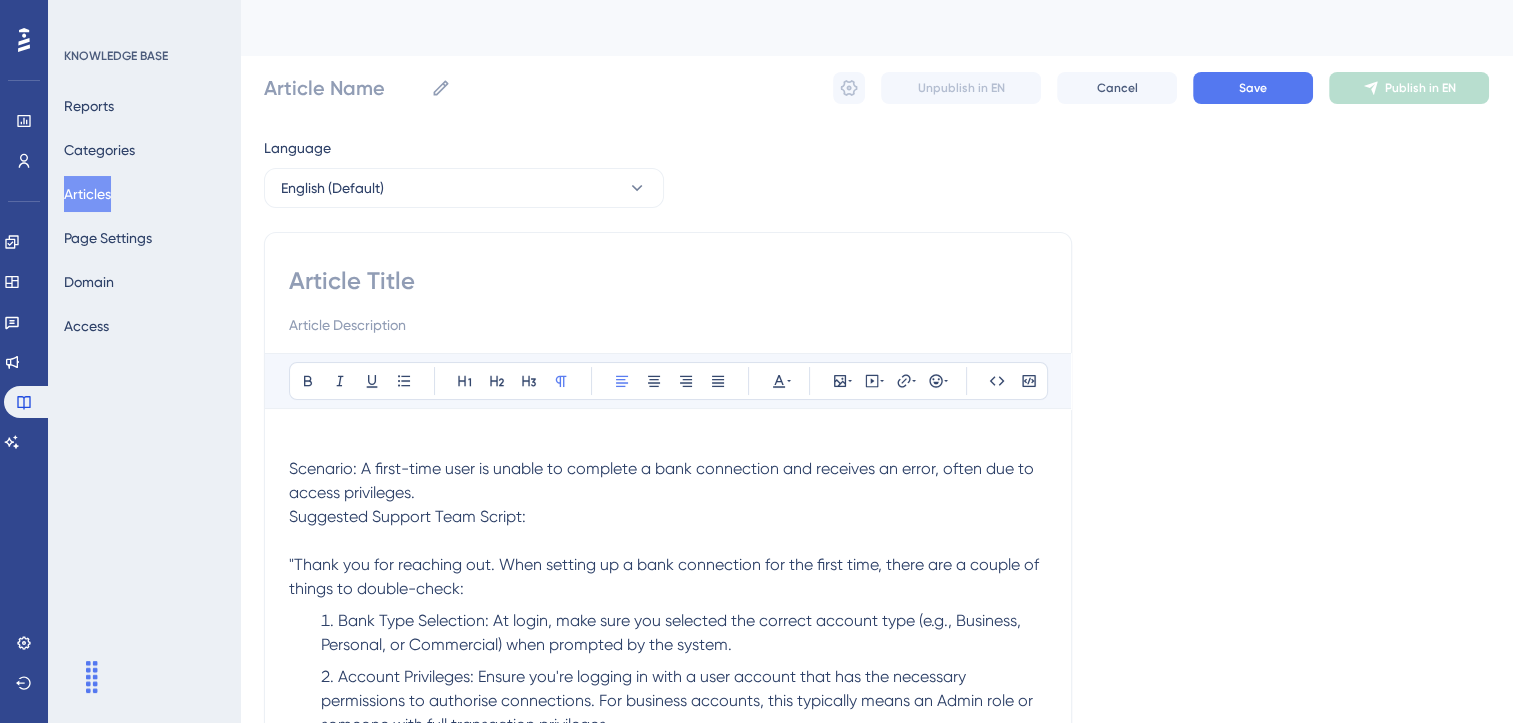 click at bounding box center [668, 281] 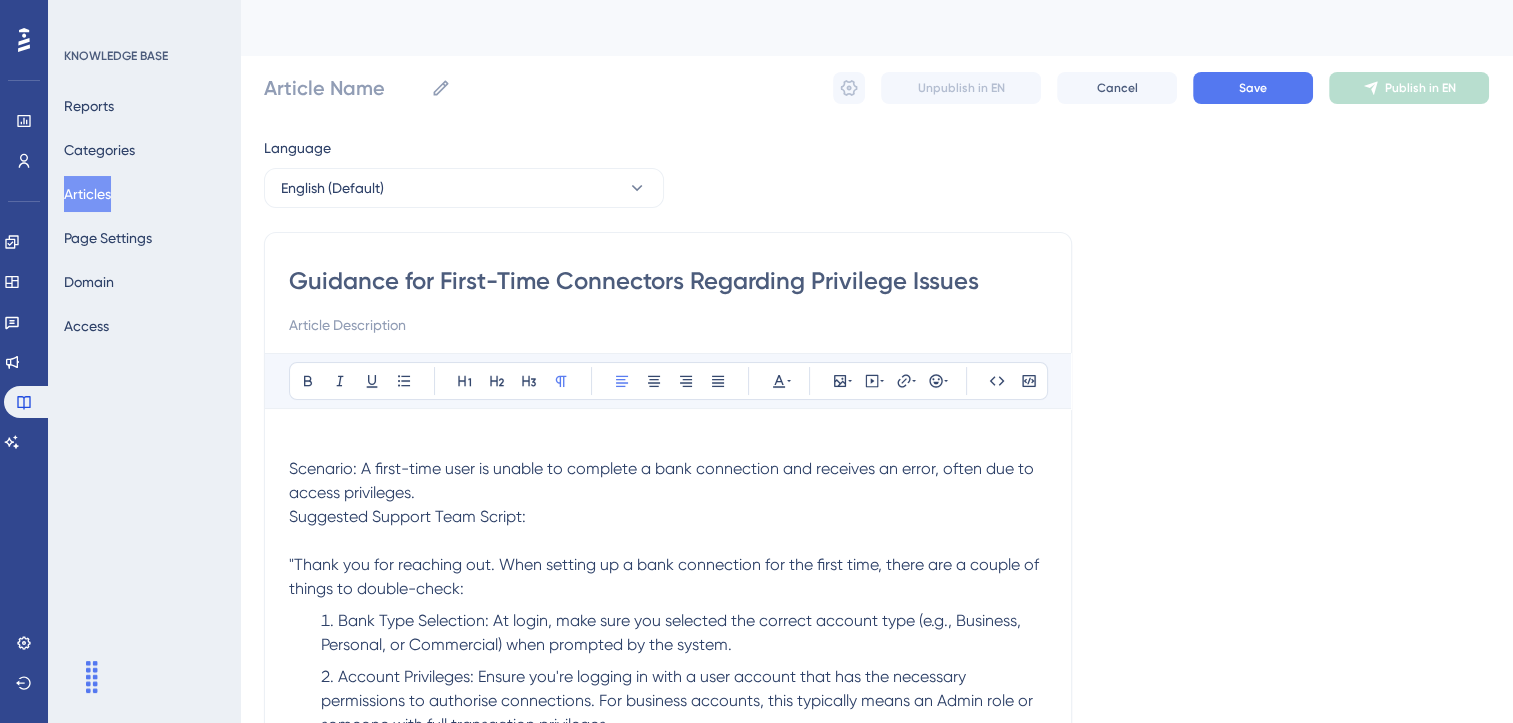 type on "Guidance for First-Time Connectors Regarding Privilege Issues" 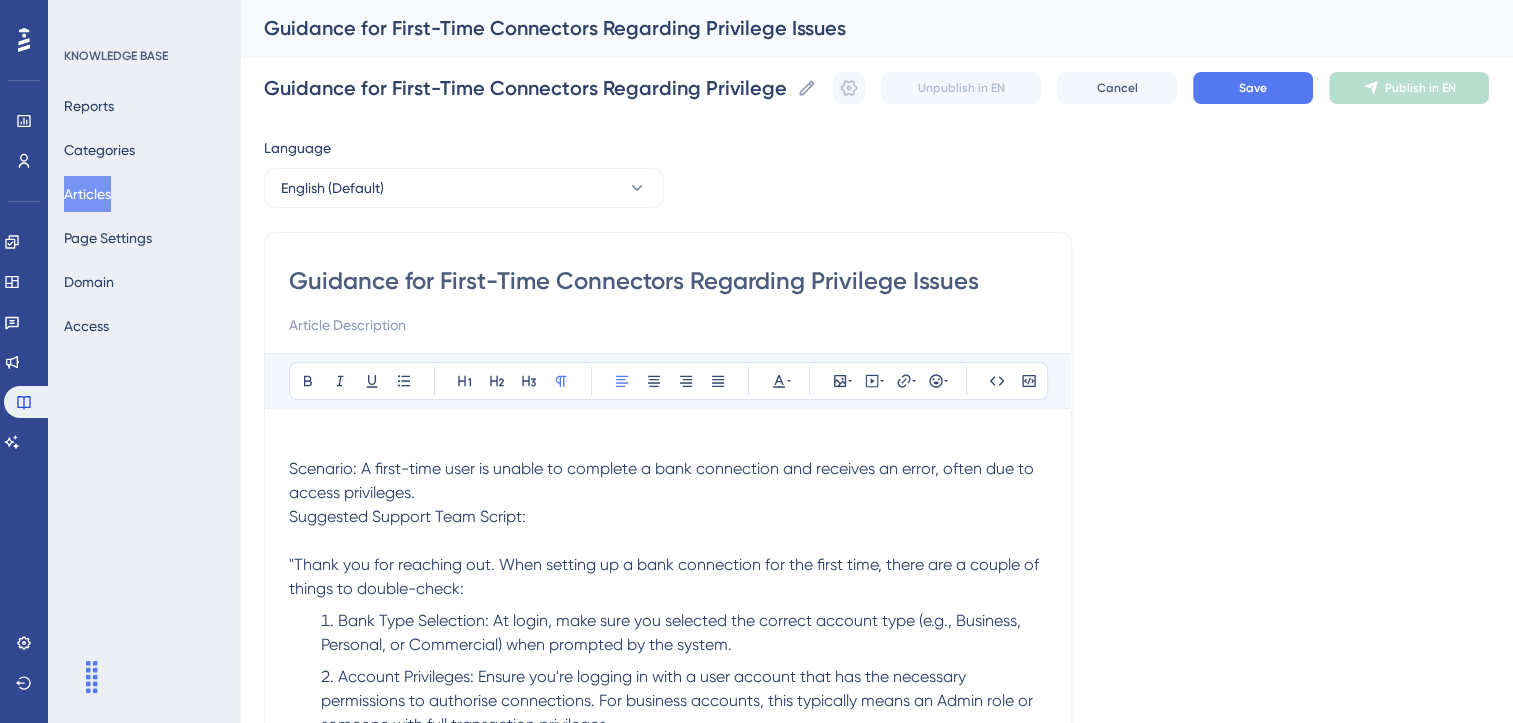 type on "Guidance for First-Time Connectors Regarding Privilege Issues" 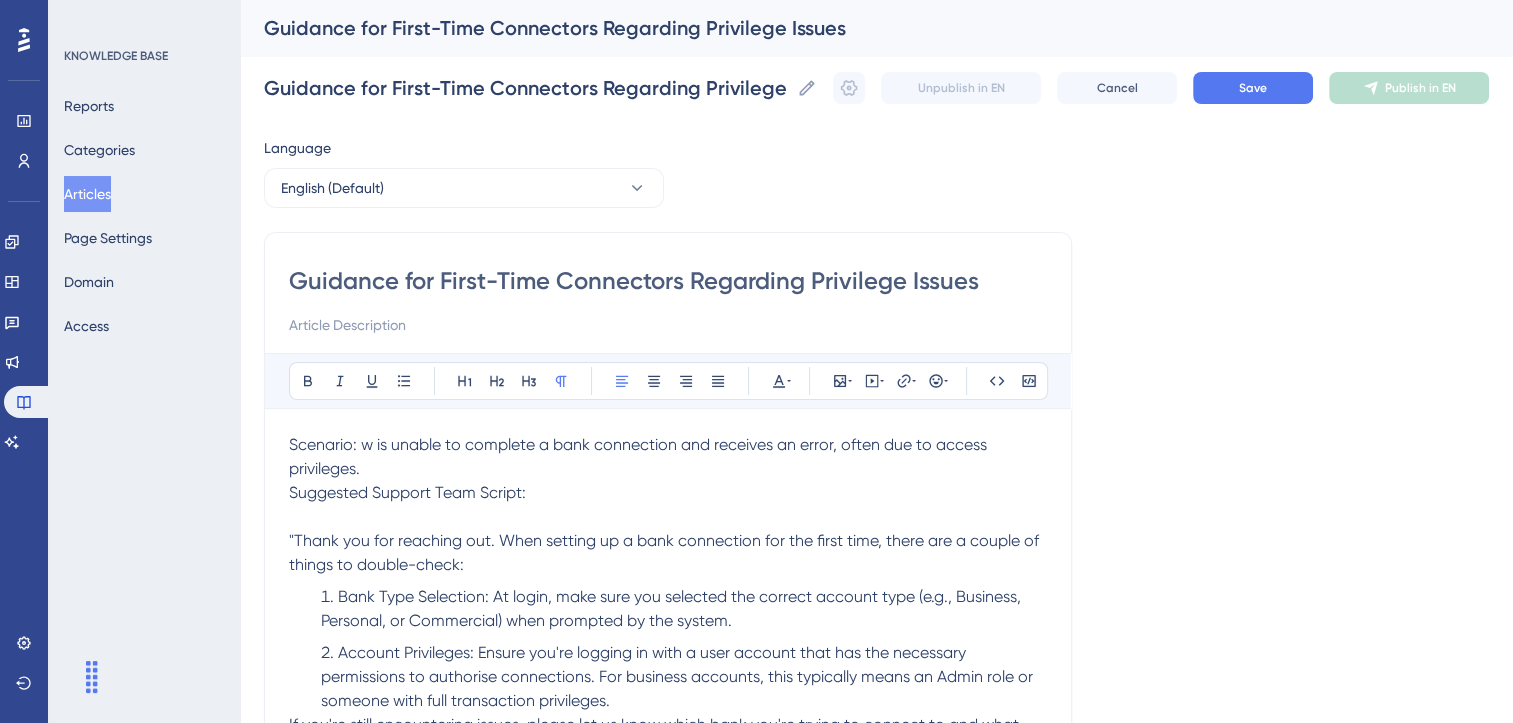 type 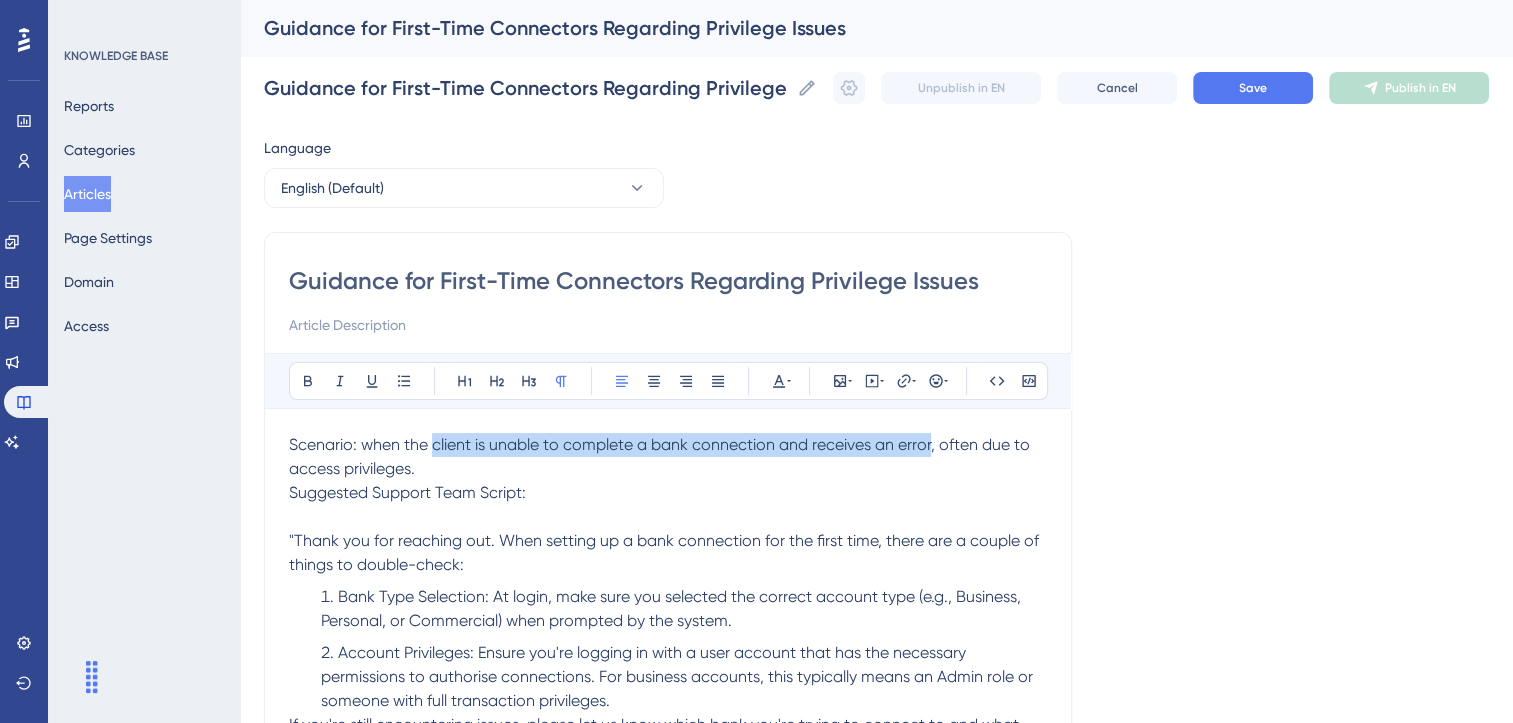 copy on "client is unable to complete a bank connection and receives an error" 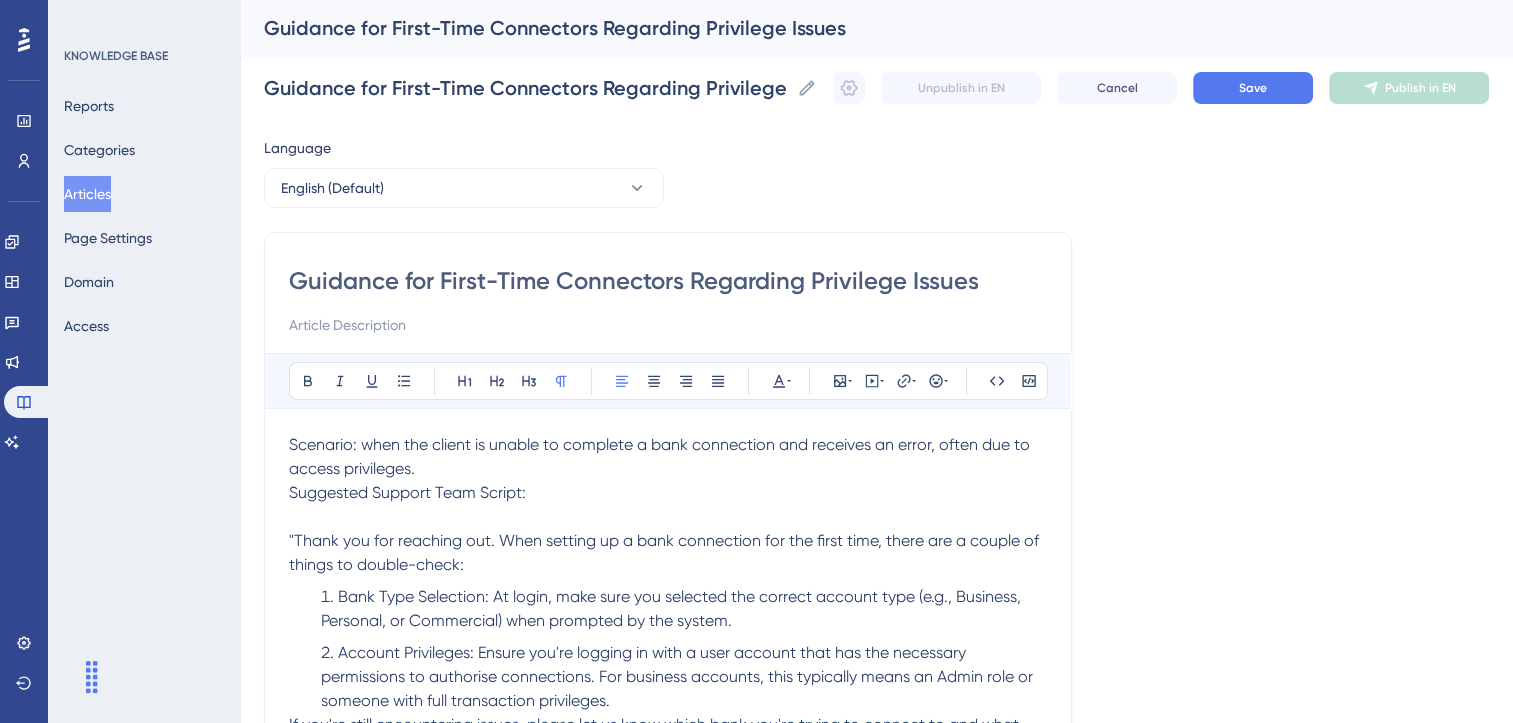 click at bounding box center [668, 325] 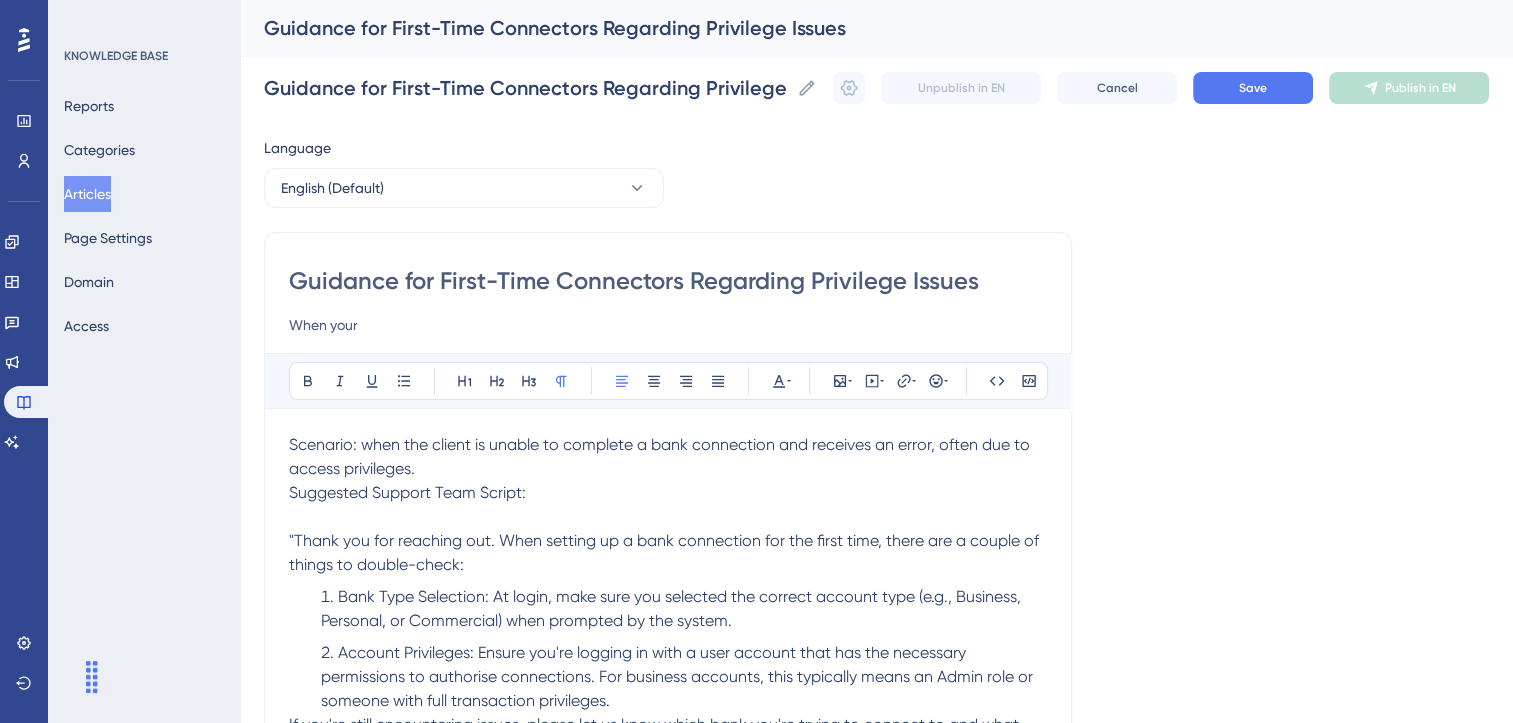 paste on "client is unable to complete a bank connection and receives an error" 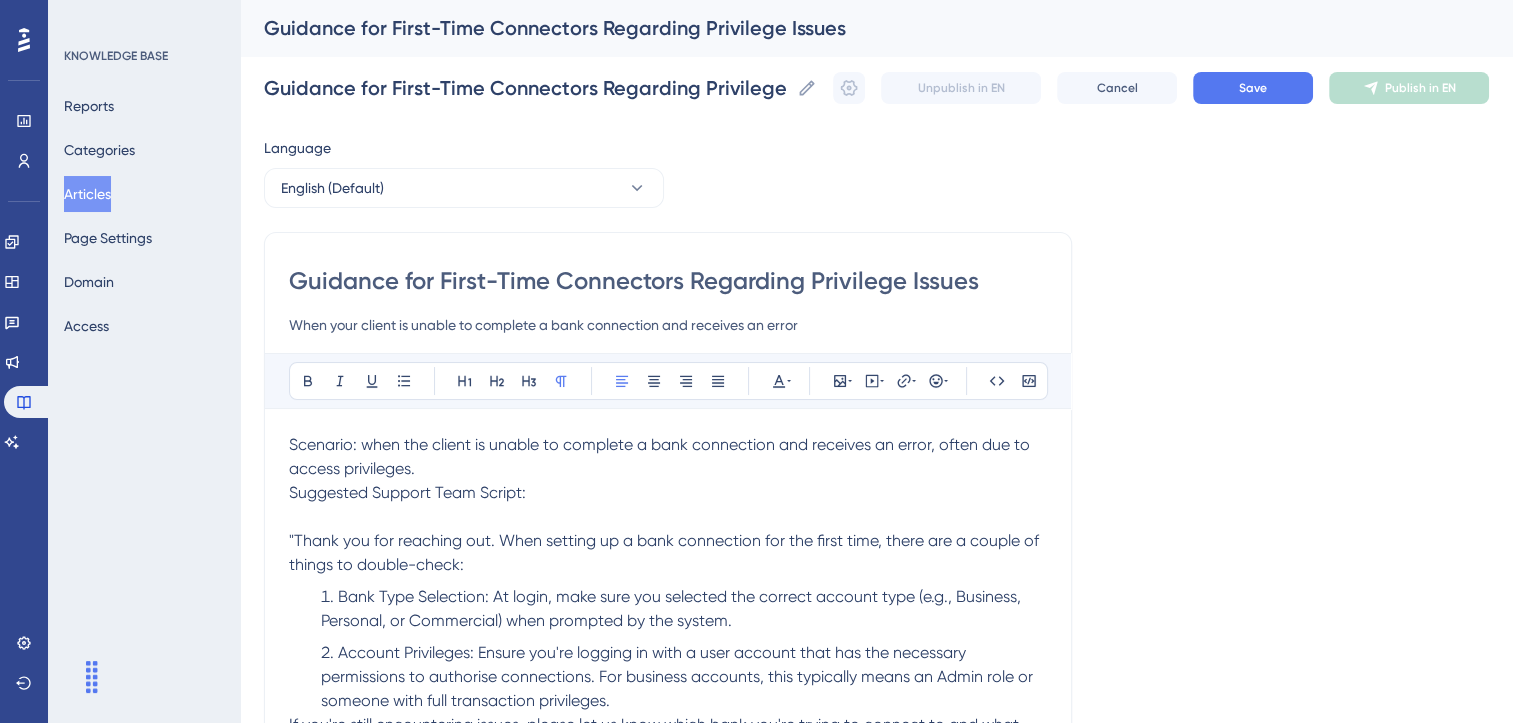 type on "When your client is unable to complete a bank connection and receives an error" 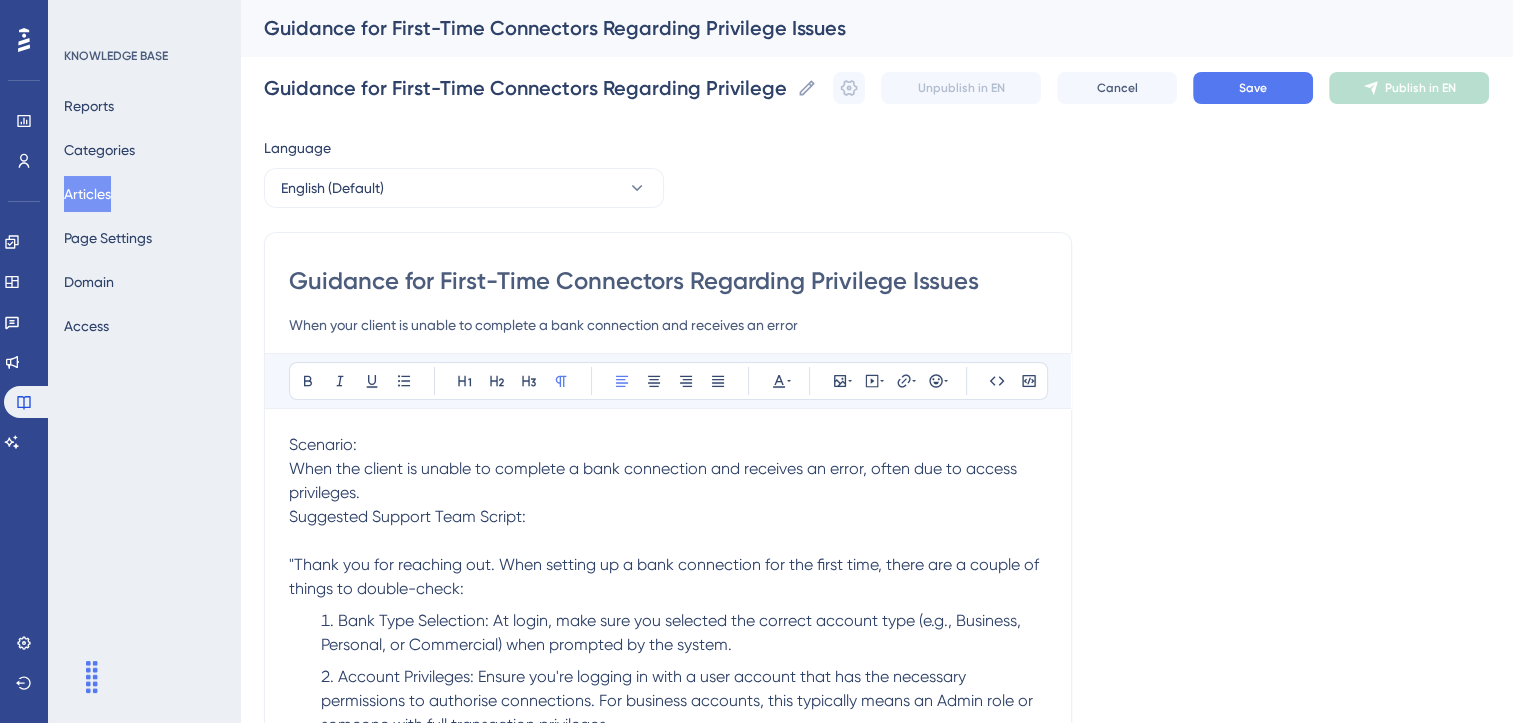 click on "Scenario:" at bounding box center (323, 444) 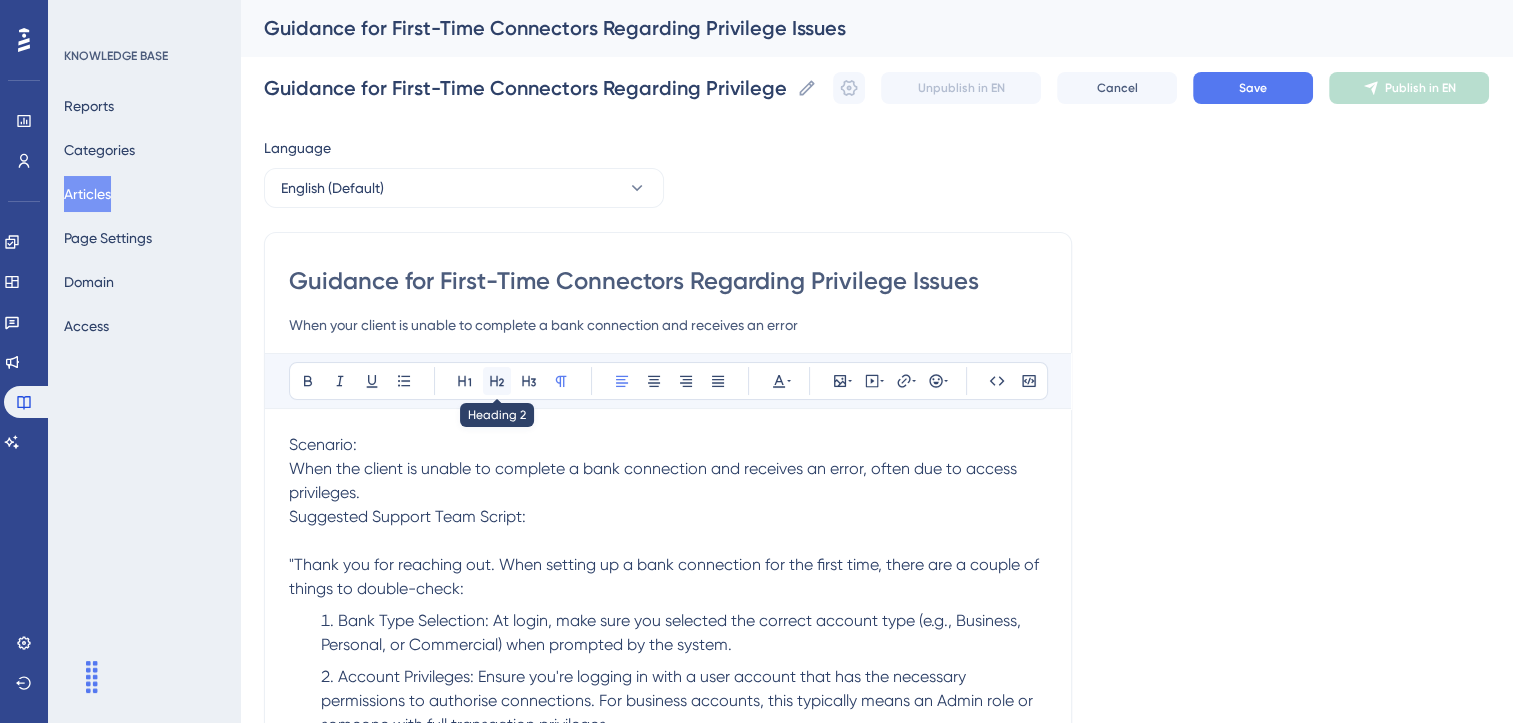 click at bounding box center [497, 381] 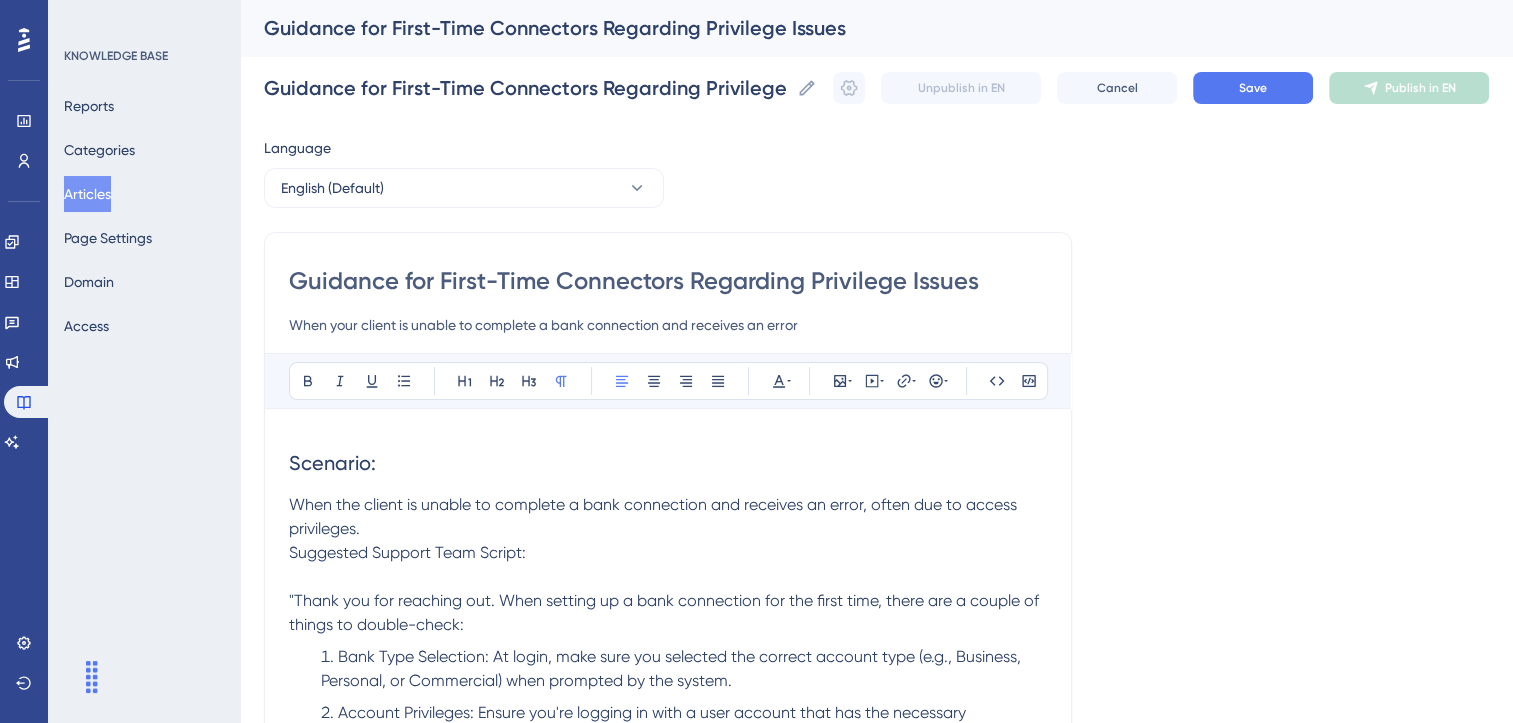 click on "When the client is unable to complete a bank connection and receives an error, often due to access privileges." at bounding box center (668, 517) 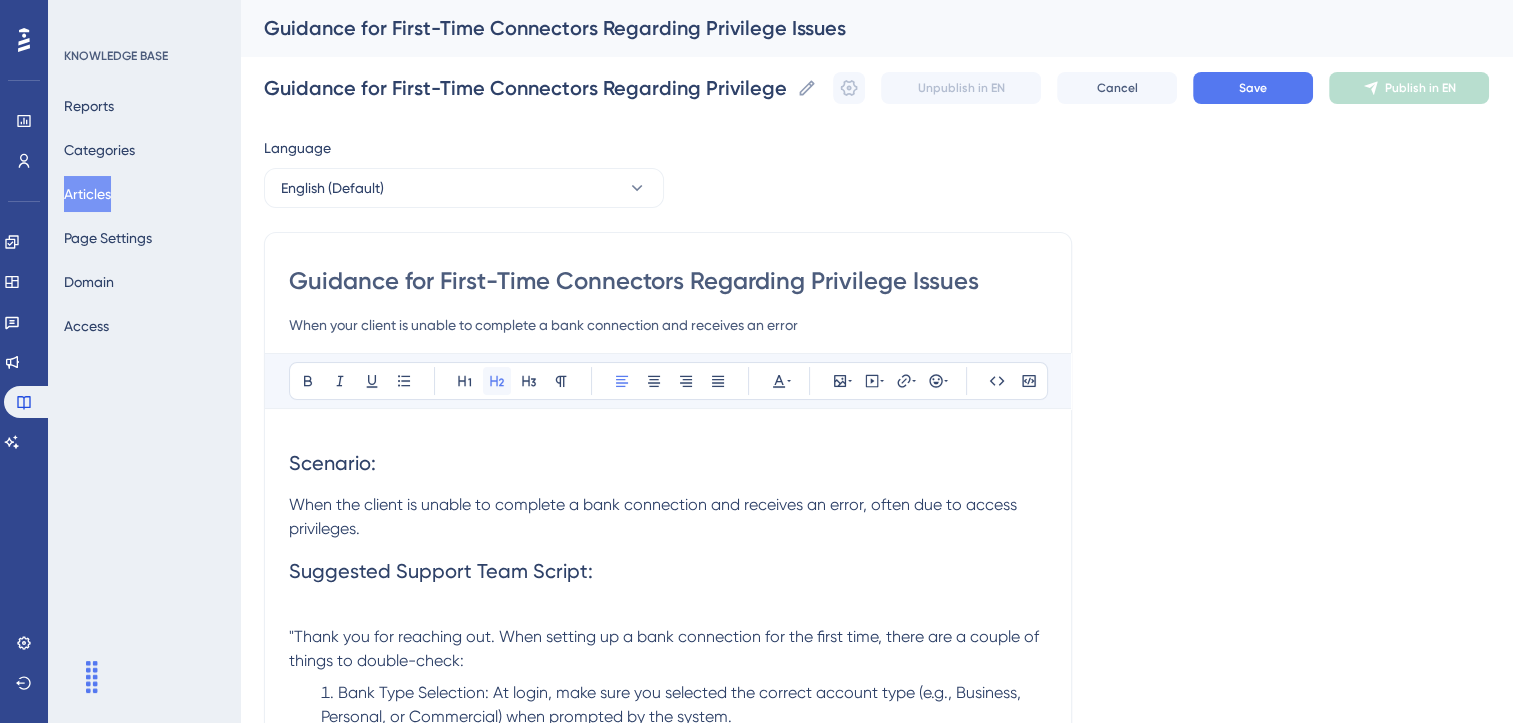 click at bounding box center [497, 381] 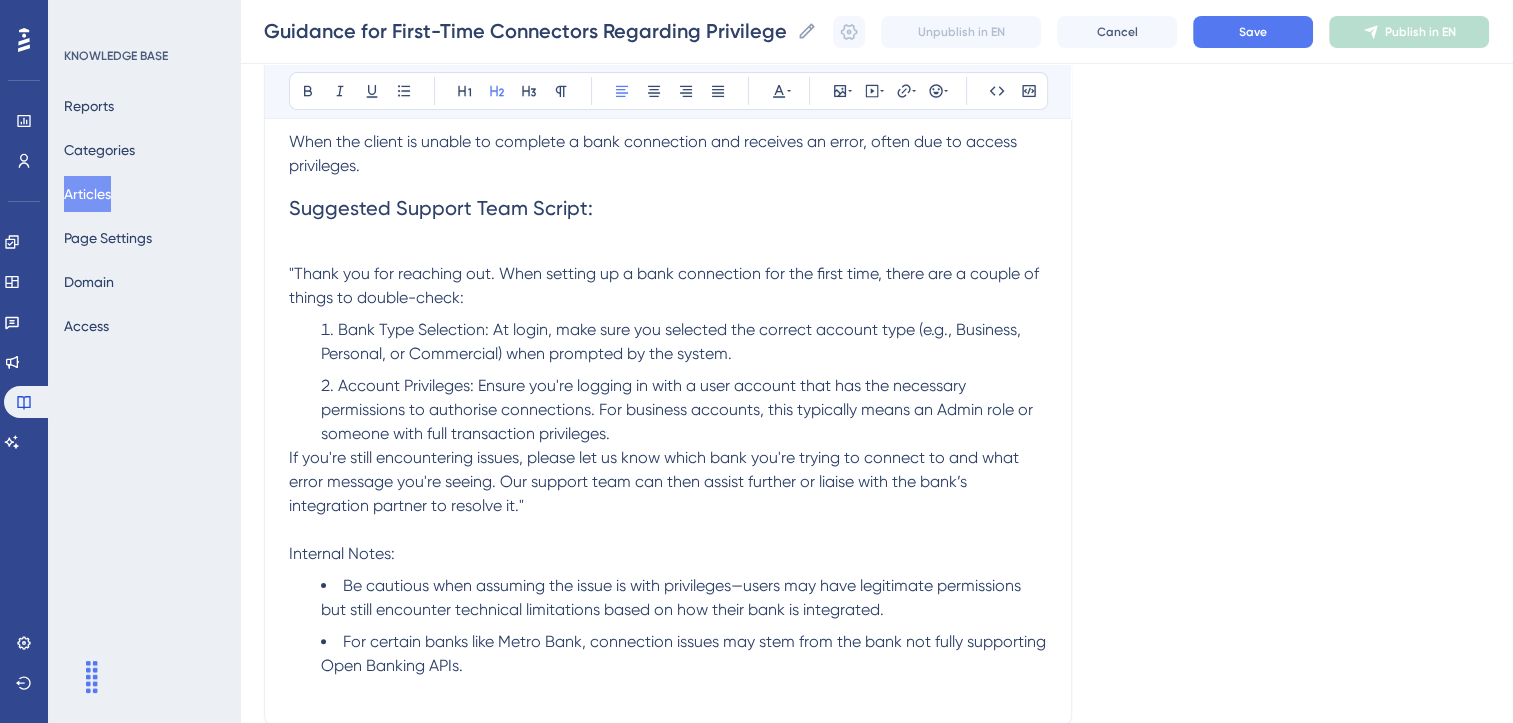 scroll, scrollTop: 356, scrollLeft: 0, axis: vertical 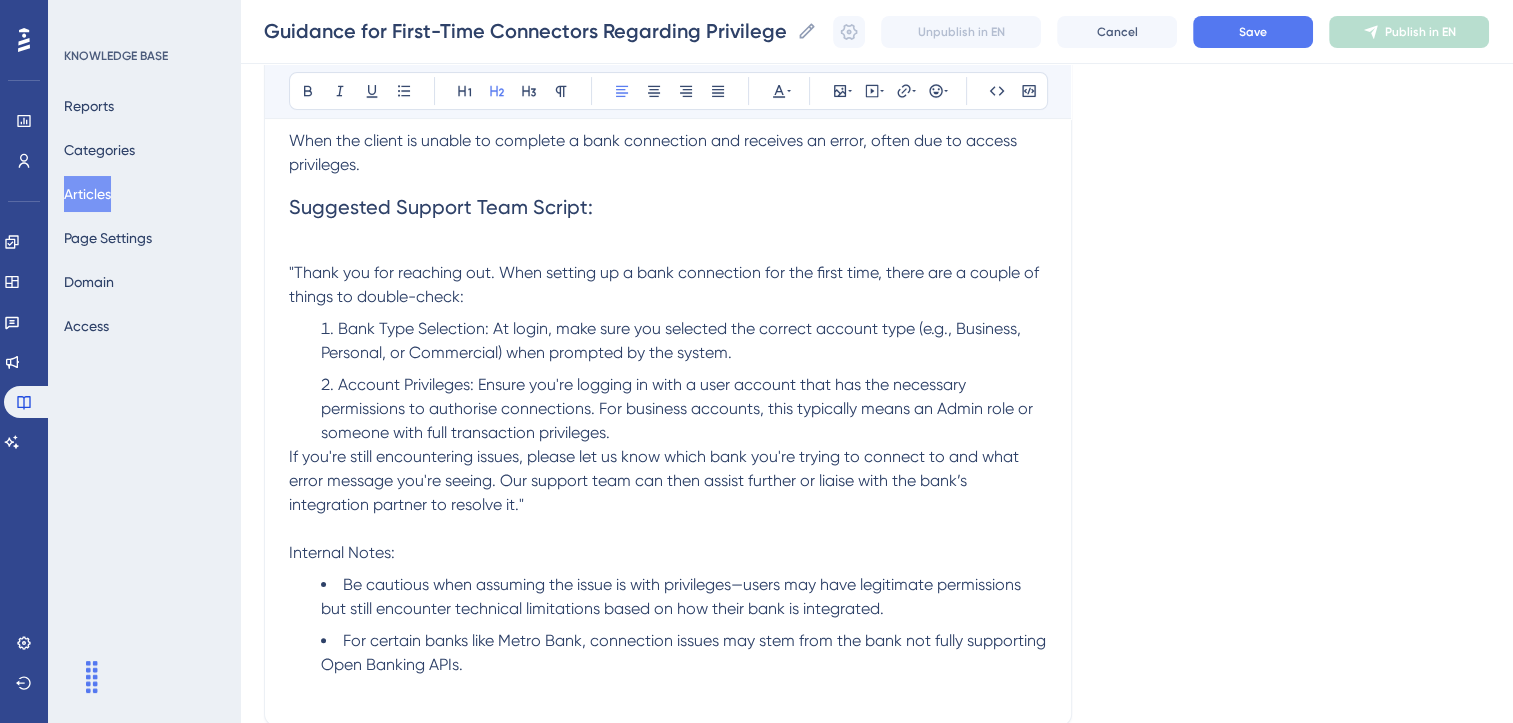 click on "Suggested Support Team Script:" at bounding box center [441, 207] 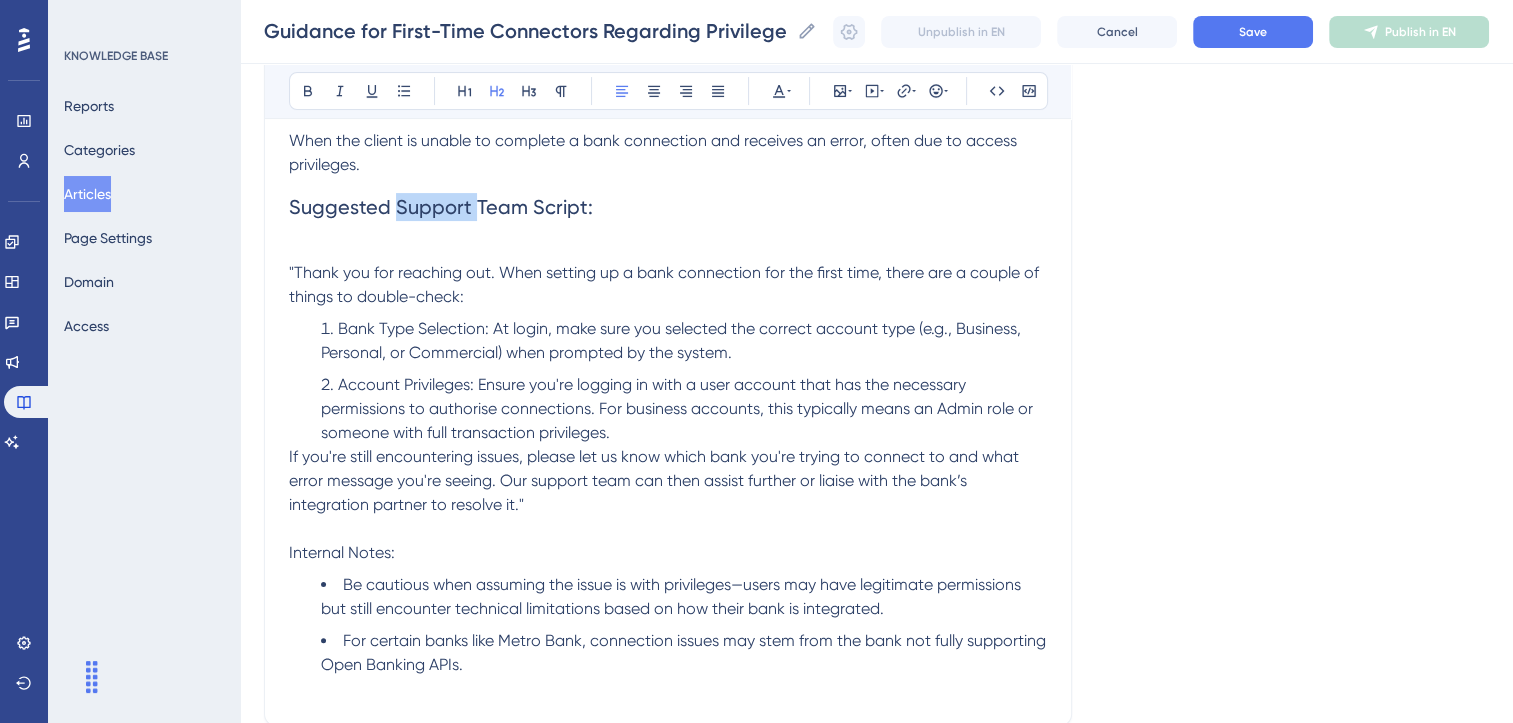click on "Suggested Support Team Script:" at bounding box center (441, 207) 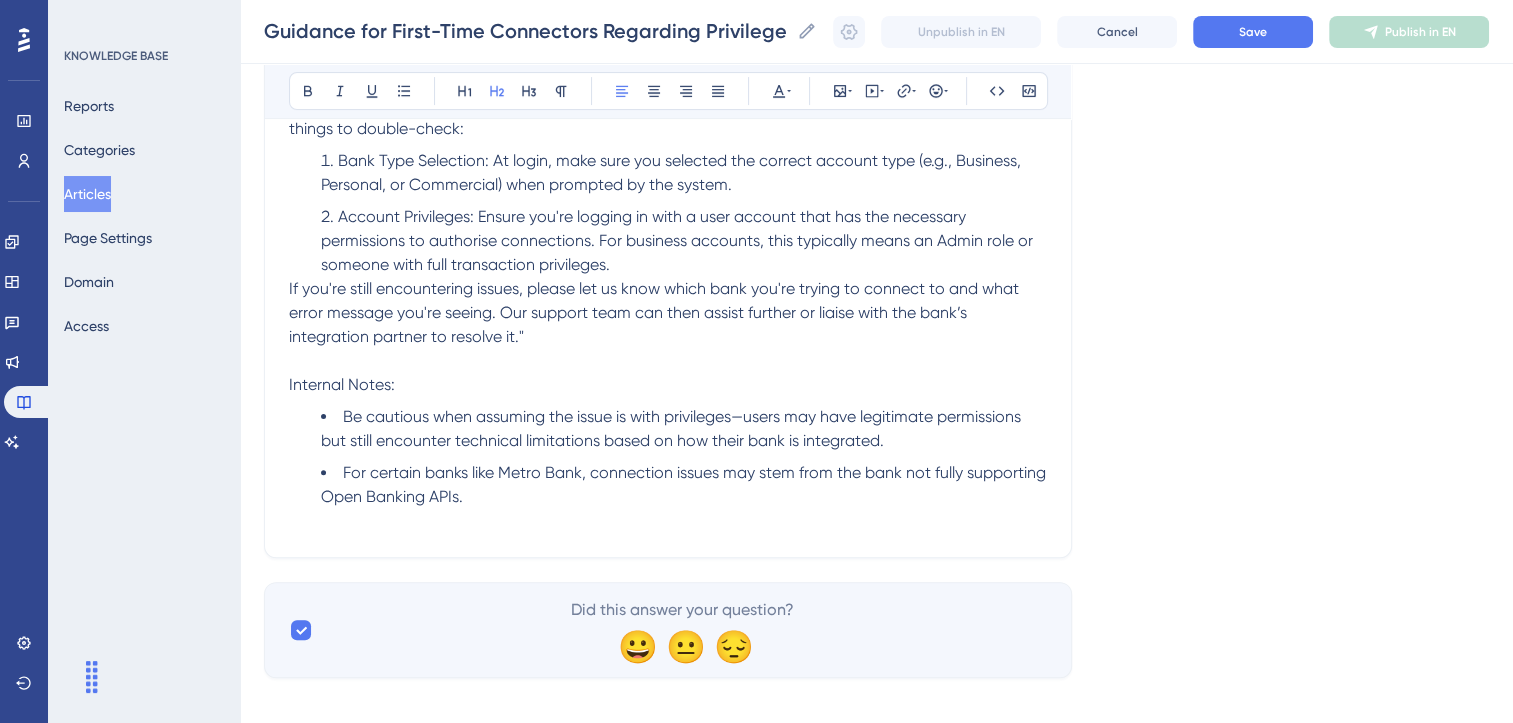 scroll, scrollTop: 536, scrollLeft: 0, axis: vertical 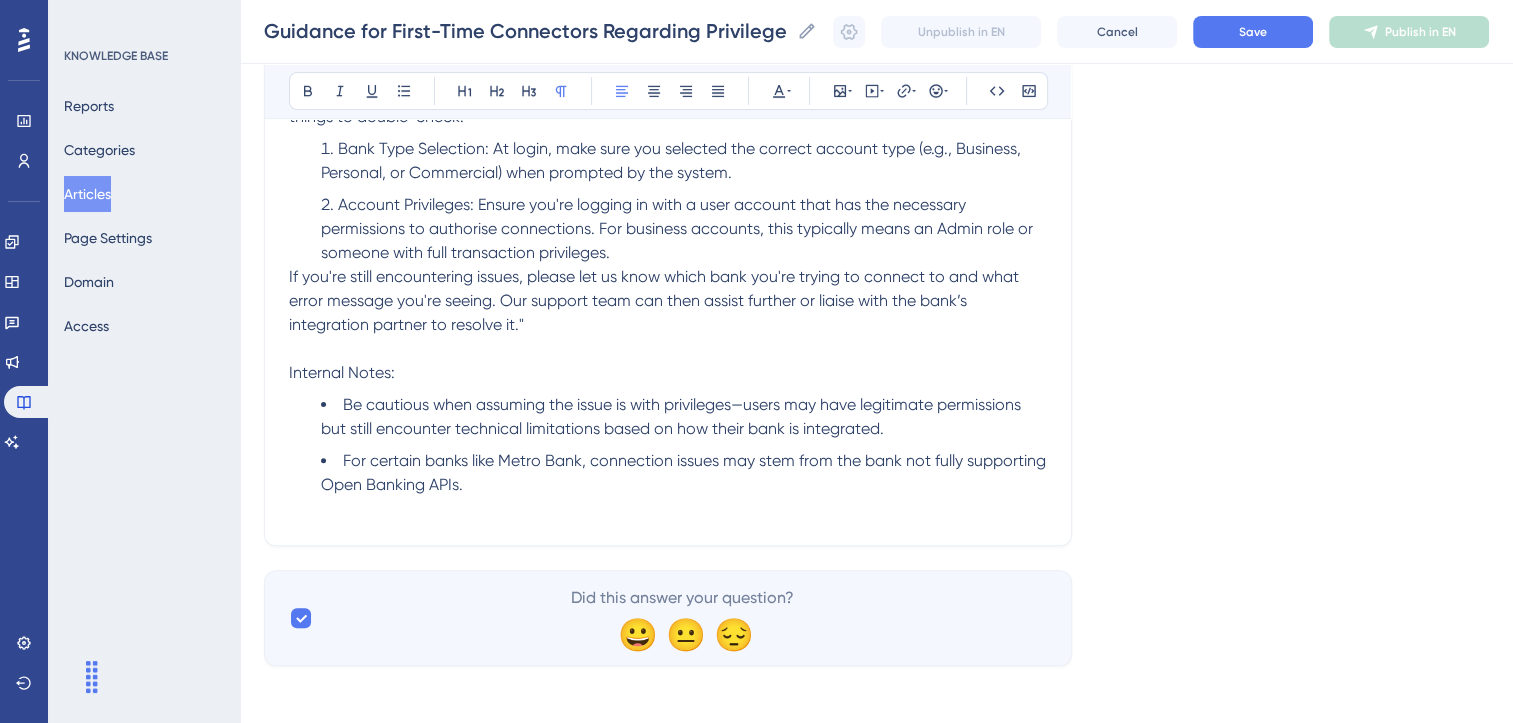 click on "Internal Notes:" at bounding box center [342, 372] 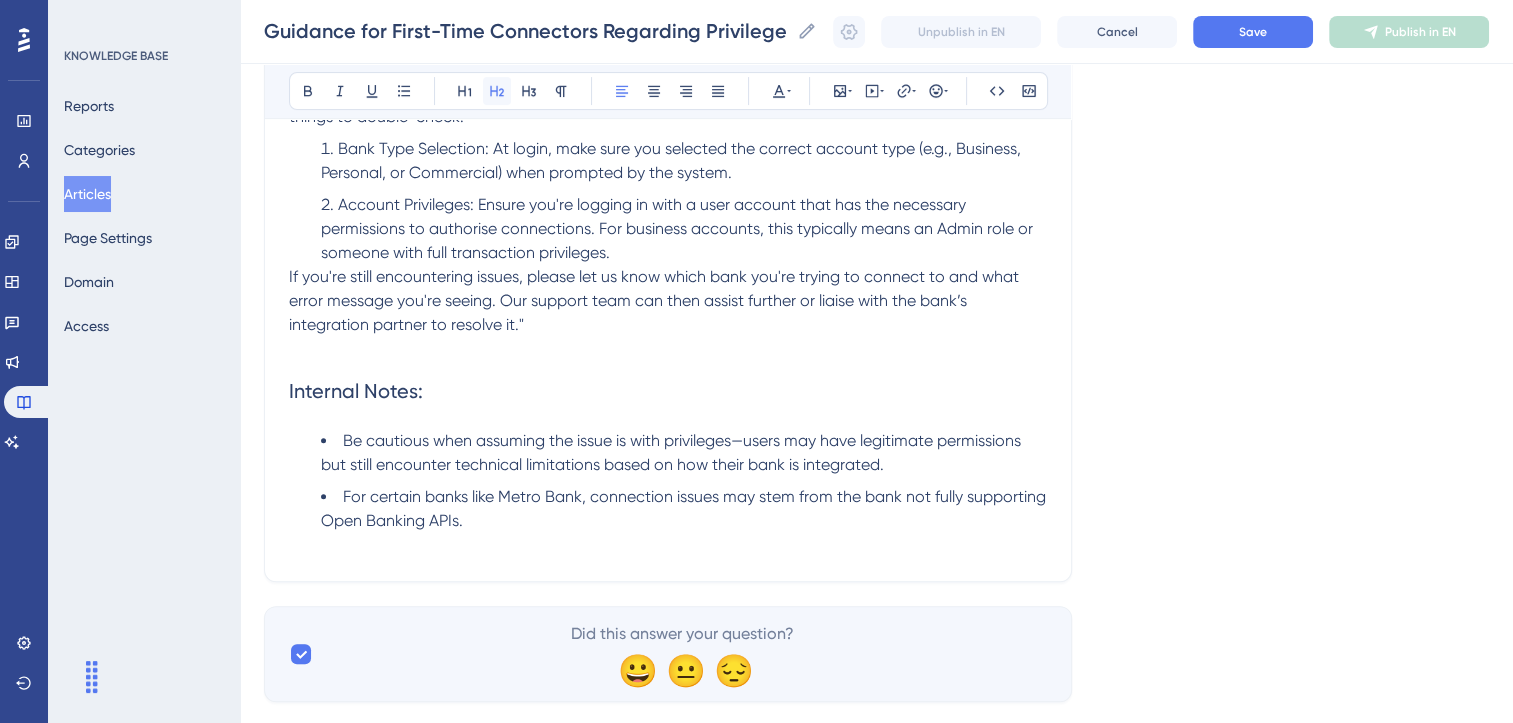 click at bounding box center [497, 91] 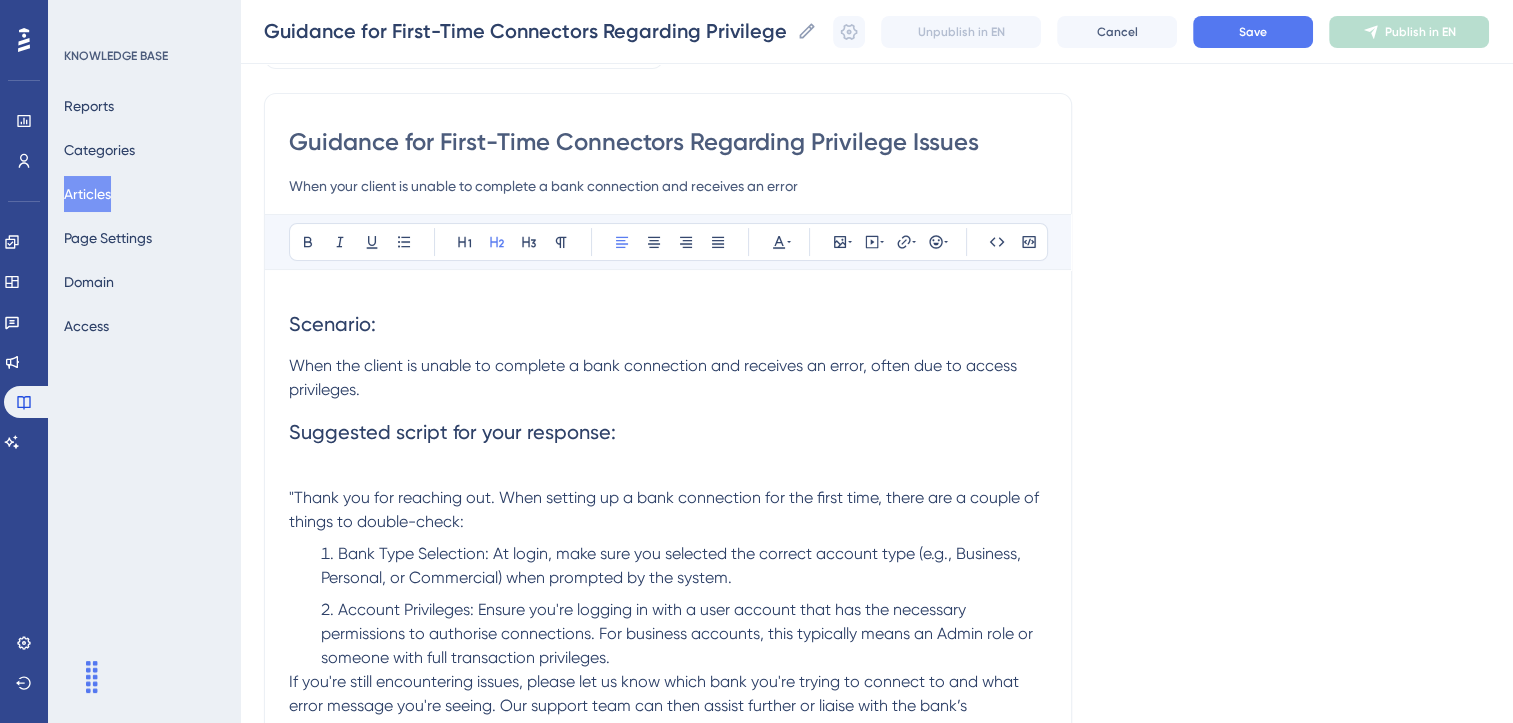 scroll, scrollTop: 127, scrollLeft: 0, axis: vertical 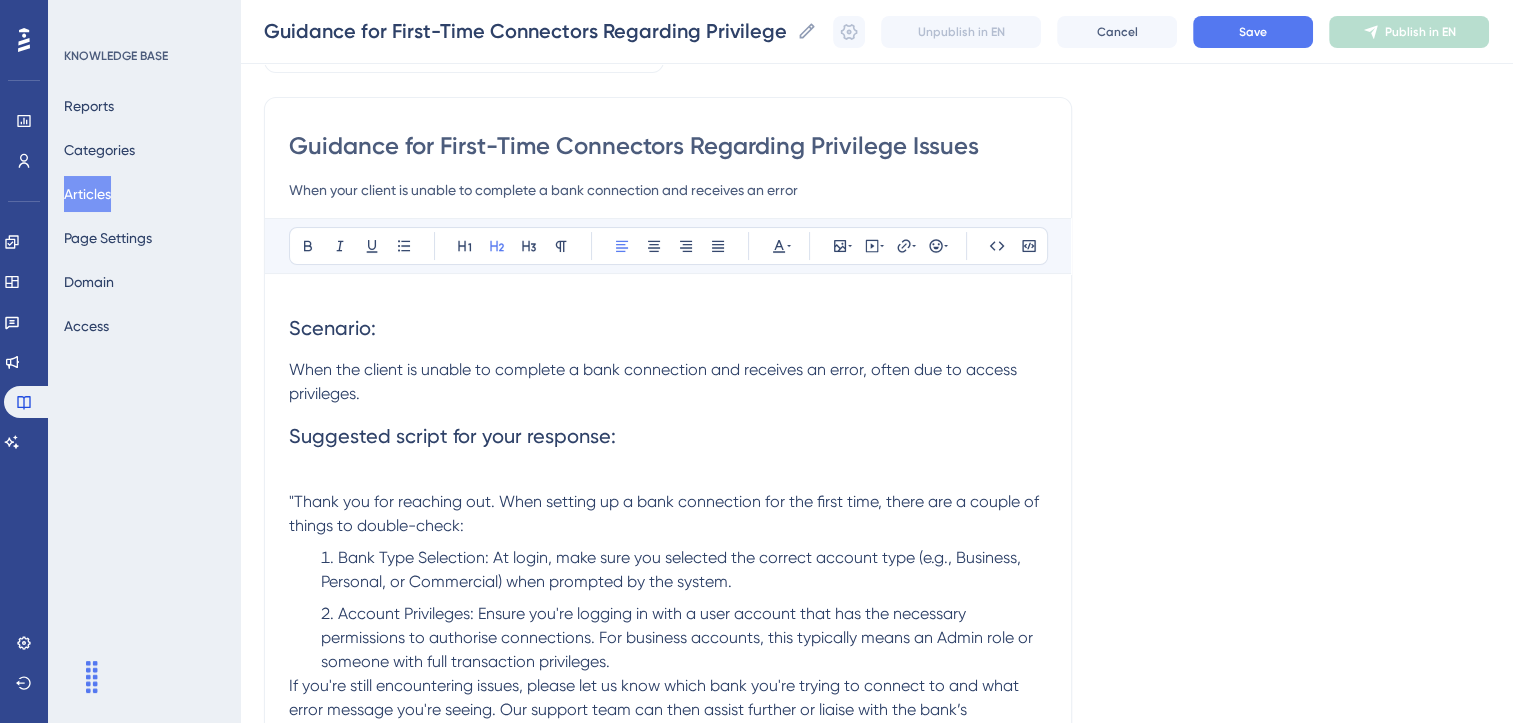 click on "Suggested script for your response:" at bounding box center [668, 436] 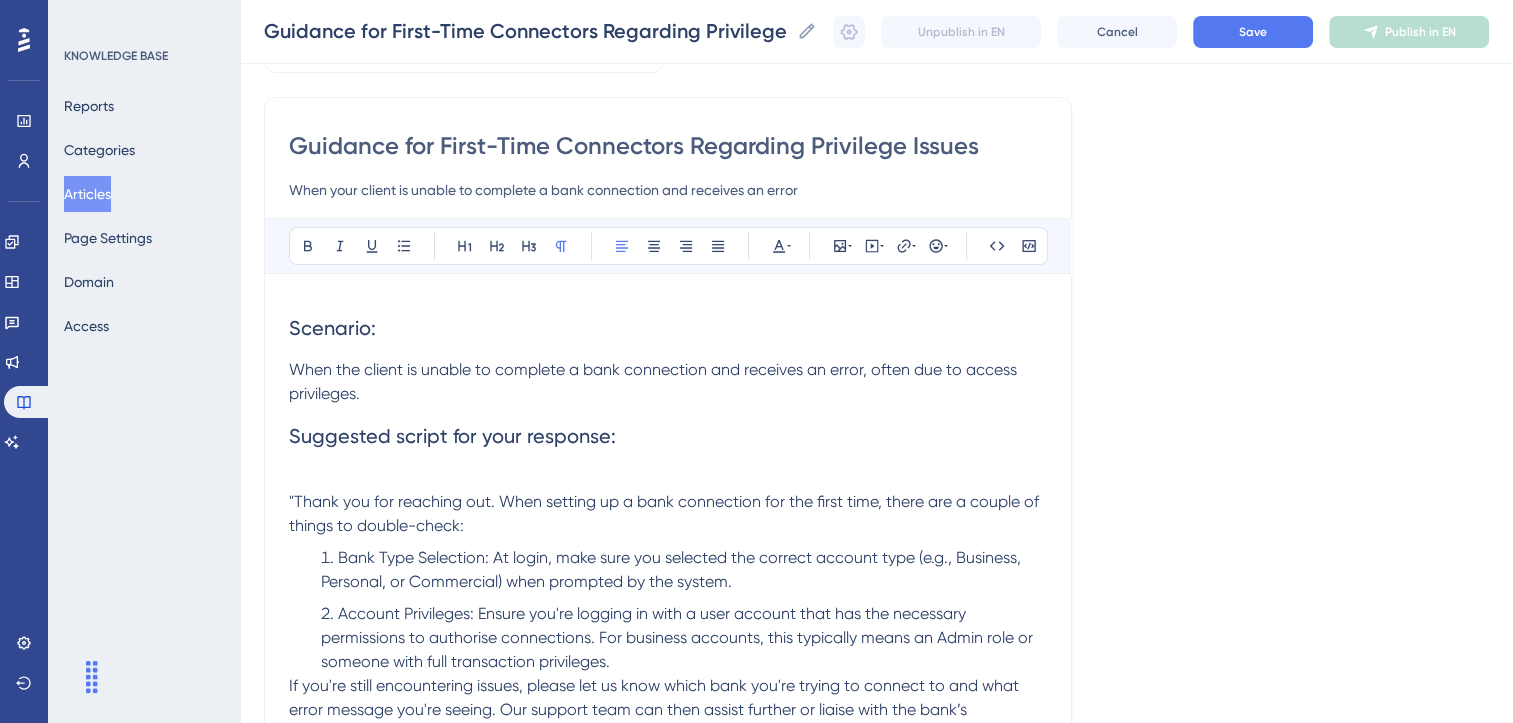 click at bounding box center [668, 478] 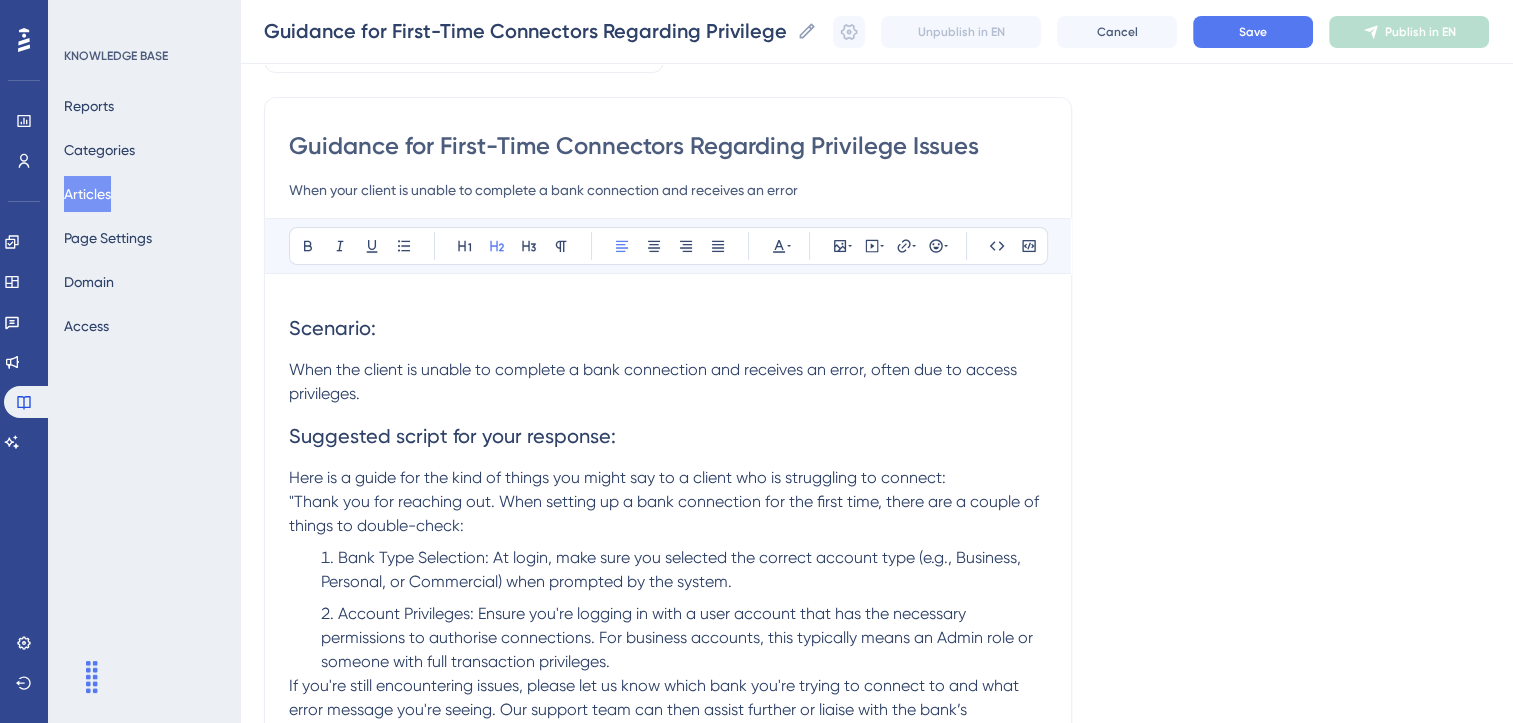 click on "Suggested script for your response:" at bounding box center [668, 436] 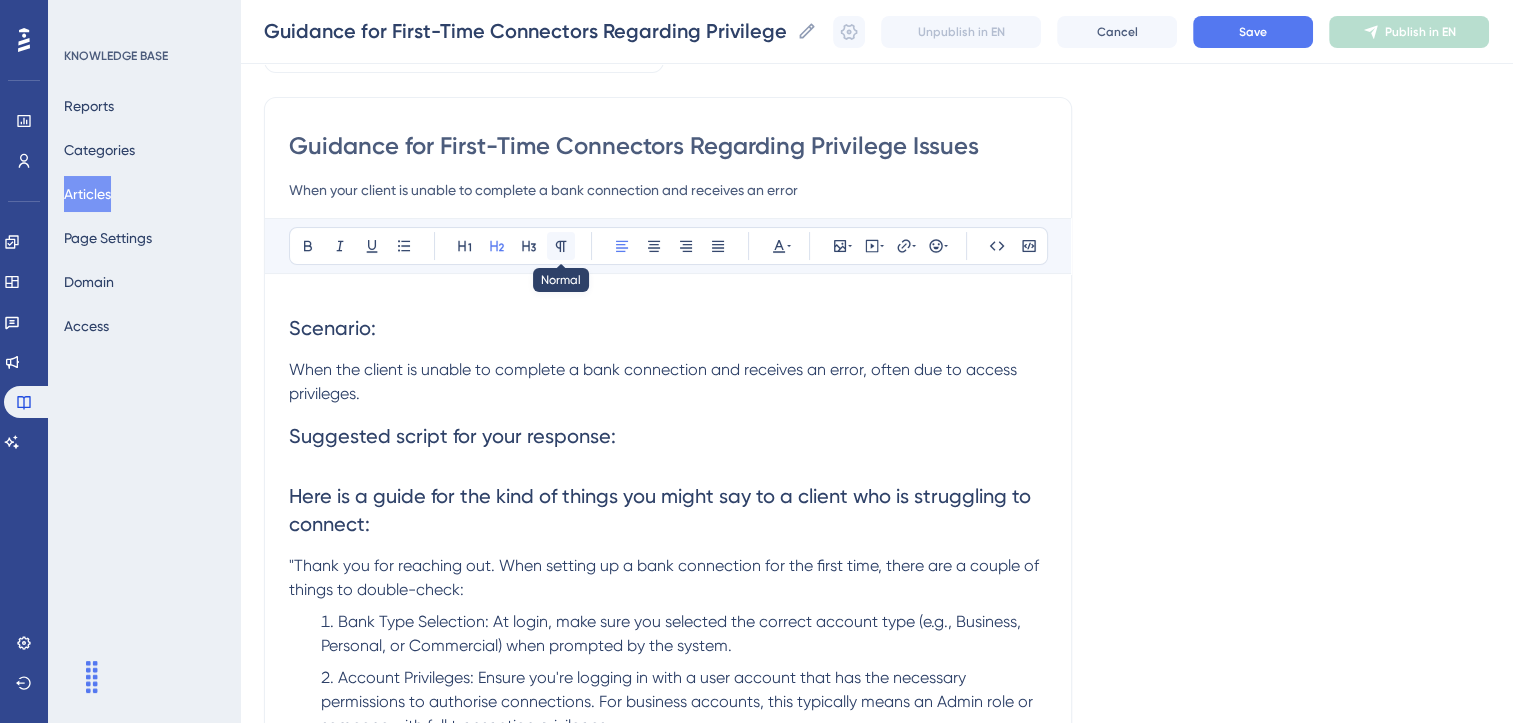 click 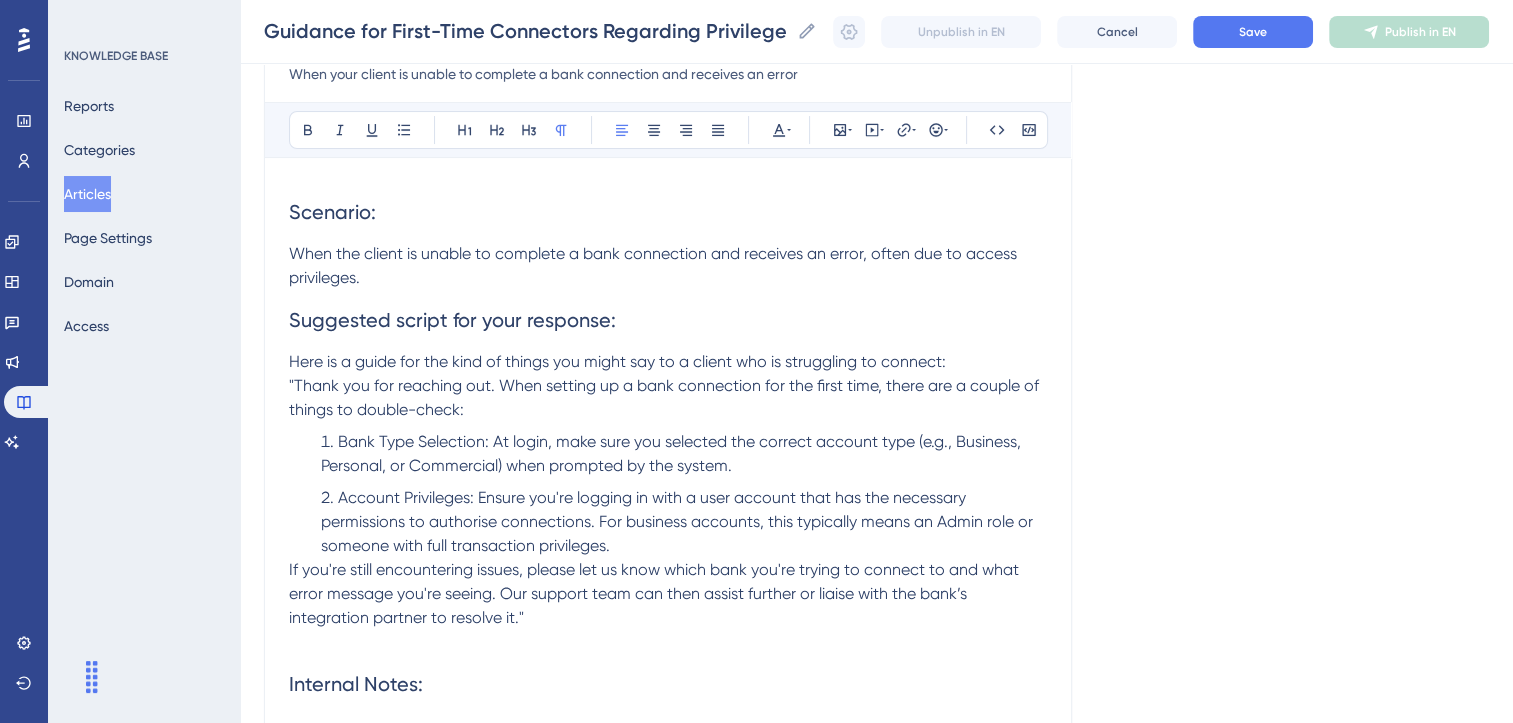 scroll, scrollTop: 246, scrollLeft: 0, axis: vertical 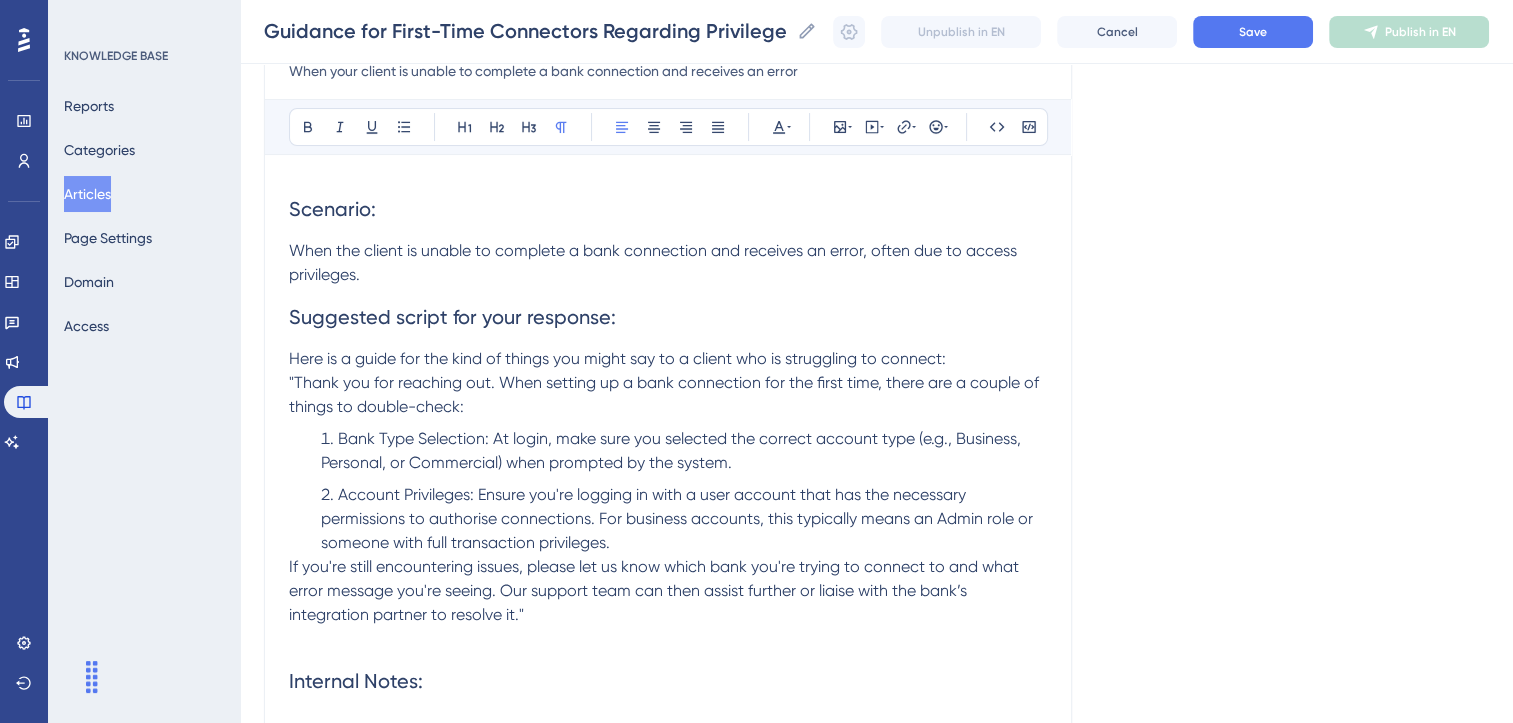 click on "Here is a guide for the kind of things you might say to a client who is struggling to connect:" at bounding box center [617, 358] 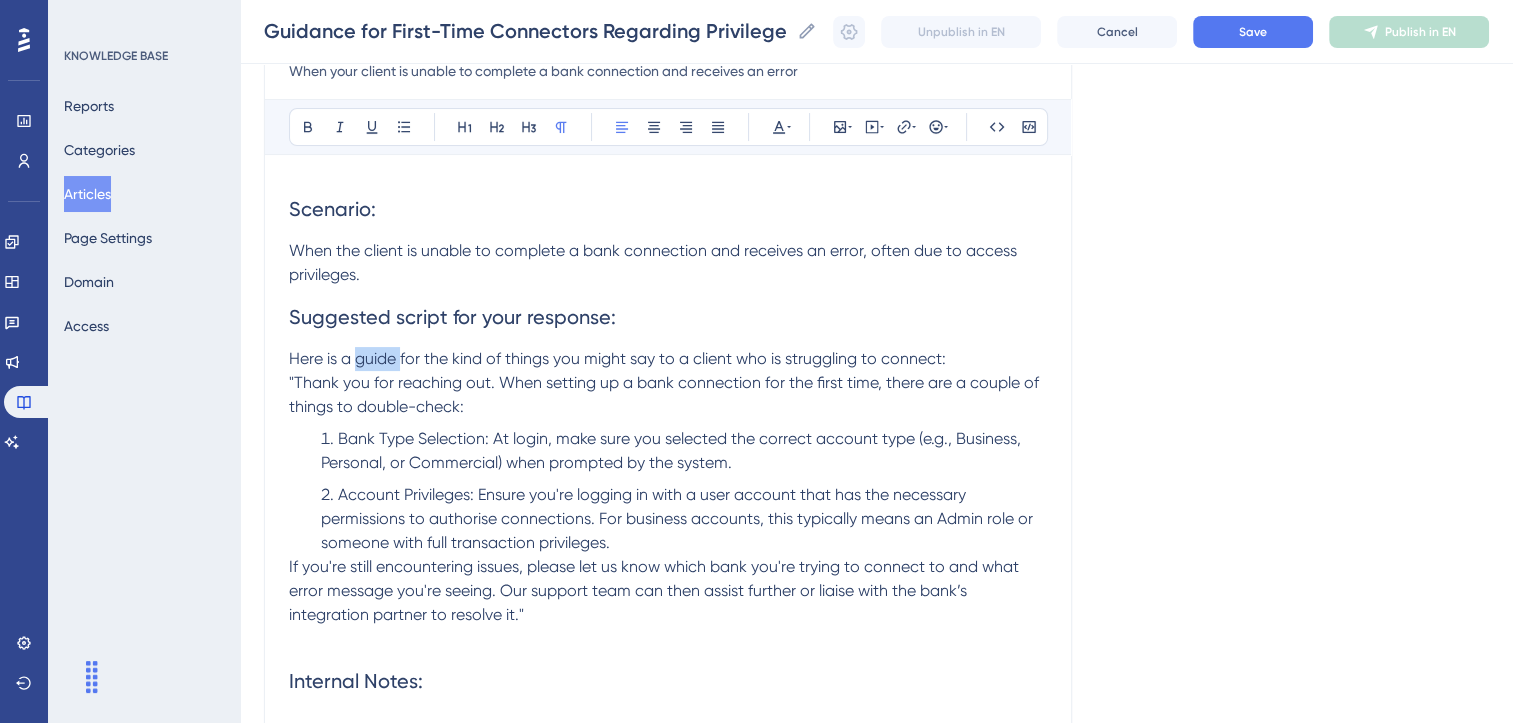 click on "Here is a guide for the kind of things you might say to a client who is struggling to connect:" at bounding box center [617, 358] 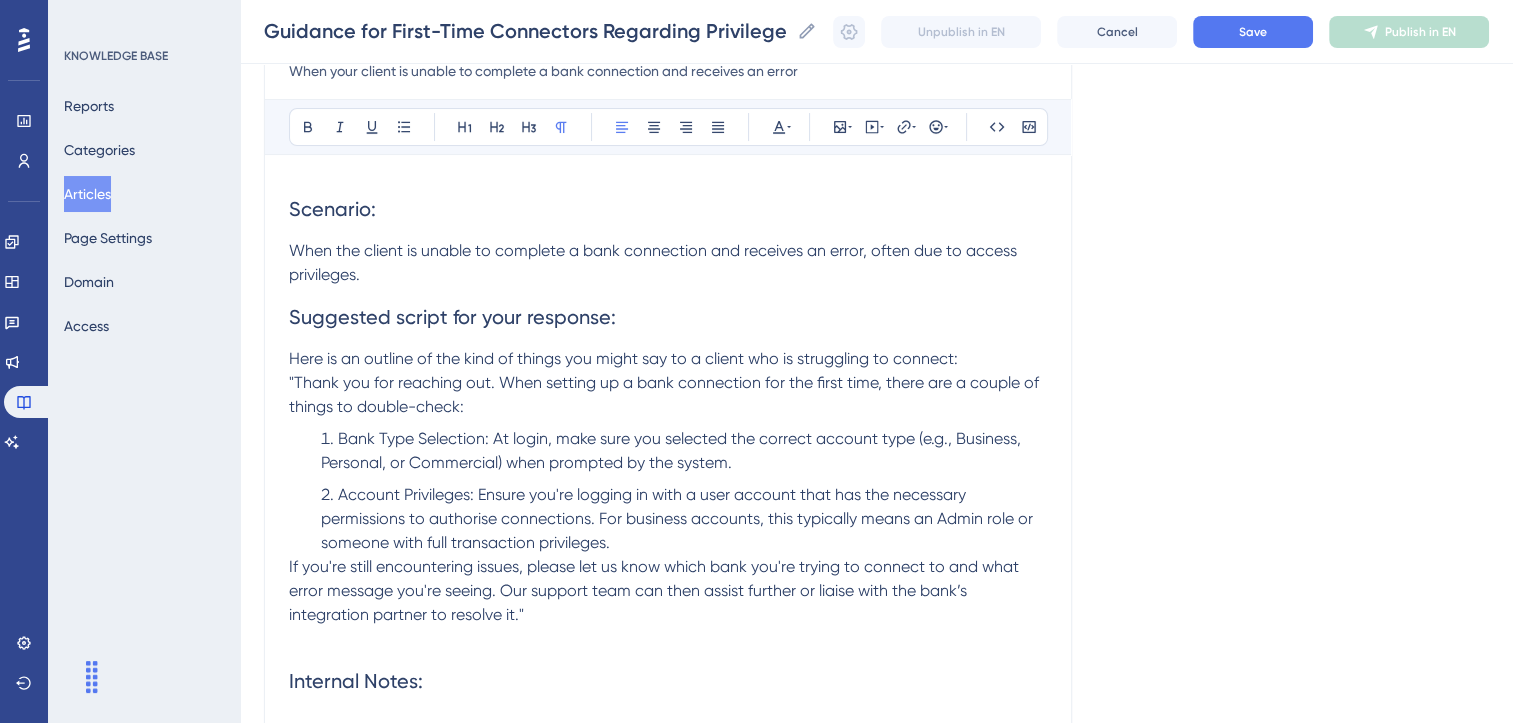 click on "Here is an outline of the kind of things you might say to a client who is struggling to connect:" at bounding box center (668, 359) 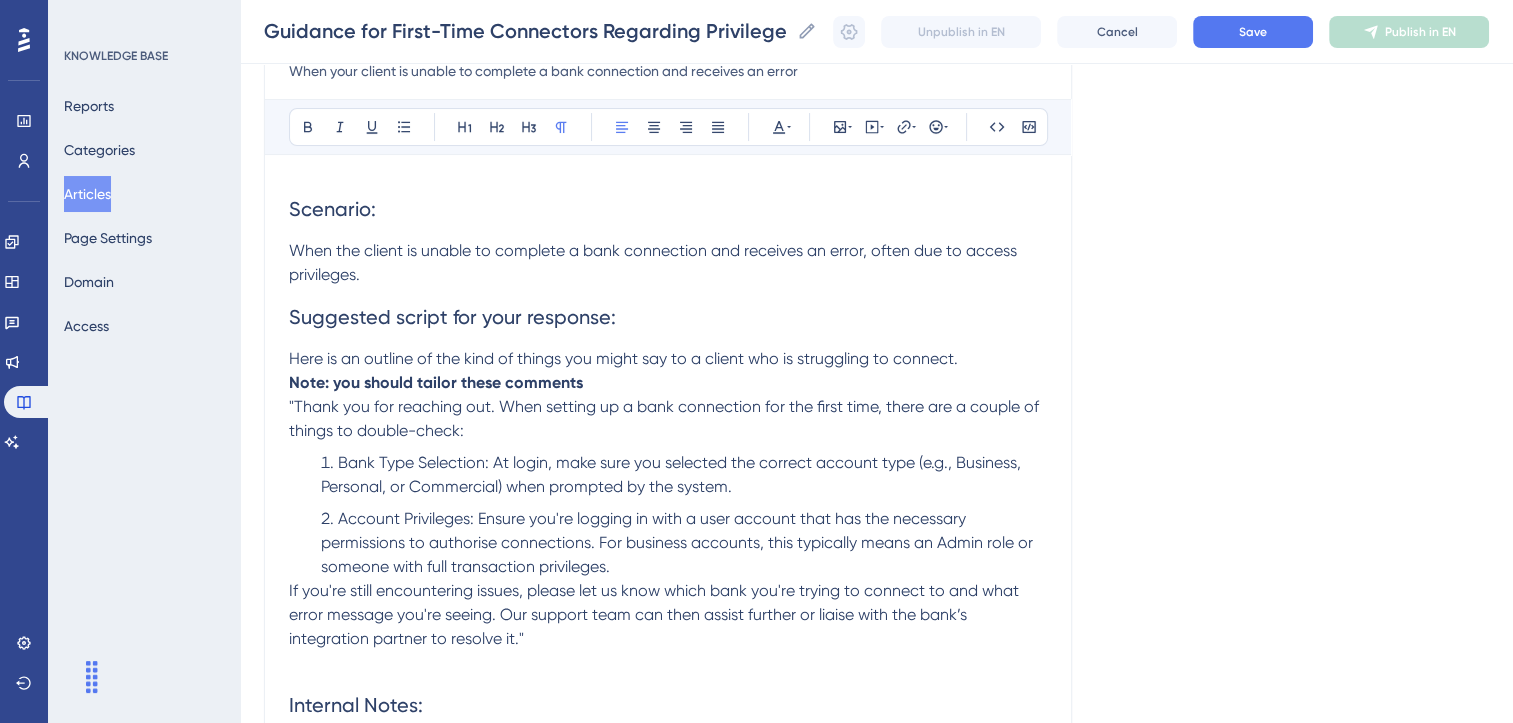 click on ""Thank you for reaching out. When setting up a bank connection for the first time, there are a couple of things to double-check:" at bounding box center (666, 418) 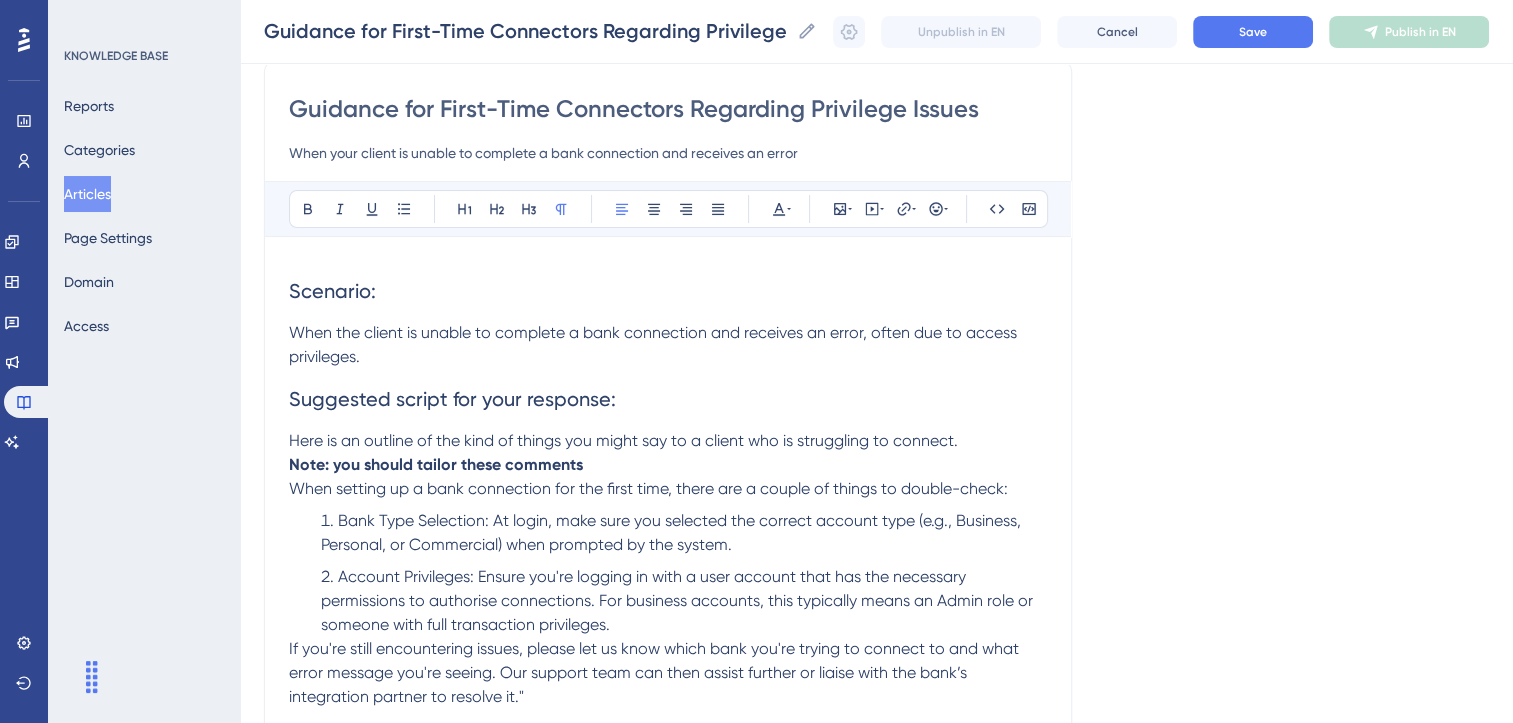 scroll, scrollTop: 162, scrollLeft: 0, axis: vertical 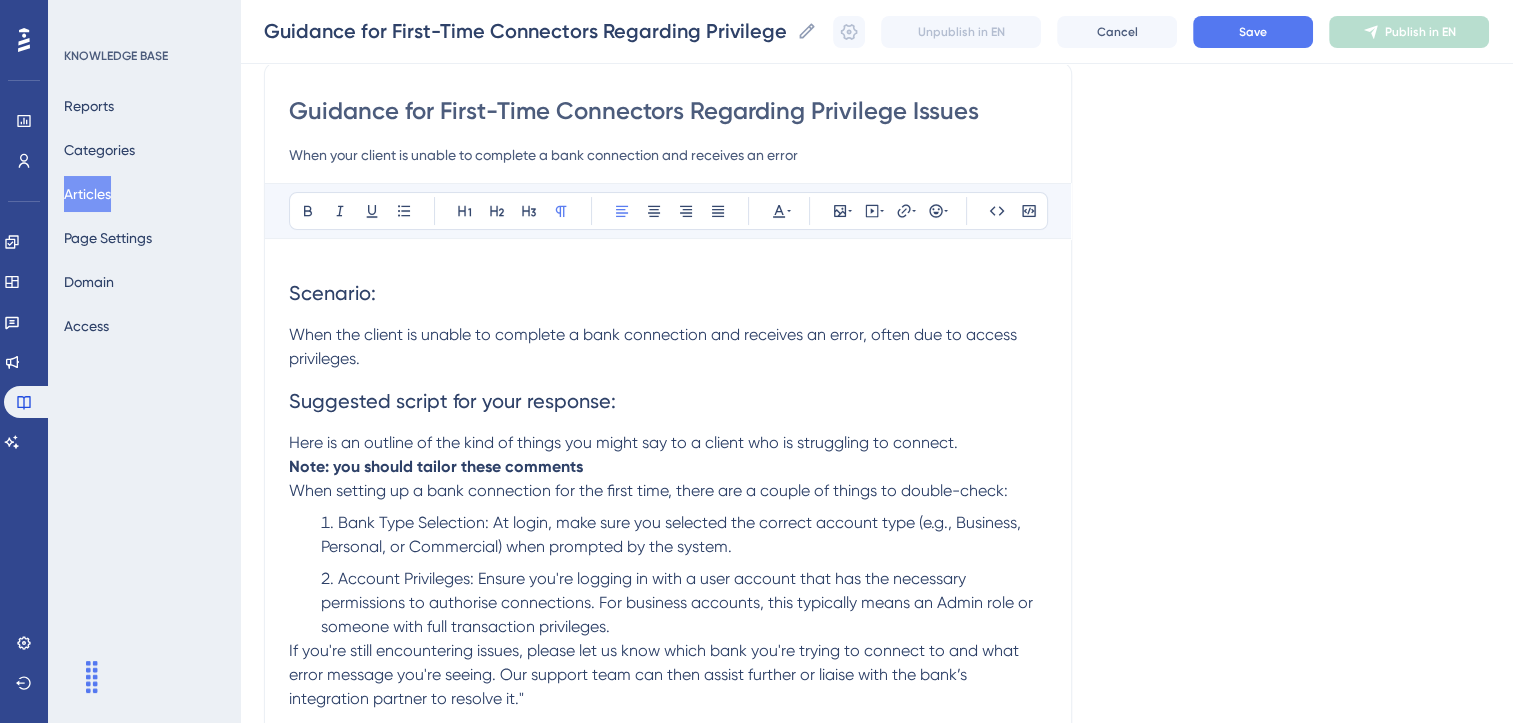 click on "When the client is unable to complete a bank connection and receives an error, often due to access privileges." at bounding box center [668, 347] 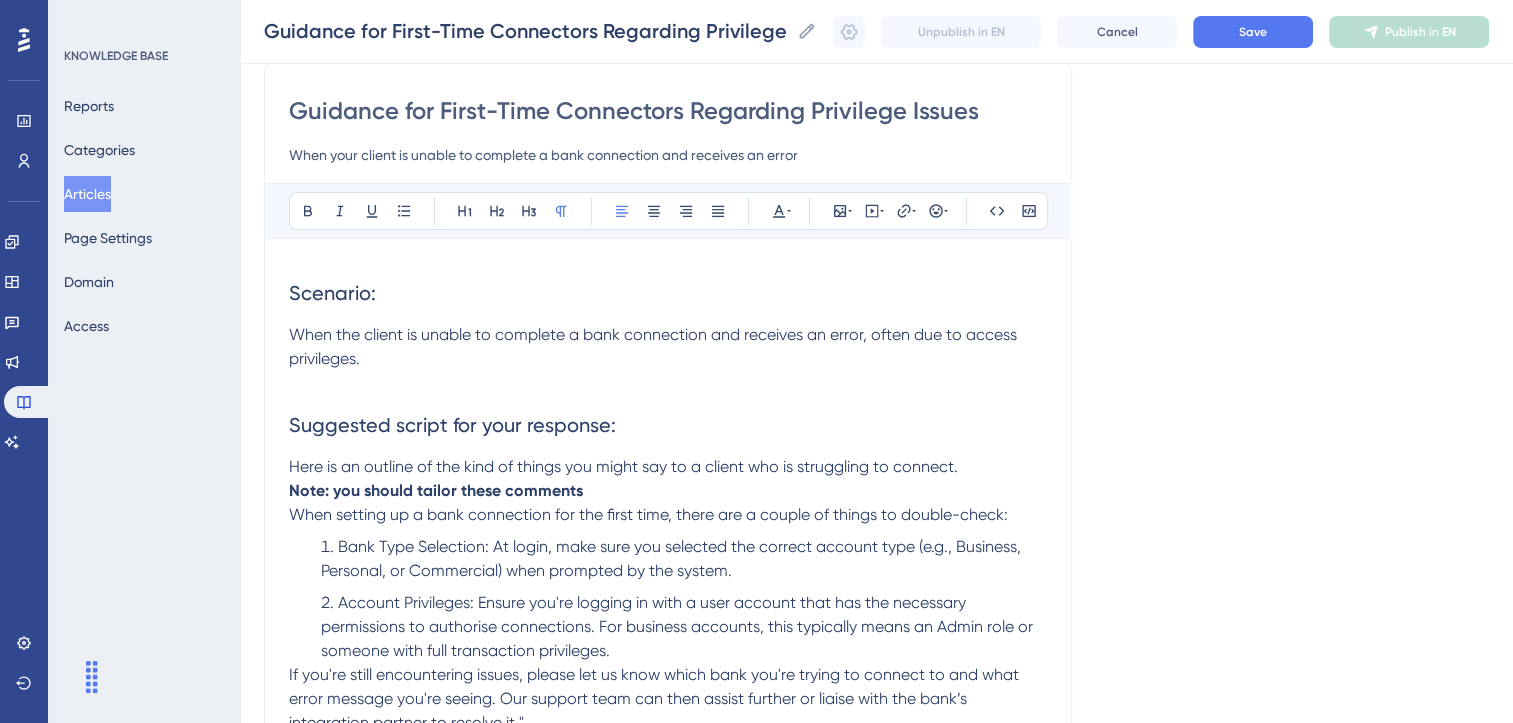 scroll, scrollTop: 0, scrollLeft: 0, axis: both 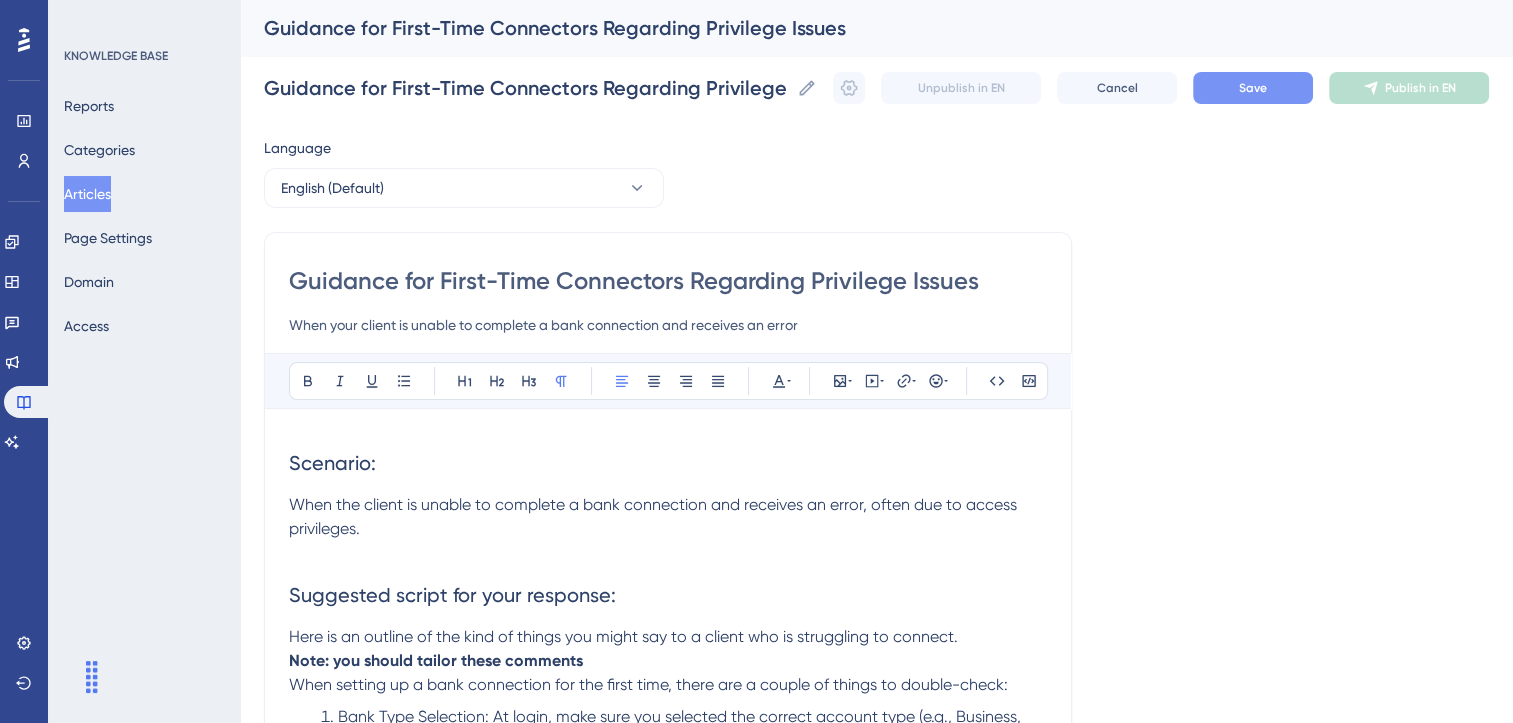 click on "Save" at bounding box center (1253, 88) 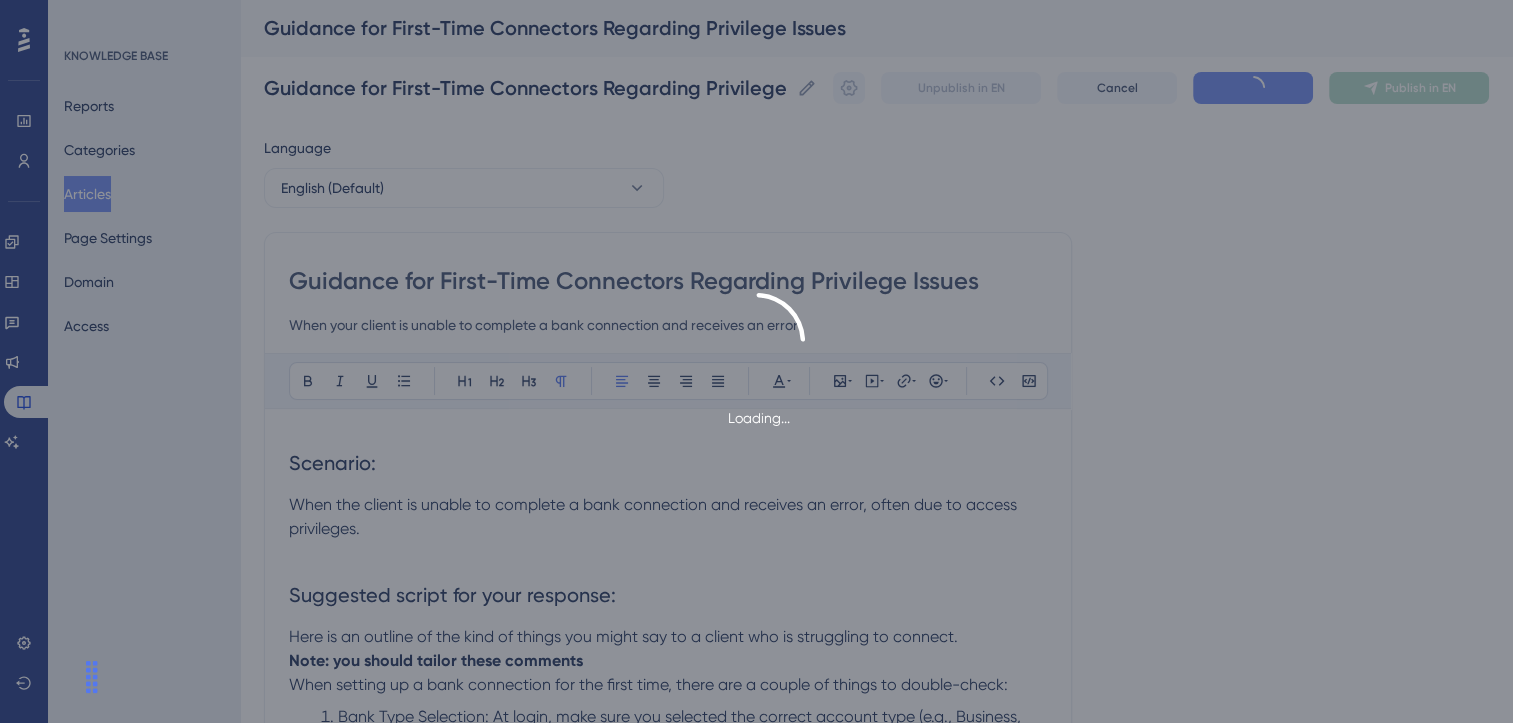 type on "Guidance for First-Time Connectors Regarding Privilege Issues" 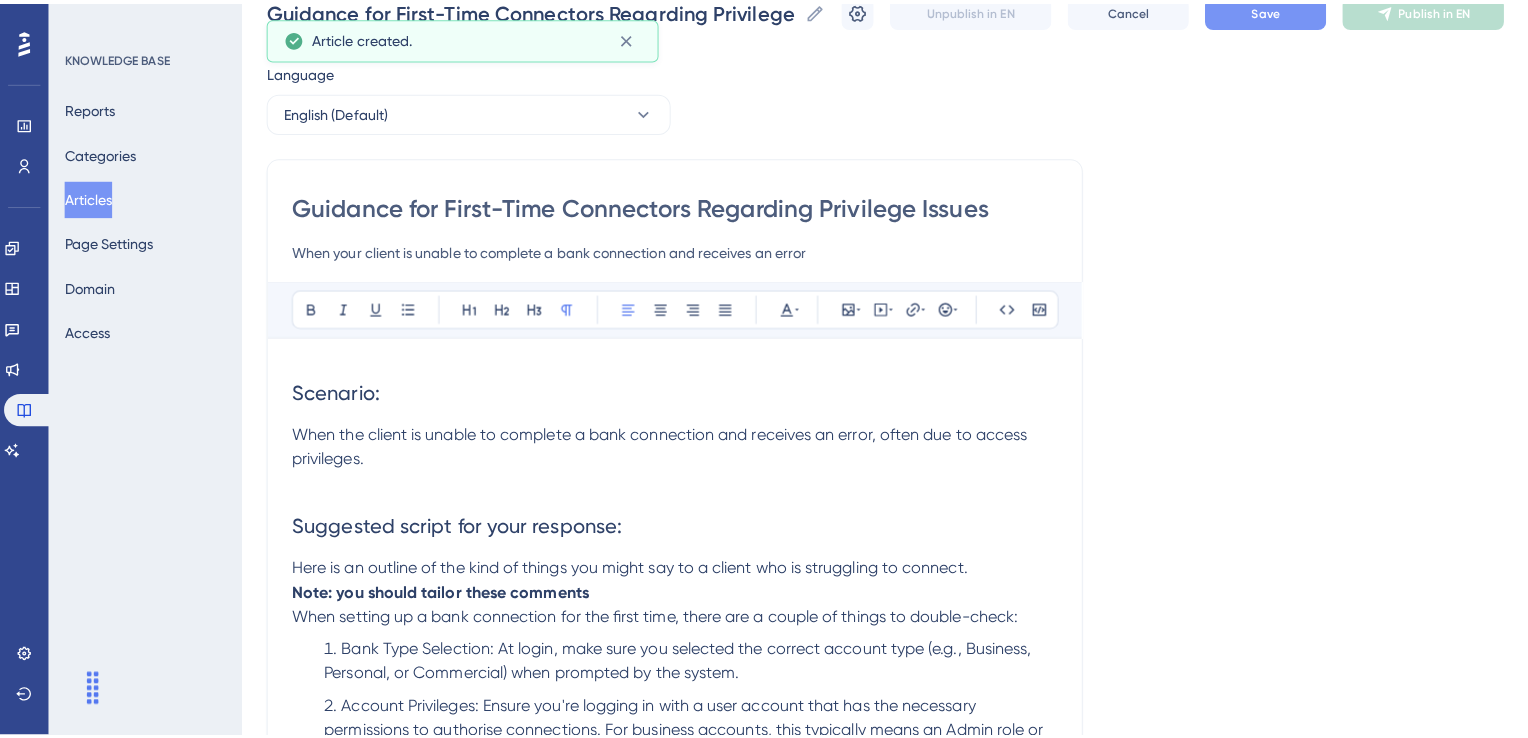 scroll, scrollTop: 0, scrollLeft: 0, axis: both 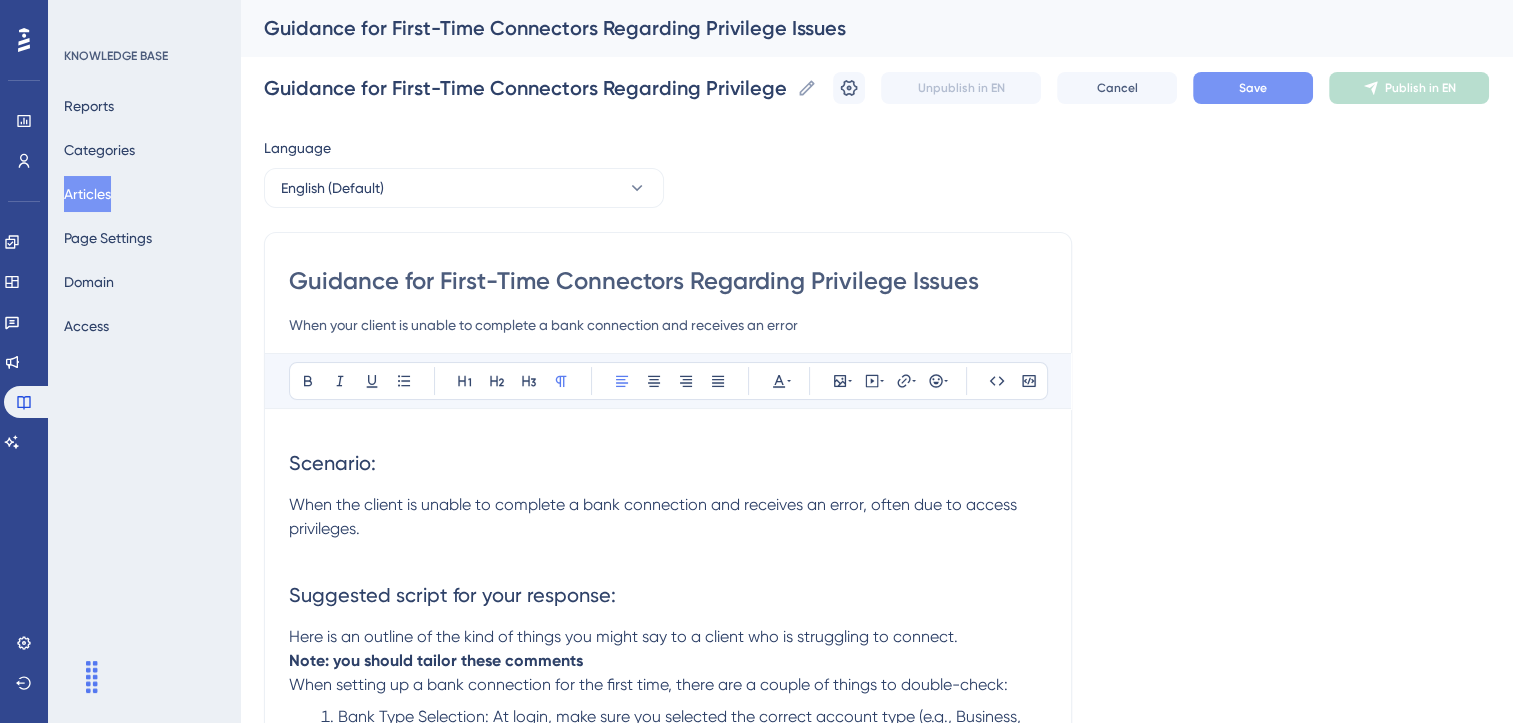 drag, startPoint x: 663, startPoint y: 328, endPoint x: 360, endPoint y: 329, distance: 303.00165 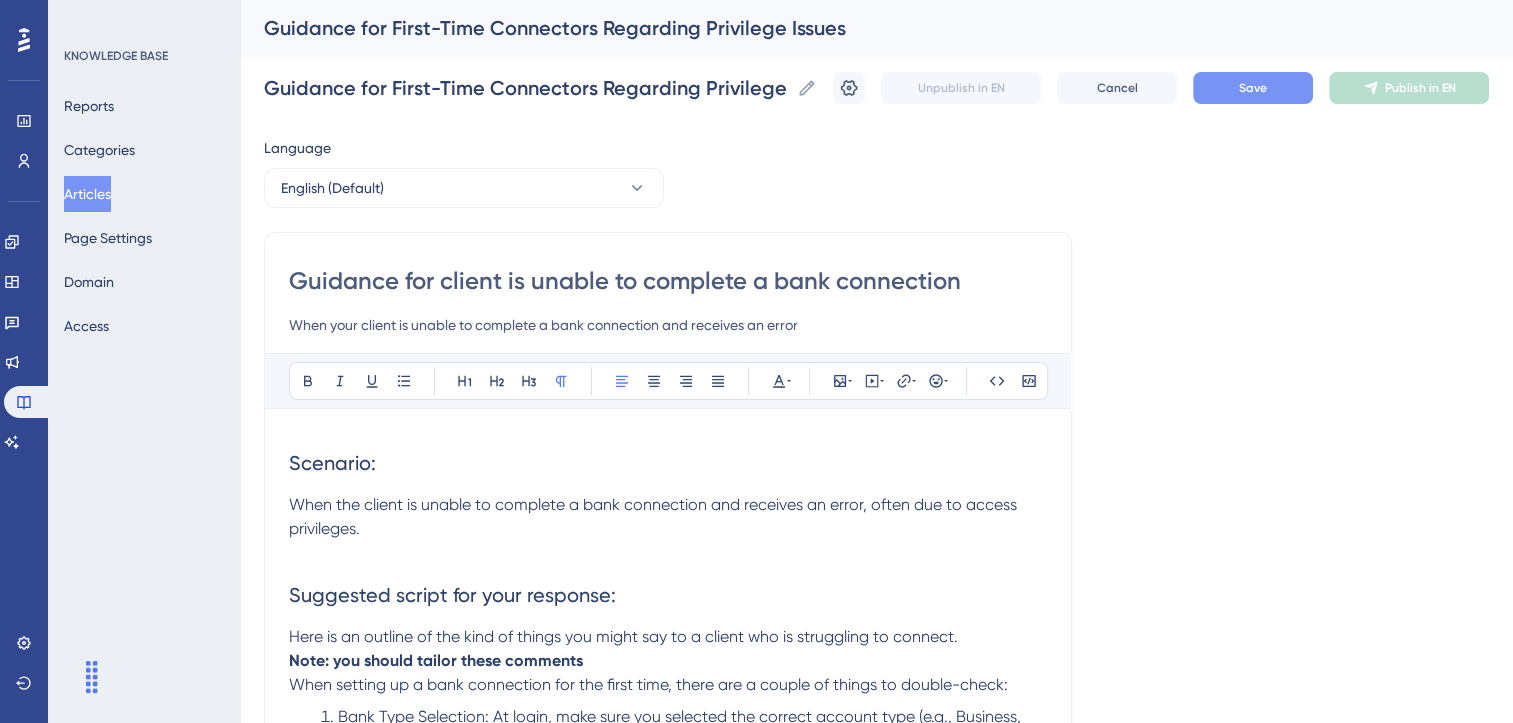 type on "Guidance for client is unable to complete a bank connection" 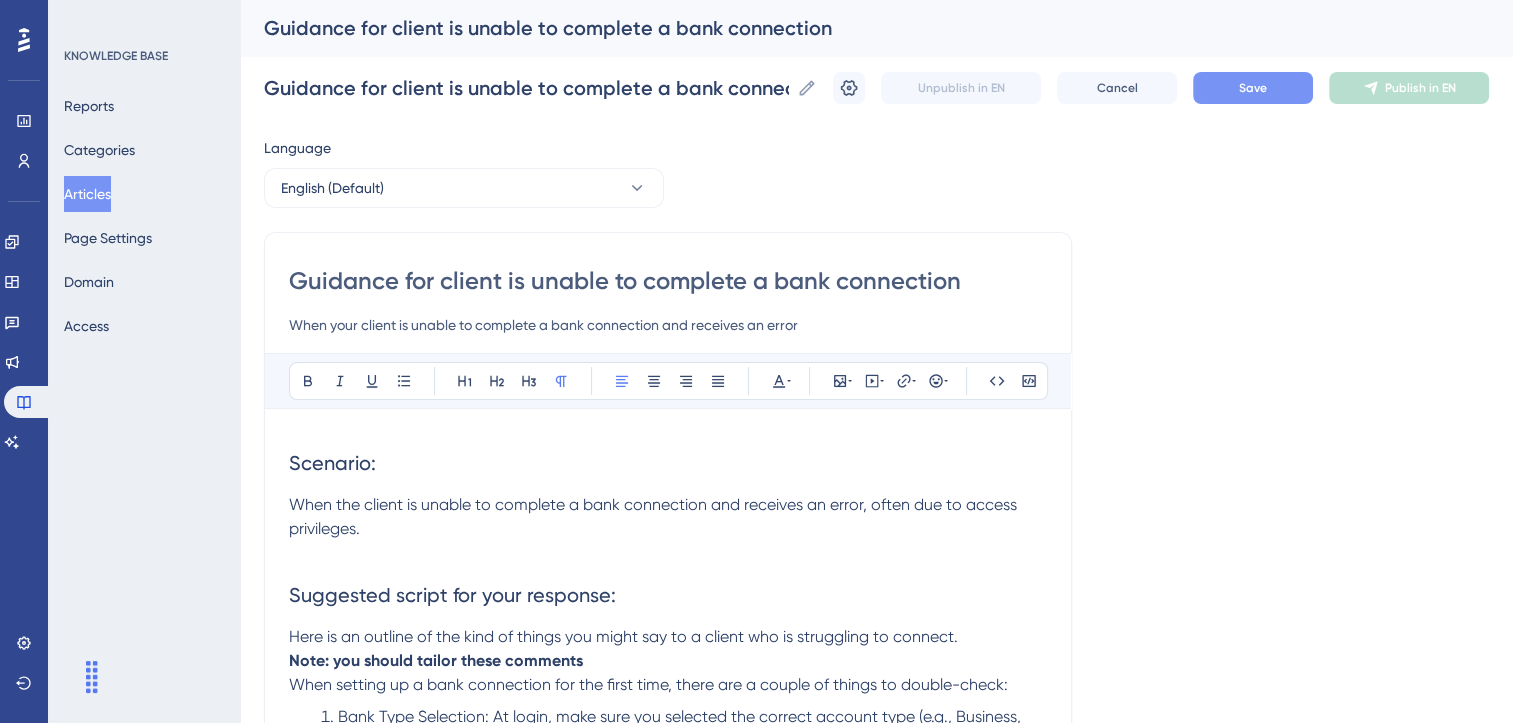click on "Guidance for client is unable to complete a bank connection" at bounding box center [668, 281] 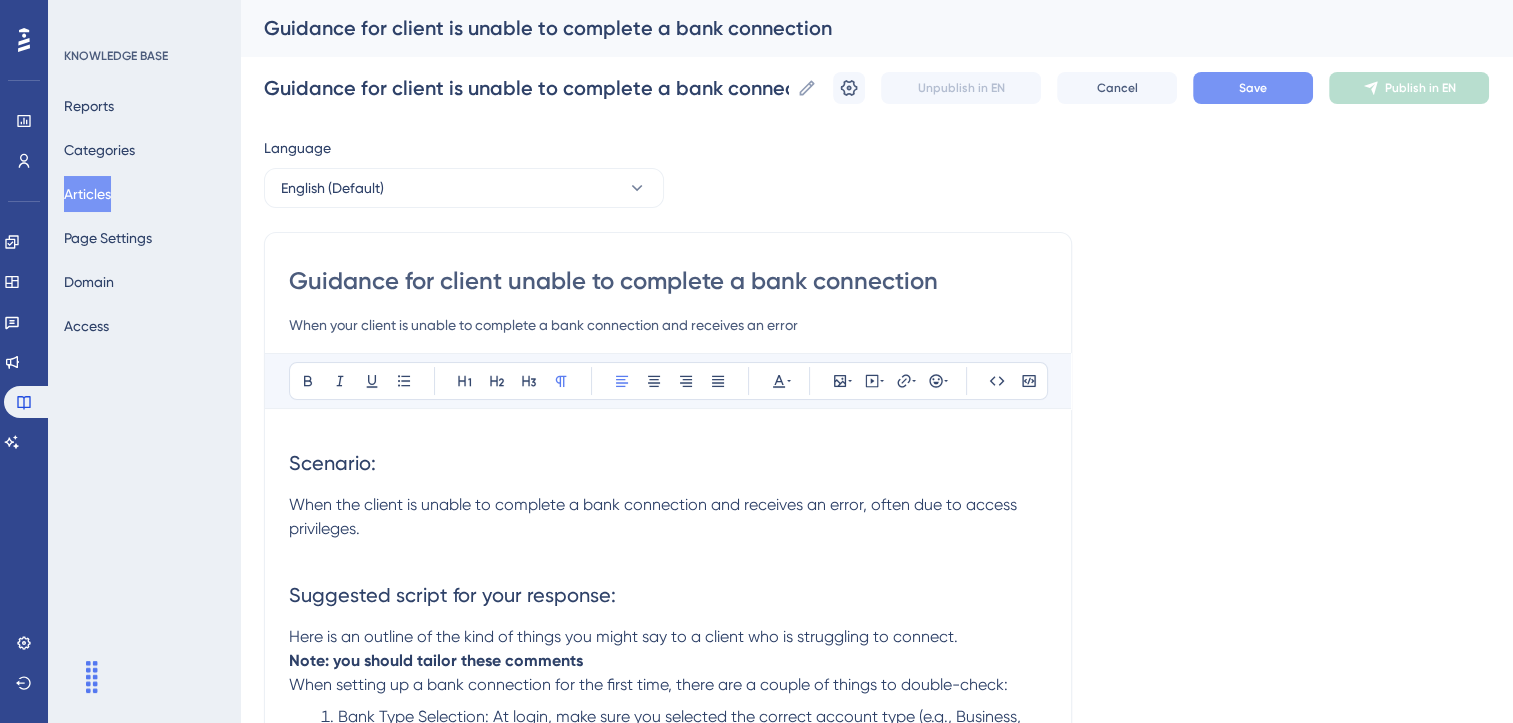 type on "Guidance for client unable to complete a bank connection" 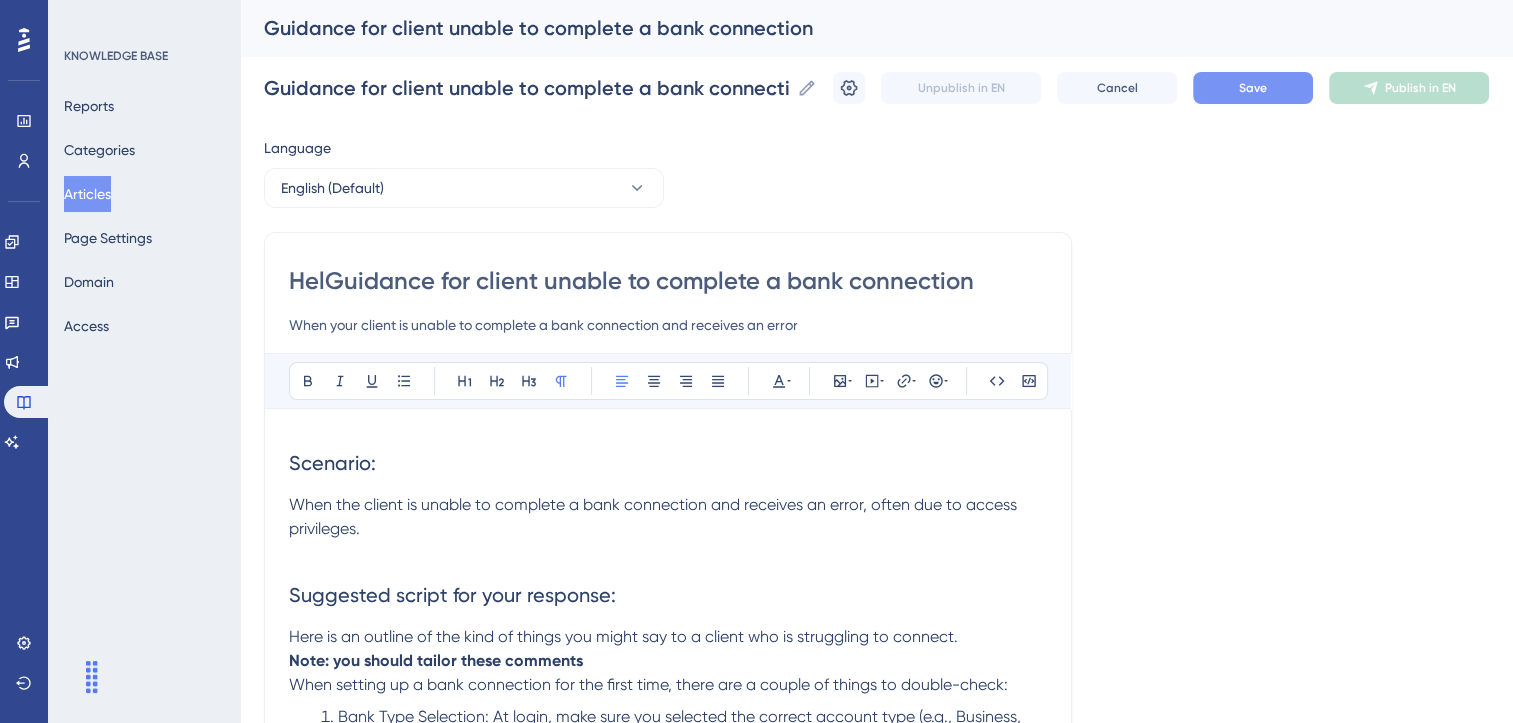type on "HelpGuidance for client unable to complete a bank connection" 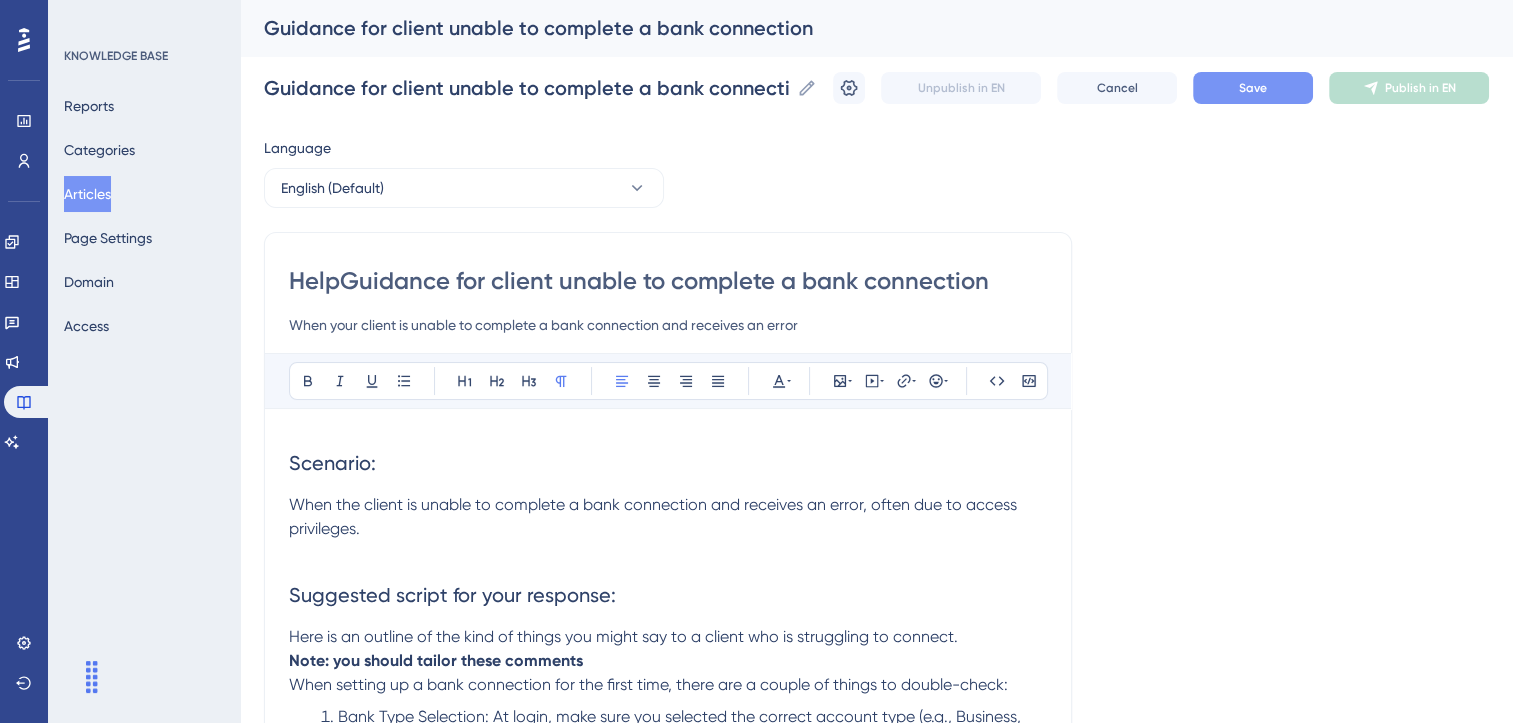 type on "HelpGuidance for client unable to complete a bank connection" 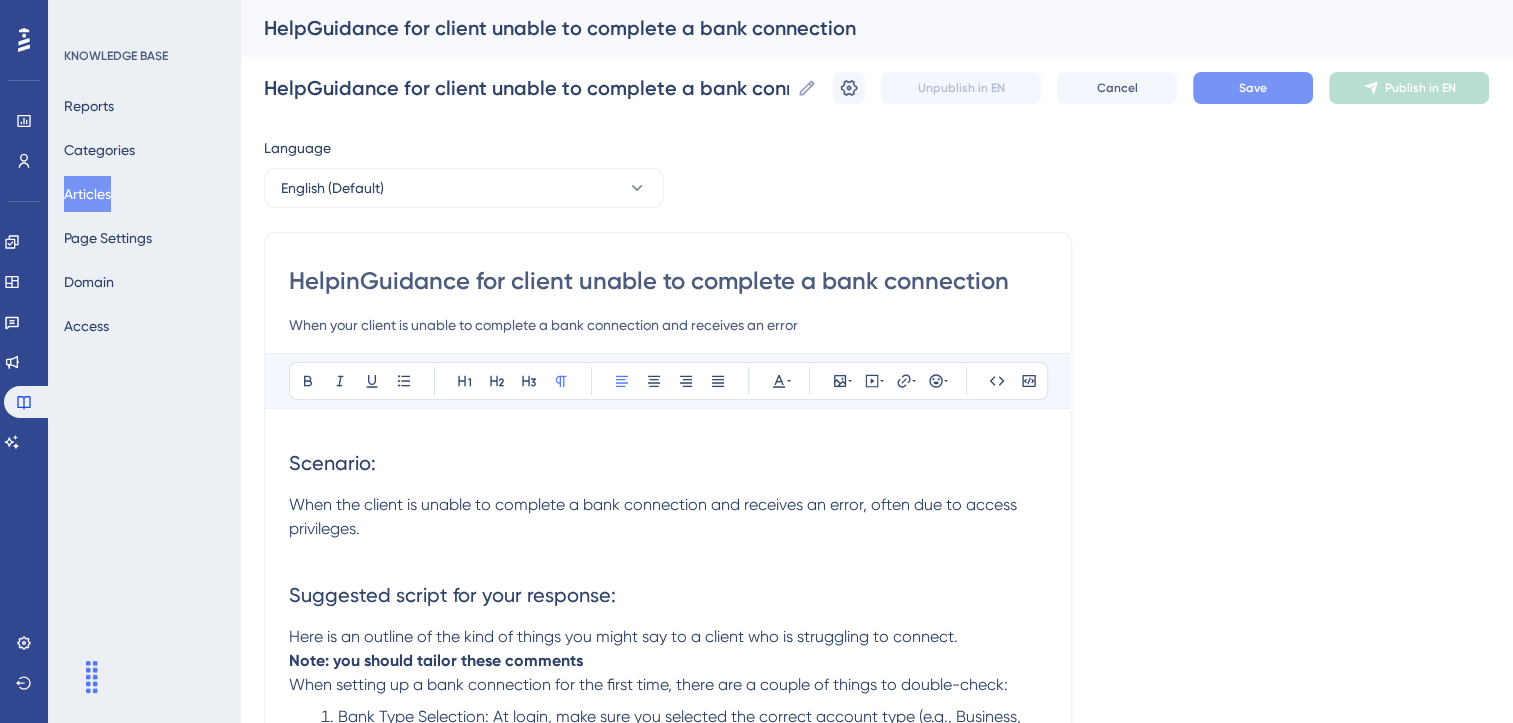 type on "HelpingGuidance for client unable to complete a bank connection" 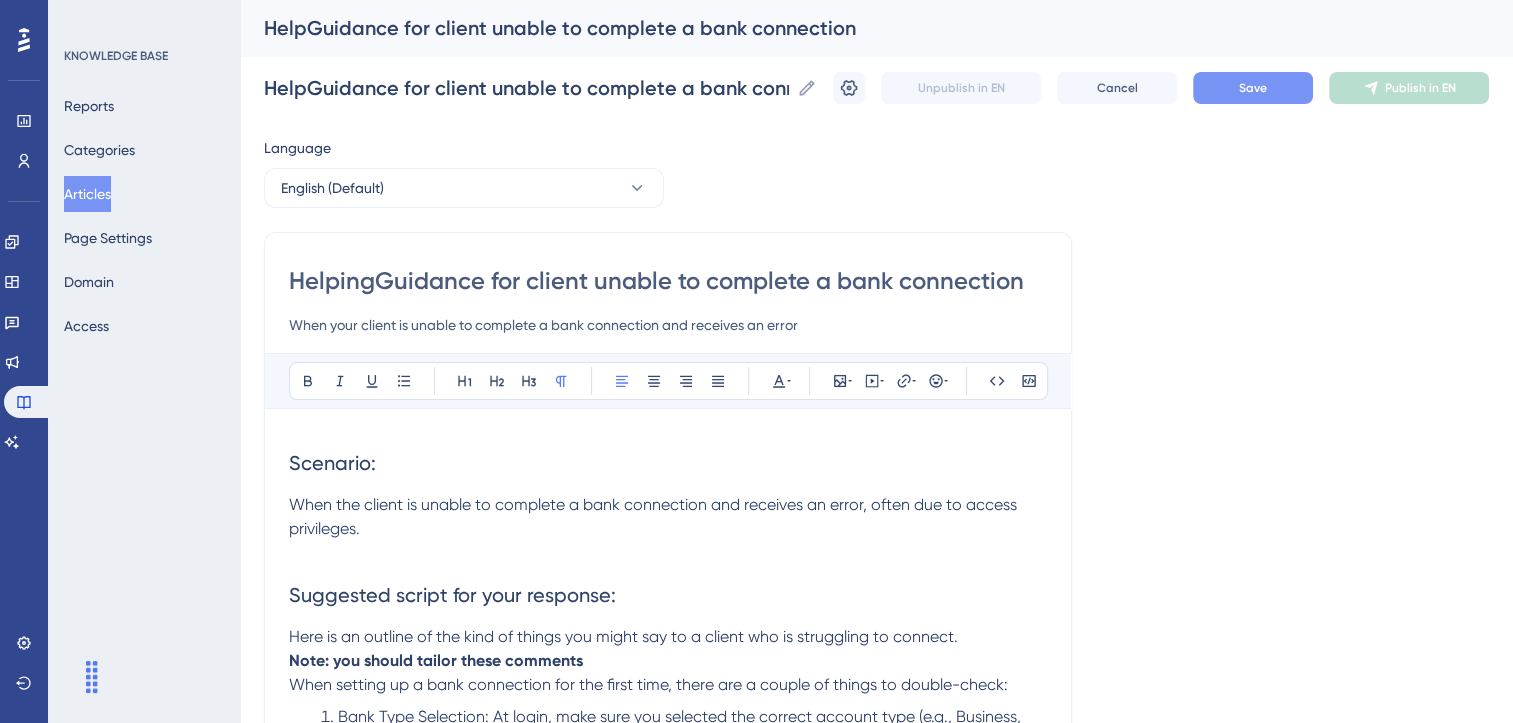 type on "HelpingGuidance for client unable to complete a bank connection" 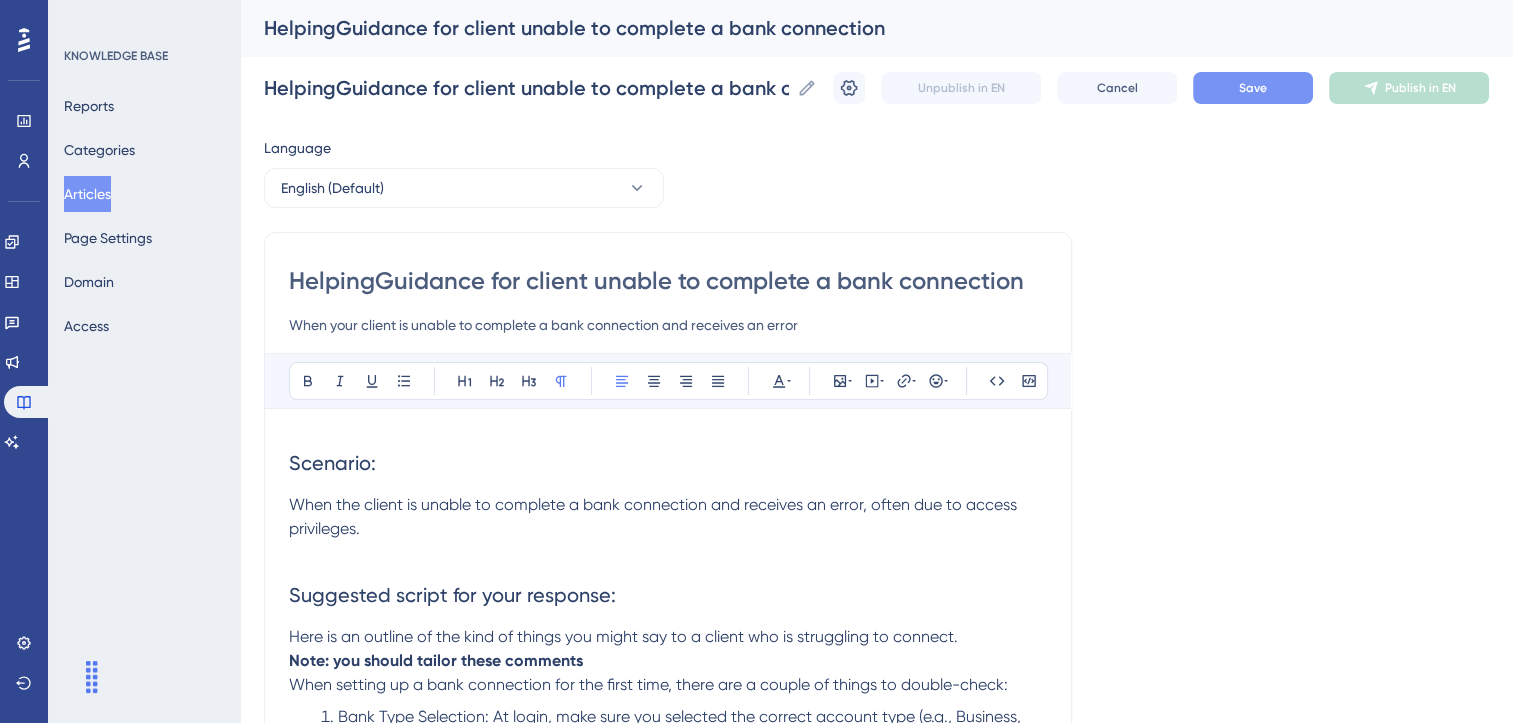 type on "Helpingfor client unable to complete a bank connection" 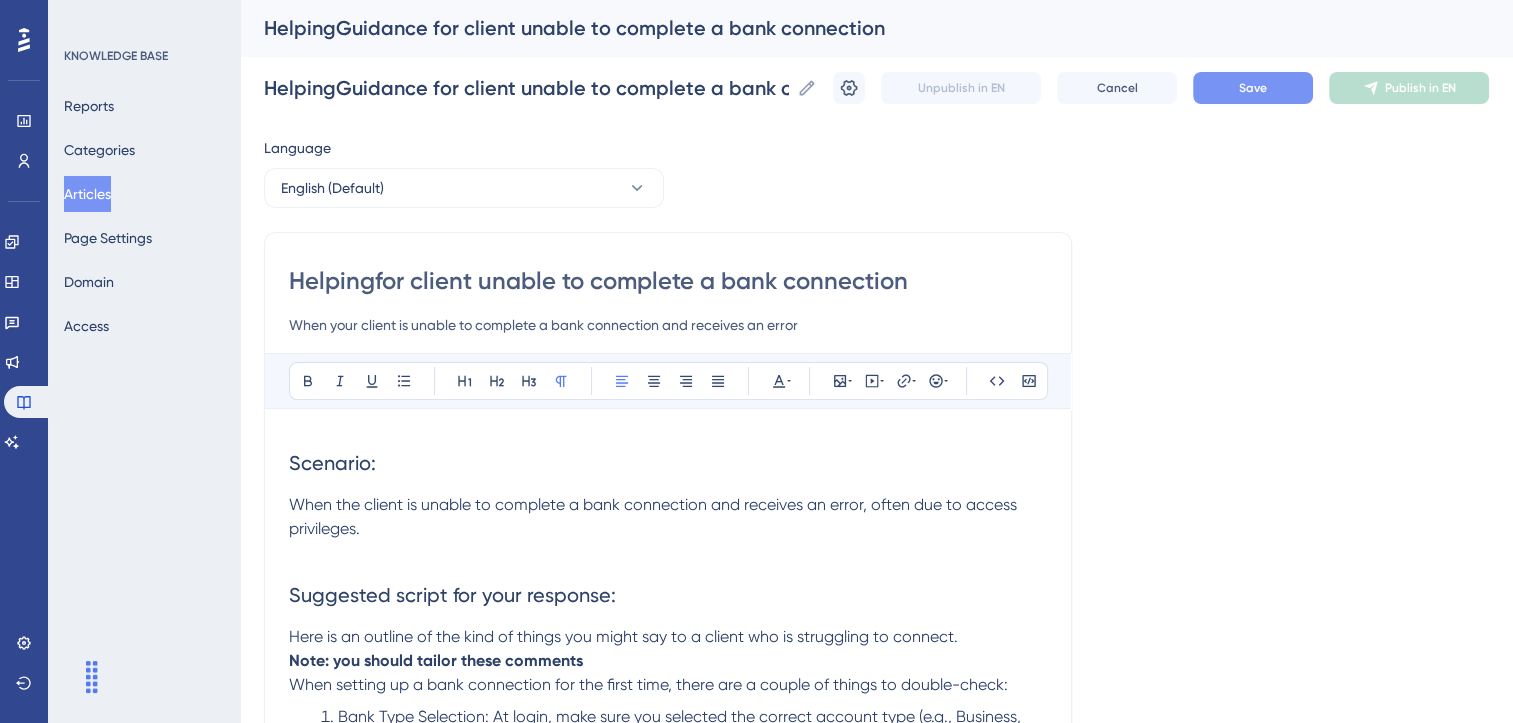 type on "Helpingfor client unable to complete a bank connection" 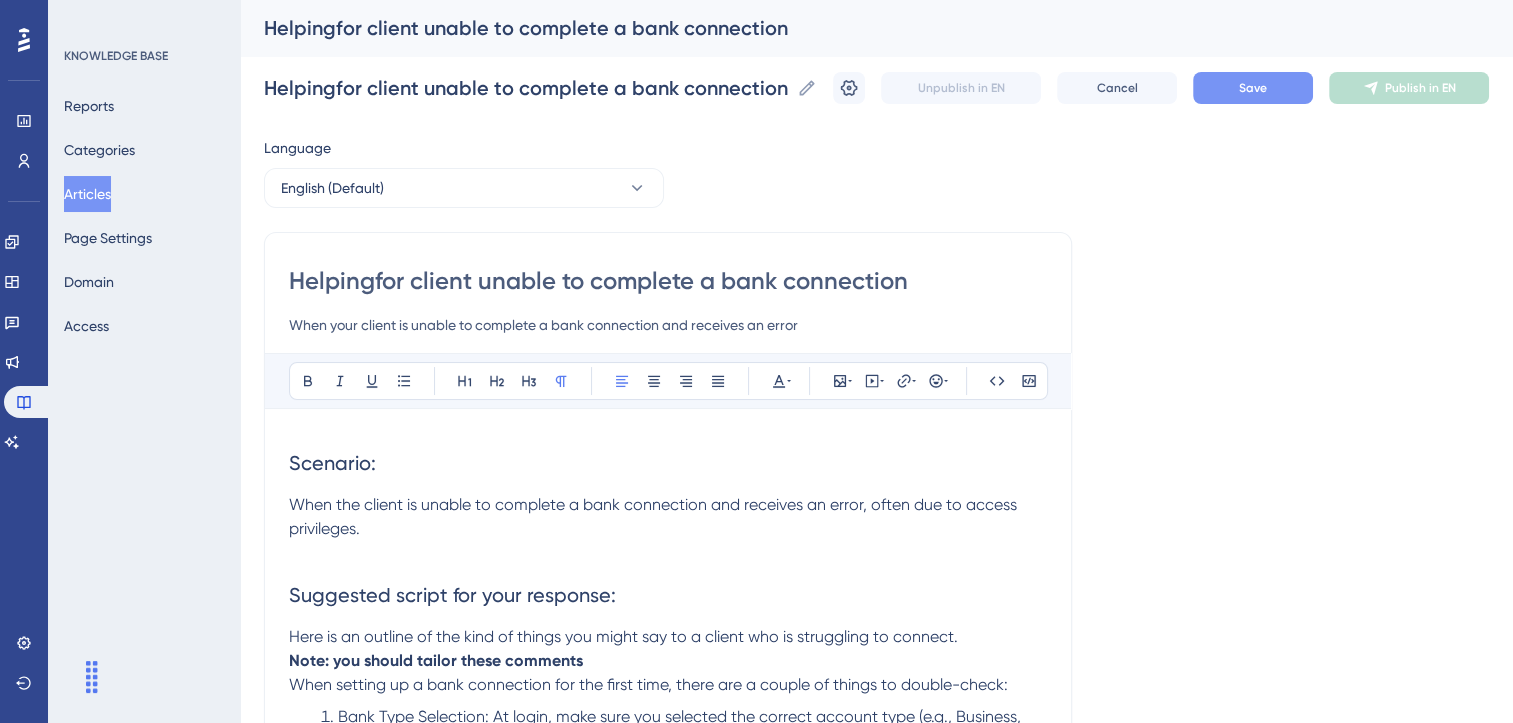 type on "Helpingclient unable to complete a bank connection" 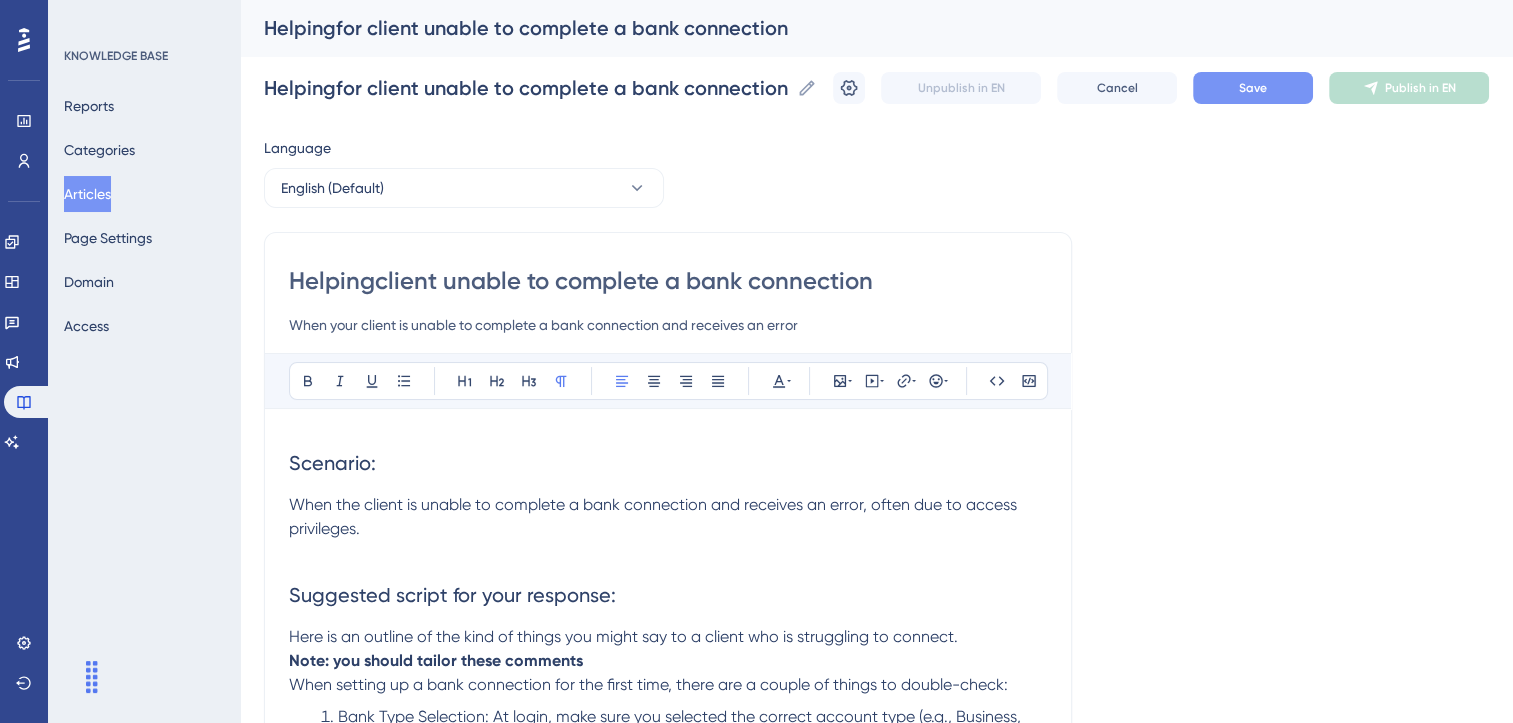 type on "Helpingclient unable to complete a bank connection" 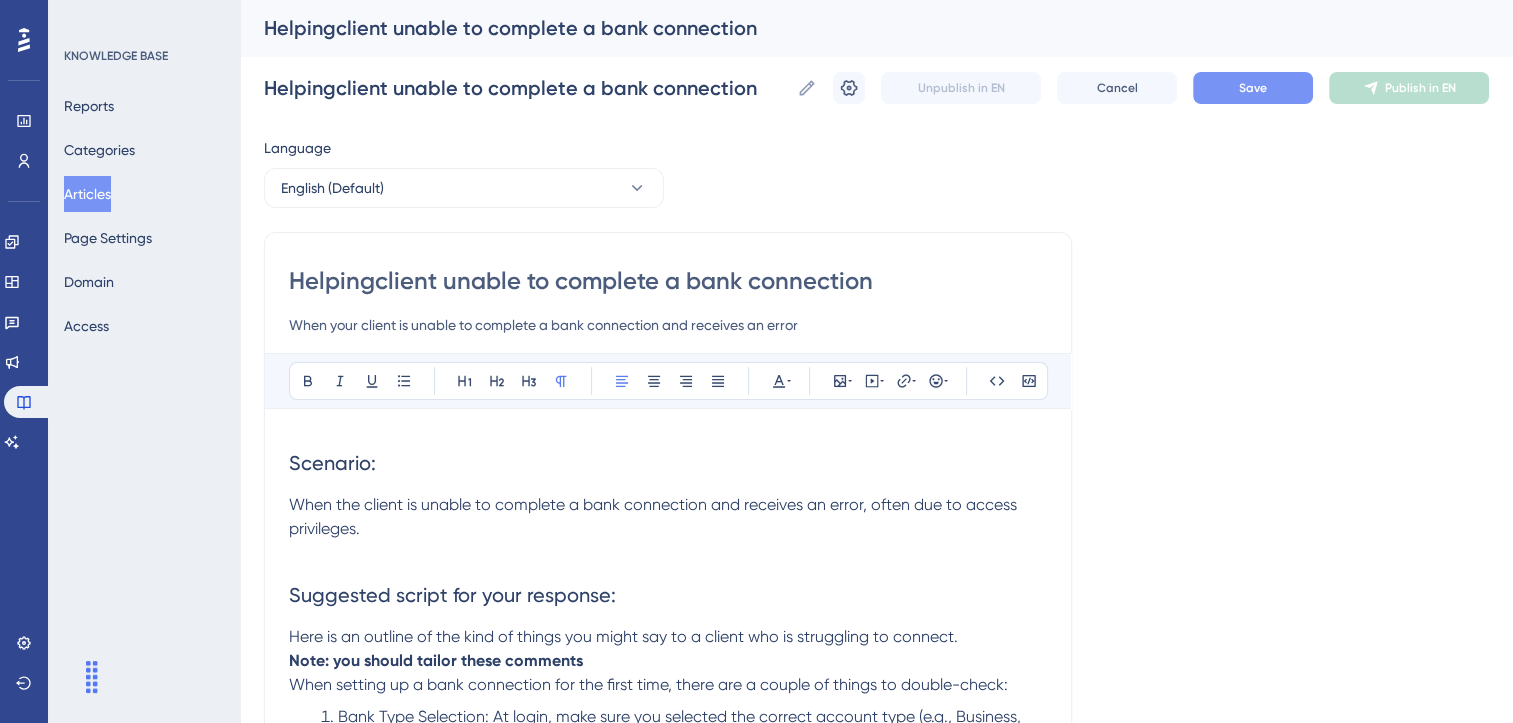 type on "Helping client unable to complete a bank connection" 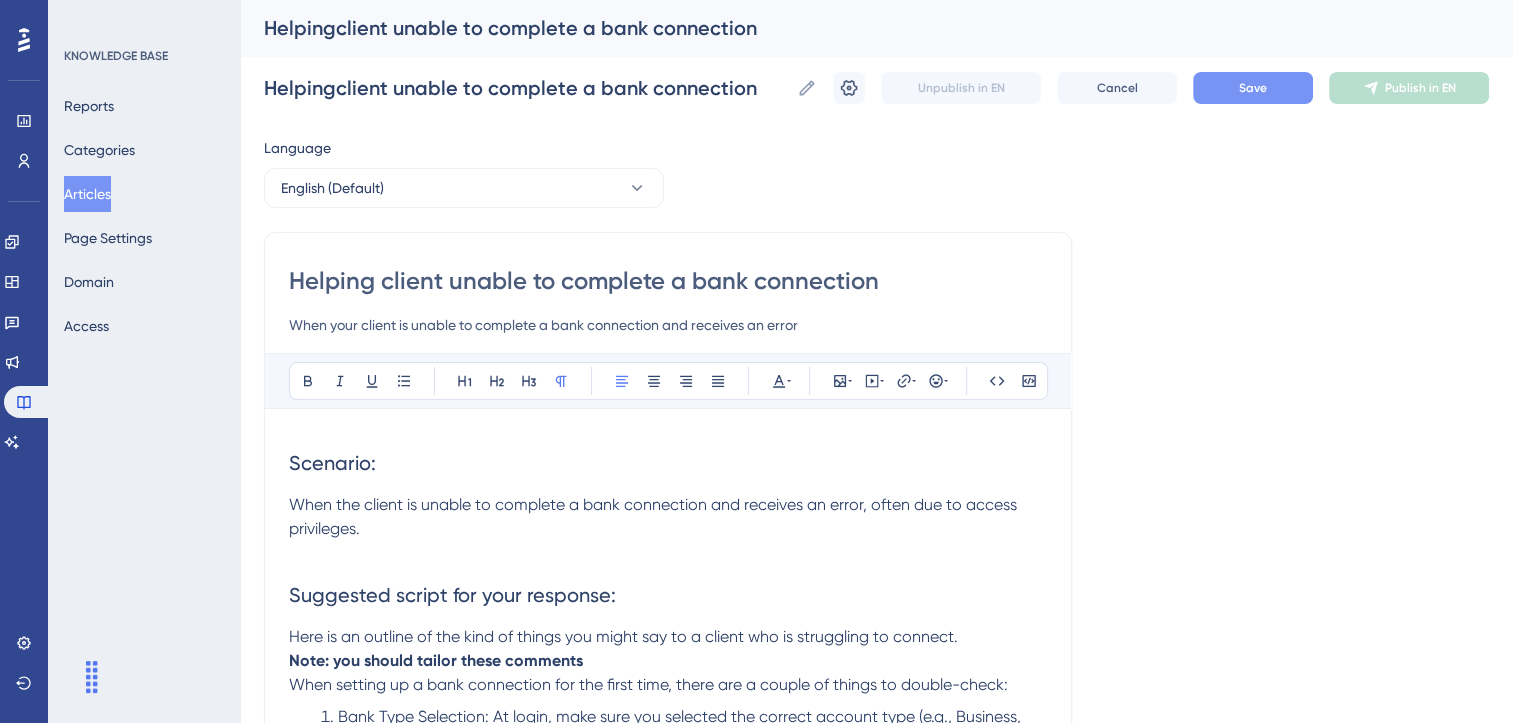 type on "Helping client unable to complete a bank connection" 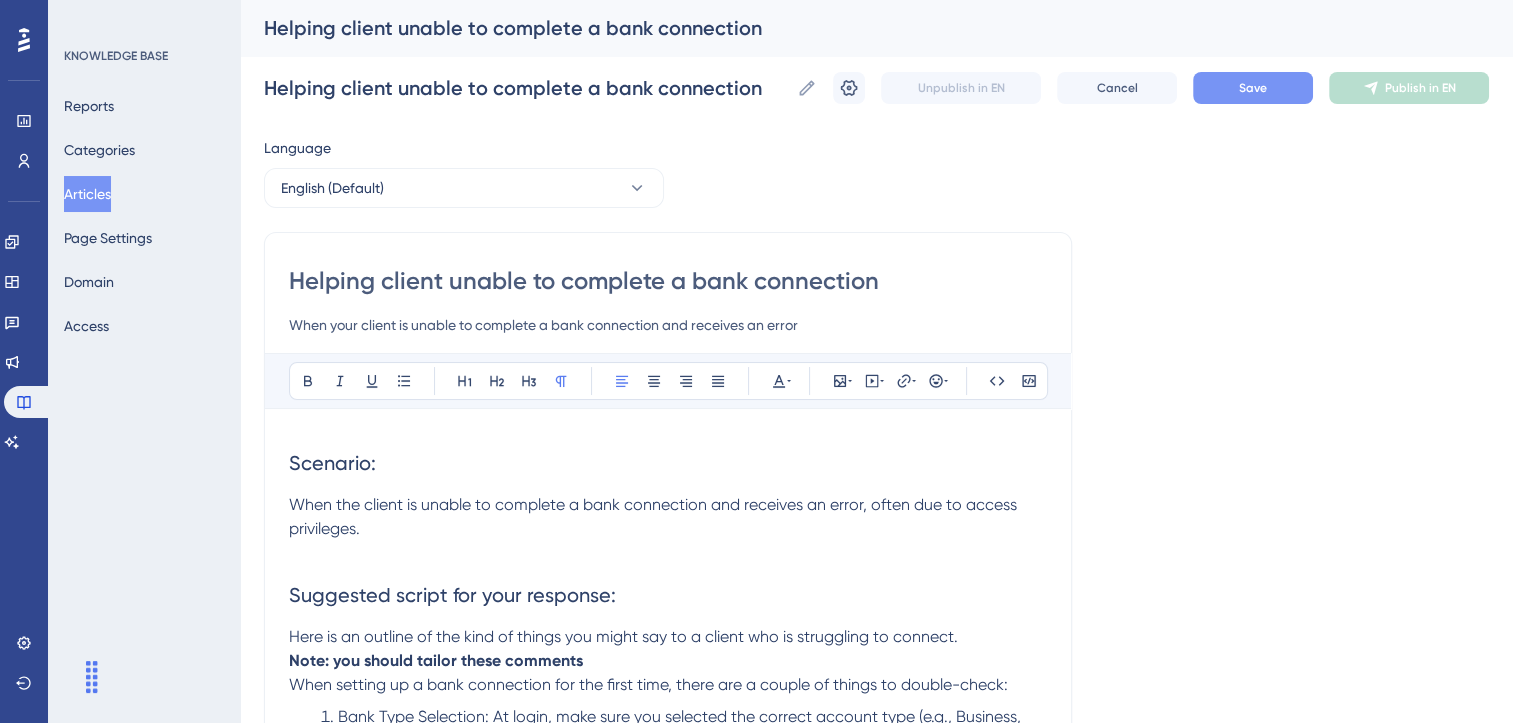 type on "Helping clients unable to complete a bank connection" 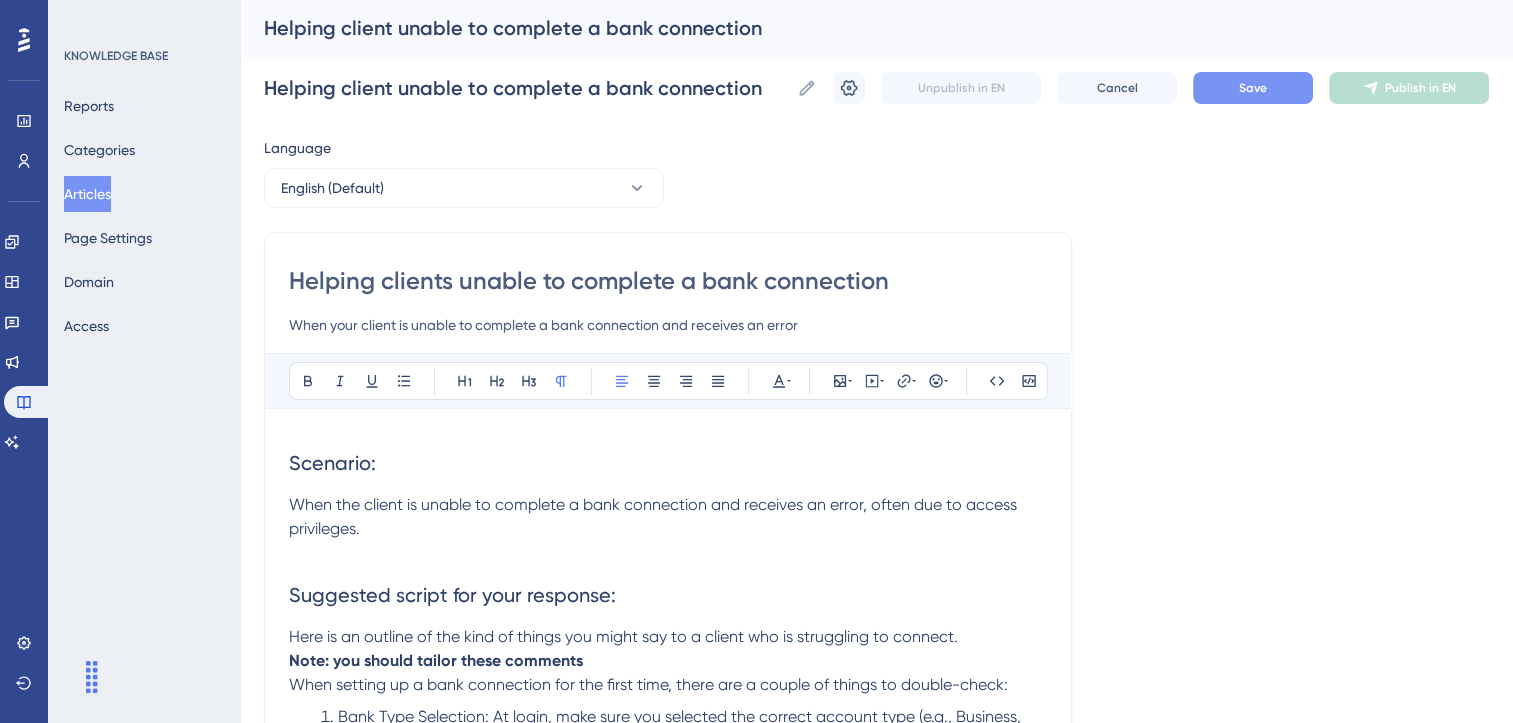 type on "Helping clients unable to complete a bank connection" 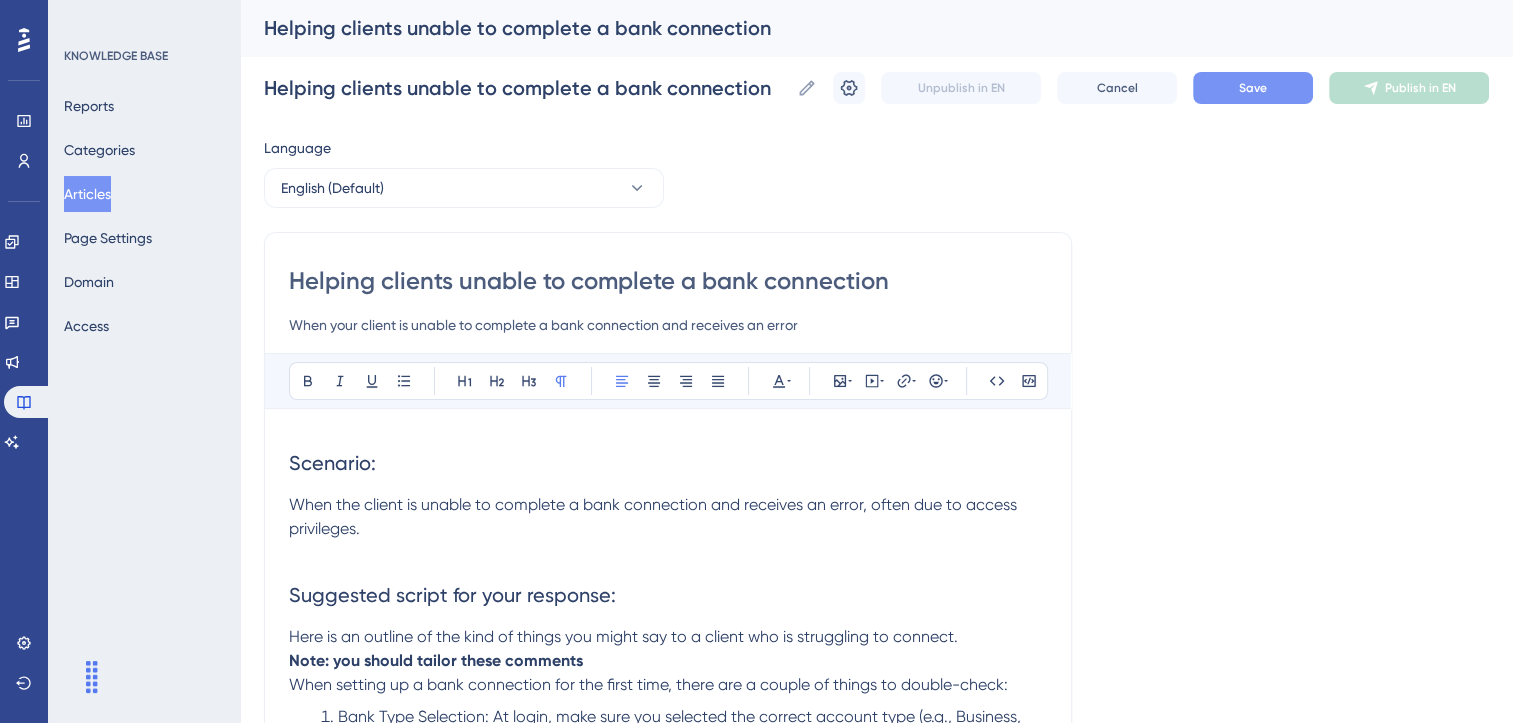 type on "Helping clients unable to complete a bank connection" 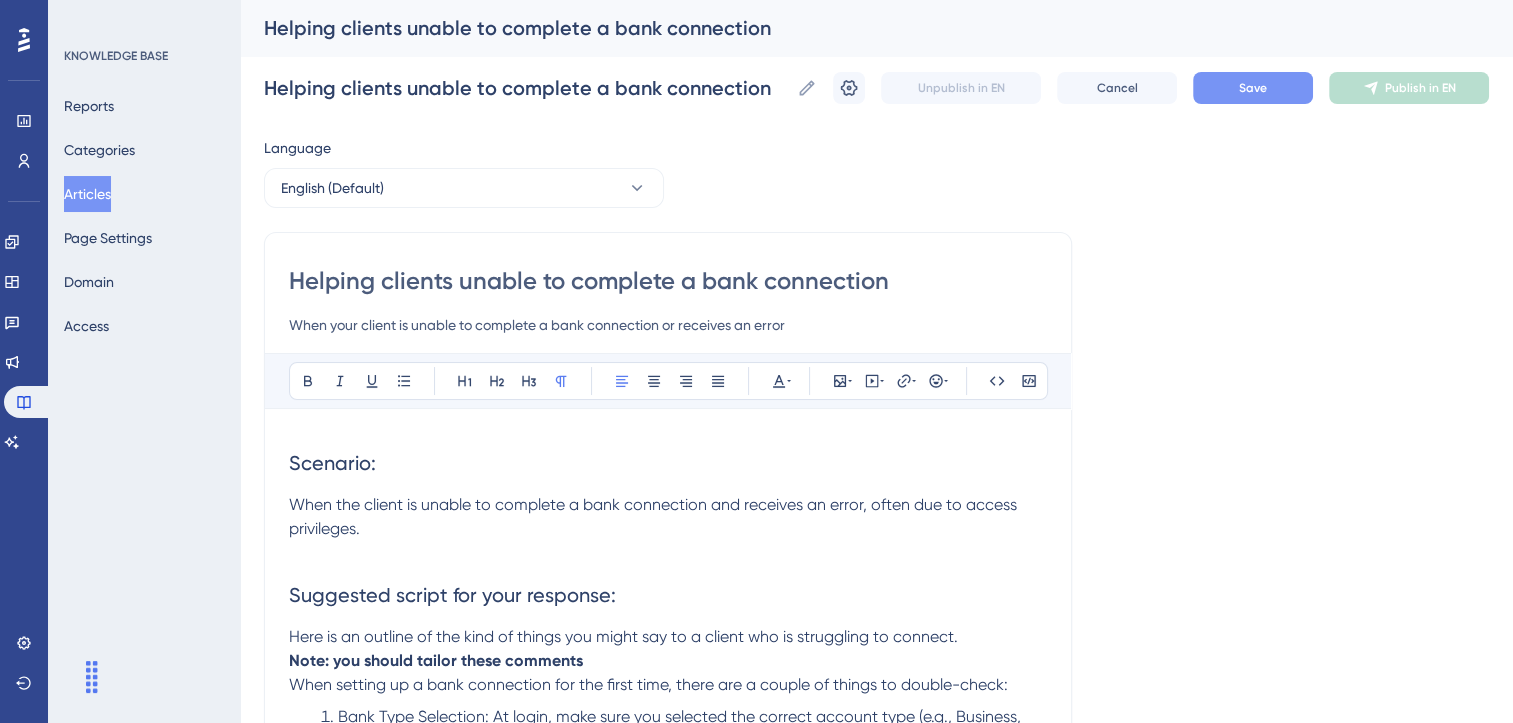 type on "When your client is unable to complete a bank connection or receives an error" 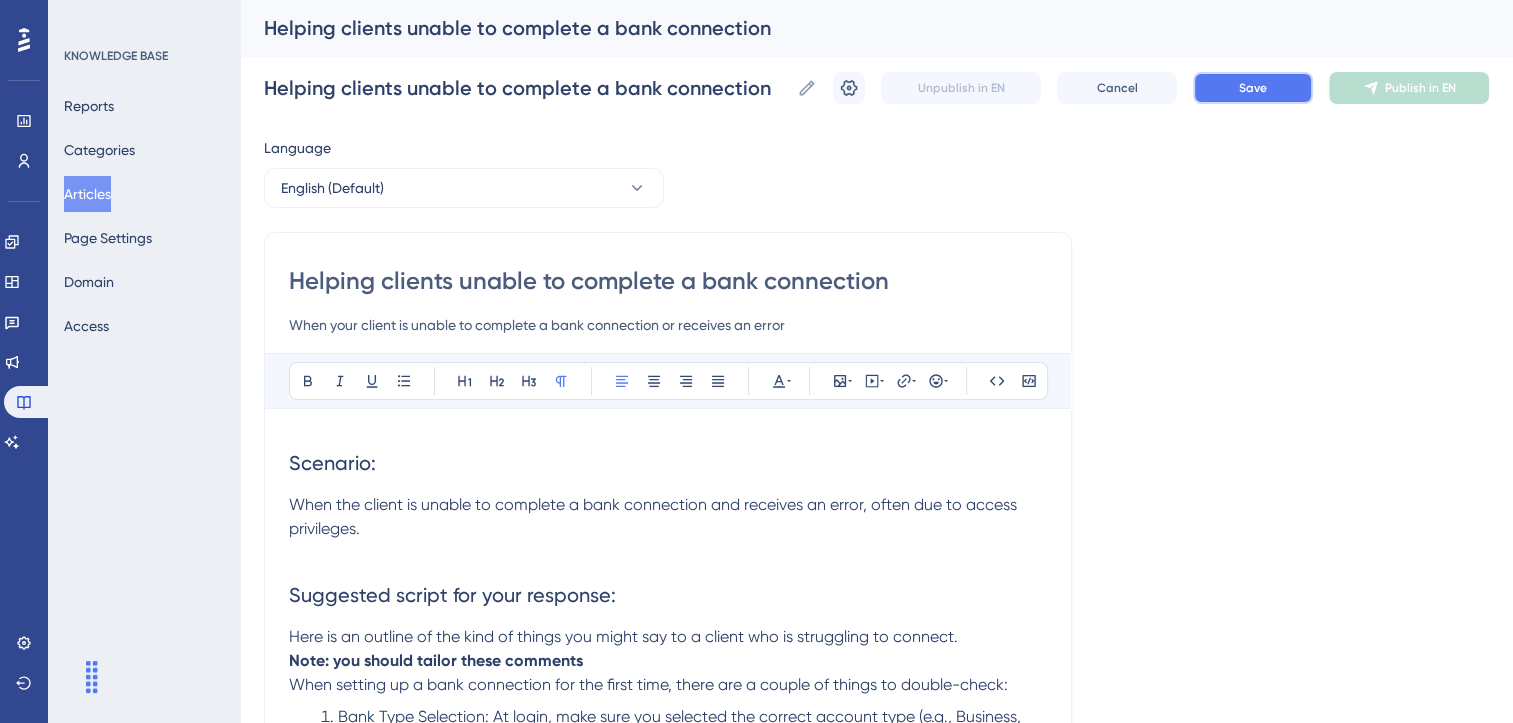 click on "Save" at bounding box center [1253, 88] 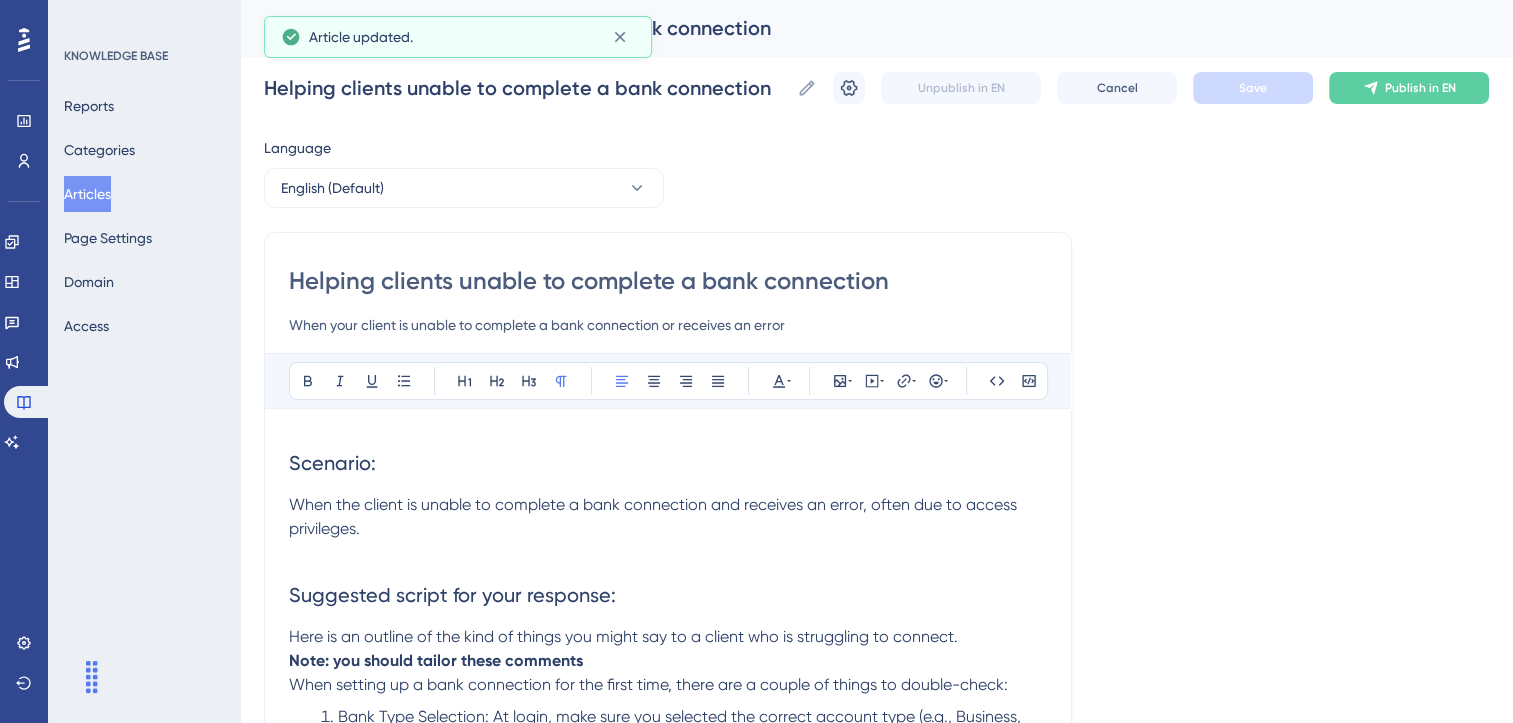 click on "Language English (Default) Helping clients unable to complete a bank connection When your client is unable to complete a bank connection or receives an error Bold Italic Underline Bullet Point Heading 1 Heading 2 Heading 3 Normal Align Left Align Center Align Right Align Justify Text Color Insert Image Embed Video Hyperlink Emojis Code Code Block Scenario:  When the client is unable to complete a bank connection and receives an error, often due to access privileges.  Suggested script for your response:  Here is an outline of the kind of things you might say to a client who is struggling to connect. Note: you should tailor these comments  When setting up a bank connection for the first time, there are a couple of things to double-check:  Bank Type Selection: At login, make sure you selected the correct account type (e.g., Business, Personal, or Commercial) when prompted by the system.    Internal Notes:    Did this answer your question? 😀 😐 😔" at bounding box center [876, 703] 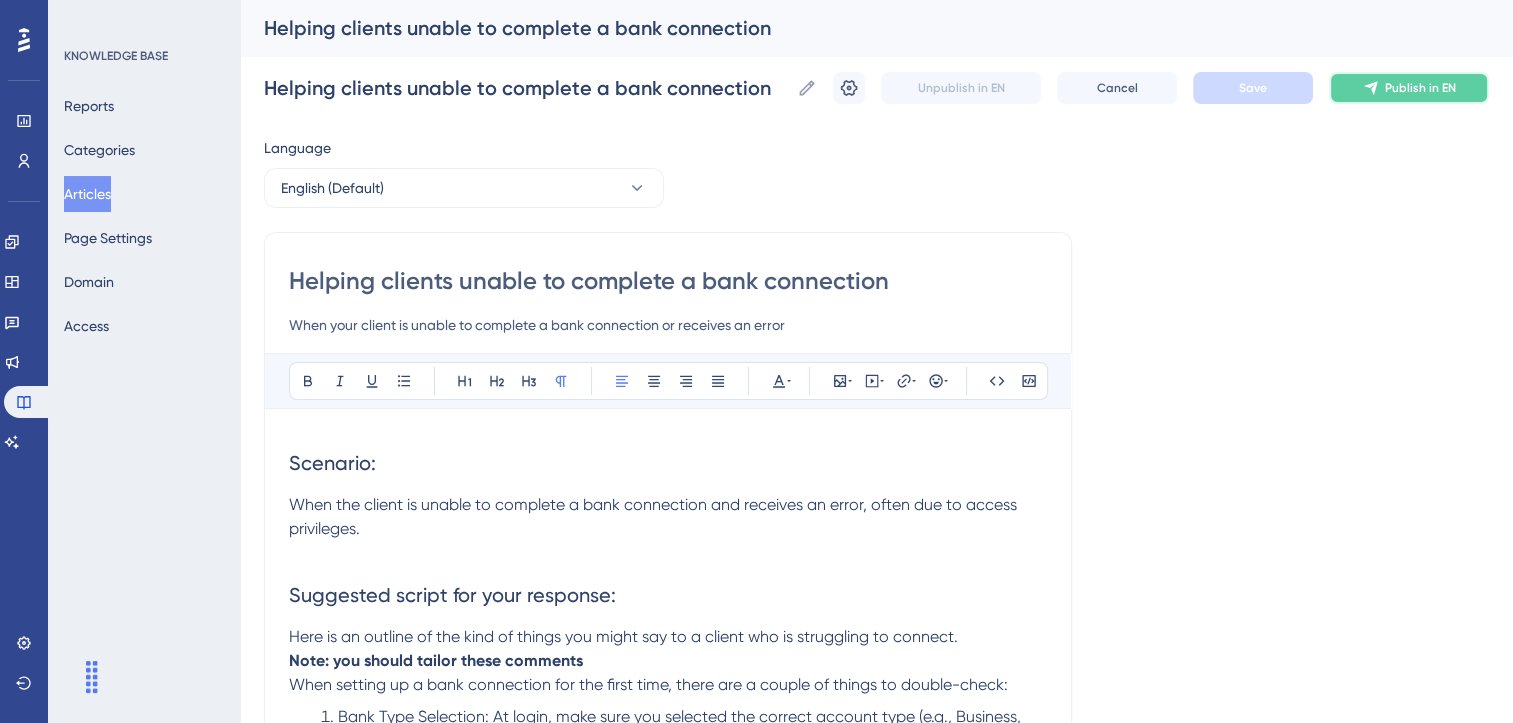 click on "Publish in EN" at bounding box center (1420, 88) 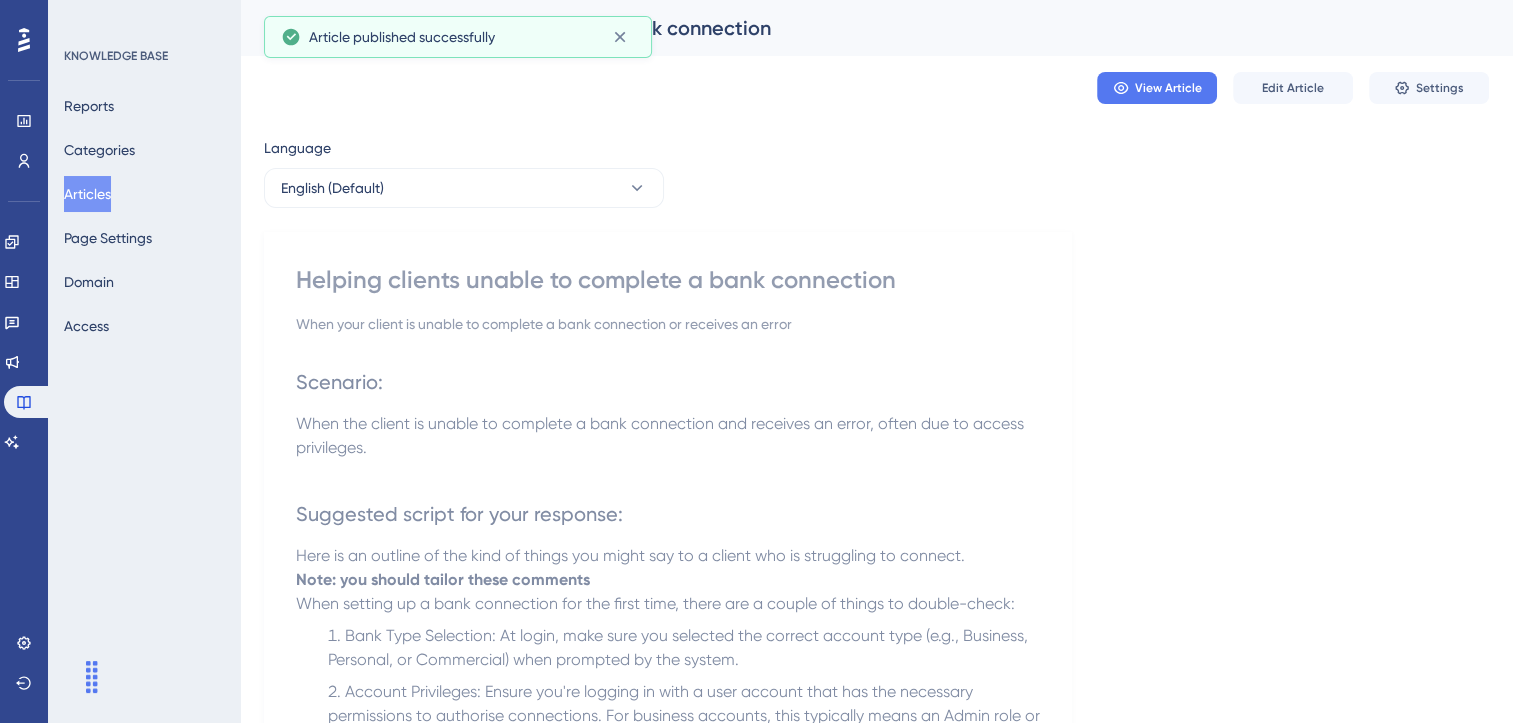 click on "Articles" at bounding box center [87, 194] 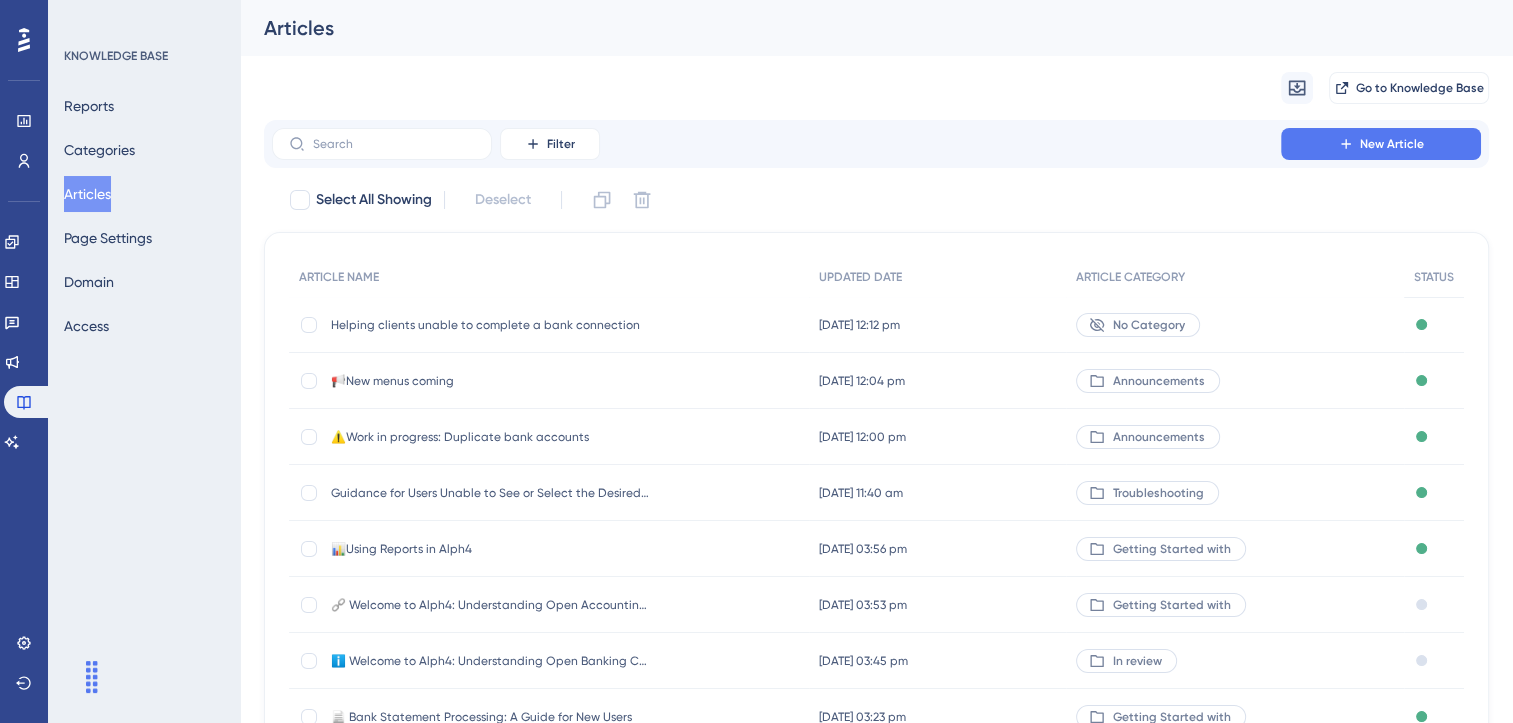 click on "No Category" at bounding box center (1149, 325) 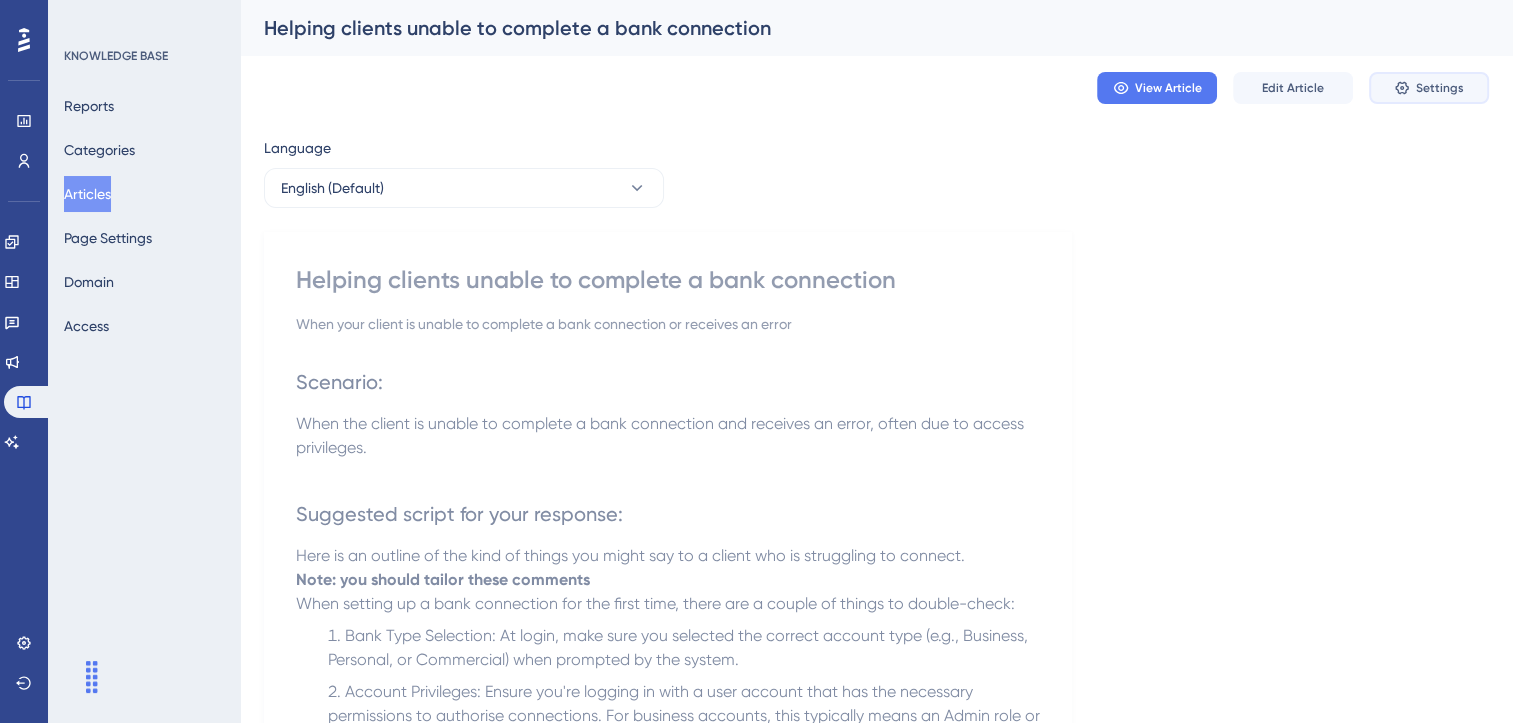 click on "Settings" at bounding box center [1429, 88] 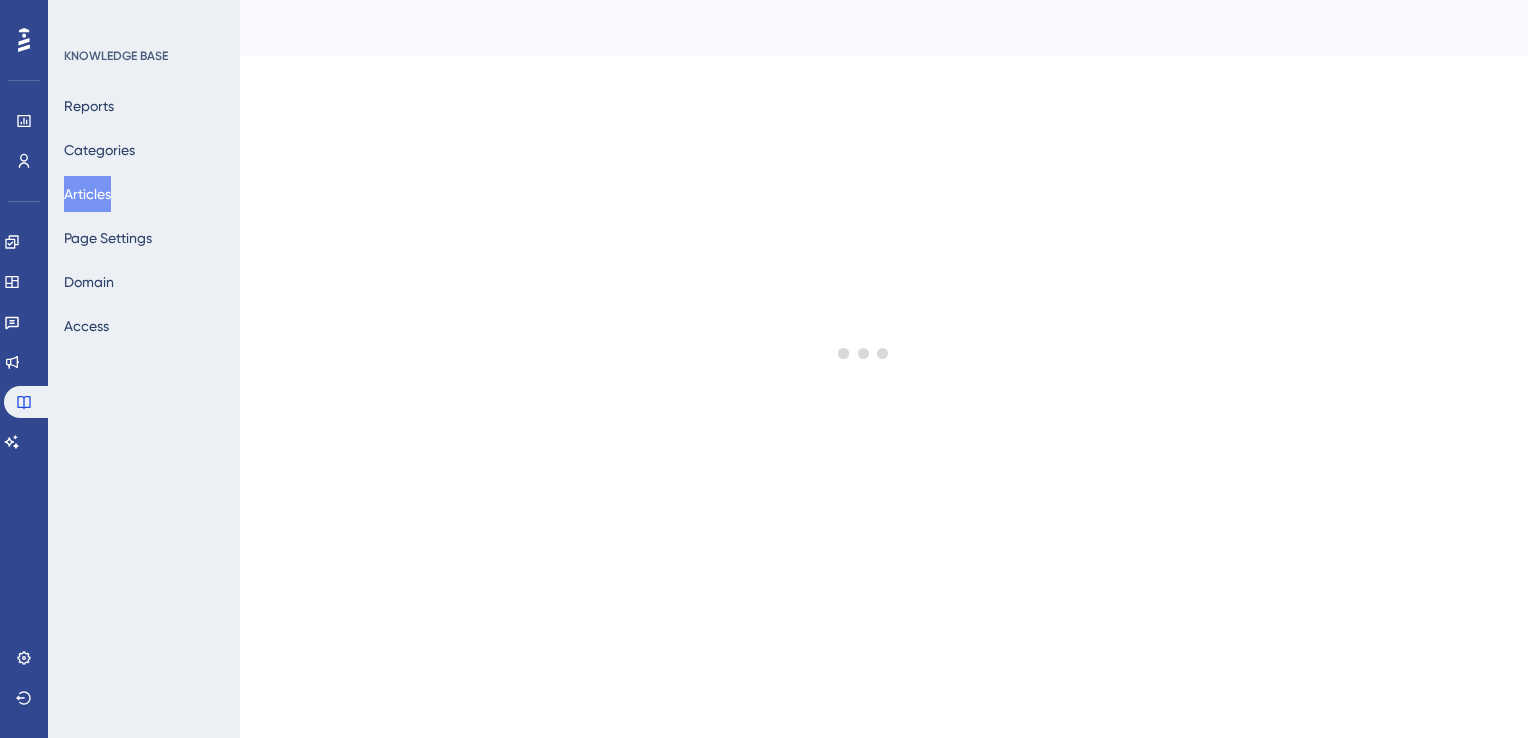 scroll, scrollTop: 0, scrollLeft: 0, axis: both 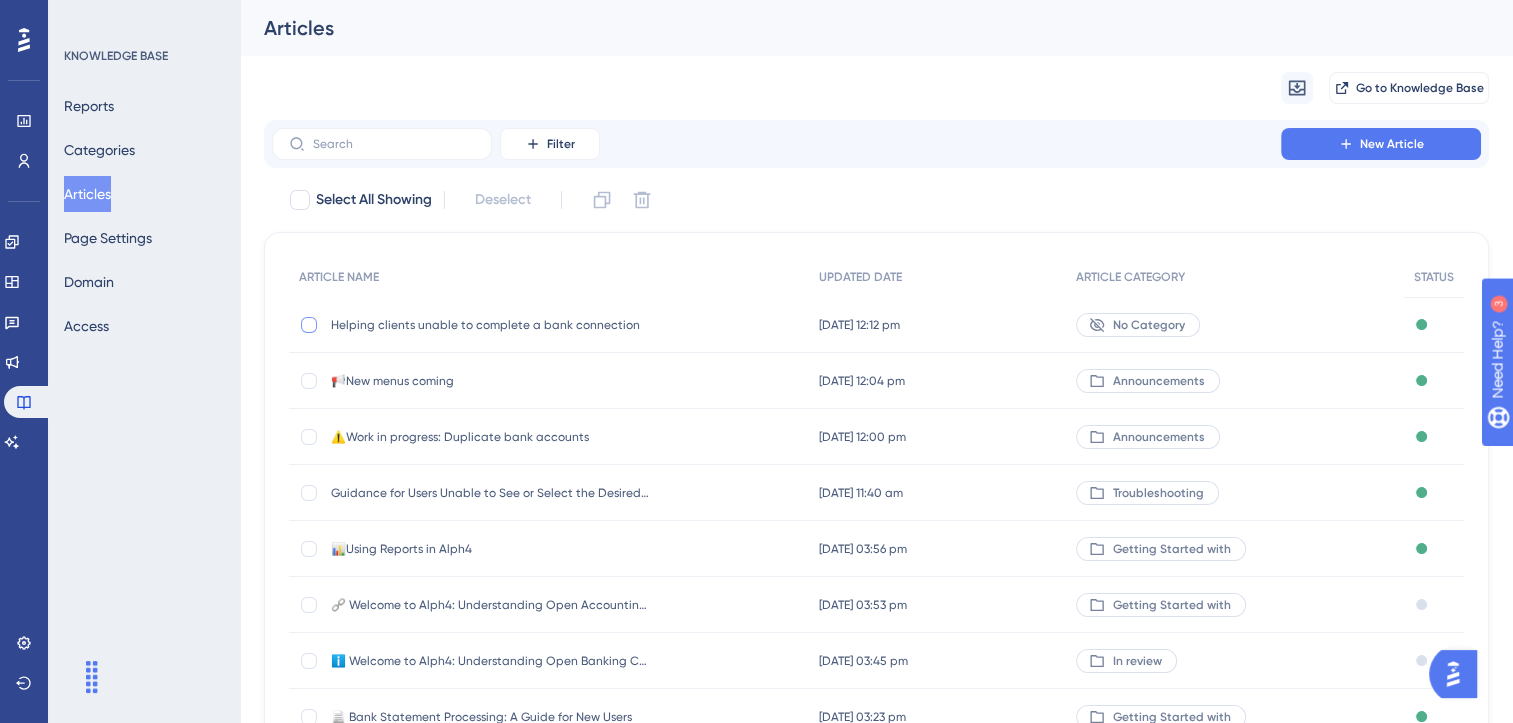 click at bounding box center (309, 325) 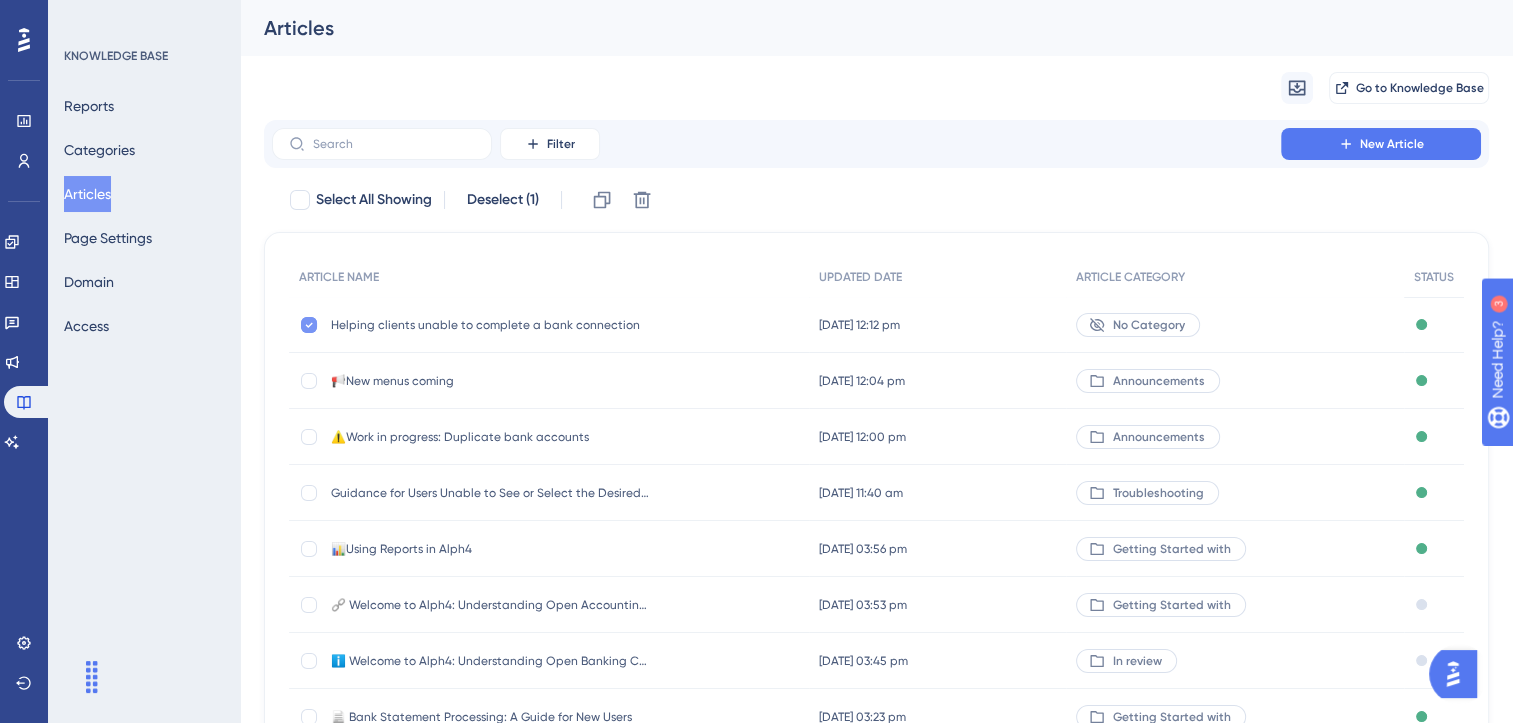 click at bounding box center [309, 325] 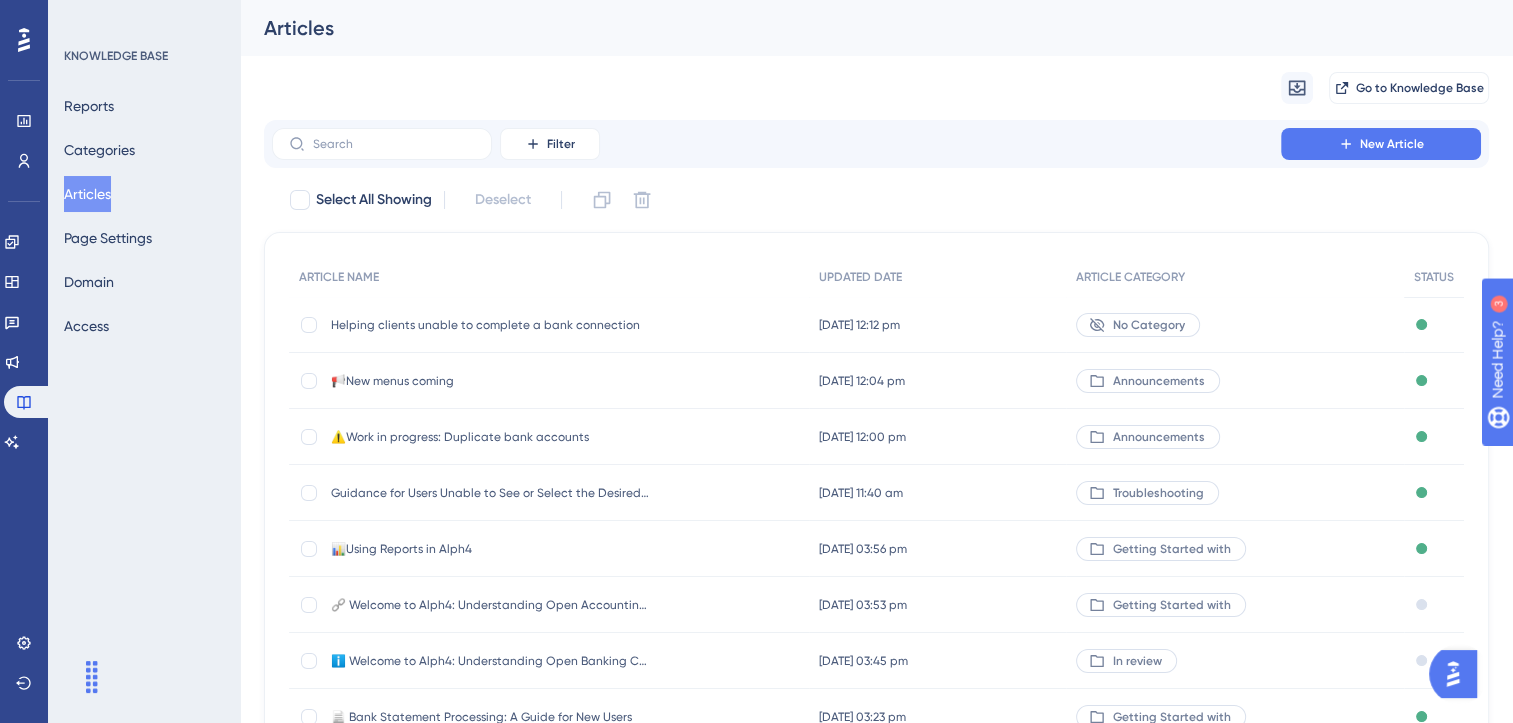 click on "No Category" at bounding box center [1149, 325] 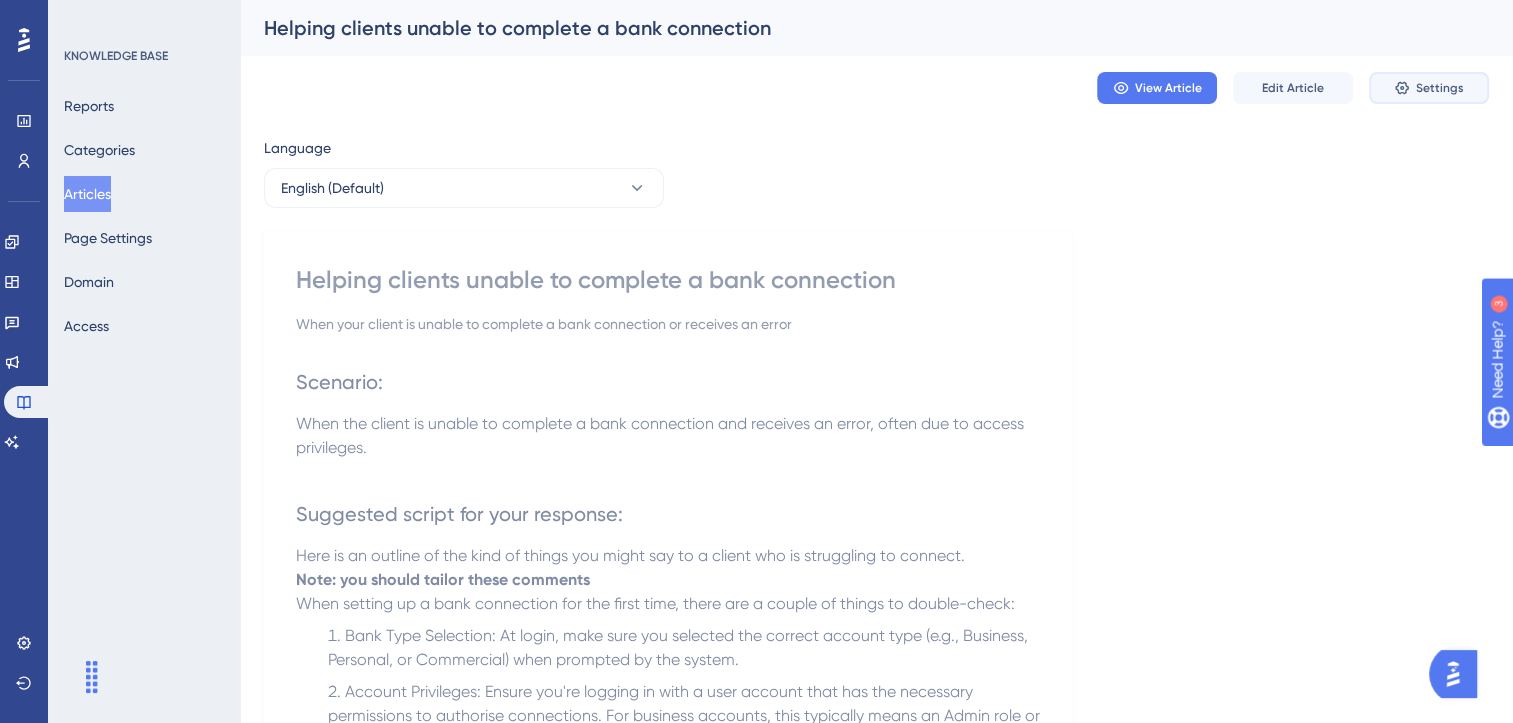 click on "Settings" at bounding box center [1429, 88] 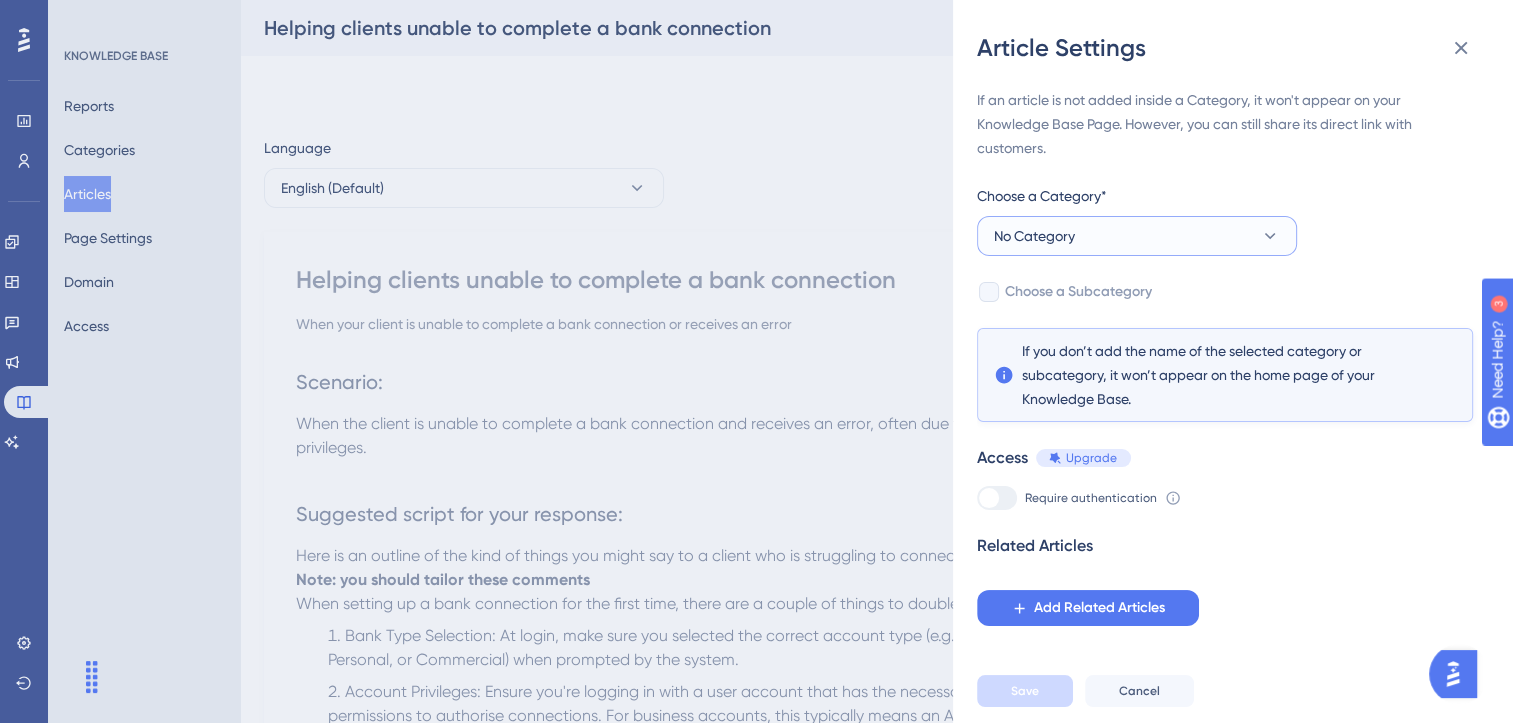 click on "No Category" at bounding box center [1137, 236] 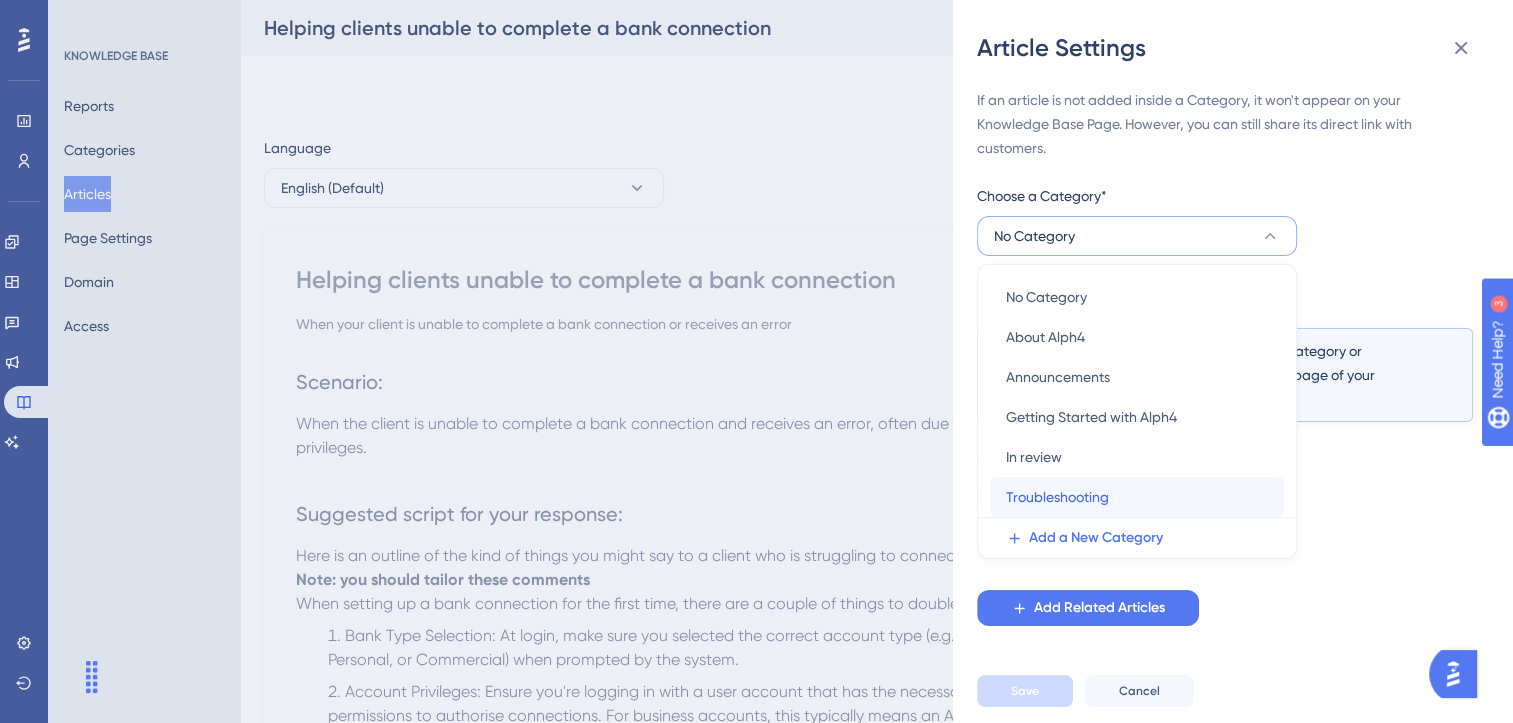 click on "Troubleshooting" at bounding box center [1057, 497] 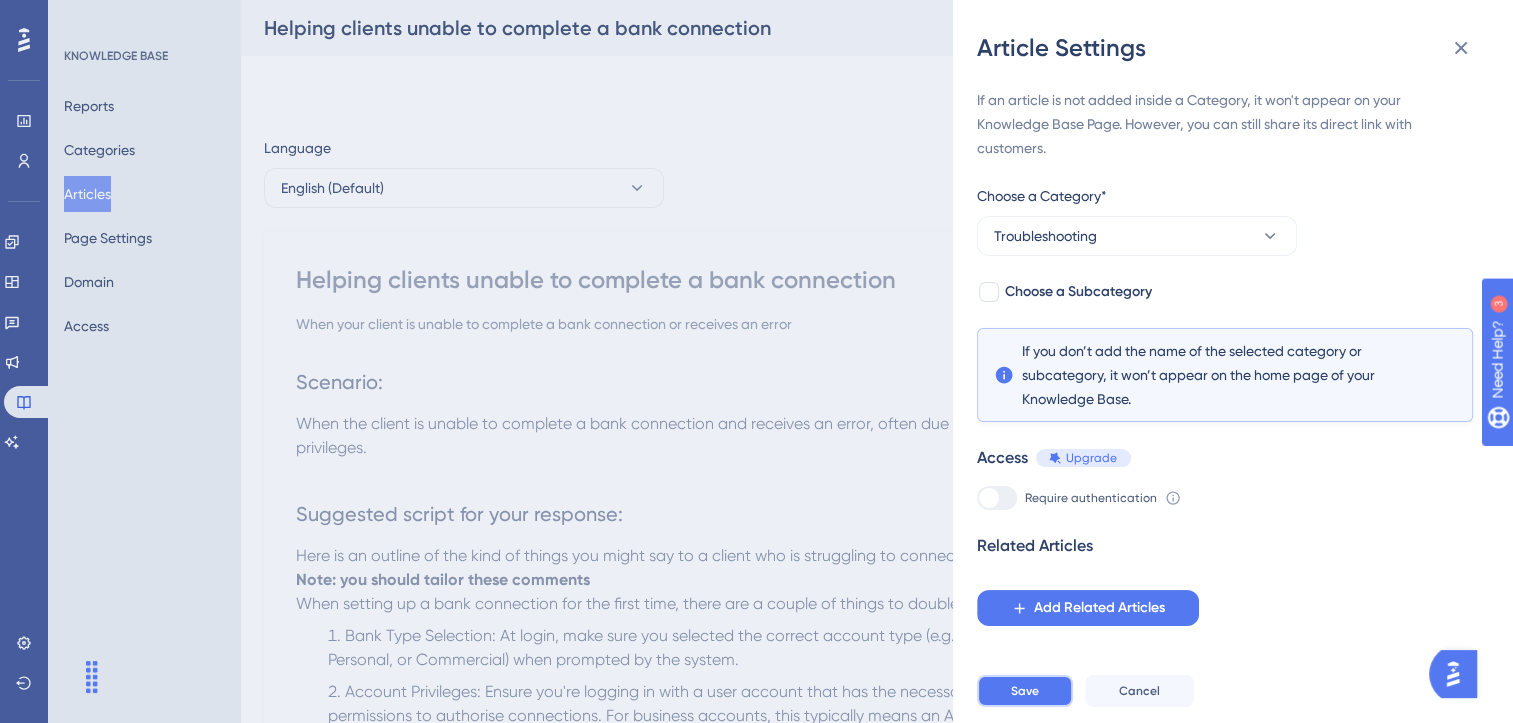 click on "Save" at bounding box center [1025, 691] 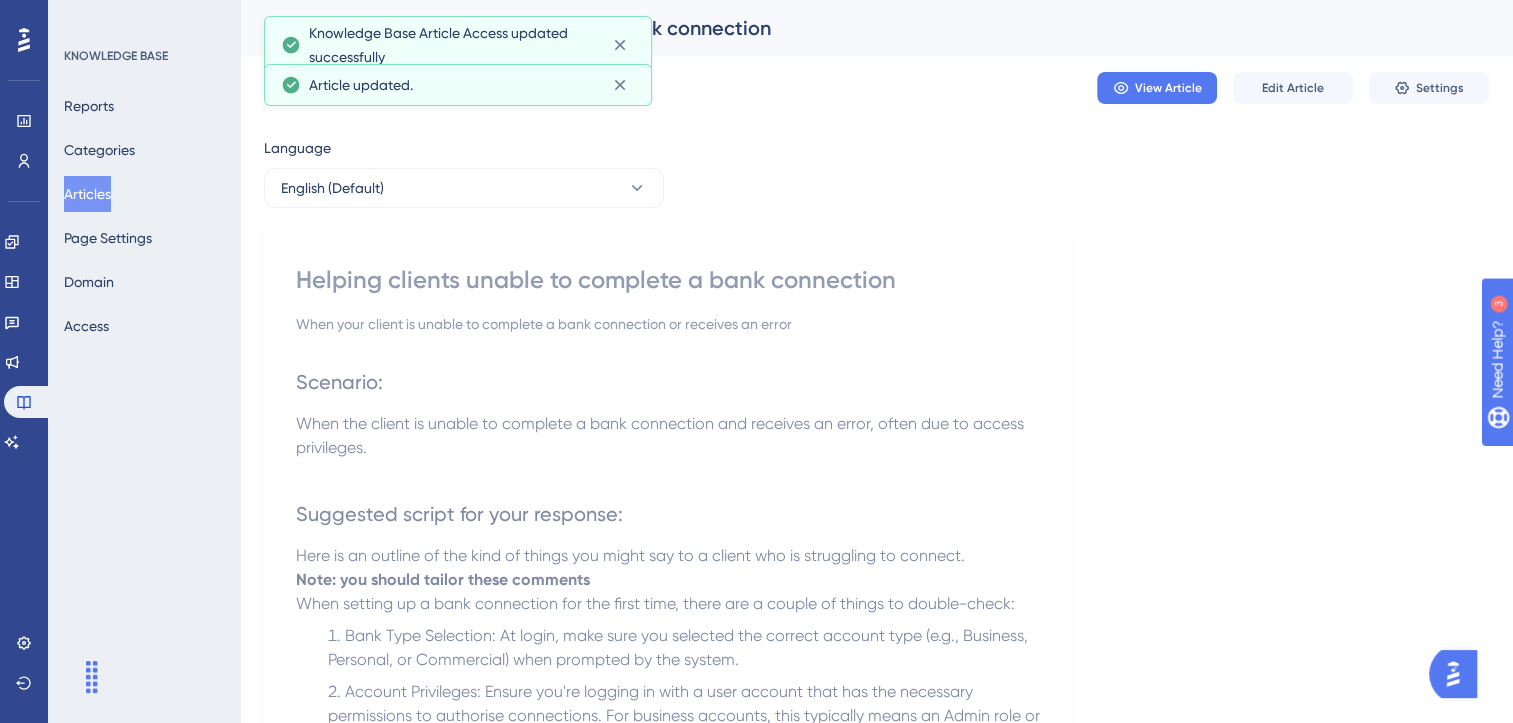 click on "Helping clients unable to complete a bank connection When your client is unable to complete a bank connection or receives an error Scenario:  When the client is unable to complete a bank connection and receives an error, often due to access privileges.  Suggested script for your response:  Here is an outline of the kind of things you might say to a client who is struggling to connect. Note: you should tailor these comments  When setting up a bank connection for the first time, there are a couple of things to double-check:  Bank Type Selection: At login, make sure you selected the correct account type (e.g., Business, Personal, or Commercial) when prompted by the system.  Account Privileges: Ensure you're logging in with a user account that has the necessary permissions to authorise connections. For business accounts, this typically means an Admin role or someone with full transaction privileges.    Internal Notes:    Did this answer your question? 😀 😐 😔" at bounding box center (668, 712) 